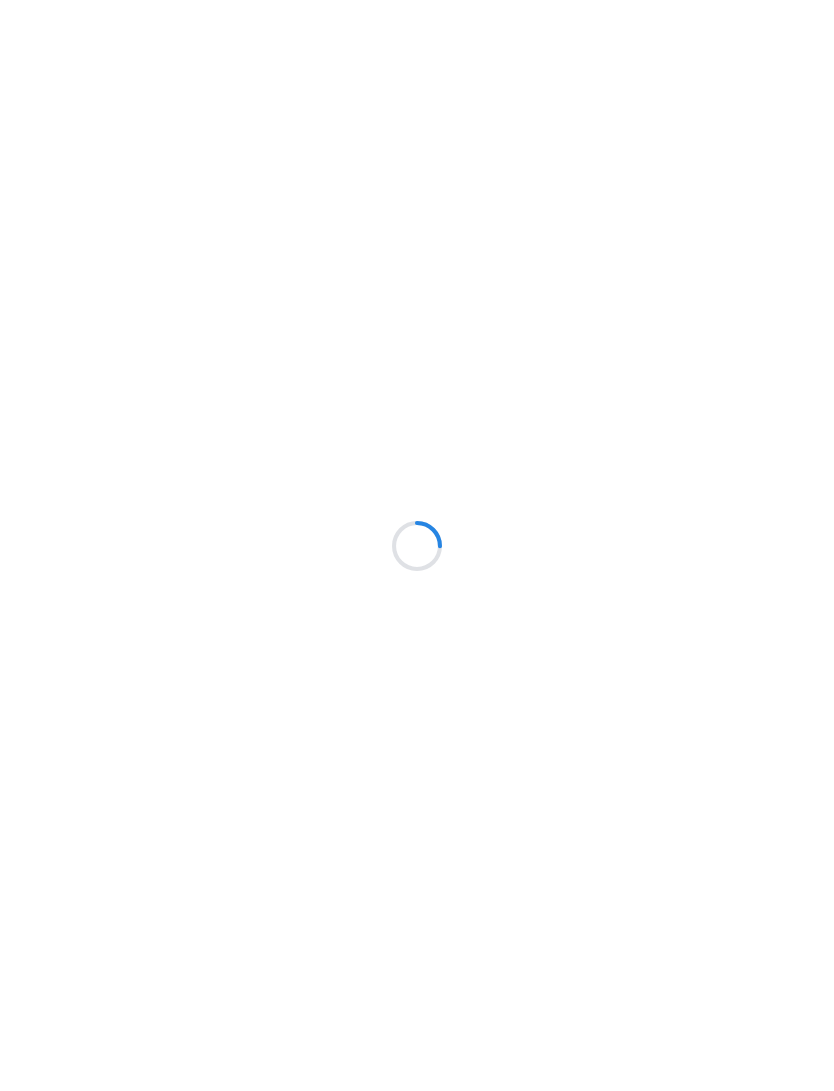 scroll, scrollTop: 0, scrollLeft: 0, axis: both 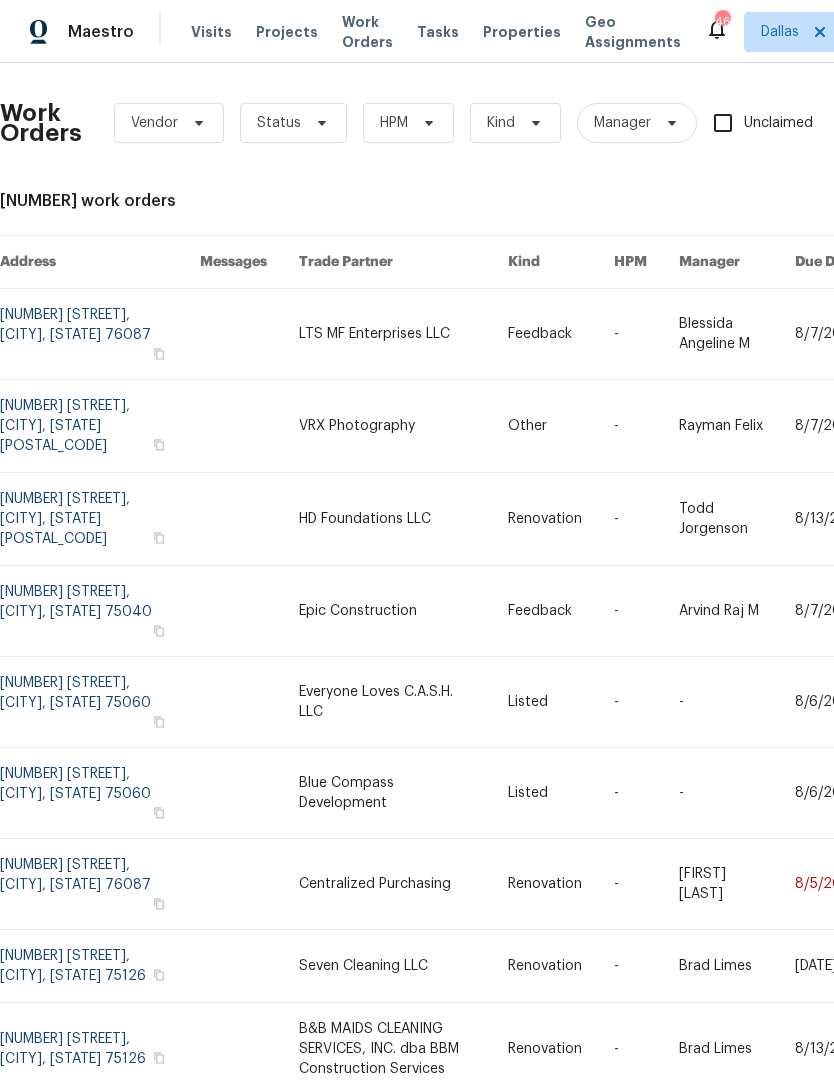click on "Work Orders" at bounding box center (367, 32) 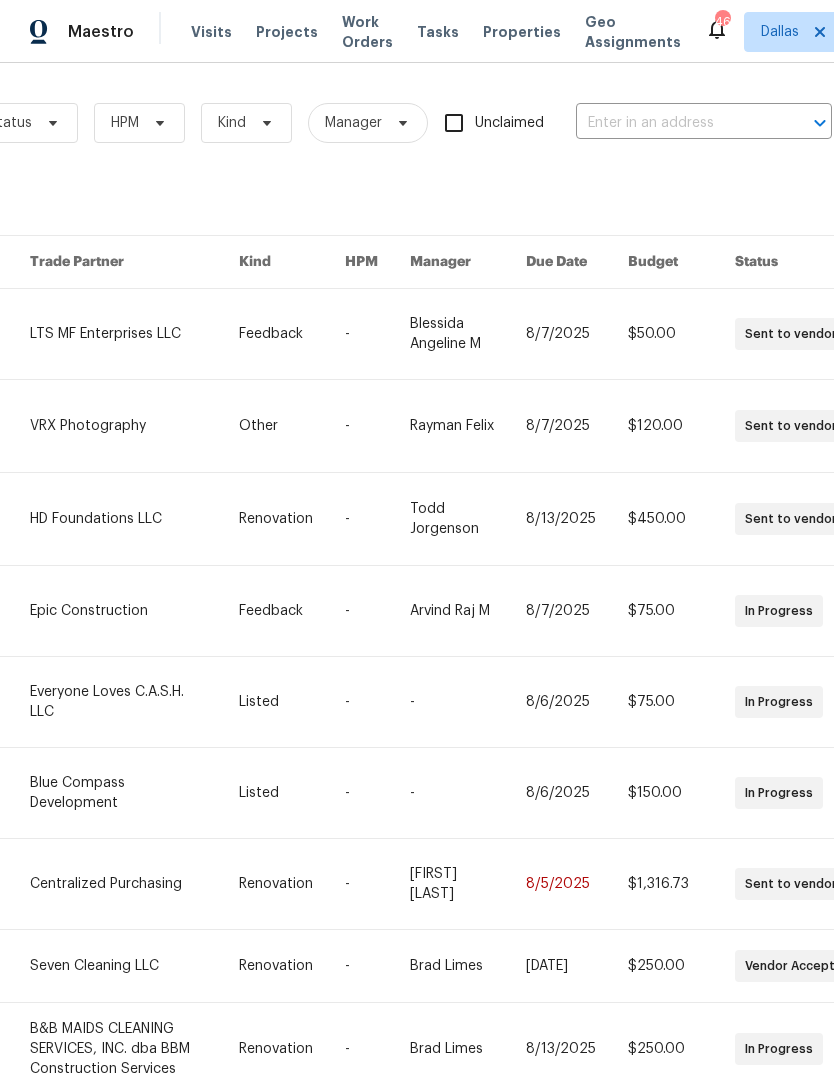 scroll, scrollTop: 0, scrollLeft: 268, axis: horizontal 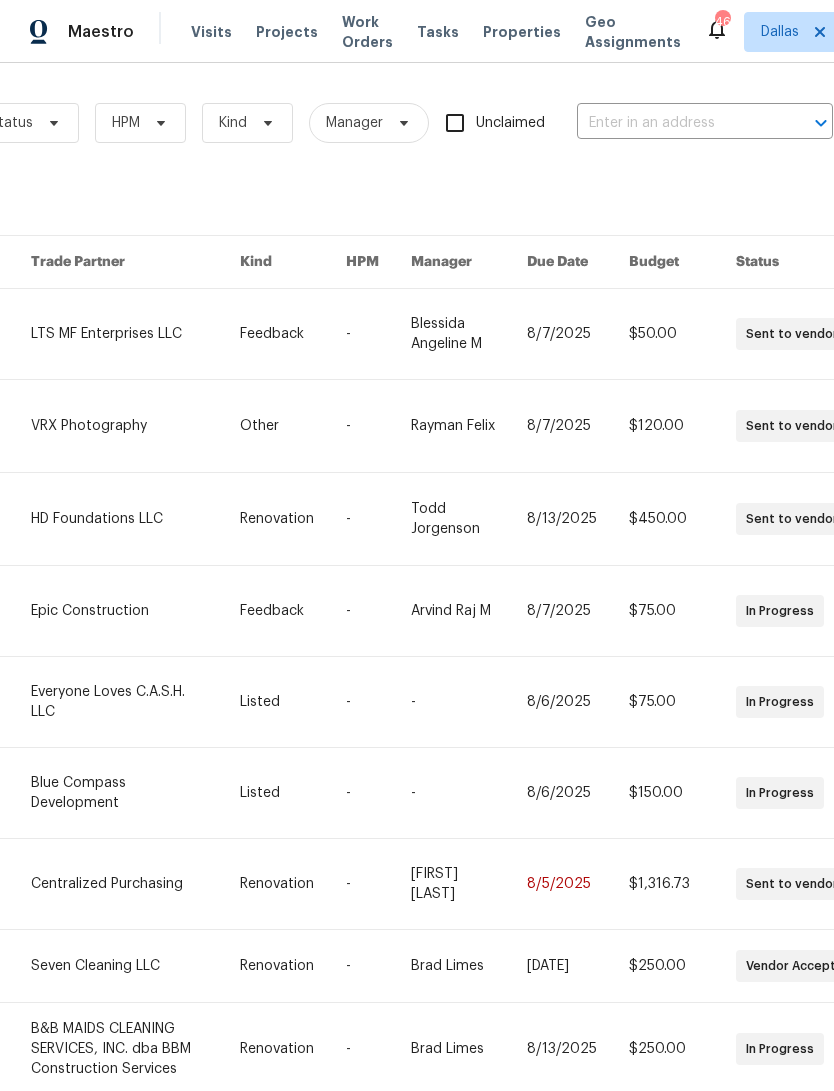click at bounding box center (677, 123) 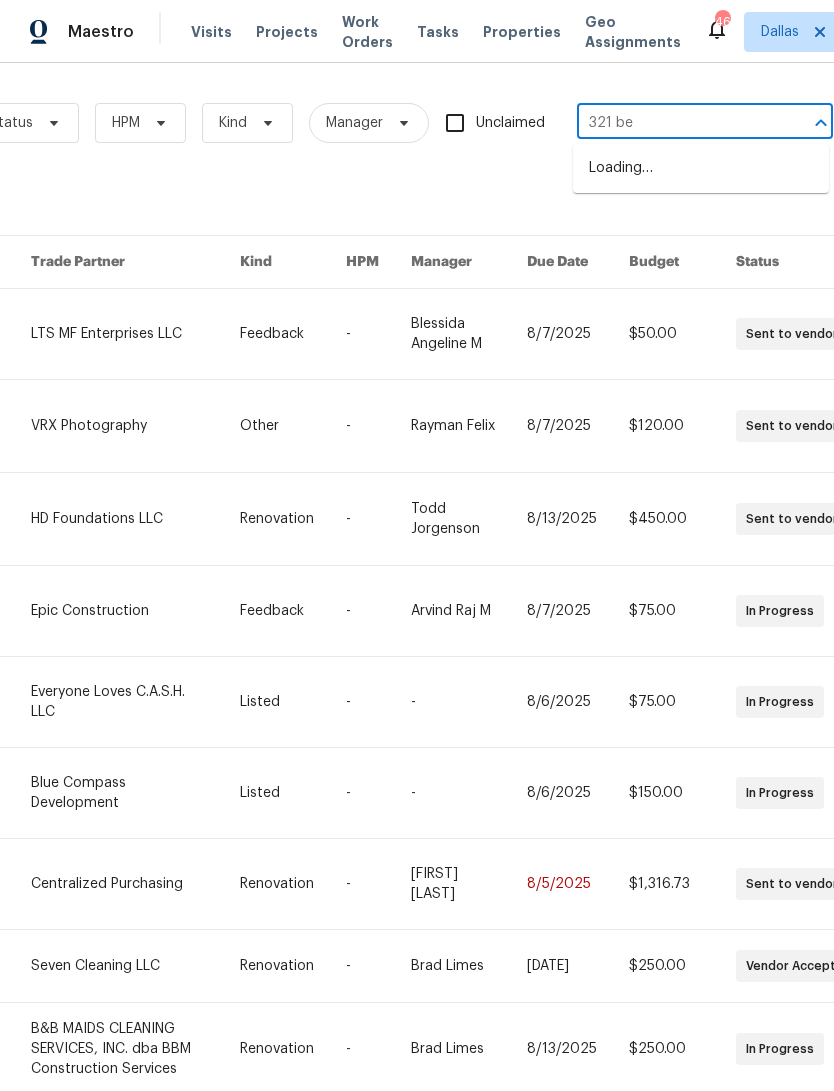 type on "[NUMBER] [WORD]" 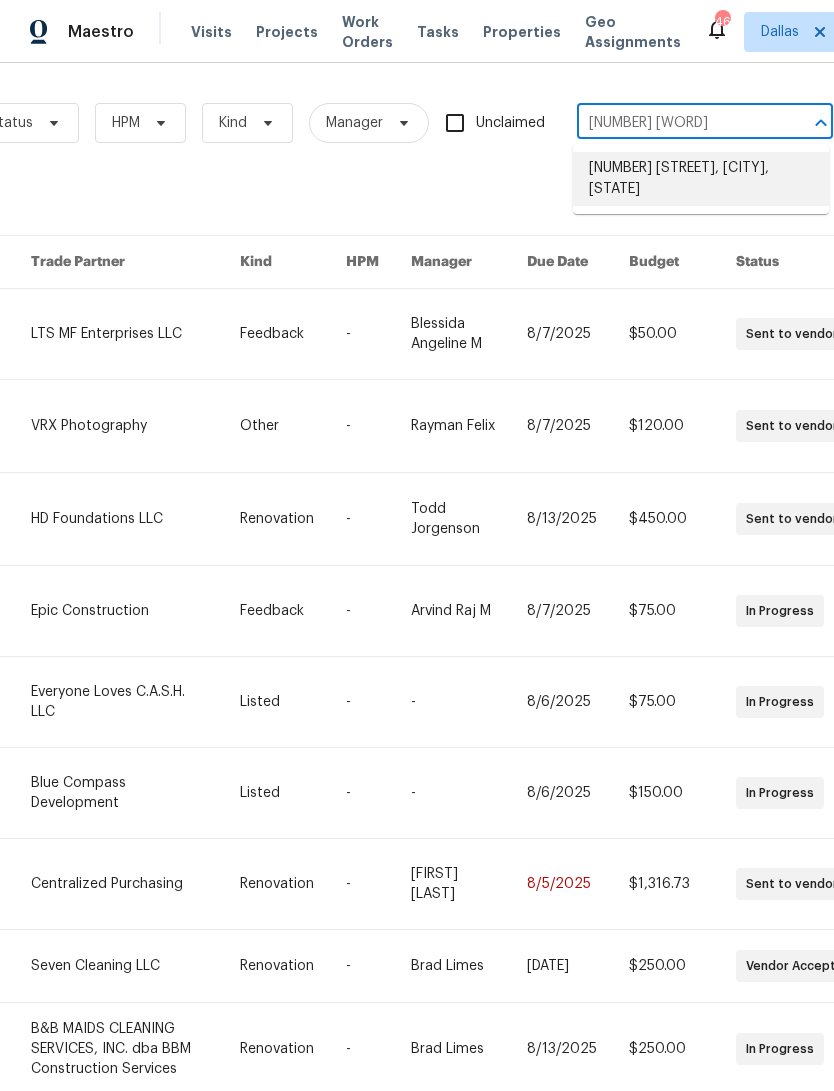 click on "[NUMBER] [STREET], [CITY], [STATE]" at bounding box center (701, 179) 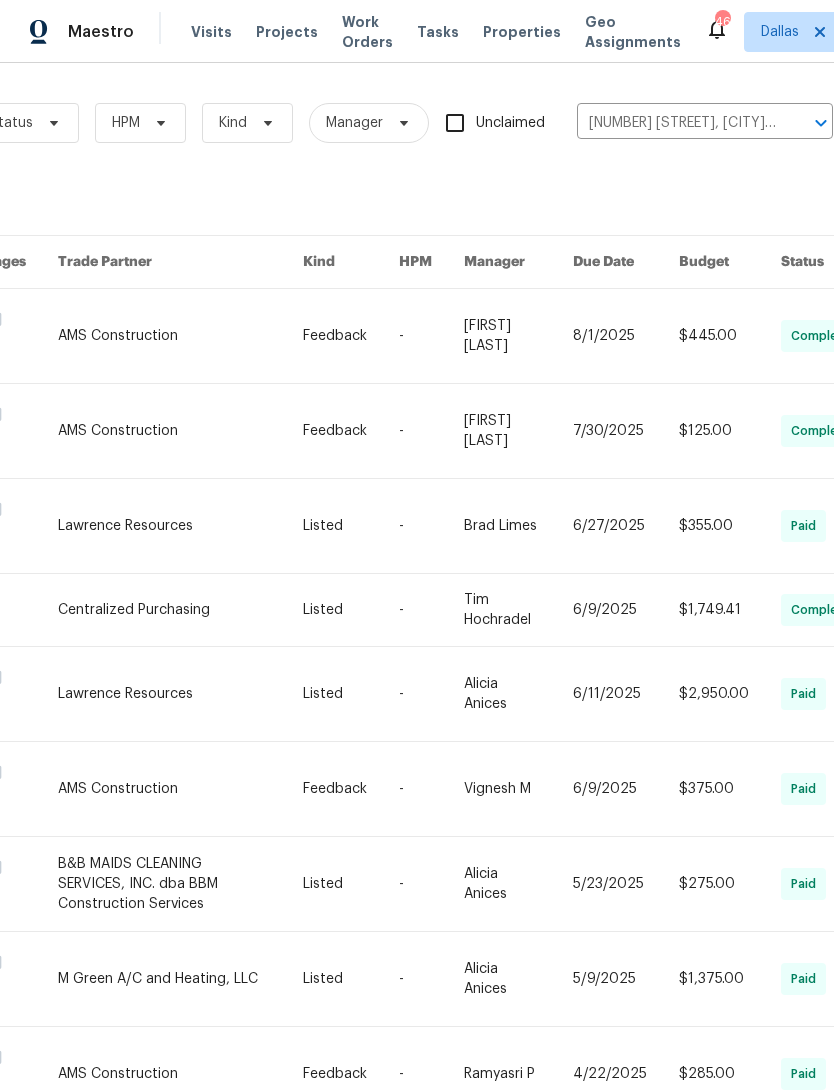 click at bounding box center (351, 336) 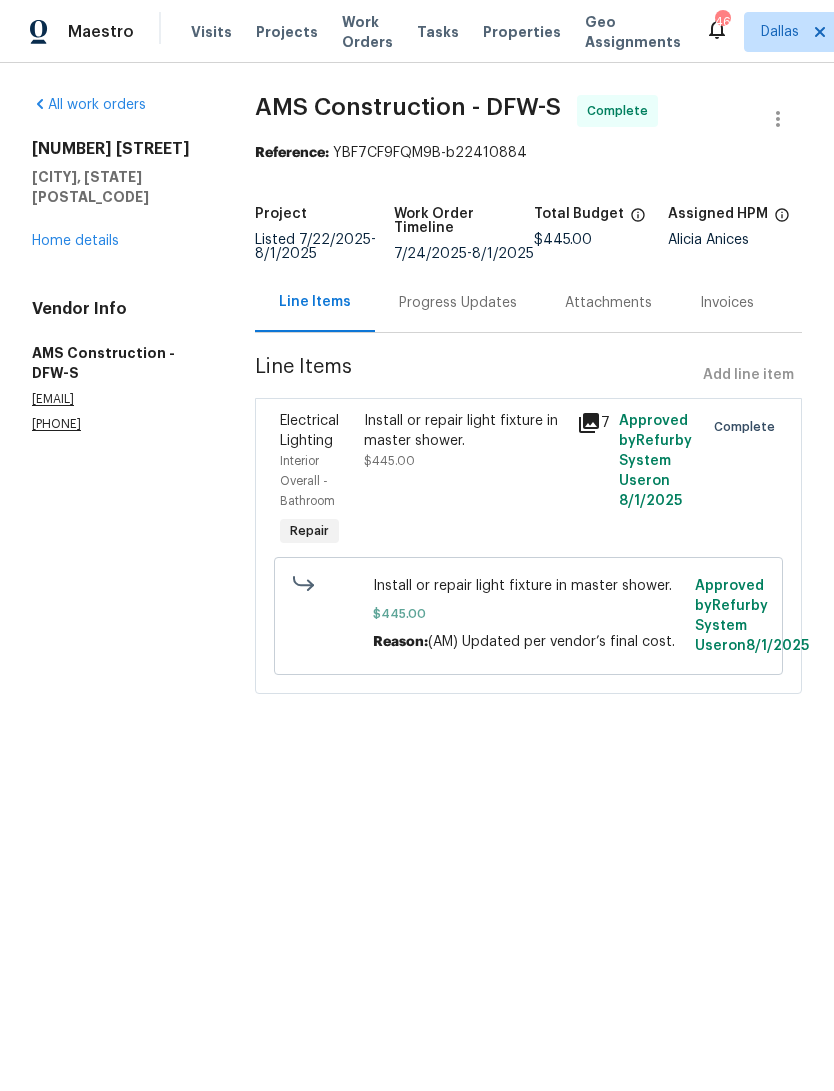 click on "Home details" at bounding box center (75, 241) 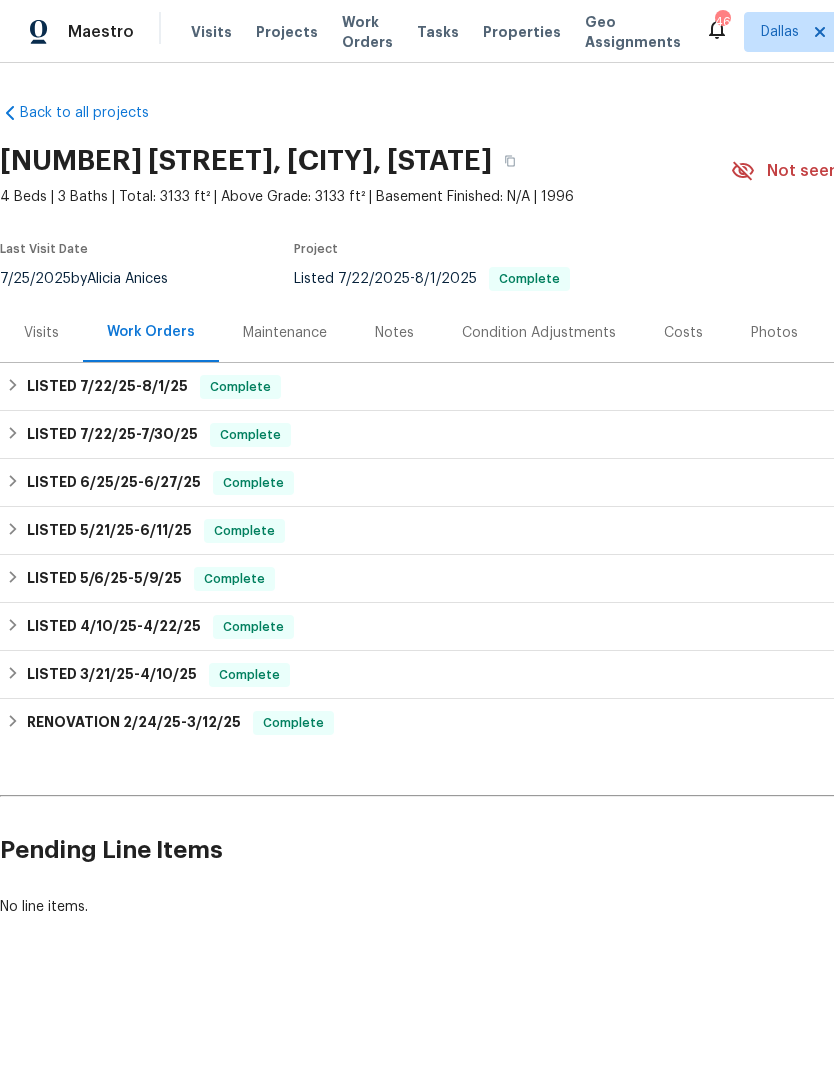 click on "Maintenance" at bounding box center (285, 333) 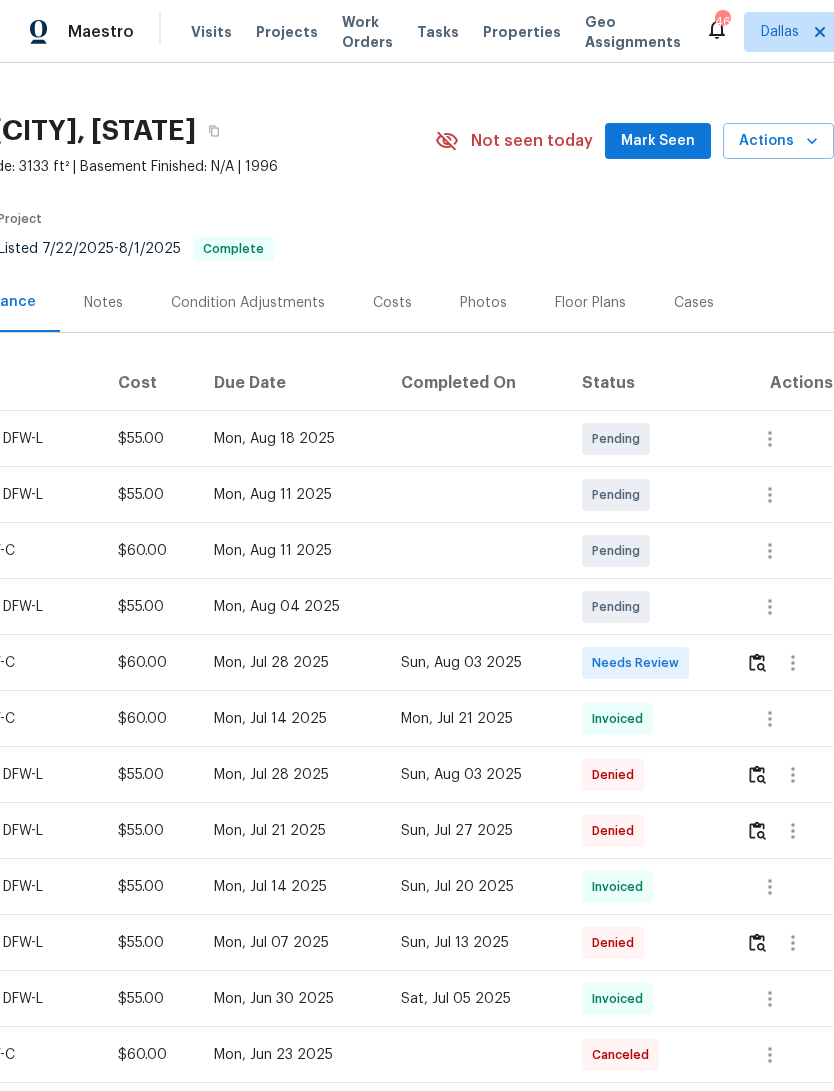 scroll, scrollTop: 30, scrollLeft: 296, axis: both 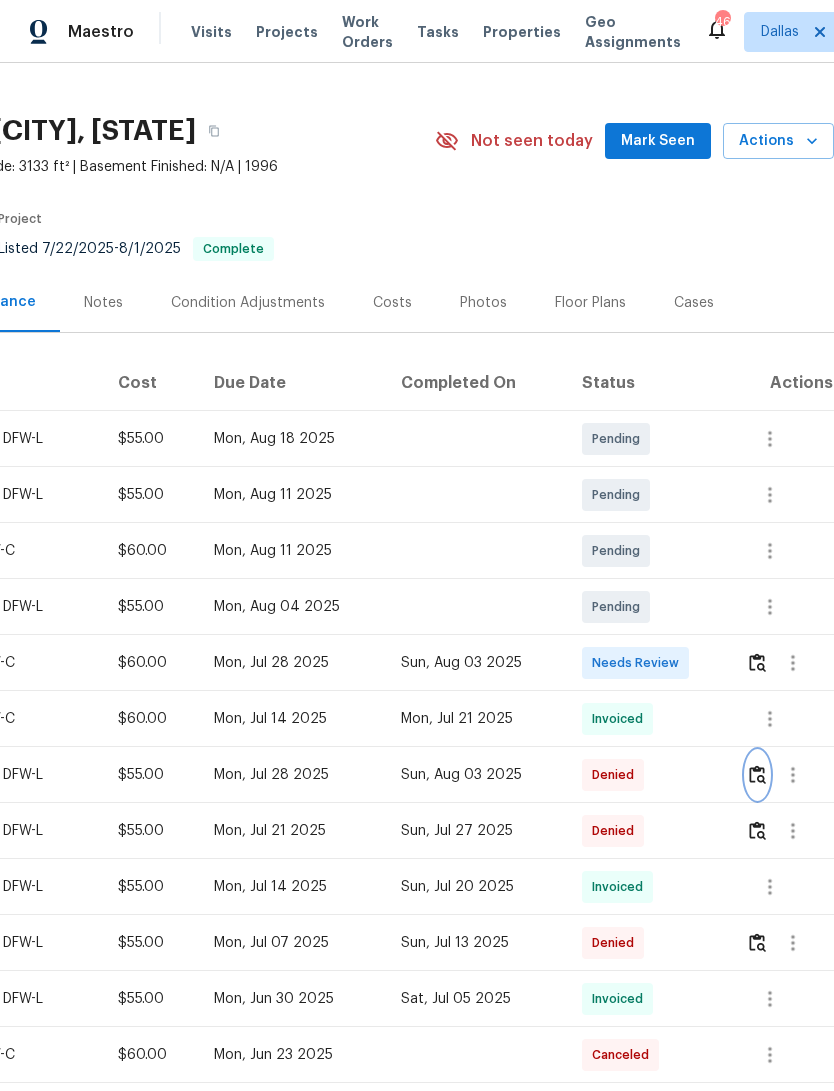 click at bounding box center [757, 774] 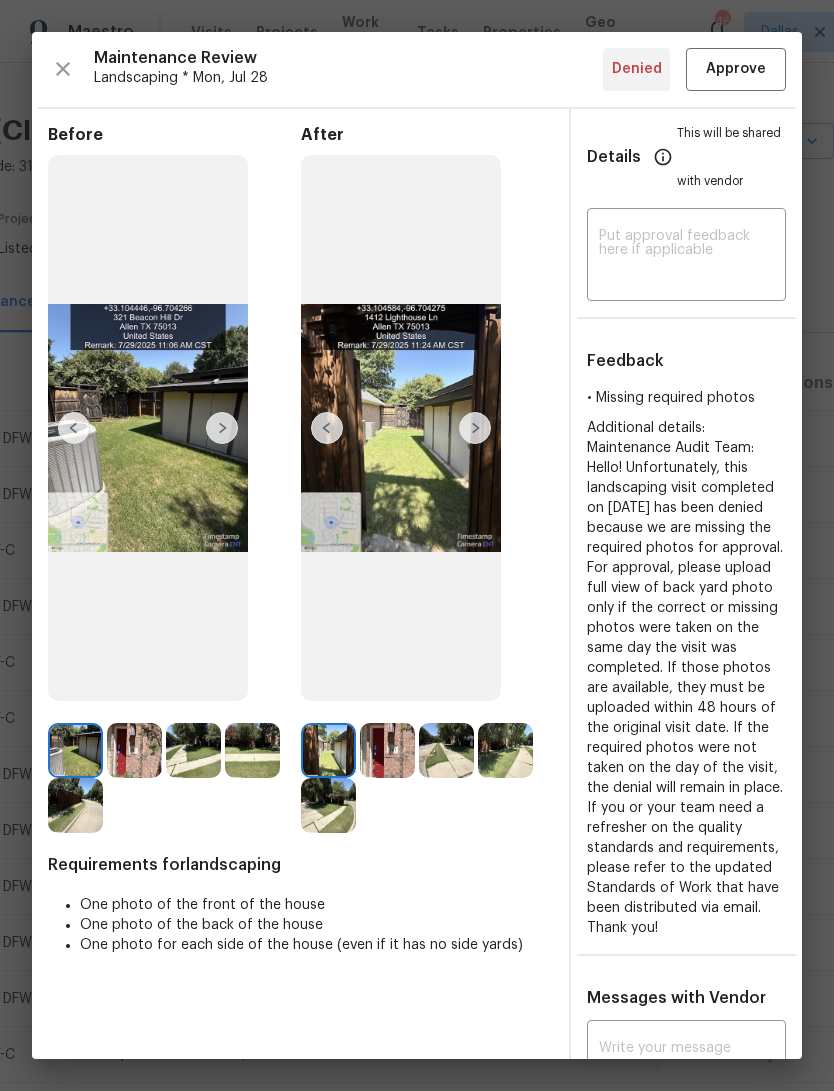 click at bounding box center (475, 428) 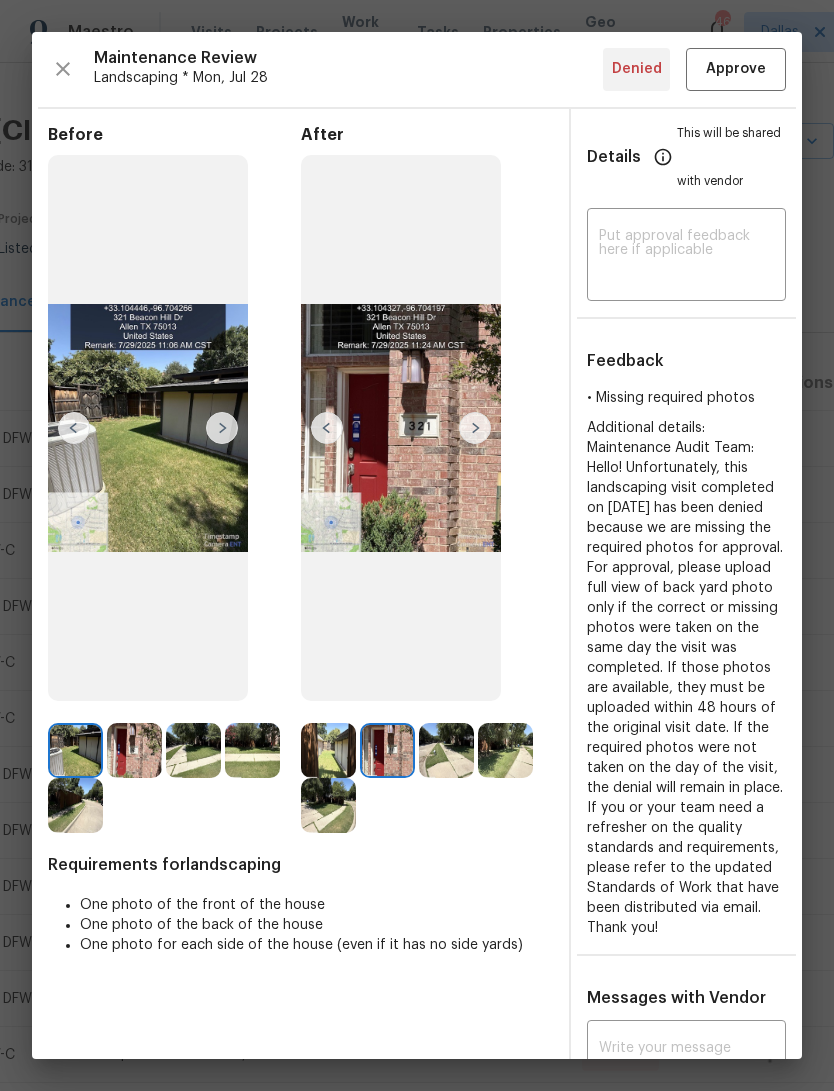 click at bounding box center [475, 428] 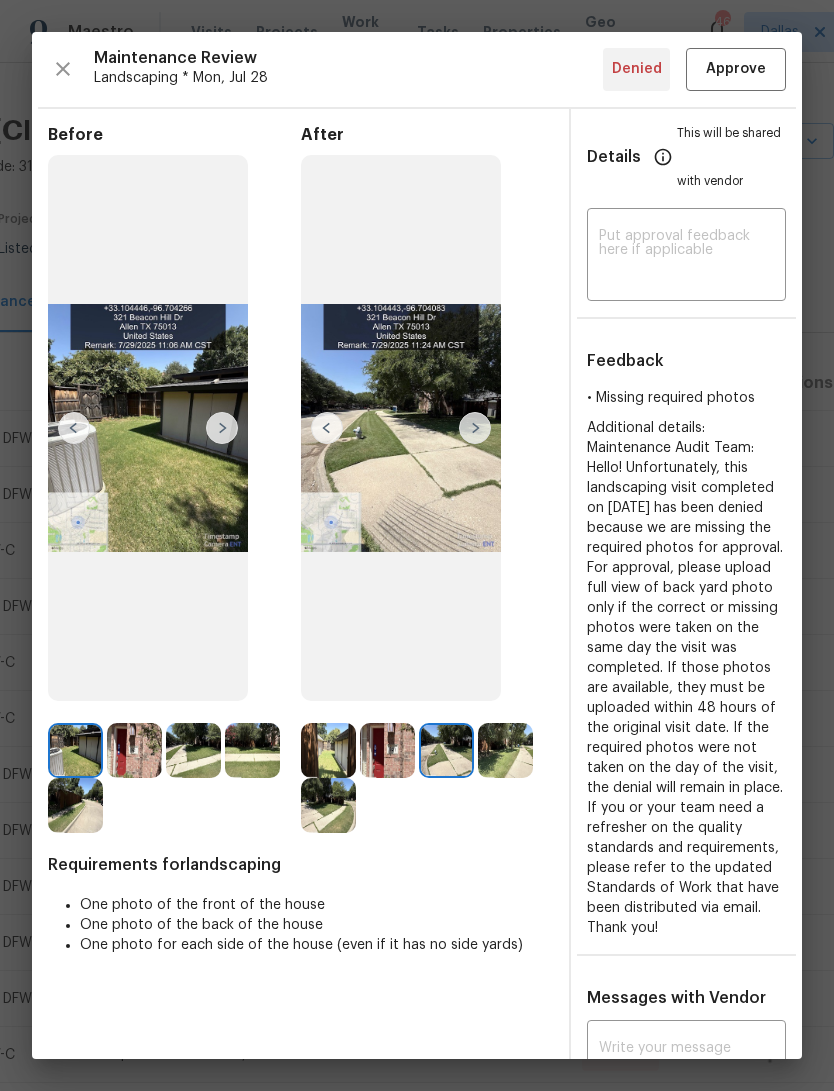 click at bounding box center (475, 428) 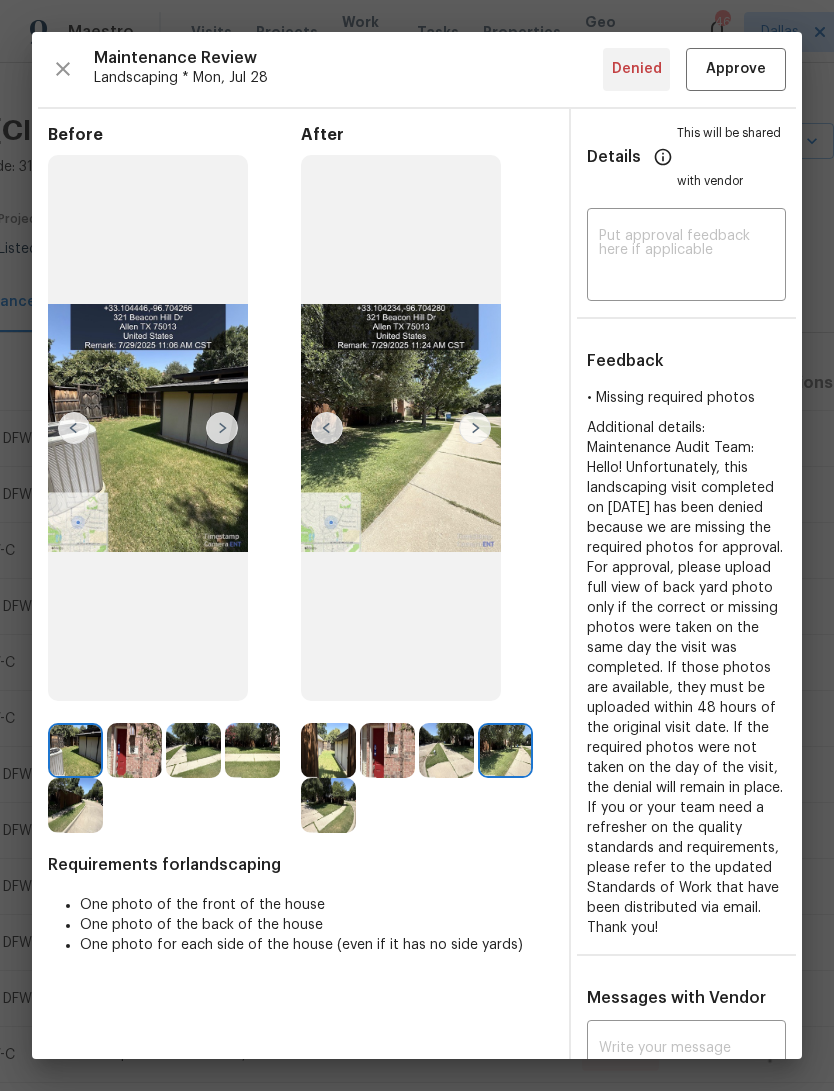 click at bounding box center (475, 428) 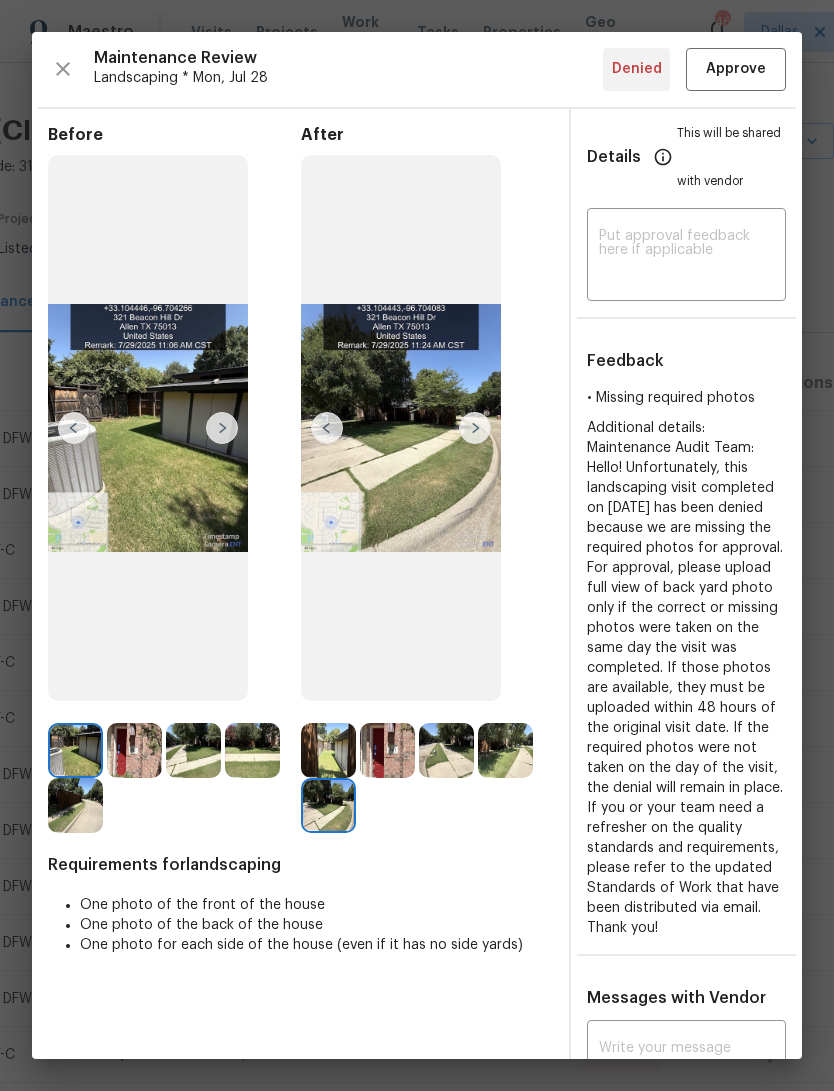 click at bounding box center [475, 428] 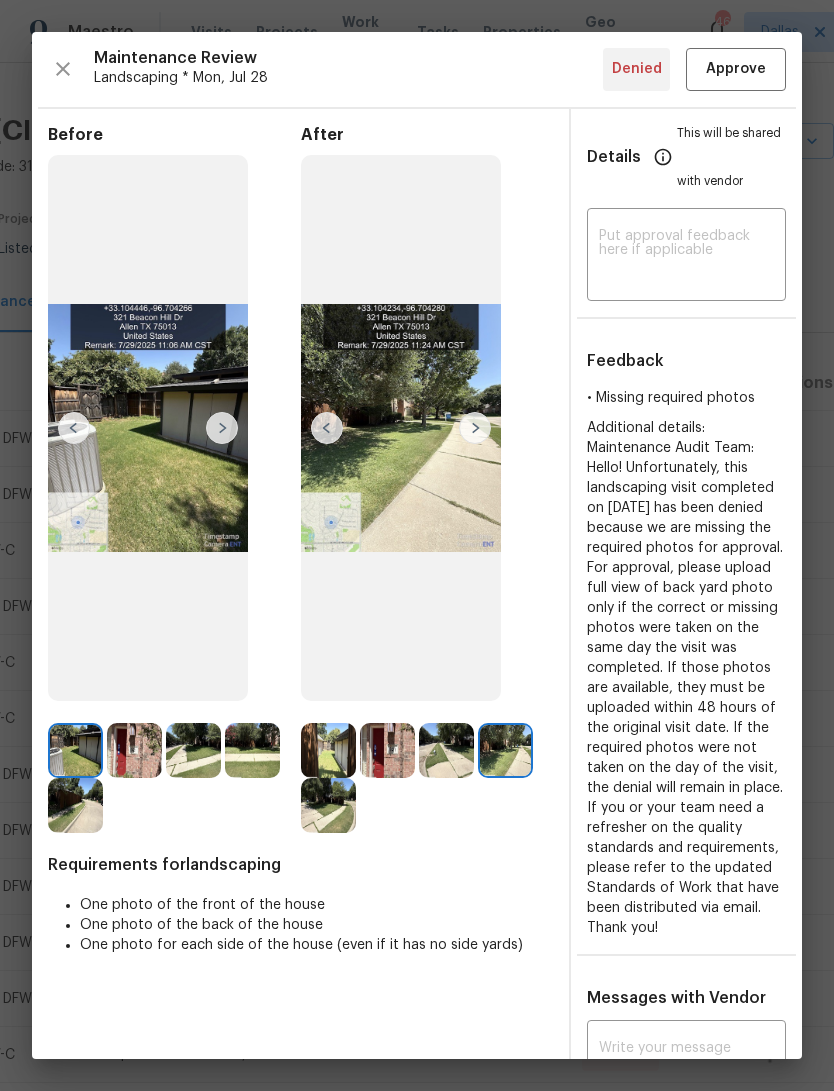 click at bounding box center (327, 428) 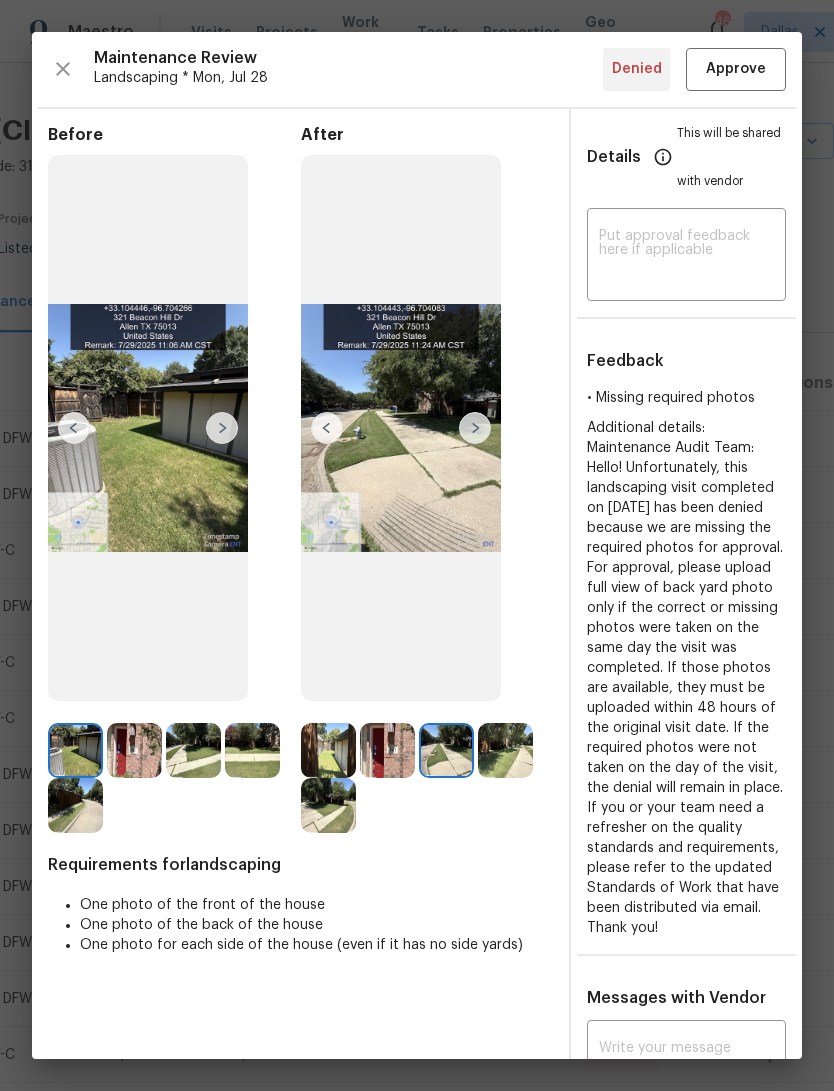 click at bounding box center (327, 428) 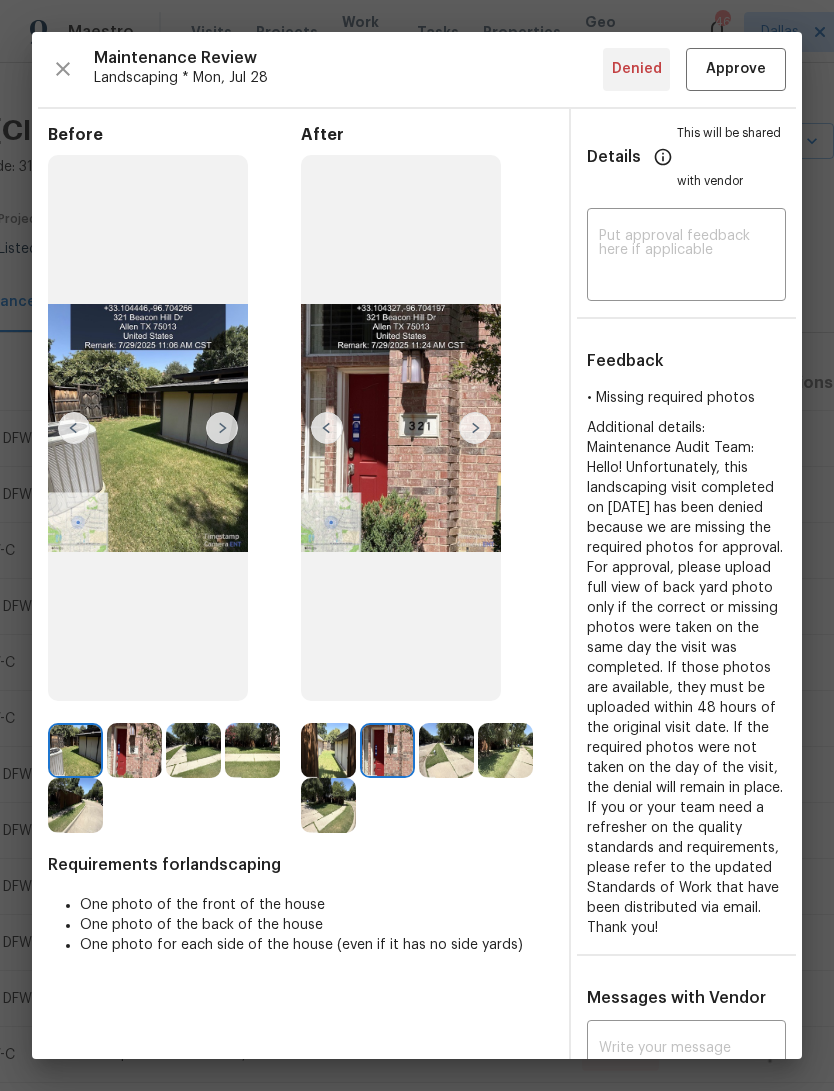 click at bounding box center [401, 428] 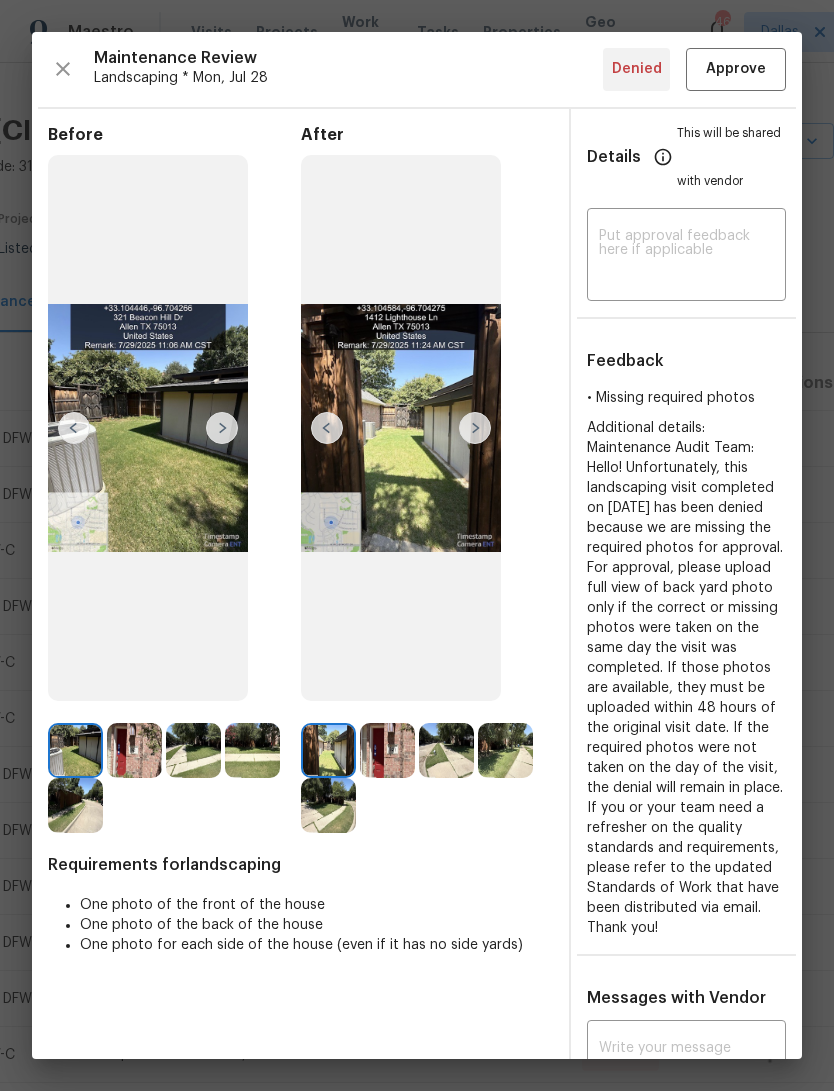click at bounding box center (327, 428) 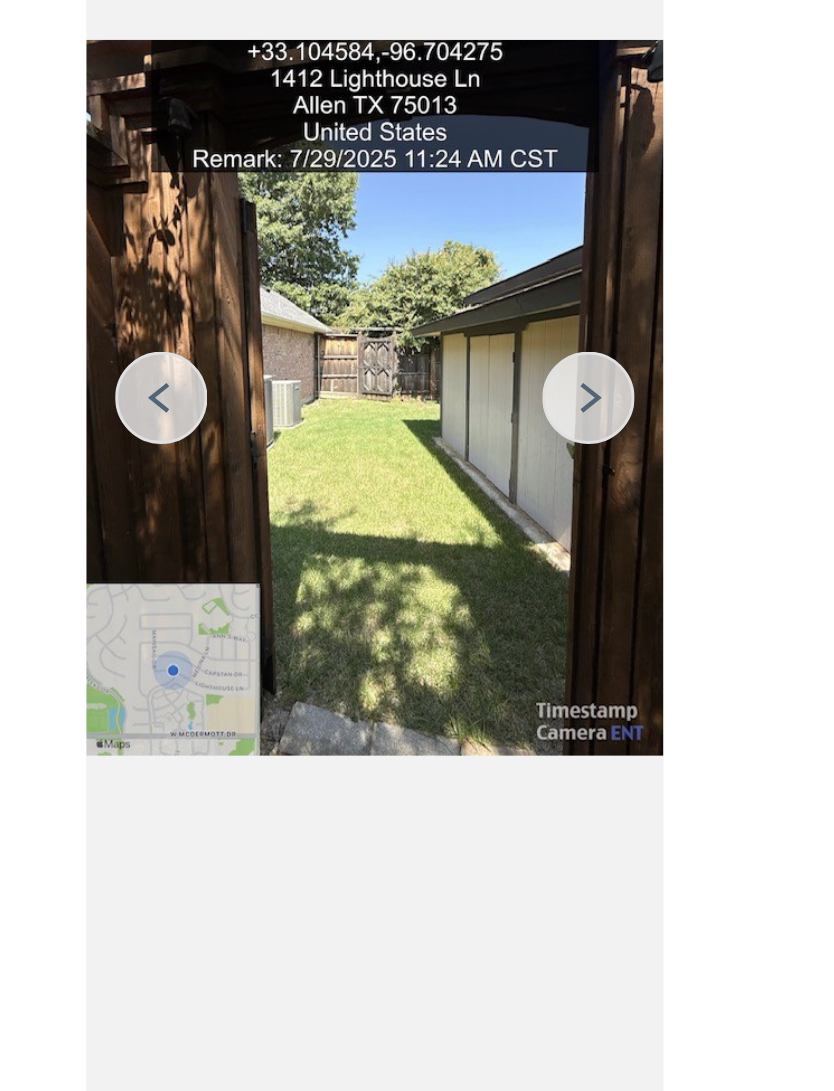 click at bounding box center [475, 428] 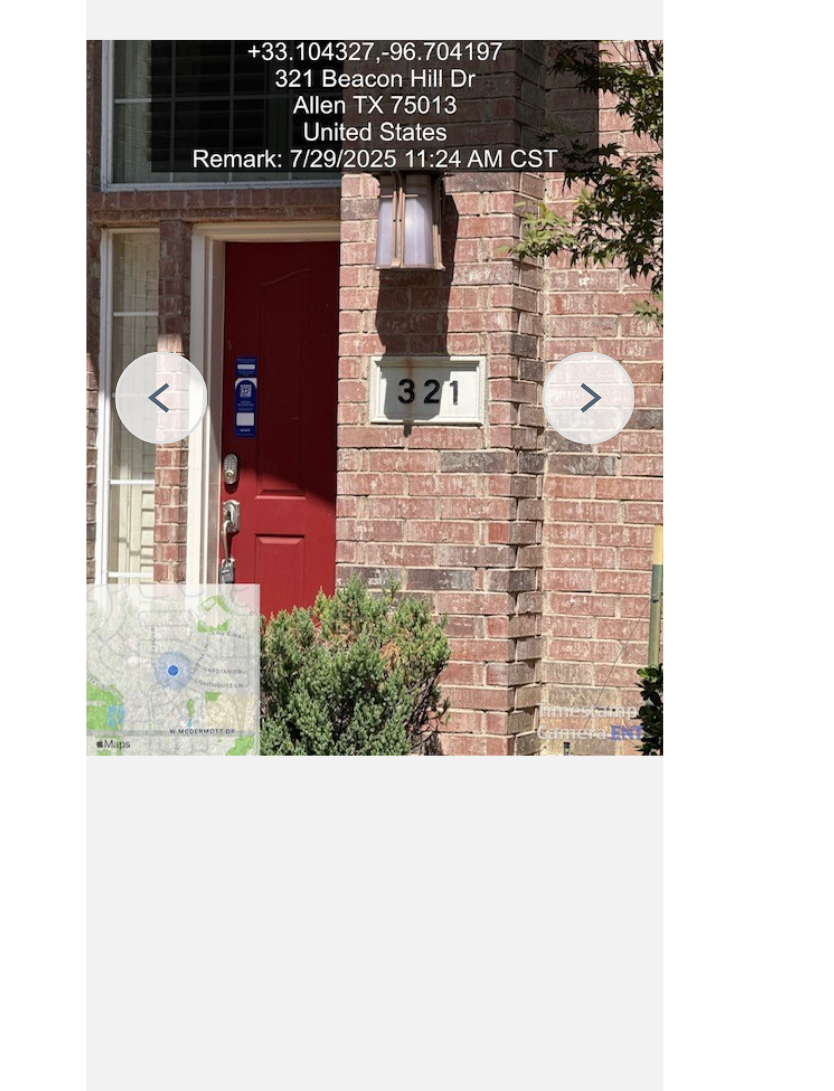 click at bounding box center (475, 428) 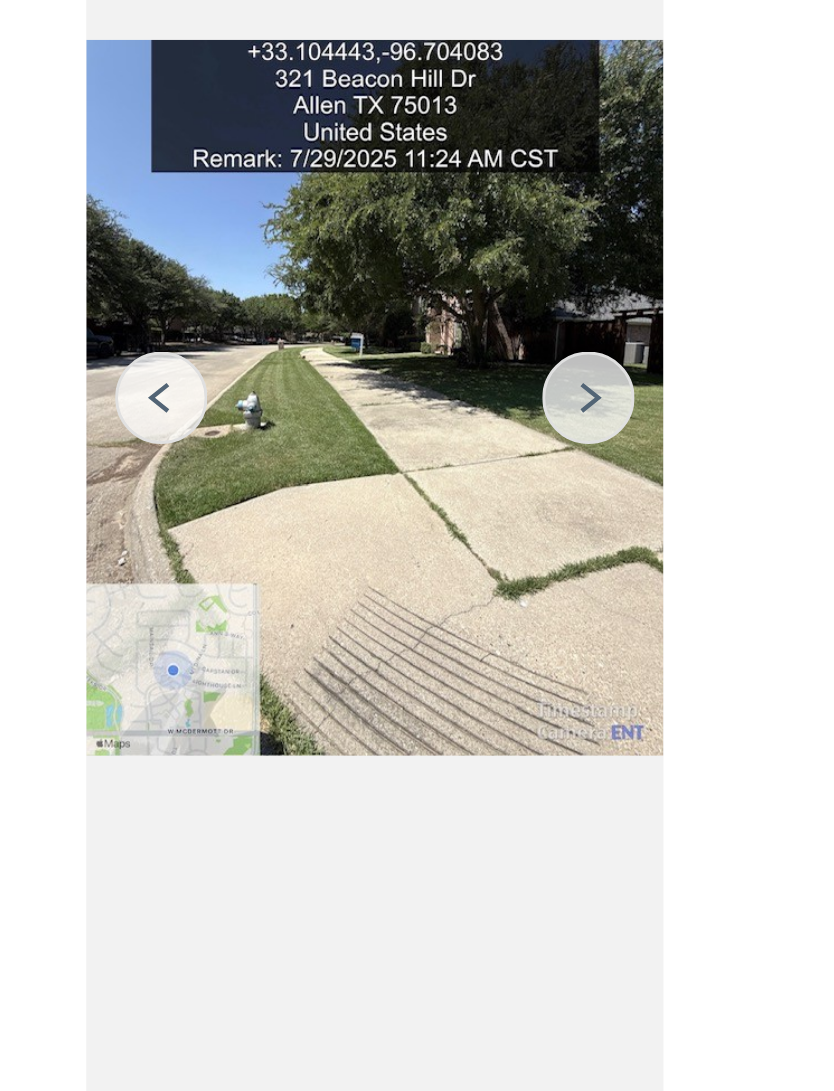 click at bounding box center (475, 428) 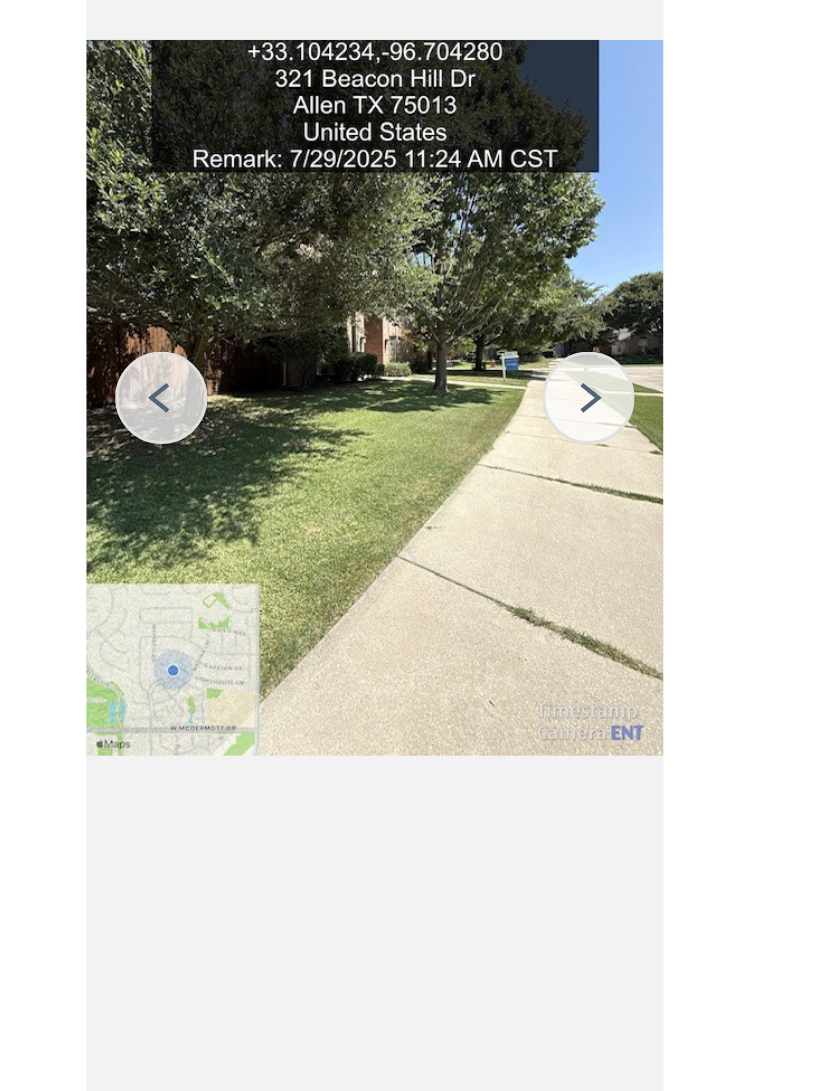 click at bounding box center (475, 428) 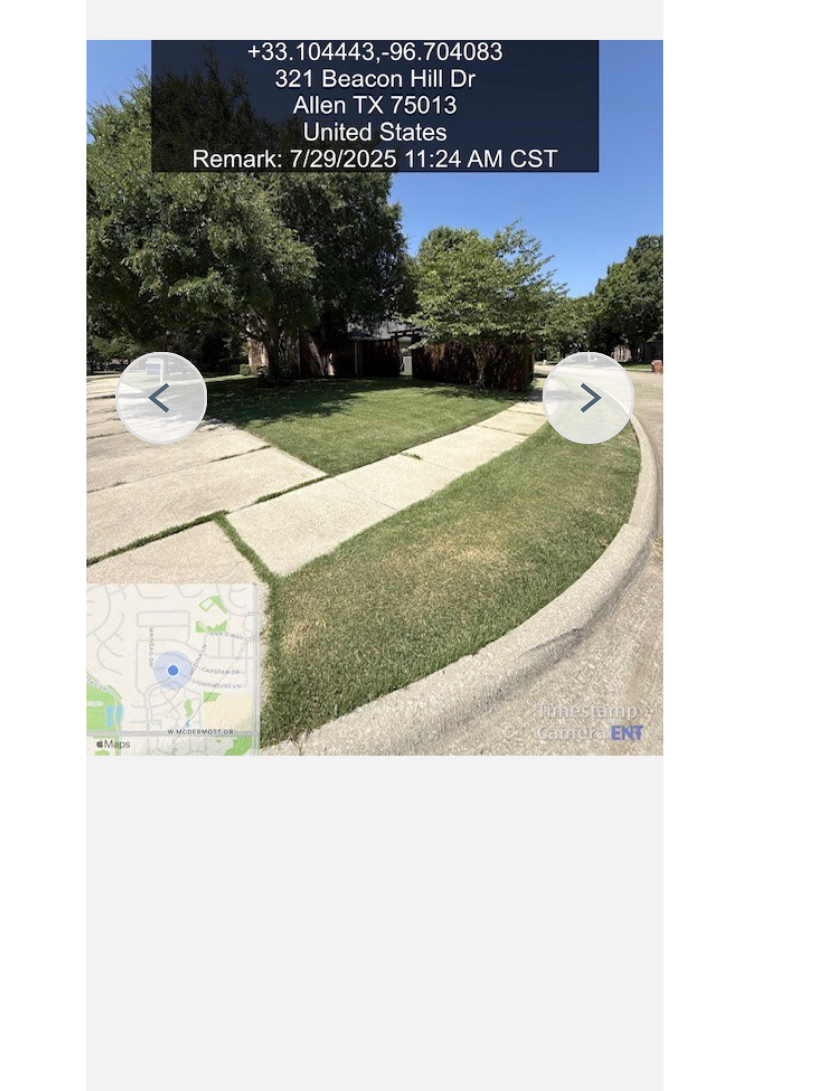 click at bounding box center [475, 428] 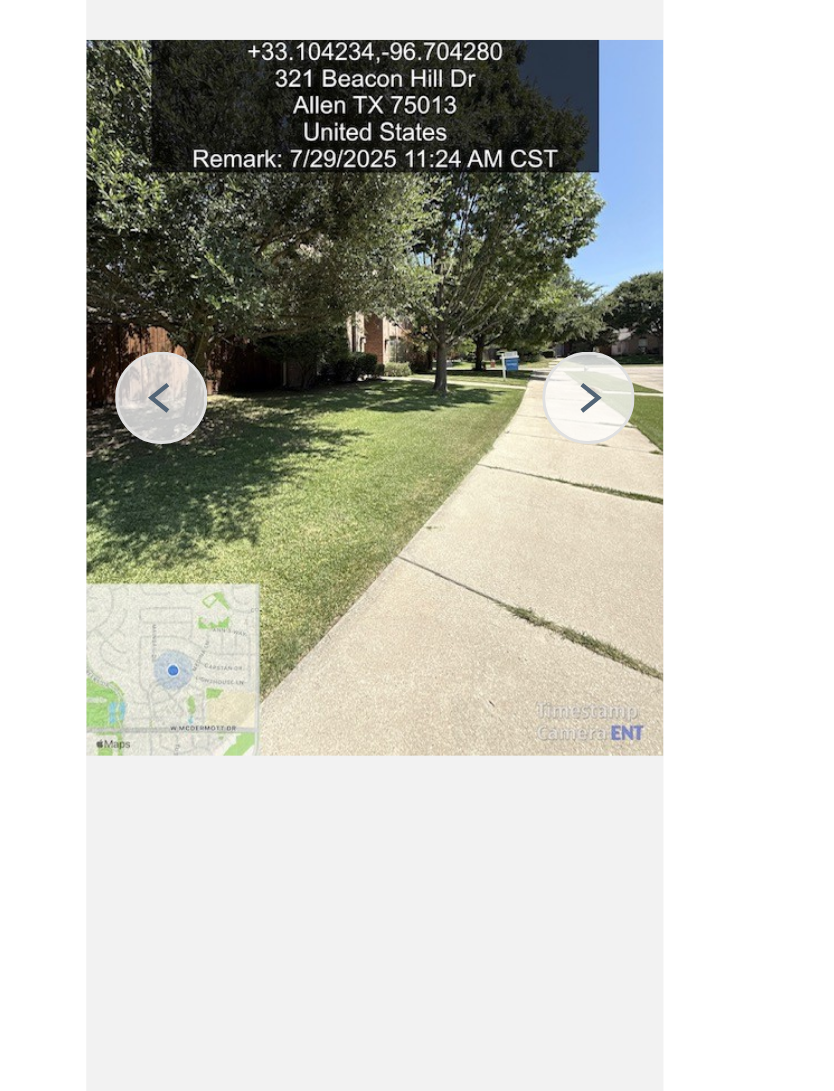 click at bounding box center [475, 428] 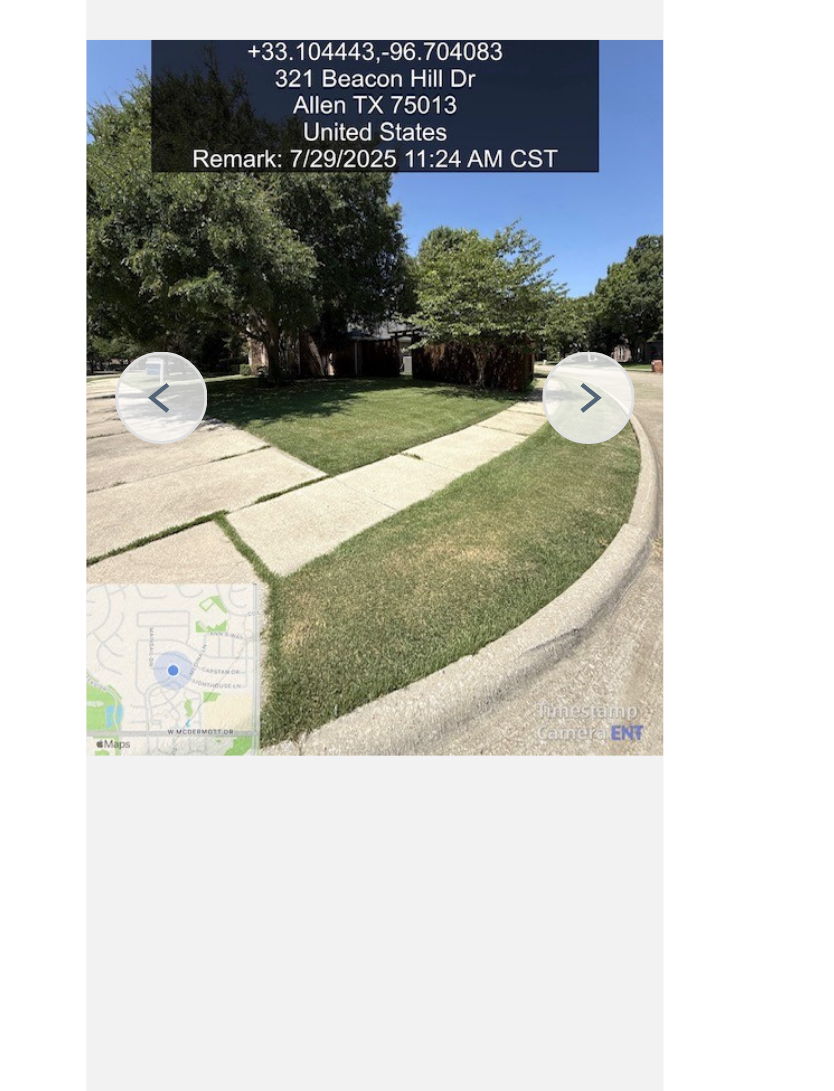 click at bounding box center (327, 428) 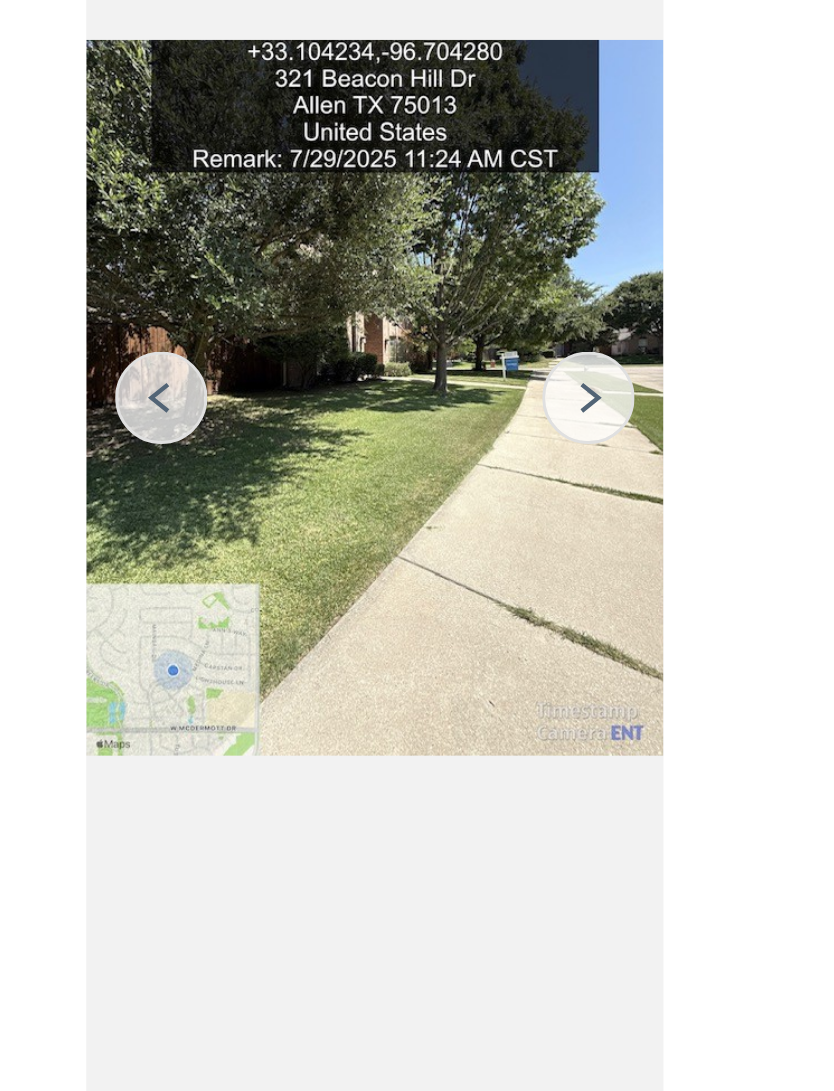 click at bounding box center (327, 428) 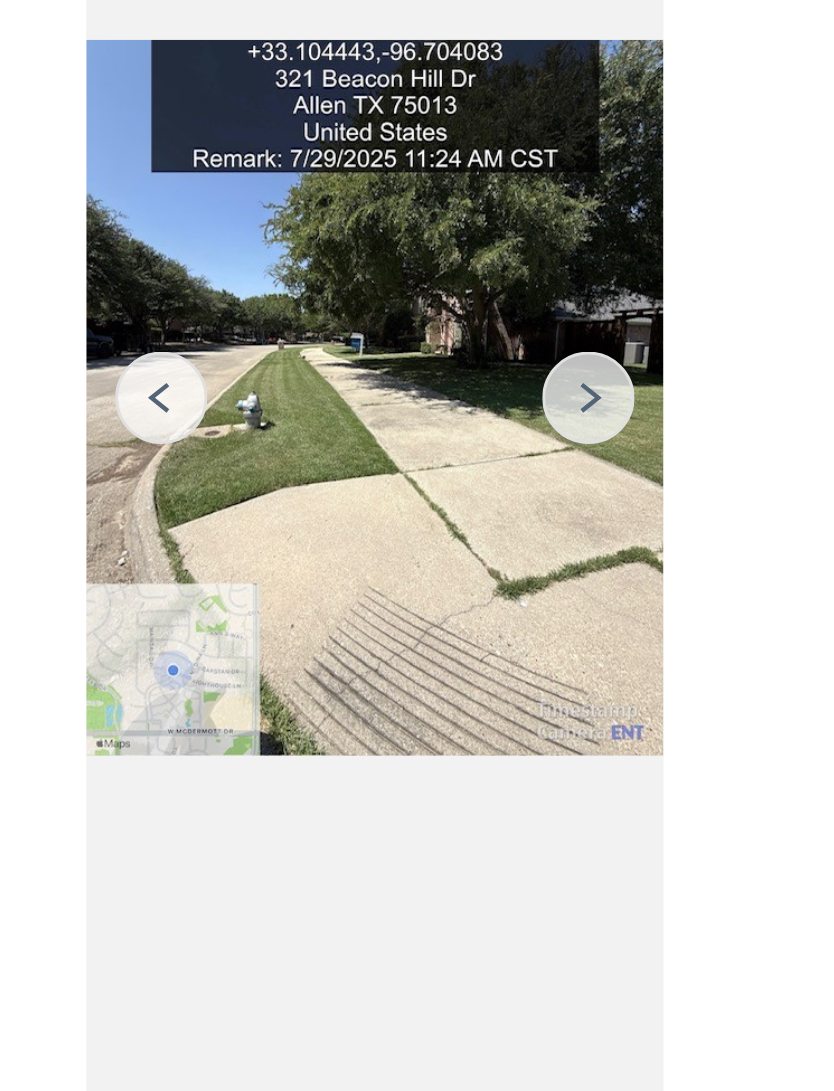 click at bounding box center (327, 428) 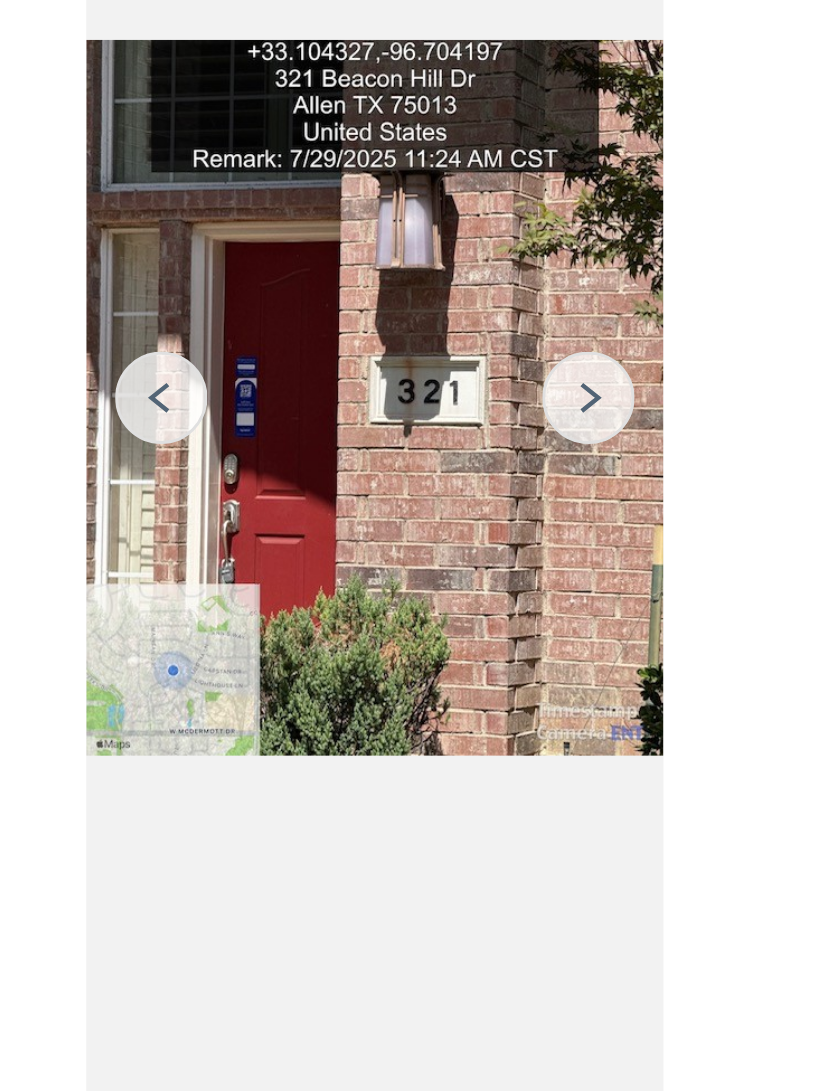 click at bounding box center (475, 428) 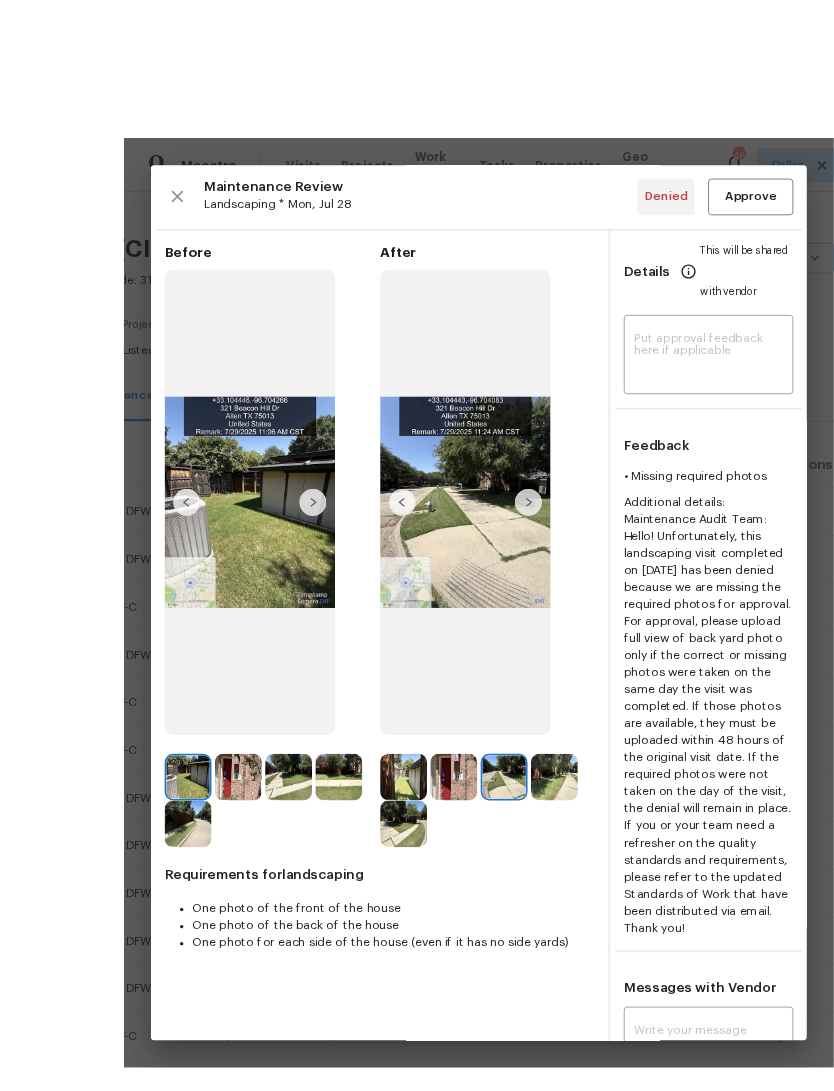 scroll, scrollTop: 1, scrollLeft: 0, axis: vertical 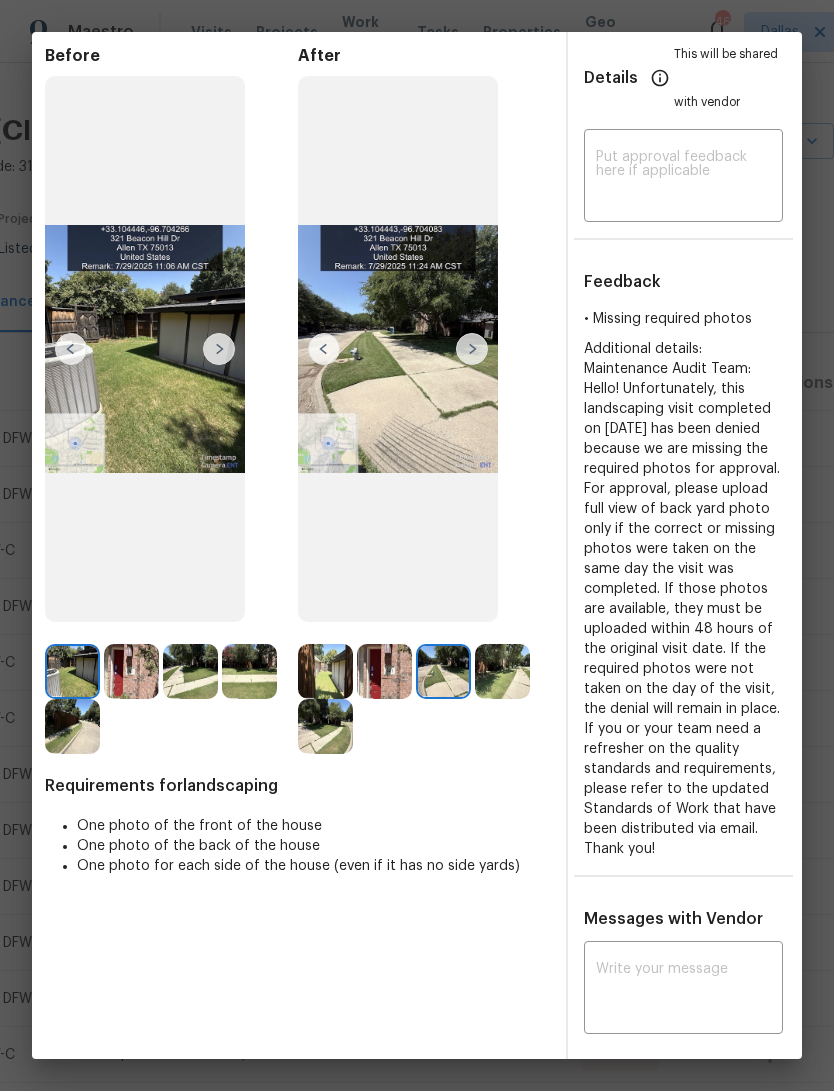 click at bounding box center [472, 349] 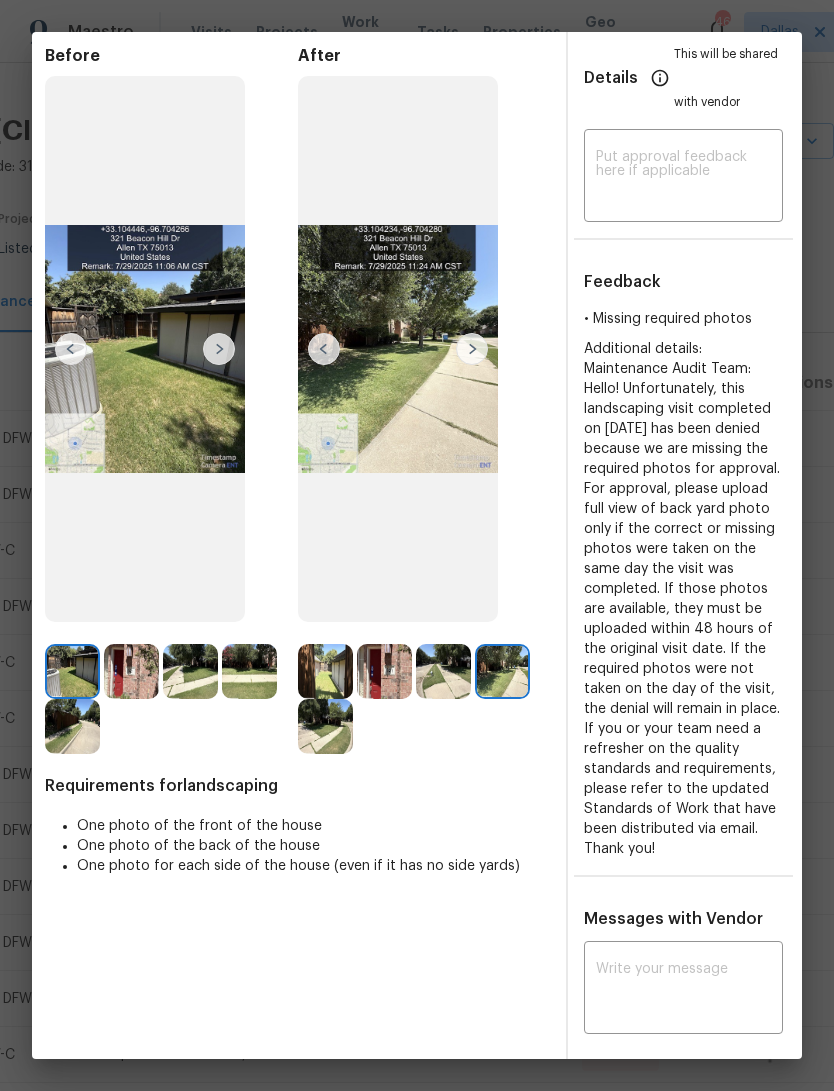 click at bounding box center (472, 349) 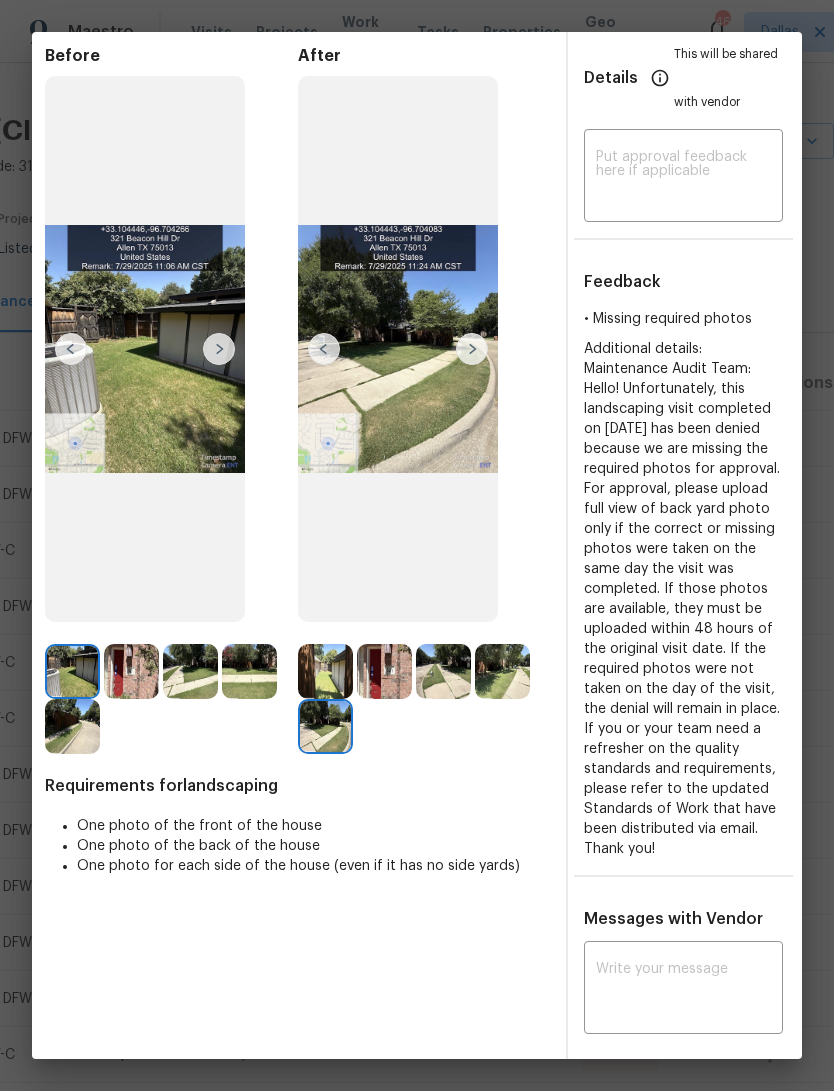 click at bounding box center [472, 349] 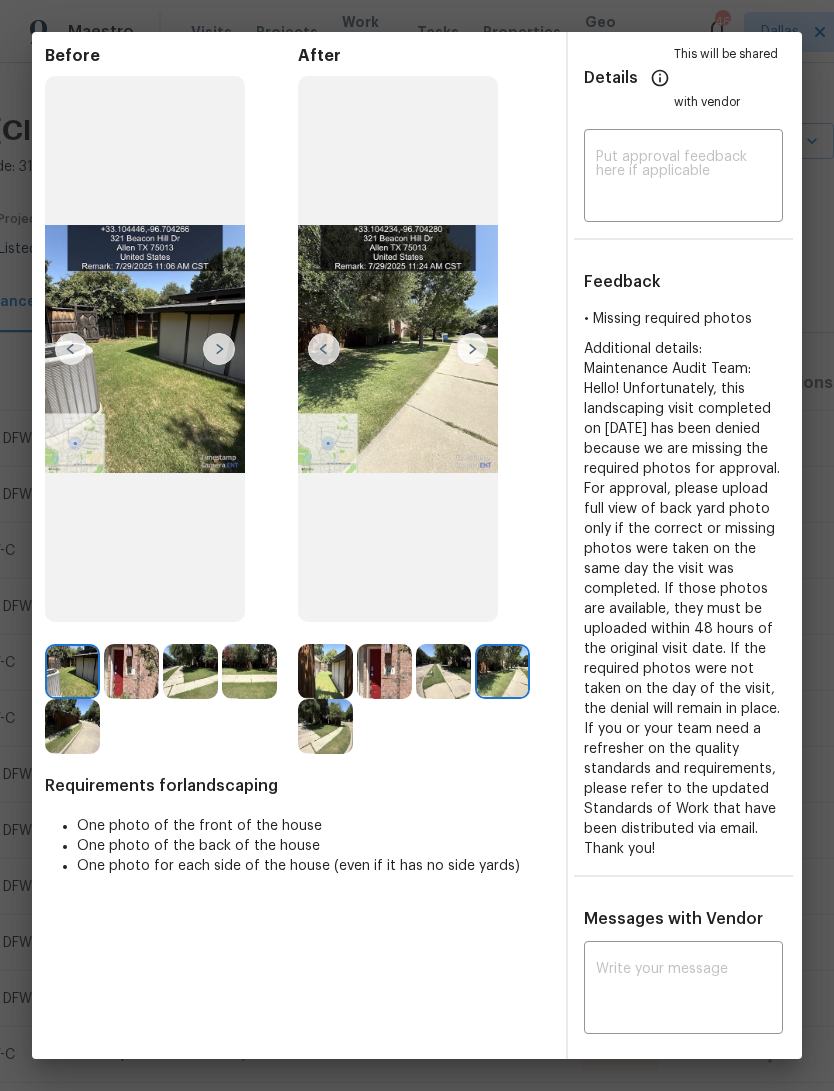 click at bounding box center (324, 349) 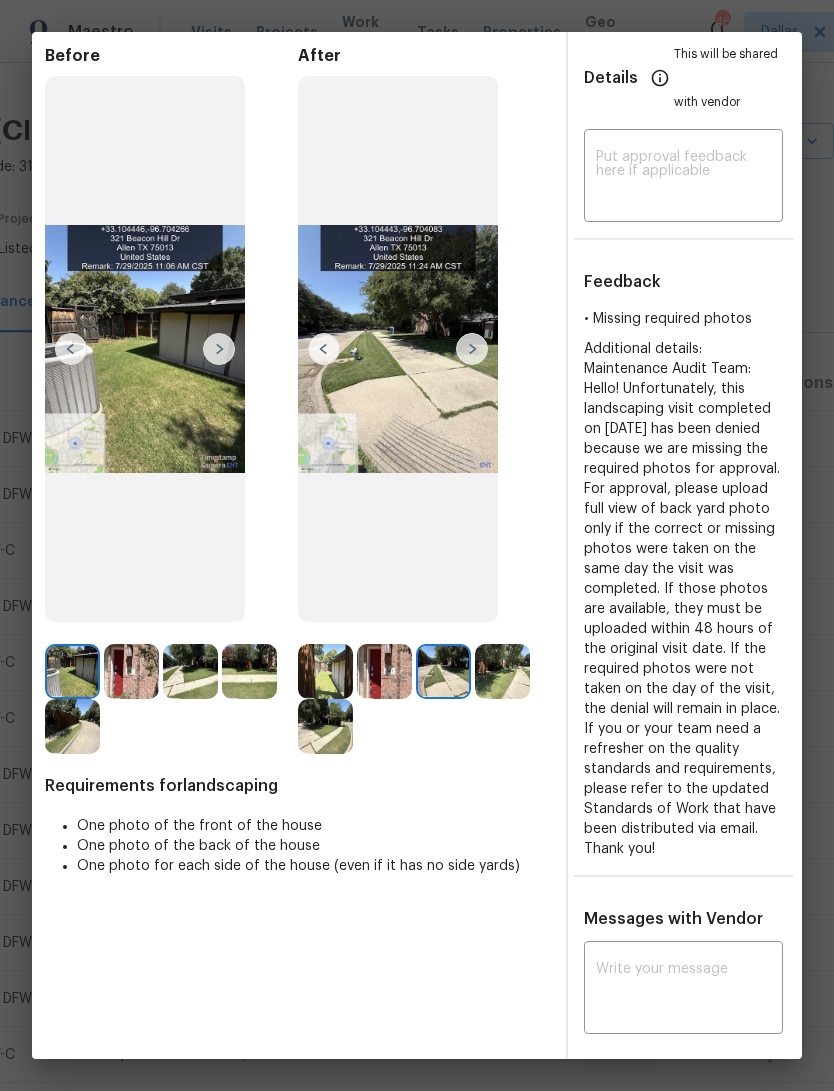 click at bounding box center (324, 349) 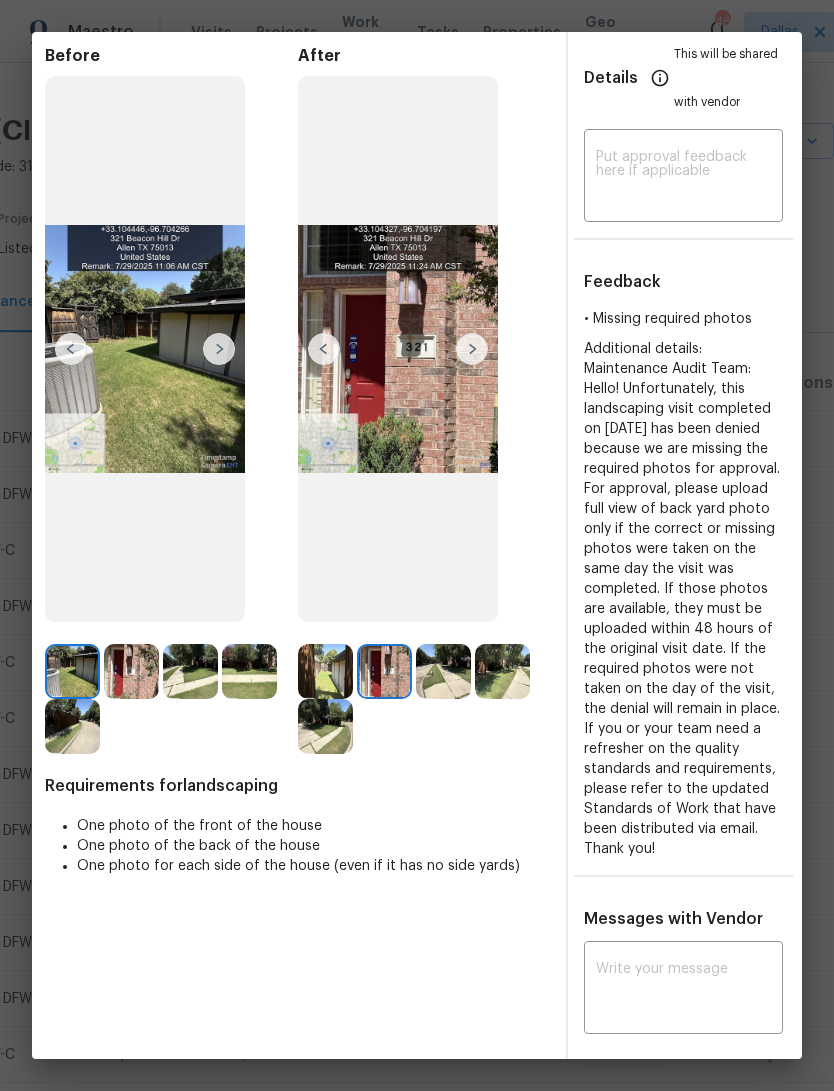click at bounding box center (324, 349) 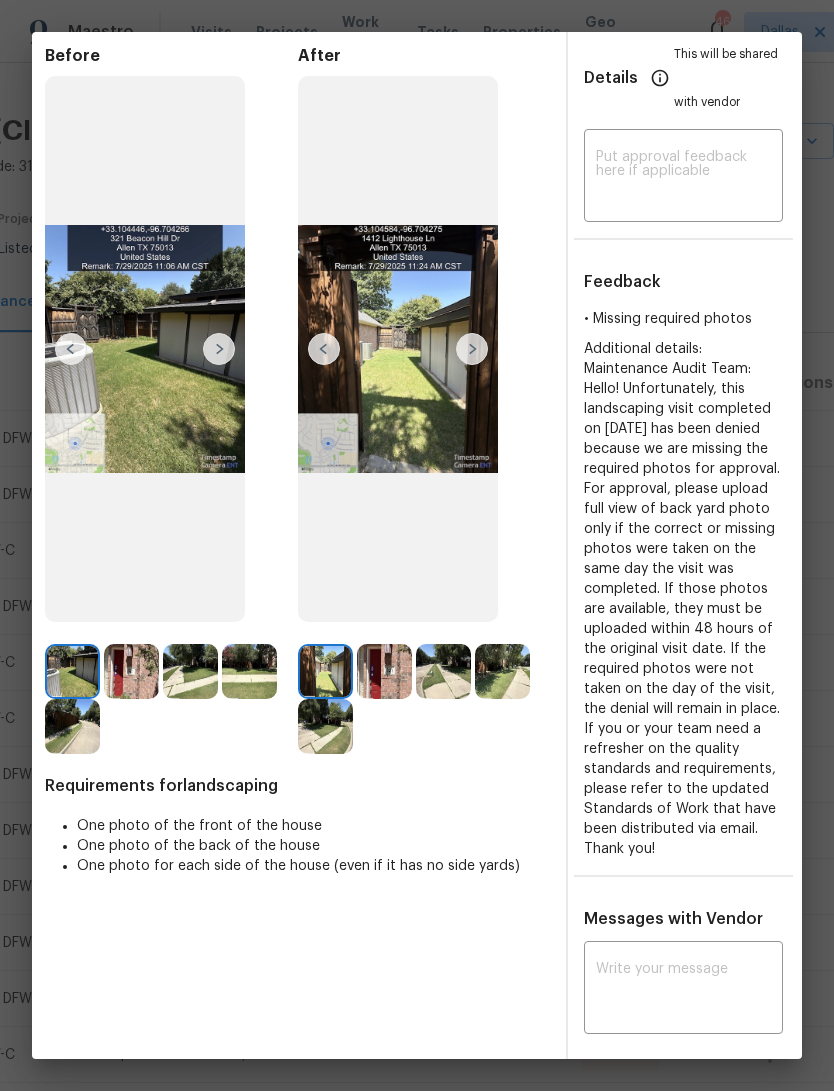 click at bounding box center (324, 349) 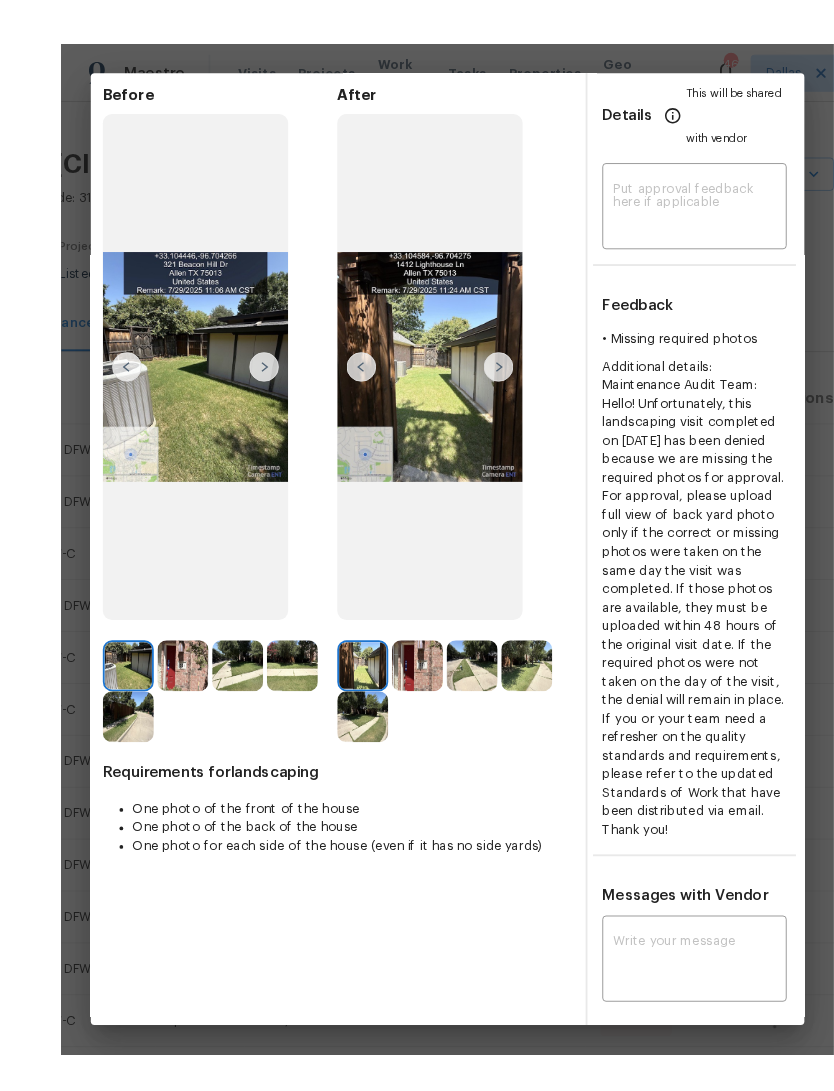 scroll, scrollTop: 42, scrollLeft: 0, axis: vertical 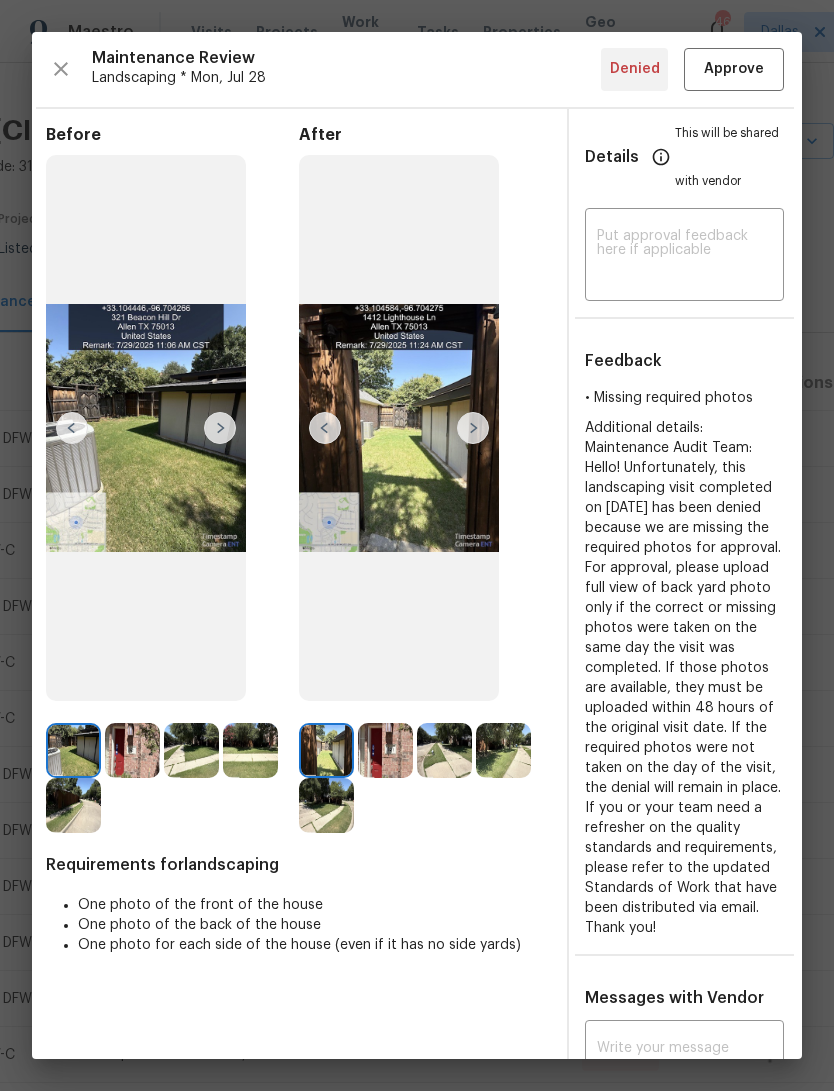 click at bounding box center [473, 428] 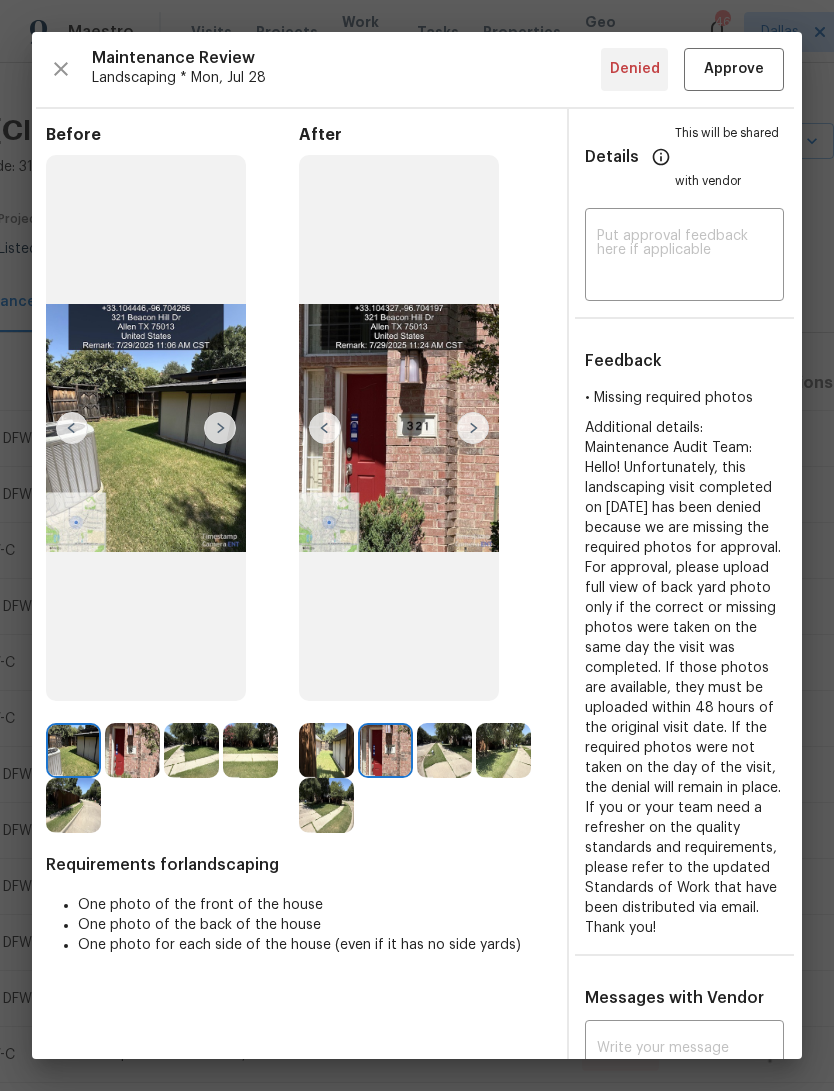click at bounding box center [325, 428] 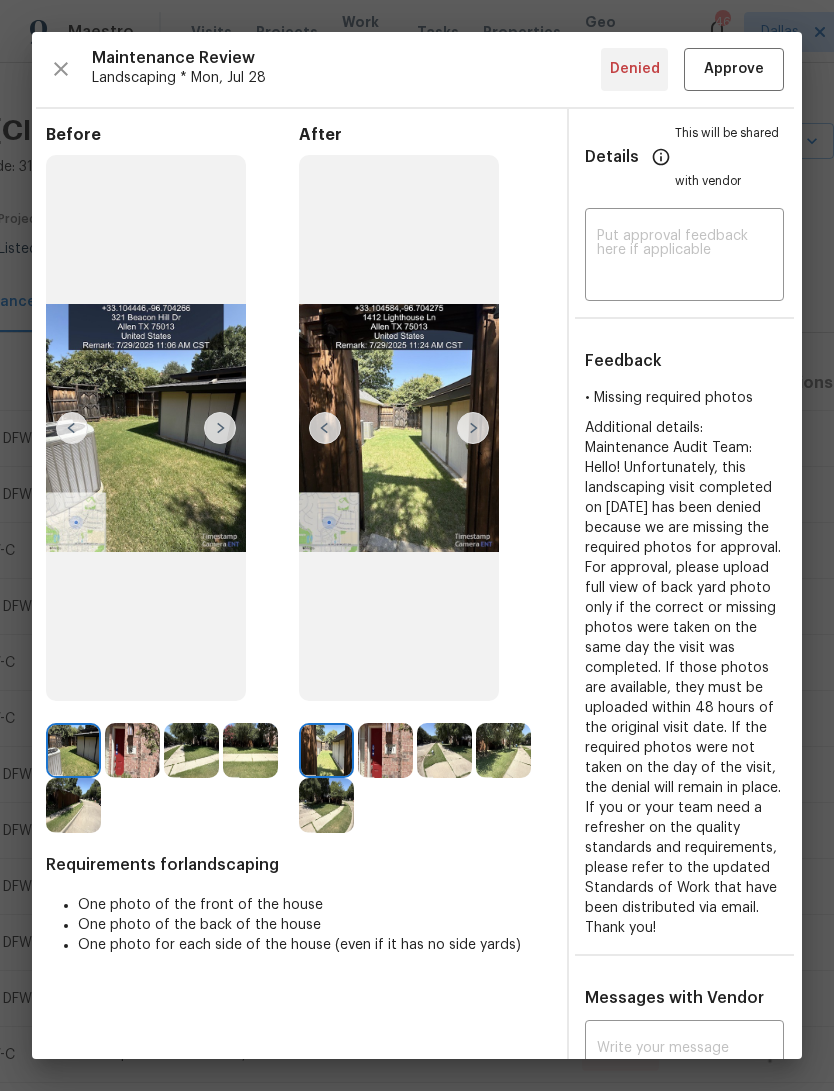click at bounding box center (473, 428) 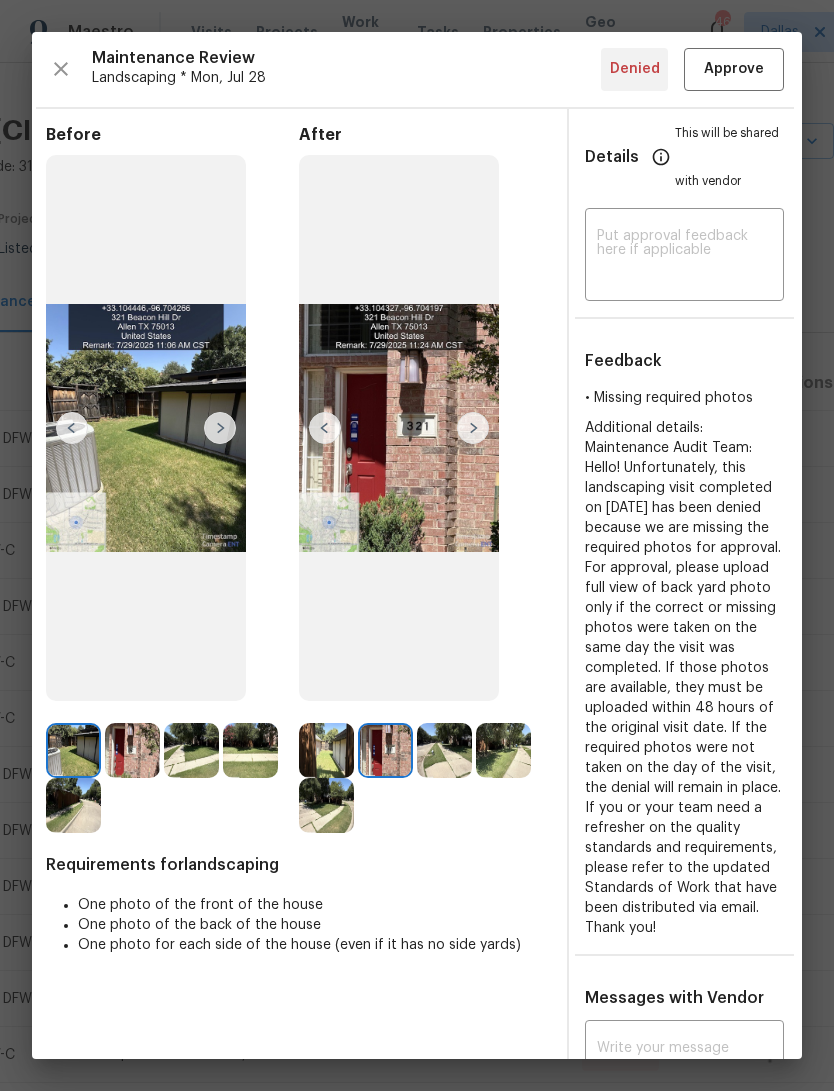click at bounding box center (473, 428) 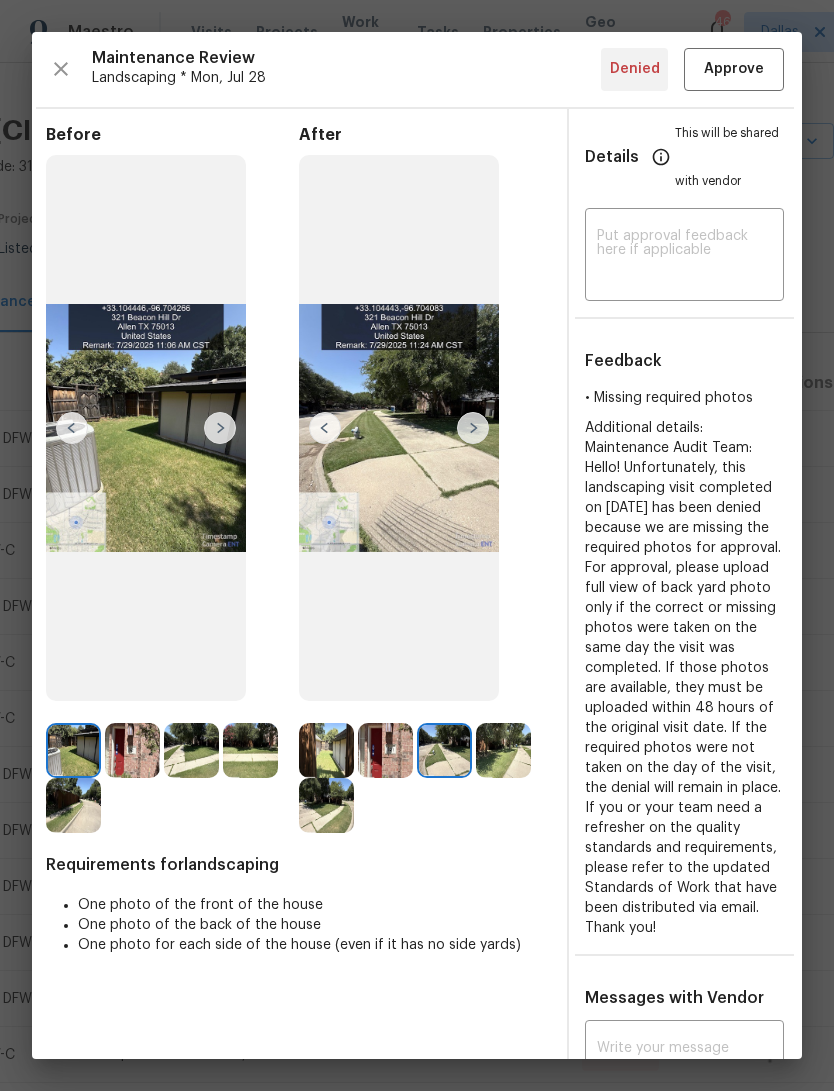 click at bounding box center (473, 428) 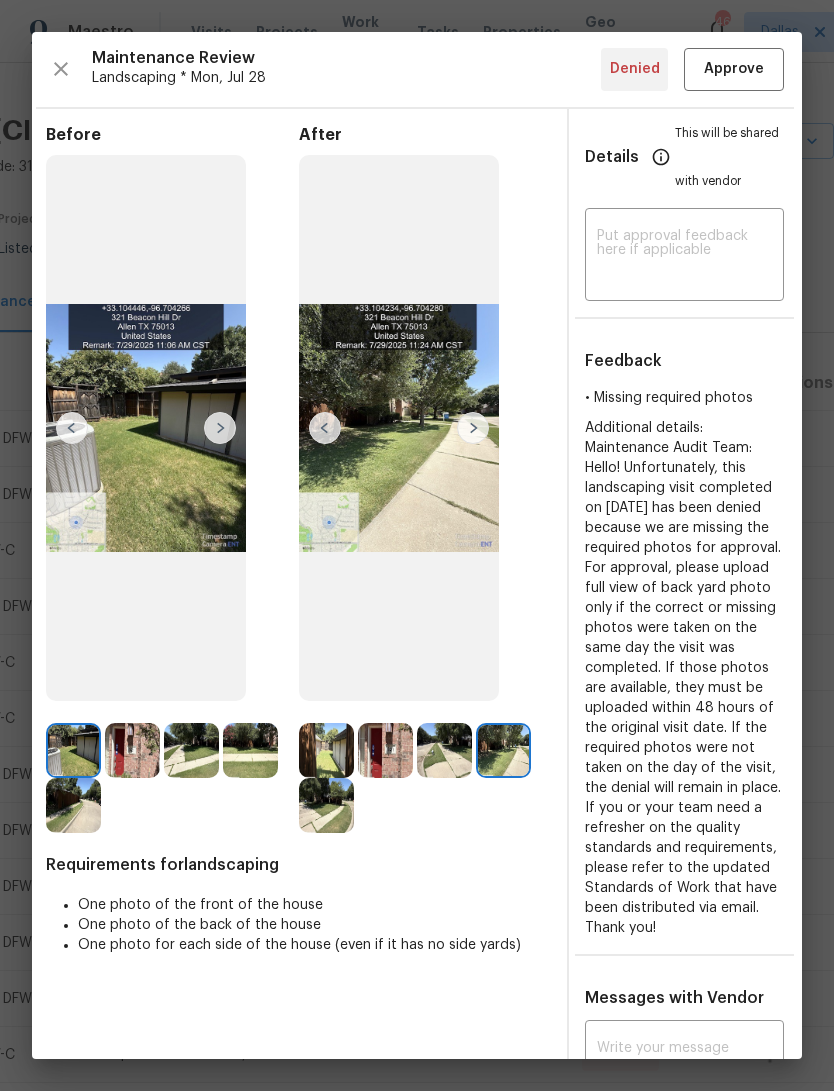 click at bounding box center (473, 428) 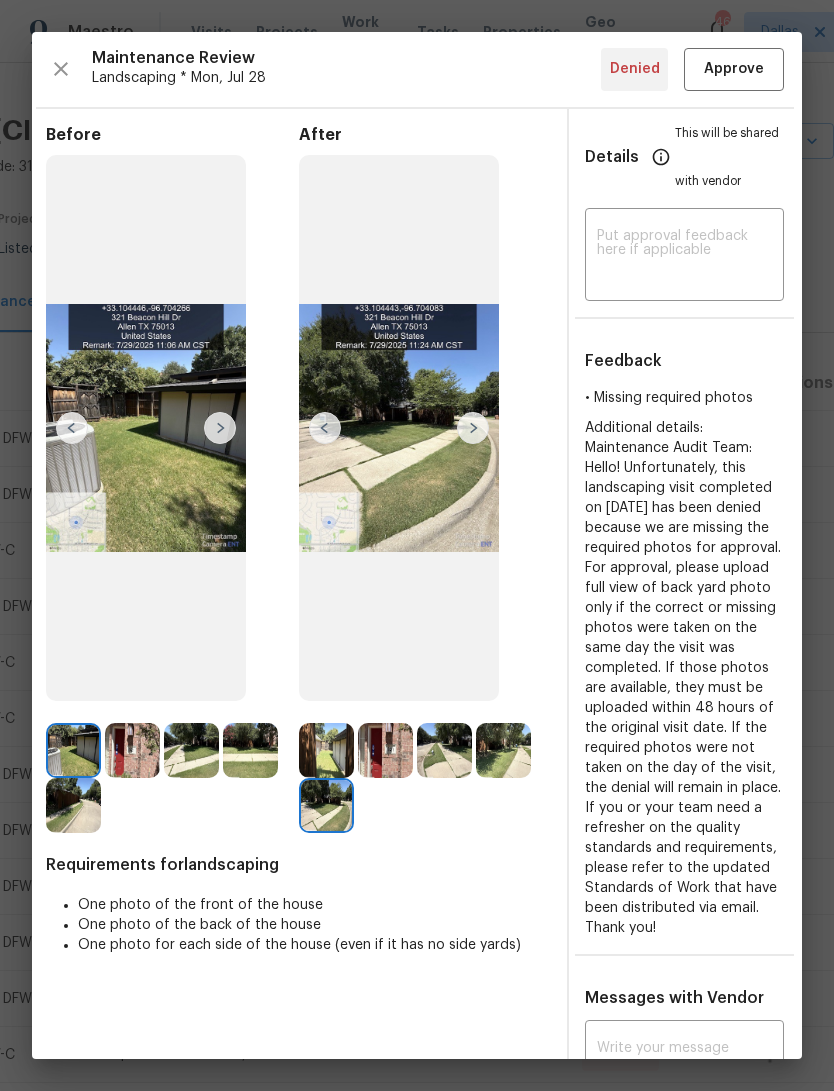click at bounding box center [473, 428] 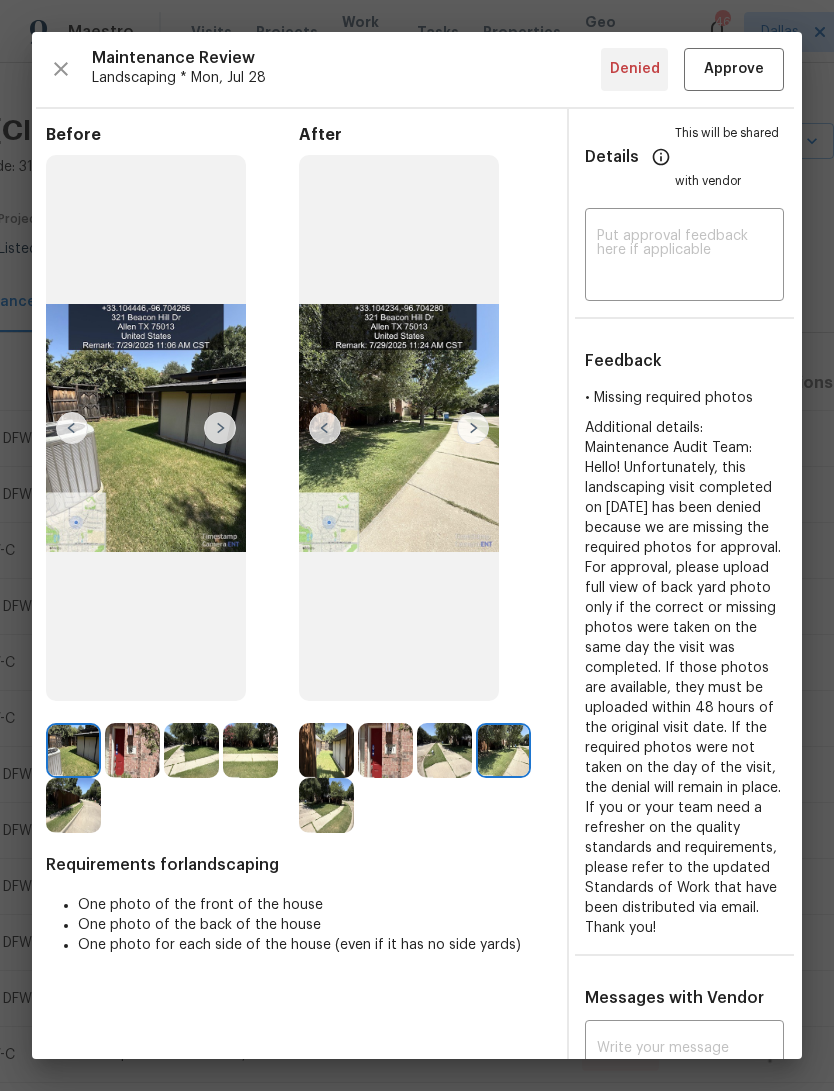 click at bounding box center (325, 428) 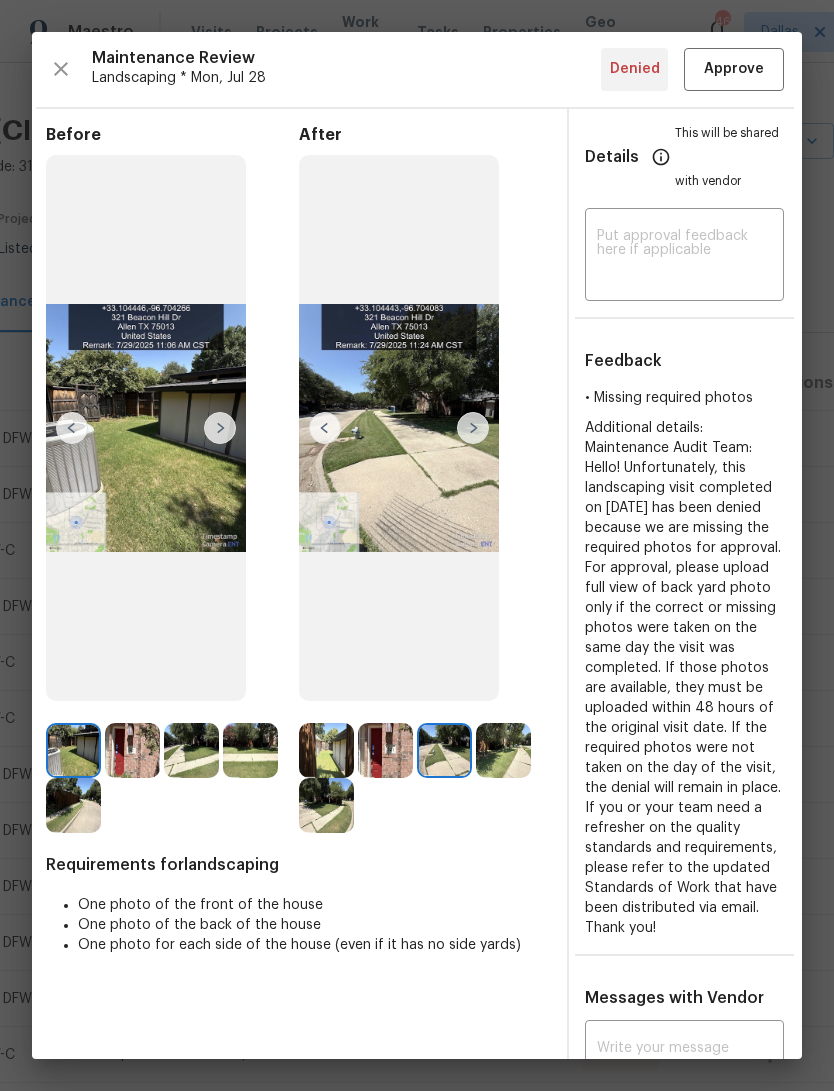 click at bounding box center (325, 428) 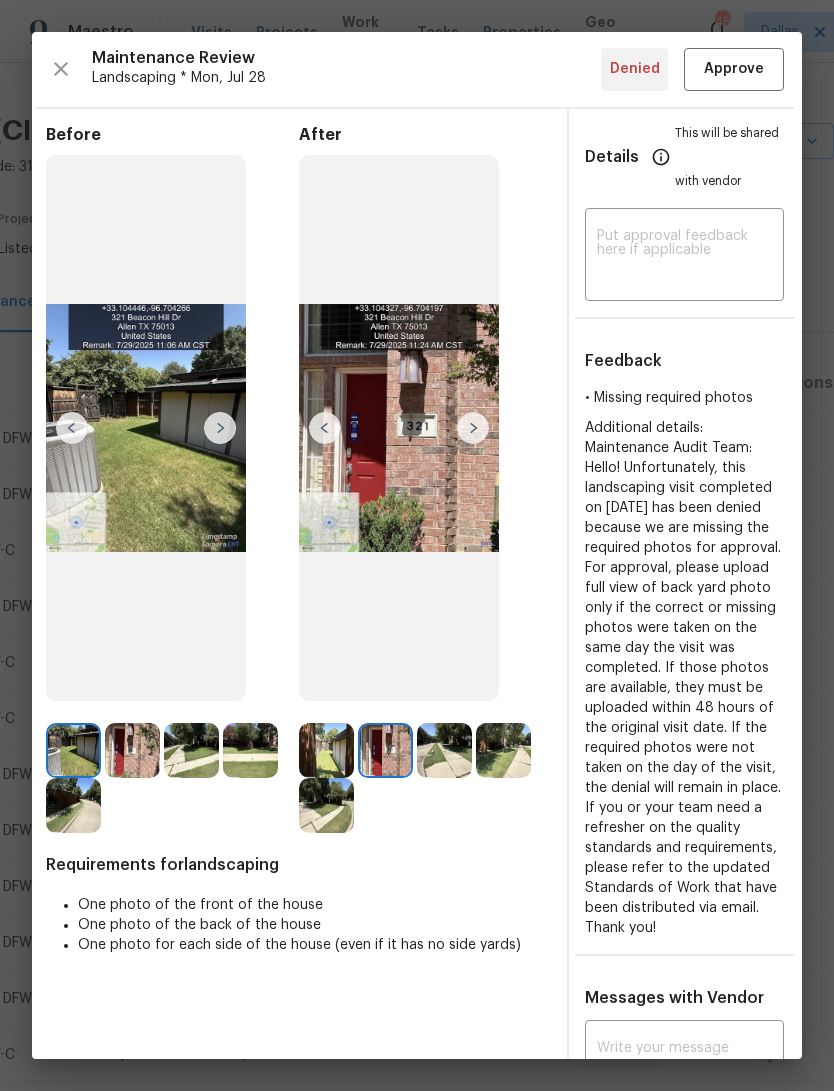 click at bounding box center [325, 428] 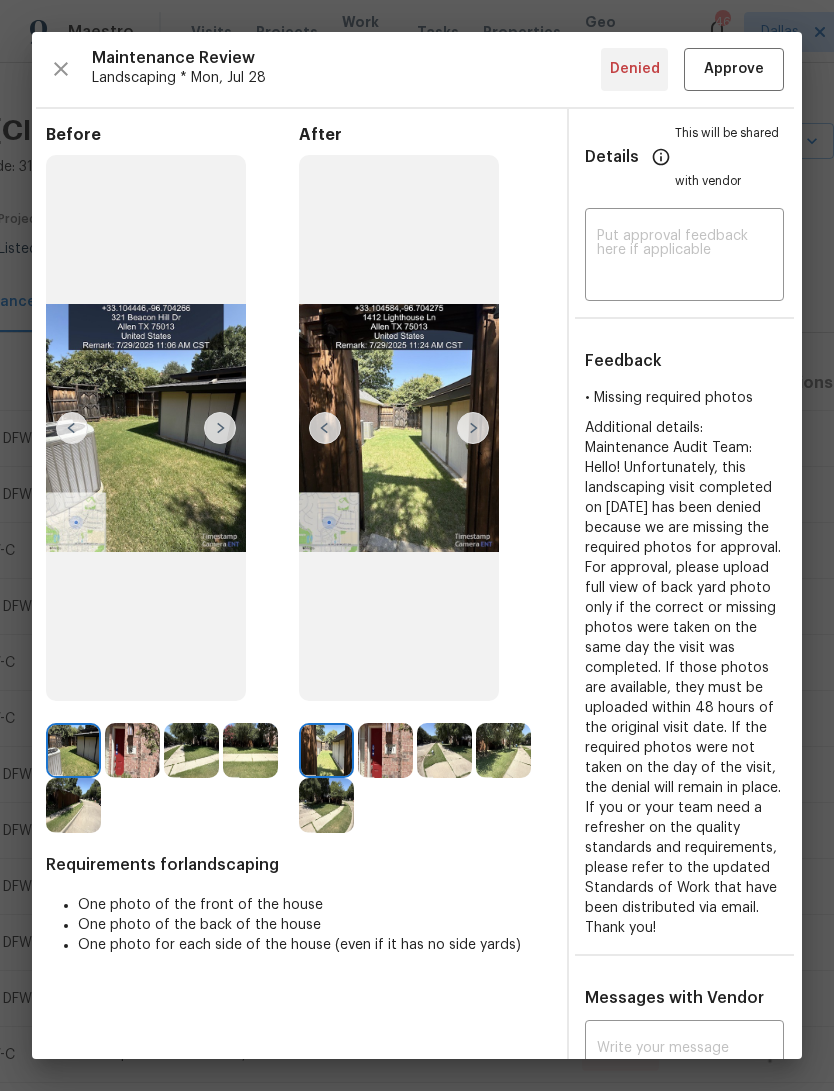 click at bounding box center (473, 428) 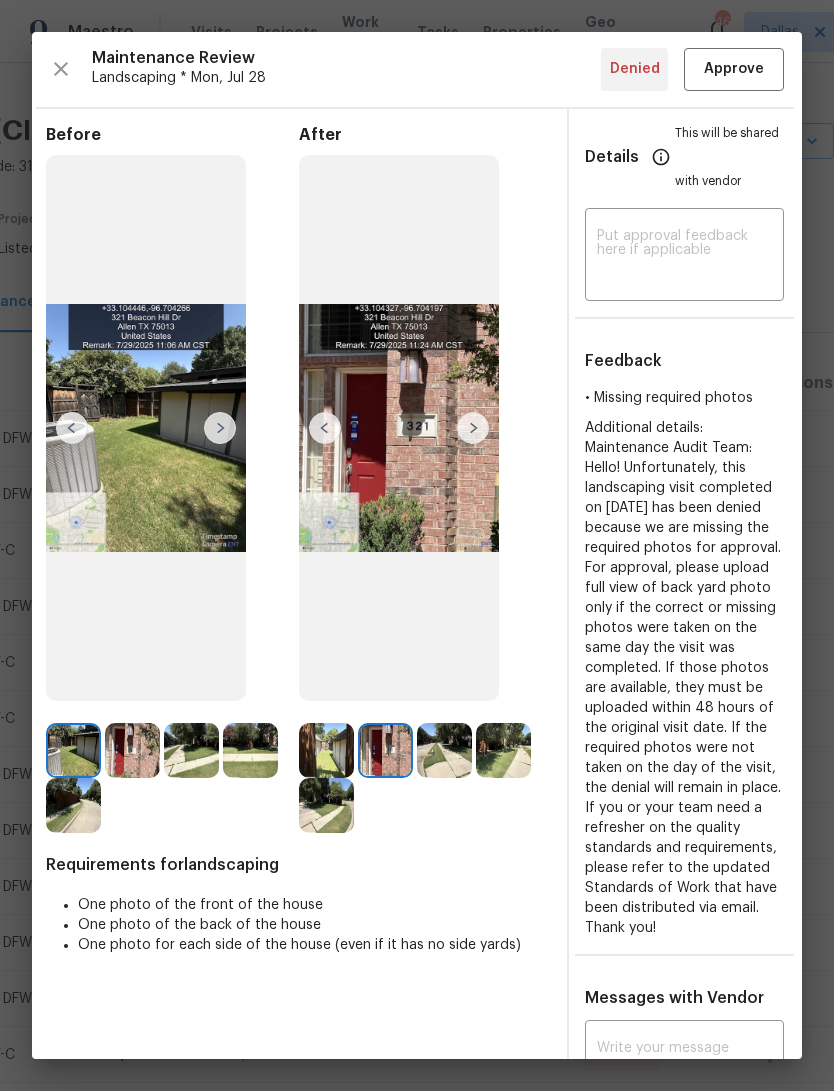 click at bounding box center (473, 428) 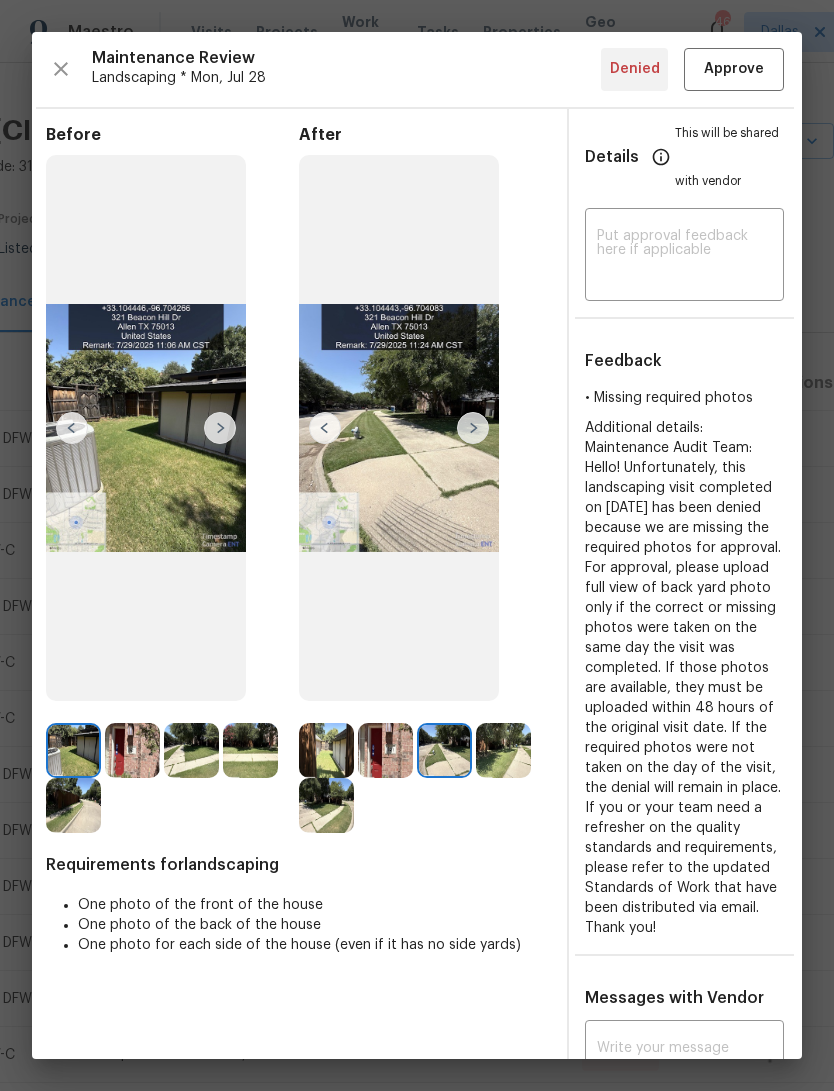 click at bounding box center [473, 428] 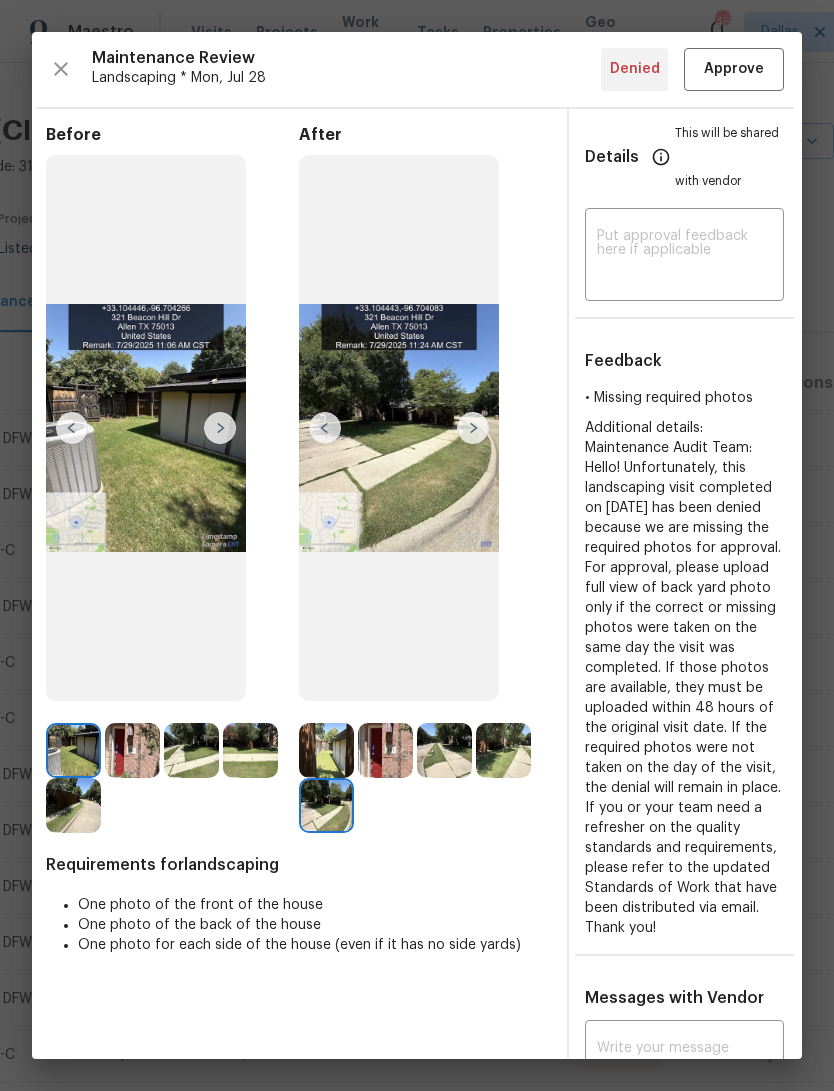 click at bounding box center (473, 428) 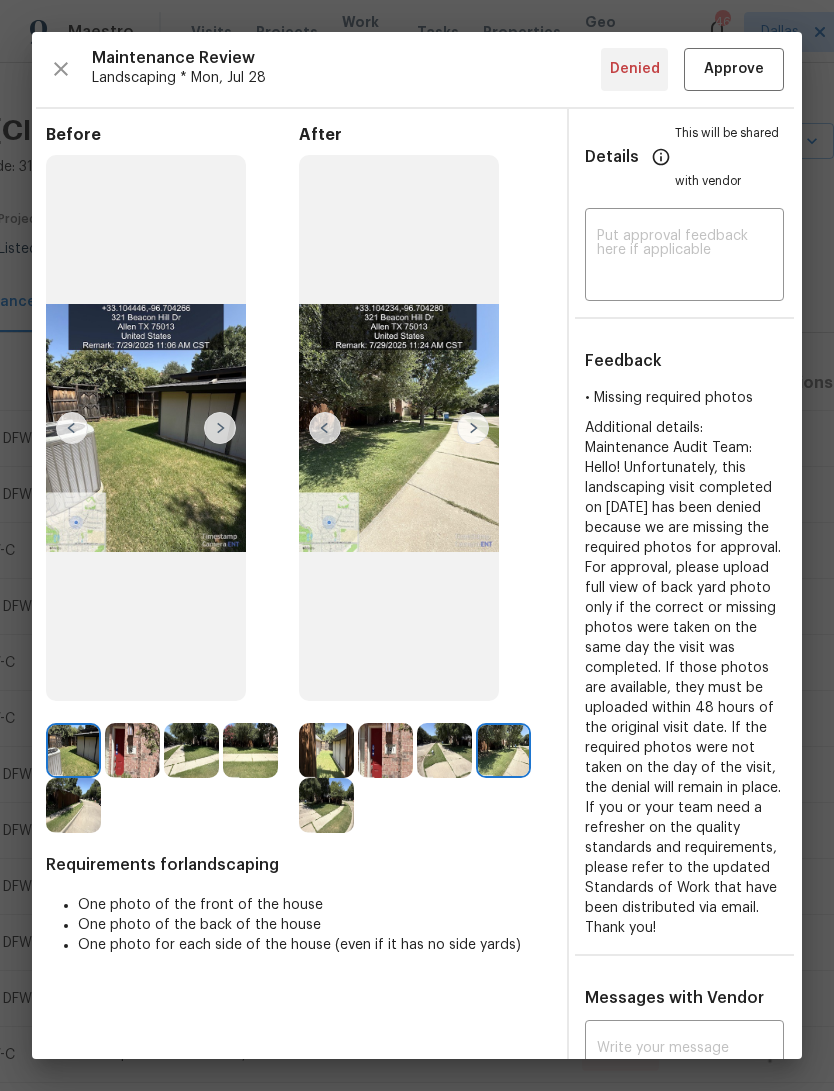 click at bounding box center (325, 428) 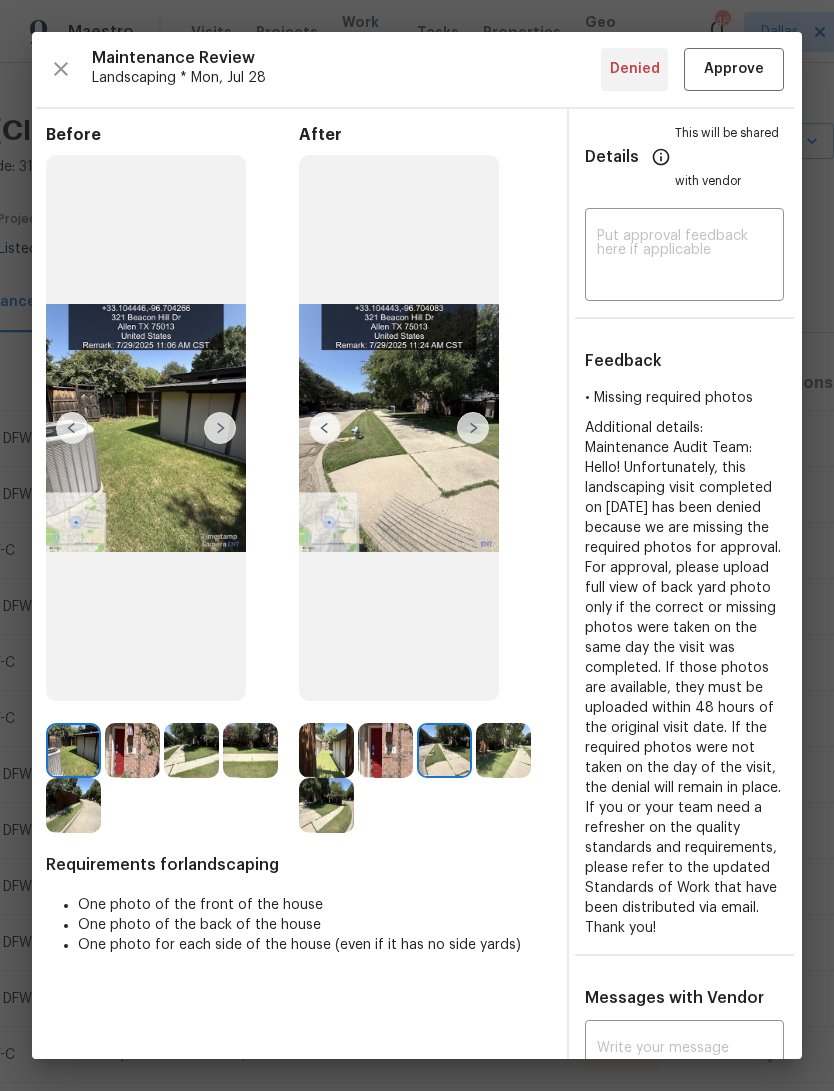 click at bounding box center (325, 428) 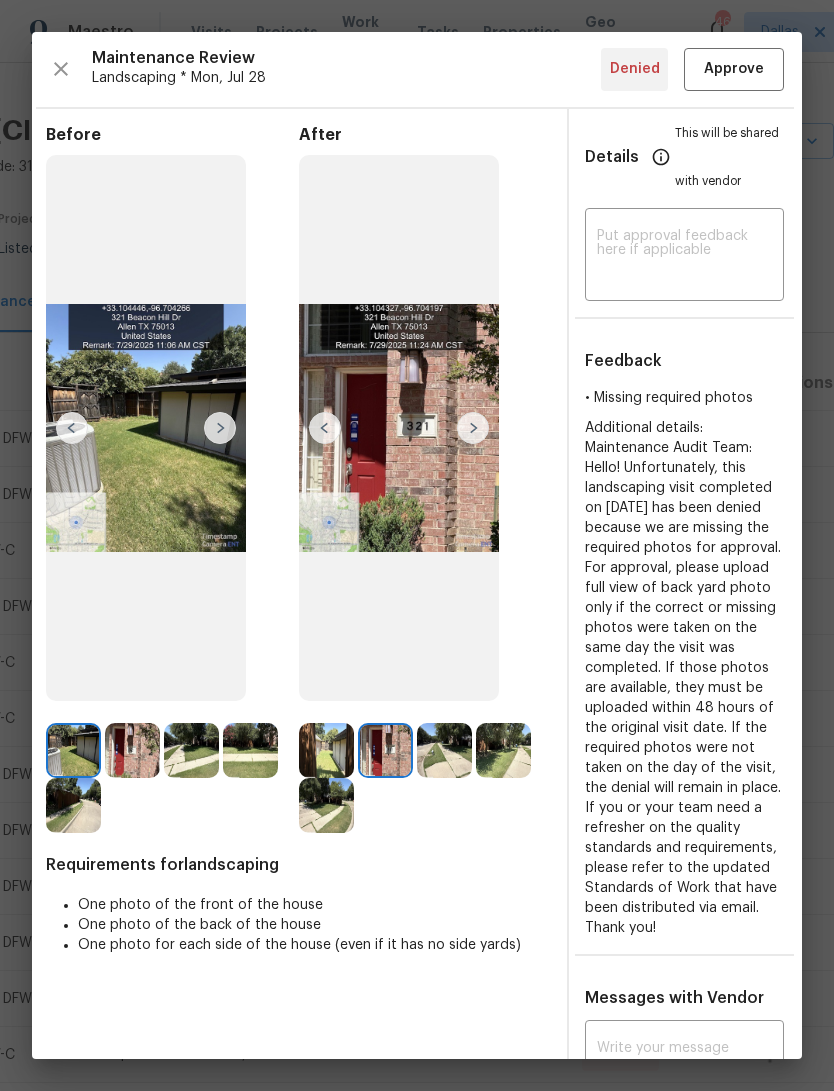 click at bounding box center (325, 428) 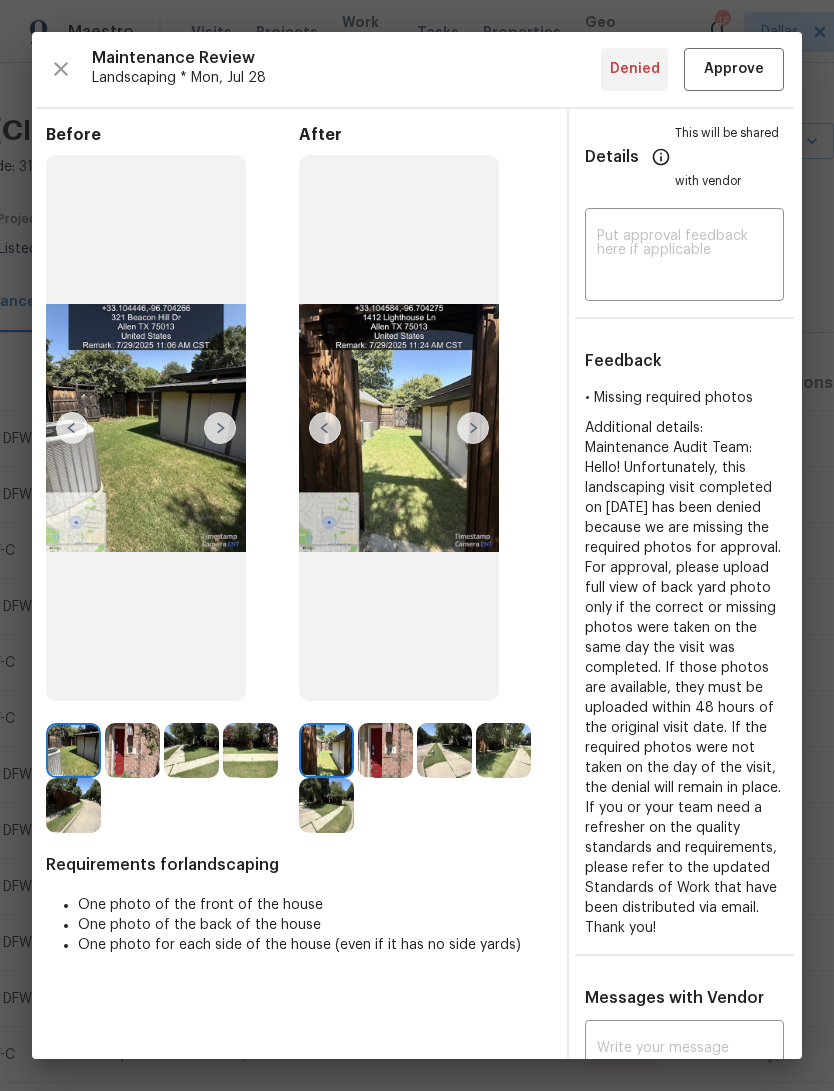 click at bounding box center (325, 428) 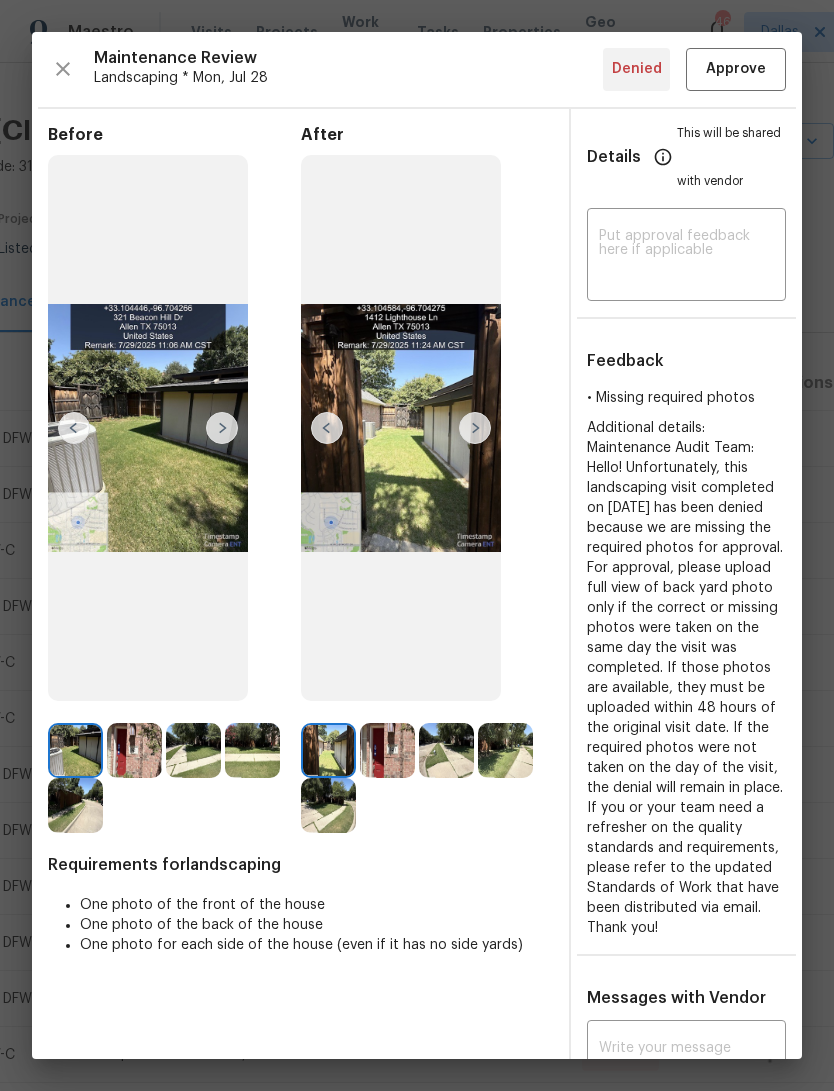 scroll, scrollTop: 0, scrollLeft: 0, axis: both 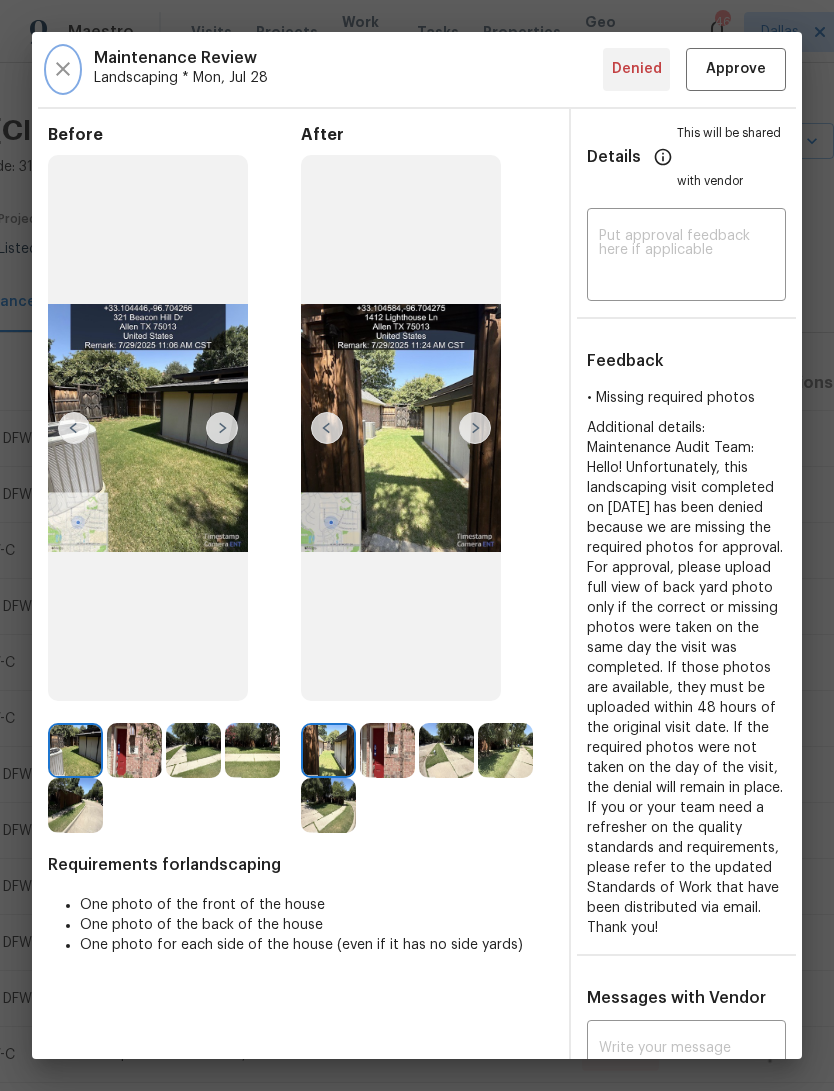 click 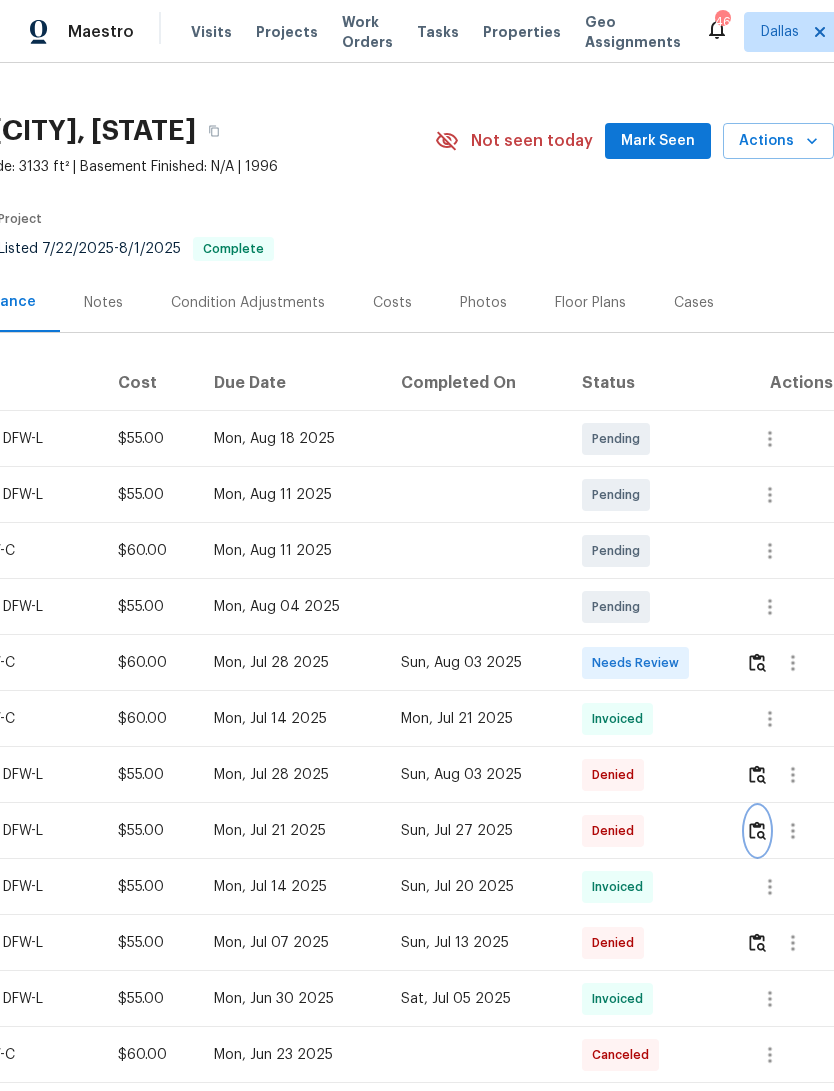 click at bounding box center (757, 830) 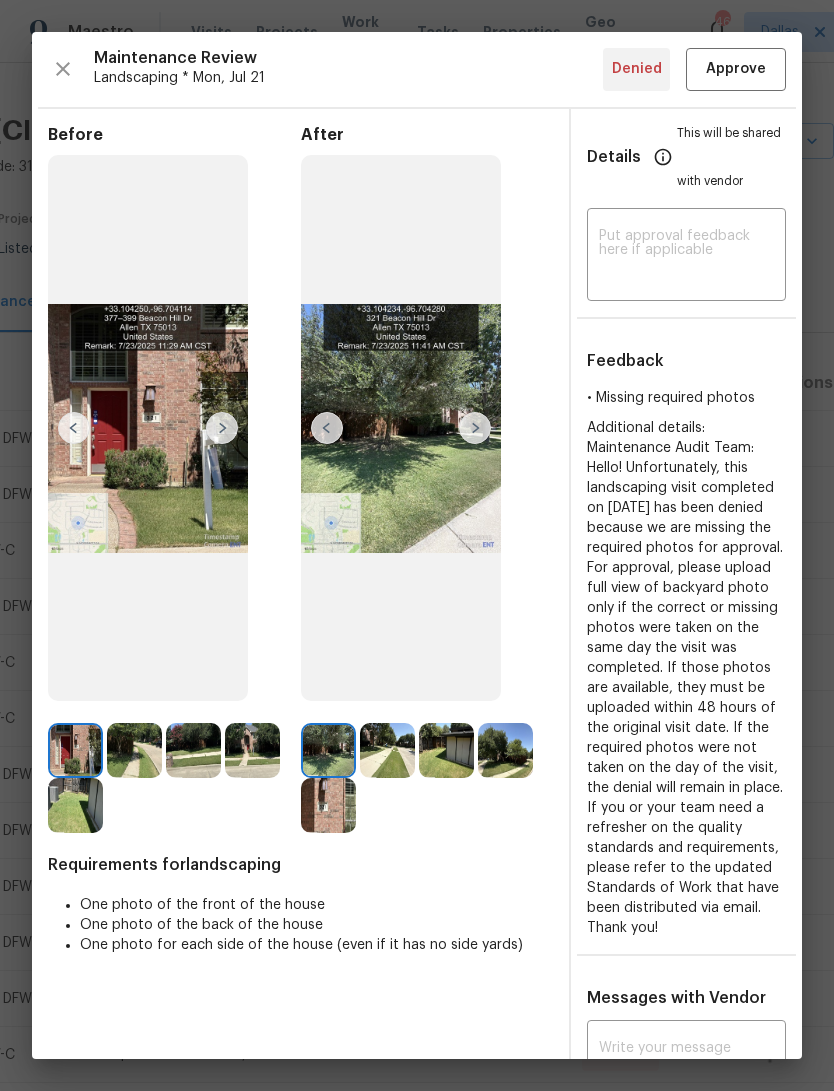 click at bounding box center (475, 428) 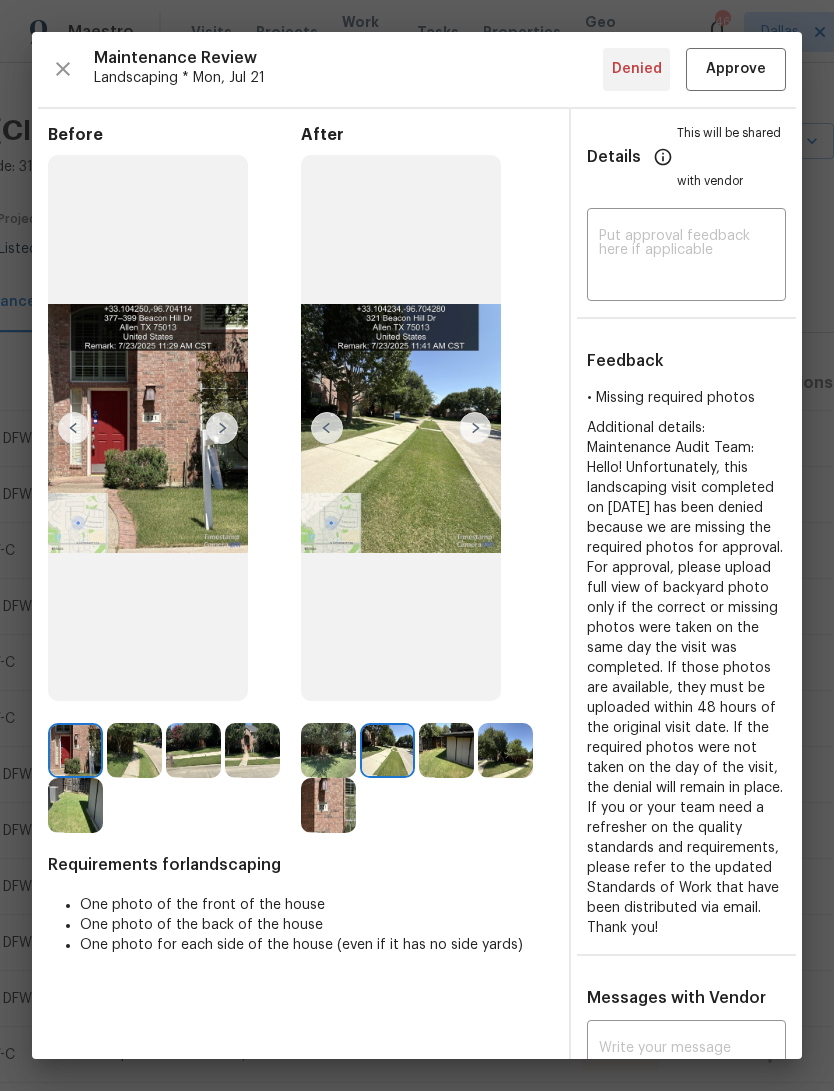 click at bounding box center (475, 428) 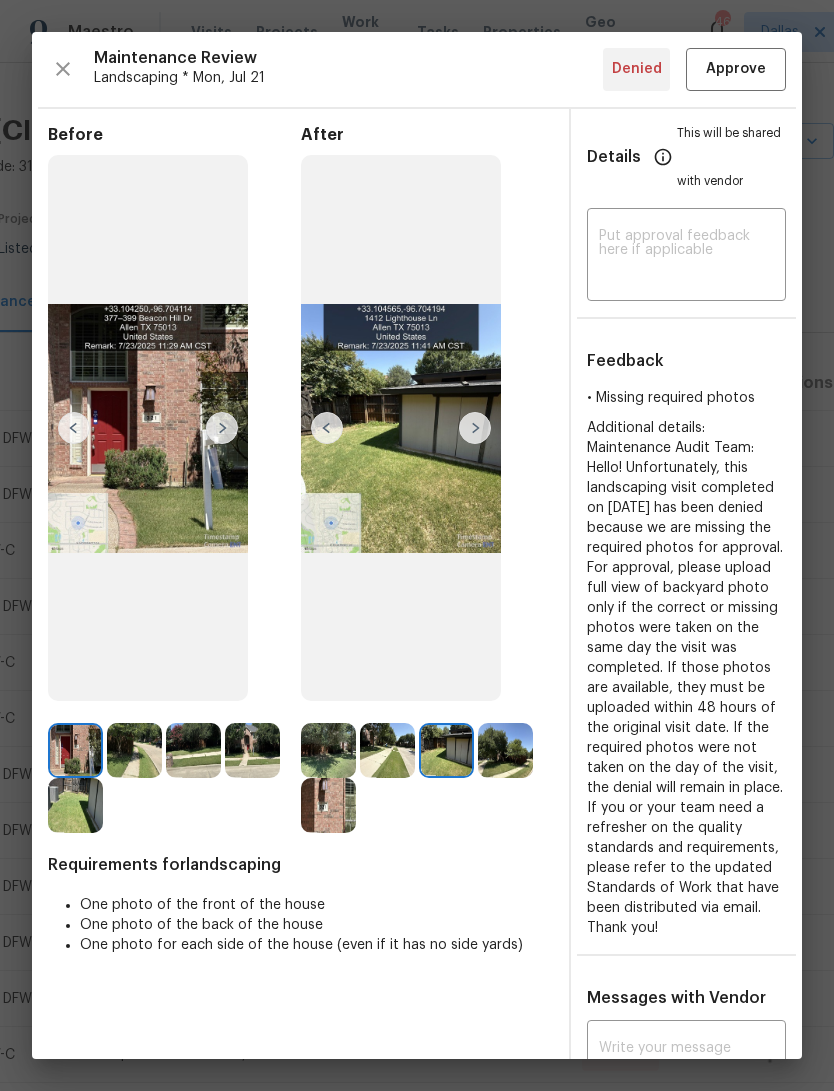 click at bounding box center [475, 428] 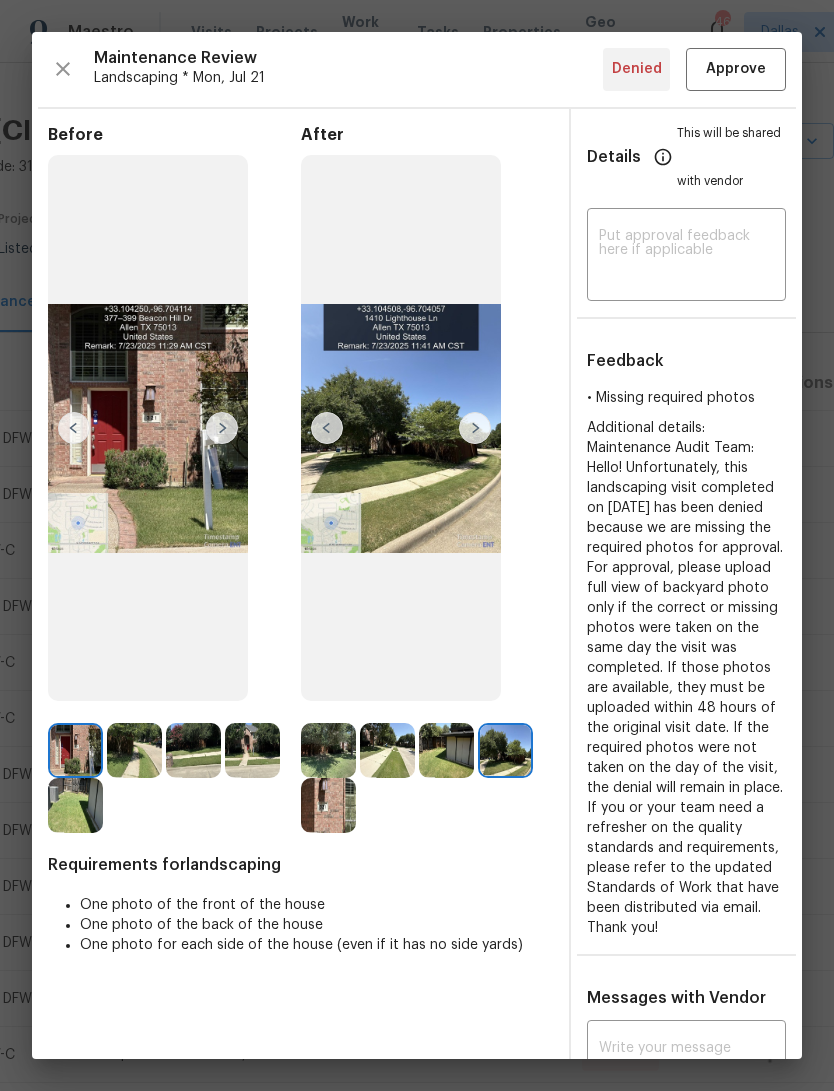 click at bounding box center [327, 428] 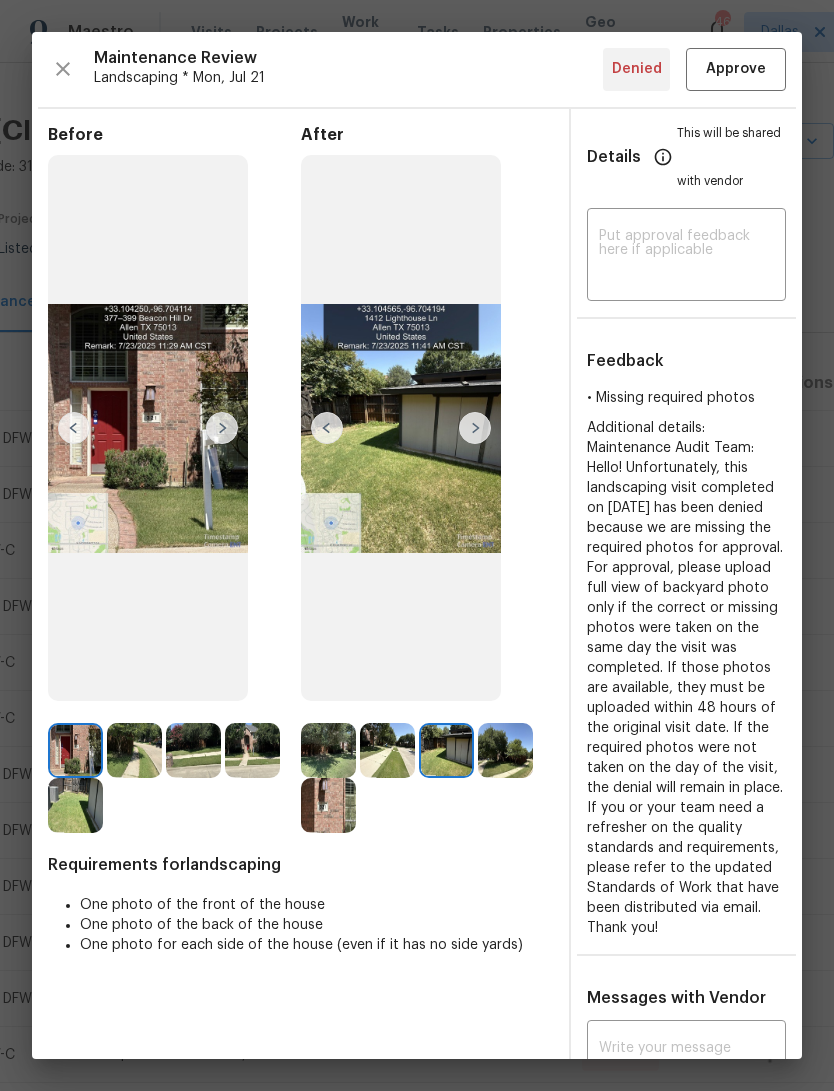 click at bounding box center [475, 428] 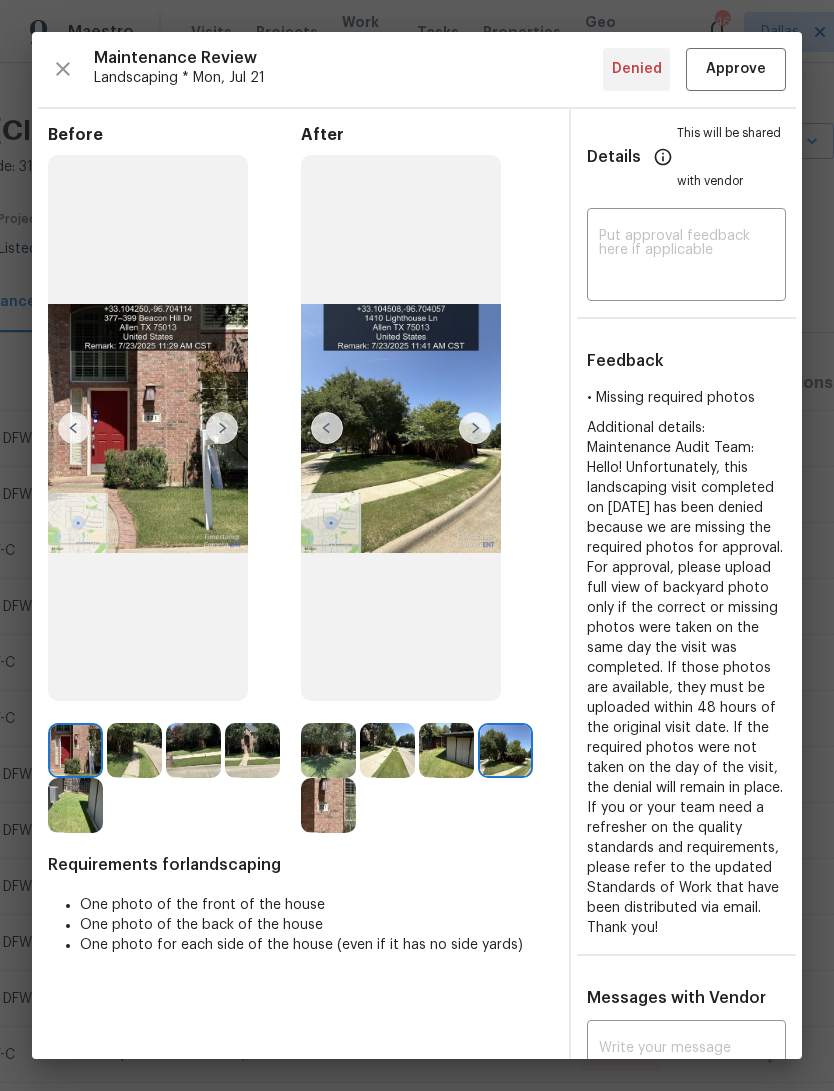 click at bounding box center (475, 428) 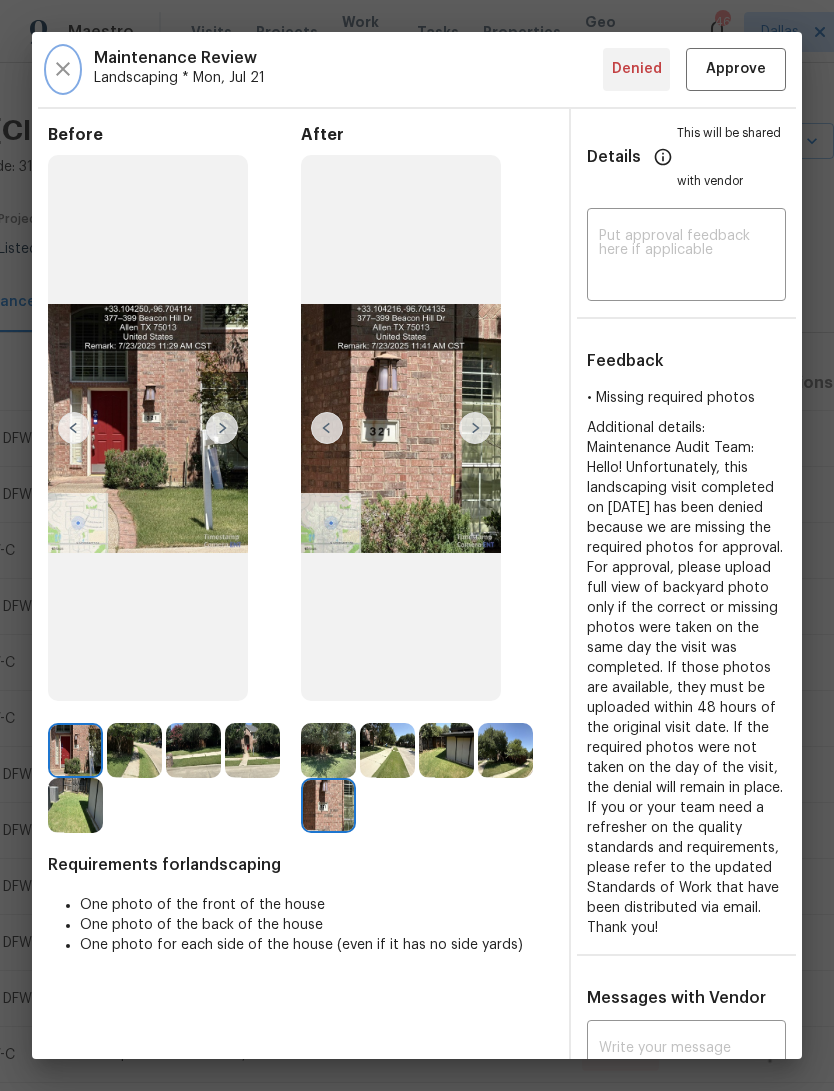 click 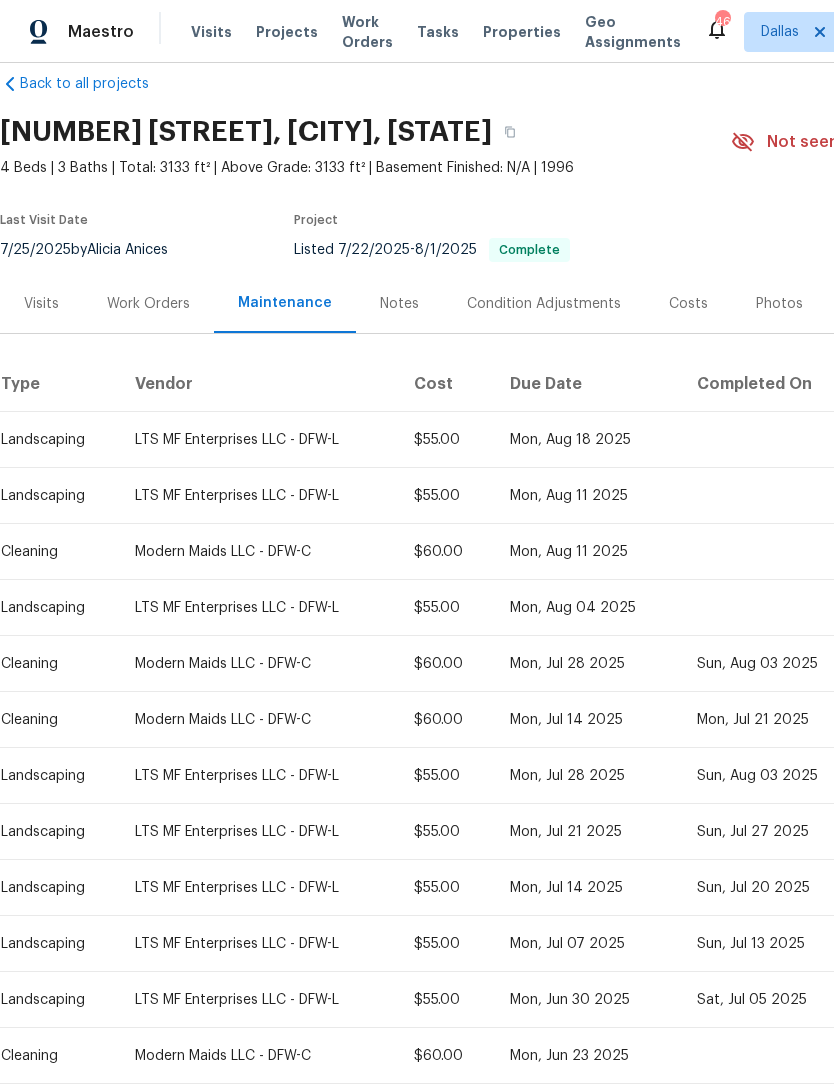 scroll, scrollTop: 29, scrollLeft: 0, axis: vertical 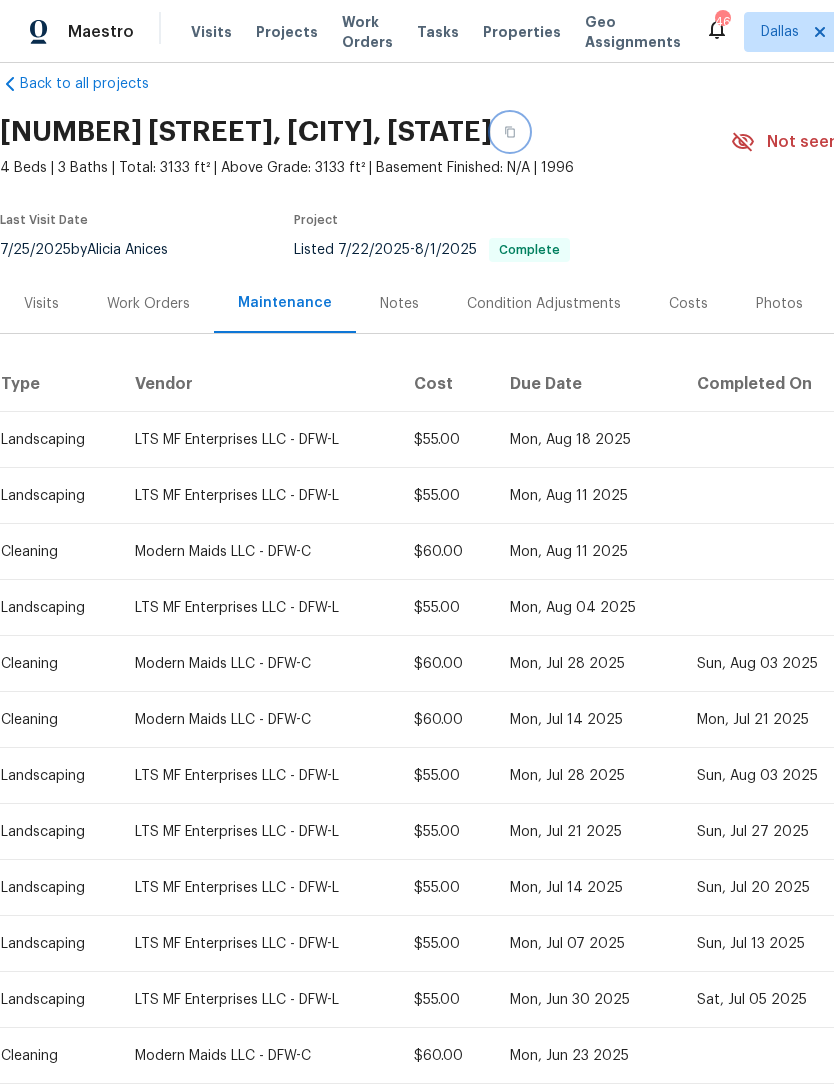 click 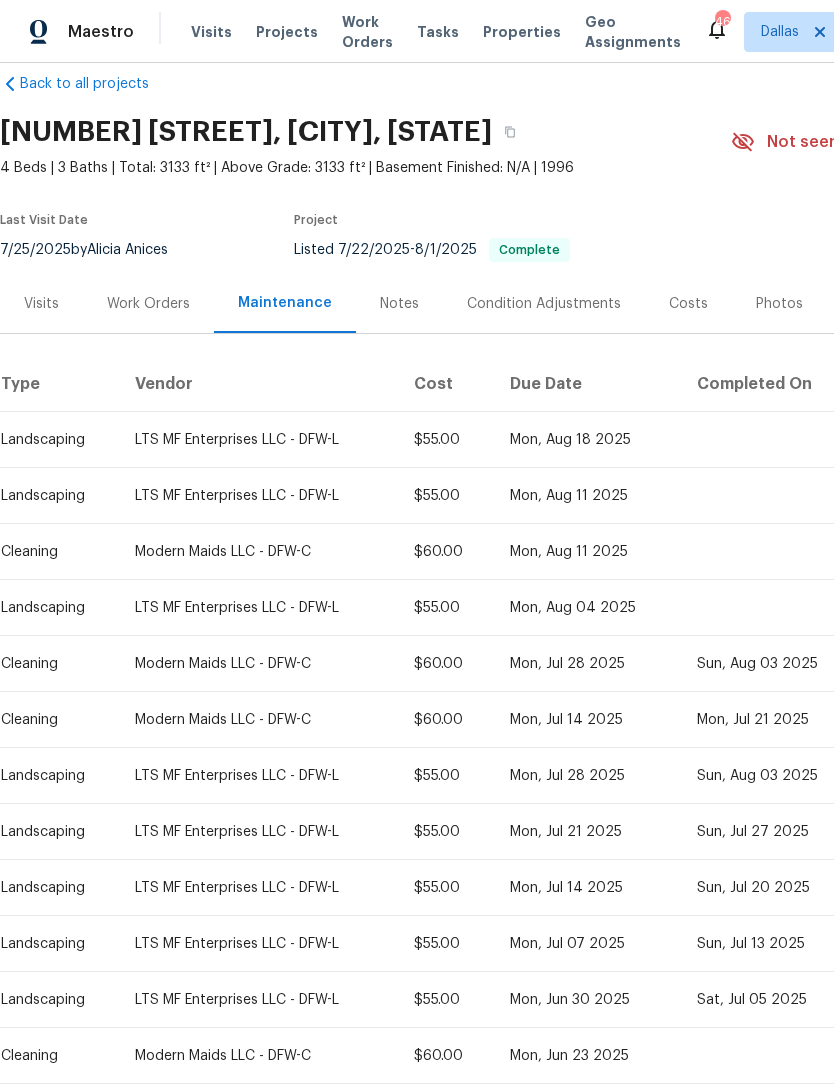 click on "Work Orders" at bounding box center [367, 32] 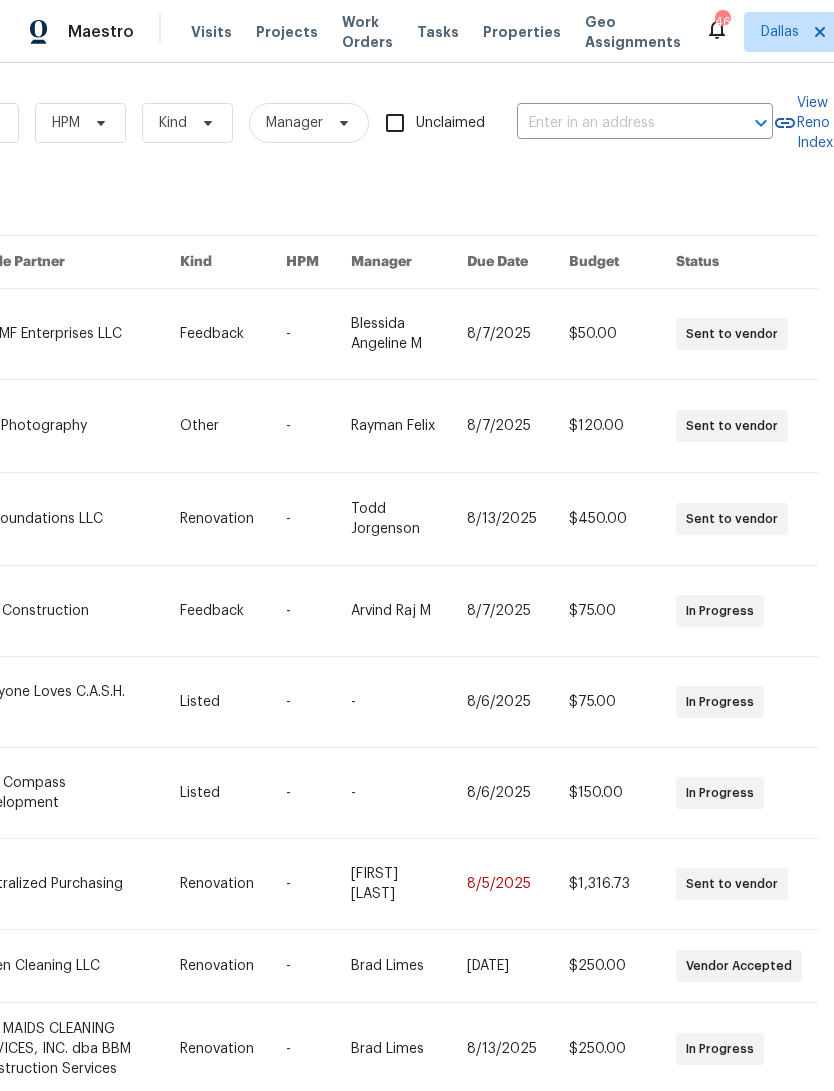 scroll, scrollTop: 0, scrollLeft: 329, axis: horizontal 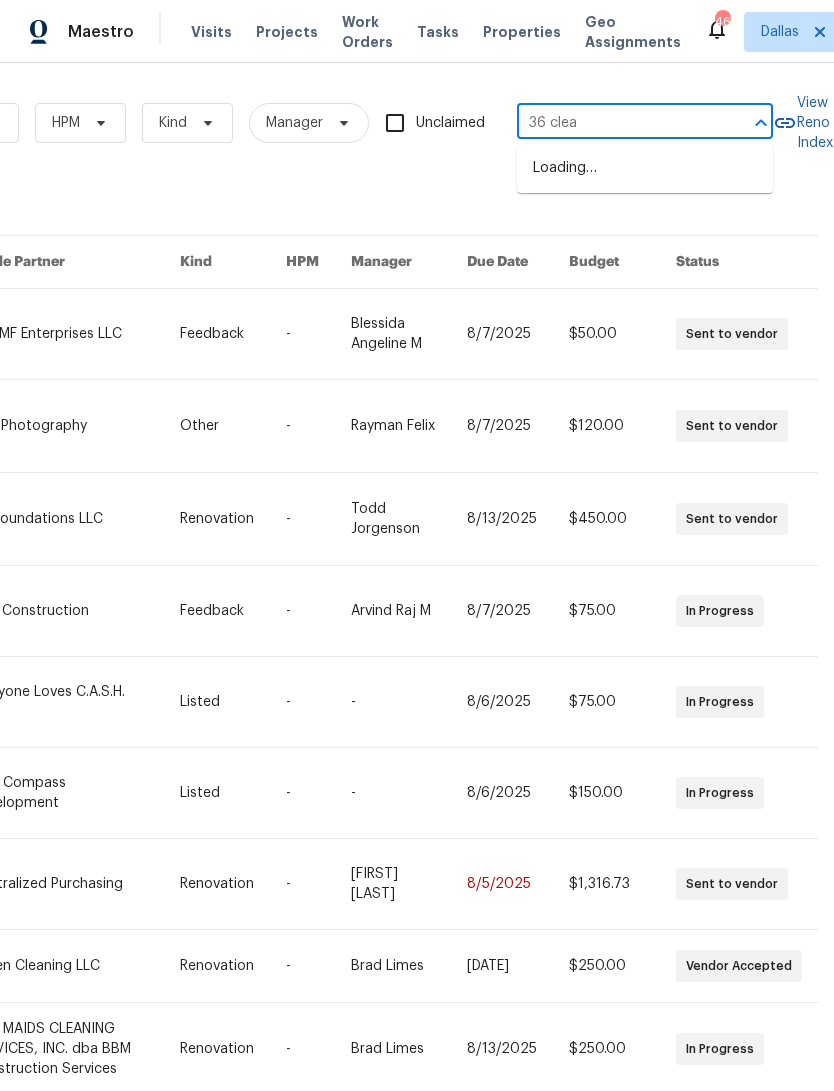 type on "[NUMBER] [ADVERB]" 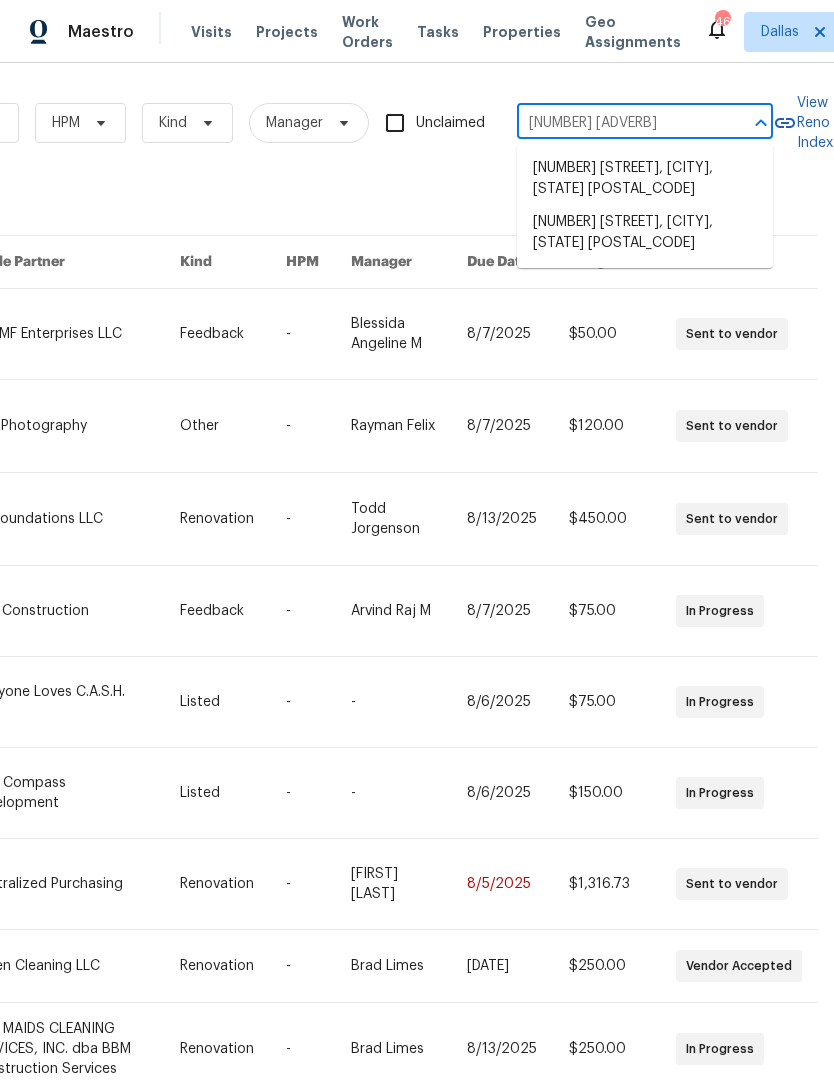click on "[NUMBER] [STREET], [CITY], [STATE] [POSTAL_CODE]" at bounding box center (645, 233) 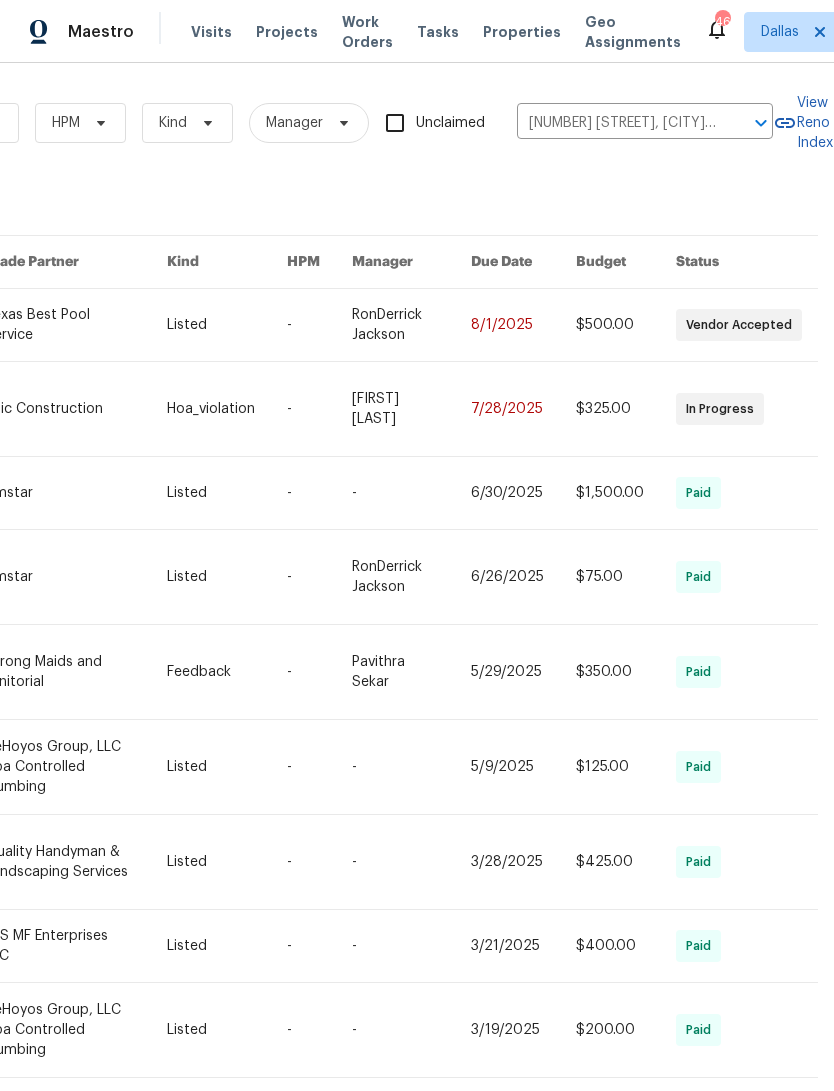 click on "8/1/2025" at bounding box center (507, 325) 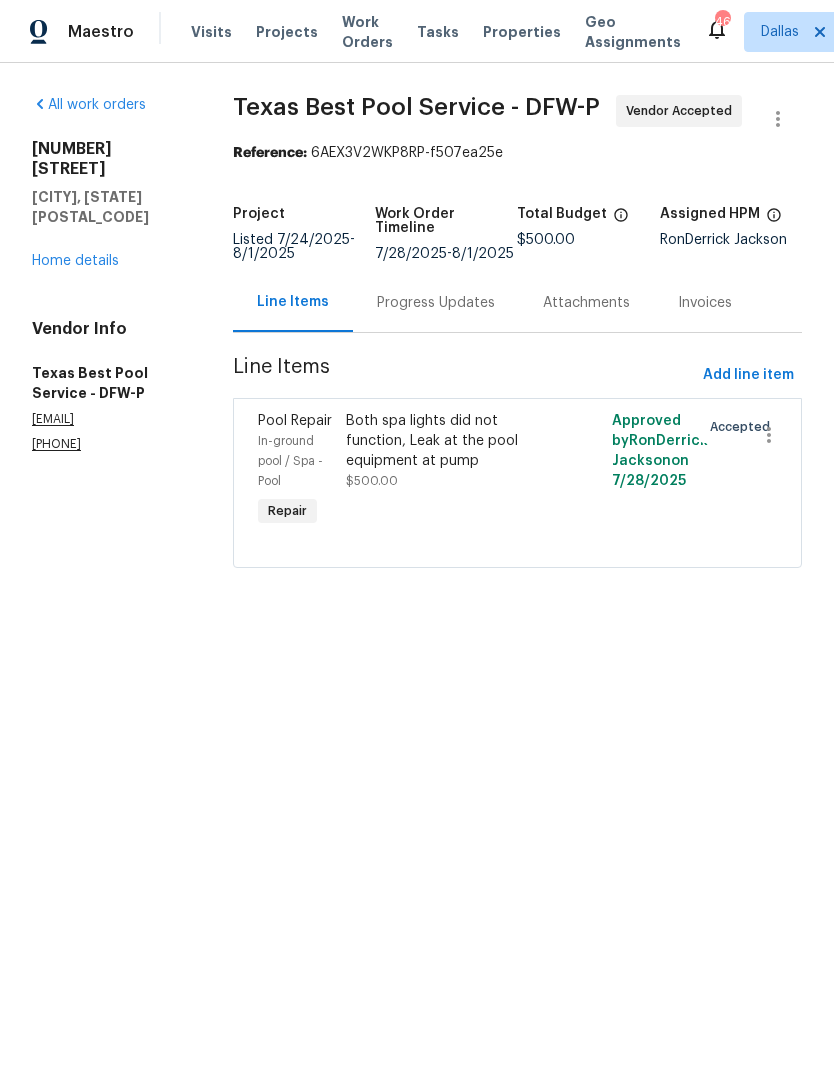 click on "Home details" at bounding box center [75, 261] 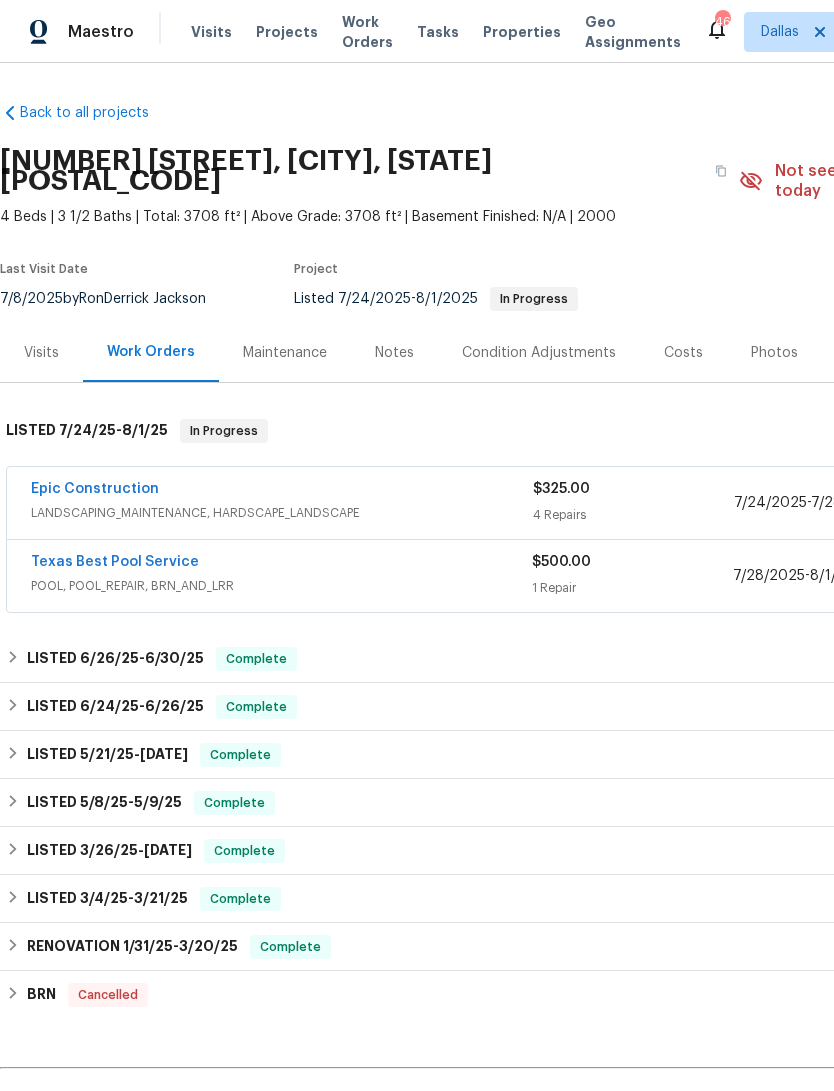 click on "Maintenance" at bounding box center [285, 352] 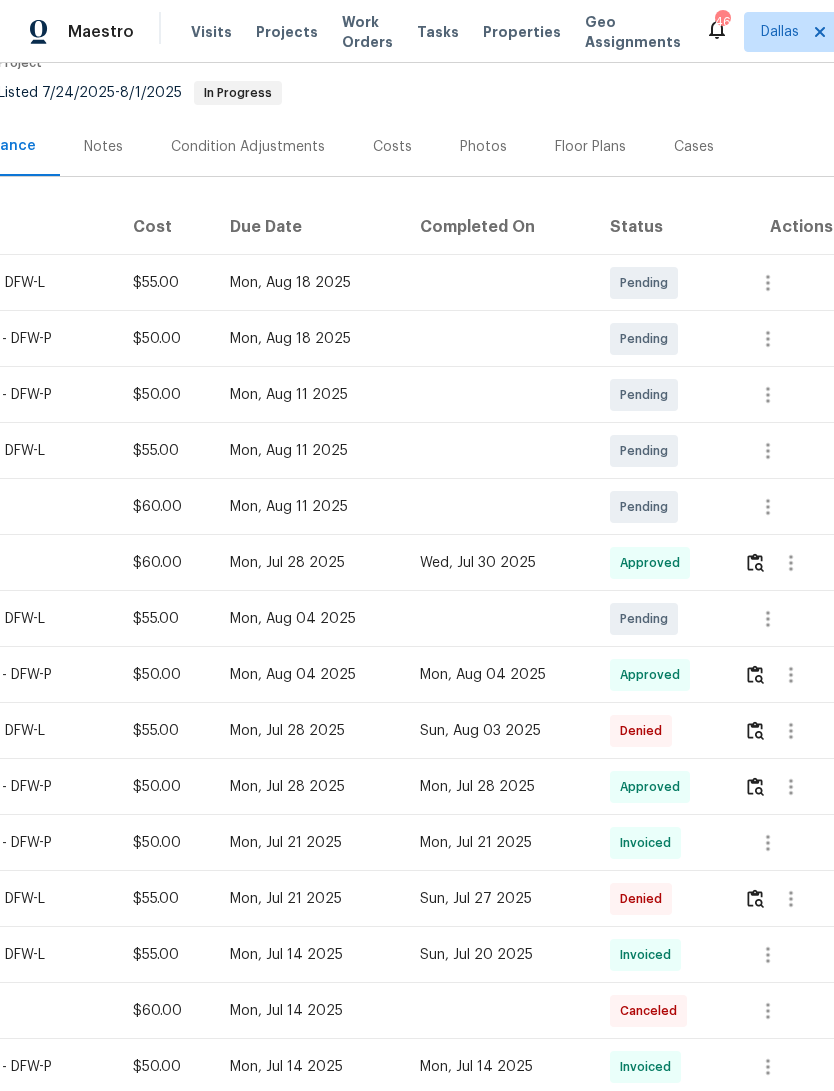 scroll, scrollTop: 208, scrollLeft: 296, axis: both 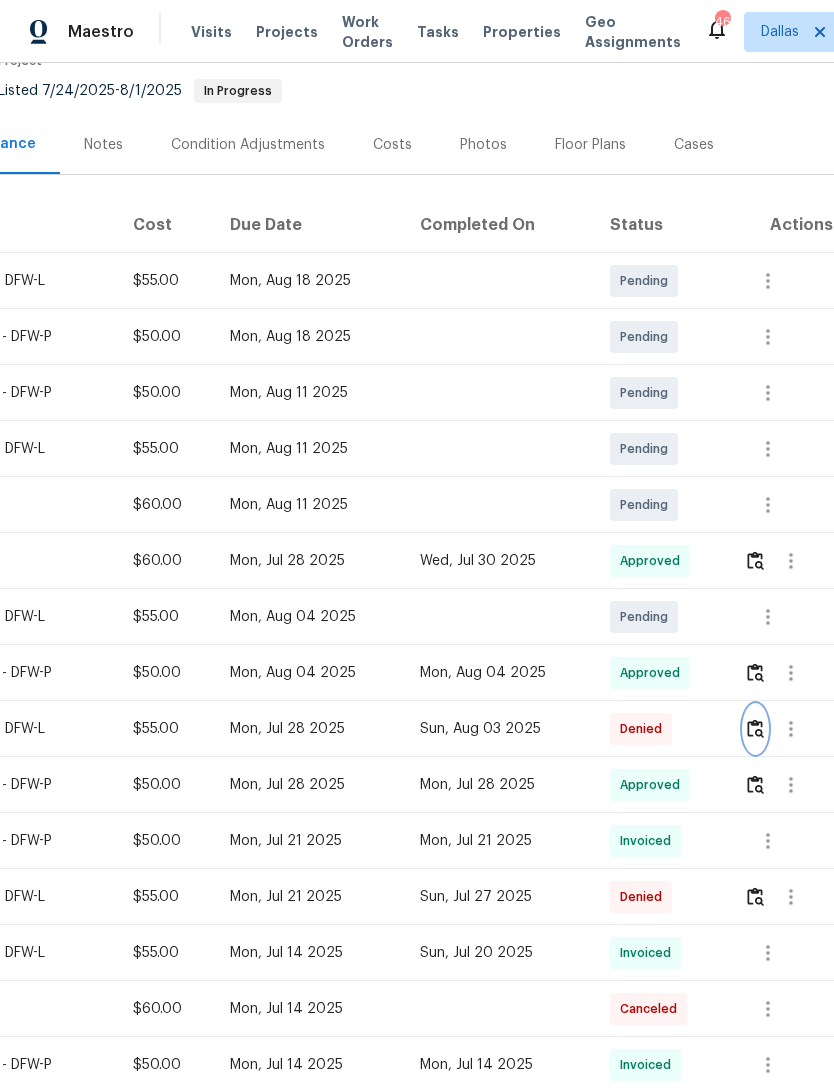 click at bounding box center [755, 728] 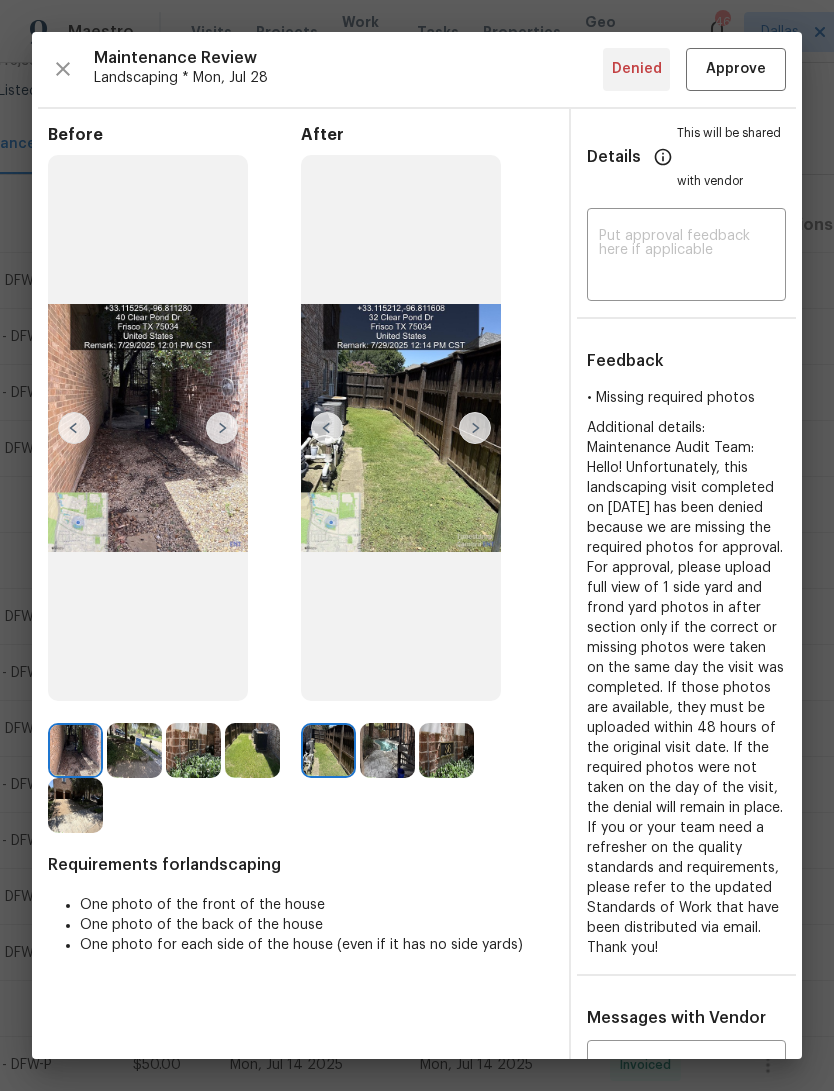 click at bounding box center (475, 428) 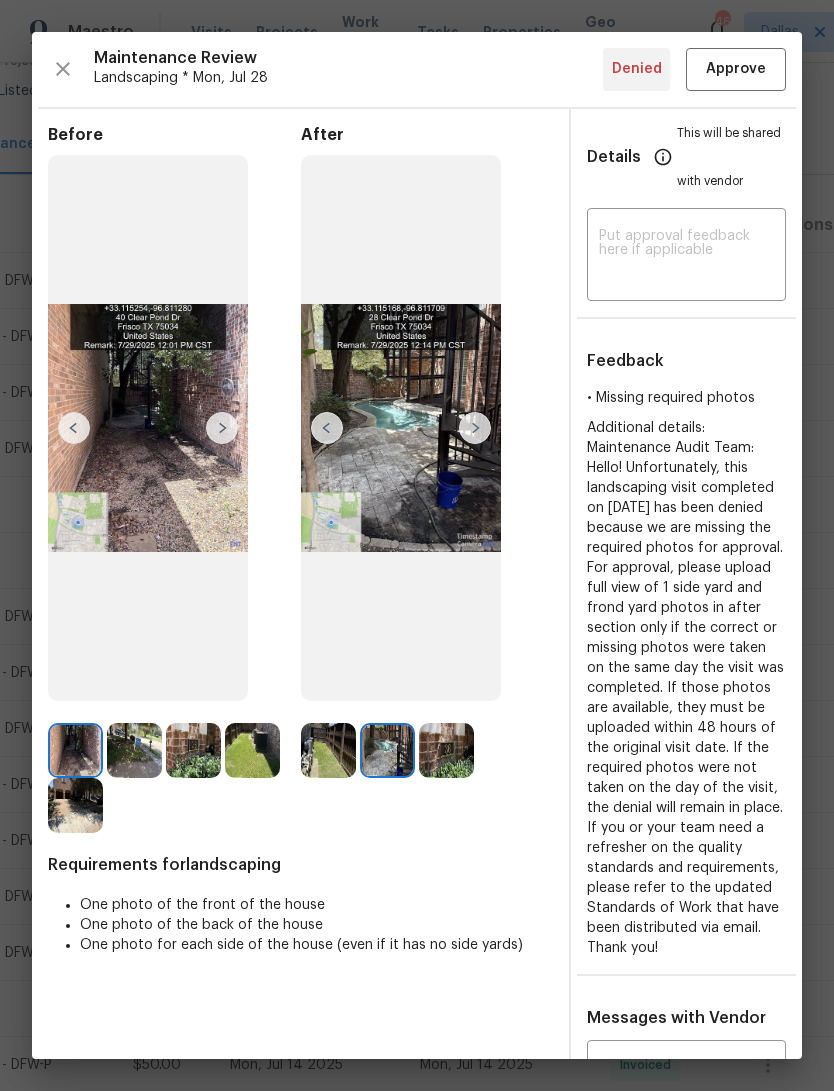click at bounding box center [475, 428] 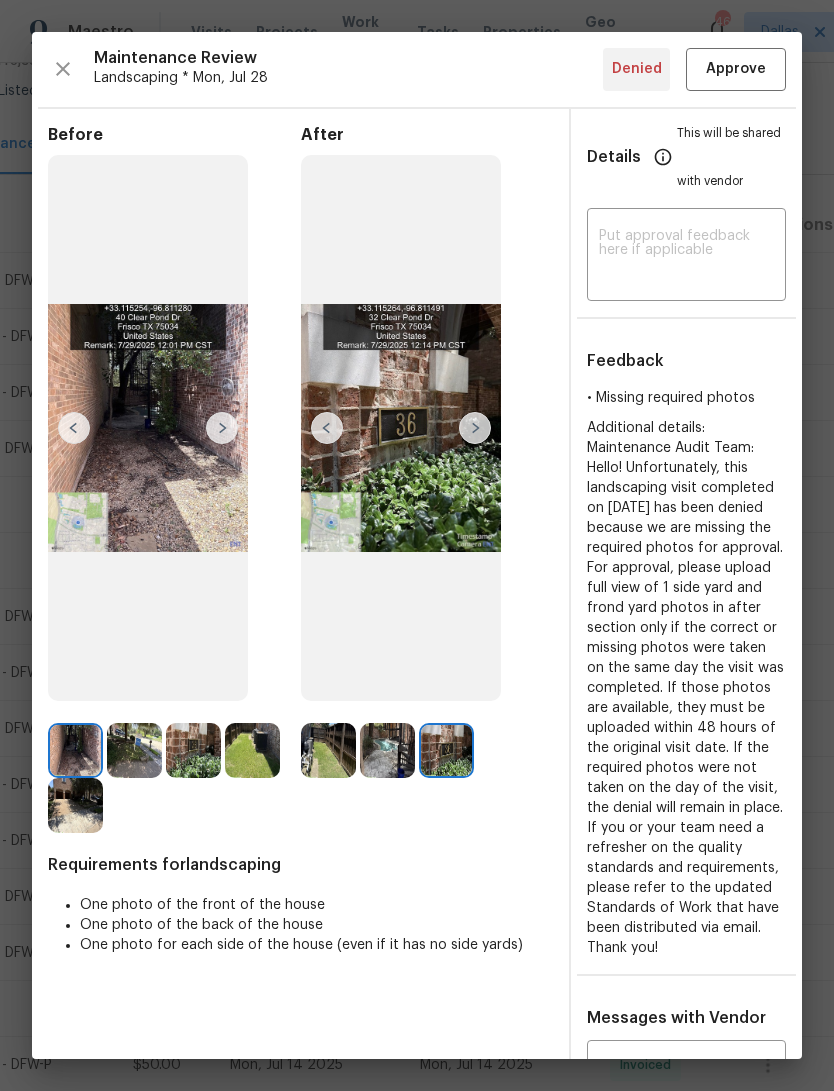 click at bounding box center [475, 428] 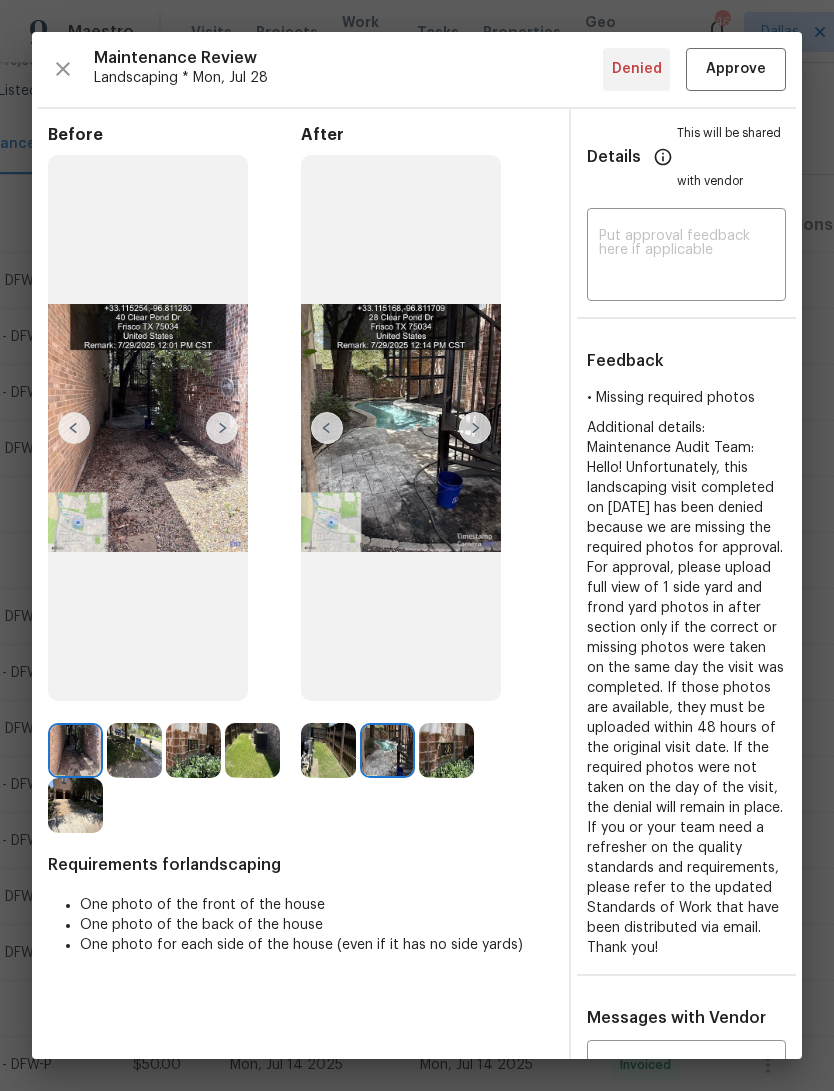 scroll, scrollTop: 0, scrollLeft: 0, axis: both 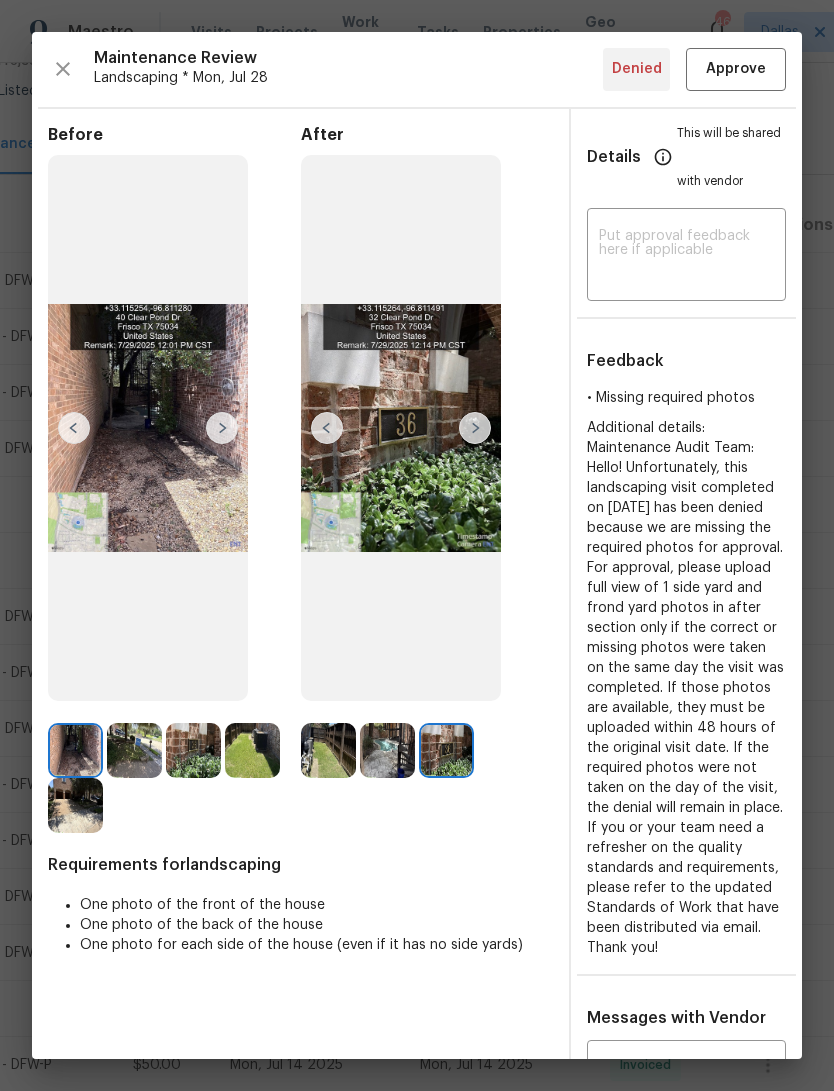 click at bounding box center [475, 428] 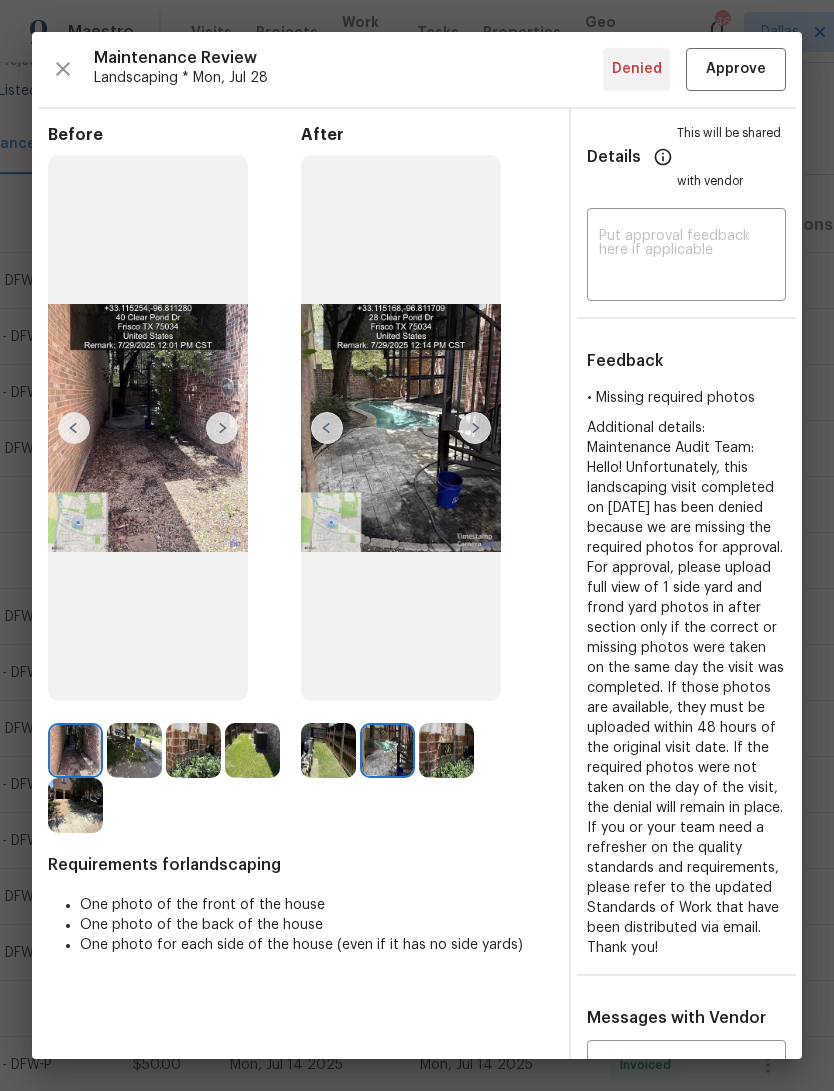 click at bounding box center [327, 428] 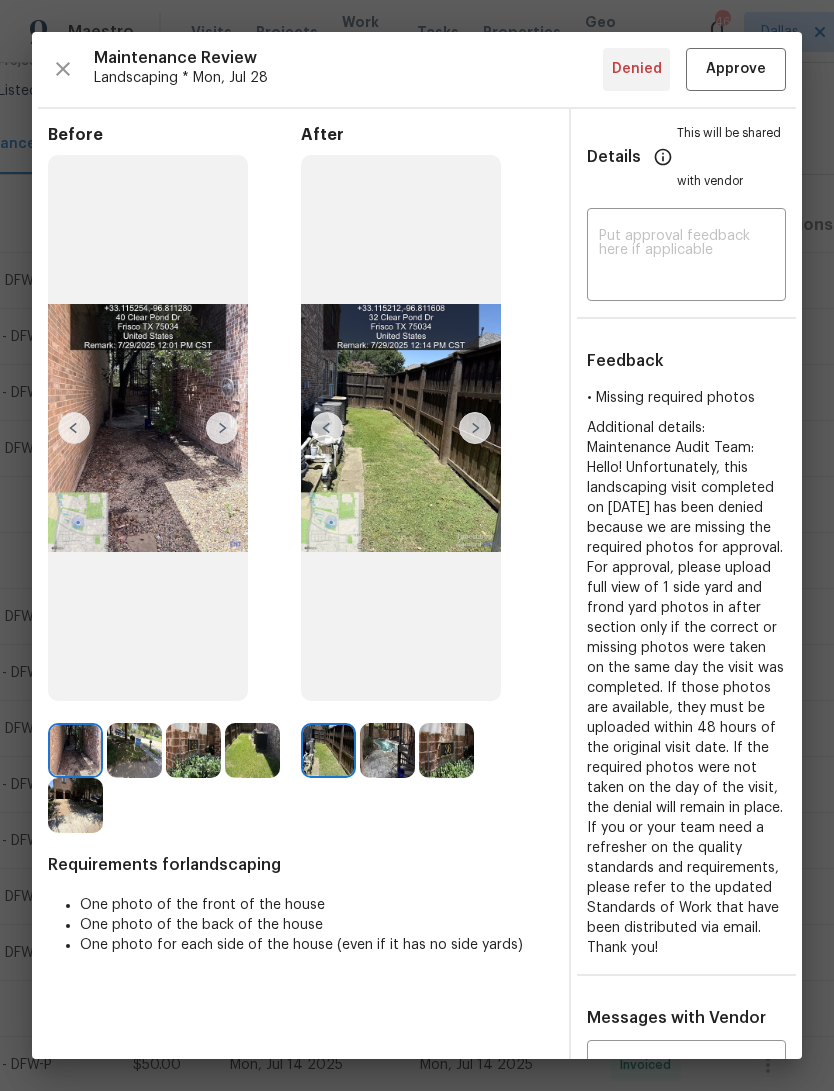 click at bounding box center (222, 428) 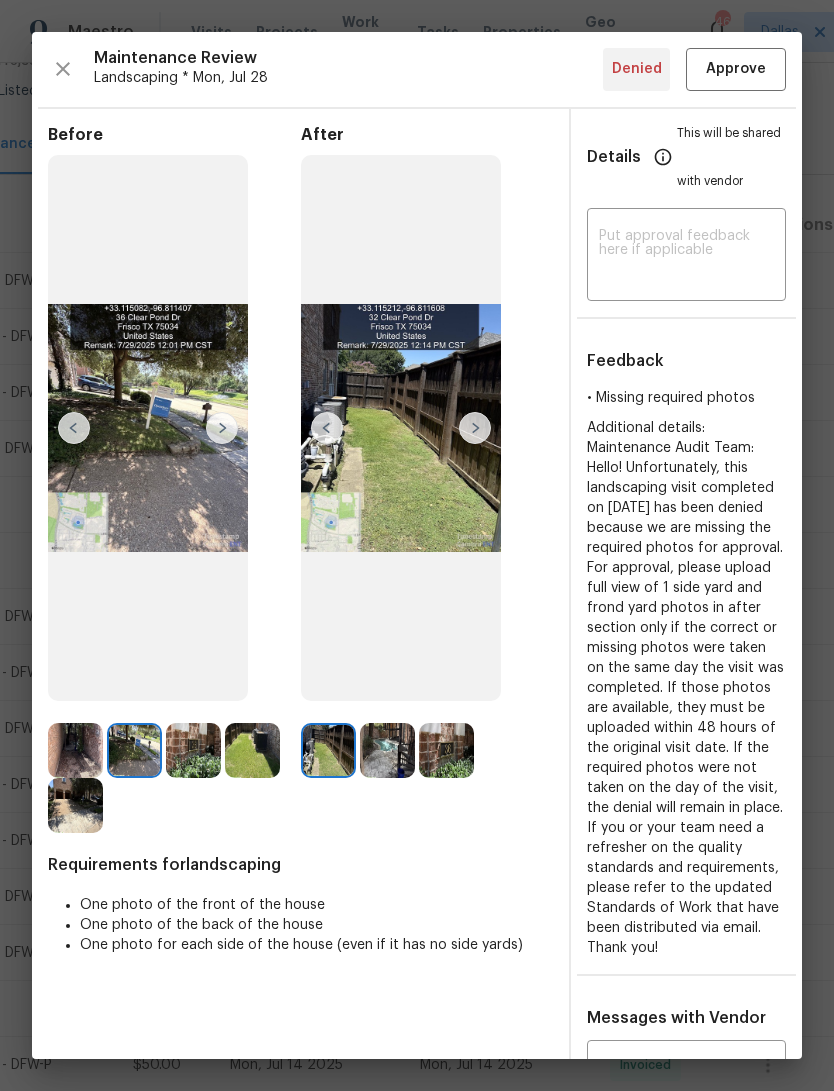 click at bounding box center [222, 428] 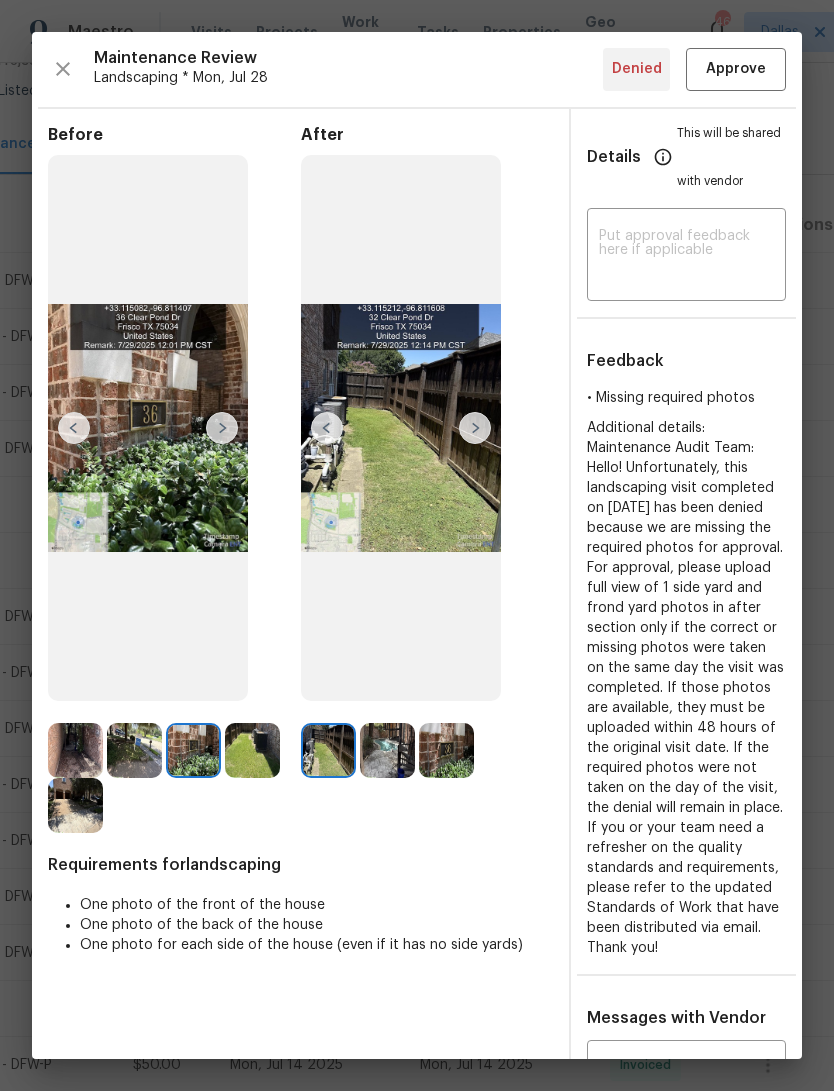 click at bounding box center (222, 428) 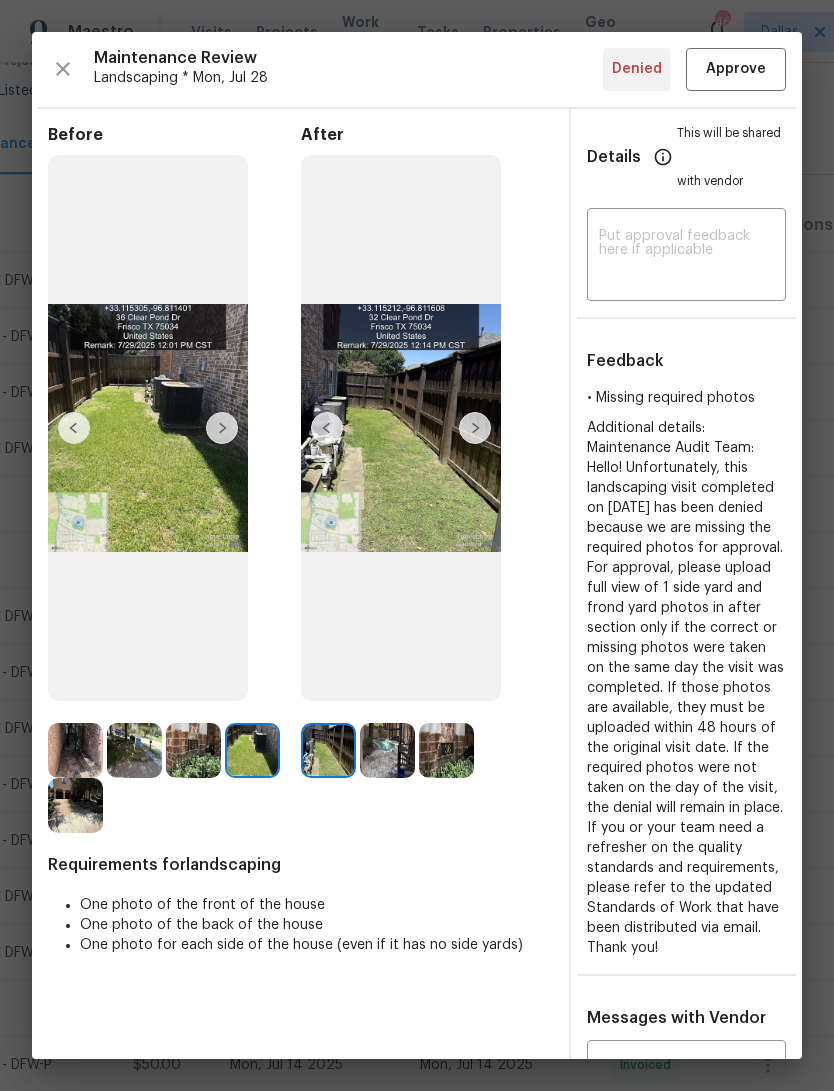 click at bounding box center [222, 428] 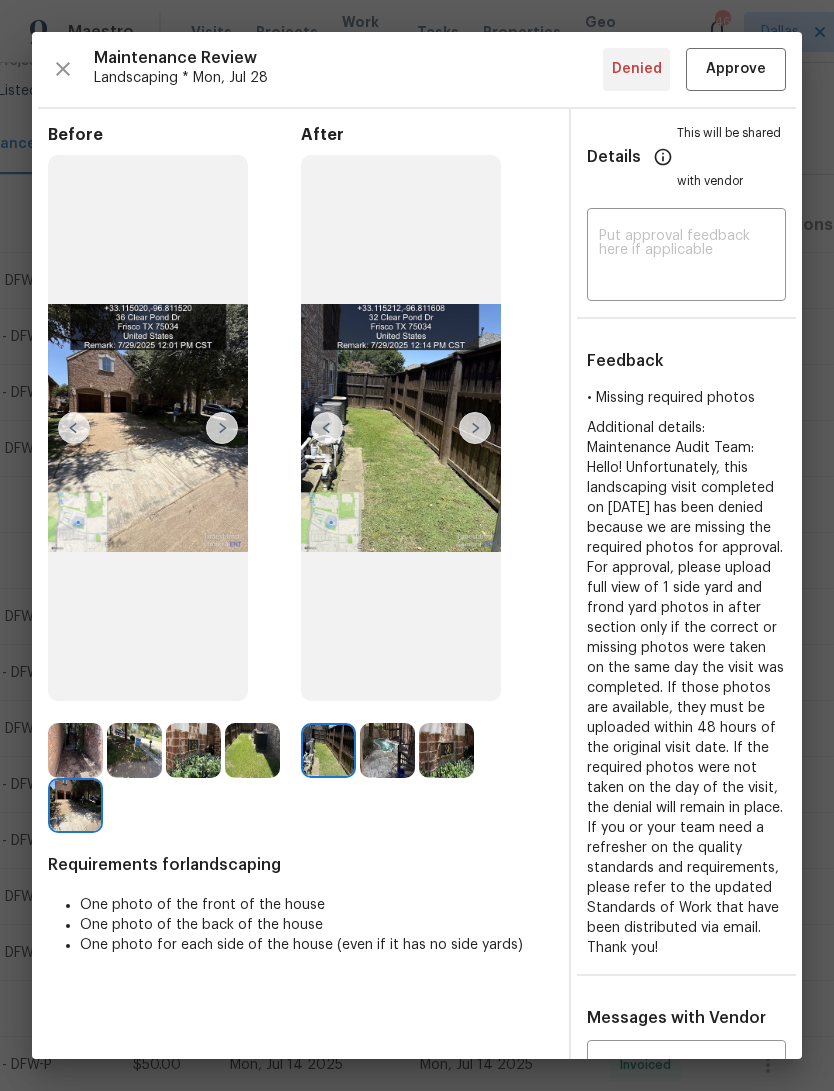 scroll, scrollTop: 0, scrollLeft: 0, axis: both 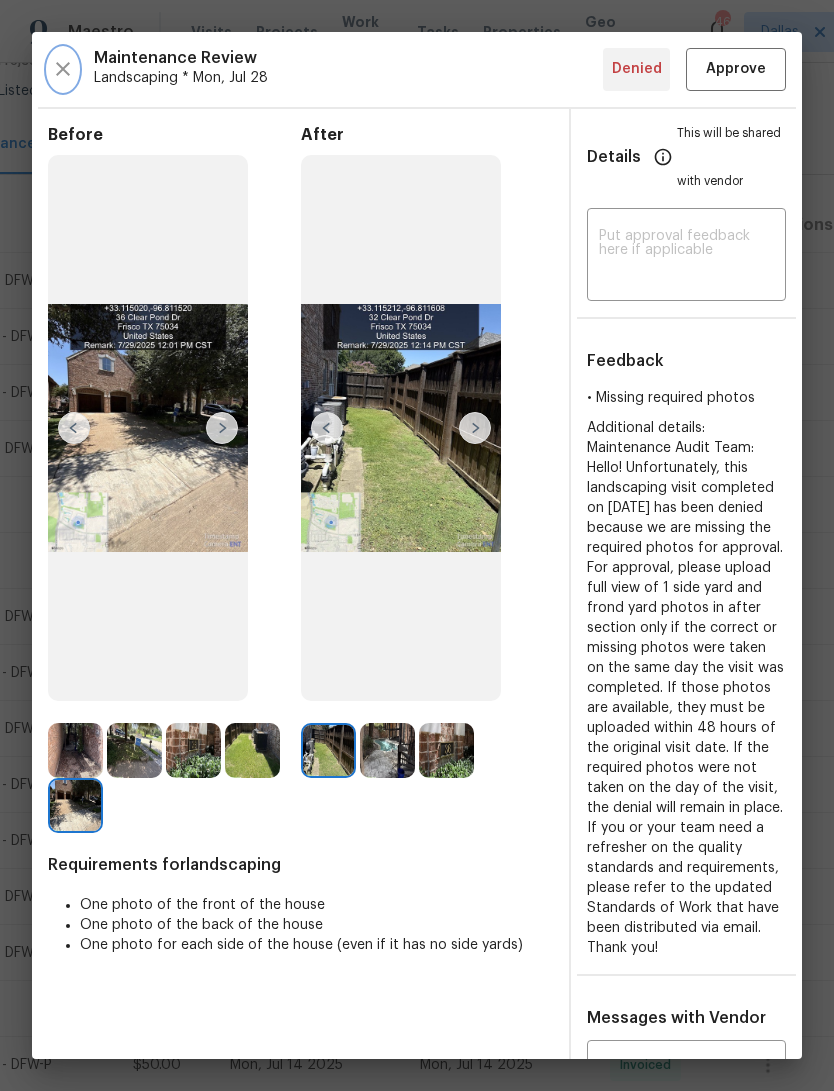 click 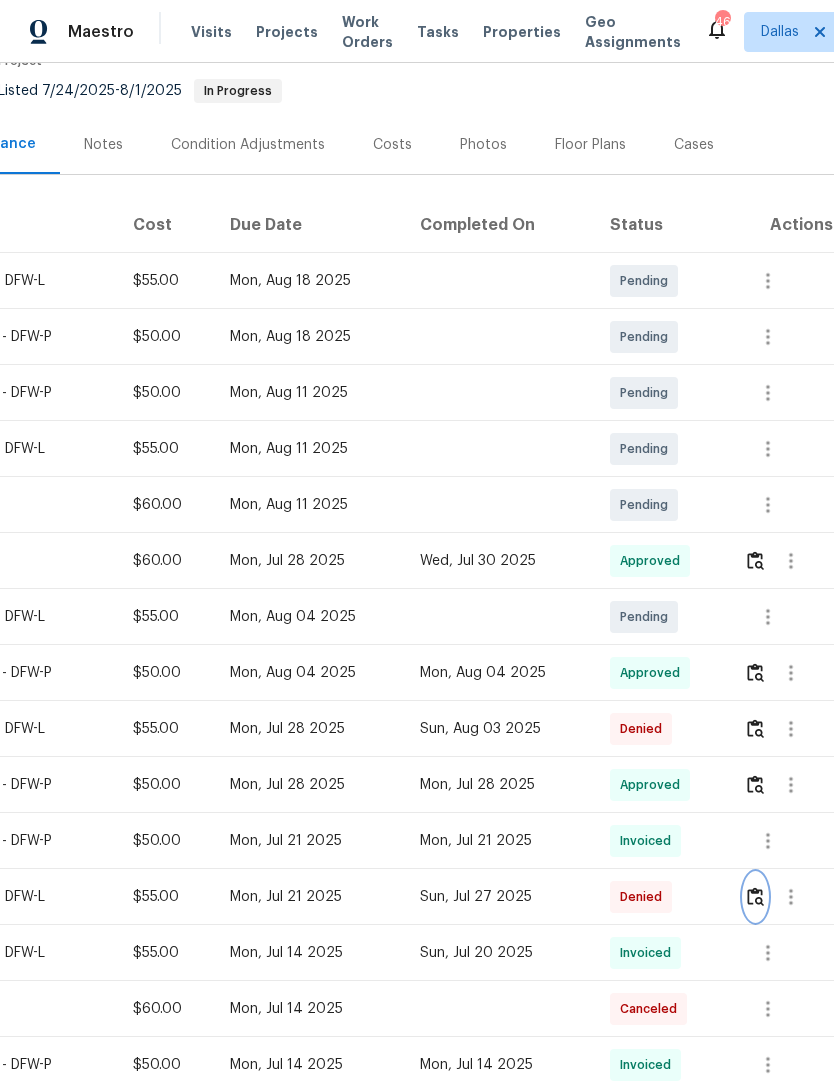click at bounding box center [755, 896] 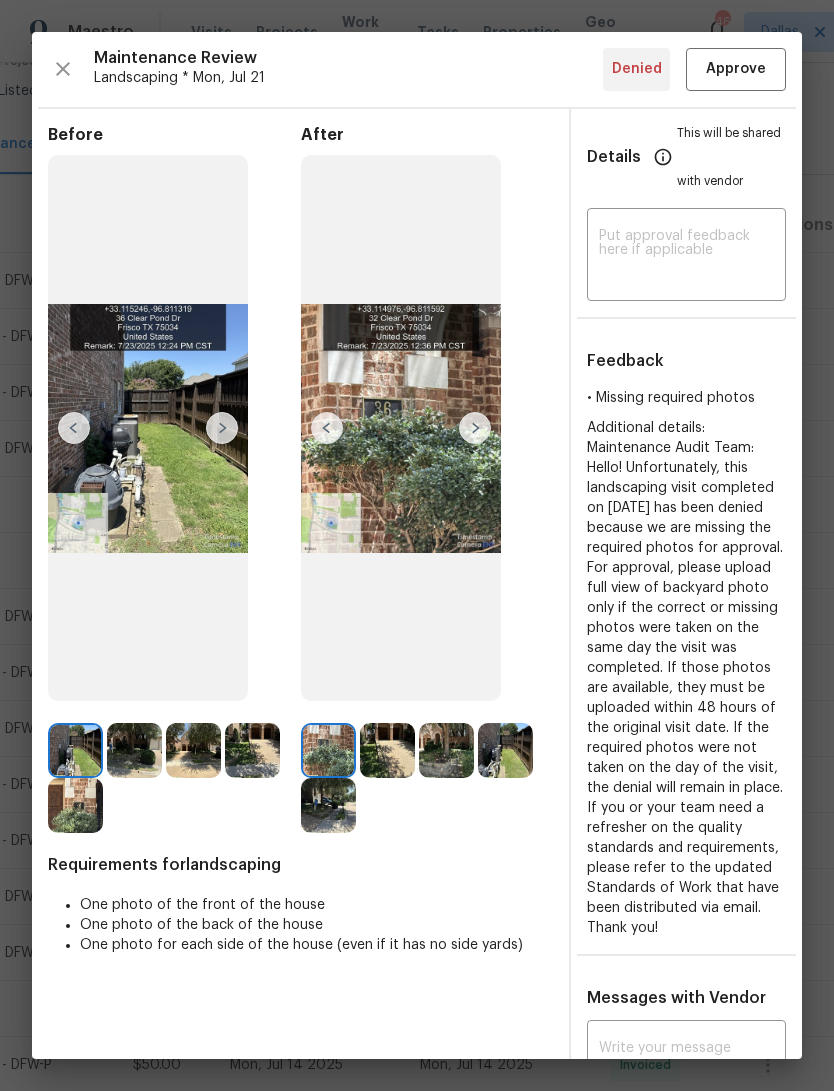 click at bounding box center (401, 428) 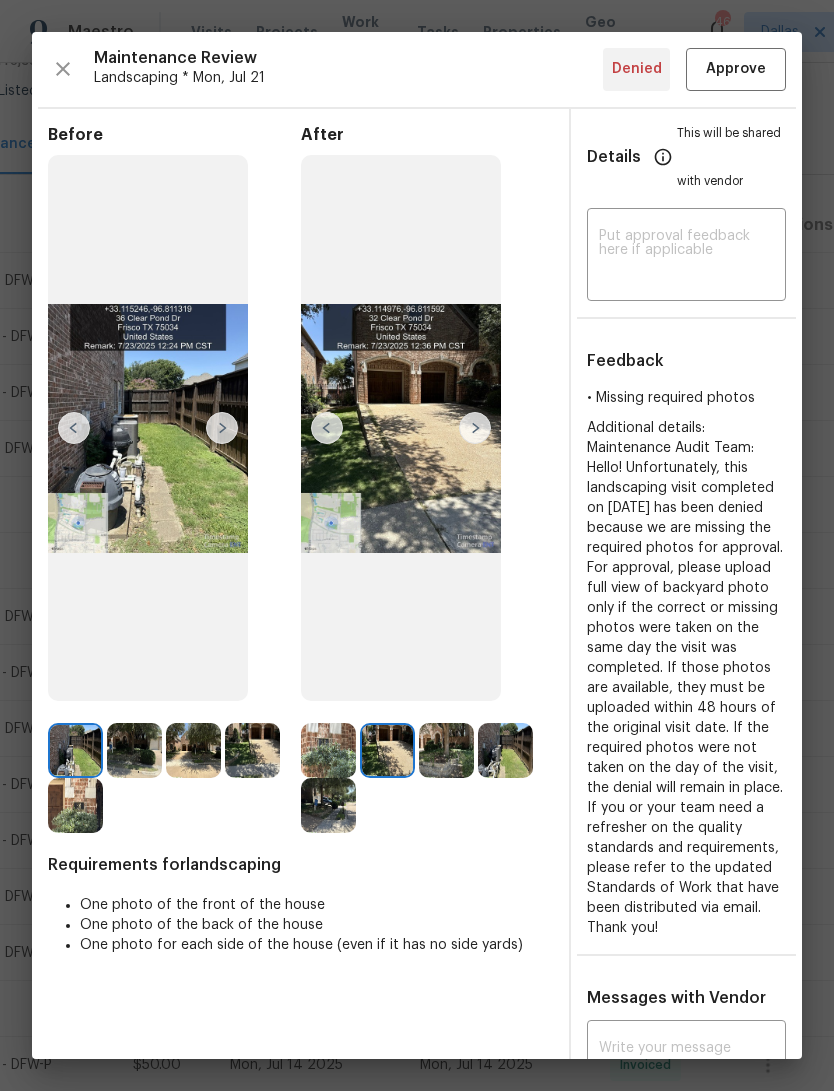 click at bounding box center (475, 428) 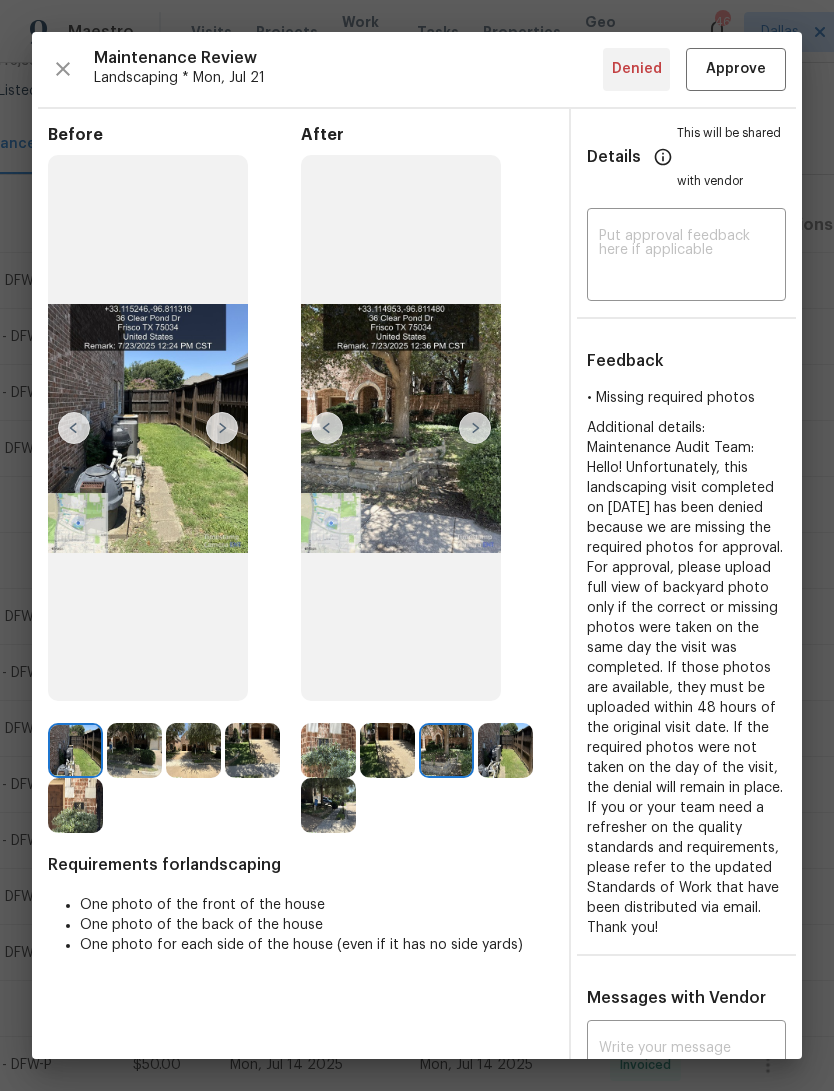 click at bounding box center (475, 428) 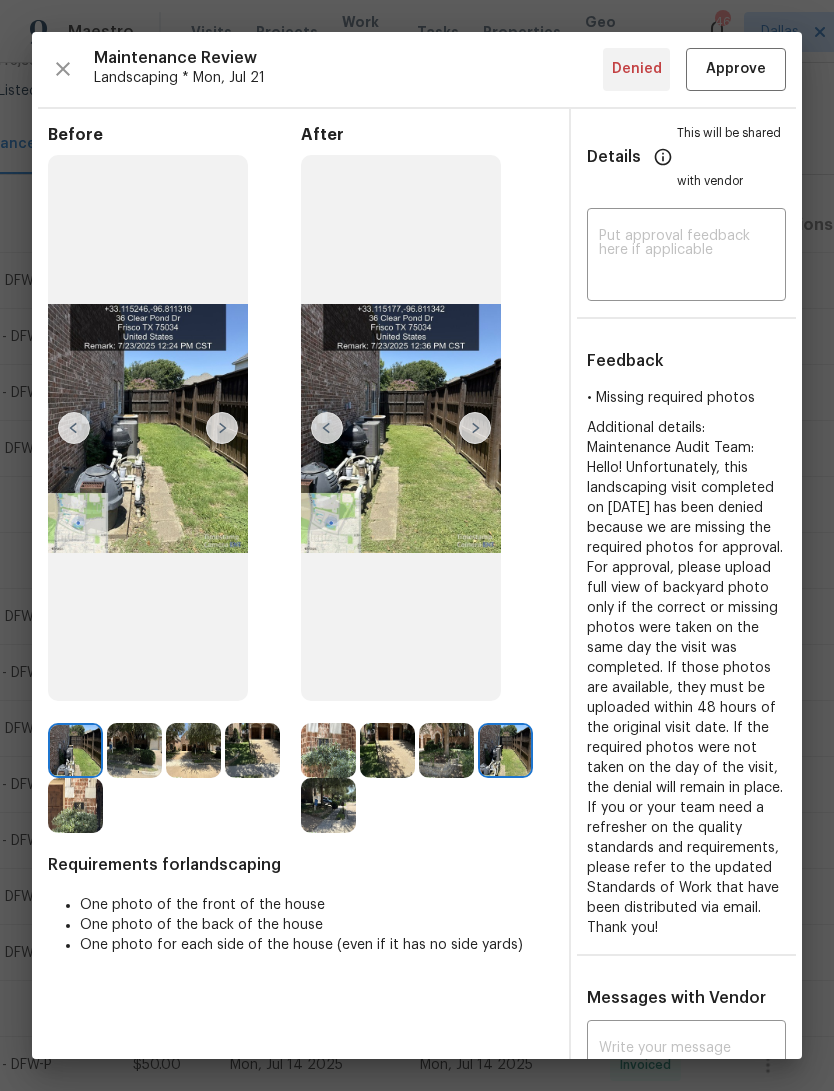 click at bounding box center [475, 428] 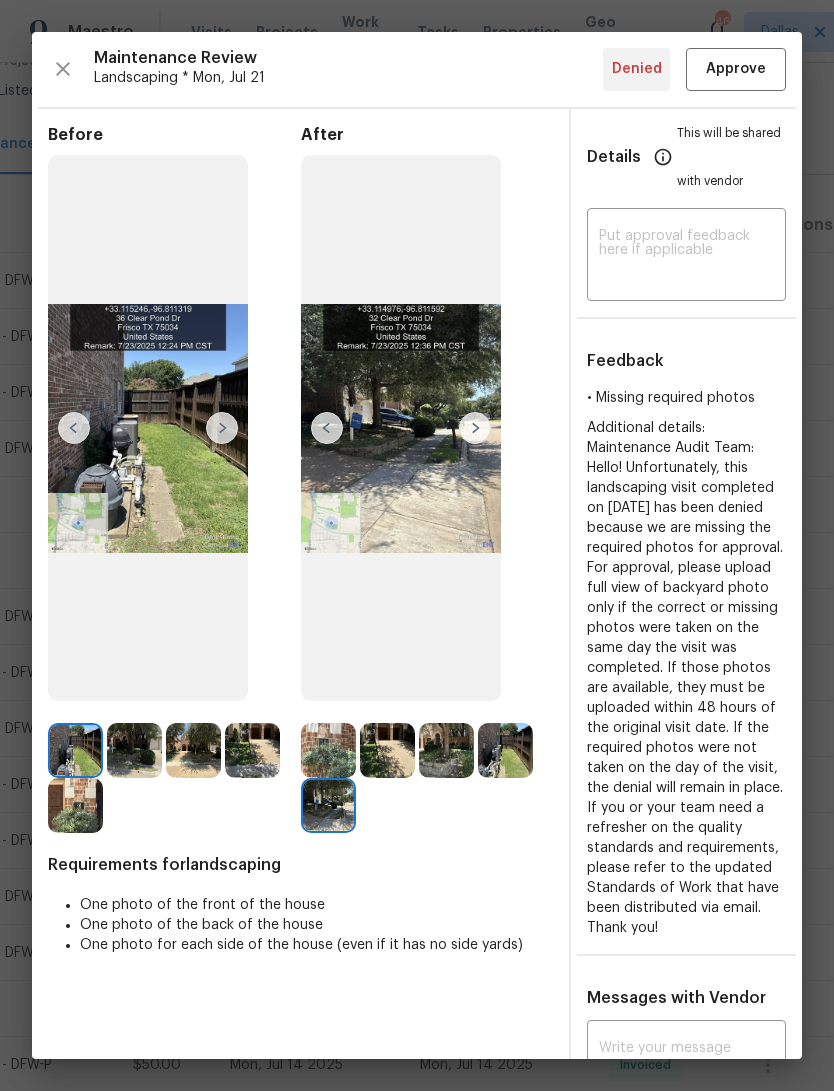 click at bounding box center (327, 428) 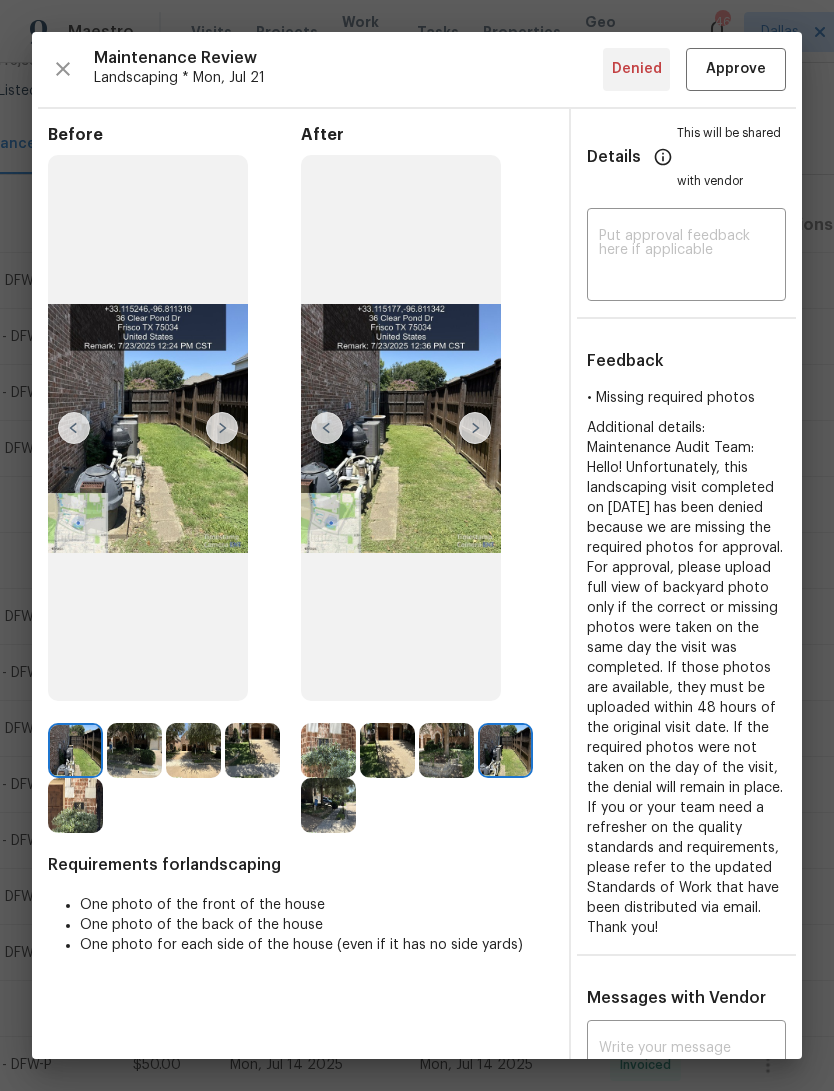 click at bounding box center [327, 428] 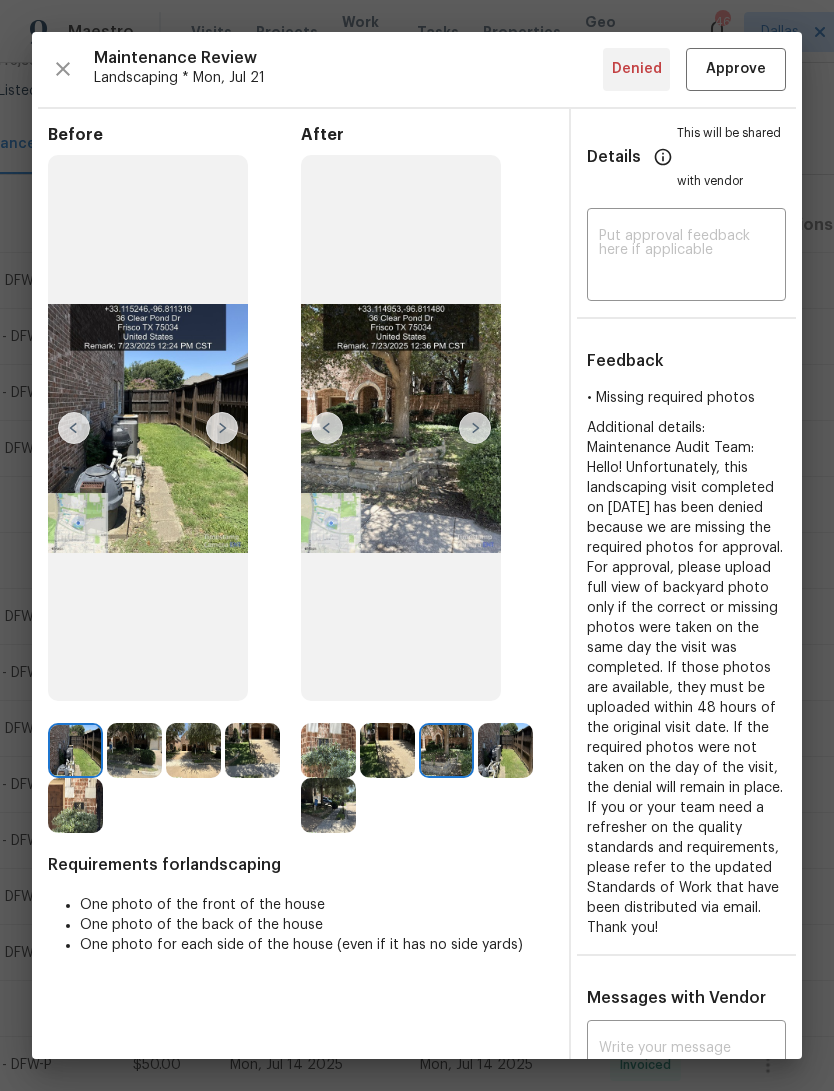 click at bounding box center [327, 428] 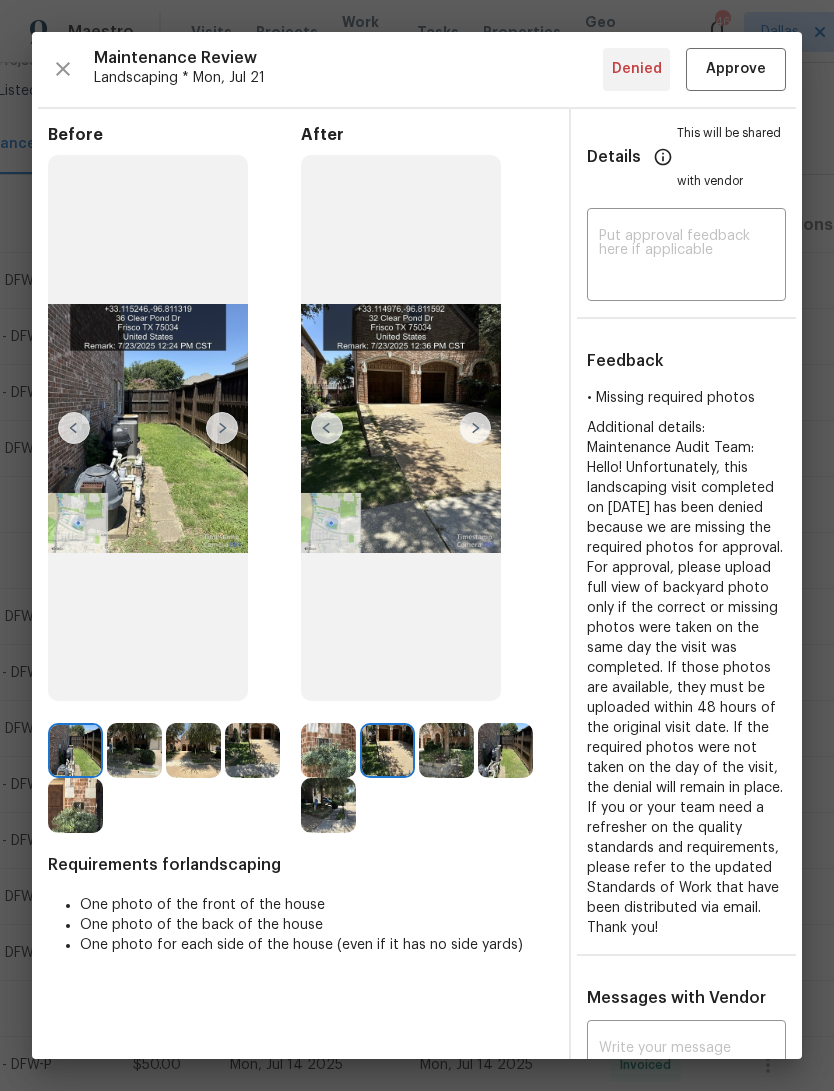 scroll, scrollTop: 0, scrollLeft: 0, axis: both 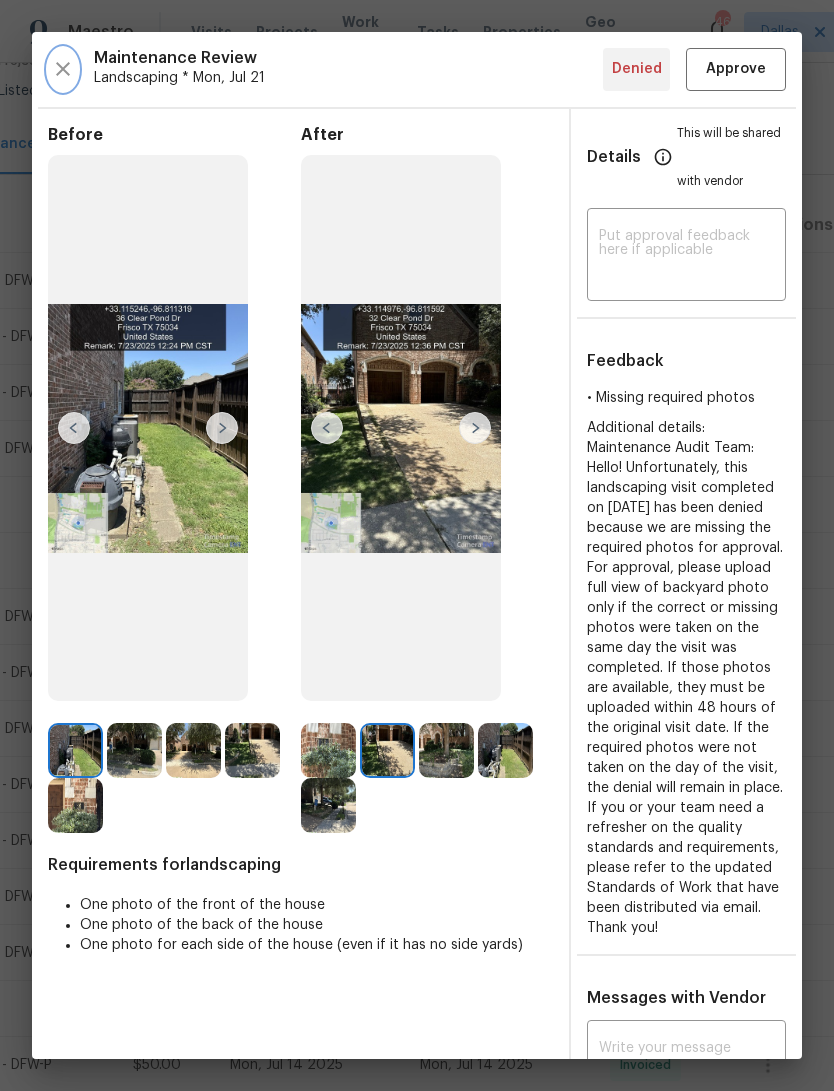 click 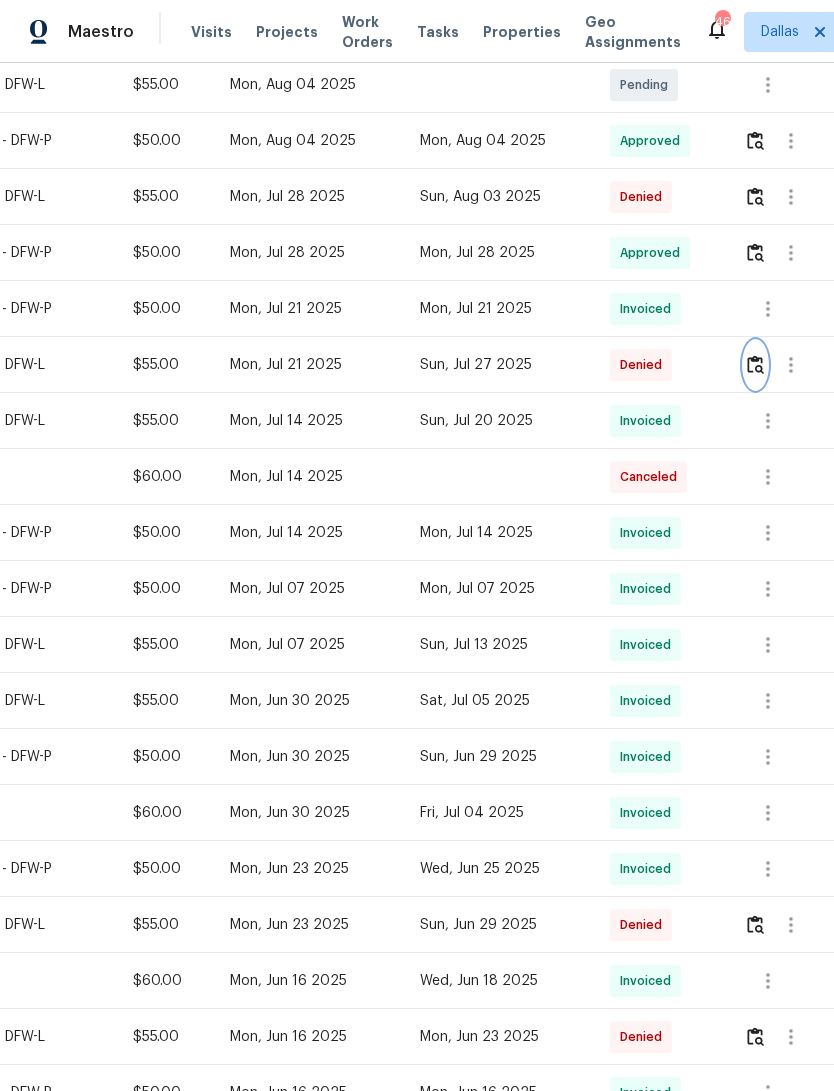 scroll, scrollTop: 740, scrollLeft: 296, axis: both 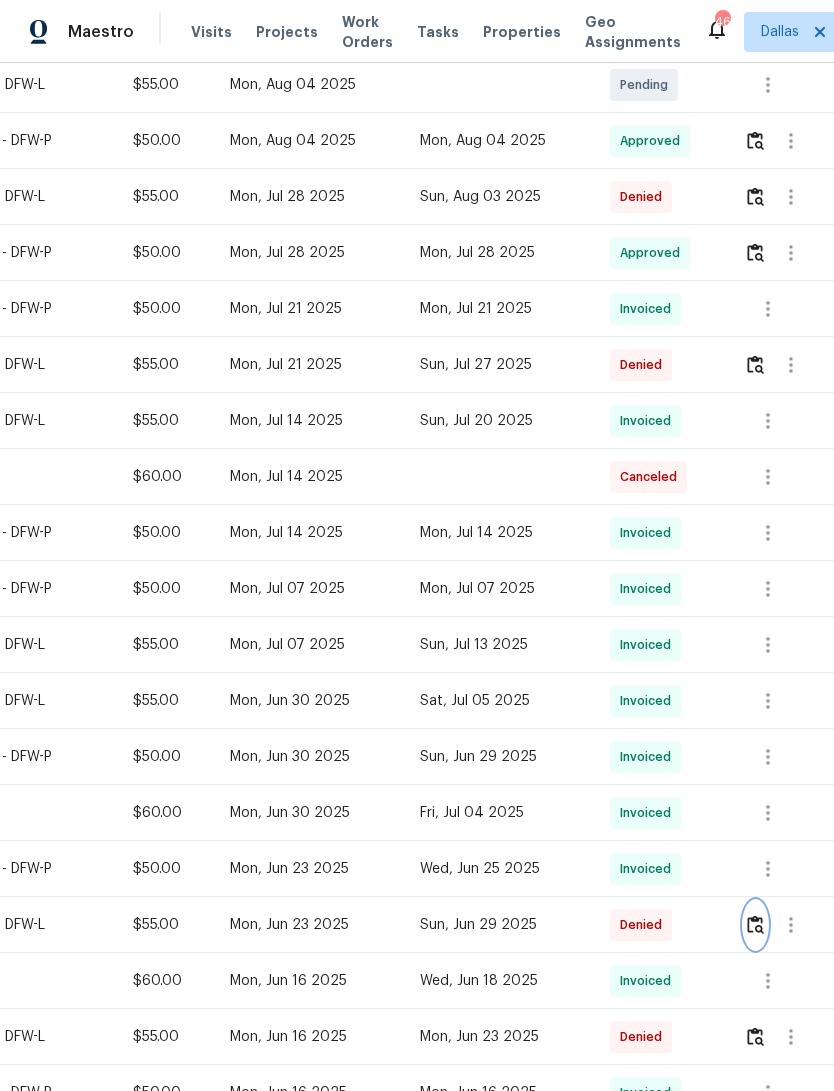 click at bounding box center (755, 924) 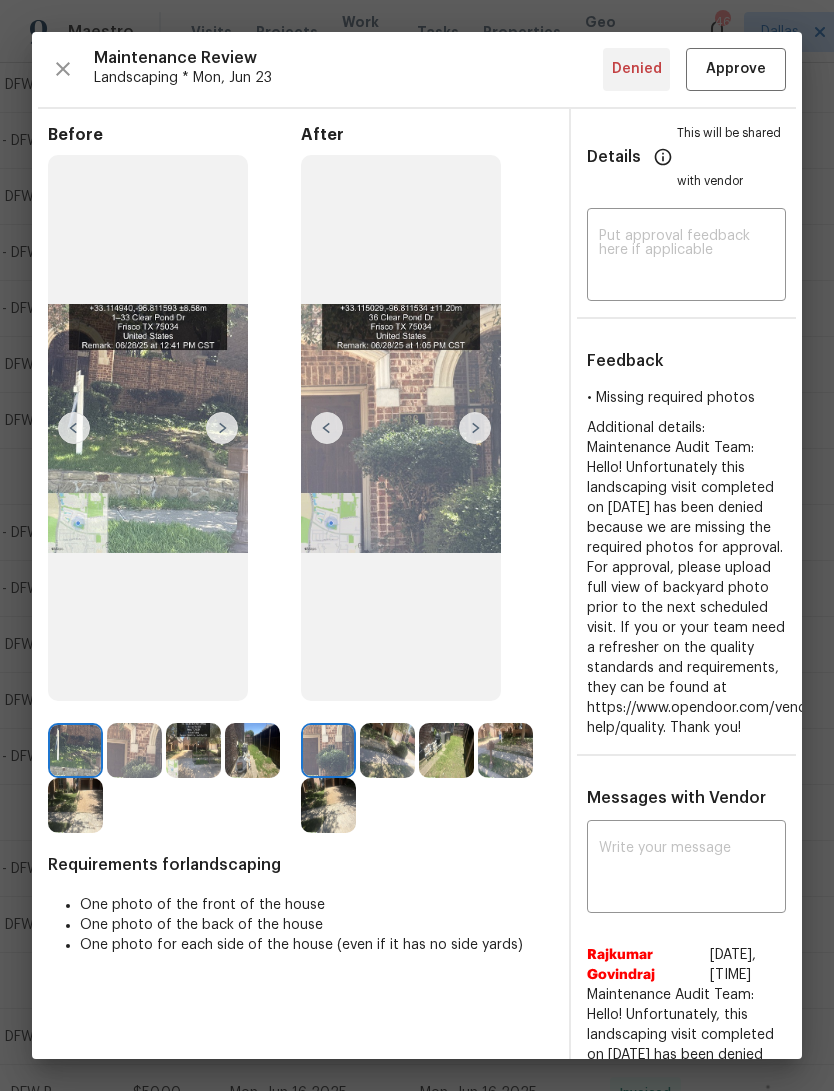 click at bounding box center [475, 428] 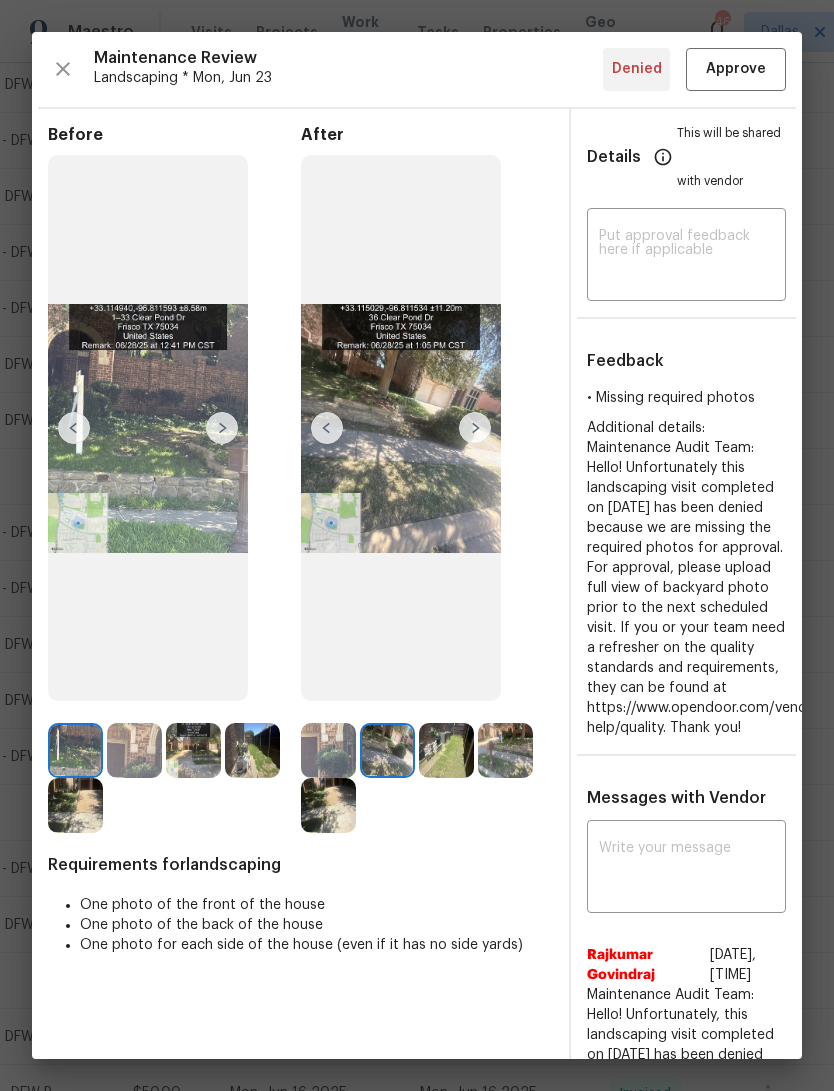 click at bounding box center (475, 428) 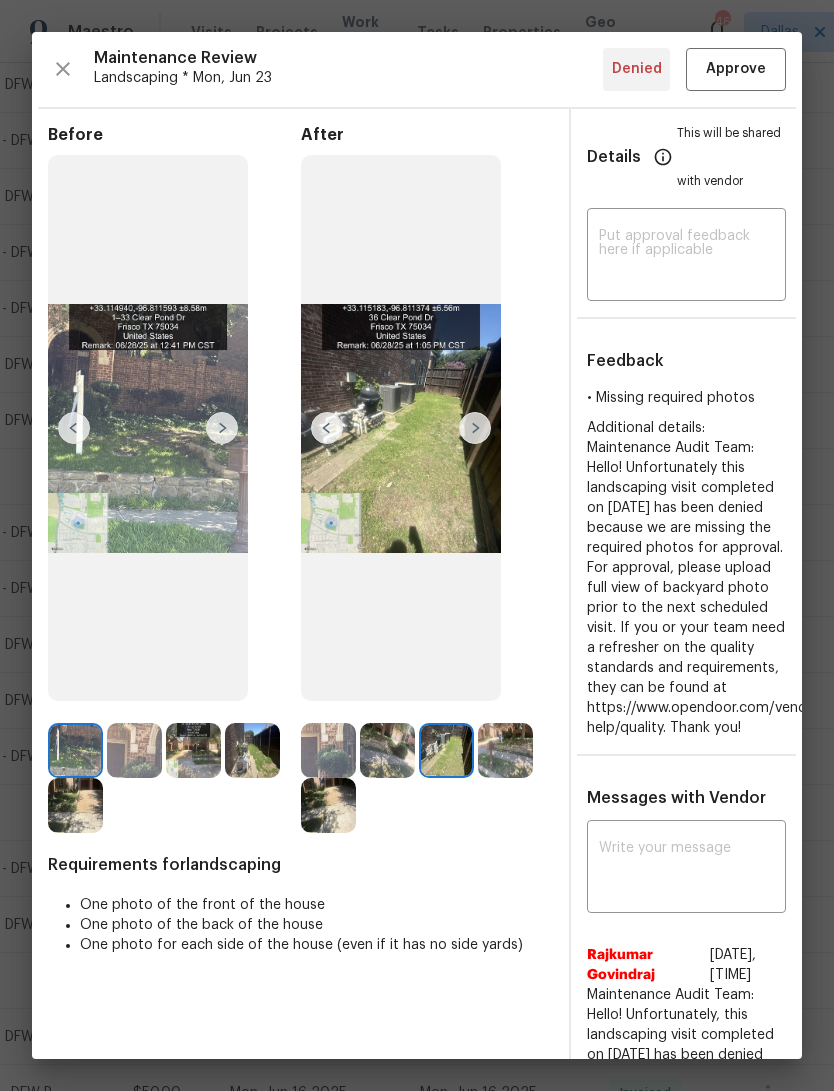 click at bounding box center [475, 428] 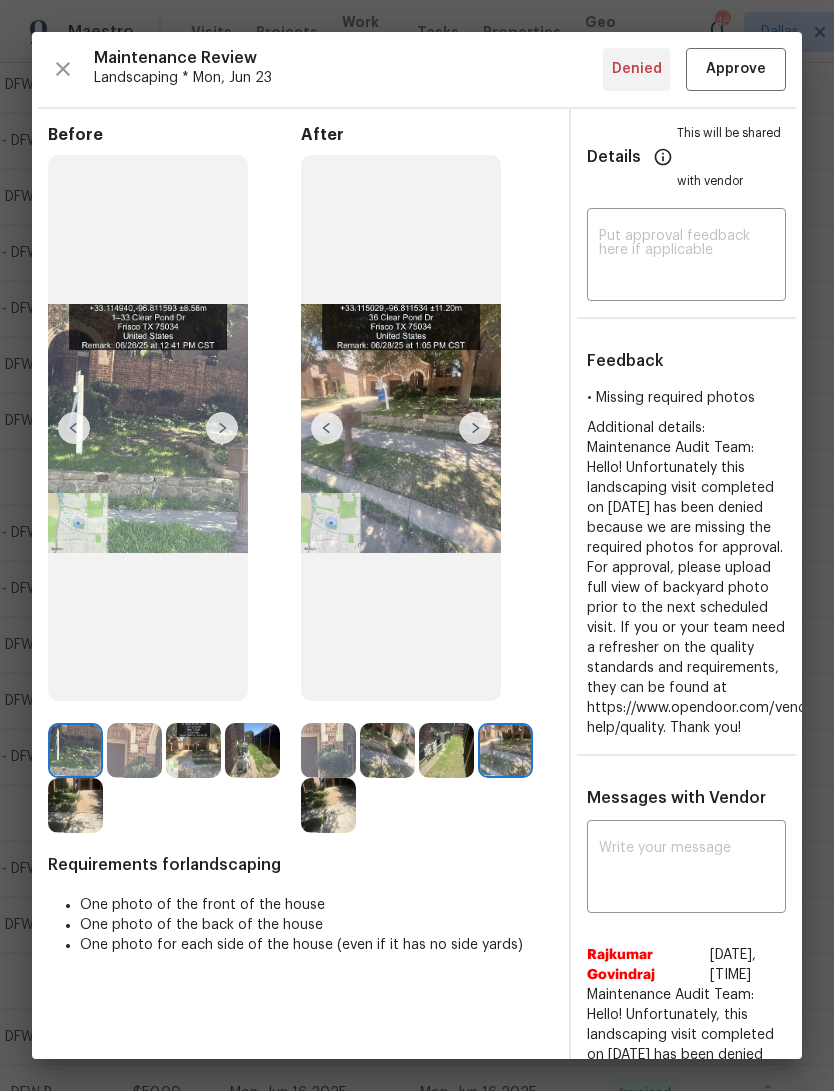 click at bounding box center (475, 428) 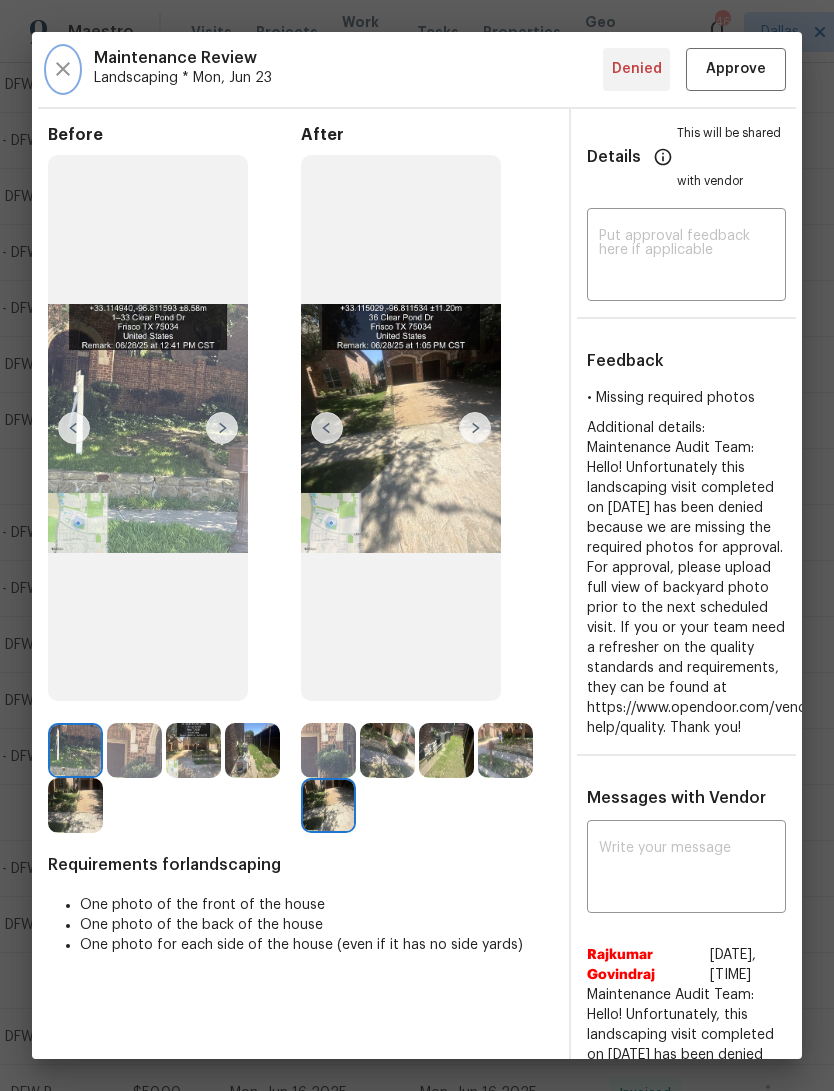 click 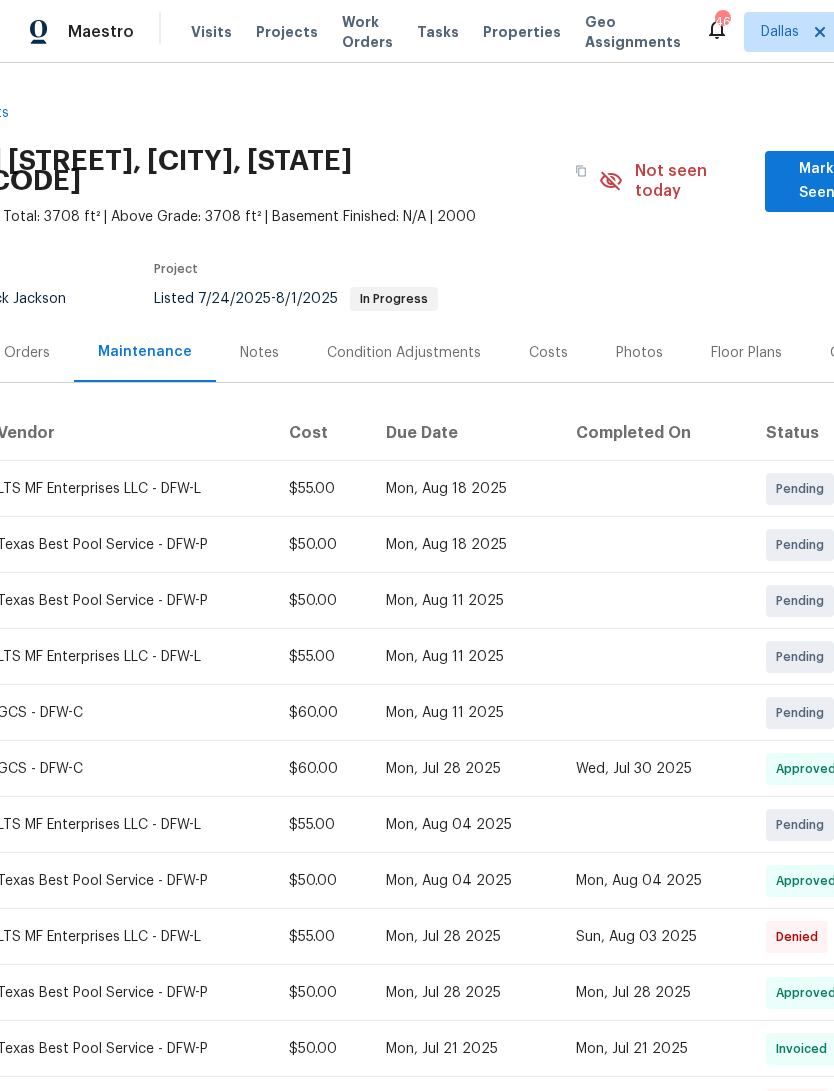 scroll, scrollTop: 0, scrollLeft: 133, axis: horizontal 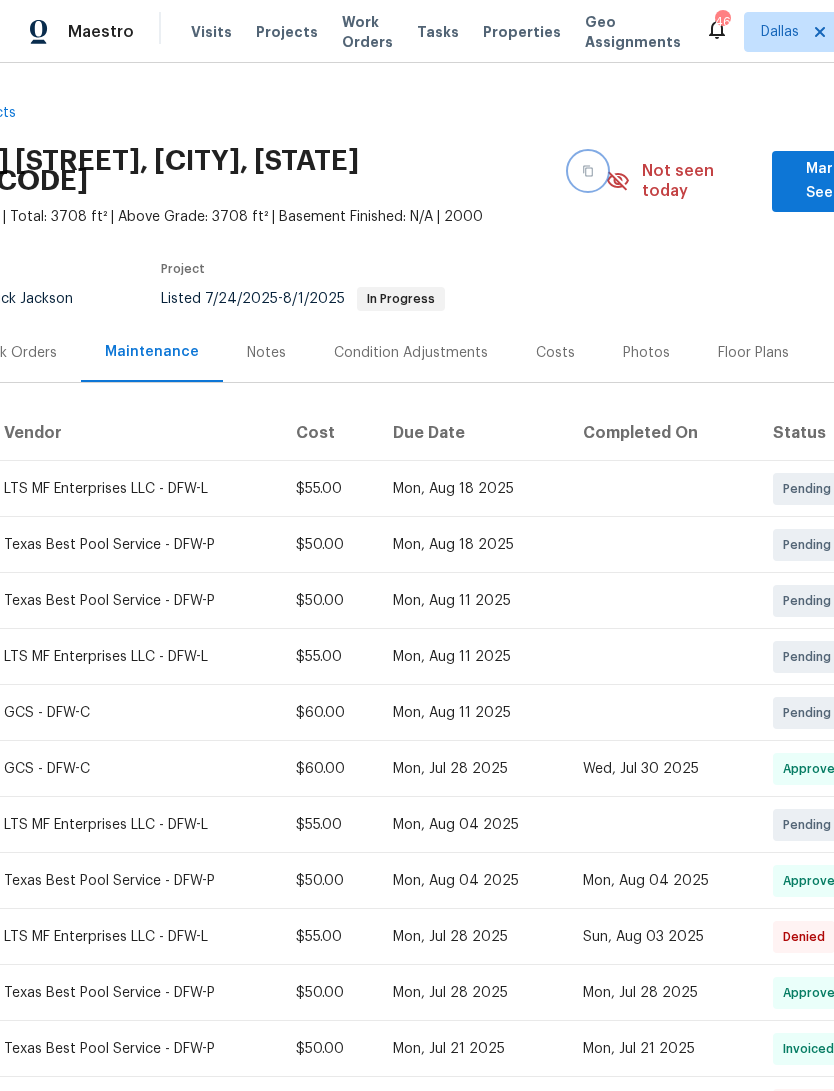 click at bounding box center [588, 171] 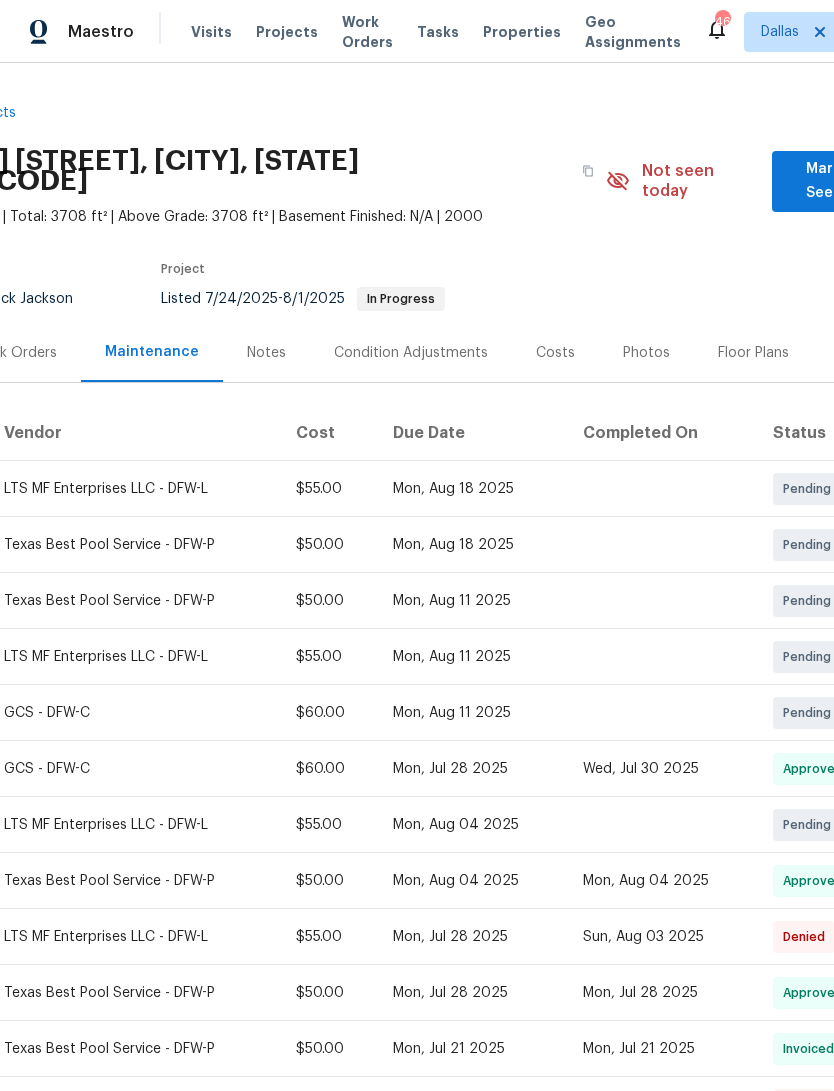 click on "Work Orders" at bounding box center (367, 32) 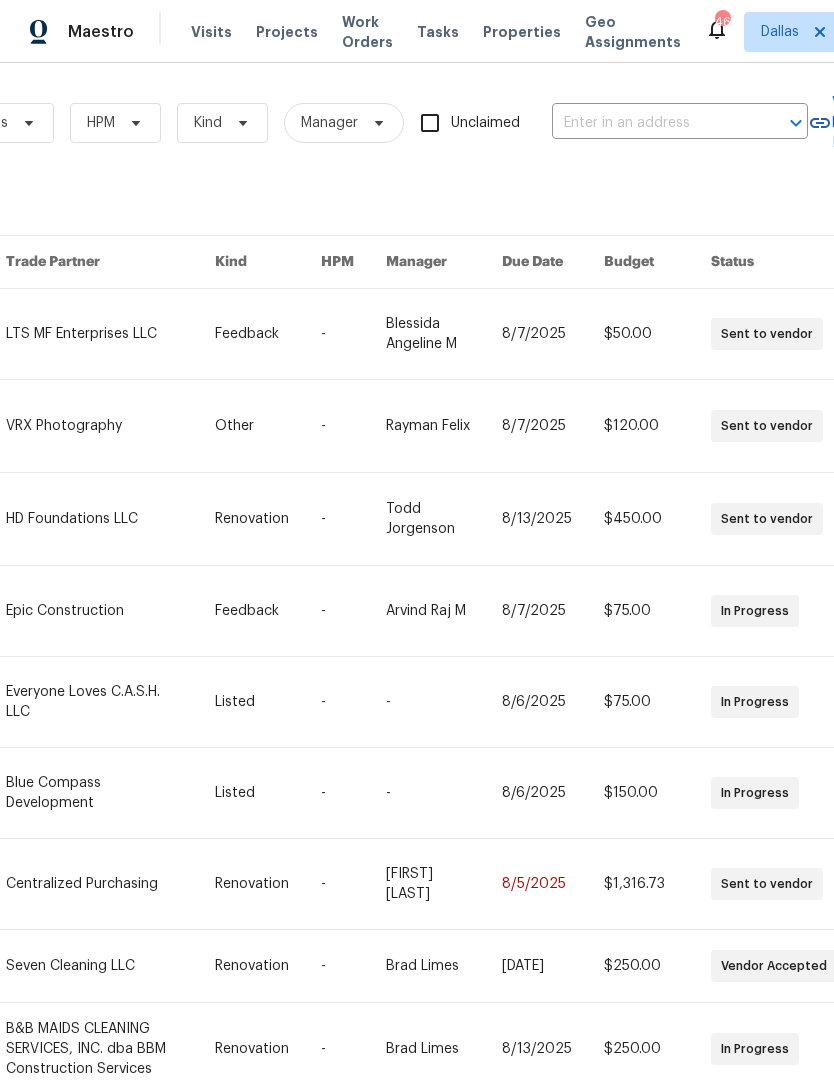 scroll, scrollTop: 0, scrollLeft: 318, axis: horizontal 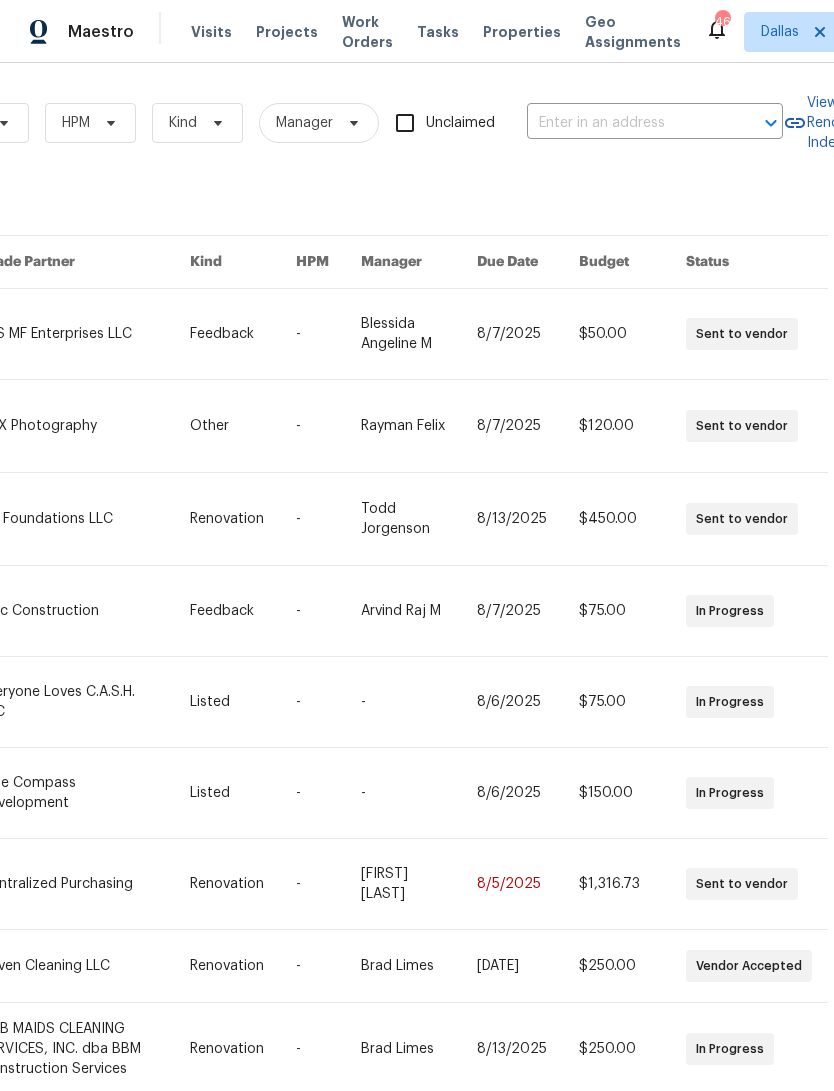 click at bounding box center (627, 123) 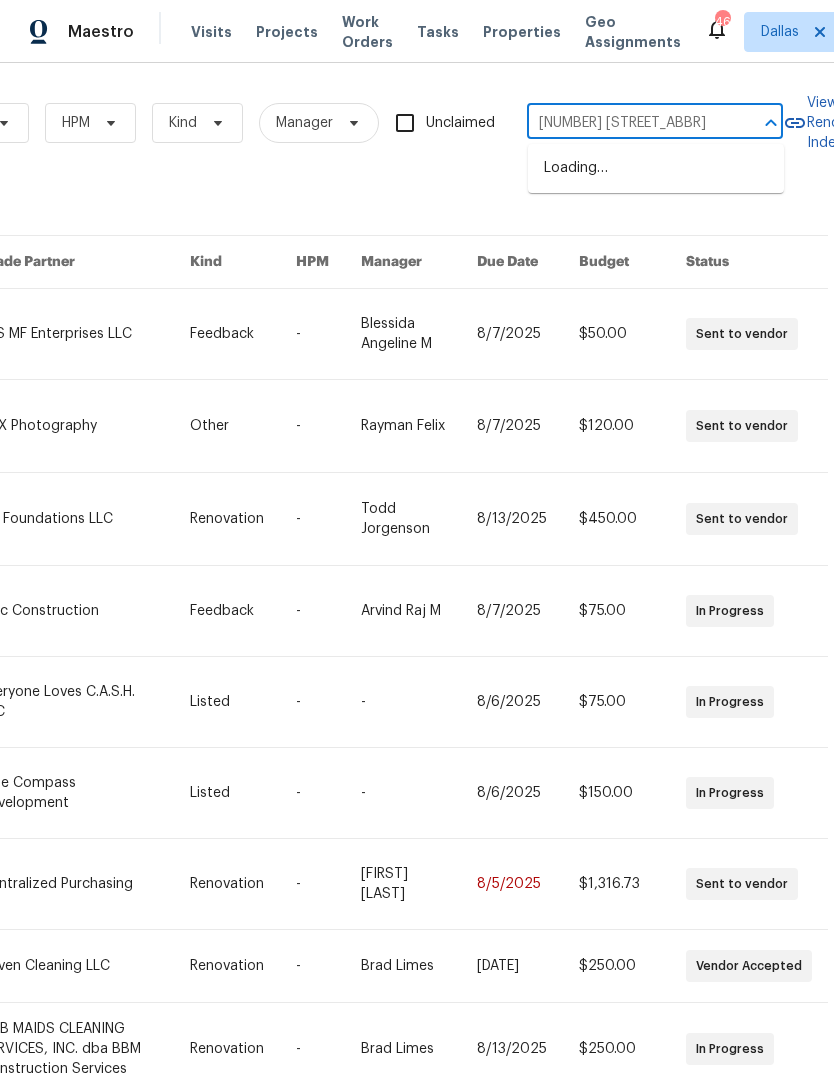 type on "[NUMBER] [WORD]" 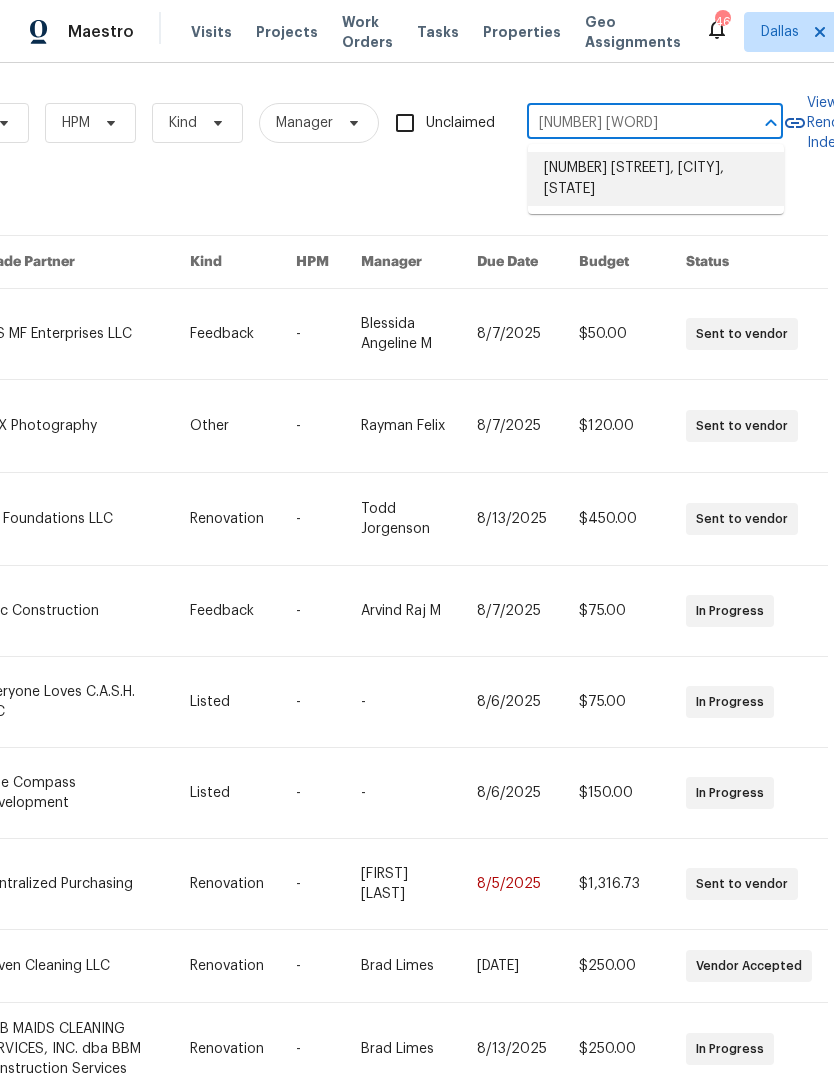 click on "[NUMBER] [STREET], [CITY], [STATE]" at bounding box center (656, 179) 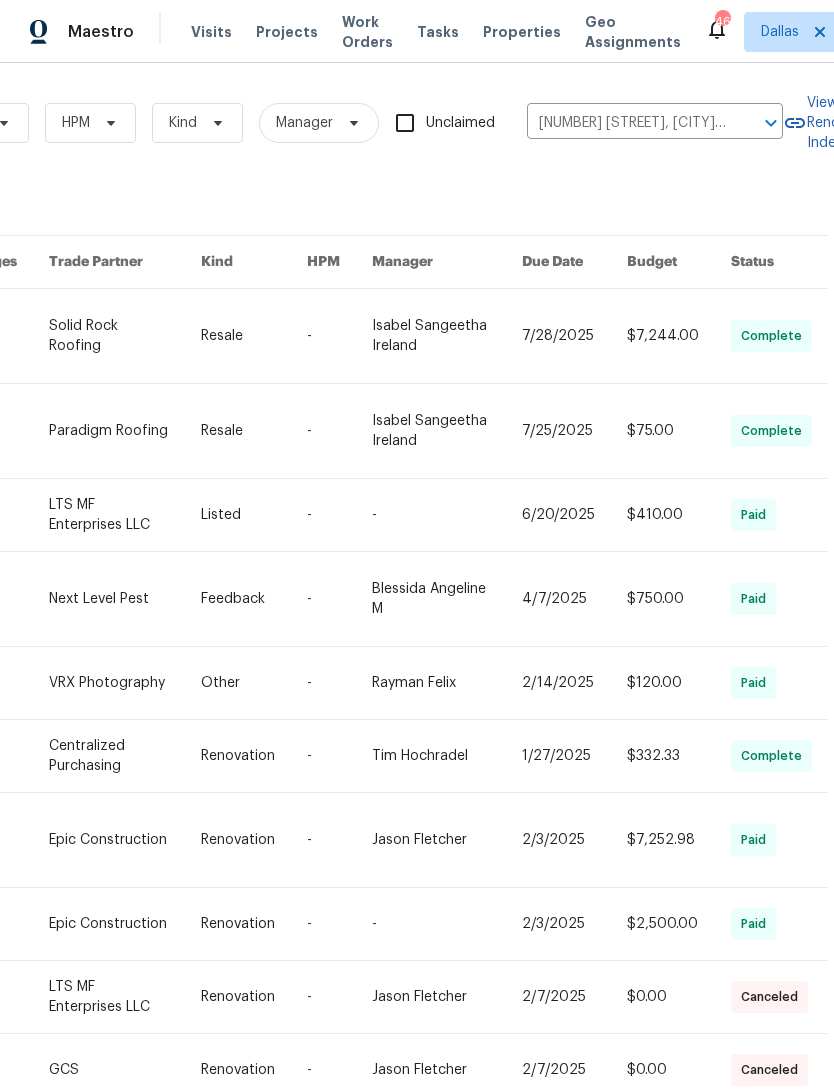 click at bounding box center (447, 336) 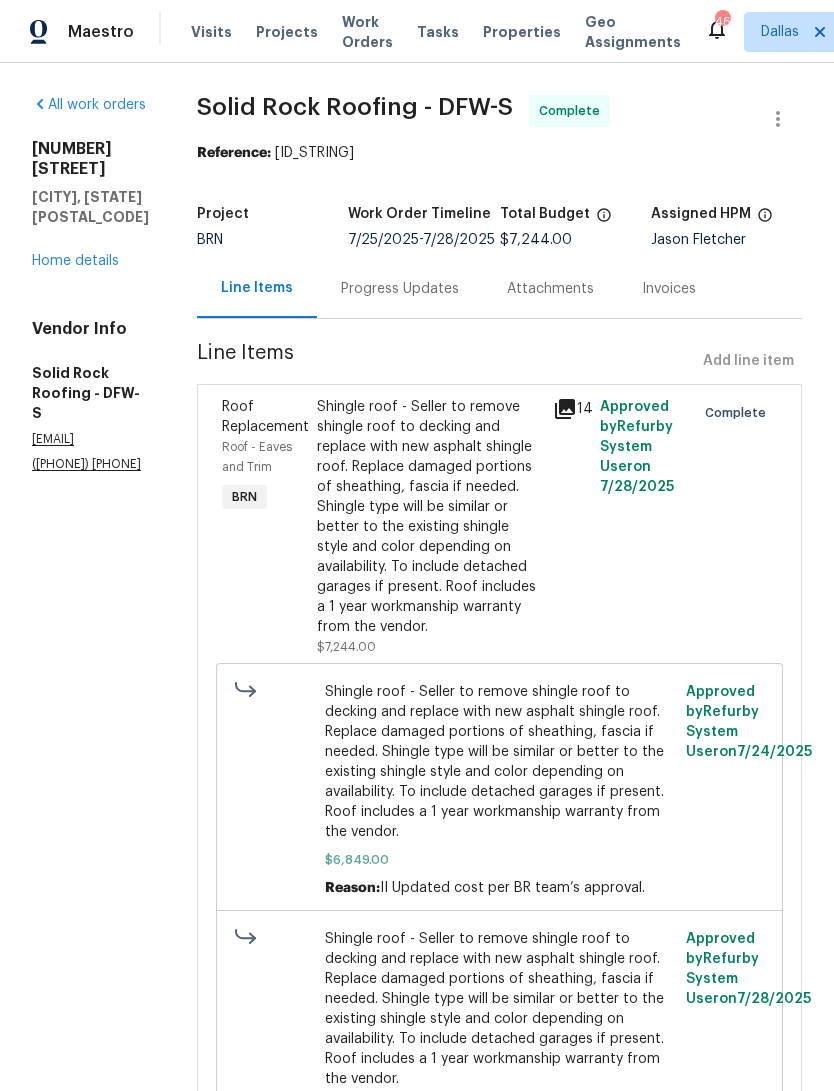 click on "All work orders [NUMBER] [STREET] [CITY], [STATE] Home details Vendor Info Solid Rock Roofing - DFW-S [EMAIL] ([PHONE])" at bounding box center [90, 284] 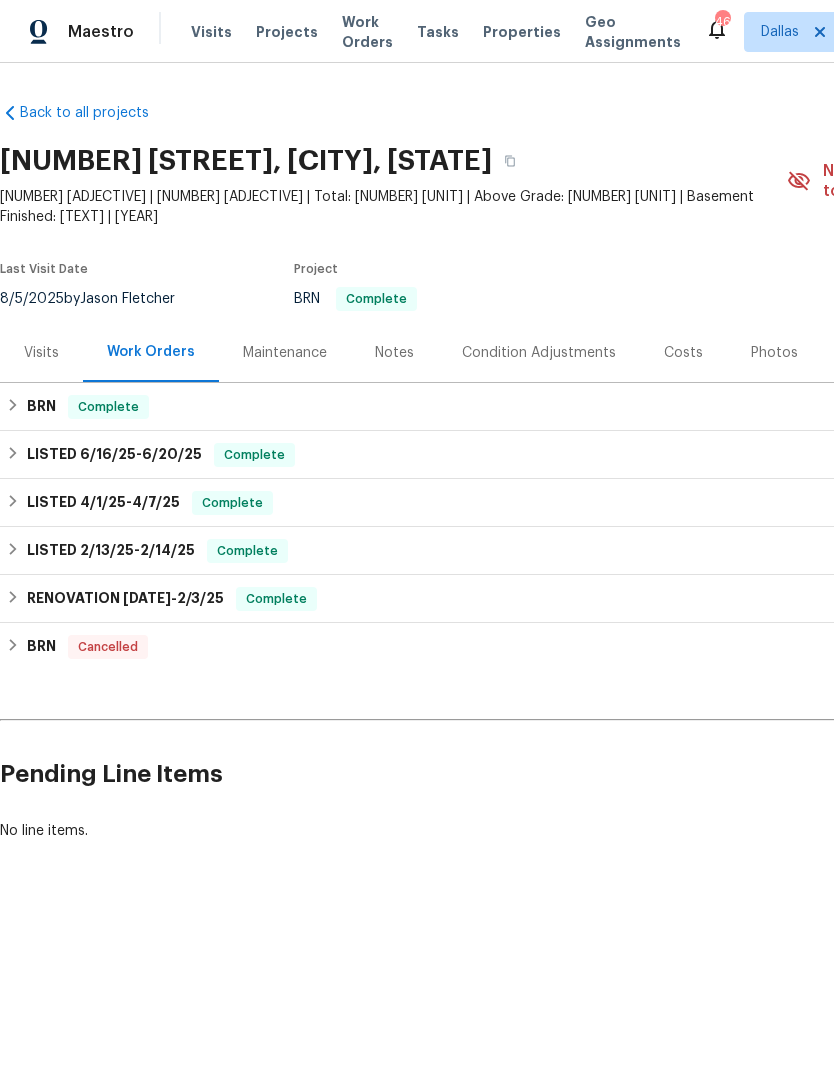 click on "Maintenance" at bounding box center (285, 352) 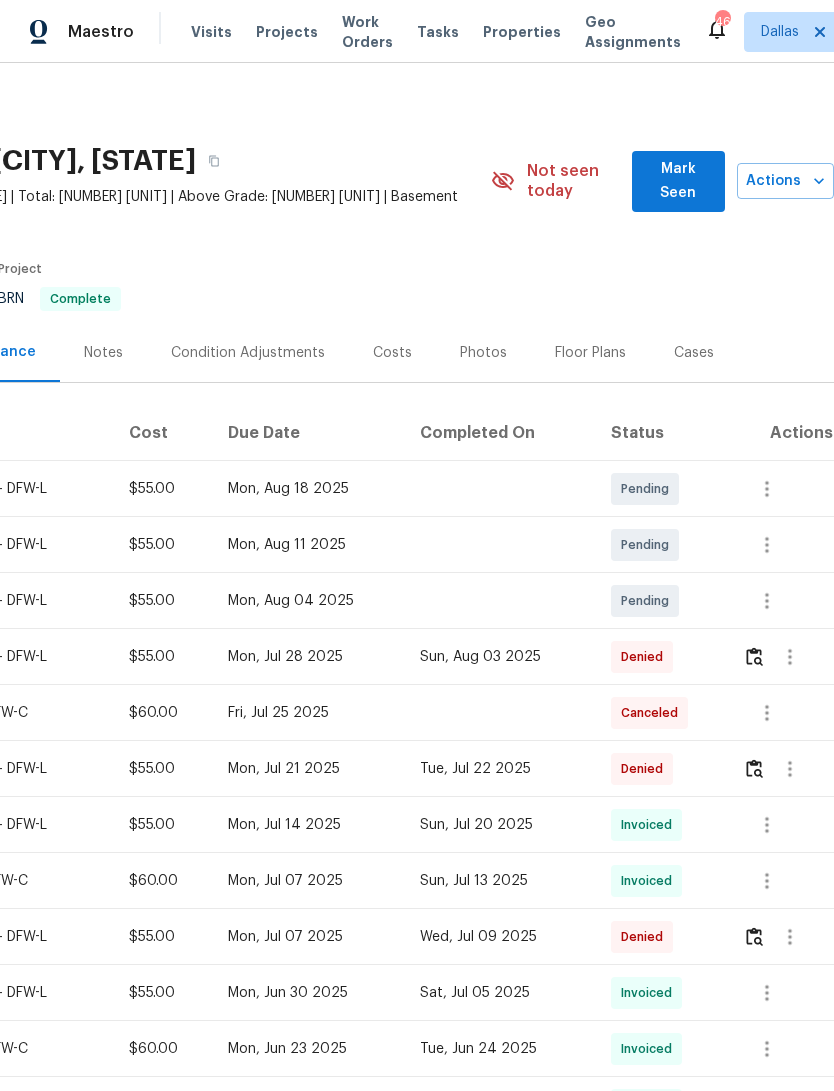 scroll, scrollTop: 0, scrollLeft: 296, axis: horizontal 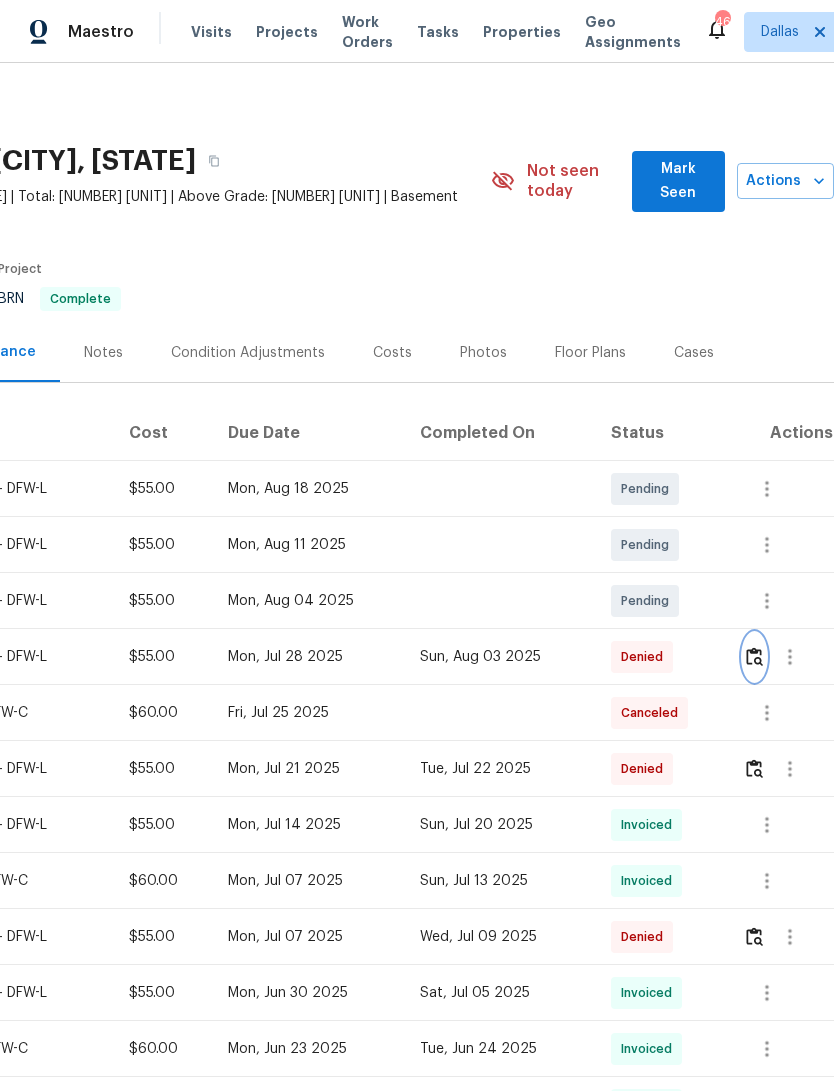 click at bounding box center [754, 656] 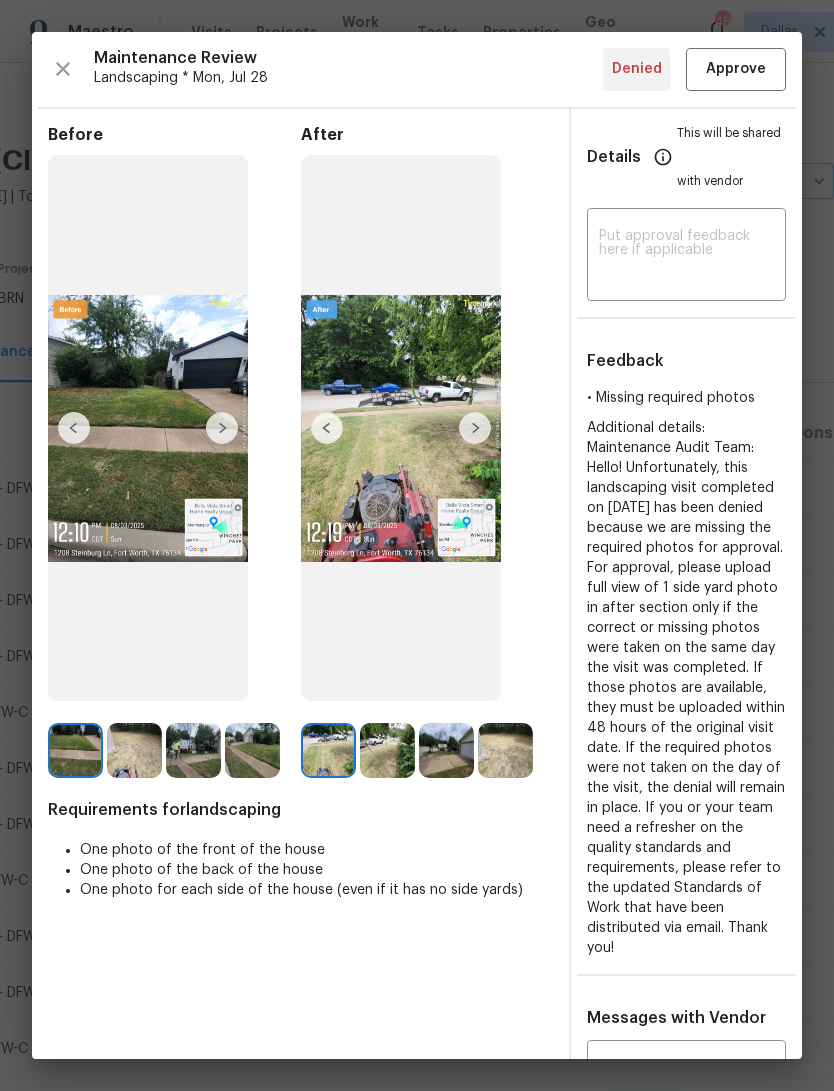 click at bounding box center (475, 428) 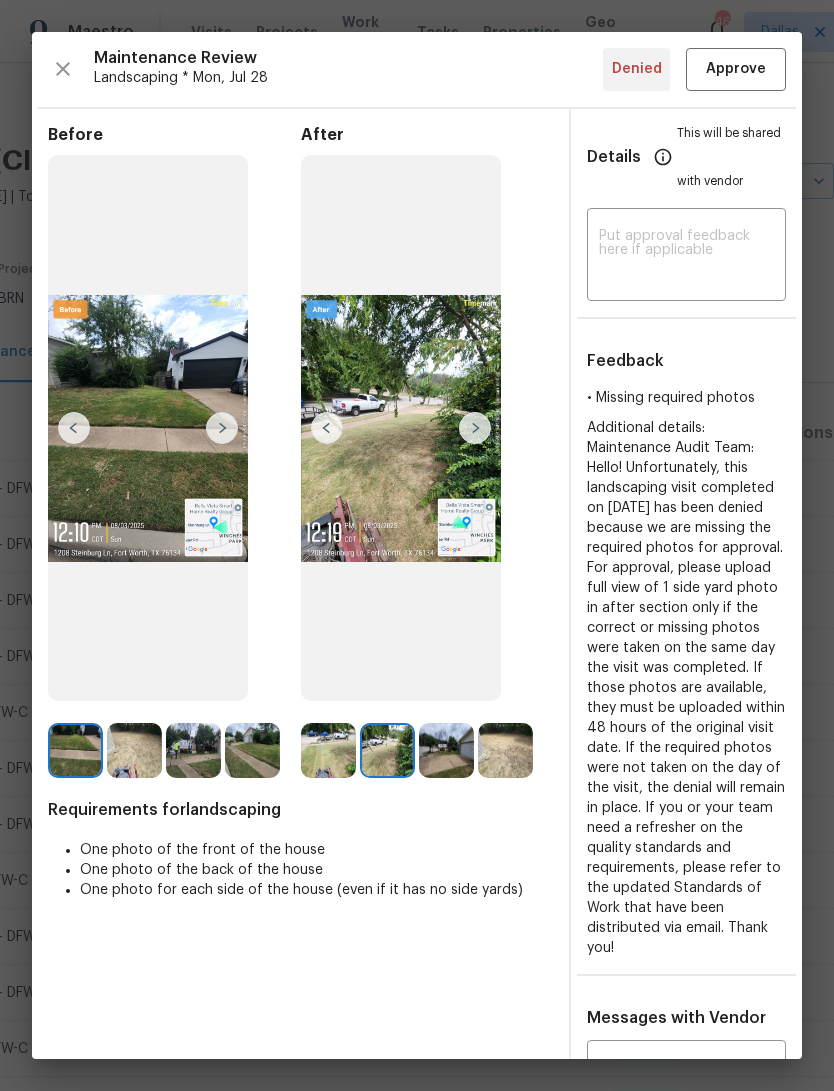 click at bounding box center [475, 428] 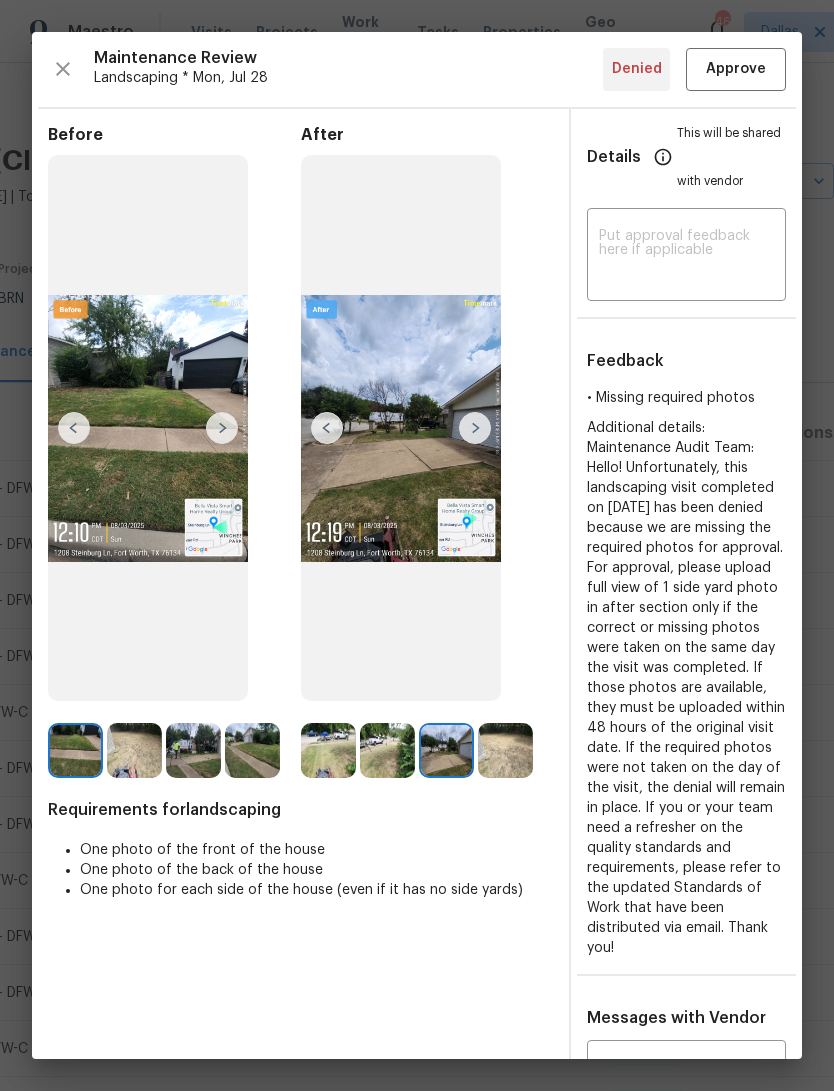 click at bounding box center [475, 428] 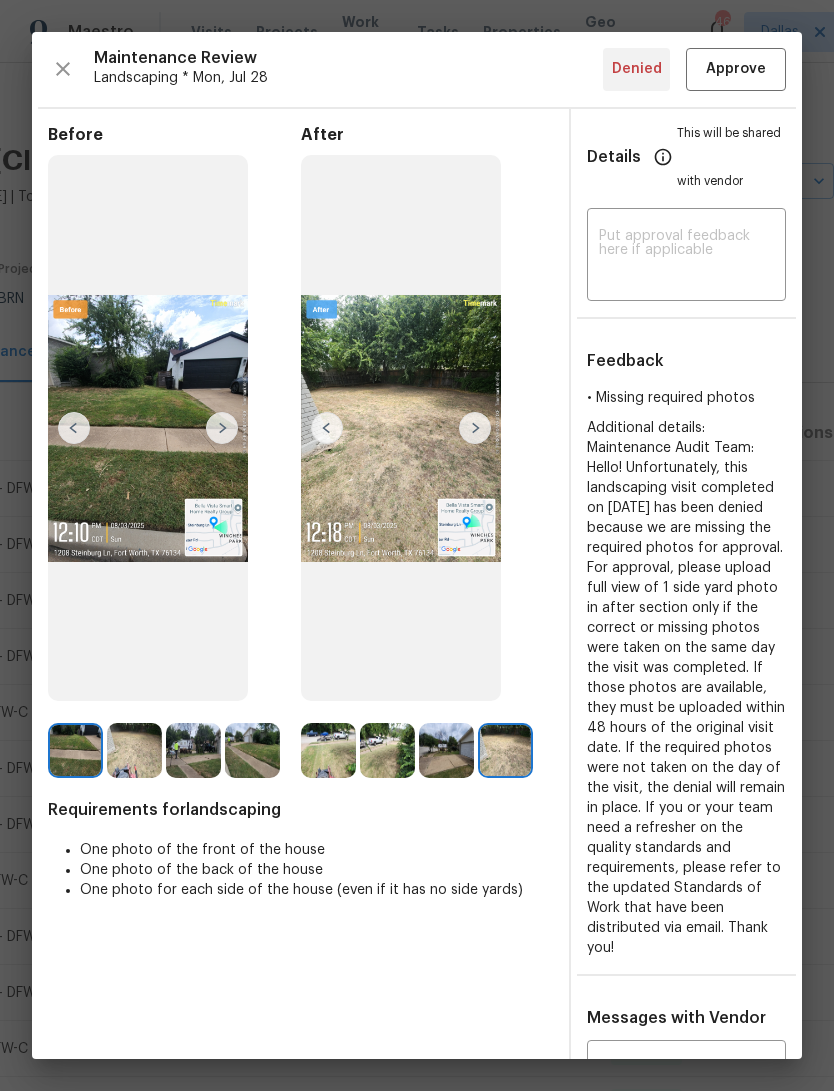 scroll, scrollTop: 0, scrollLeft: 0, axis: both 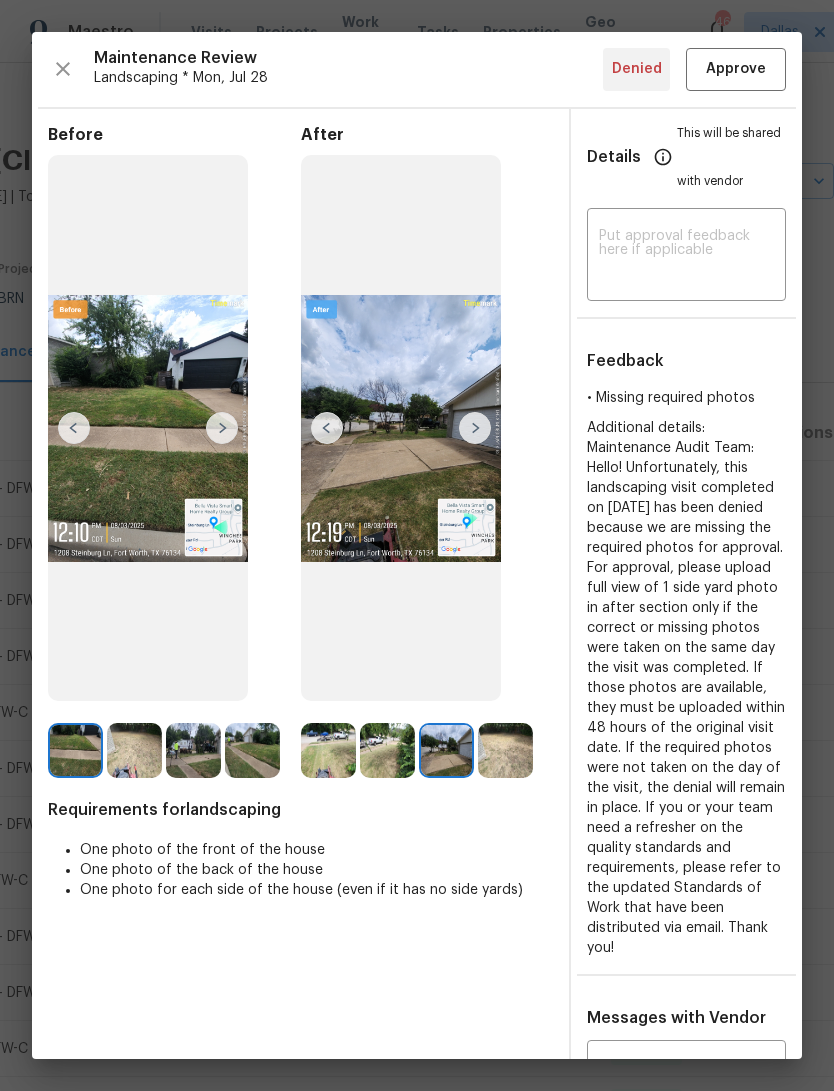 click at bounding box center [327, 428] 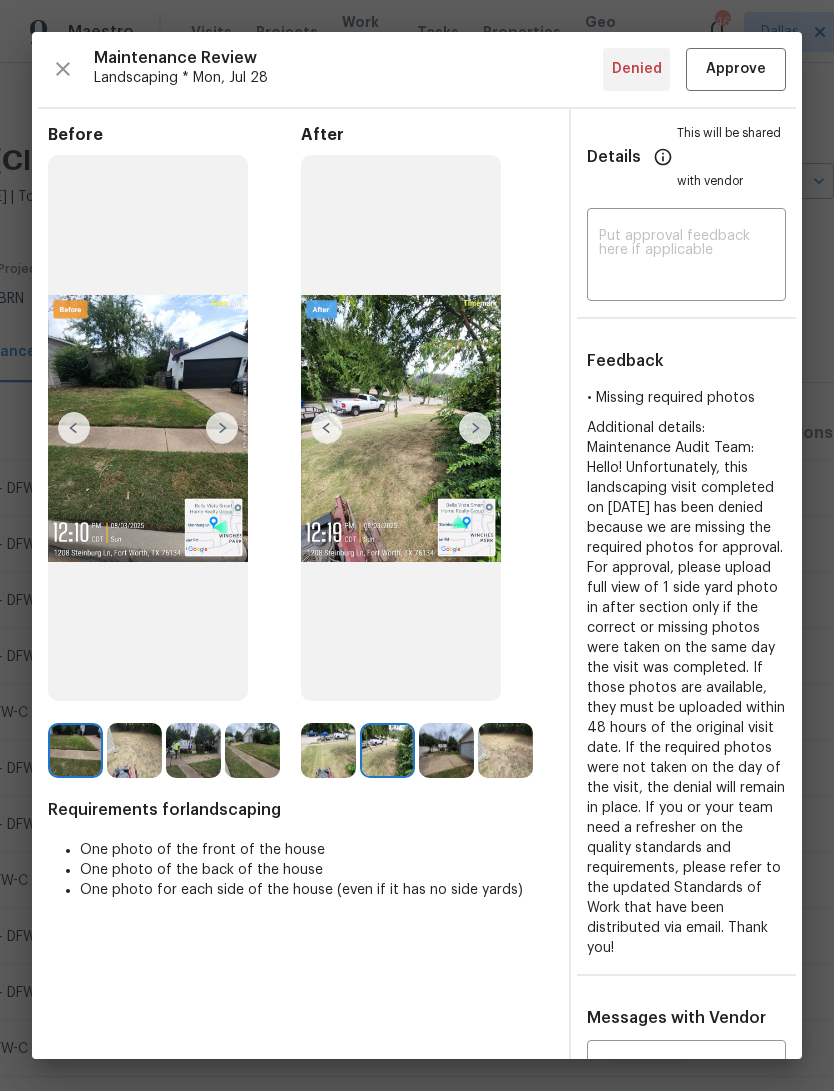 click on "Before" at bounding box center (174, 451) 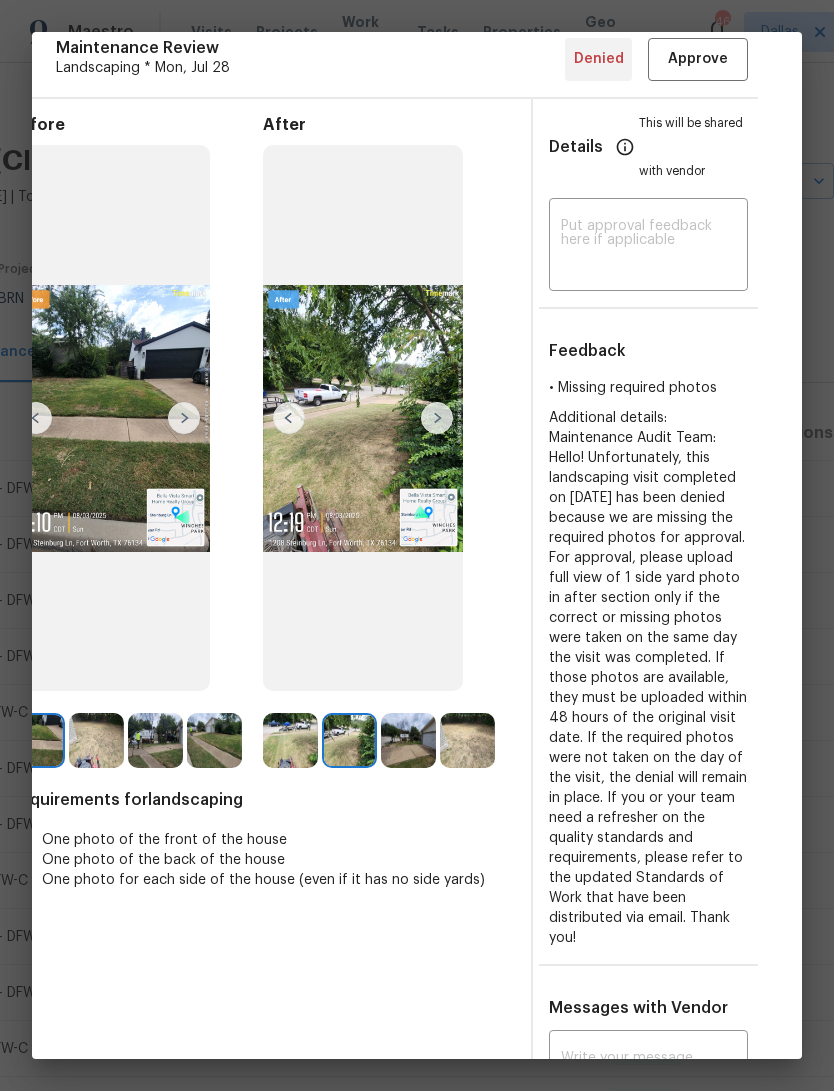 scroll, scrollTop: 9, scrollLeft: 49, axis: both 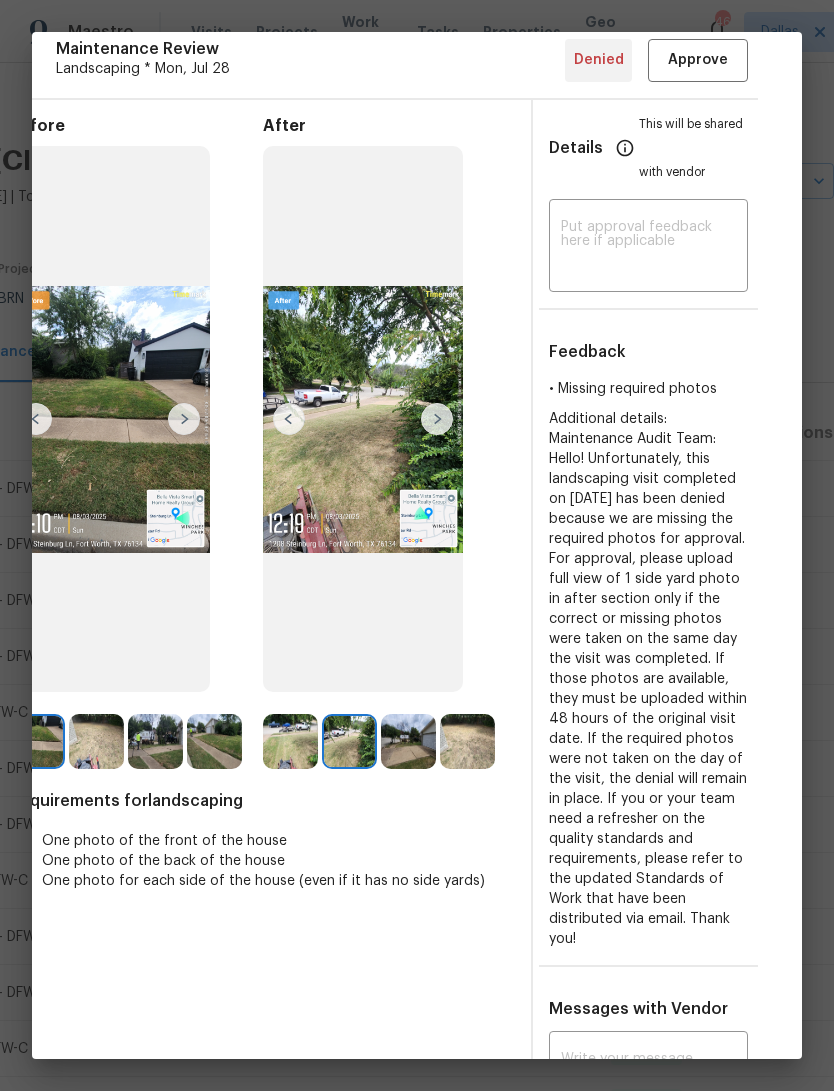 click at bounding box center (289, 419) 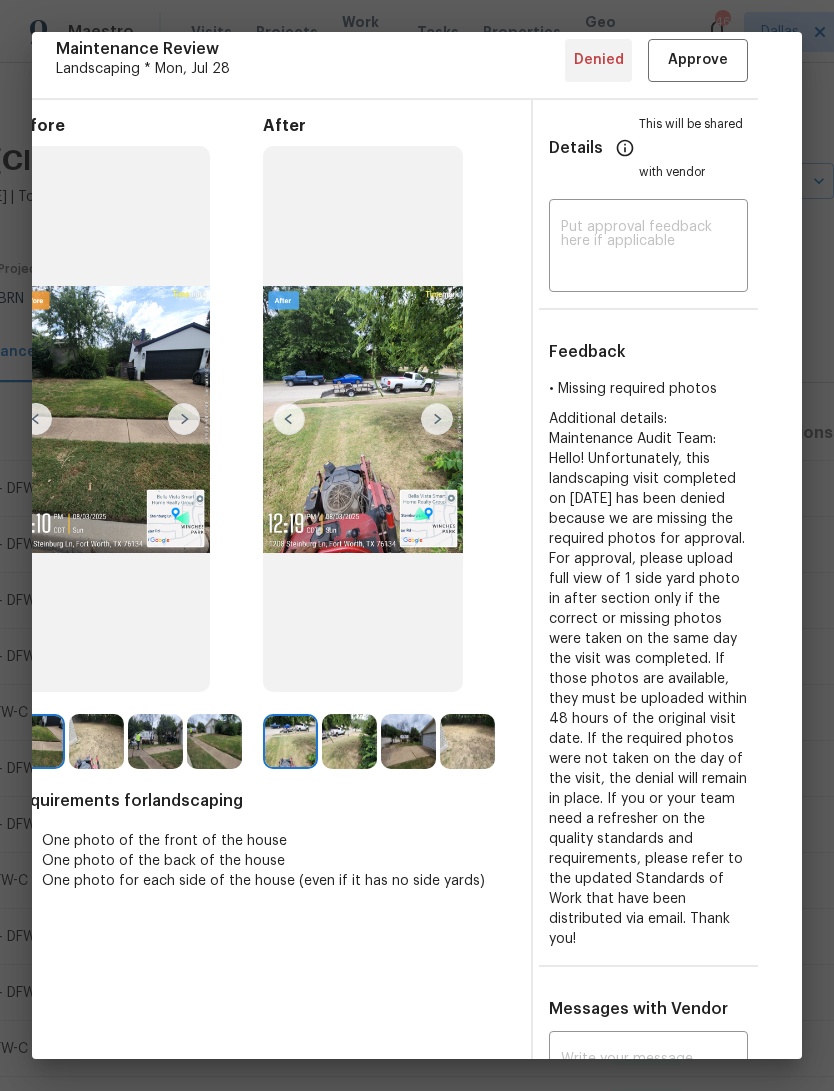 click at bounding box center (437, 419) 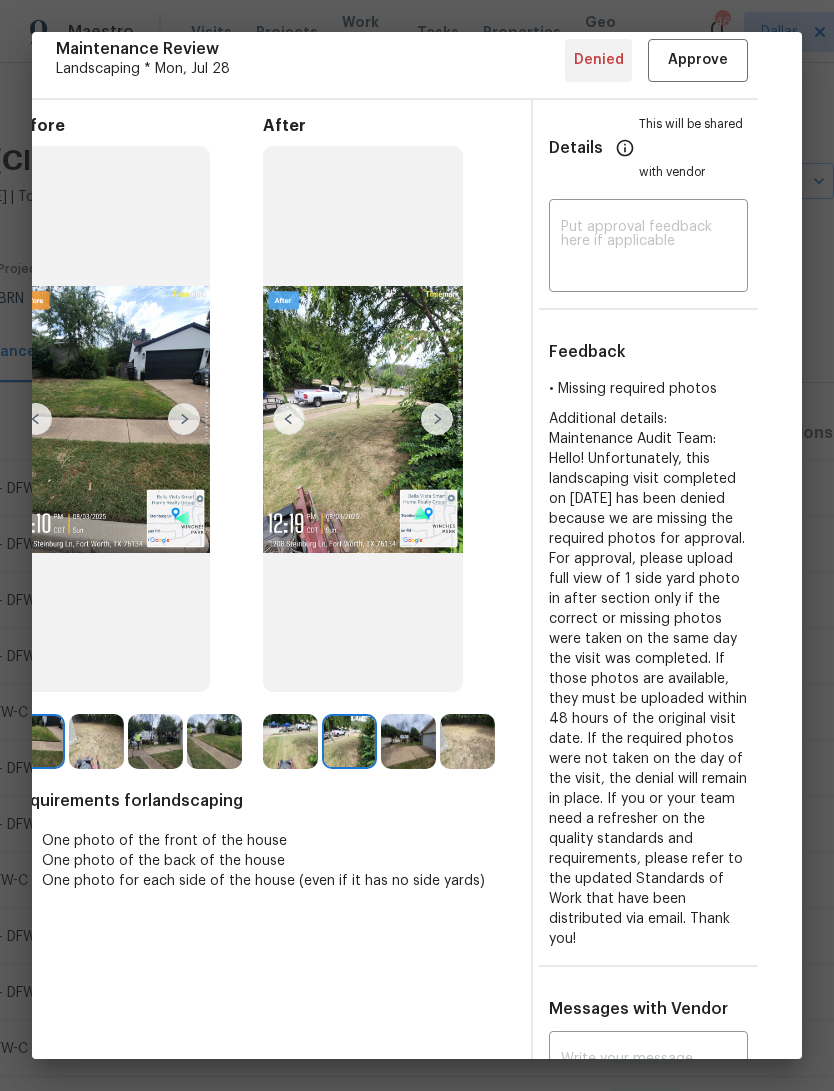 click at bounding box center [437, 419] 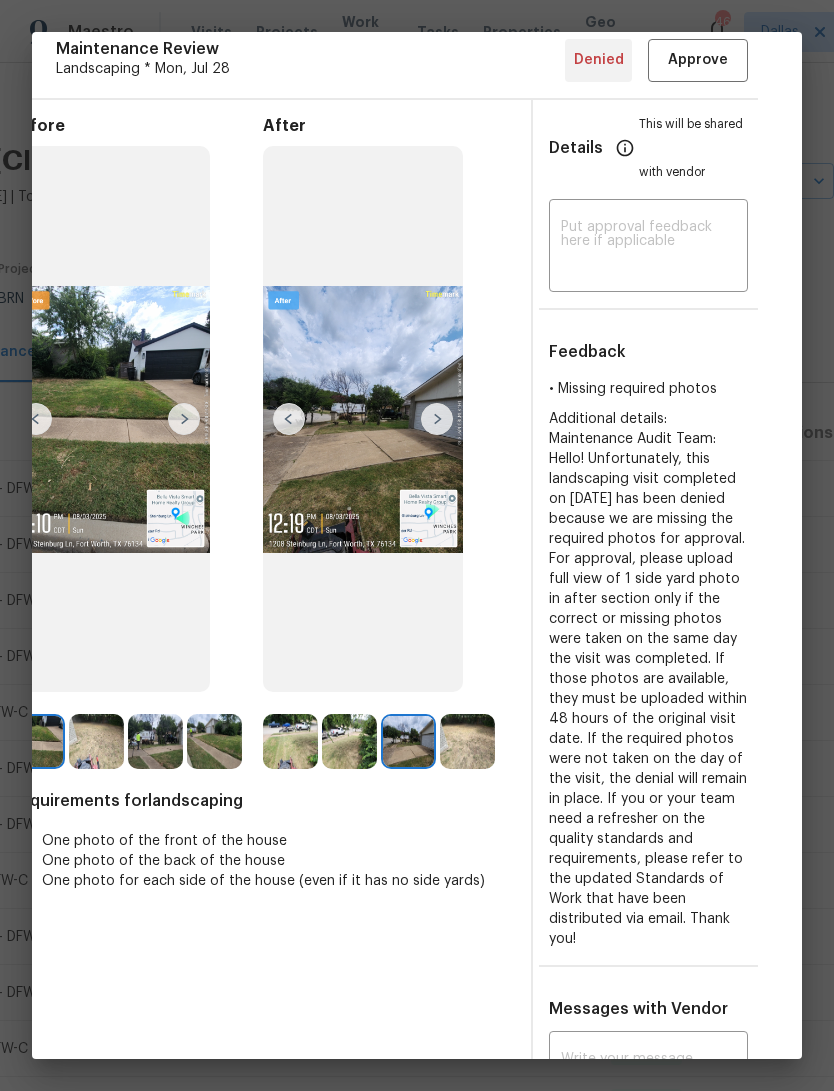 click at bounding box center (437, 419) 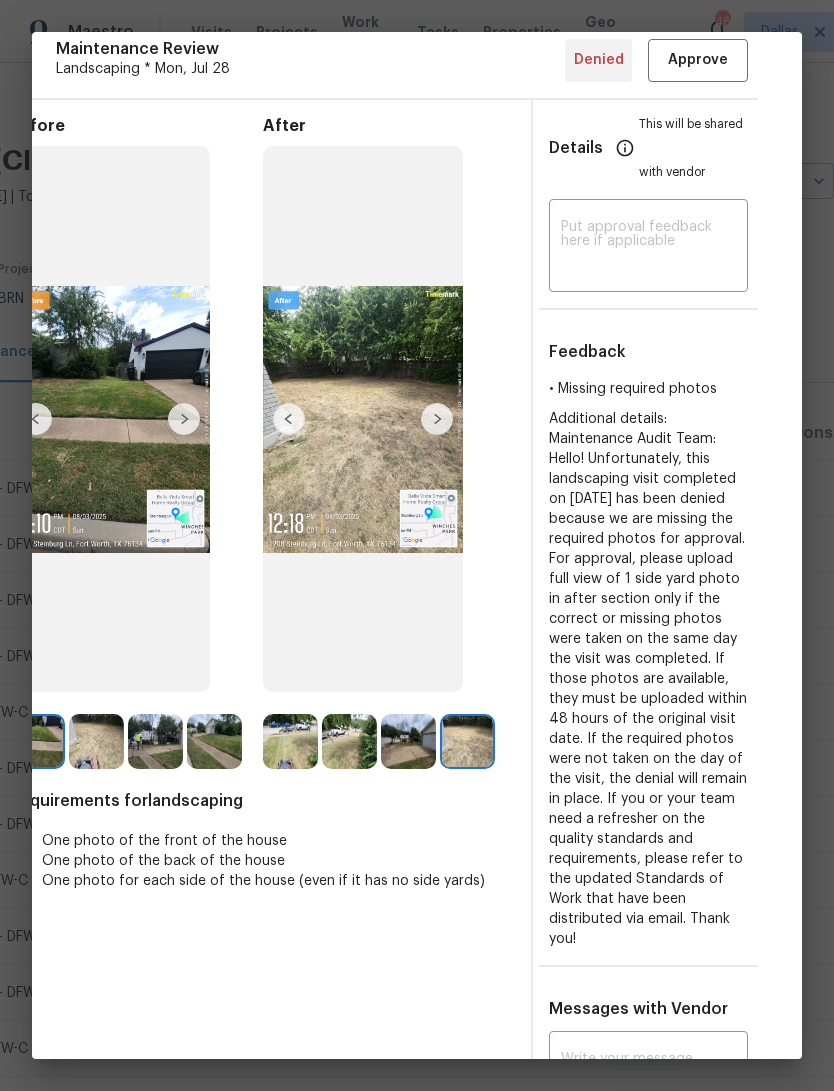 click at bounding box center [437, 419] 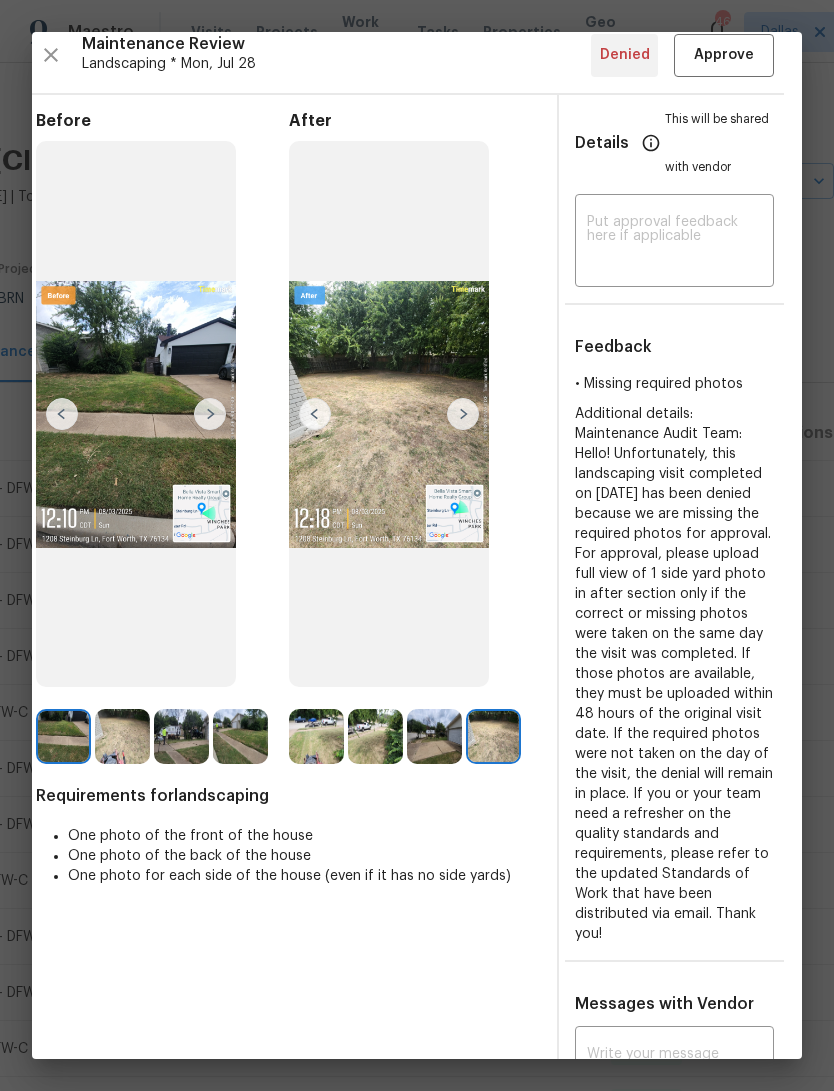 scroll, scrollTop: 40, scrollLeft: 7, axis: both 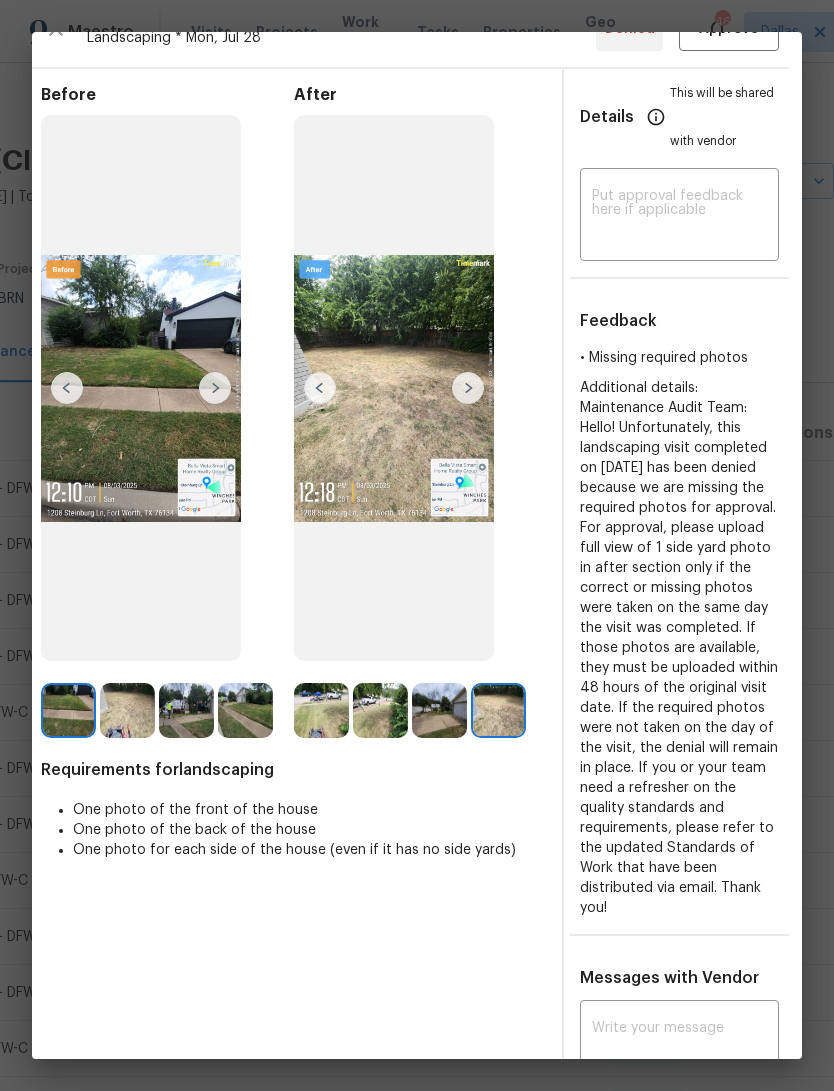 click on "Additional details: Maintenance Audit Team: Hello! Unfortunately, this landscaping visit completed on [DATE] has been denied because we are missing the required photos for approval. For approval, please upload full view of 1 side yard photo in after section only if the correct or missing photos were taken on the same day the visit was completed. If those photos are available, they must be uploaded within 48 hours of the original visit date. If the required photos were not taken on the day of the visit, the denial will remain in place. If you or your team need a refresher on the quality standards and requirements, please refer to the updated Standards of Work that have been distributed via email. Thank you!" at bounding box center [679, 648] 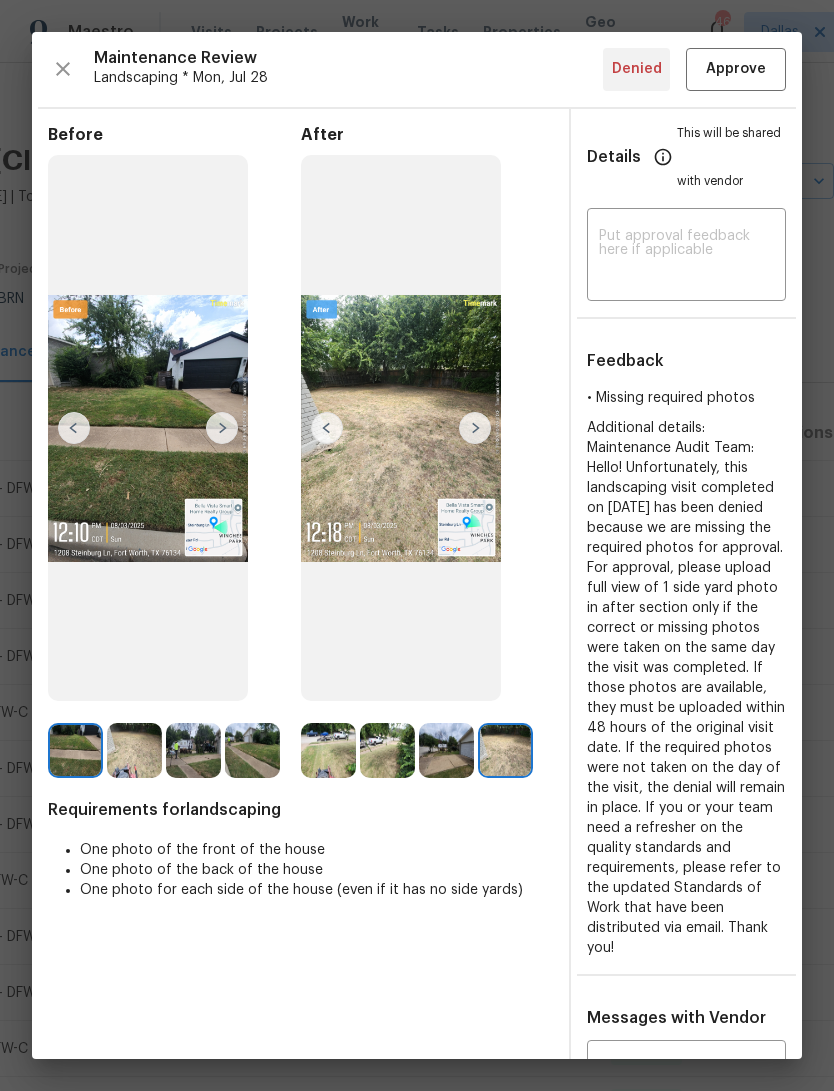 scroll, scrollTop: 0, scrollLeft: 0, axis: both 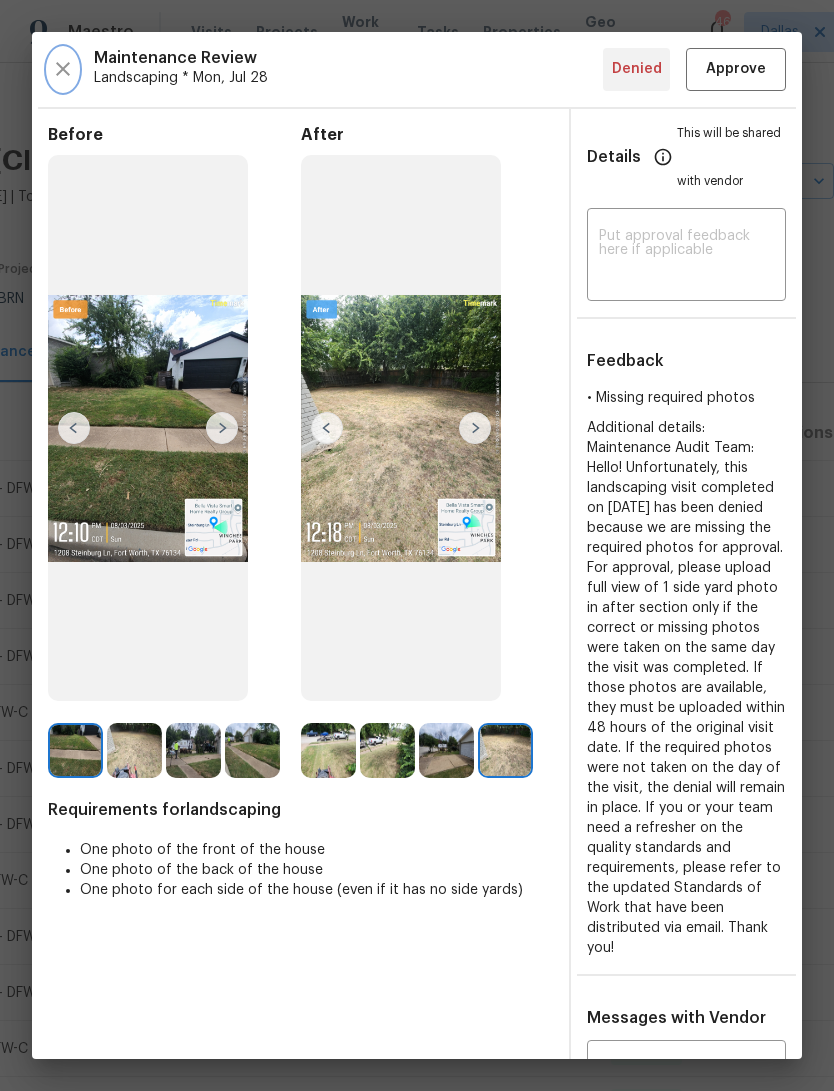 click 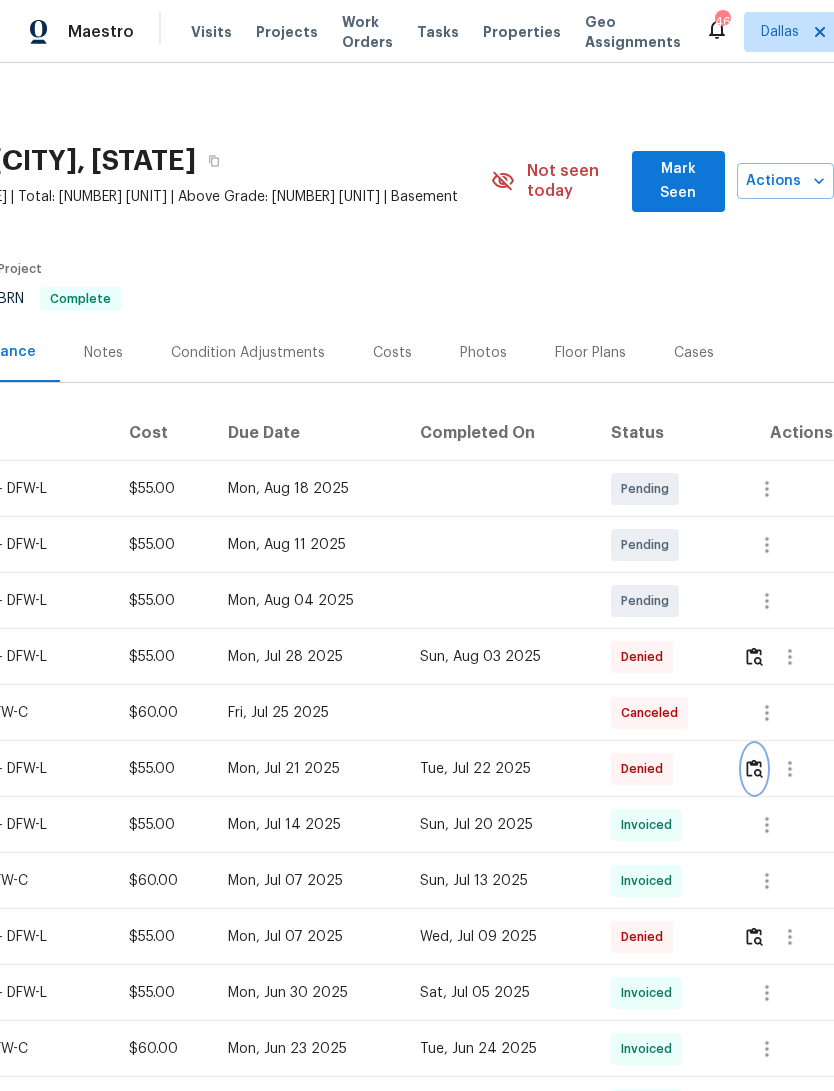 click at bounding box center [754, 769] 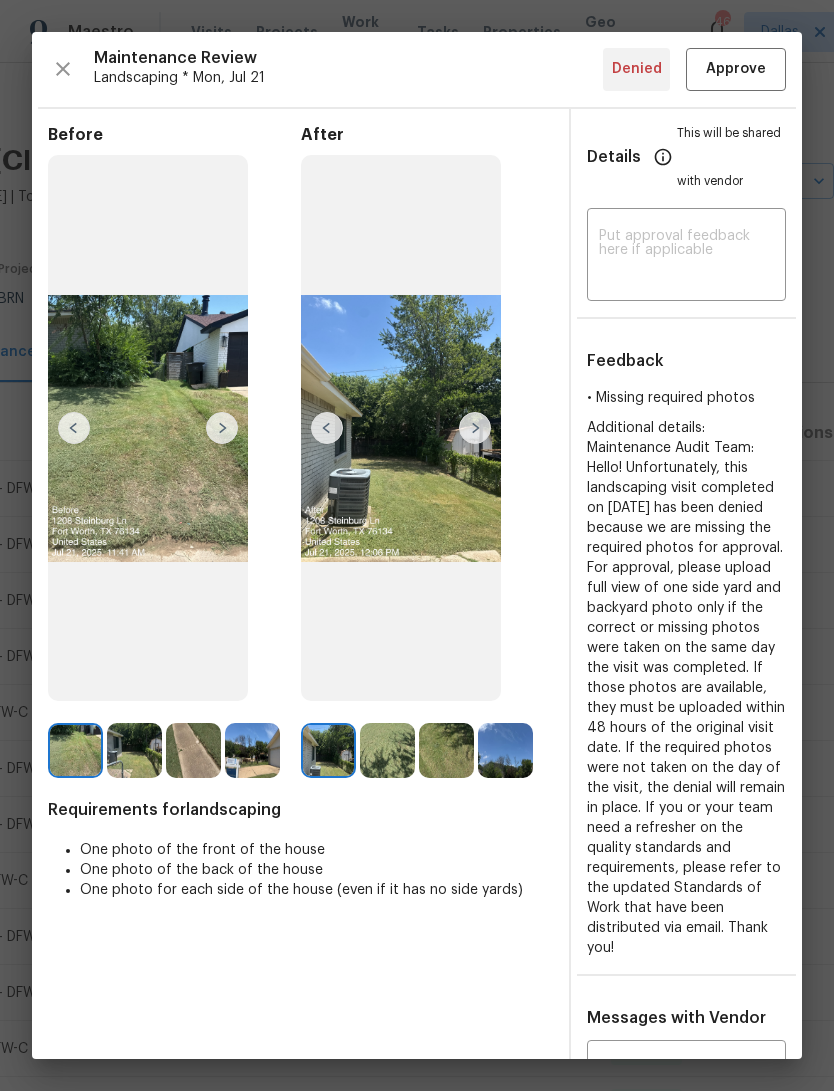 click at bounding box center [475, 428] 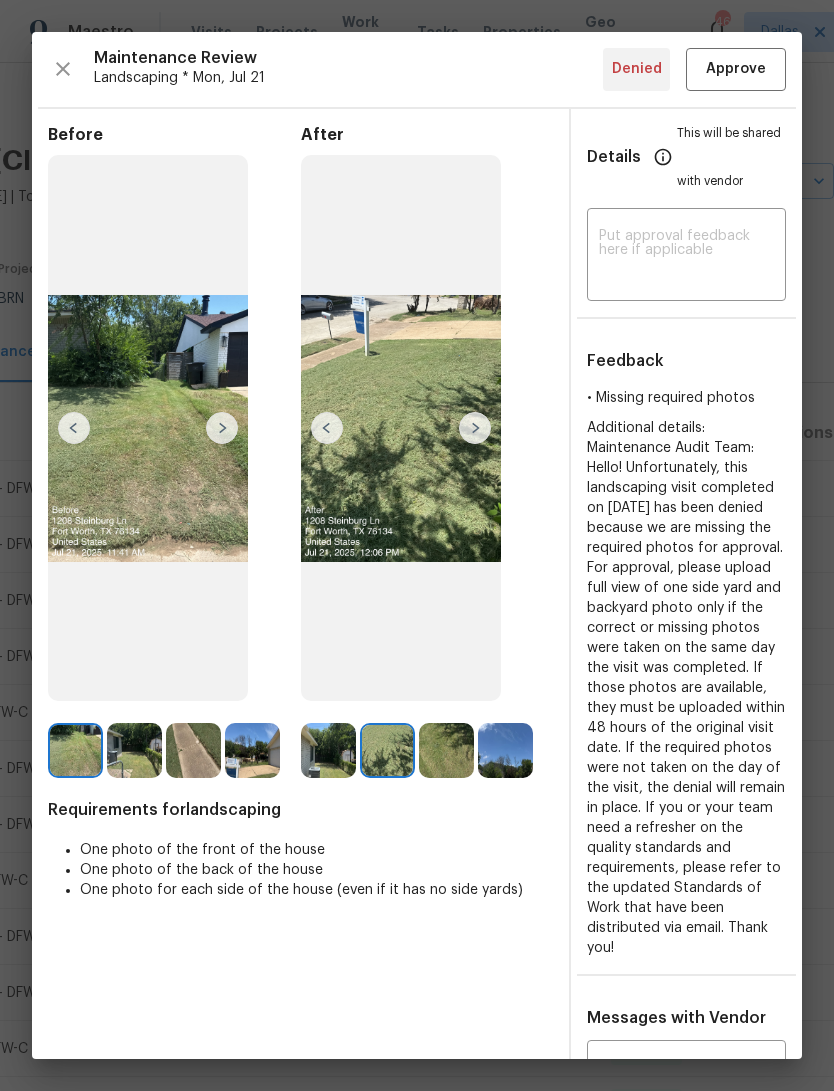 click at bounding box center [475, 428] 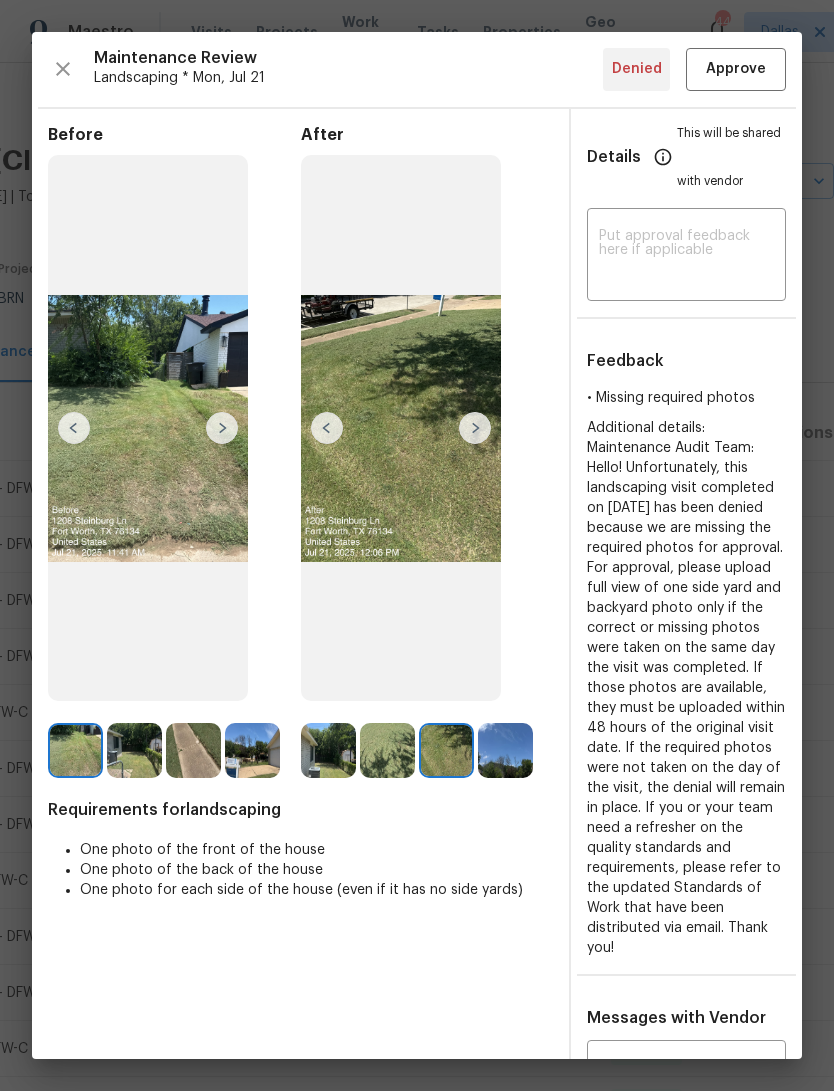 click at bounding box center (475, 428) 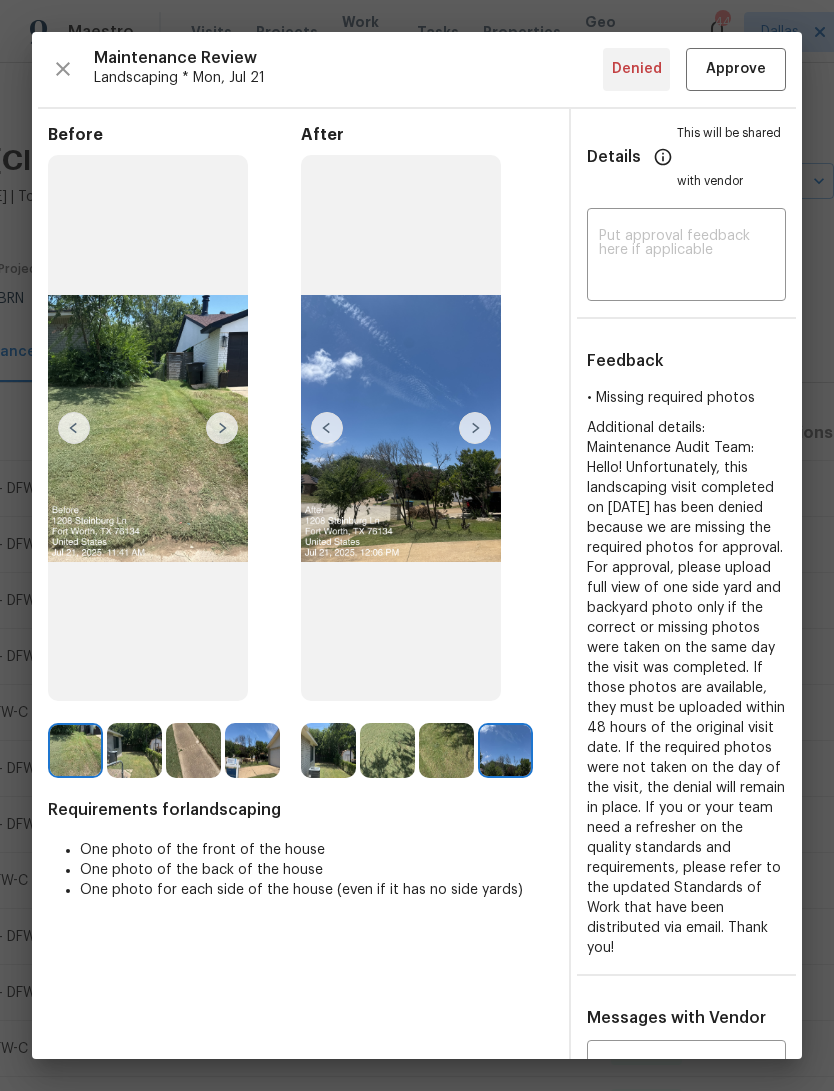 click at bounding box center [327, 428] 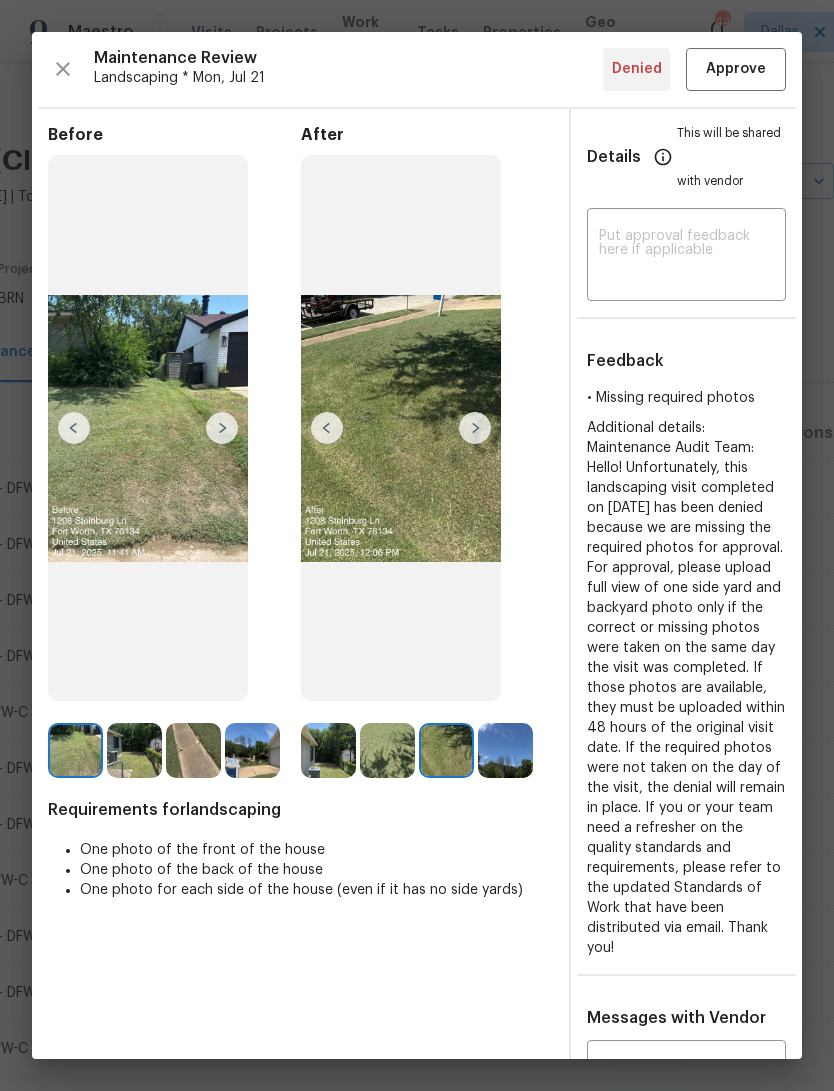 click at bounding box center [401, 428] 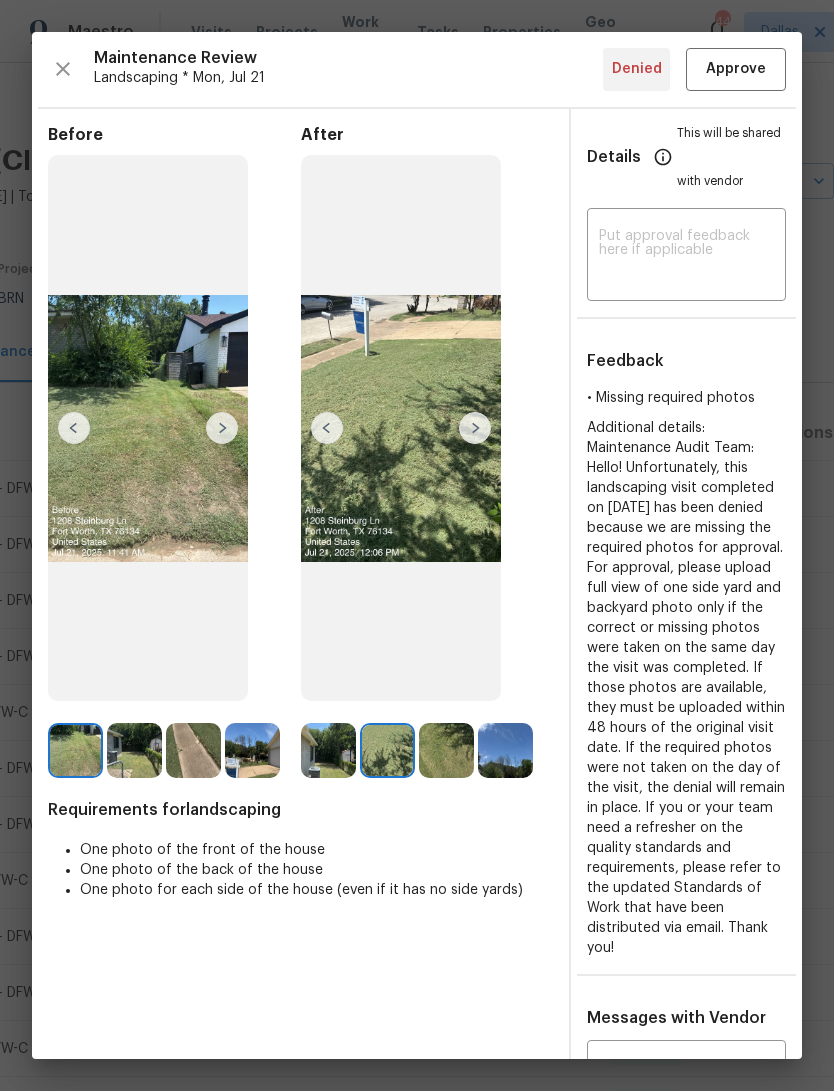 click at bounding box center [327, 428] 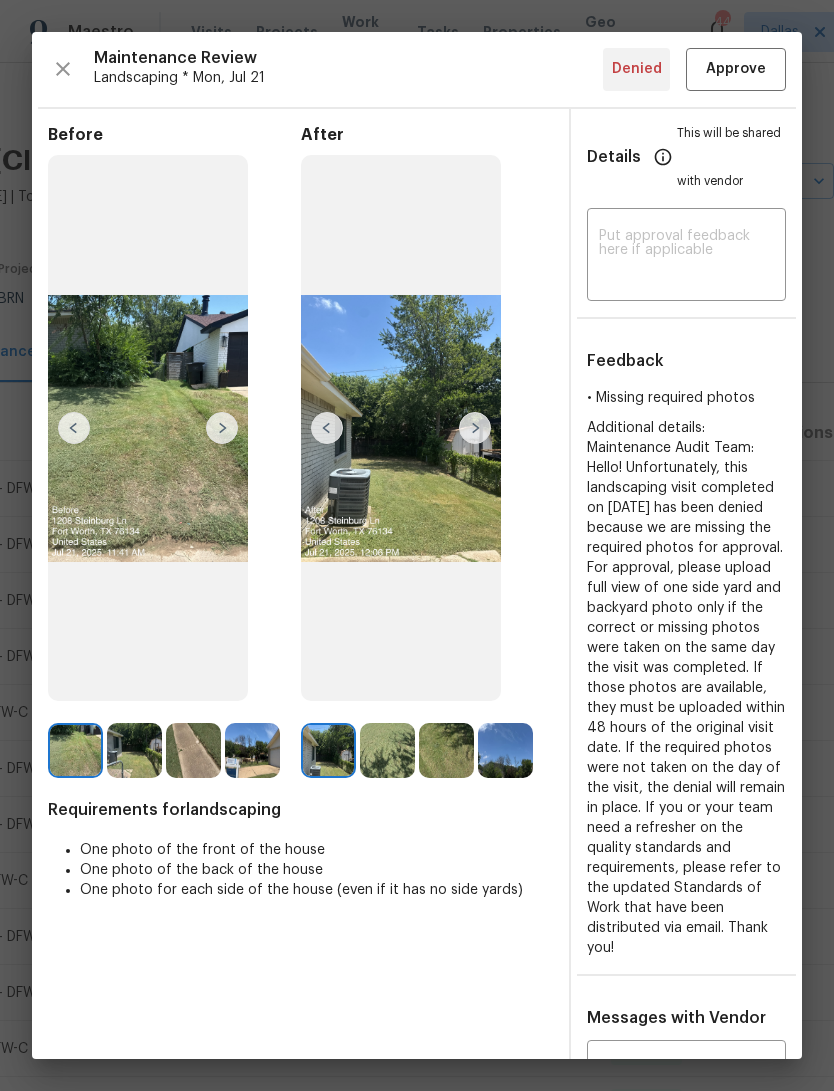 scroll, scrollTop: 0, scrollLeft: 0, axis: both 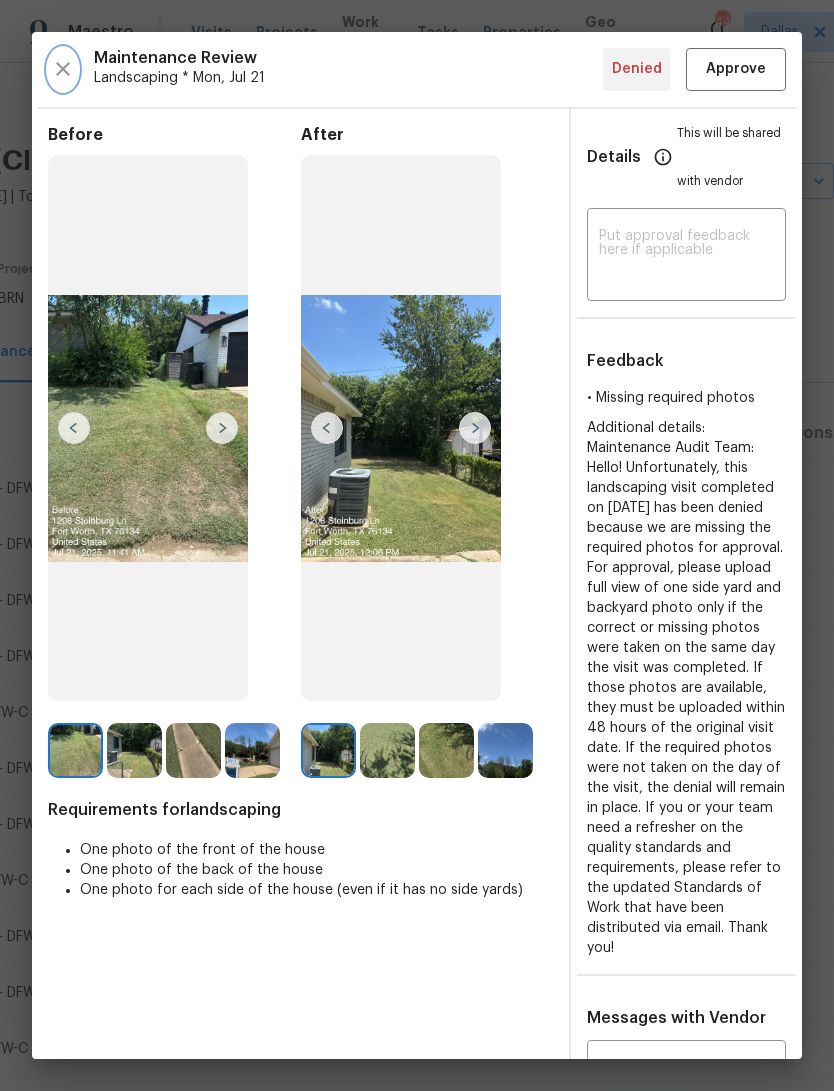 click 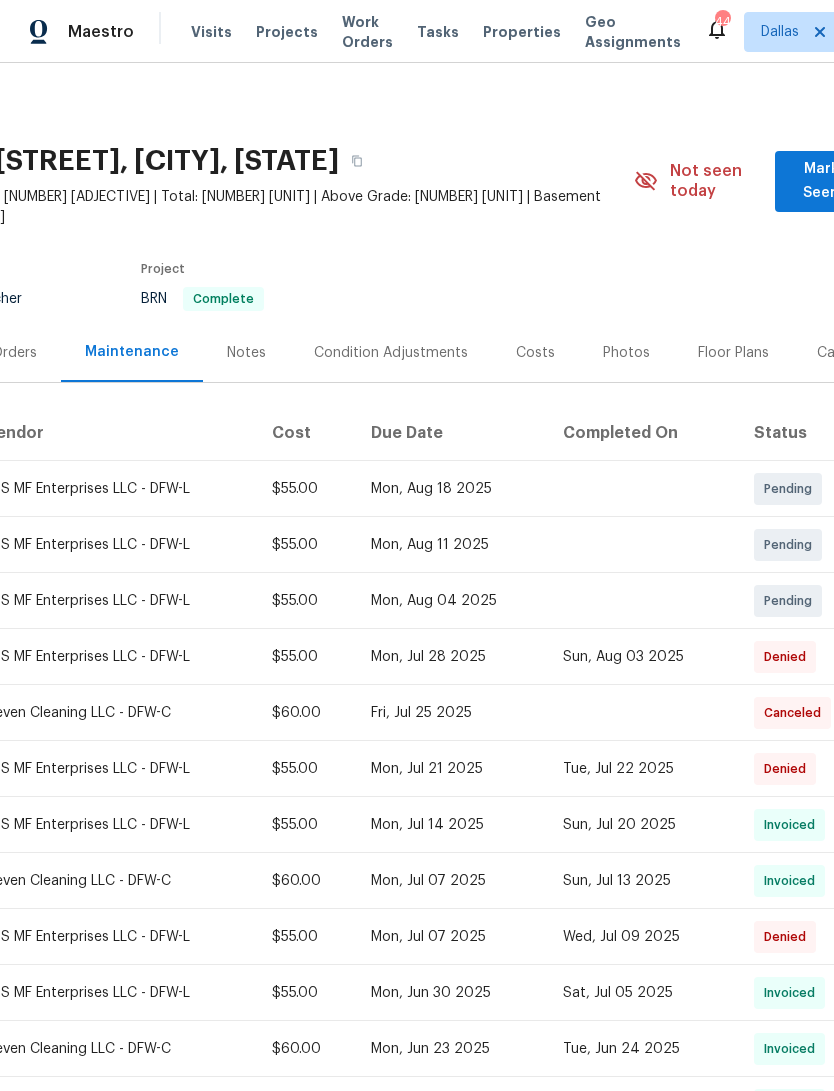 scroll, scrollTop: 1, scrollLeft: 145, axis: both 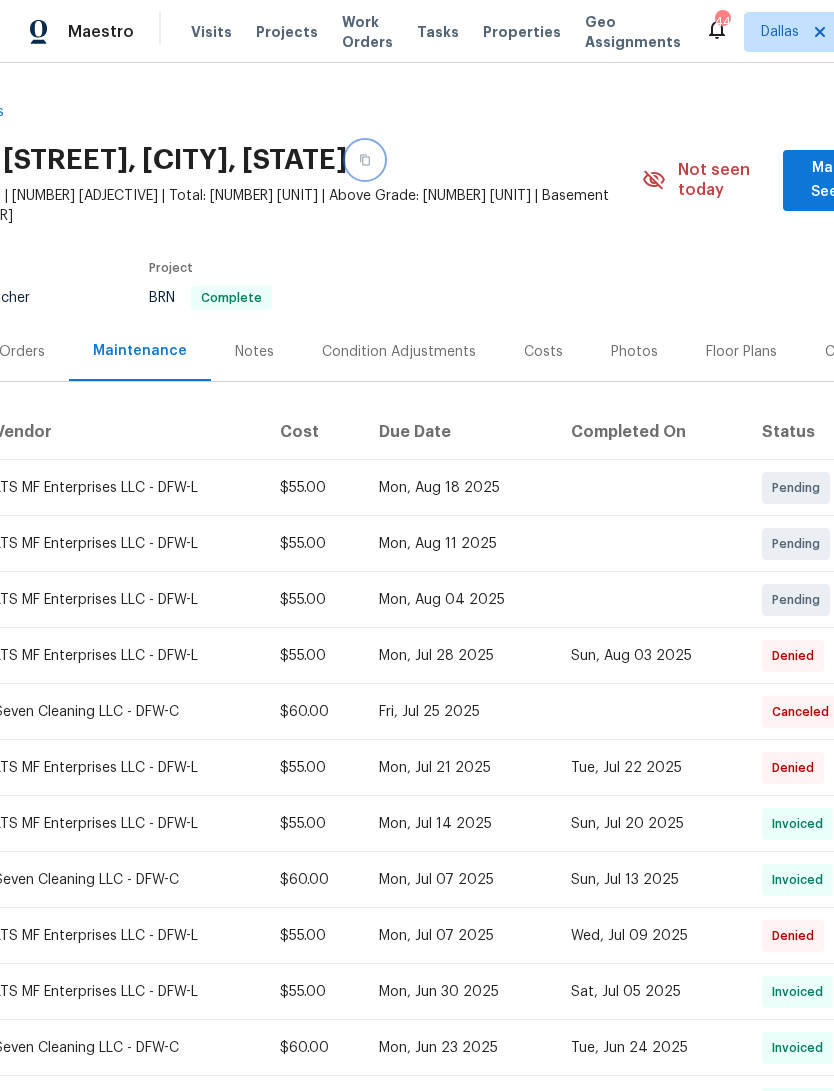 click 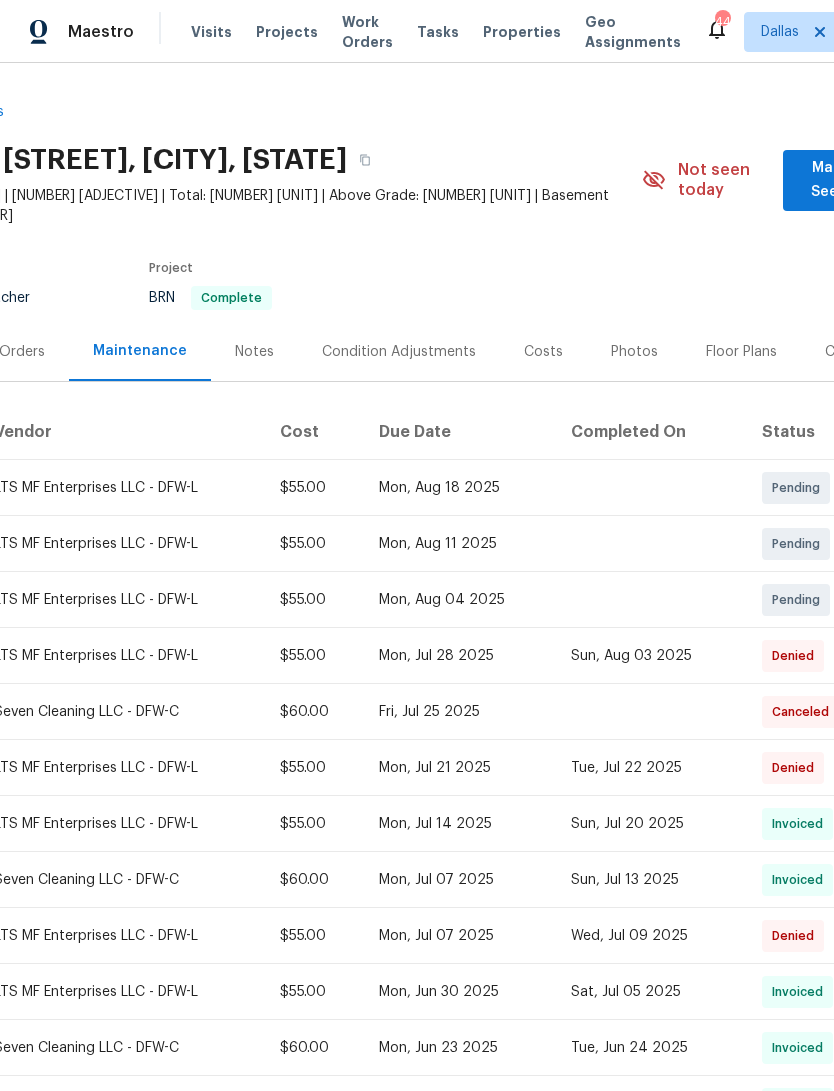 click on "Work Orders" at bounding box center (367, 32) 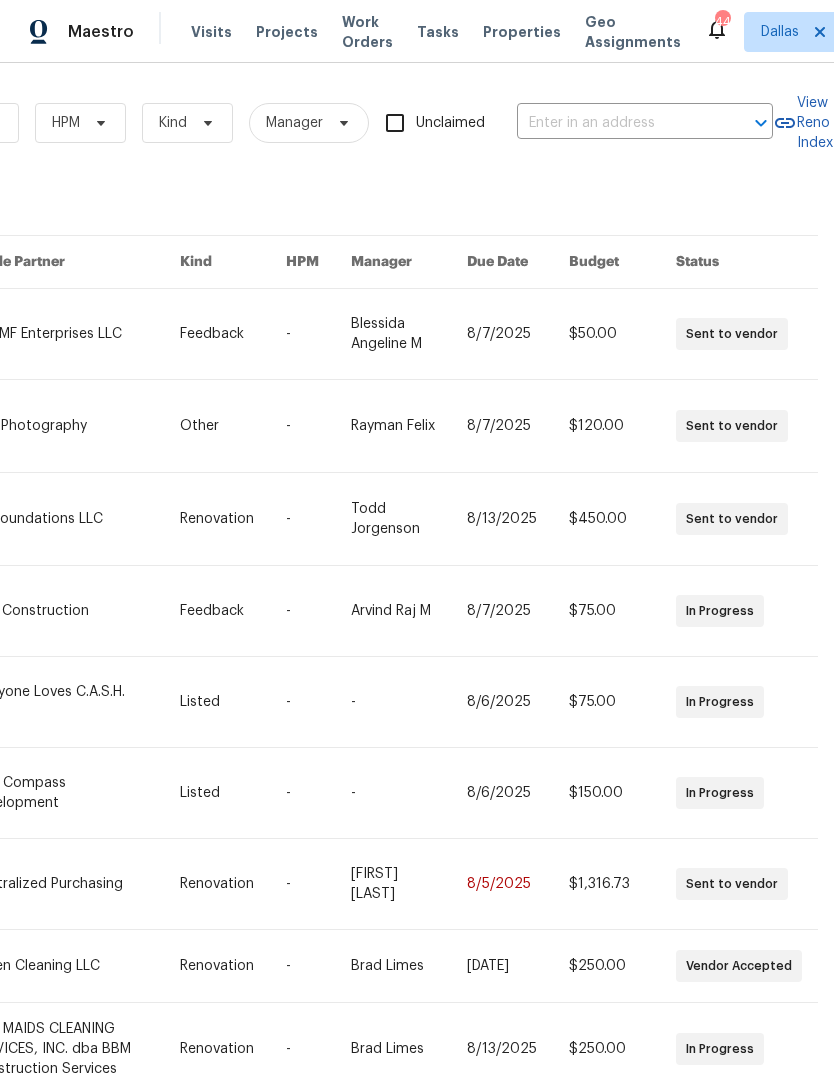 scroll, scrollTop: 0, scrollLeft: 329, axis: horizontal 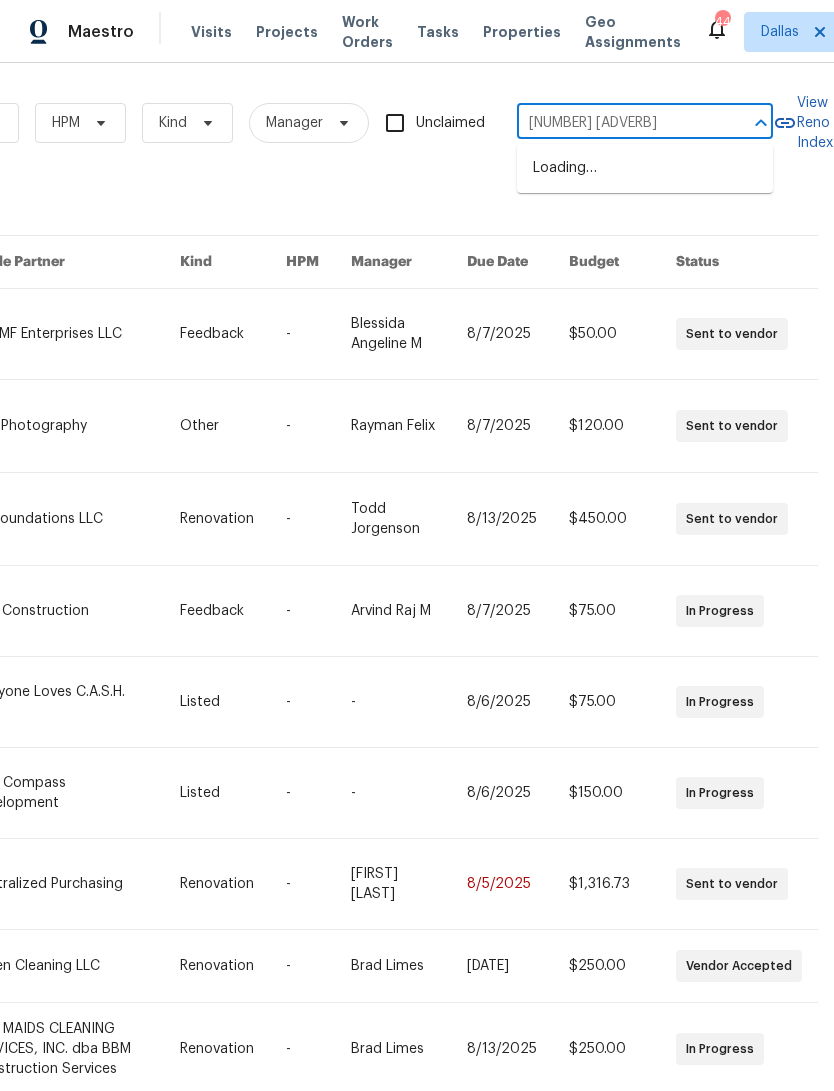 type on "[NUMBER] grist" 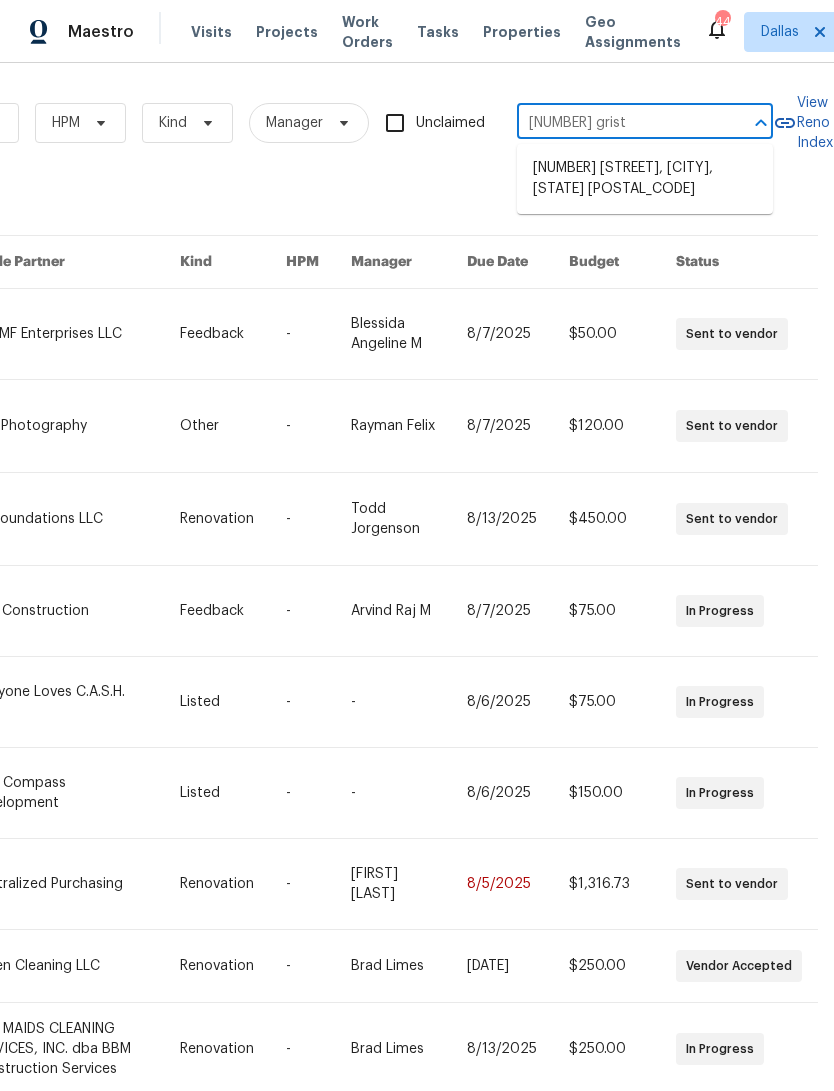 click on "[NUMBER] [STREET], [CITY], [STATE] [POSTAL_CODE]" at bounding box center (645, 179) 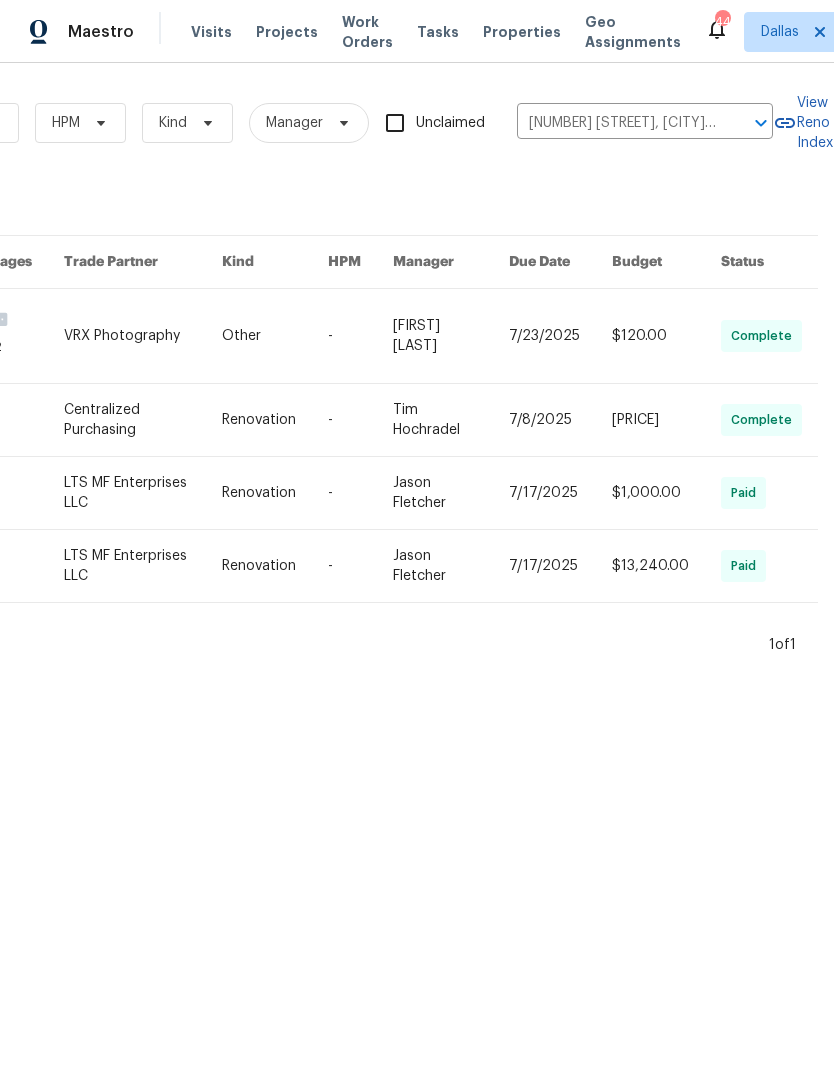 click at bounding box center [560, 336] 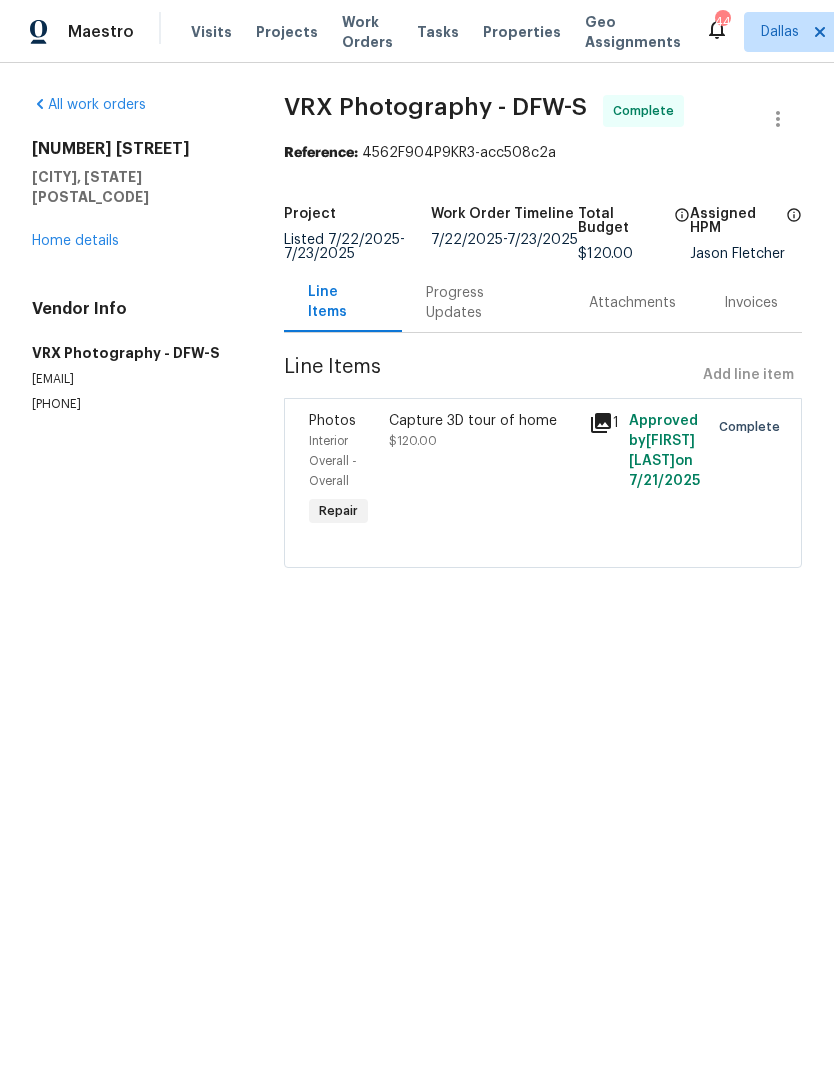 click on "Home details" at bounding box center (75, 241) 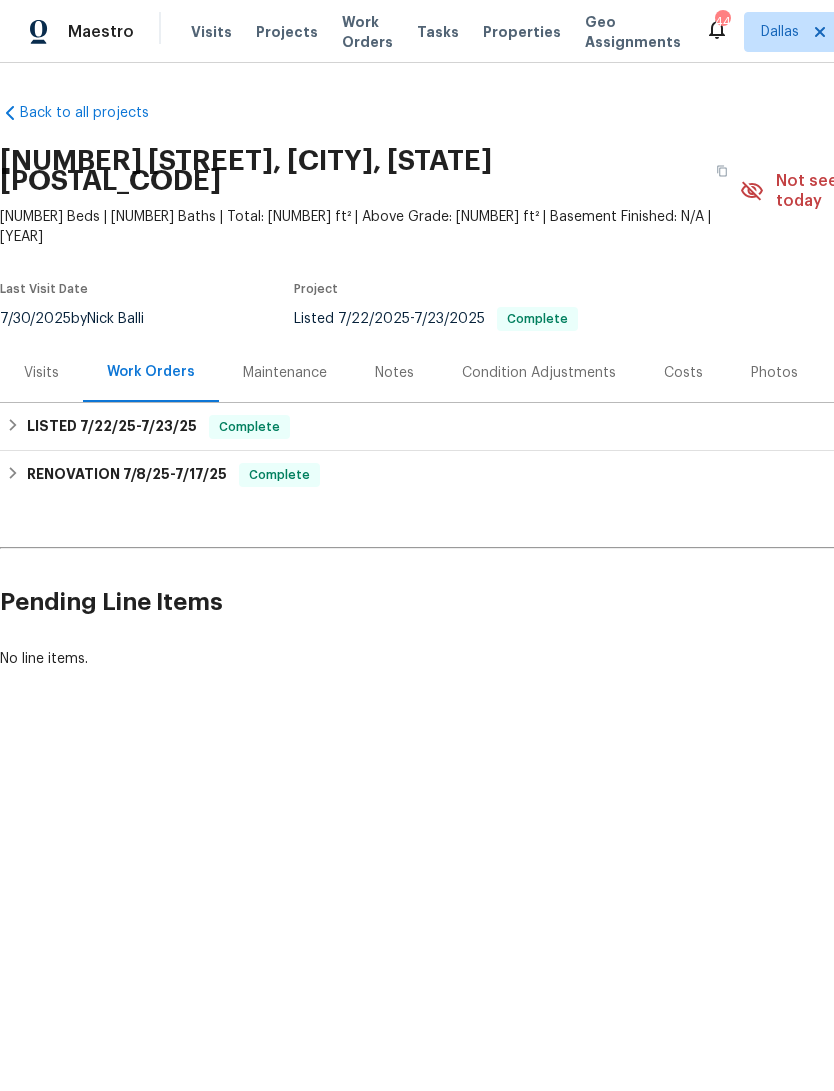 click on "Maintenance" at bounding box center [285, 373] 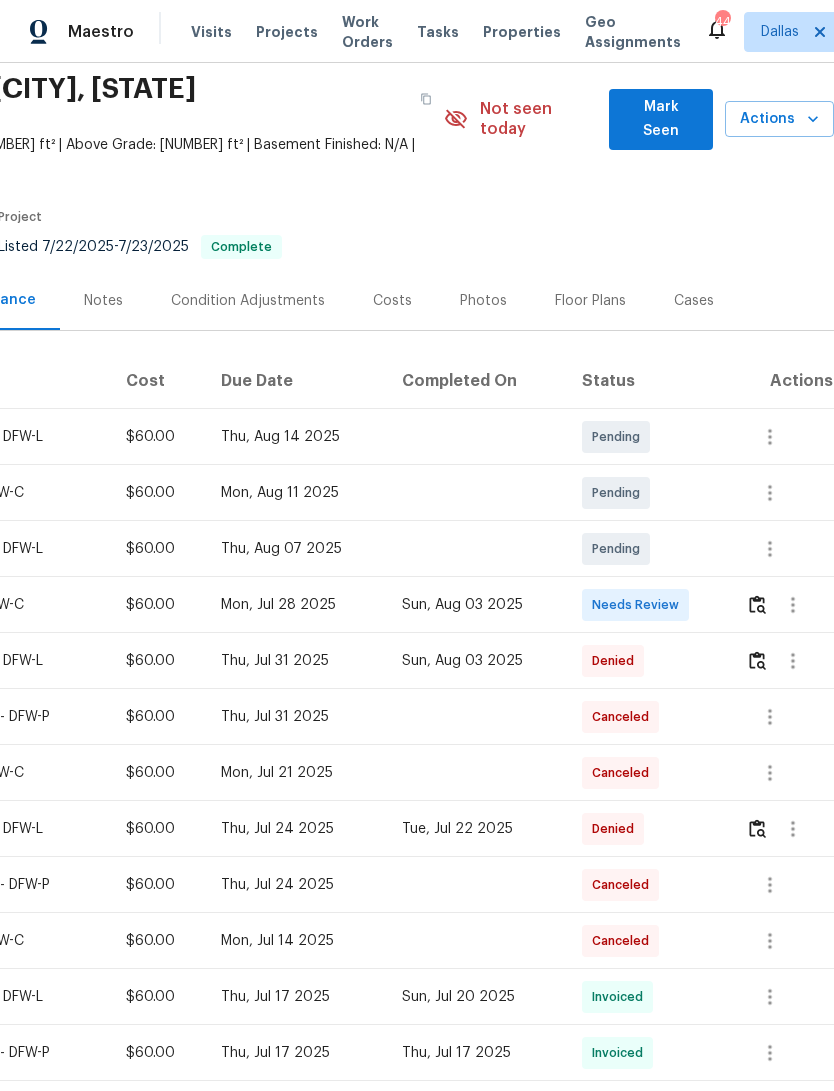 scroll, scrollTop: 75, scrollLeft: 296, axis: both 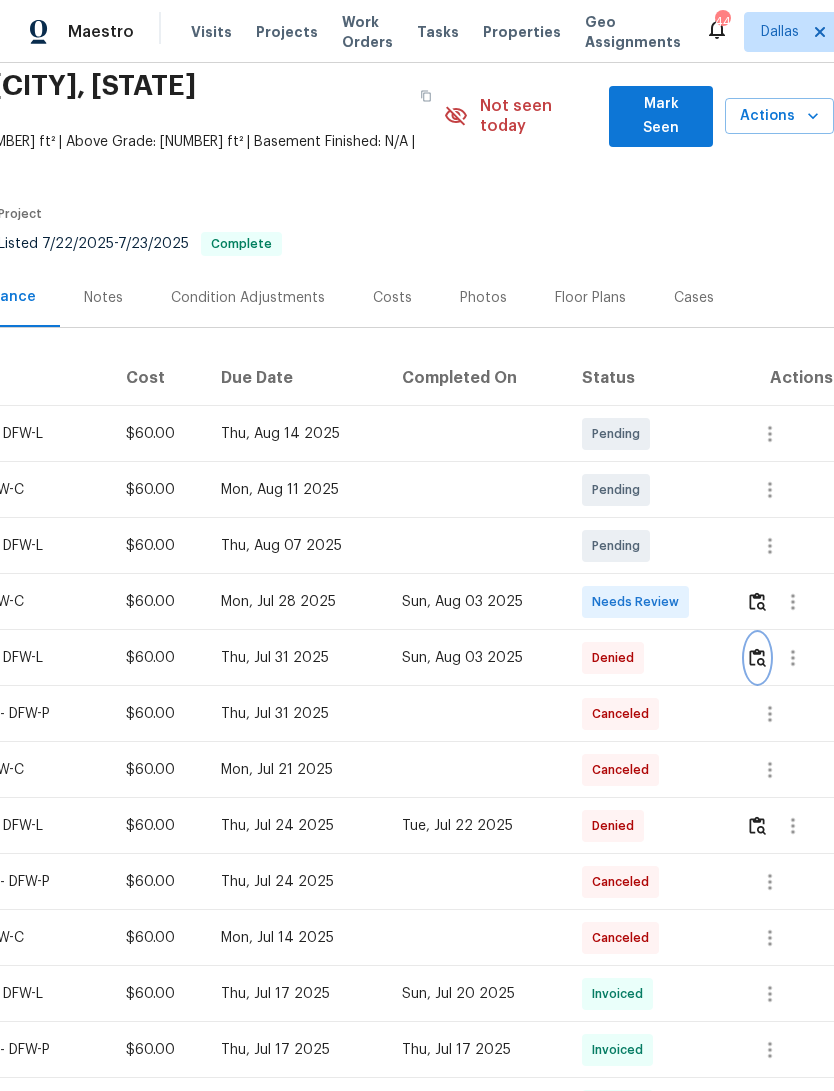 click at bounding box center (757, 657) 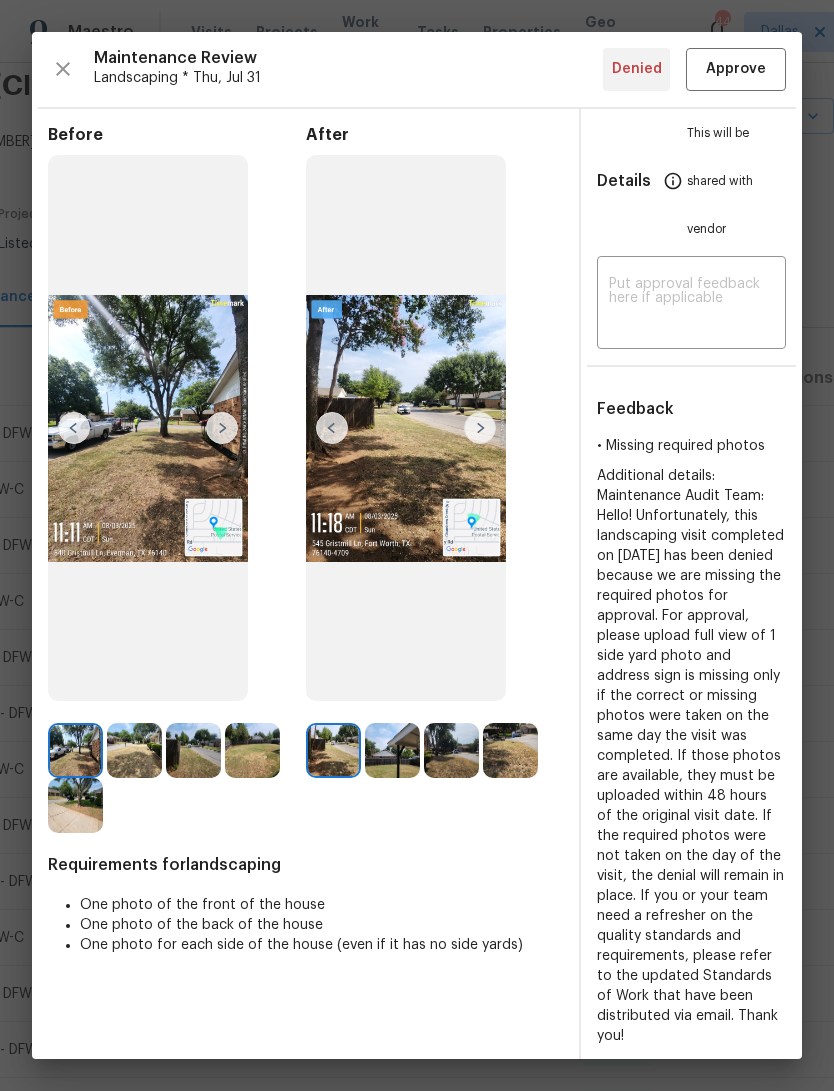 click at bounding box center (480, 428) 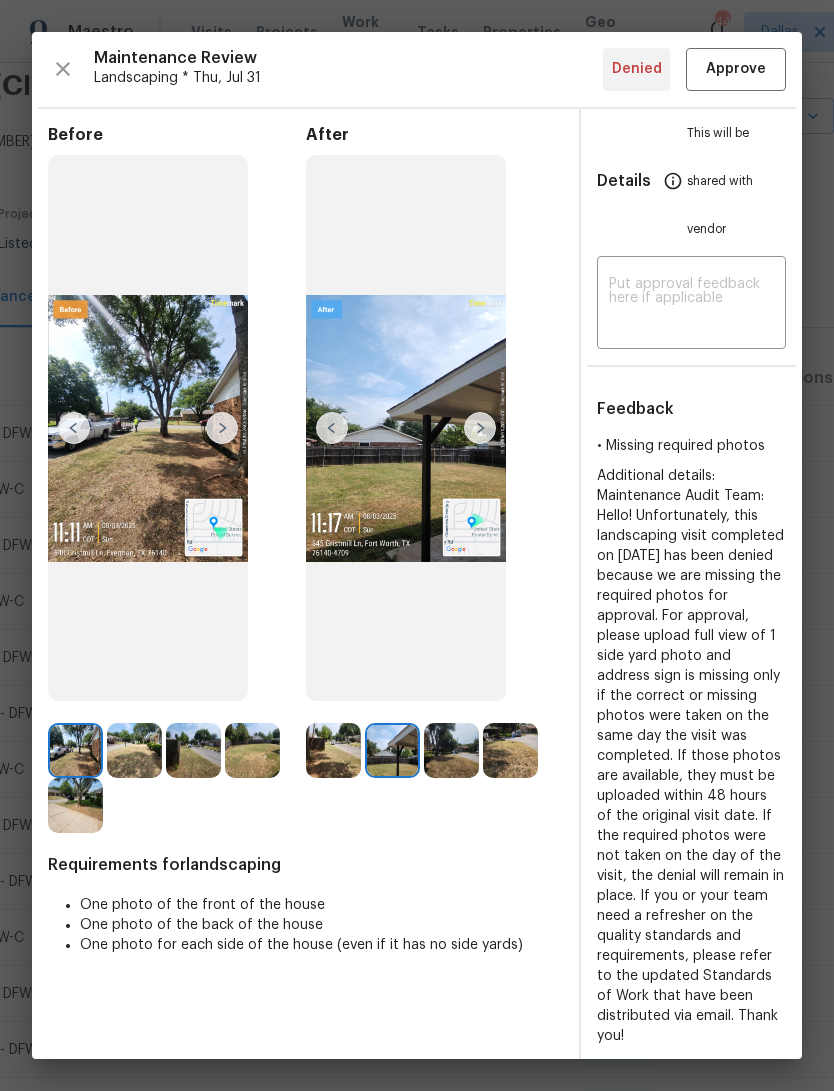 click at bounding box center [480, 428] 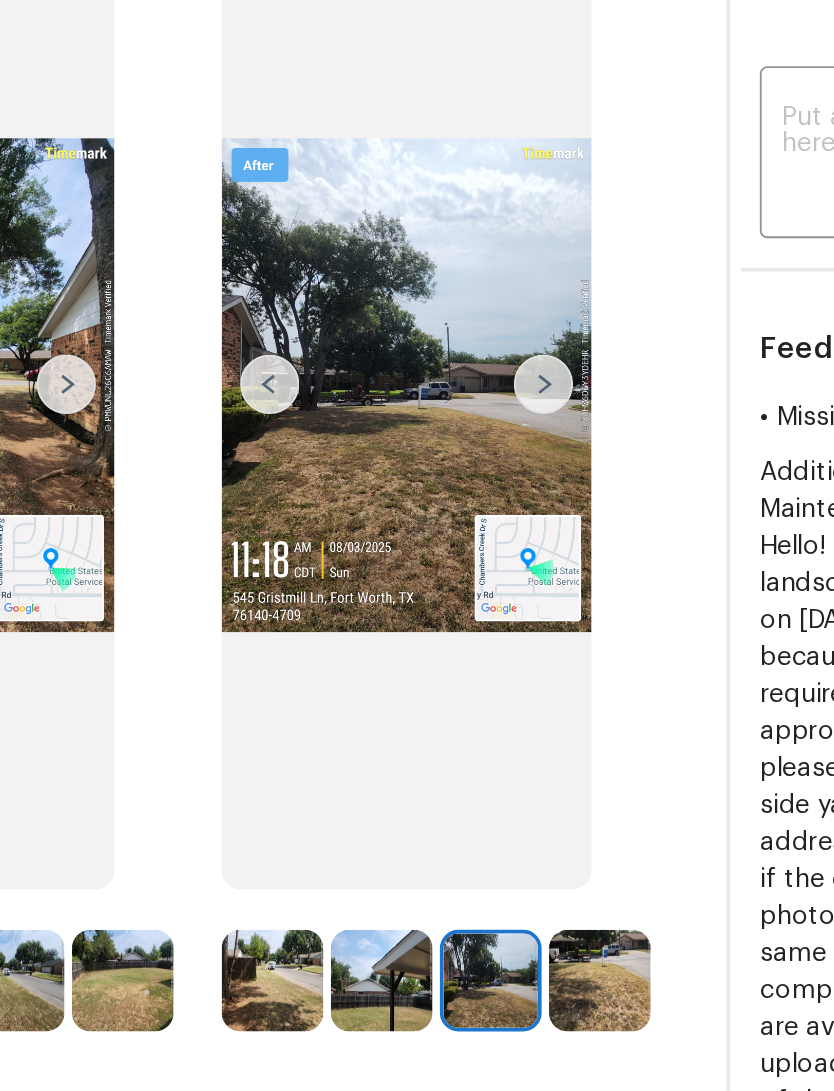 click at bounding box center [480, 428] 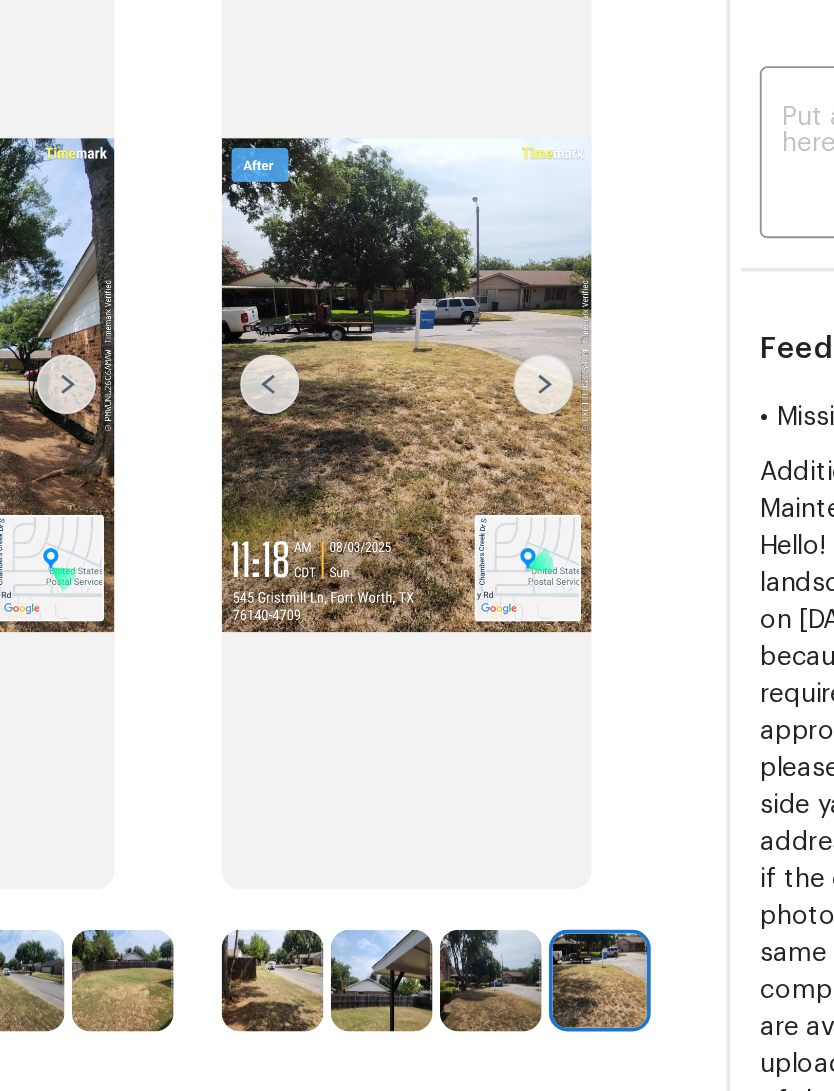 click at bounding box center (332, 428) 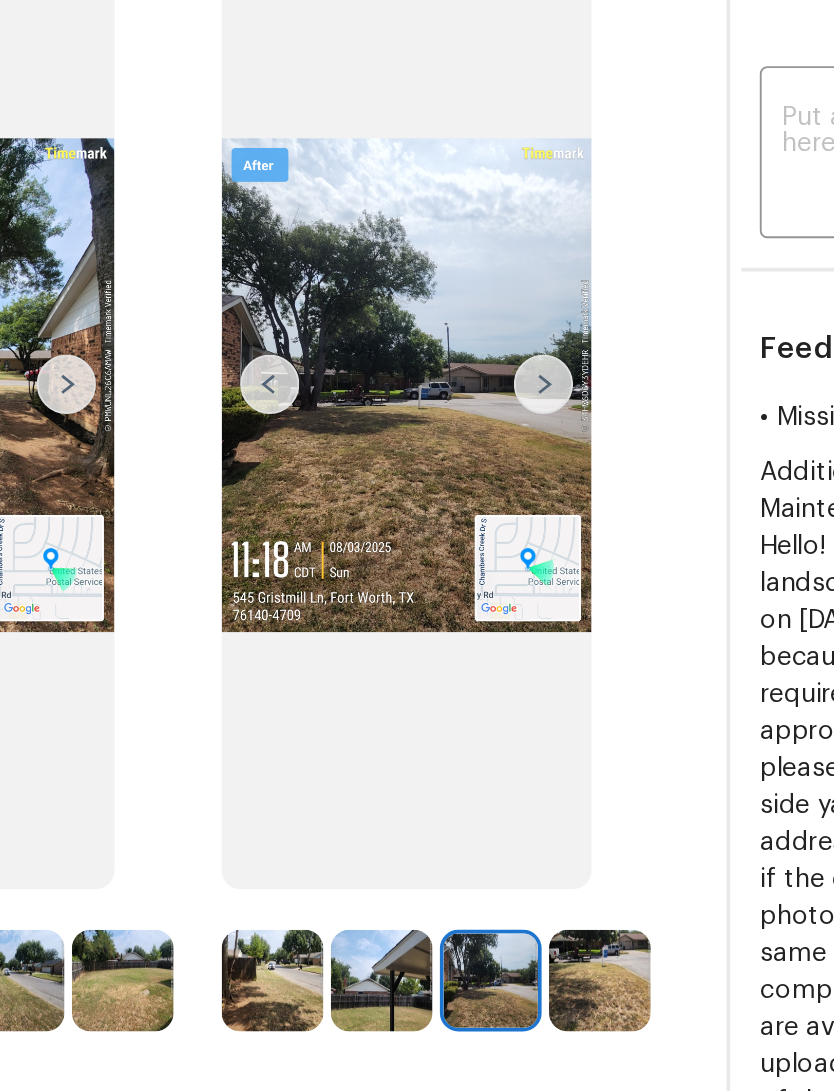 scroll, scrollTop: 0, scrollLeft: 0, axis: both 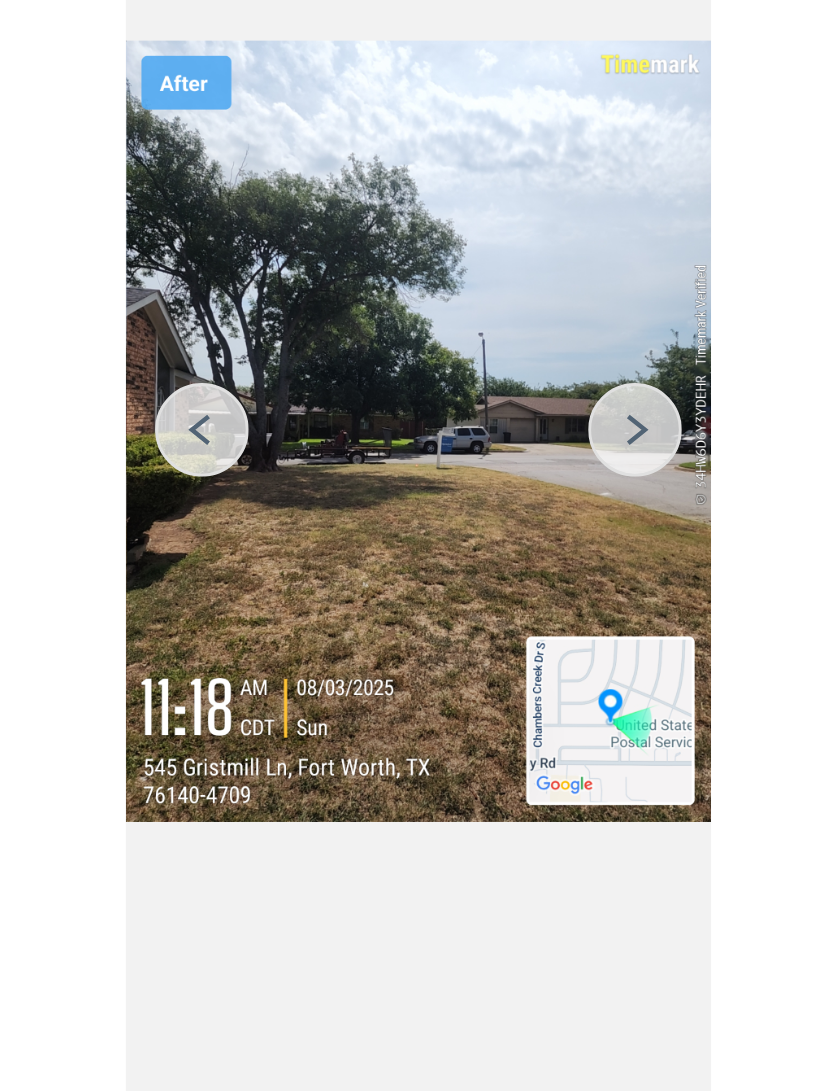 click at bounding box center (332, 428) 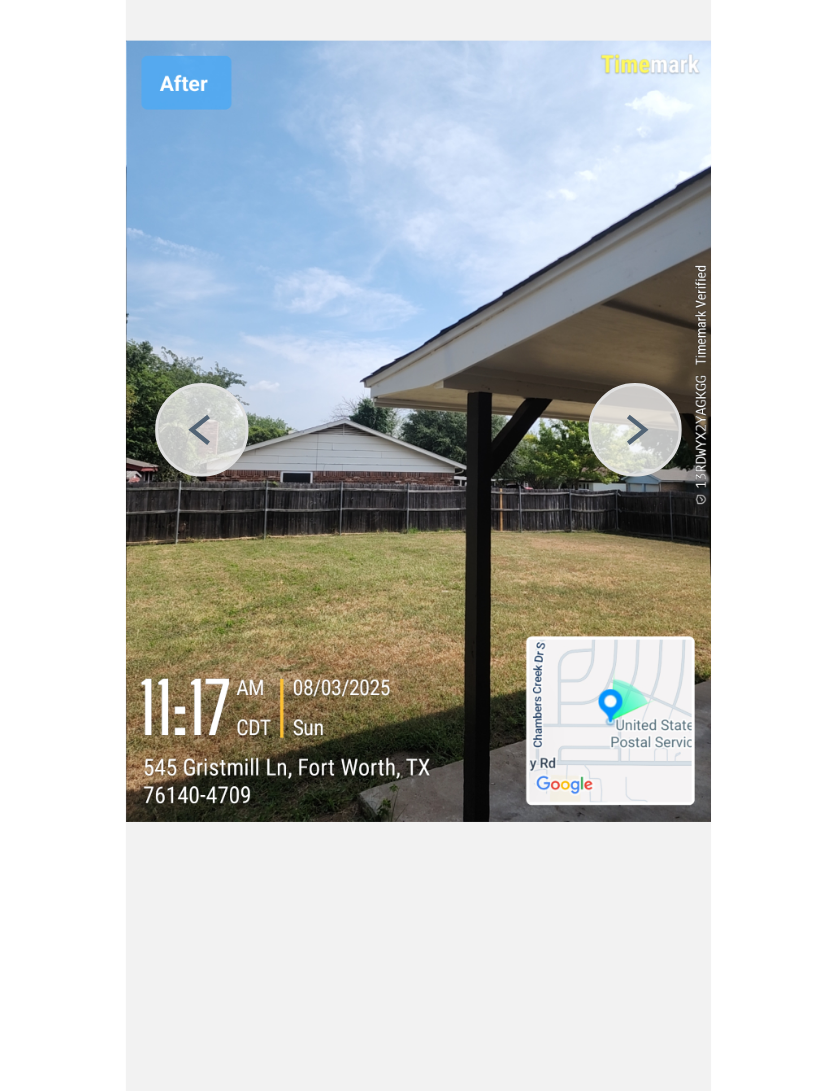 click at bounding box center [332, 428] 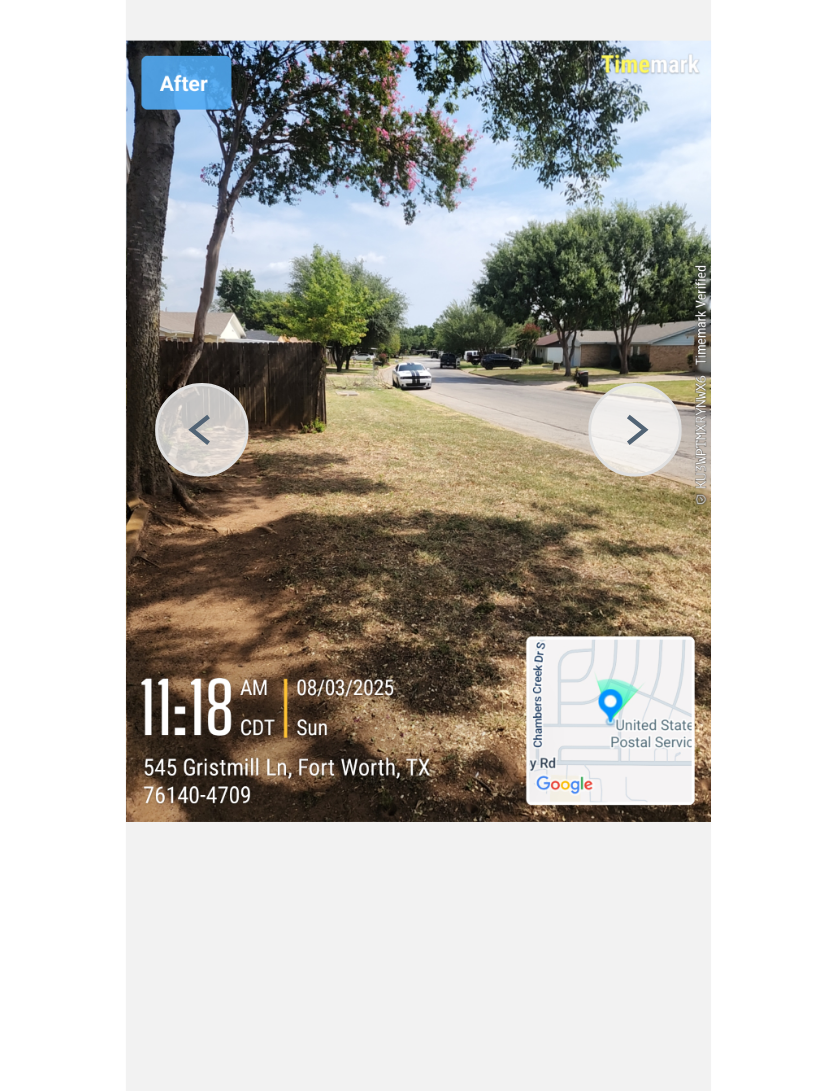 click at bounding box center [332, 428] 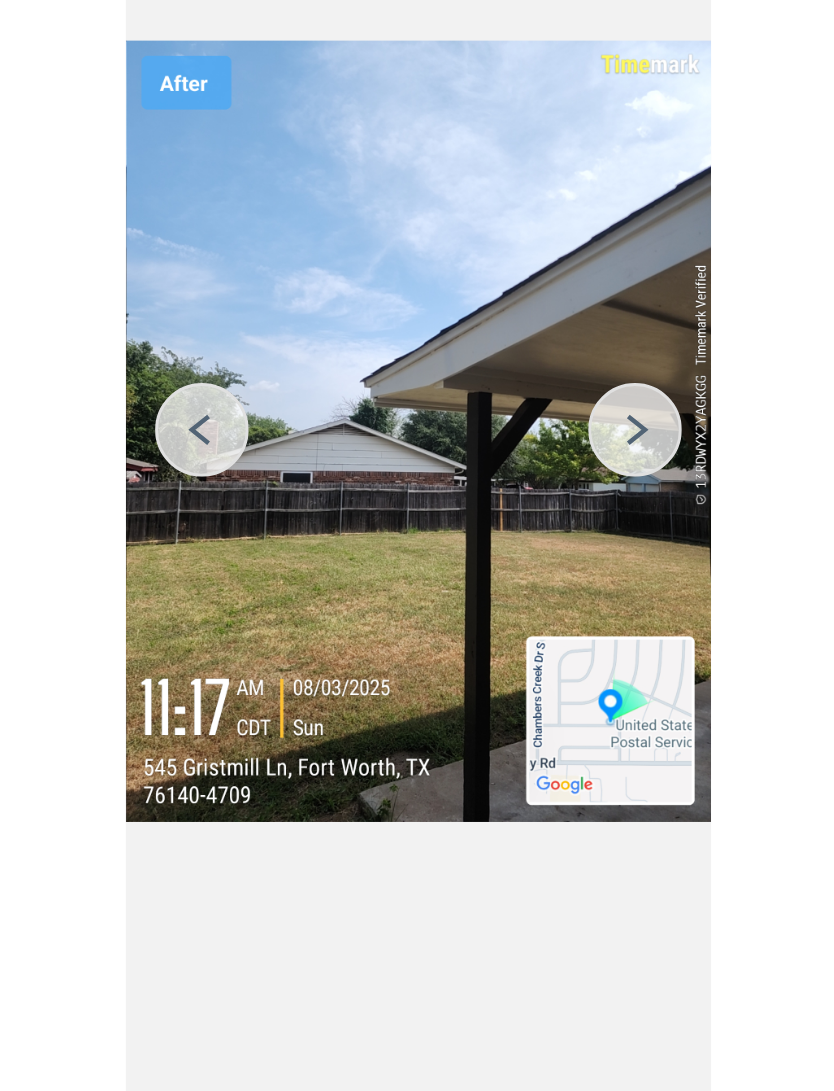 click at bounding box center [480, 428] 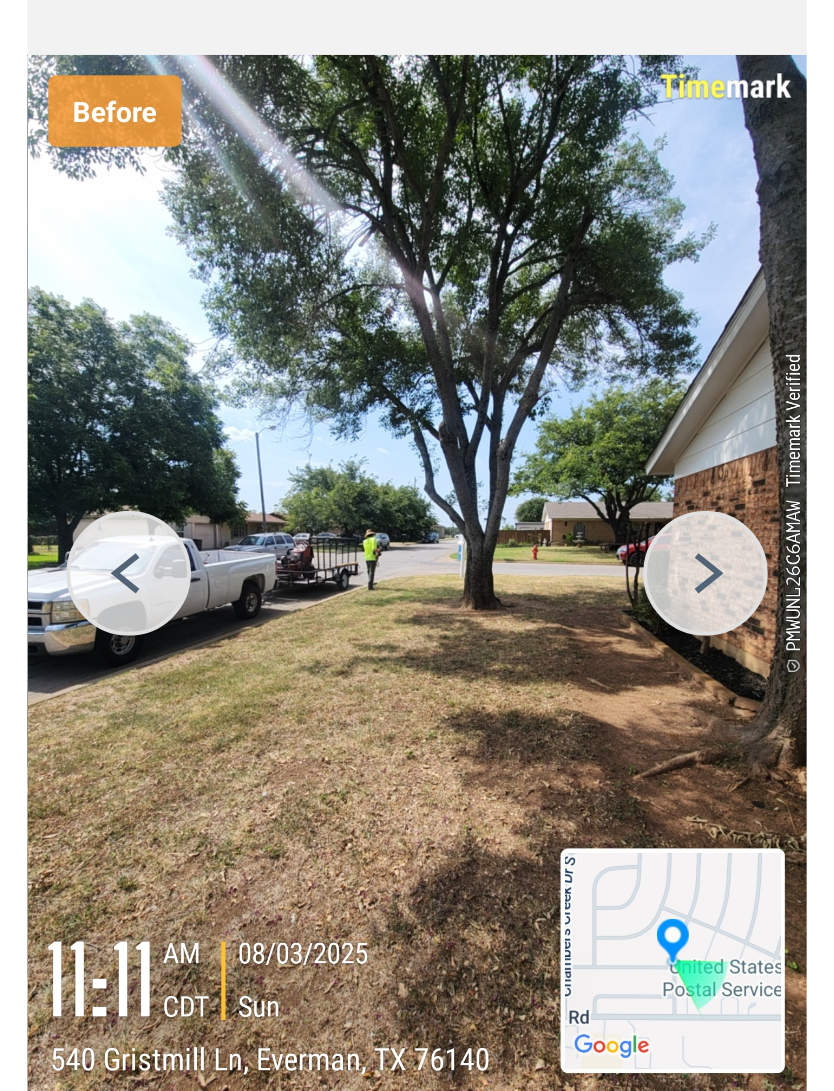 click at bounding box center (222, 428) 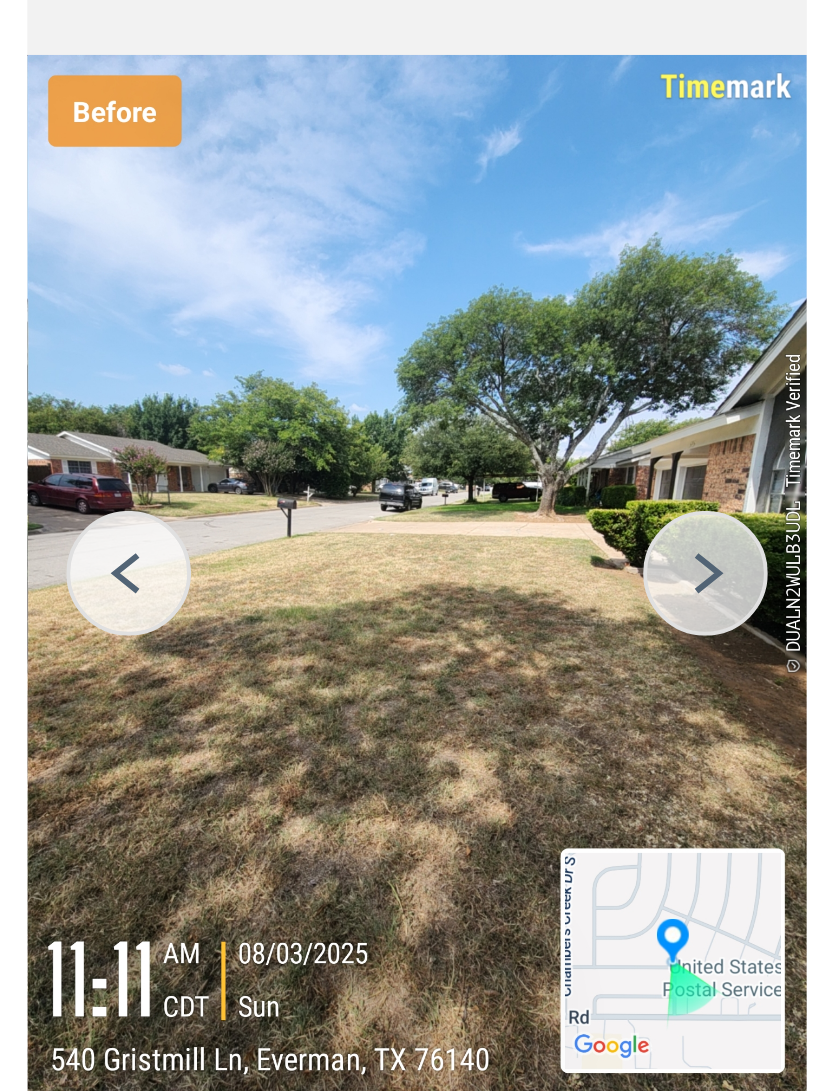 click at bounding box center (222, 428) 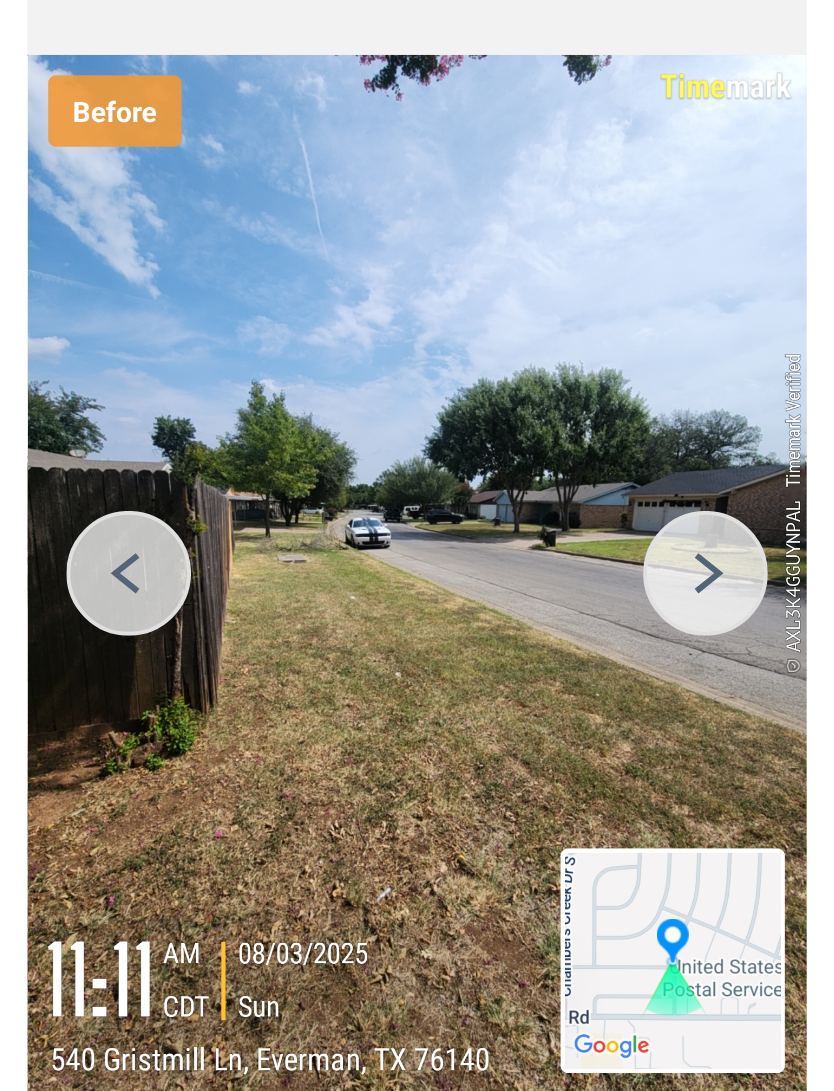click at bounding box center [222, 428] 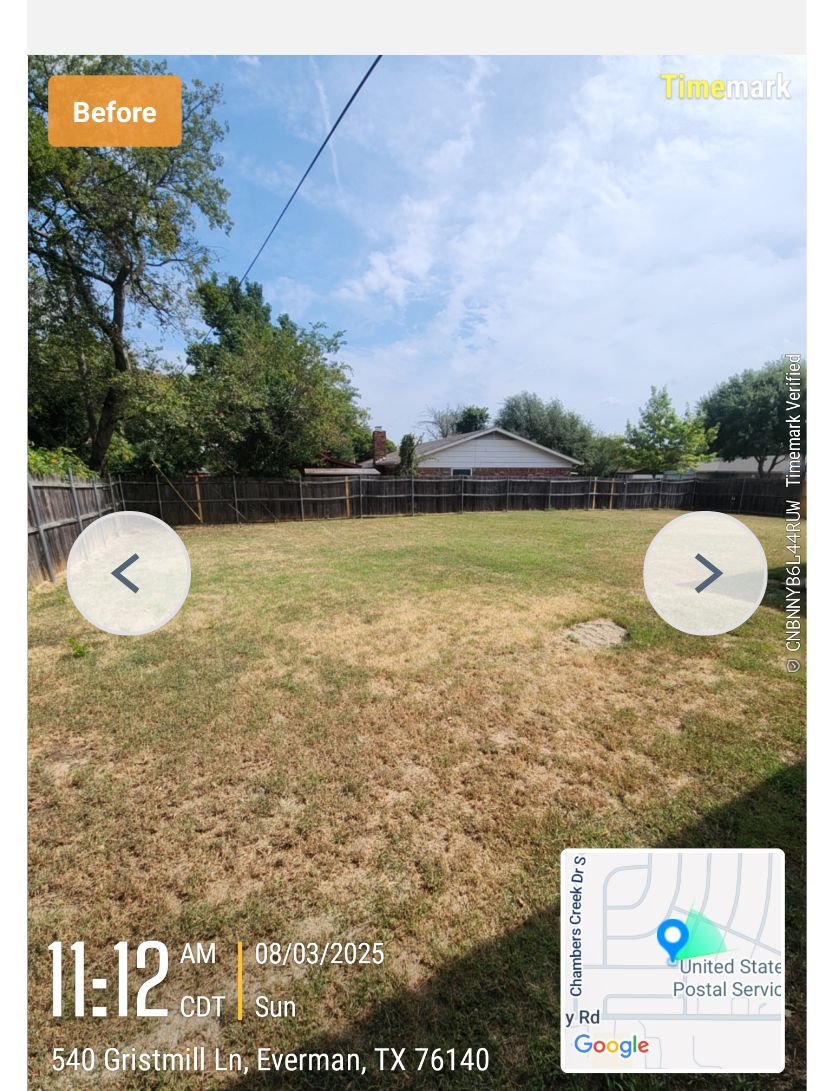 click at bounding box center (222, 428) 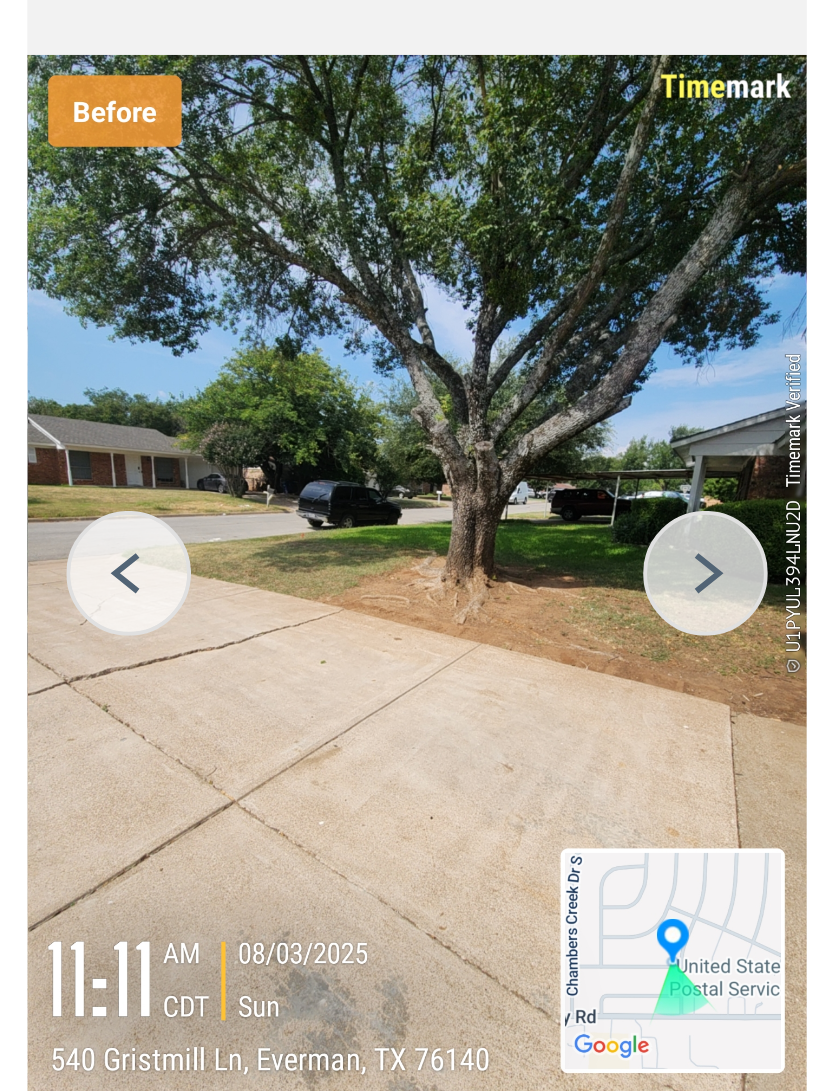 click at bounding box center (222, 428) 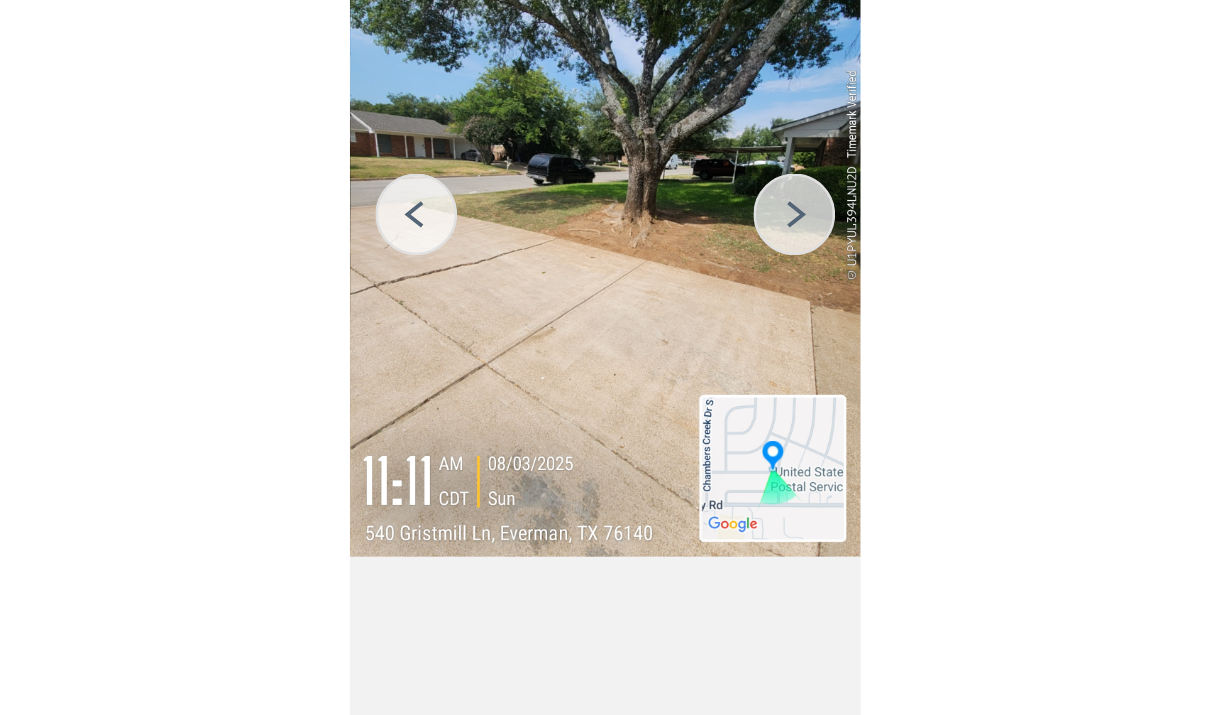 scroll, scrollTop: 63, scrollLeft: 0, axis: vertical 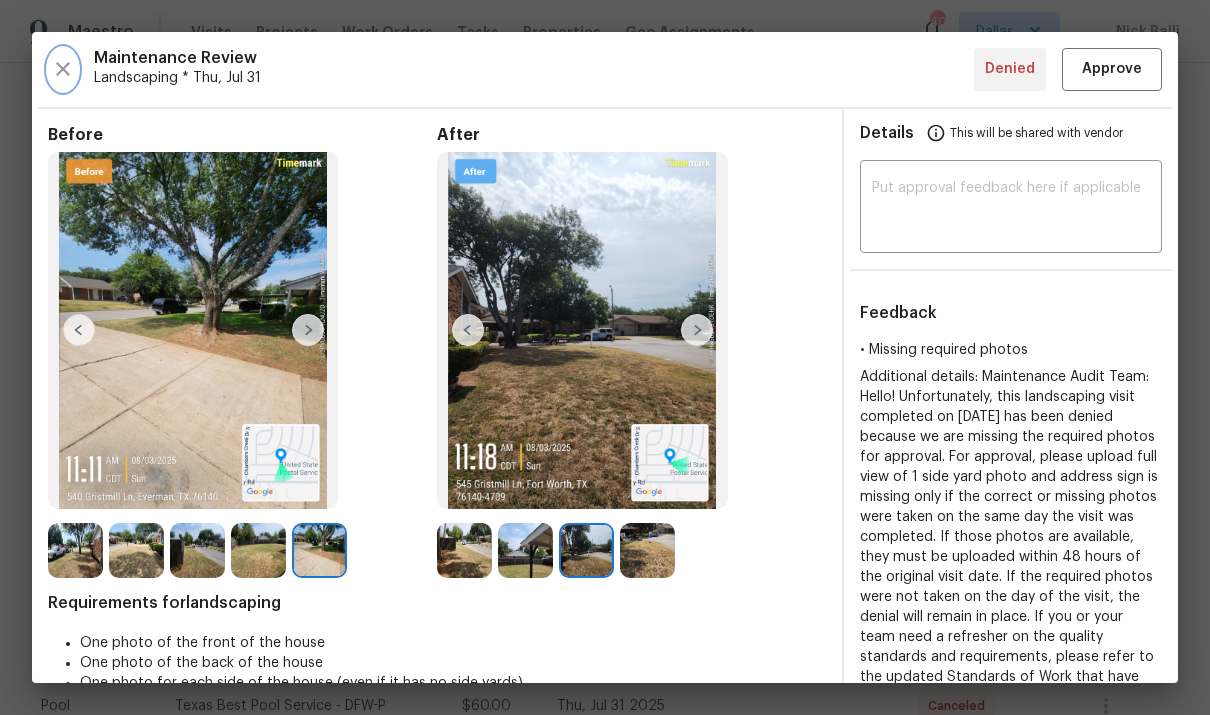 click 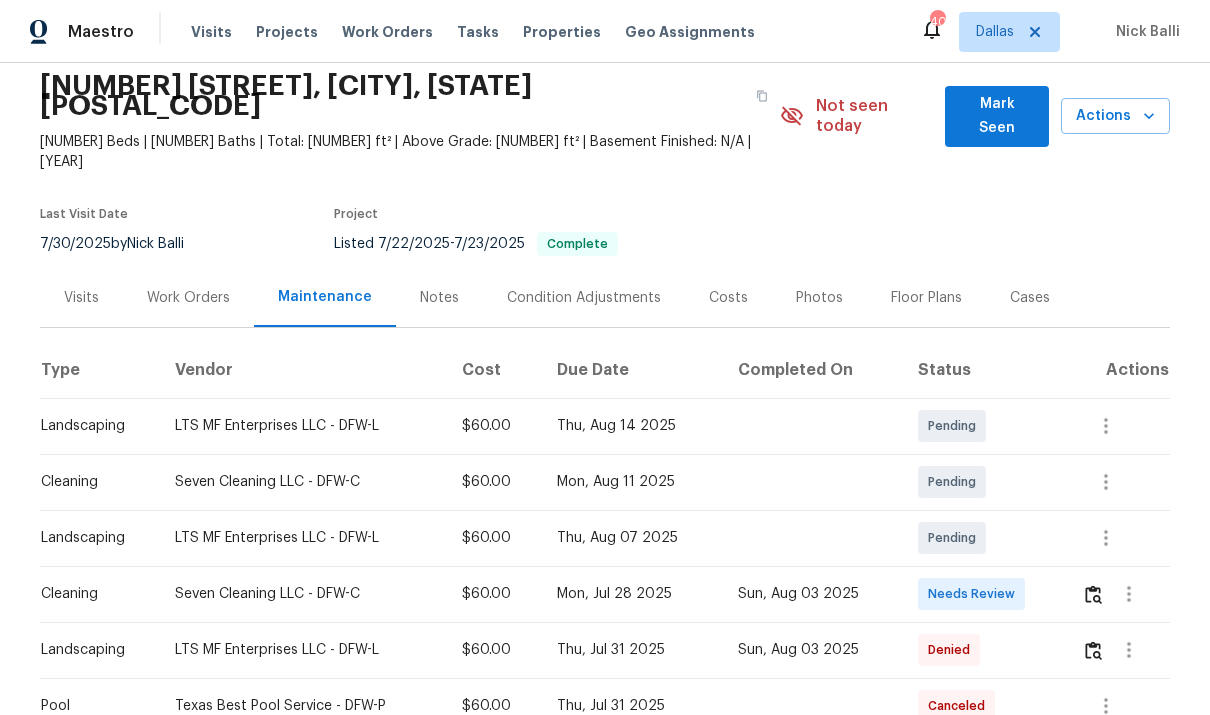 click on "Work Orders" at bounding box center (387, 32) 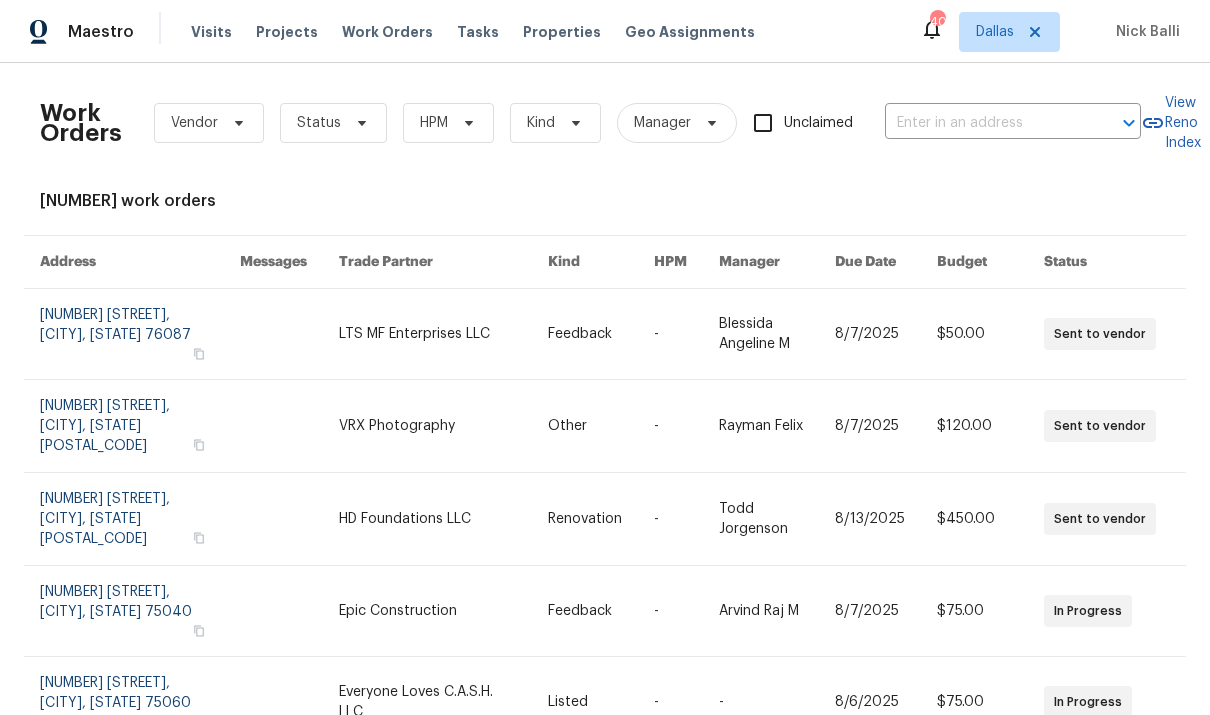 click at bounding box center [985, 123] 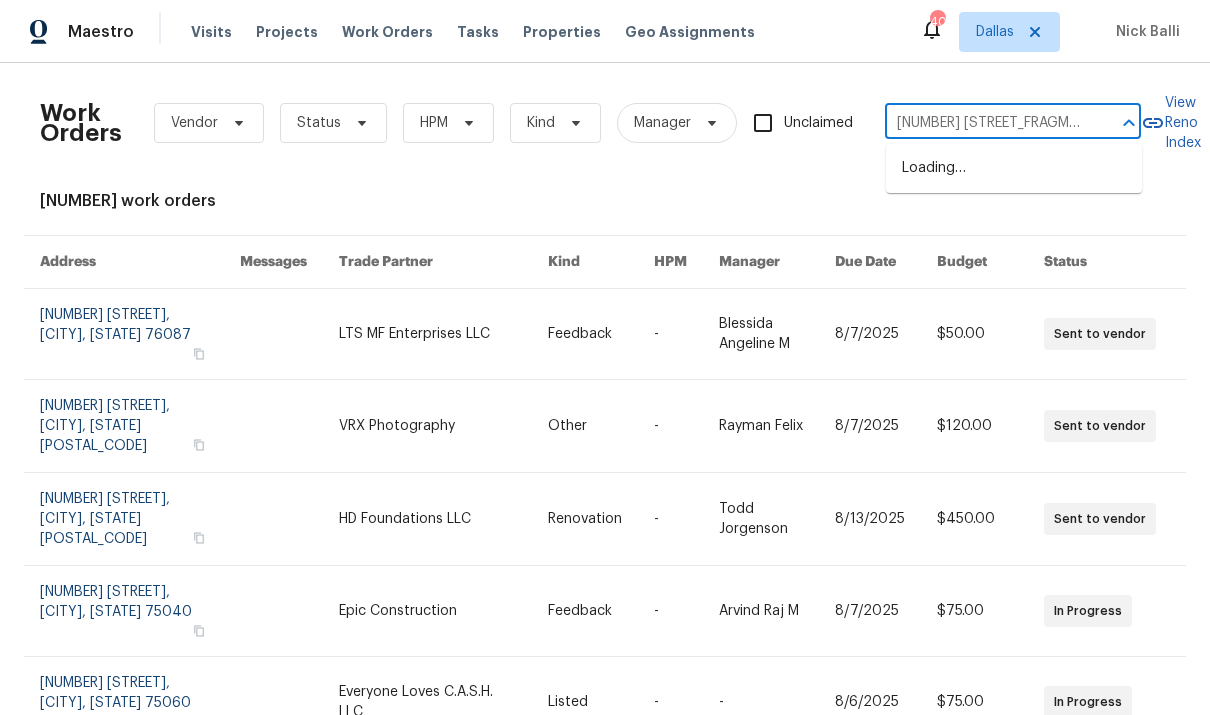 type on "[NUMBER] [STREET]" 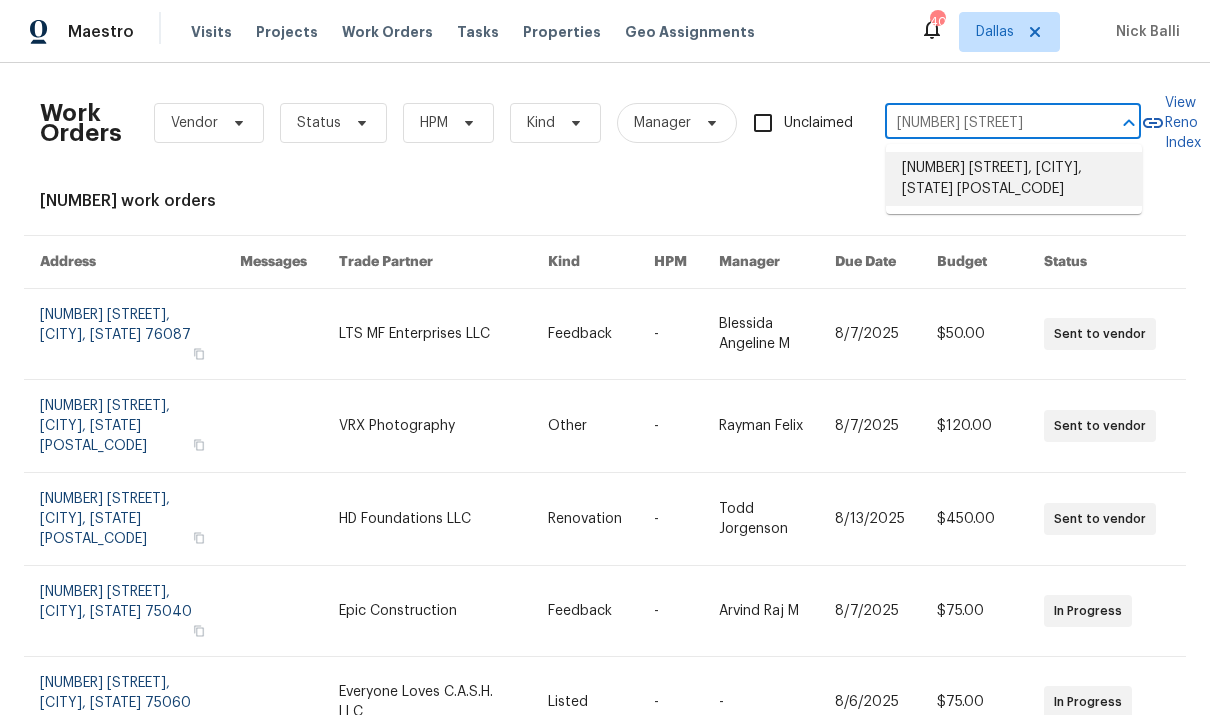 click on "[NUMBER] [STREET], [CITY], [STATE] [POSTAL_CODE]" at bounding box center [1014, 179] 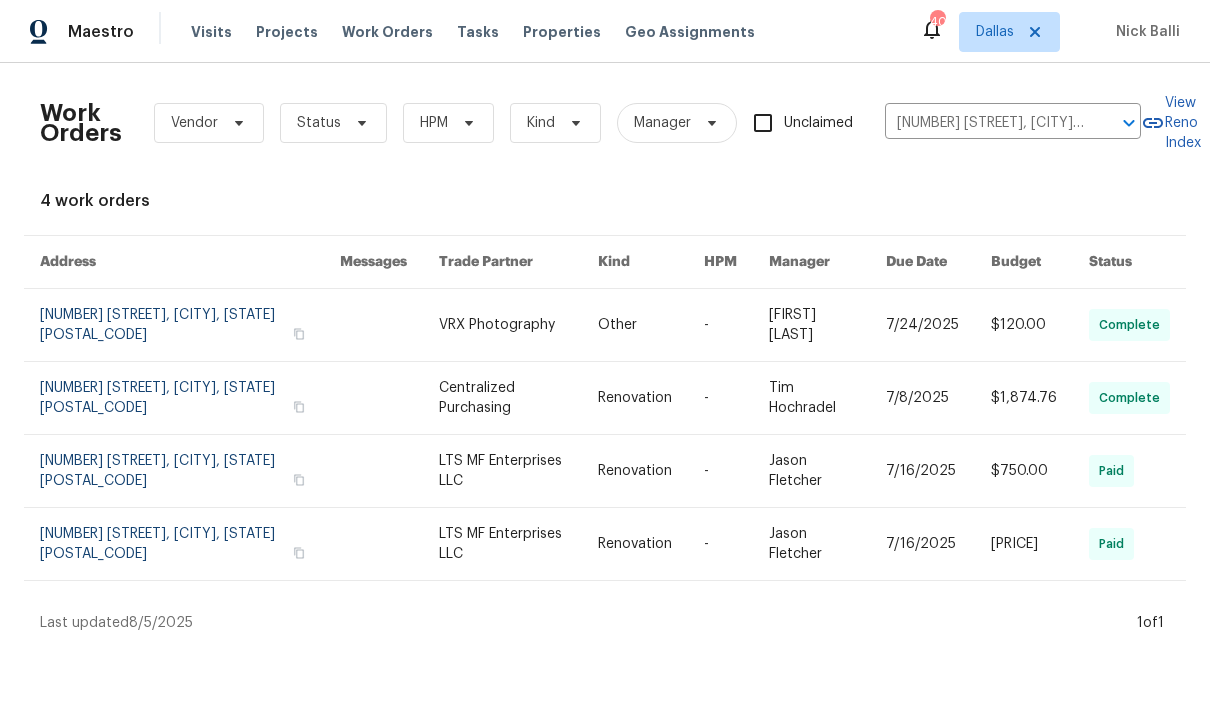 click at bounding box center (518, 325) 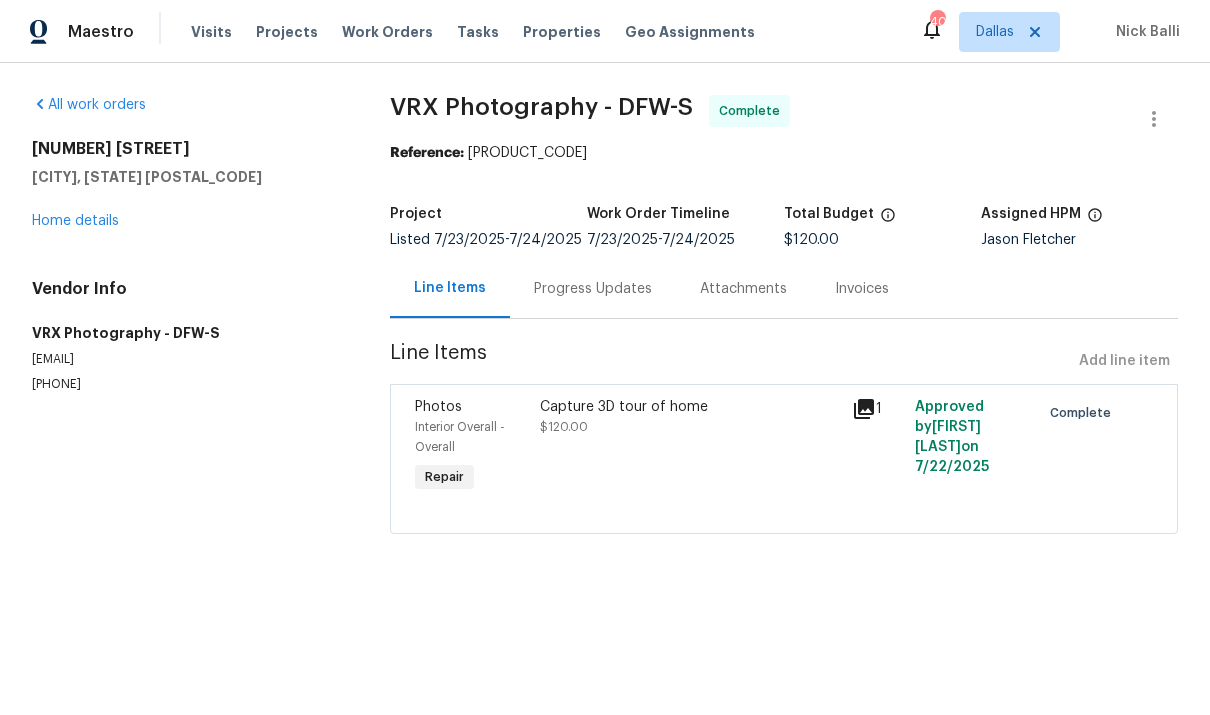 click on "Home details" at bounding box center [75, 221] 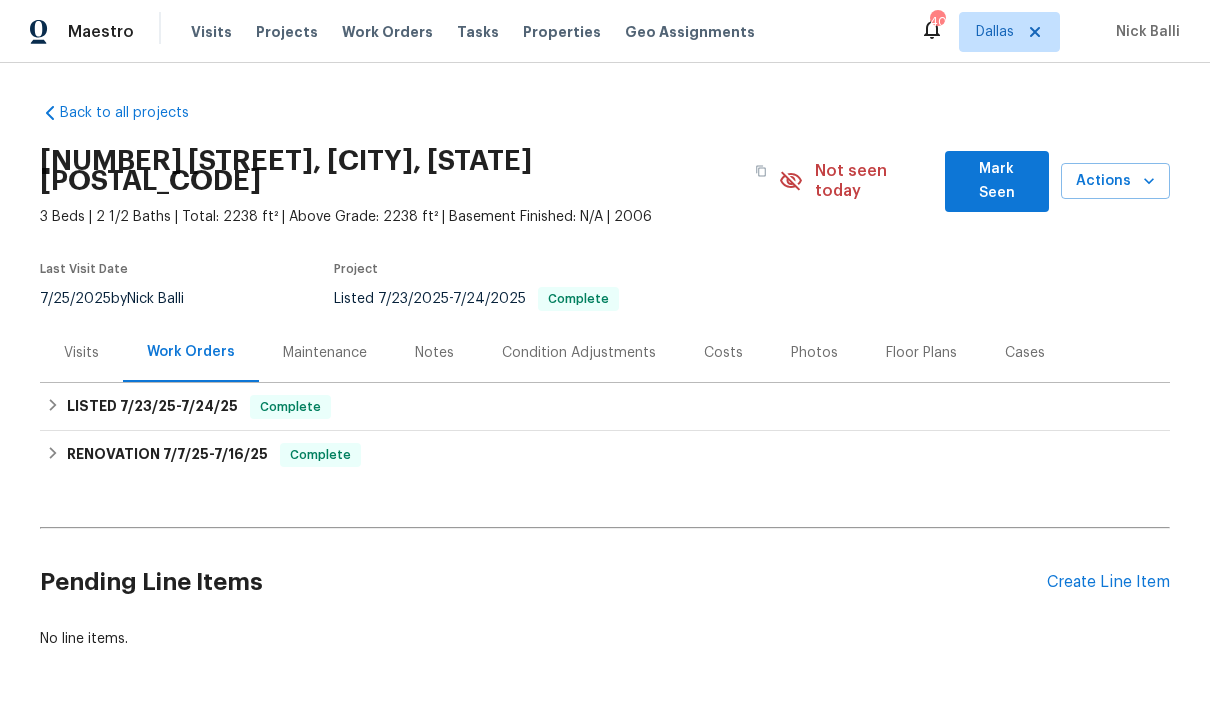 click on "Maintenance" at bounding box center (325, 353) 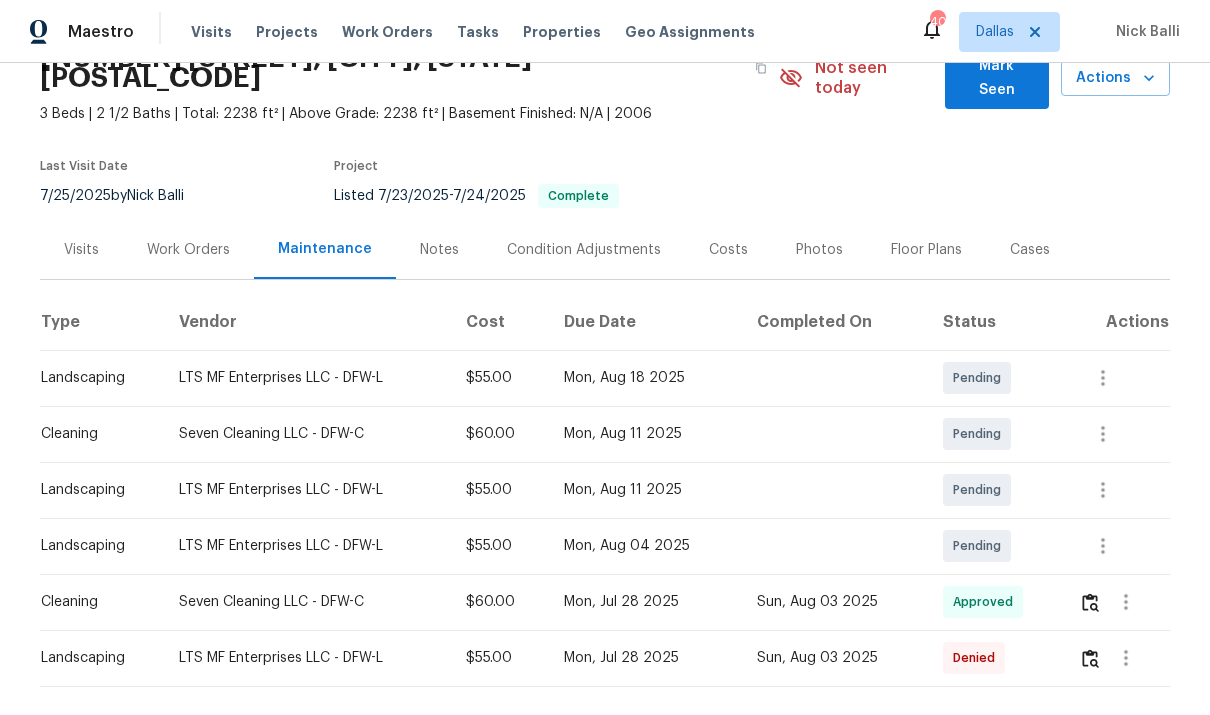 scroll, scrollTop: 101, scrollLeft: 0, axis: vertical 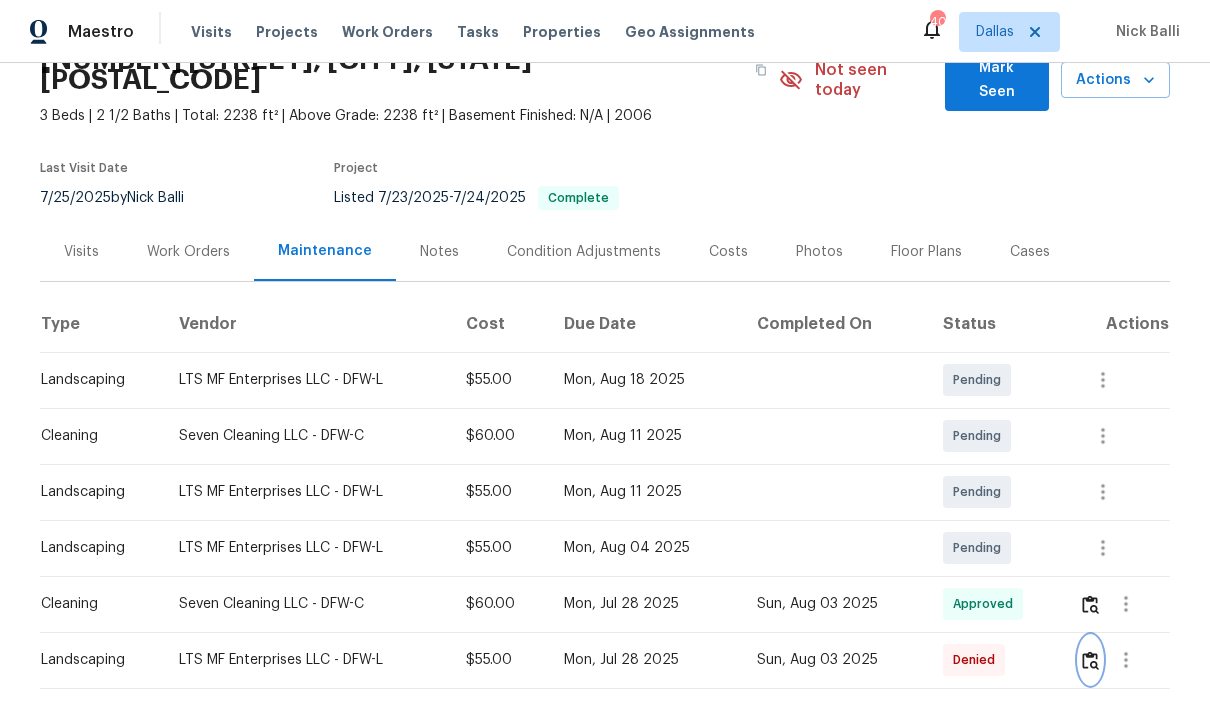 click at bounding box center (1090, 660) 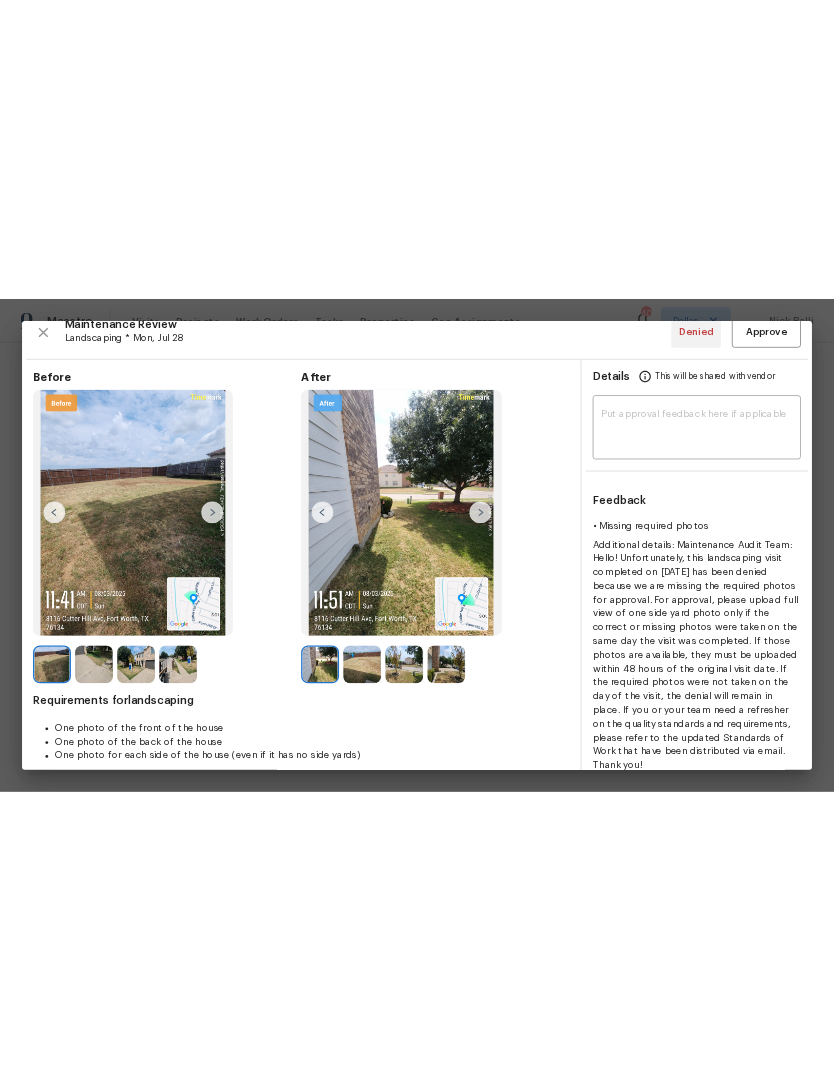 scroll, scrollTop: 19, scrollLeft: 0, axis: vertical 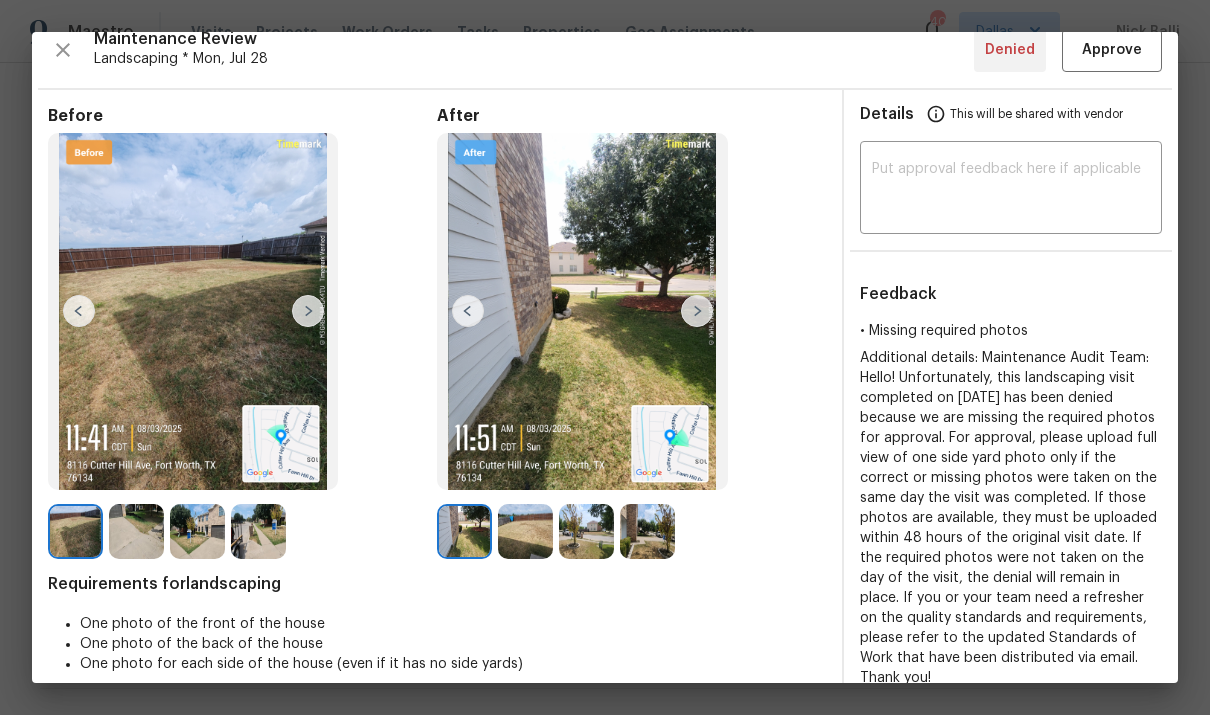 click at bounding box center (697, 311) 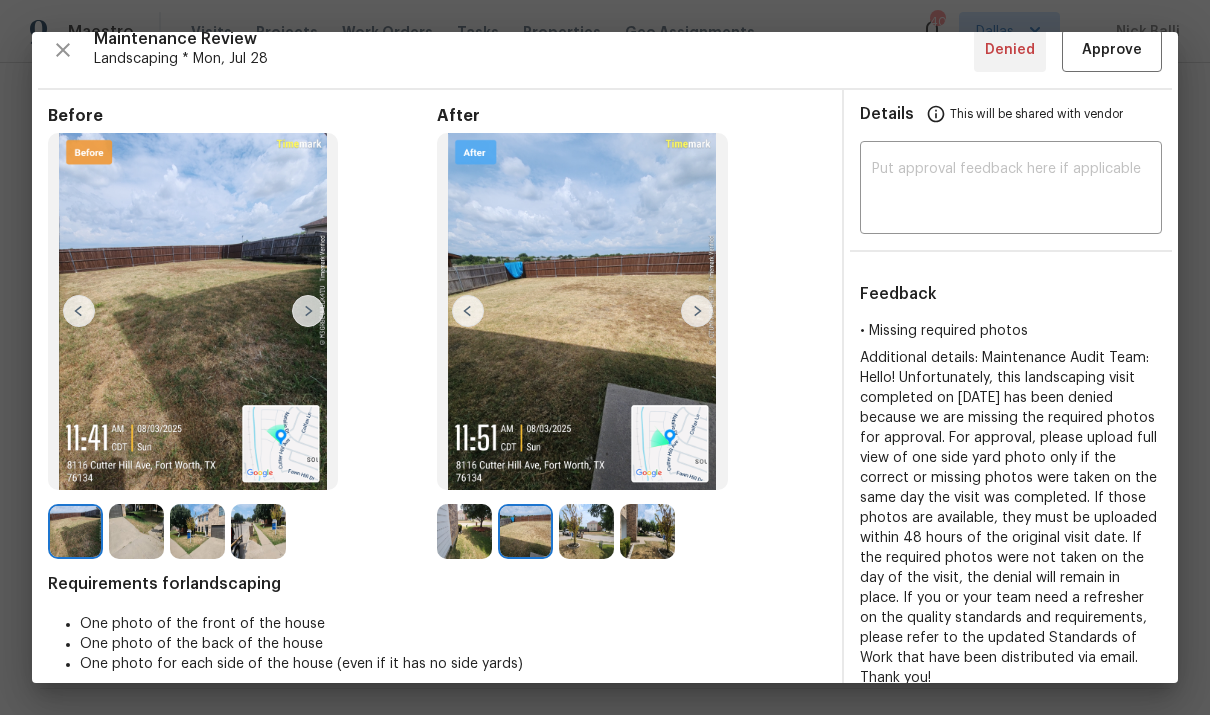 click at bounding box center (697, 311) 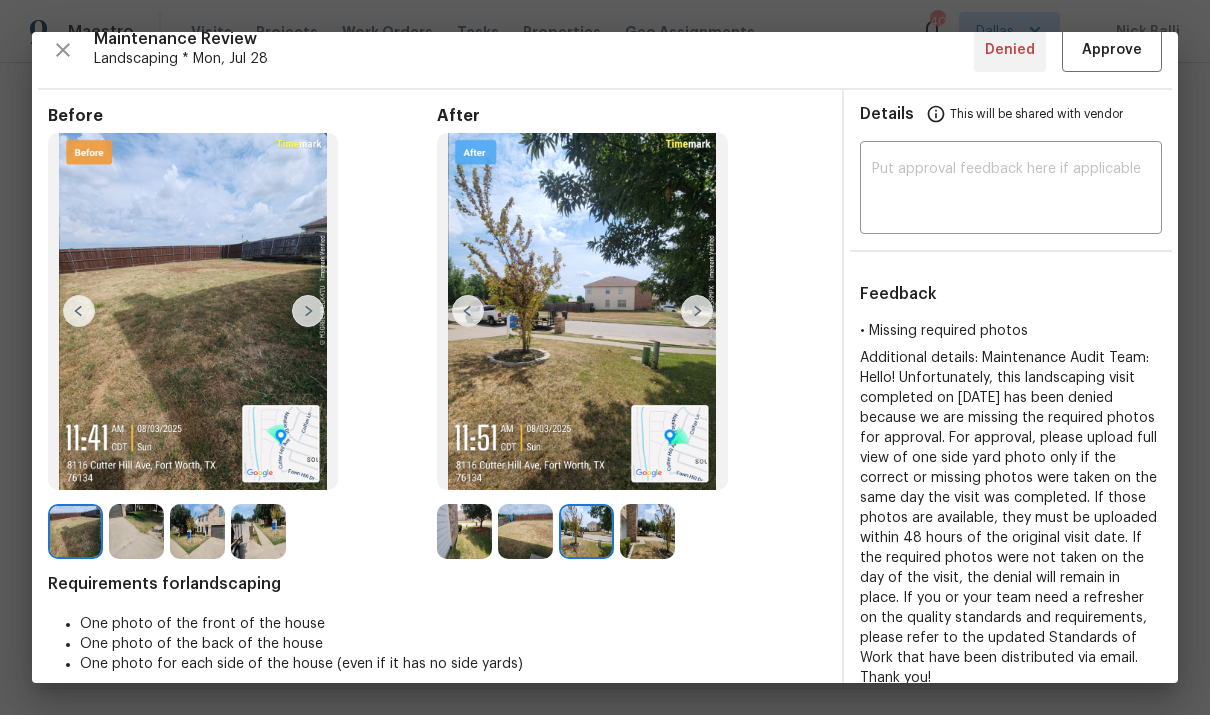 click at bounding box center [697, 311] 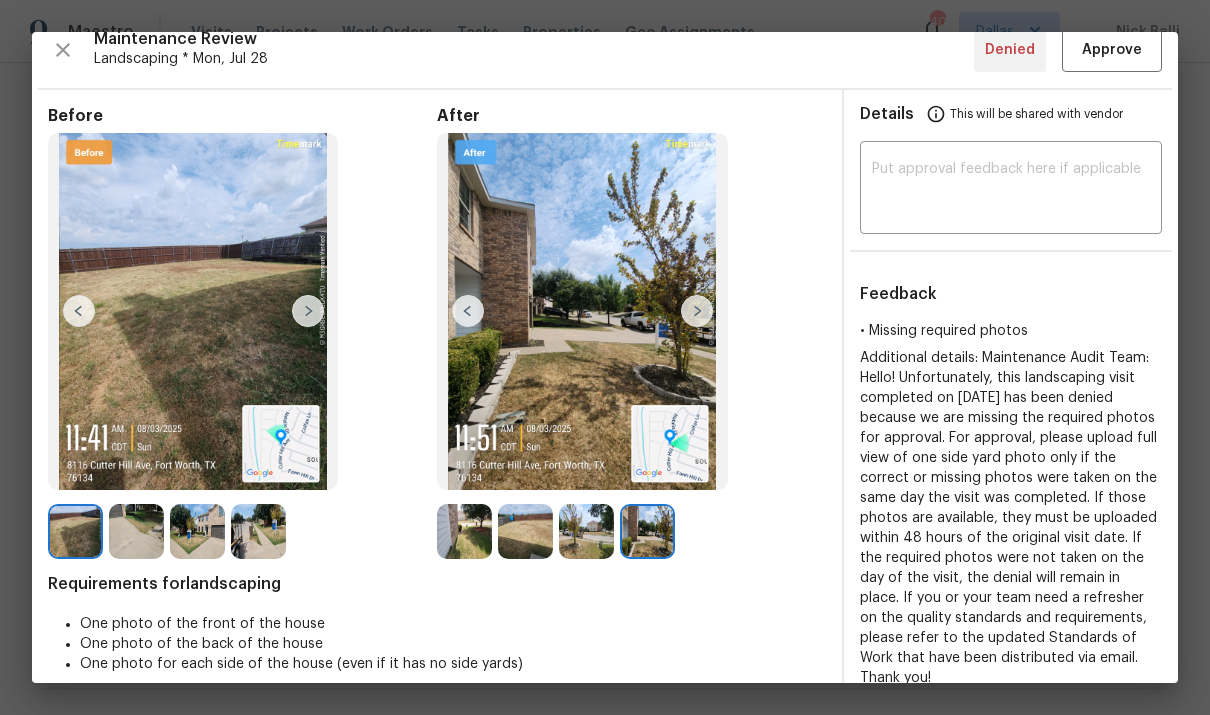 click at bounding box center (582, 312) 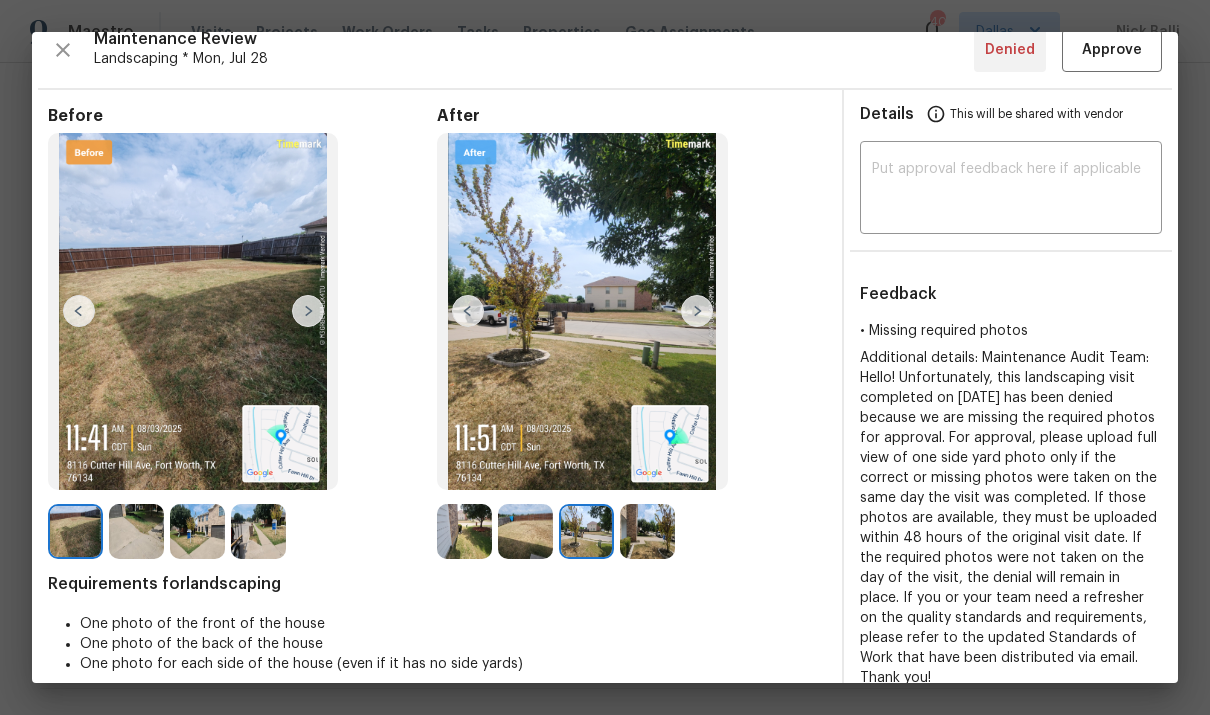 click at bounding box center [468, 311] 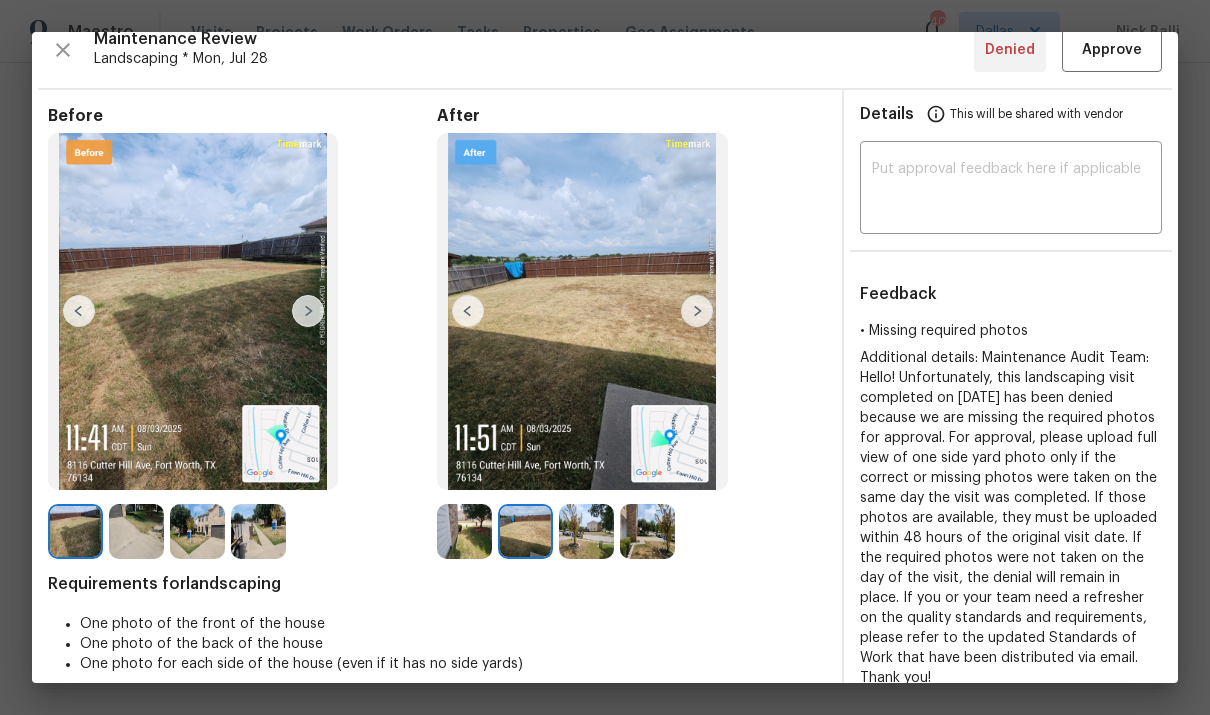 click at bounding box center (468, 311) 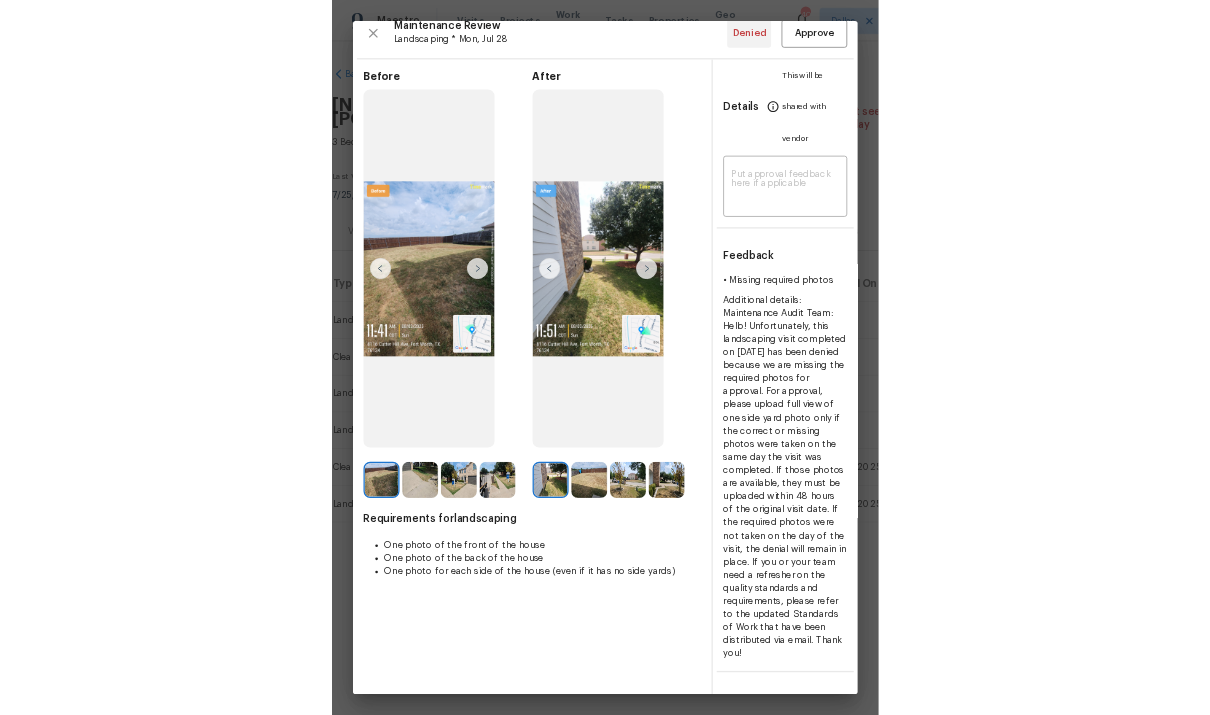 scroll, scrollTop: 0, scrollLeft: 0, axis: both 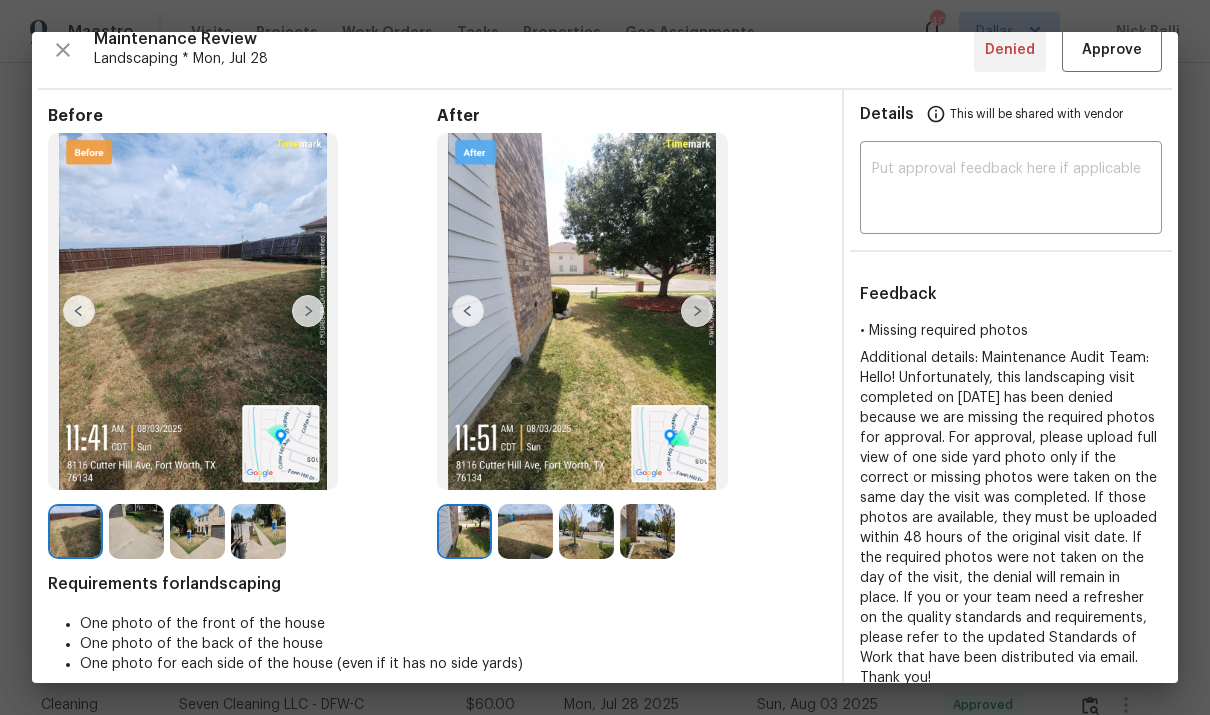 click at bounding box center [697, 311] 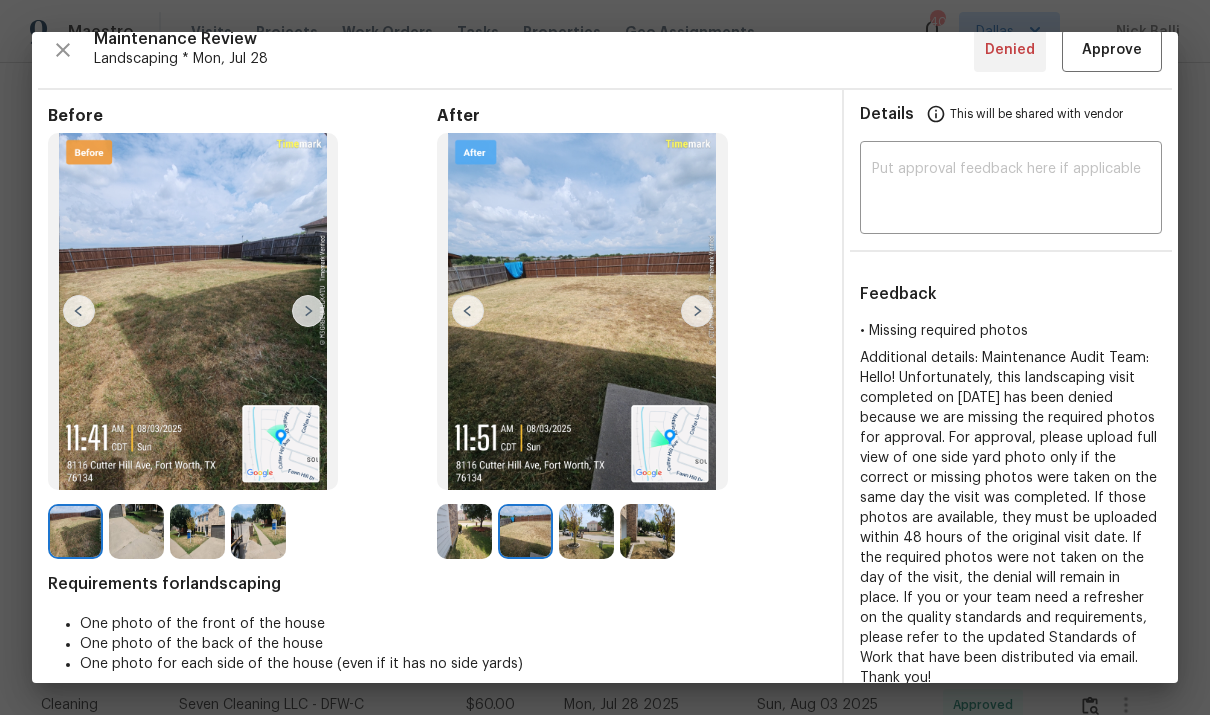 click at bounding box center [697, 311] 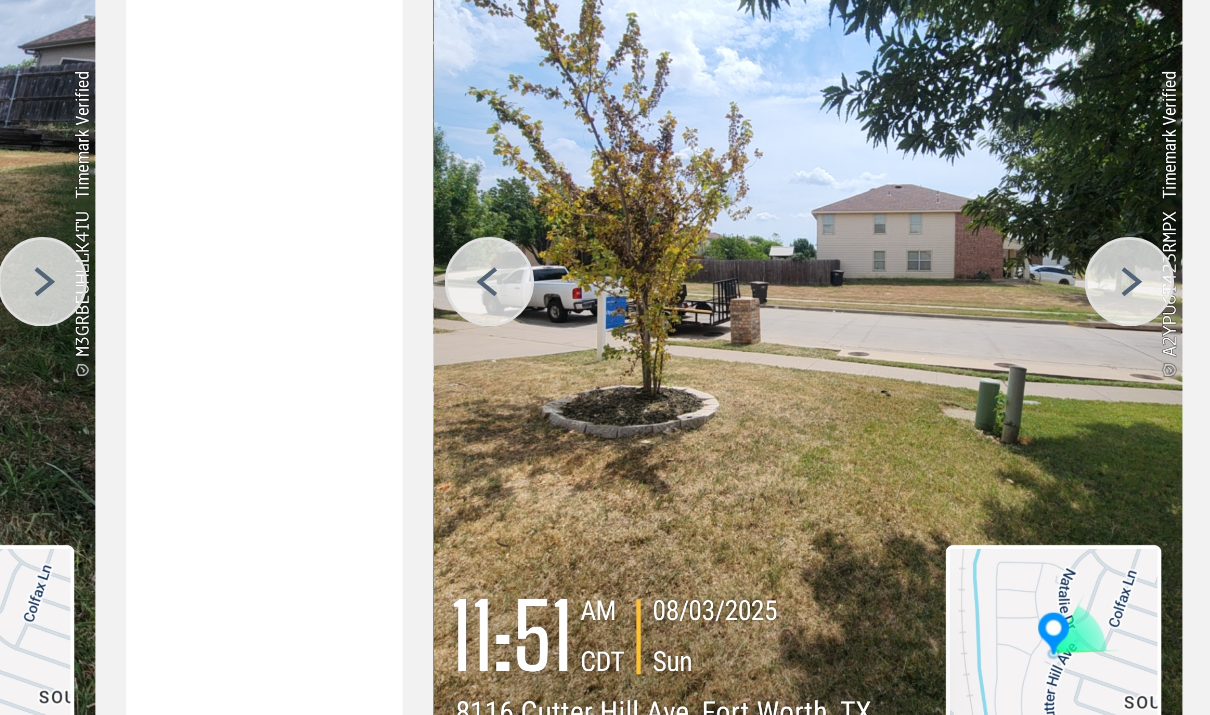 click at bounding box center [468, 311] 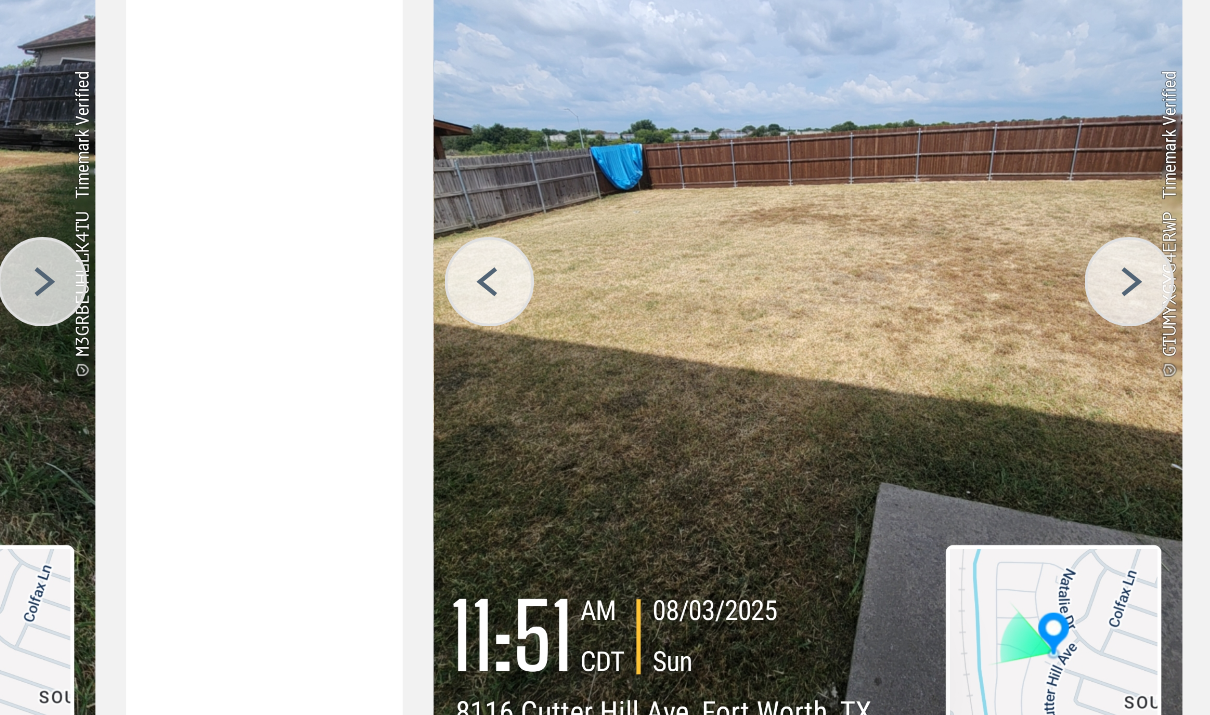 click at bounding box center (697, 311) 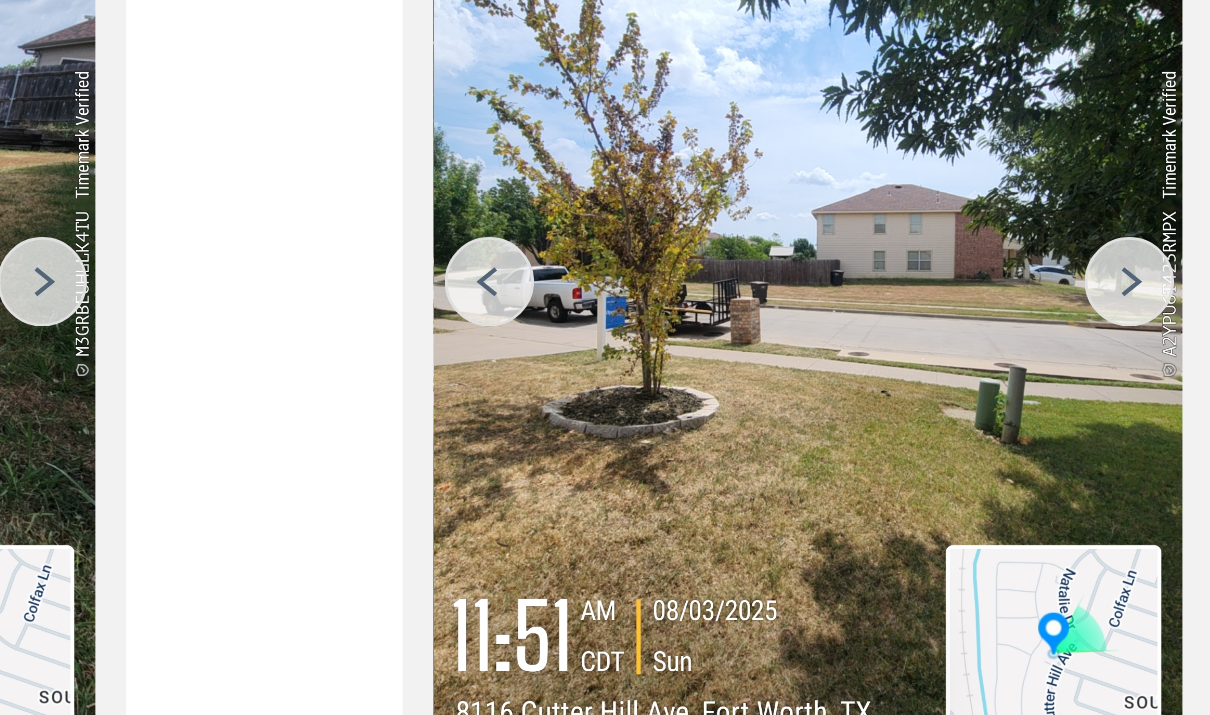 click at bounding box center [697, 311] 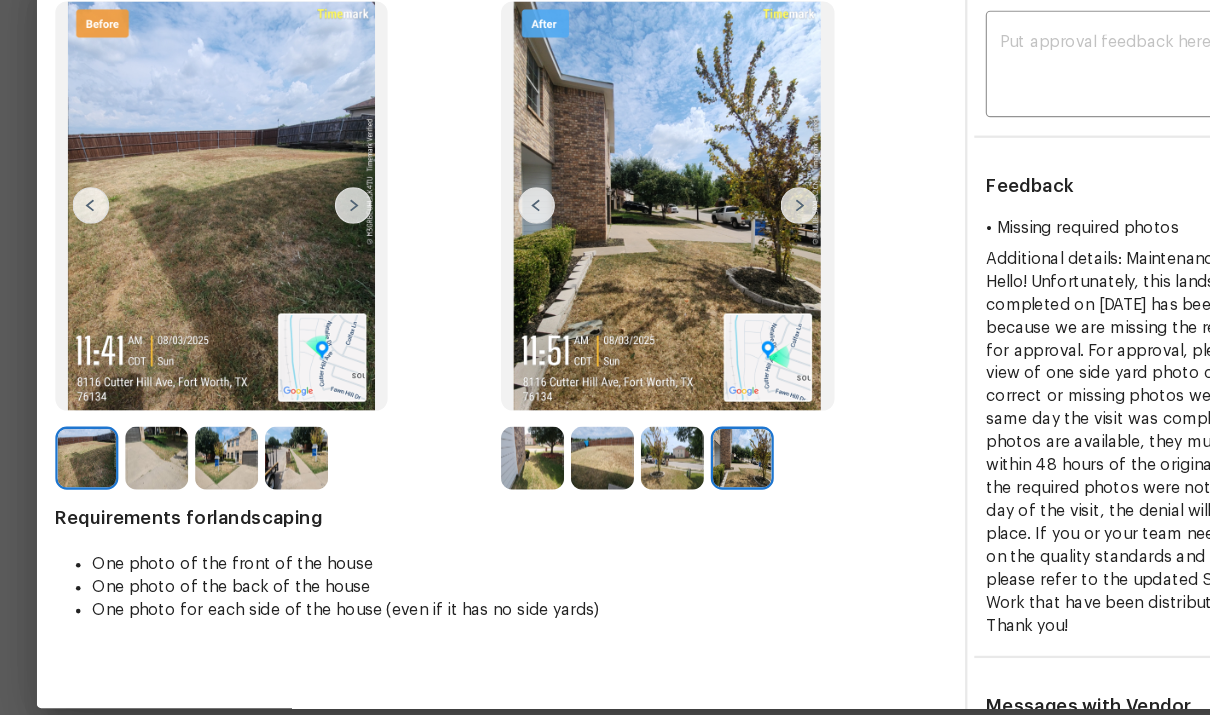 scroll, scrollTop: 87, scrollLeft: 0, axis: vertical 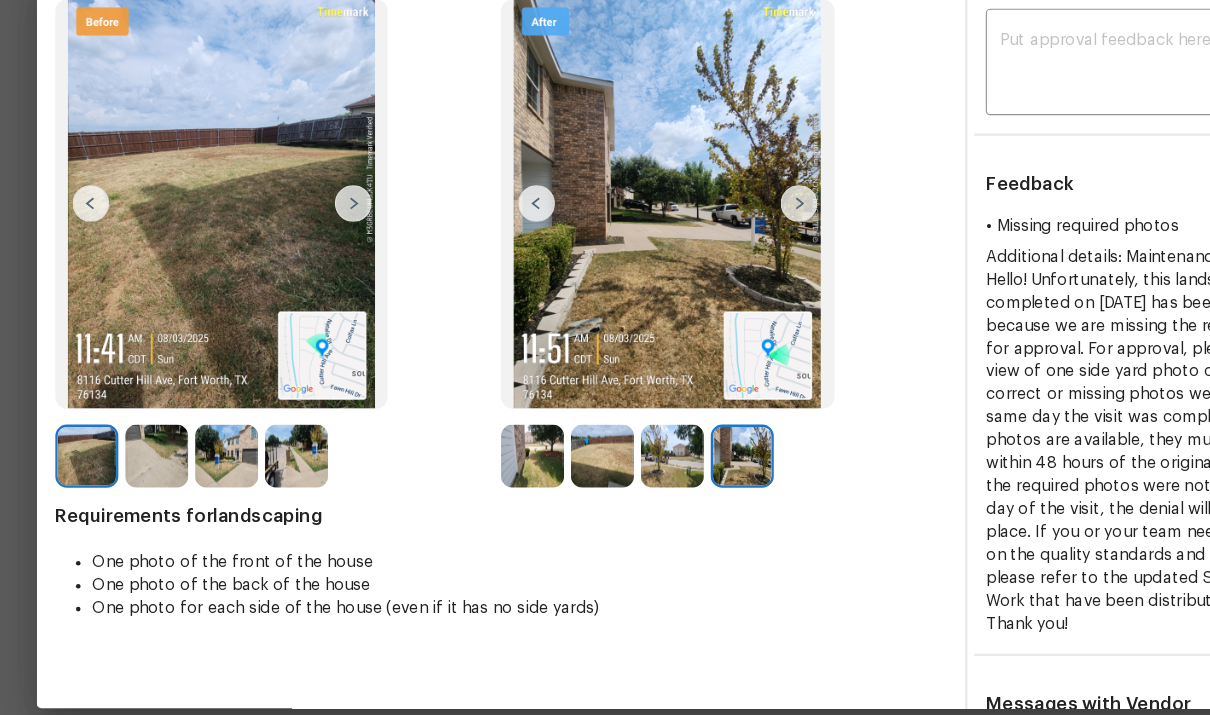click at bounding box center [468, 243] 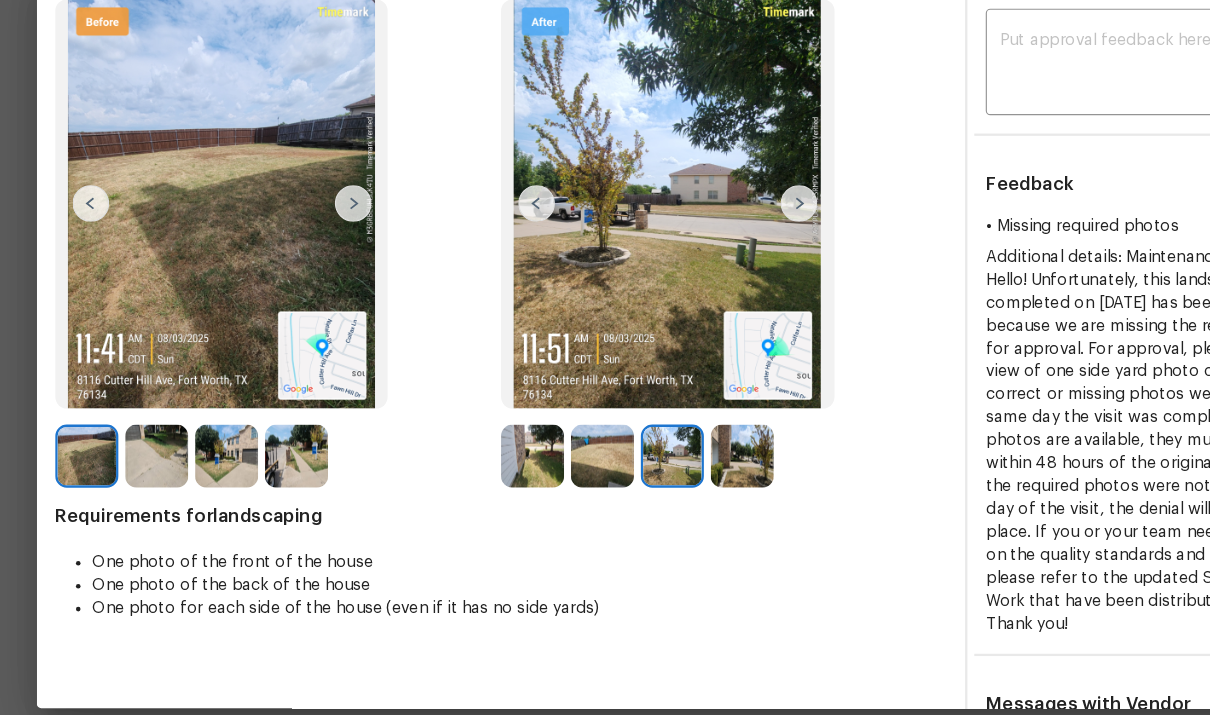 click at bounding box center [468, 243] 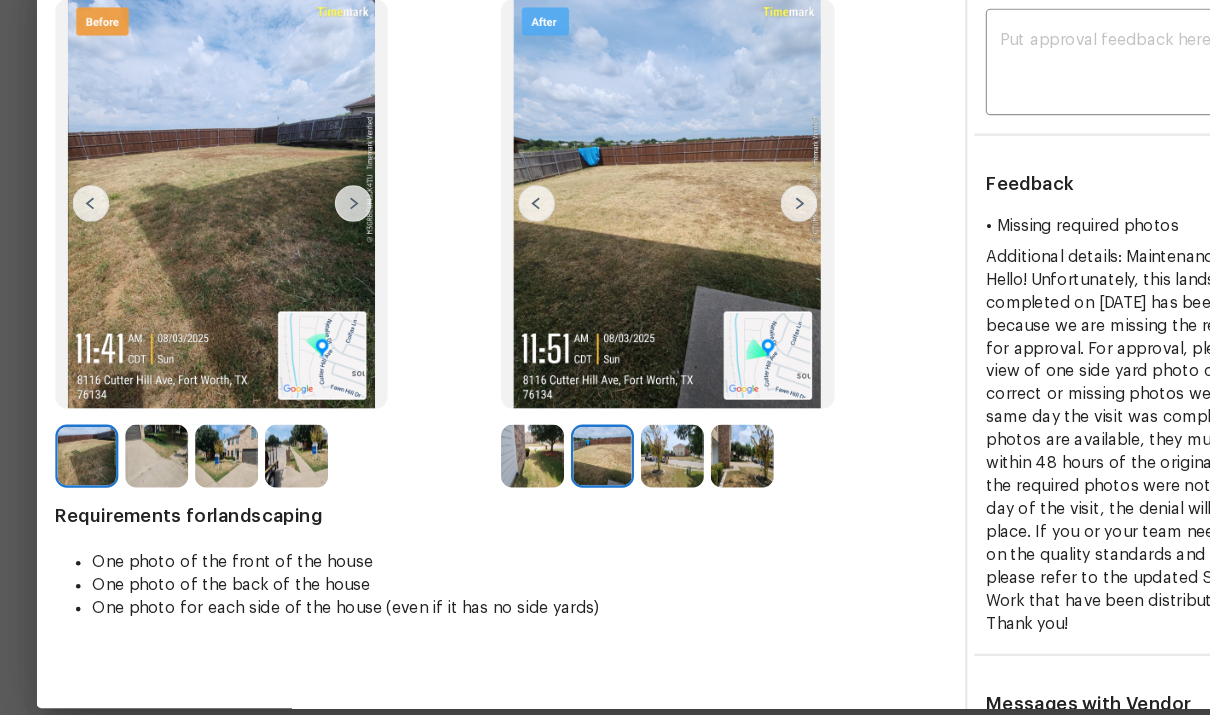 click at bounding box center (468, 243) 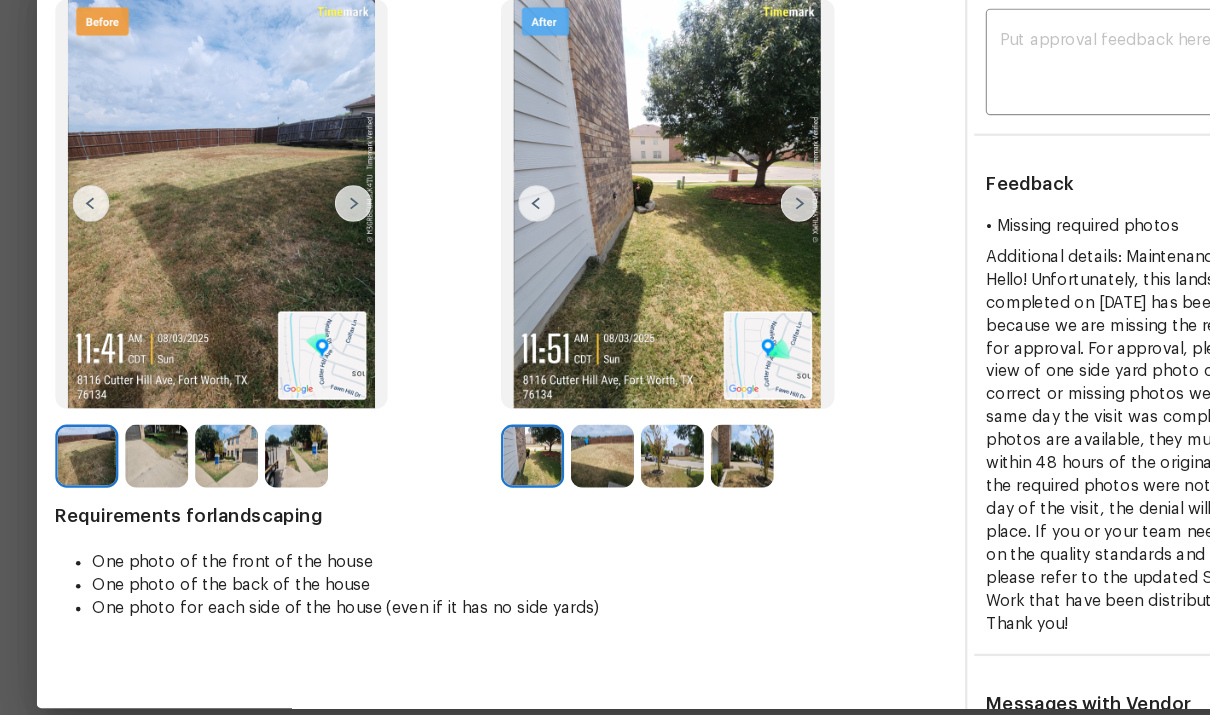 click at bounding box center [697, 243] 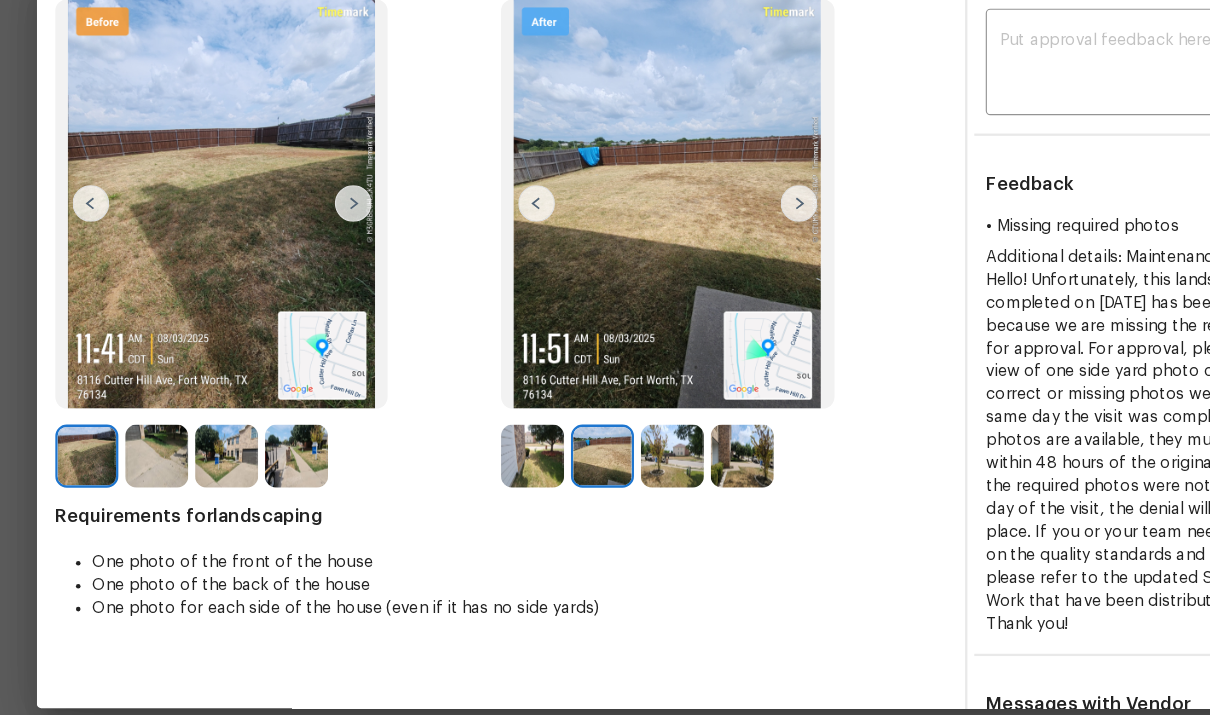 click at bounding box center (468, 243) 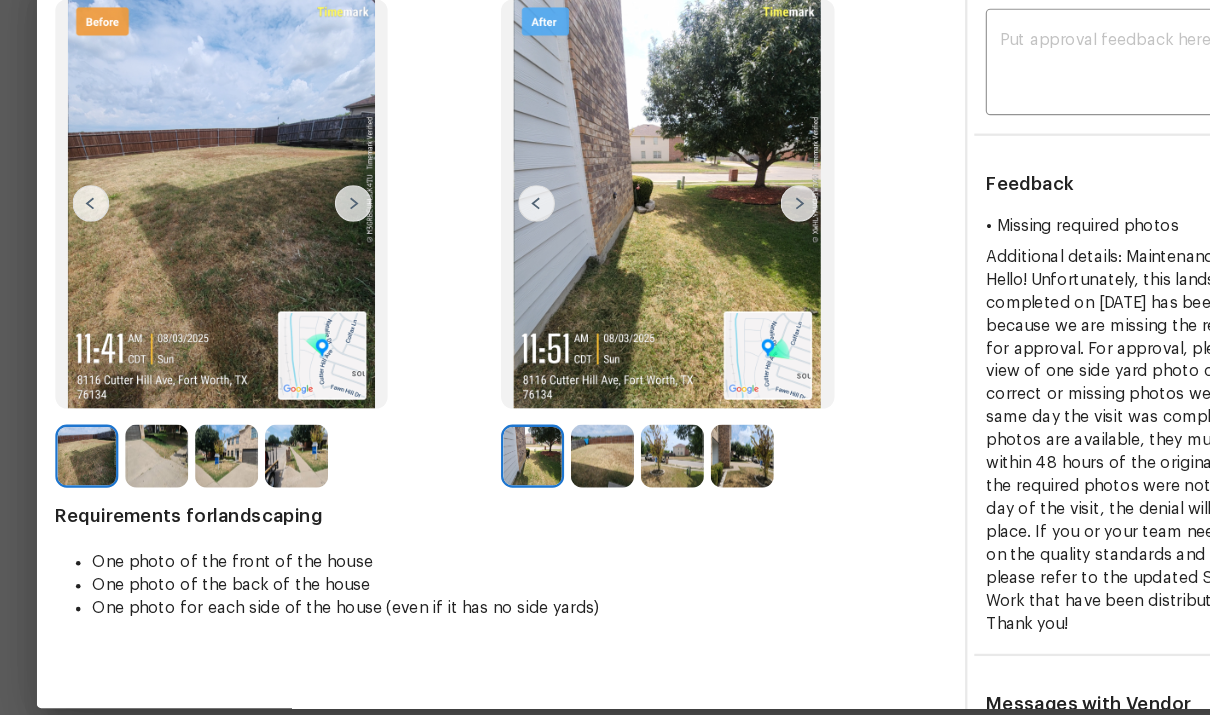click at bounding box center [697, 243] 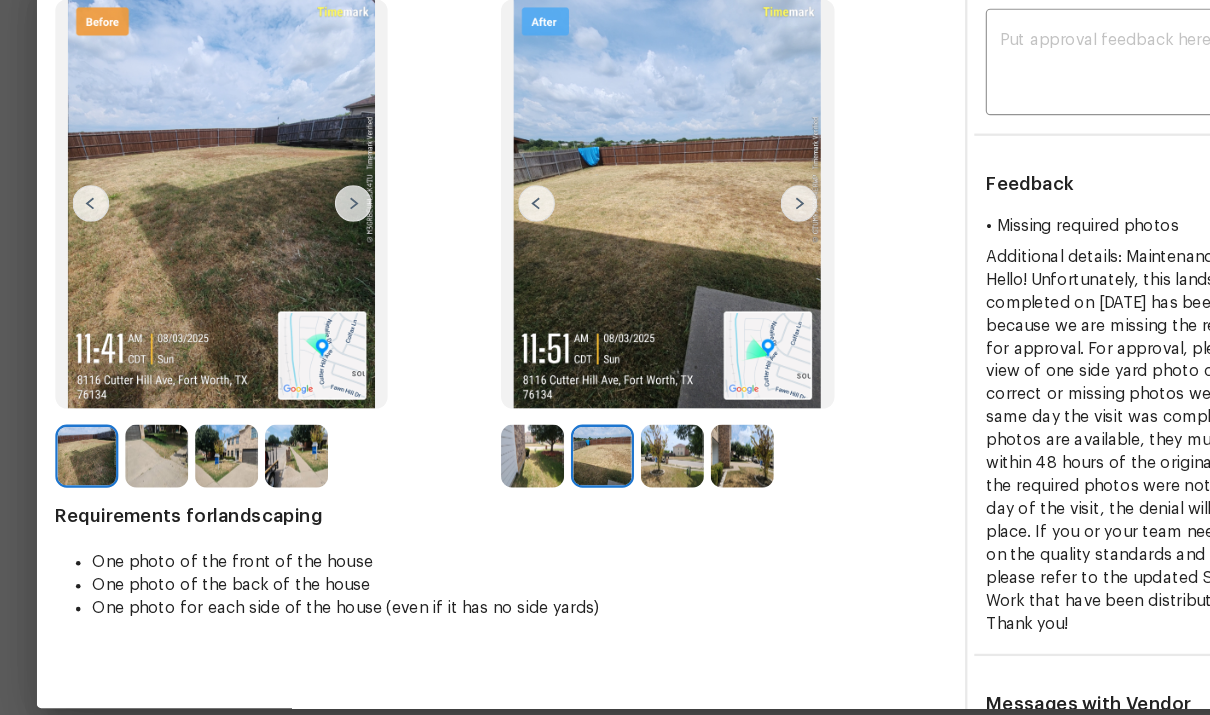 click at bounding box center (697, 243) 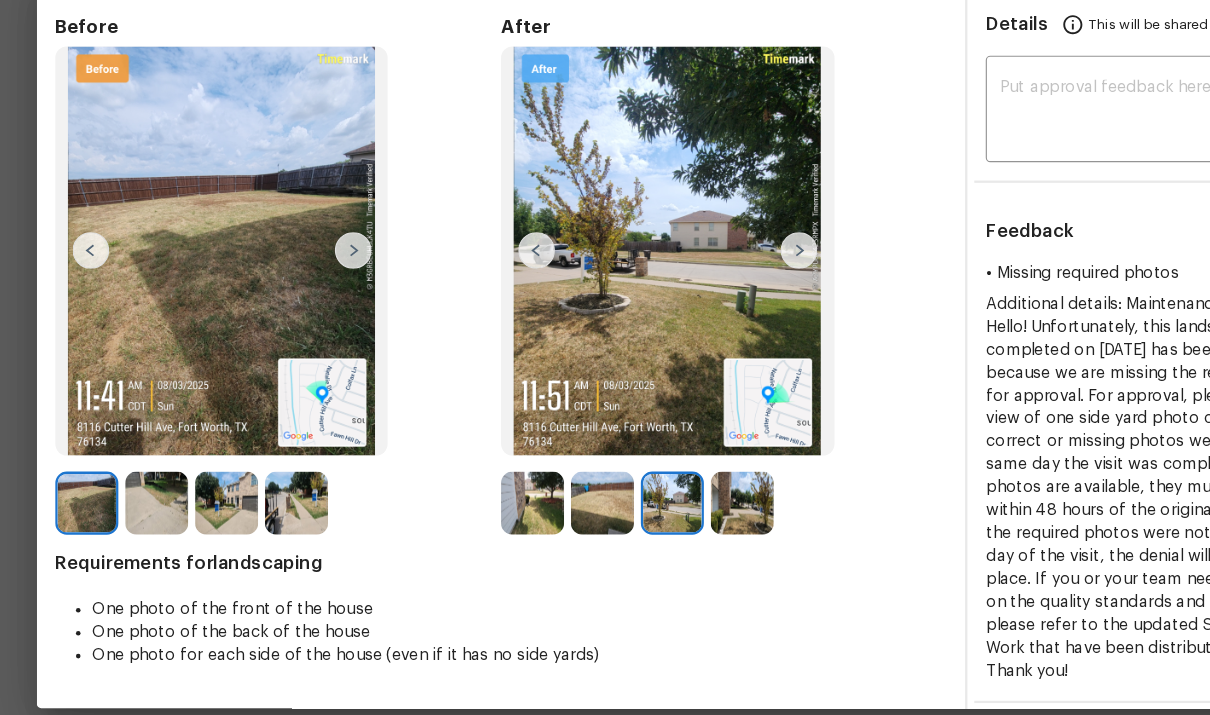scroll, scrollTop: 43, scrollLeft: 0, axis: vertical 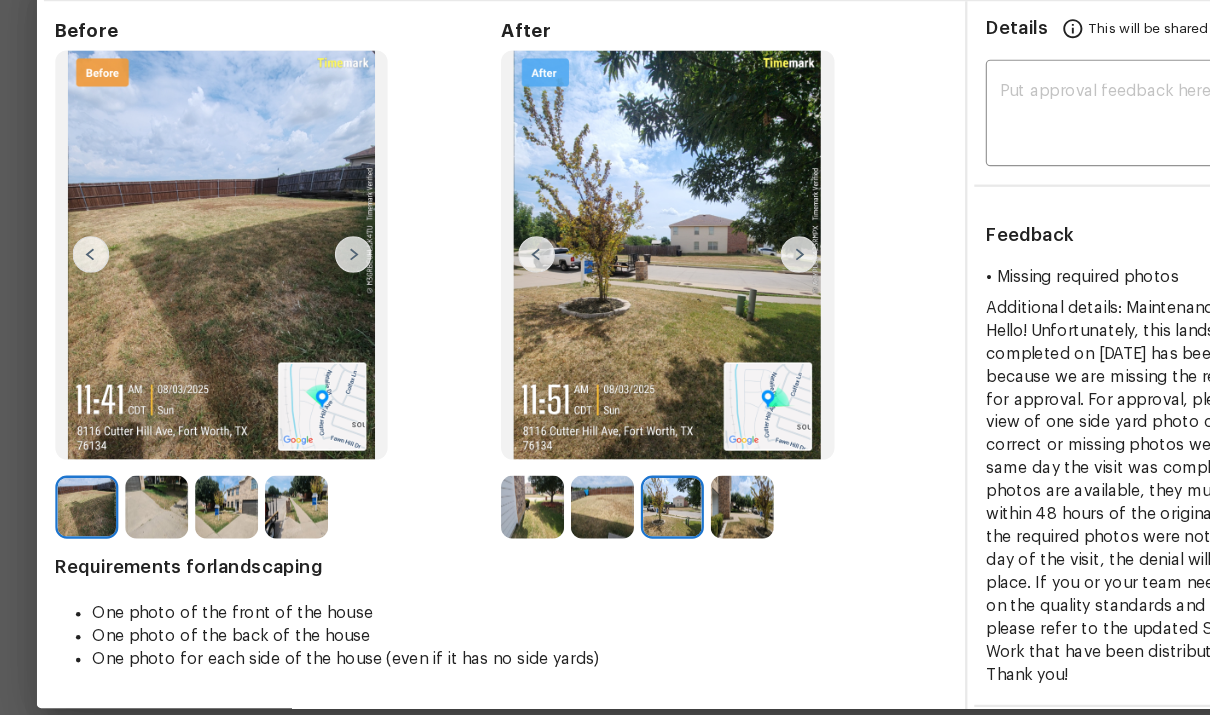click at bounding box center [468, 287] 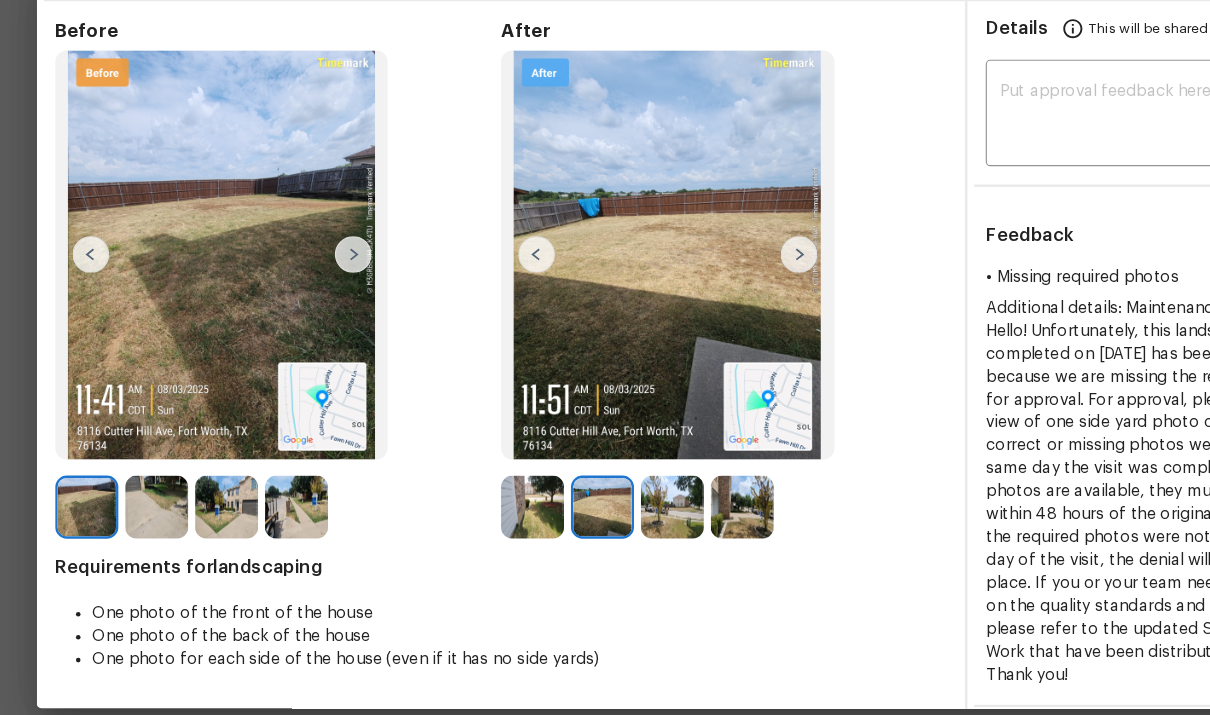 click at bounding box center [468, 287] 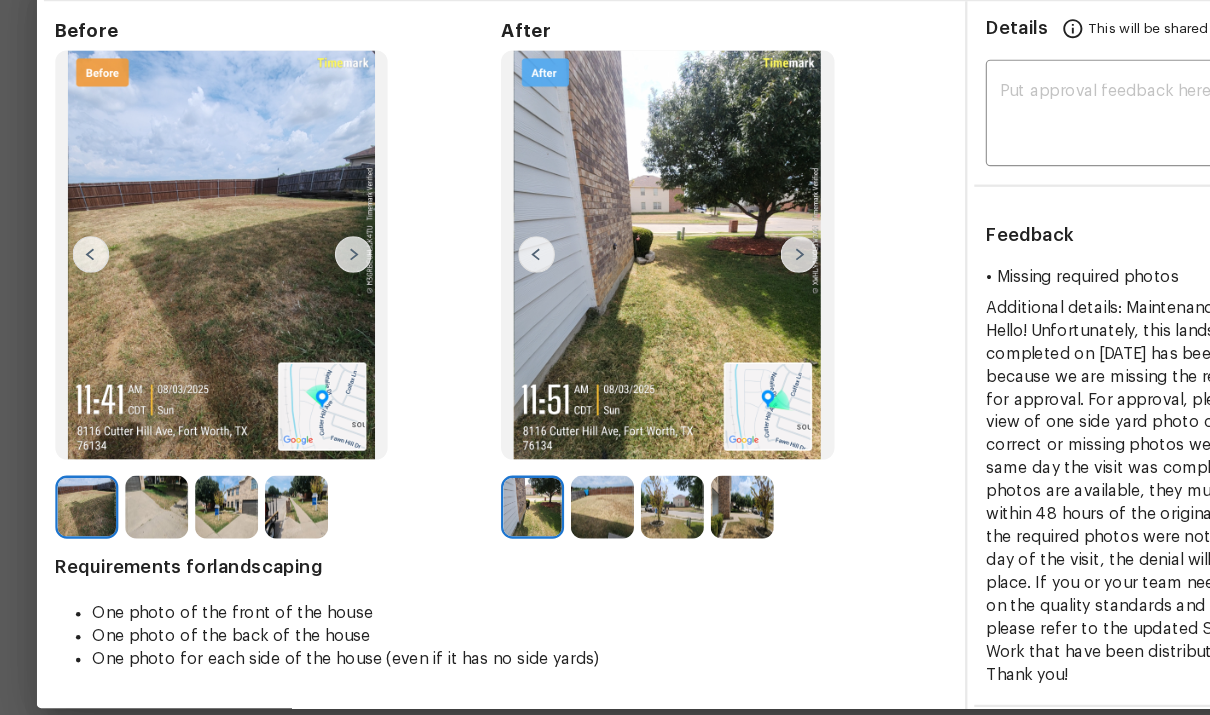 click at bounding box center (697, 287) 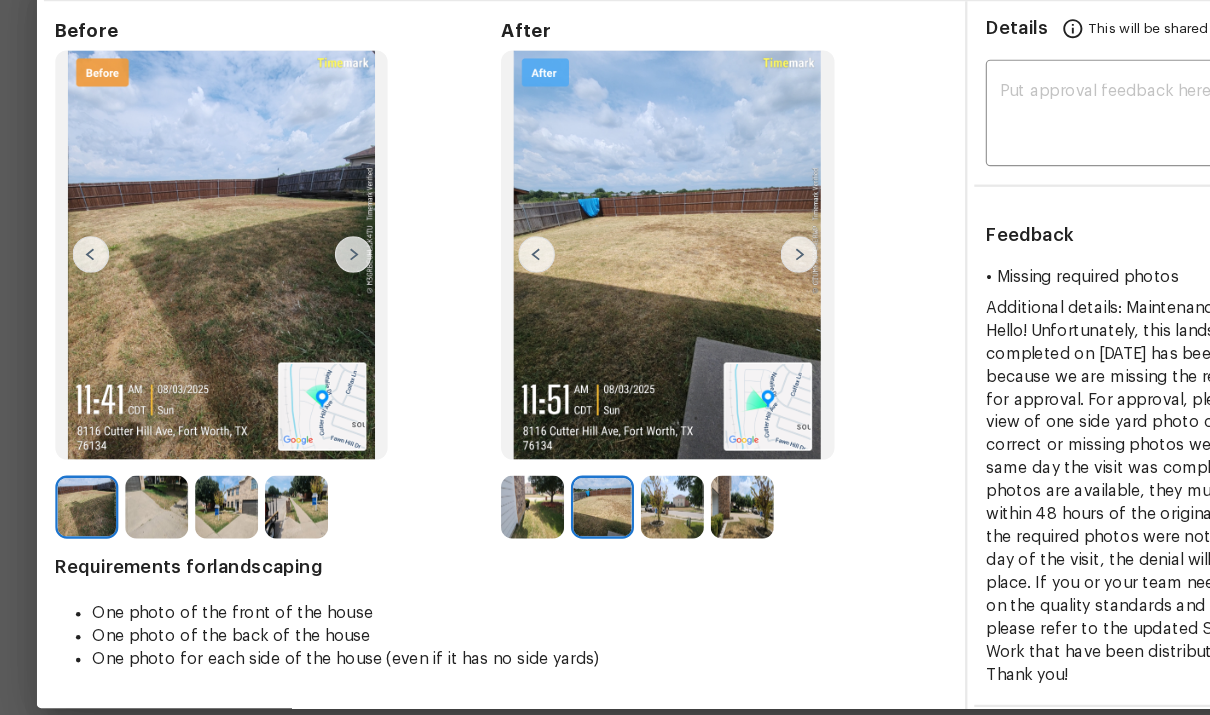 click at bounding box center (697, 287) 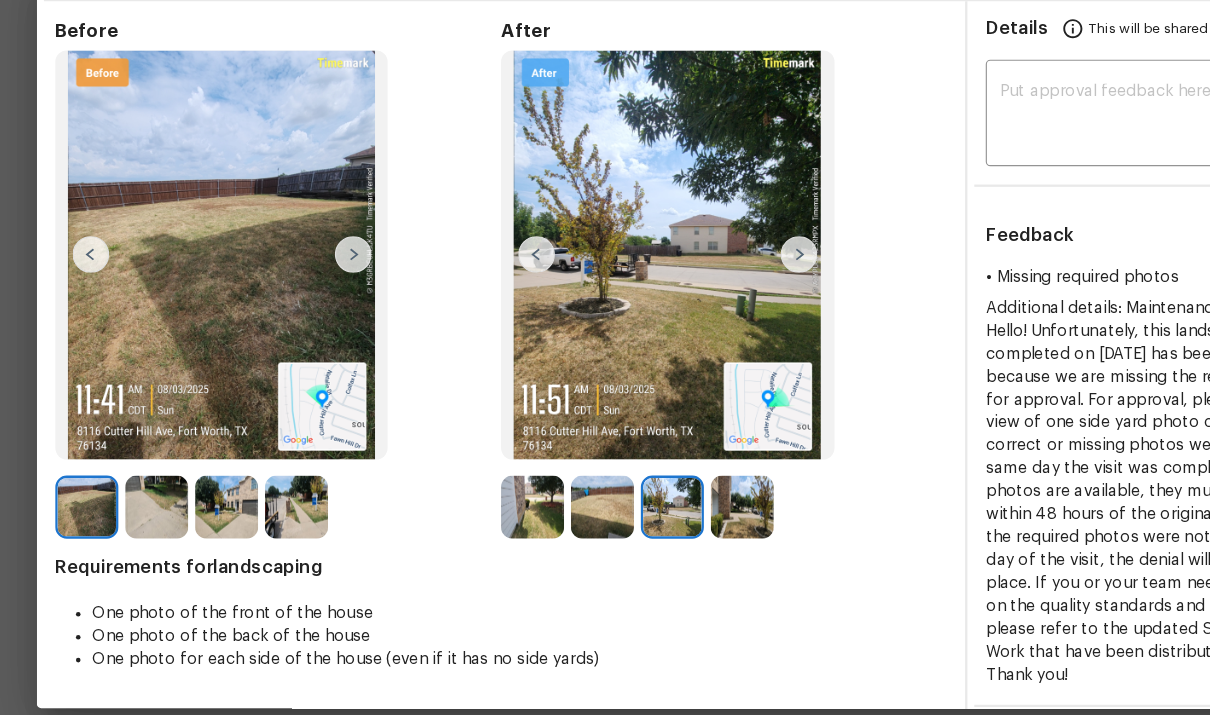 click at bounding box center [697, 287] 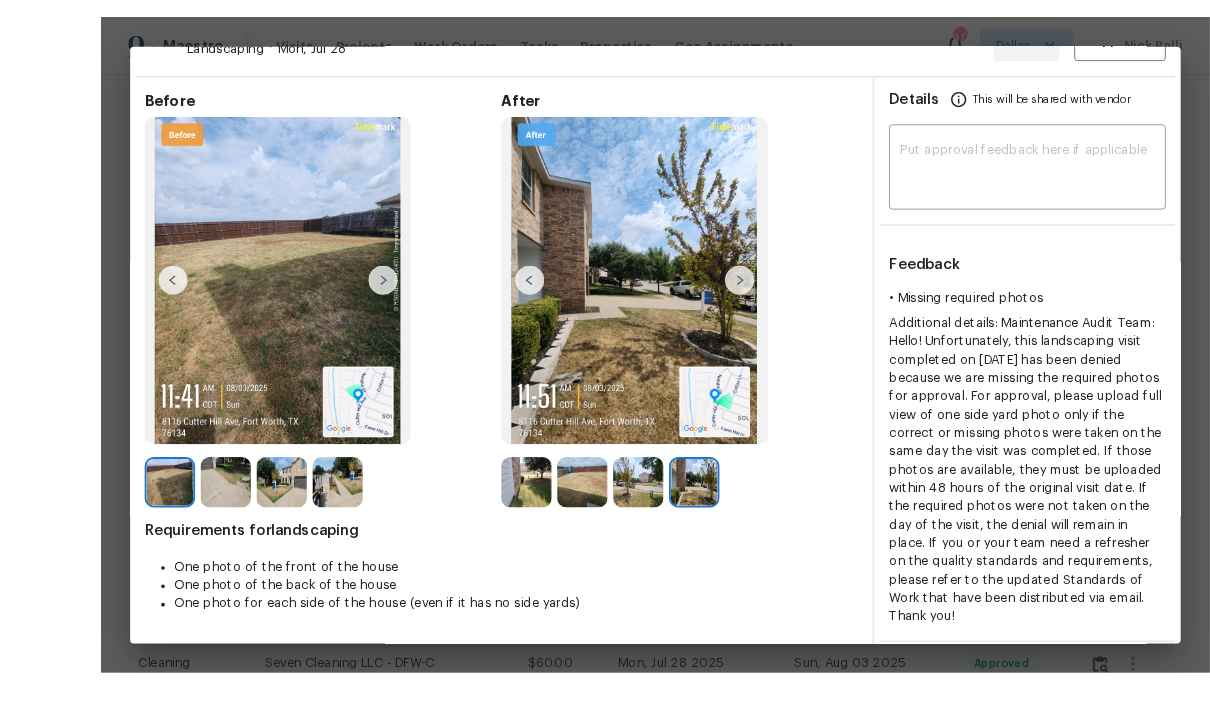 scroll, scrollTop: 26, scrollLeft: 0, axis: vertical 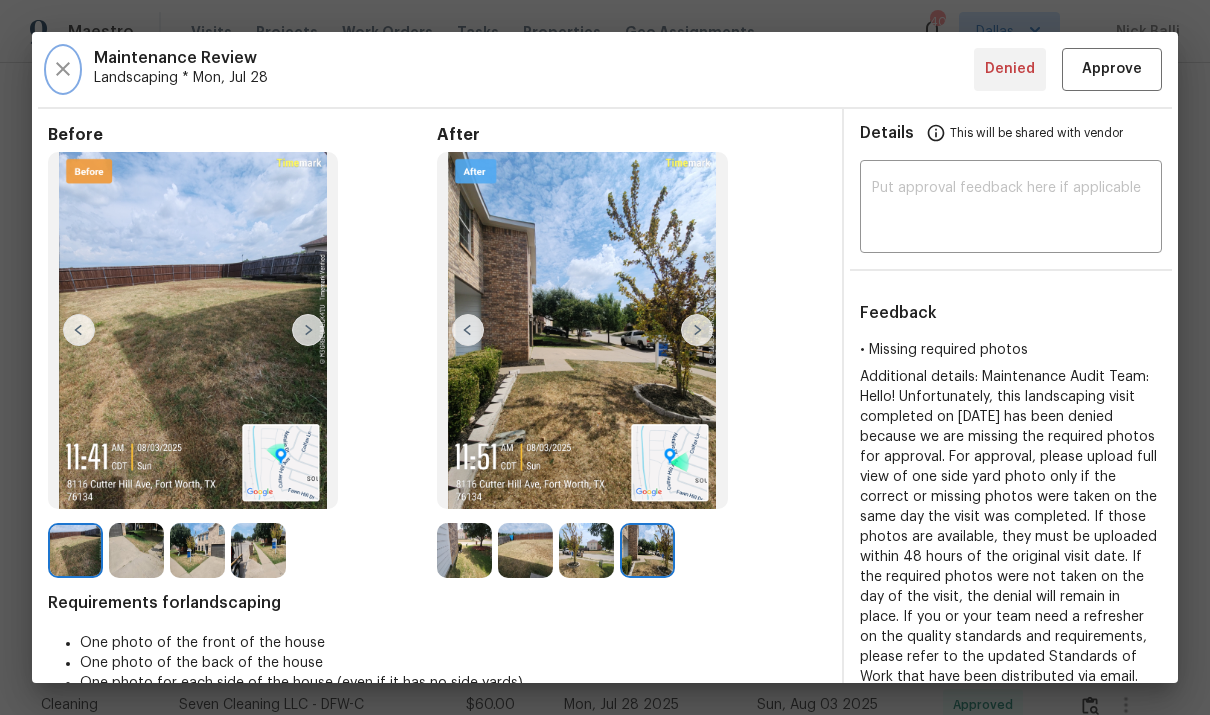 click 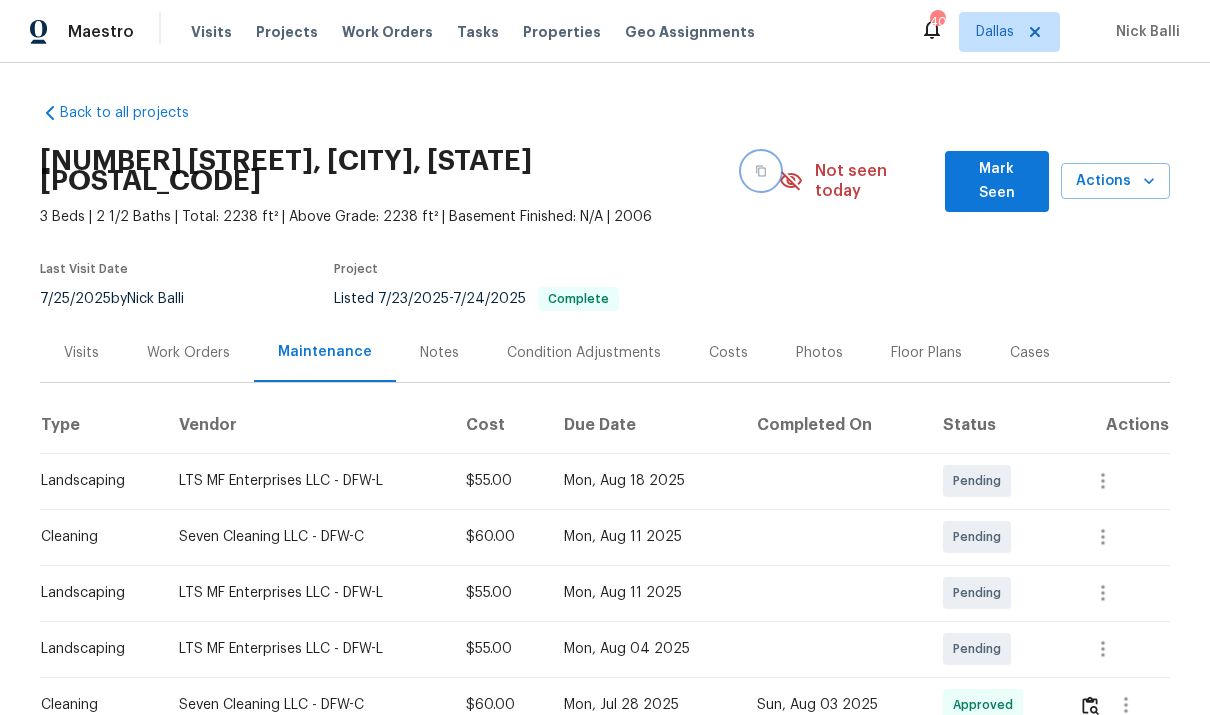 click 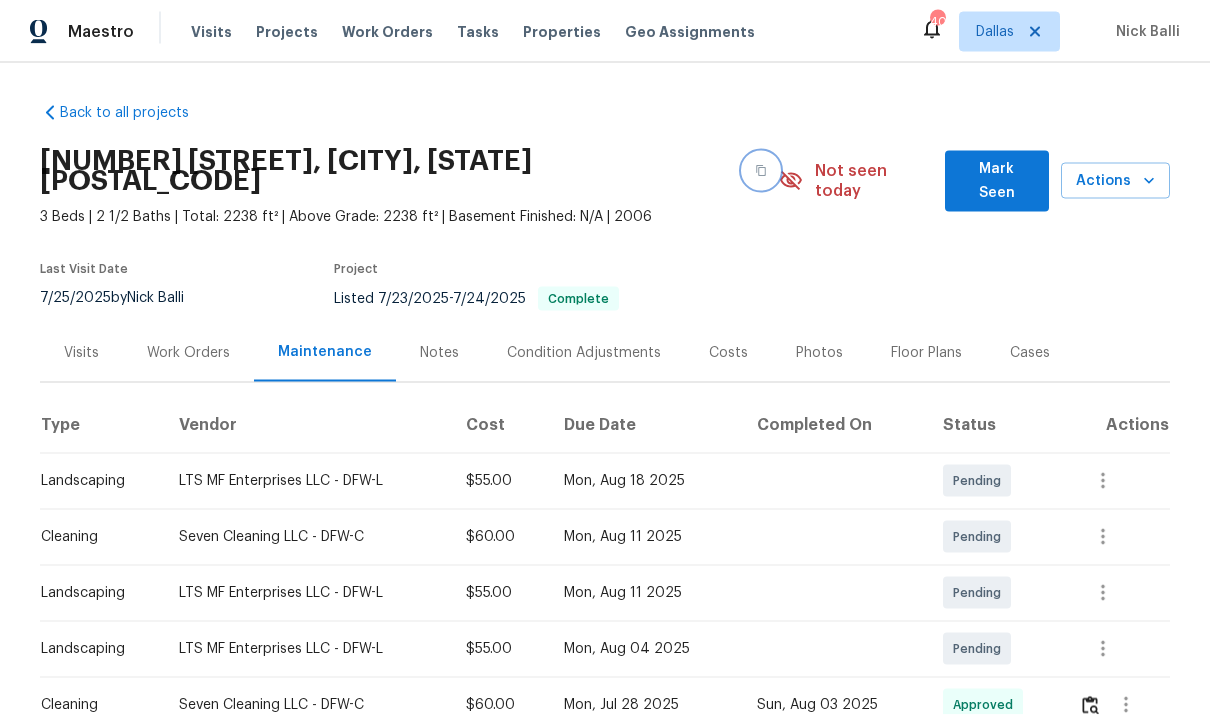 scroll, scrollTop: 0, scrollLeft: 0, axis: both 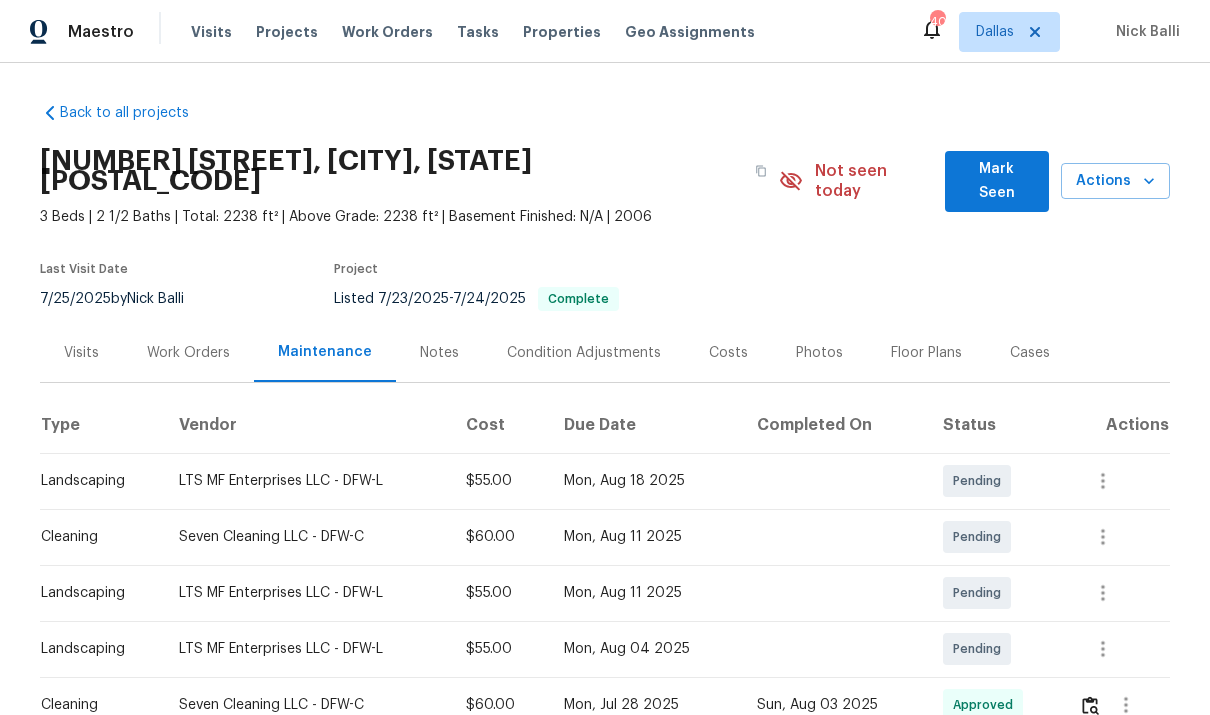 click on "Work Orders" at bounding box center (387, 32) 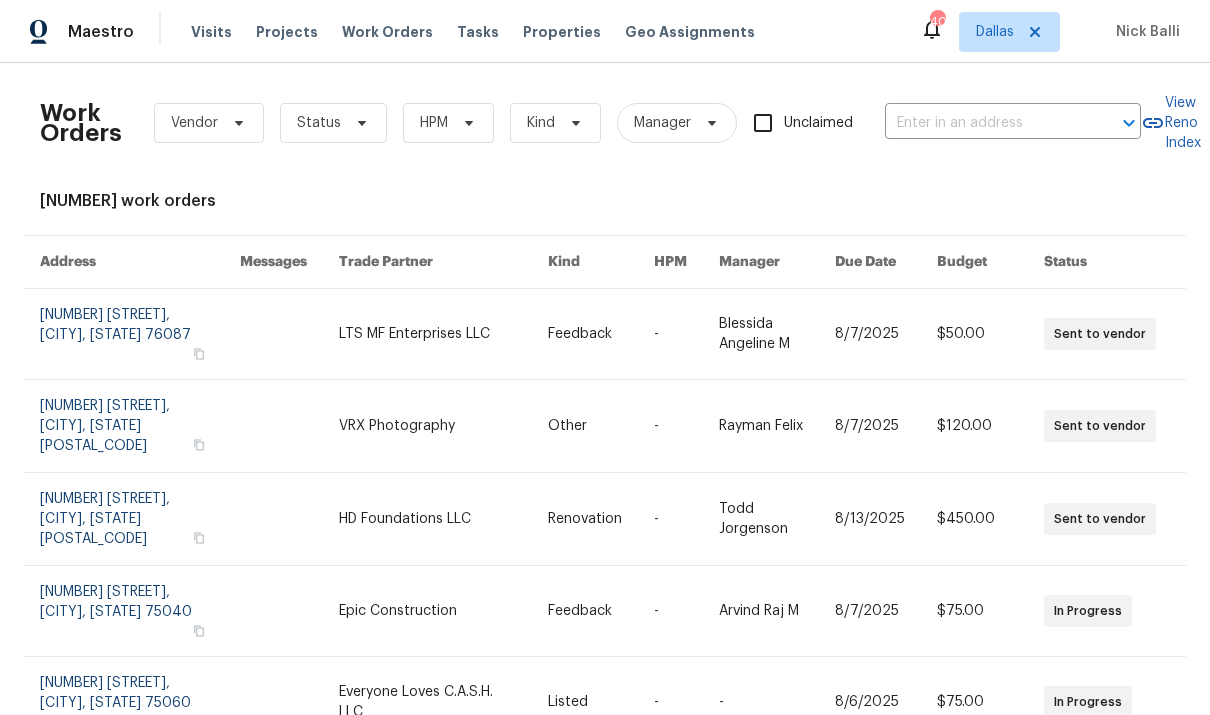 click at bounding box center (985, 123) 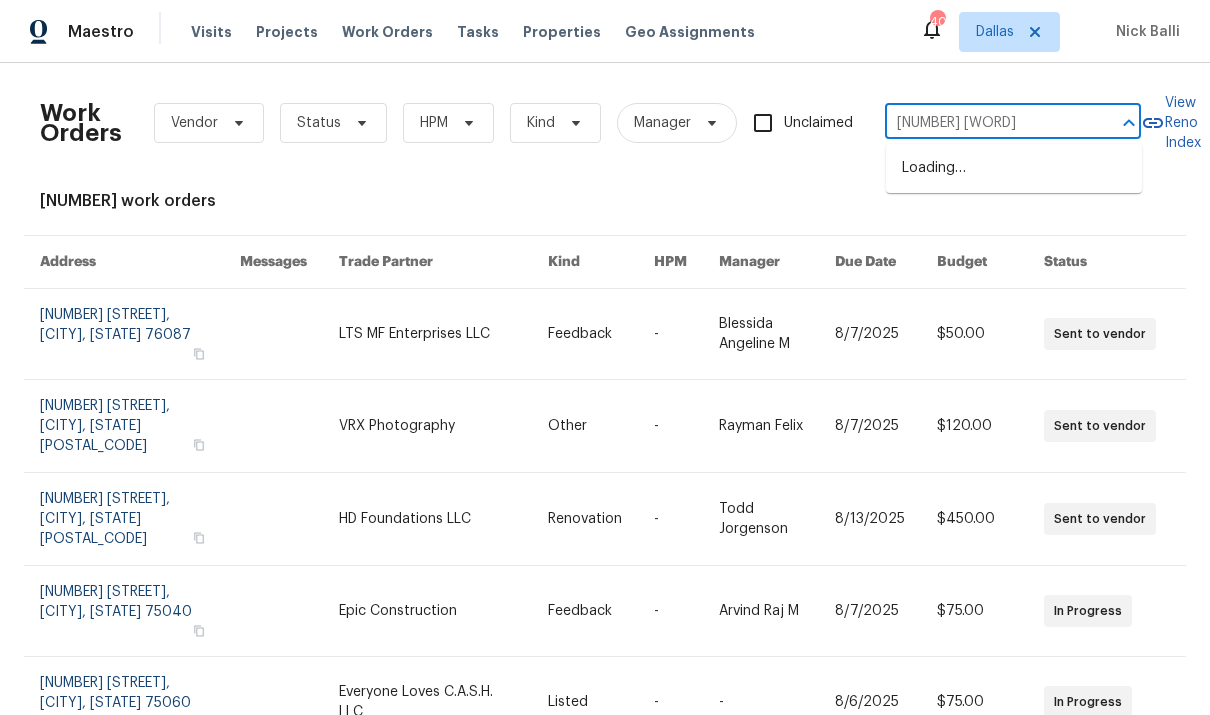 type on "[NUMBER] high" 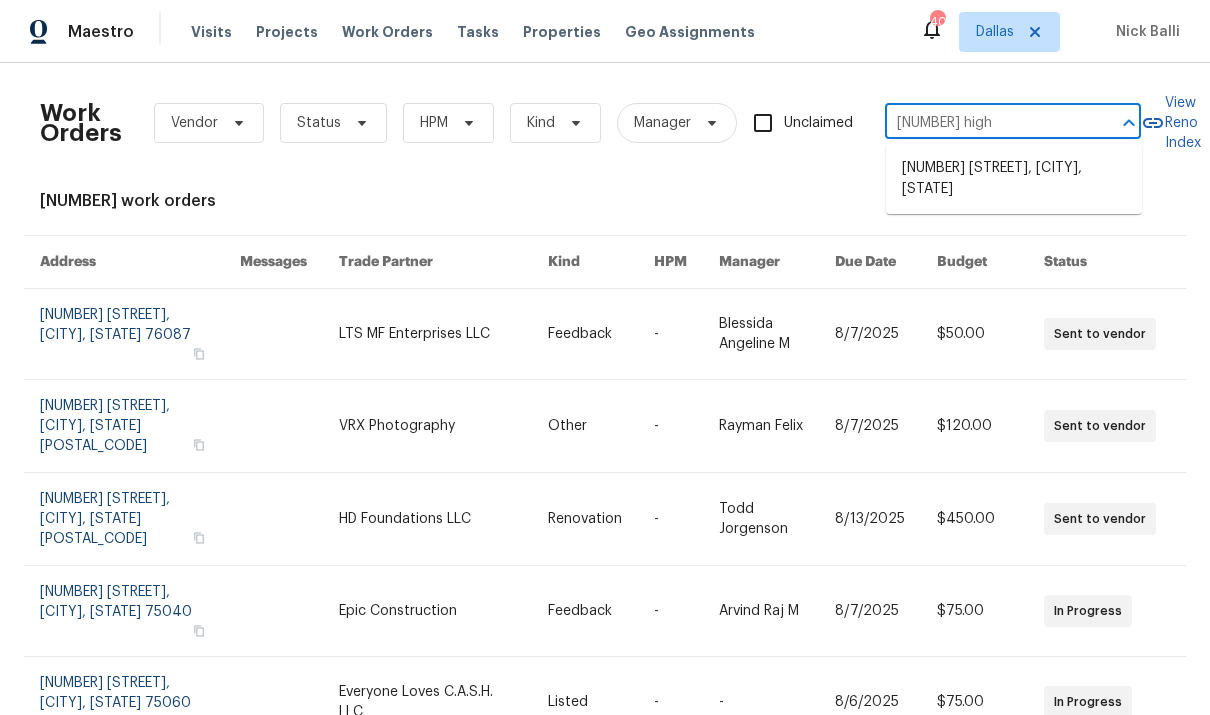 click on "[NUMBER] [STREET], [CITY], [STATE]" at bounding box center (1014, 179) 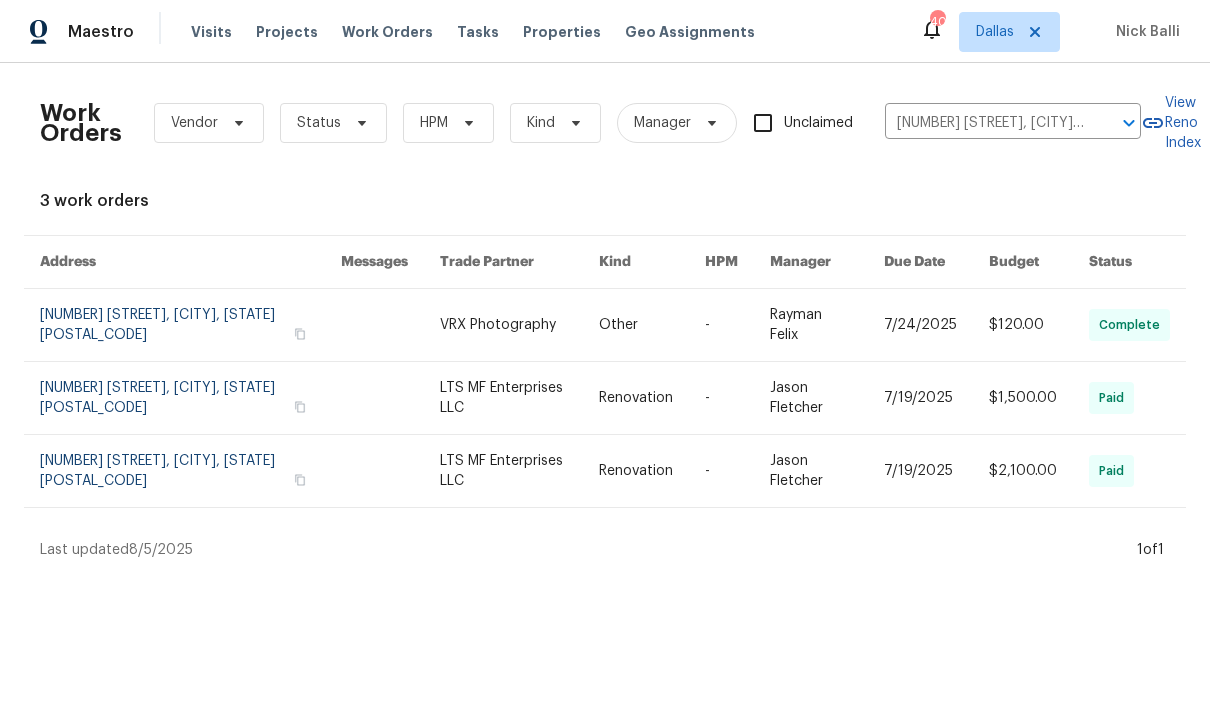click at bounding box center (519, 398) 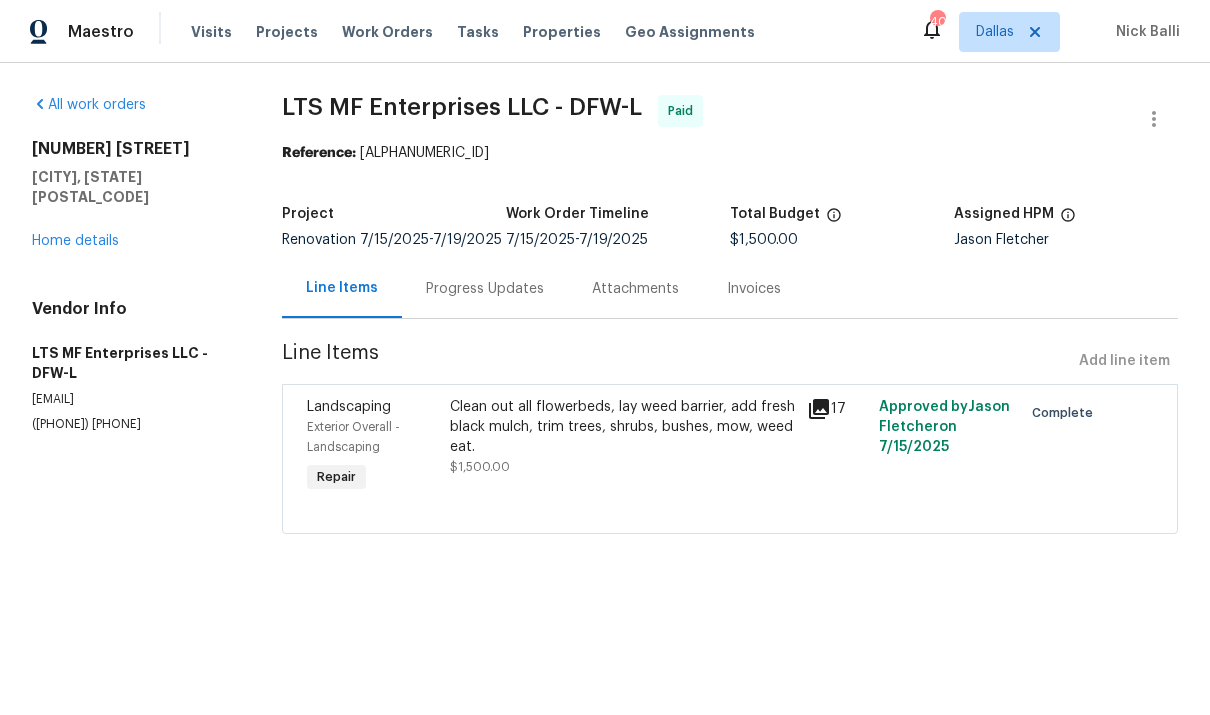 click on "Home details" at bounding box center (75, 241) 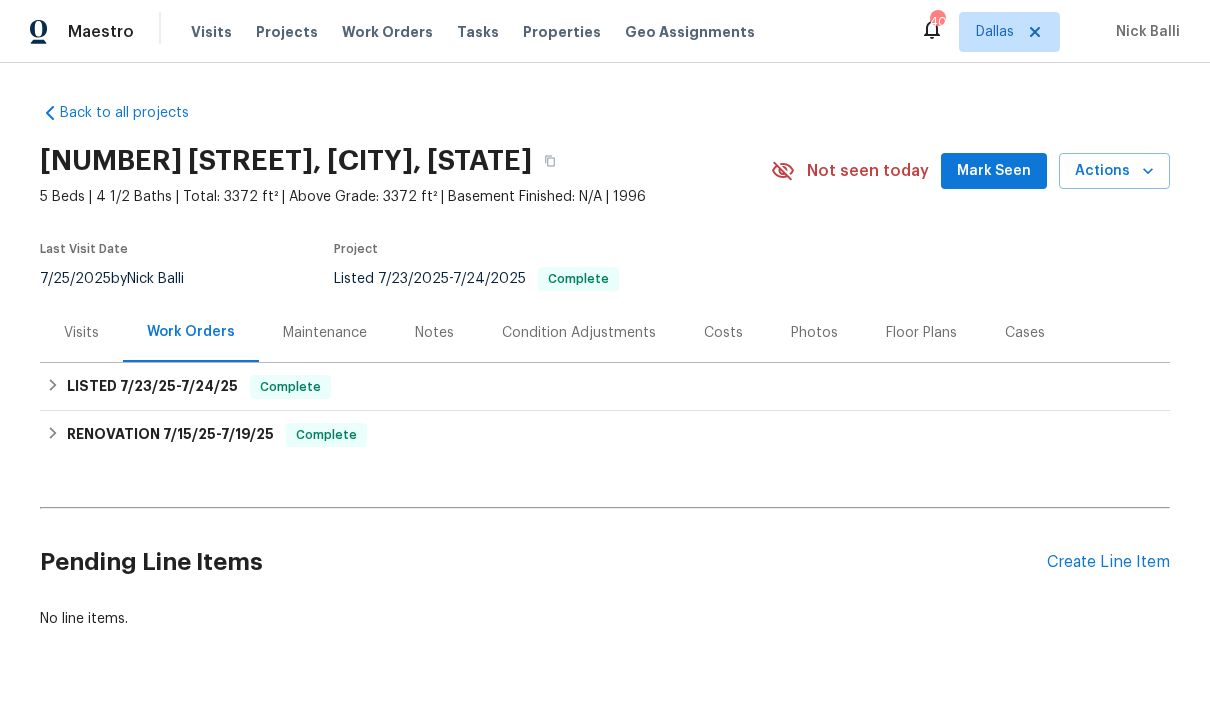 click on "Maintenance" at bounding box center [325, 333] 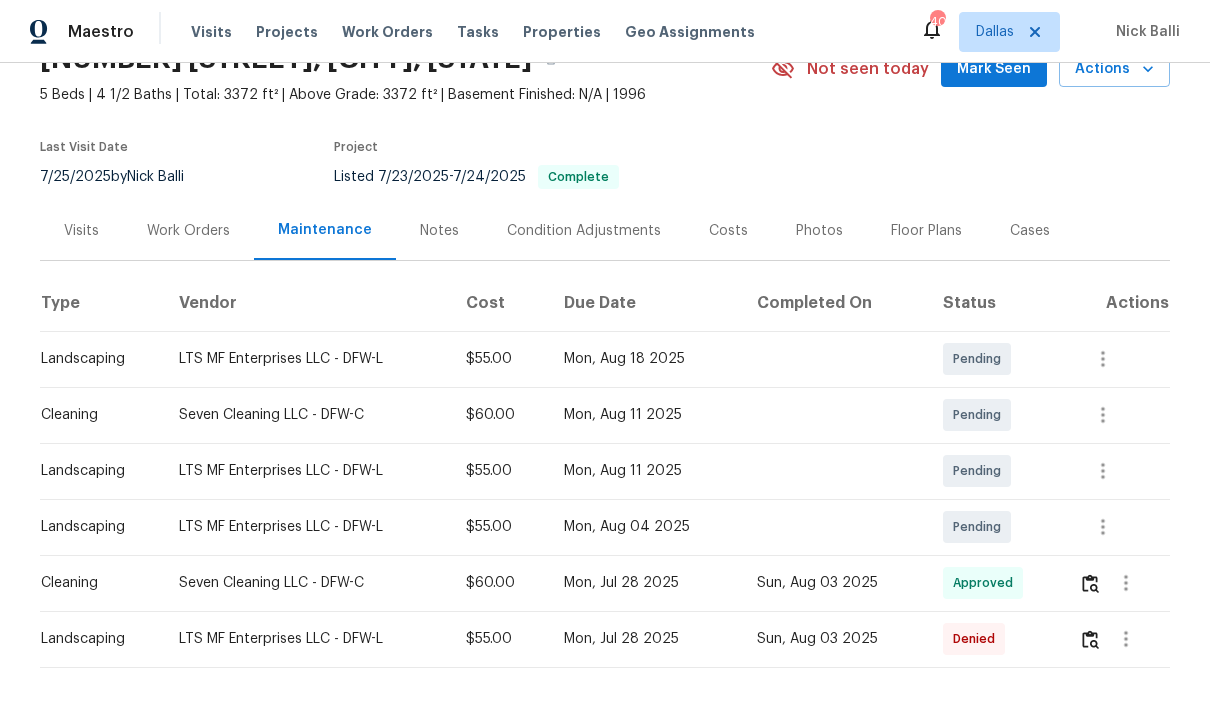 scroll, scrollTop: 101, scrollLeft: 0, axis: vertical 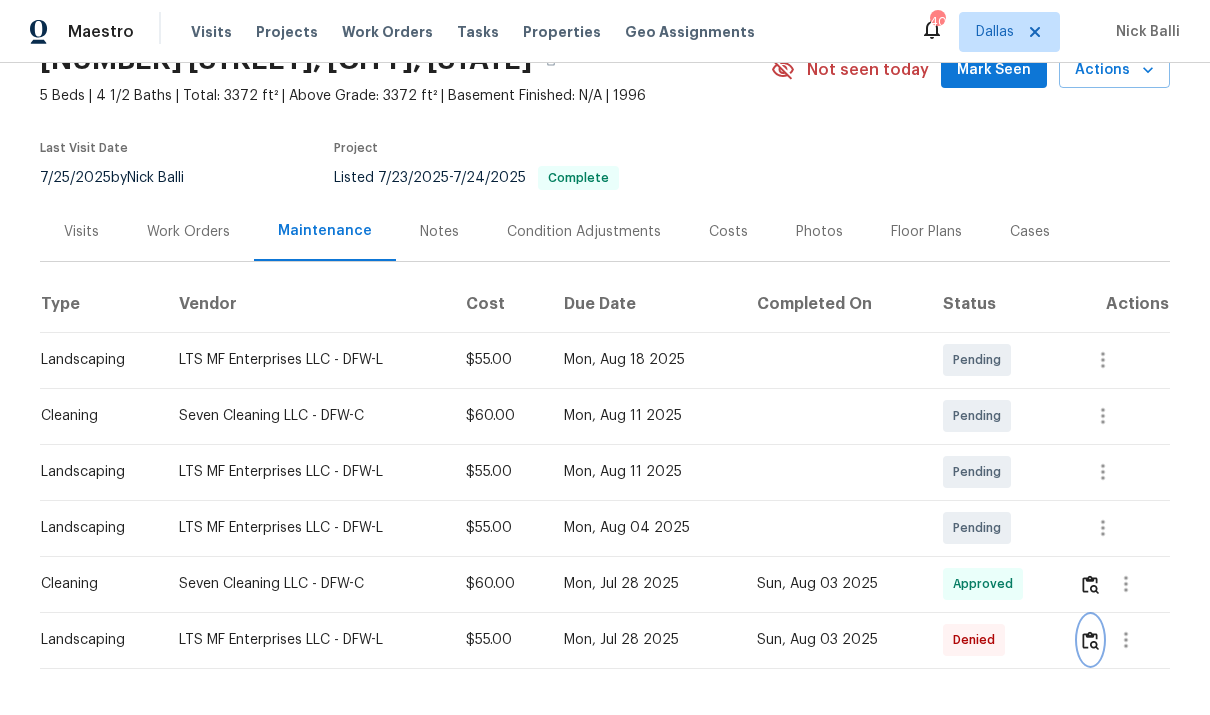 click at bounding box center [1090, 640] 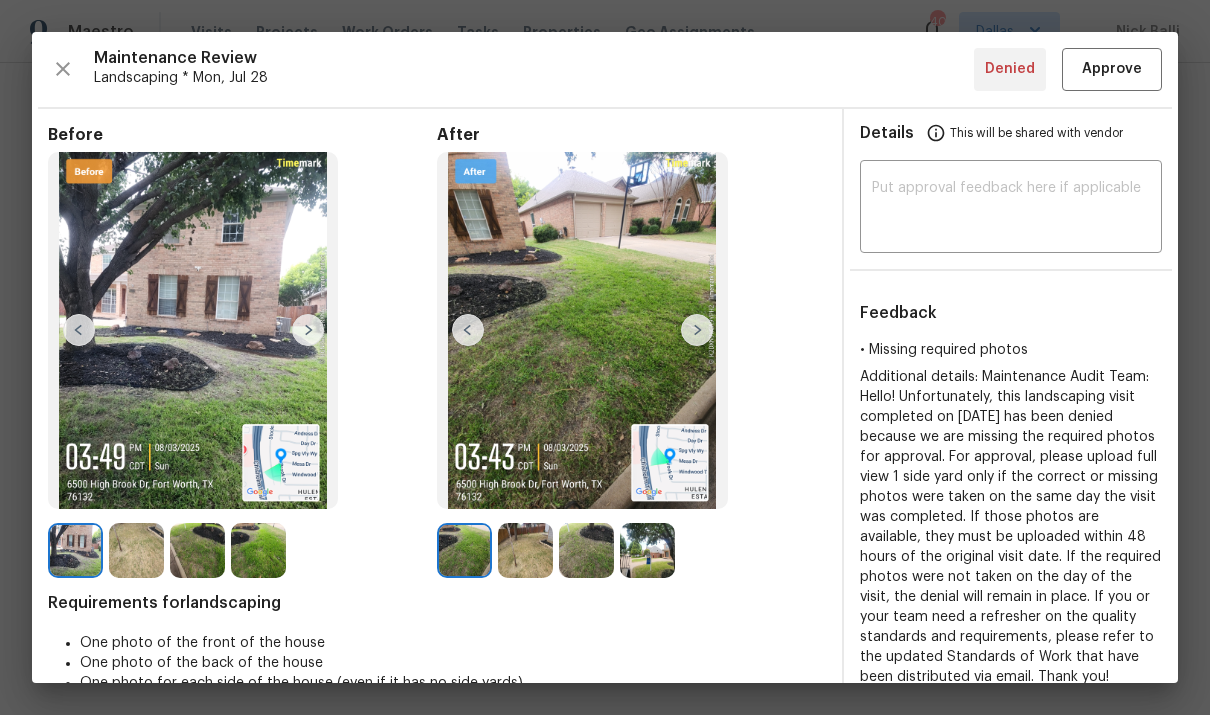 click at bounding box center [697, 330] 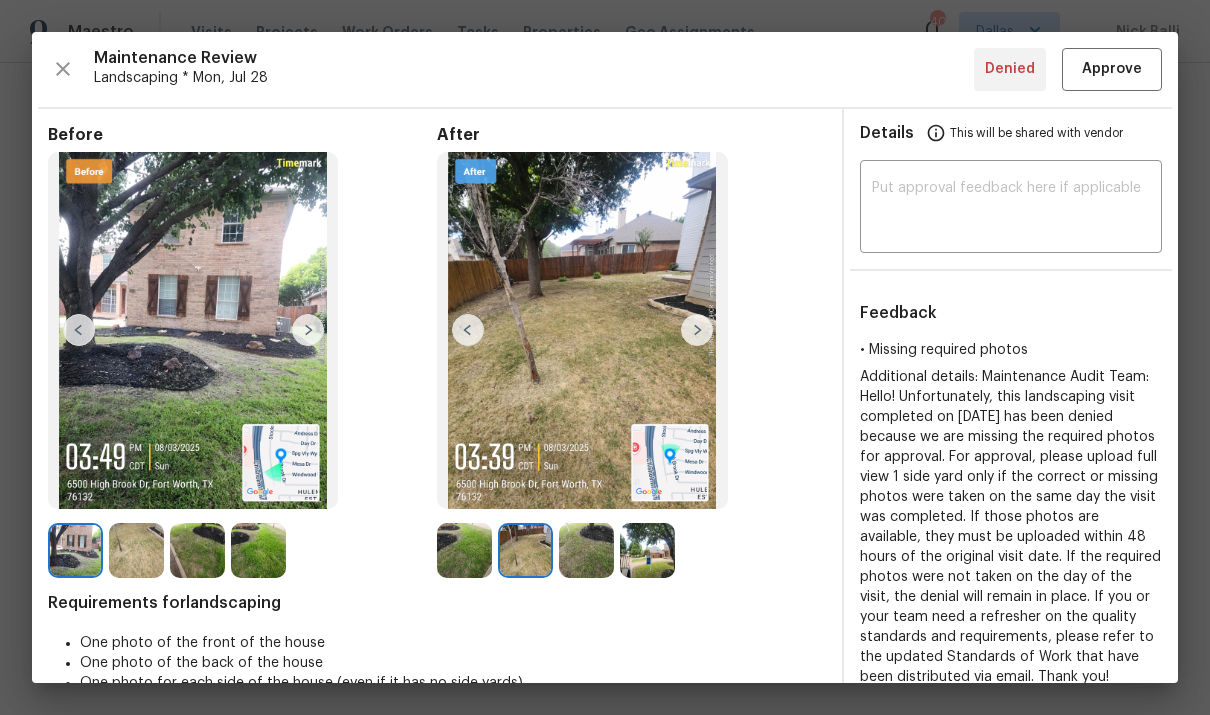 click at bounding box center (697, 330) 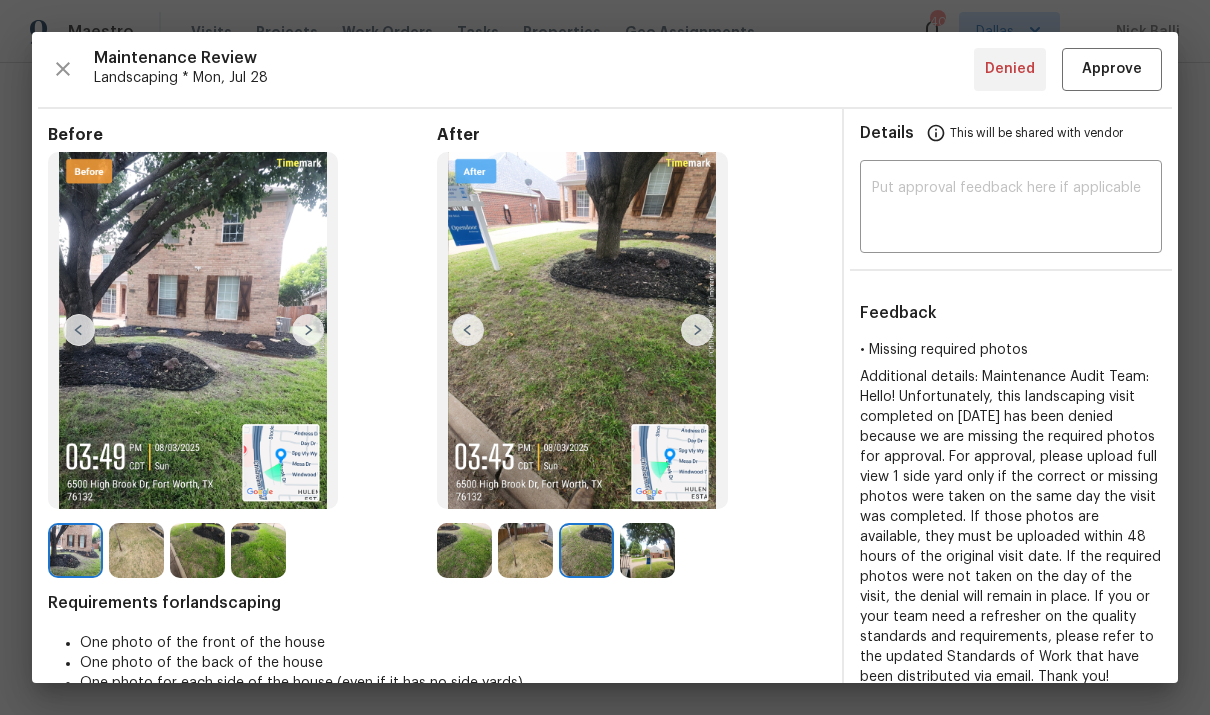 click at bounding box center [697, 330] 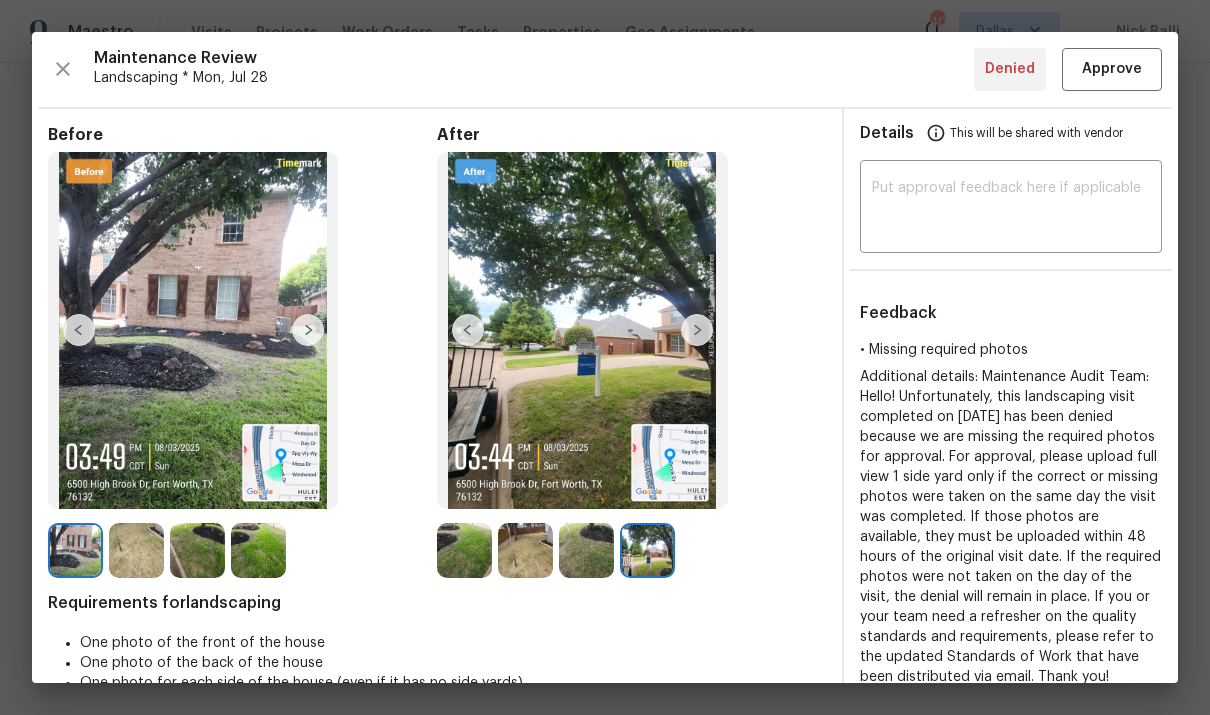 click at bounding box center (468, 330) 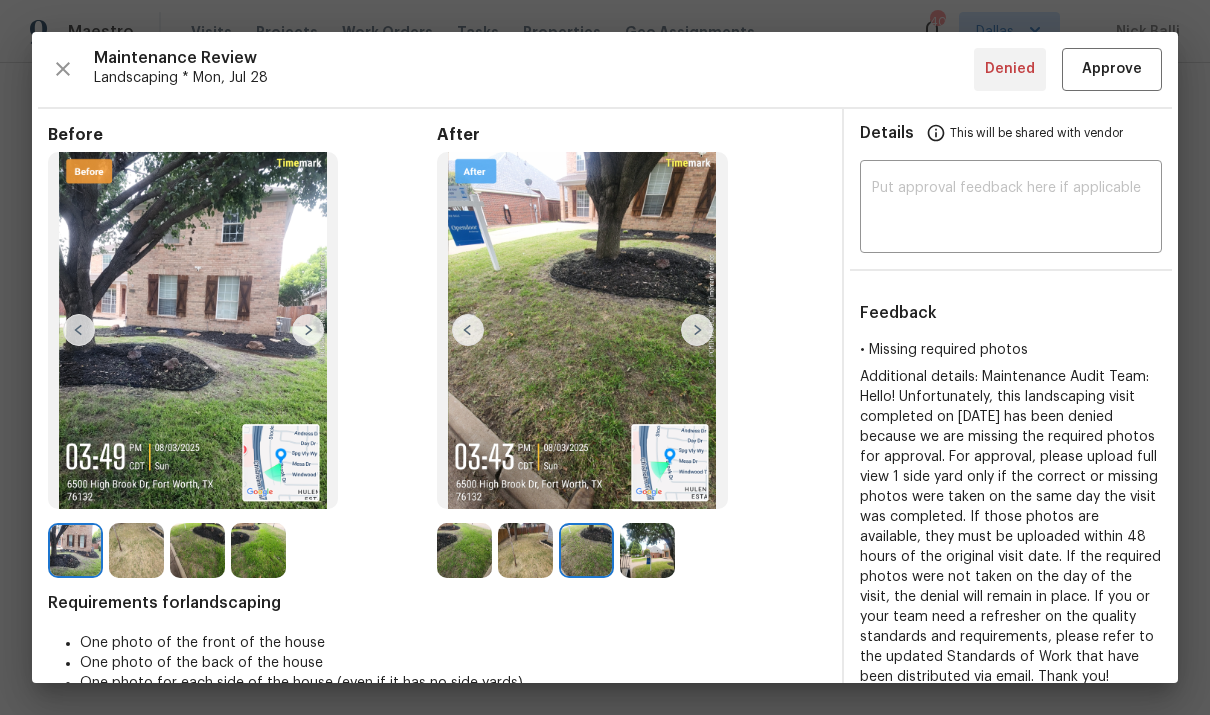 click at bounding box center [697, 330] 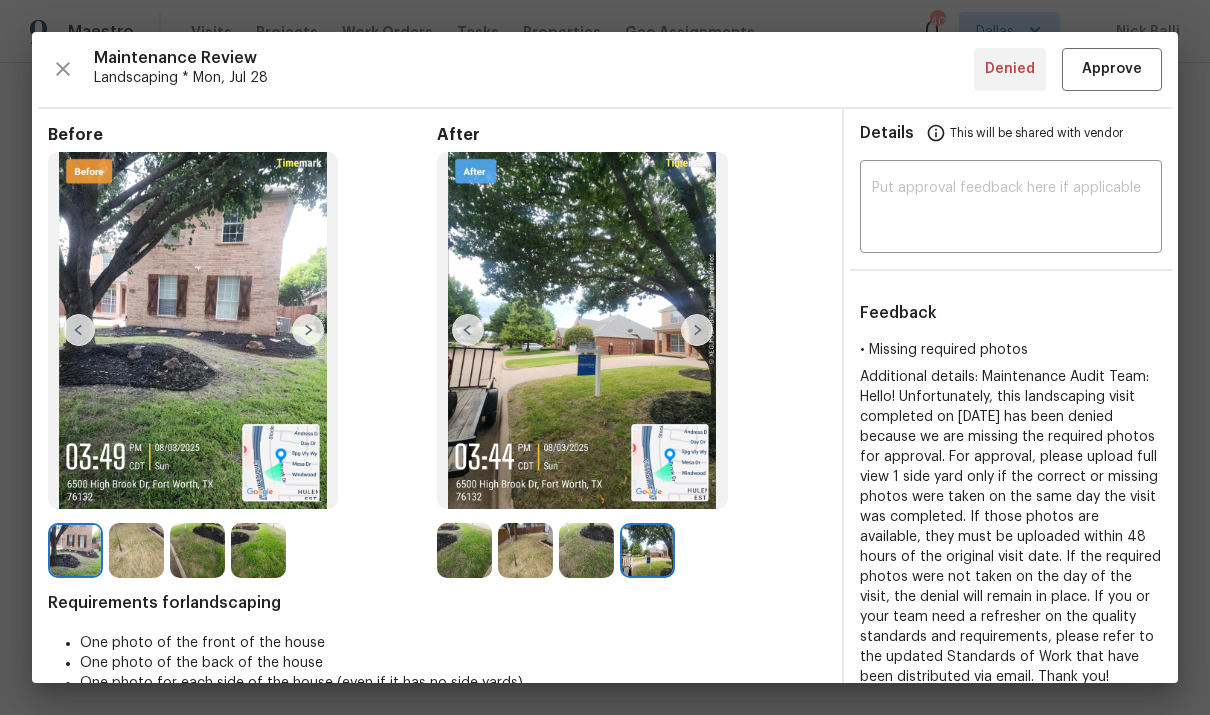 click at bounding box center (468, 330) 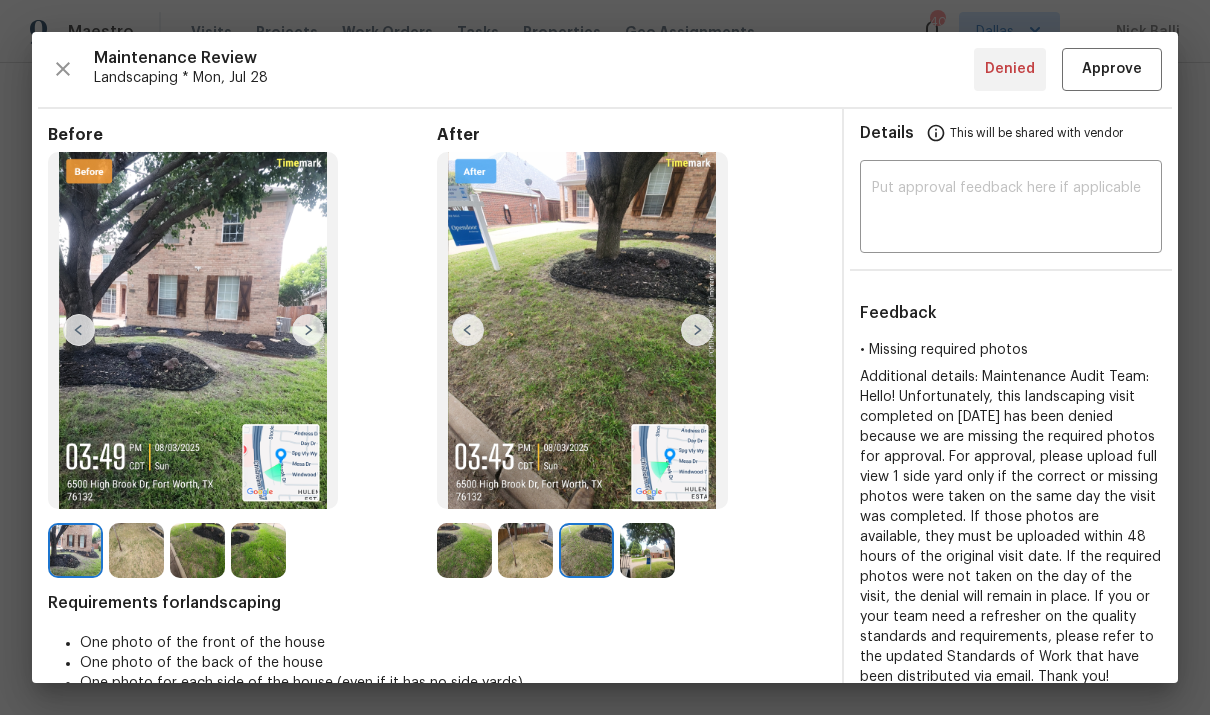 click at bounding box center [468, 330] 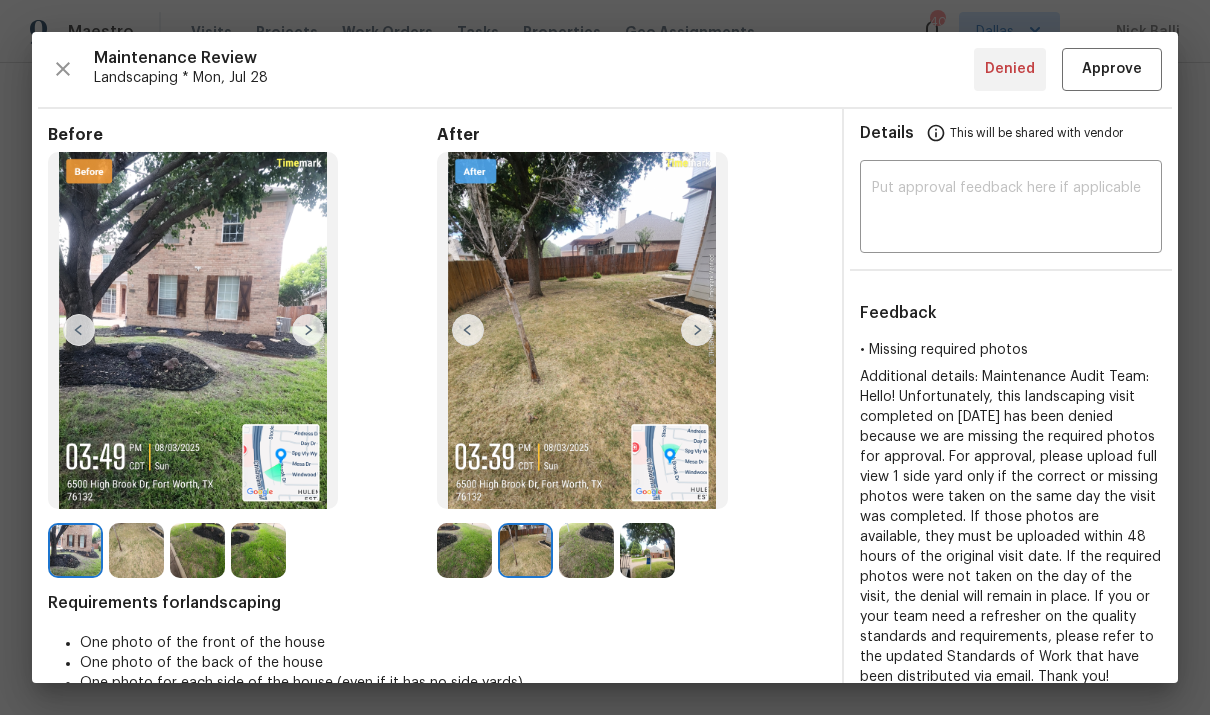 click at bounding box center (468, 330) 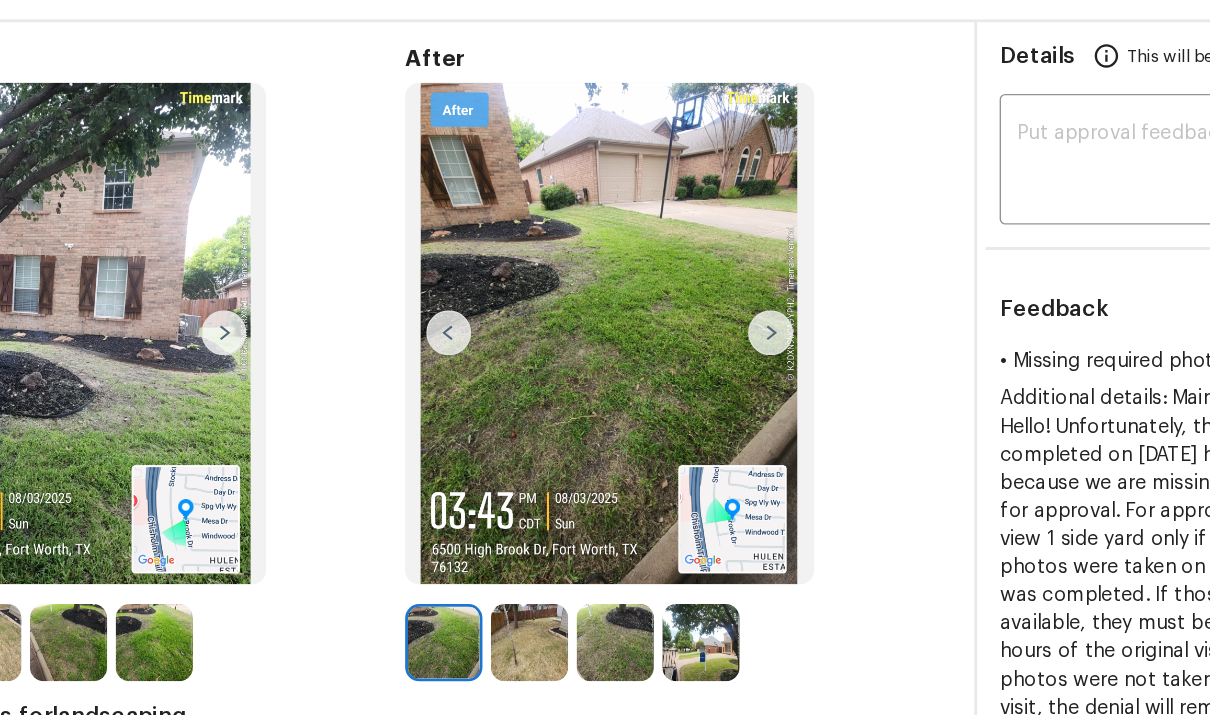 click at bounding box center [468, 330] 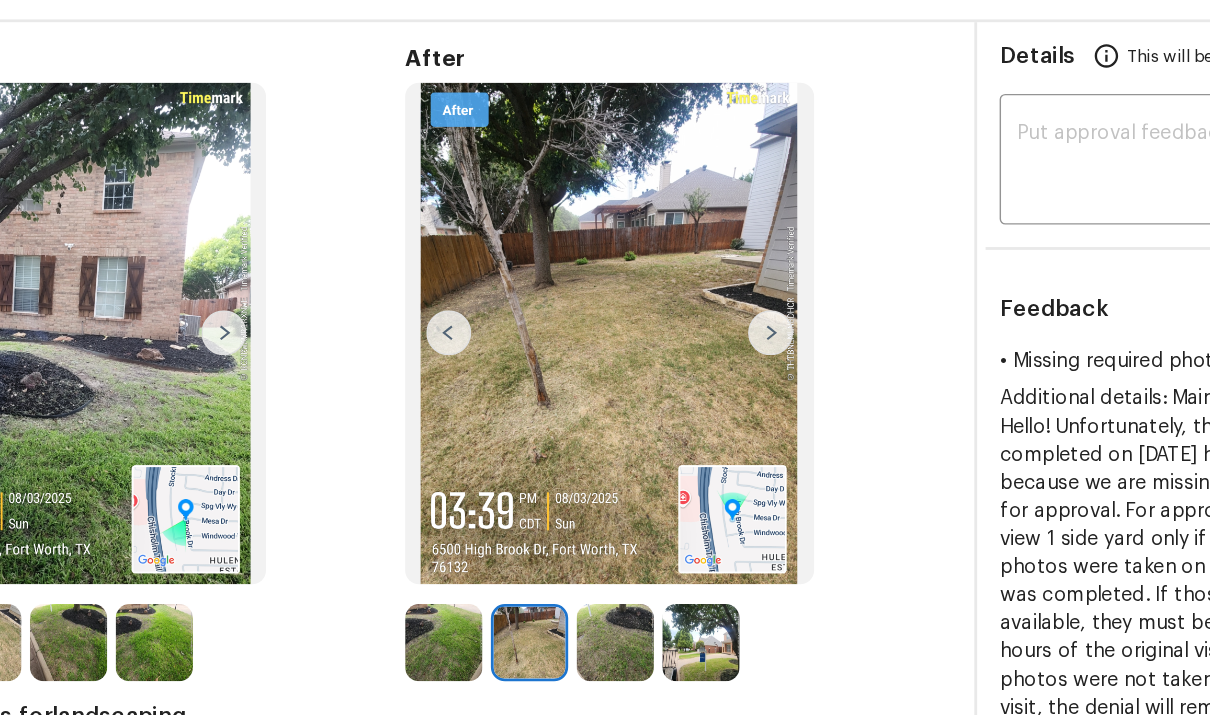 click at bounding box center [697, 330] 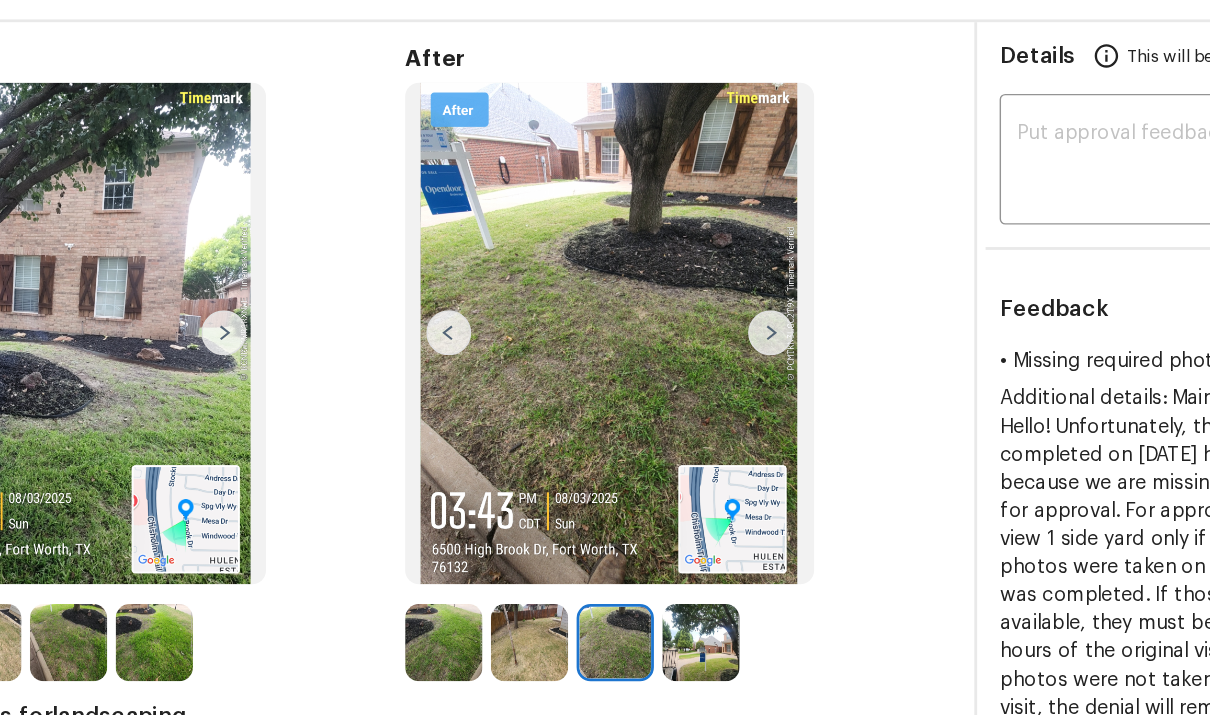 click at bounding box center (697, 330) 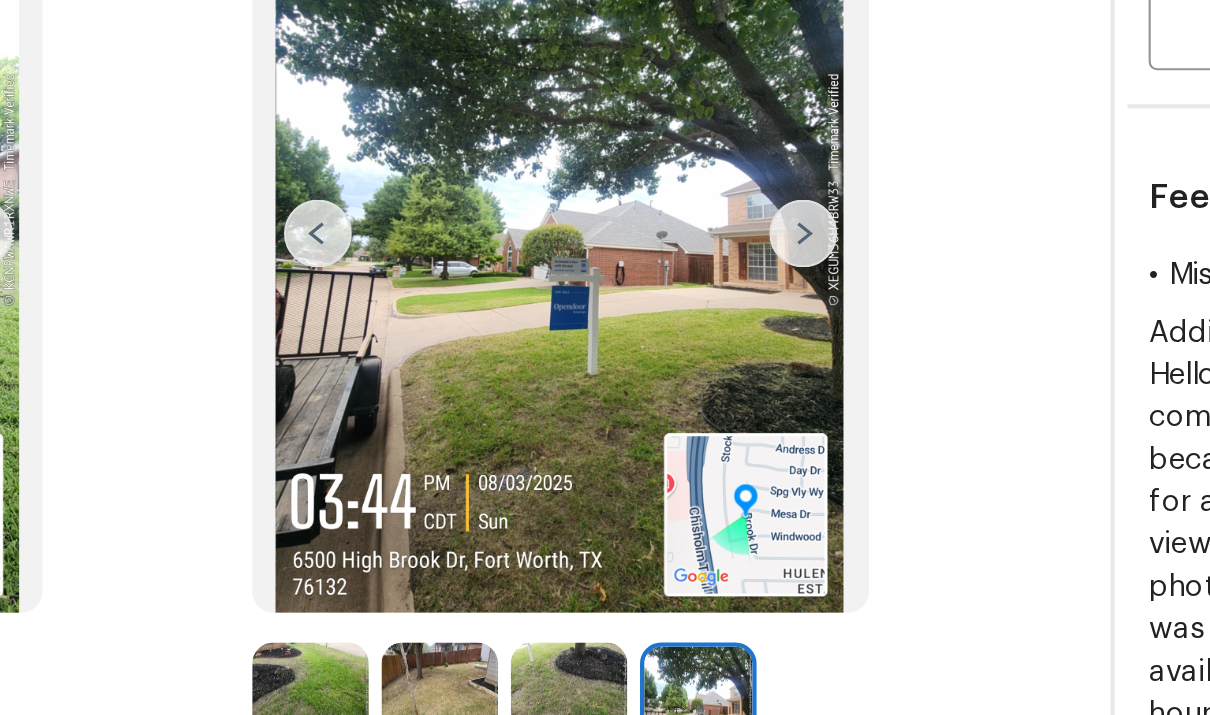click at bounding box center [582, 331] 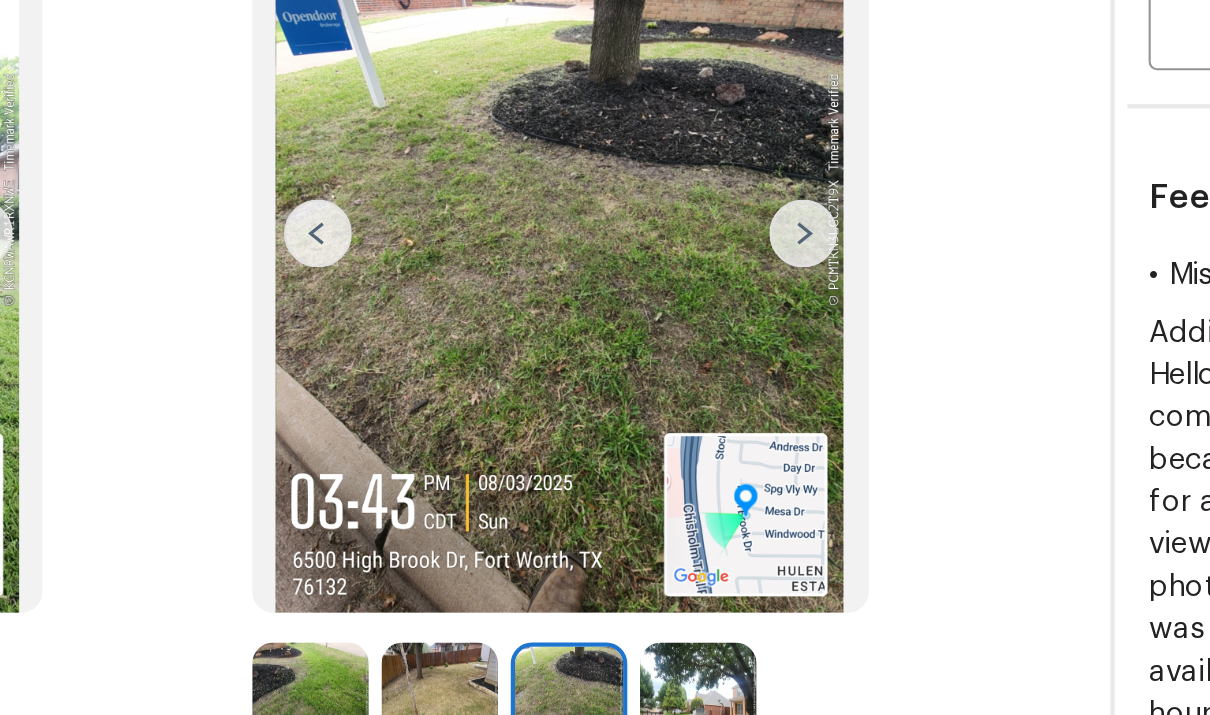click at bounding box center [468, 330] 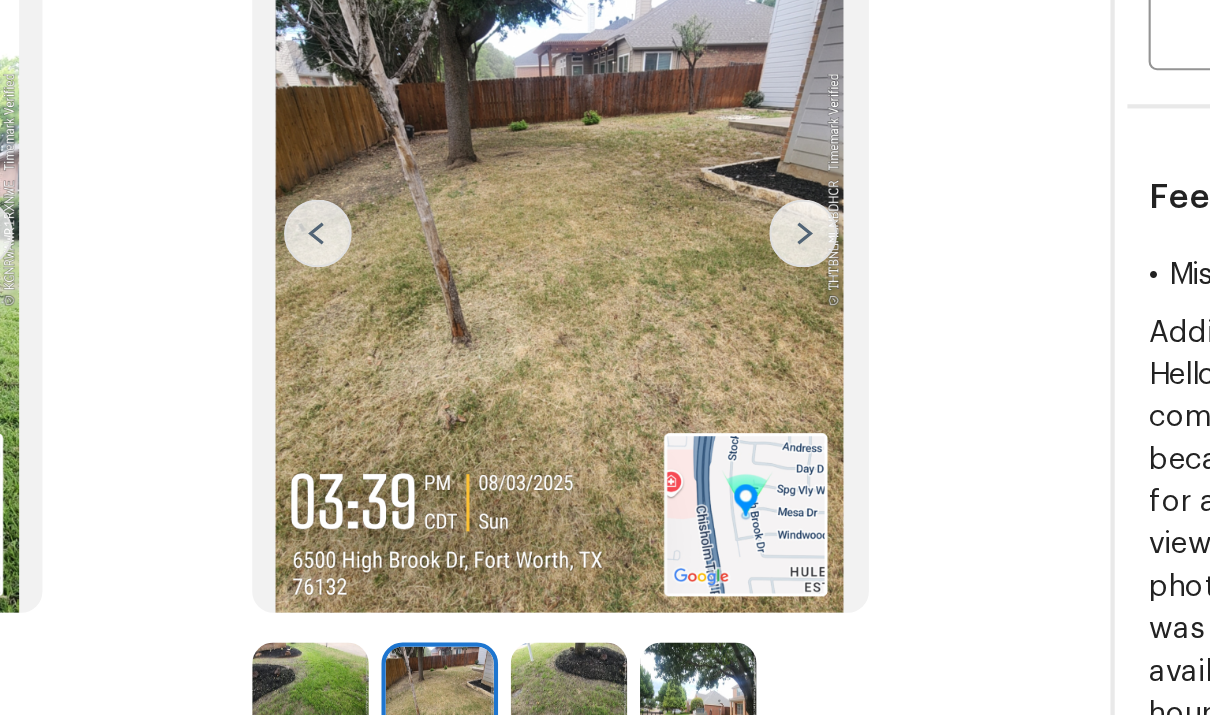 click at bounding box center [468, 330] 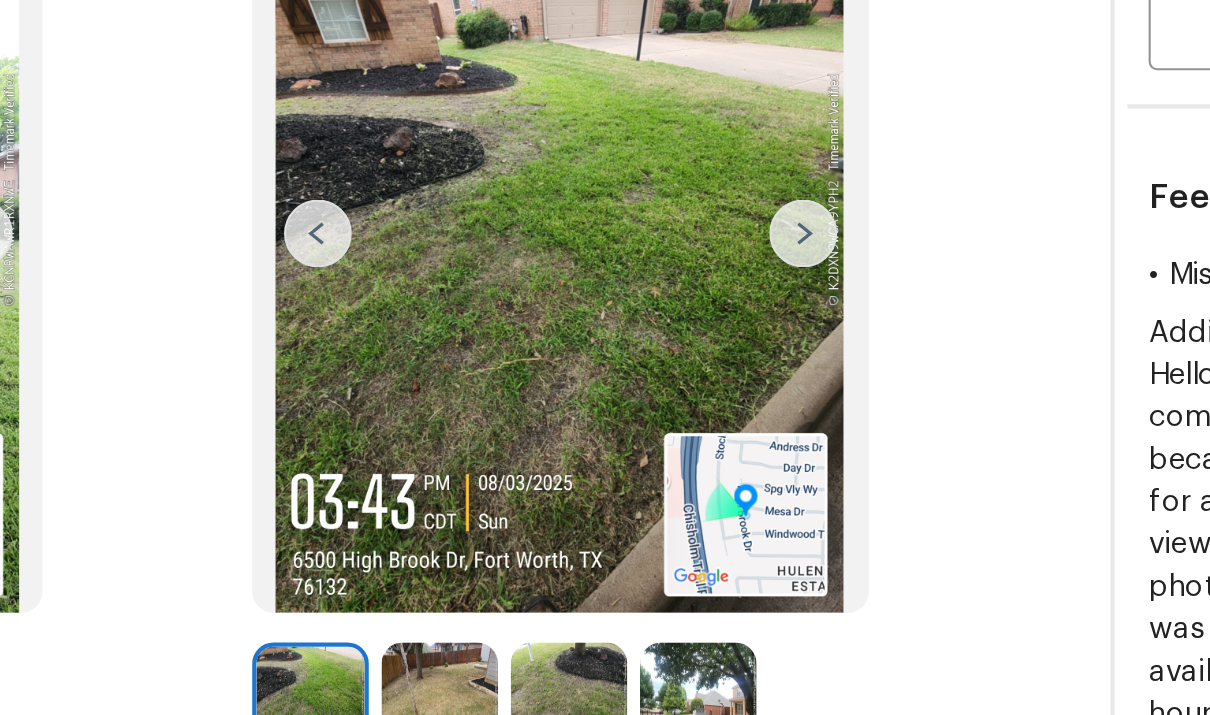 click at bounding box center [468, 330] 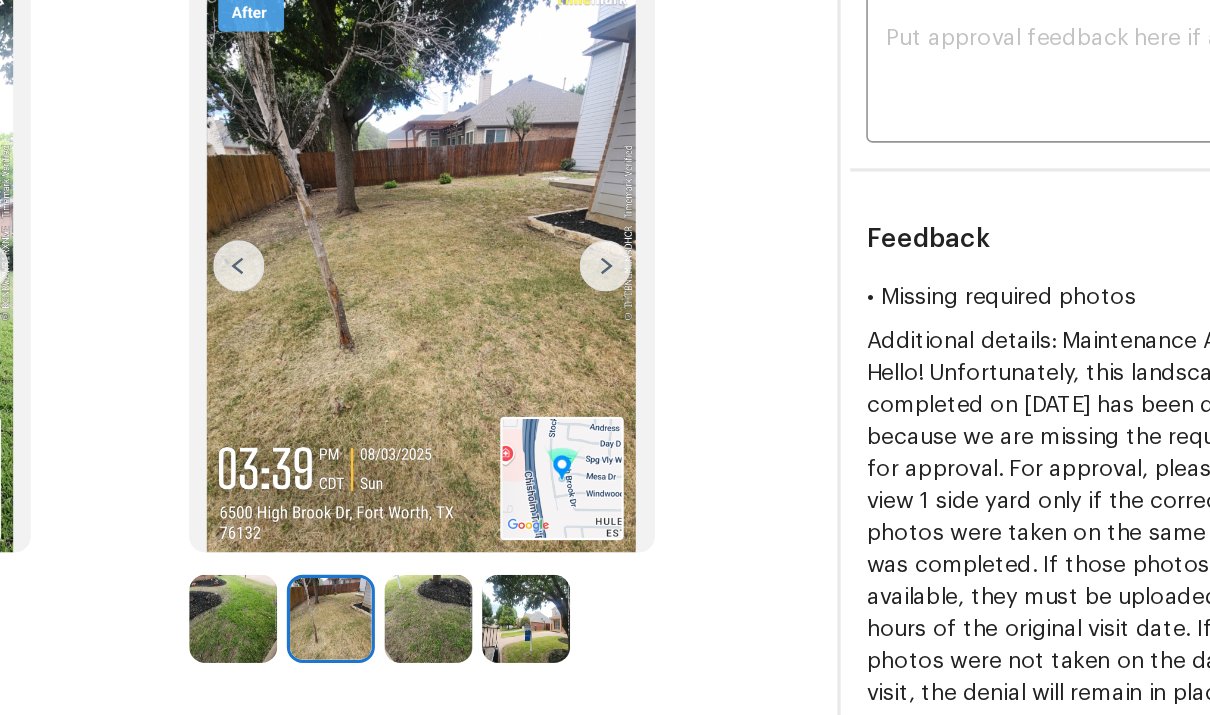 click at bounding box center (697, 330) 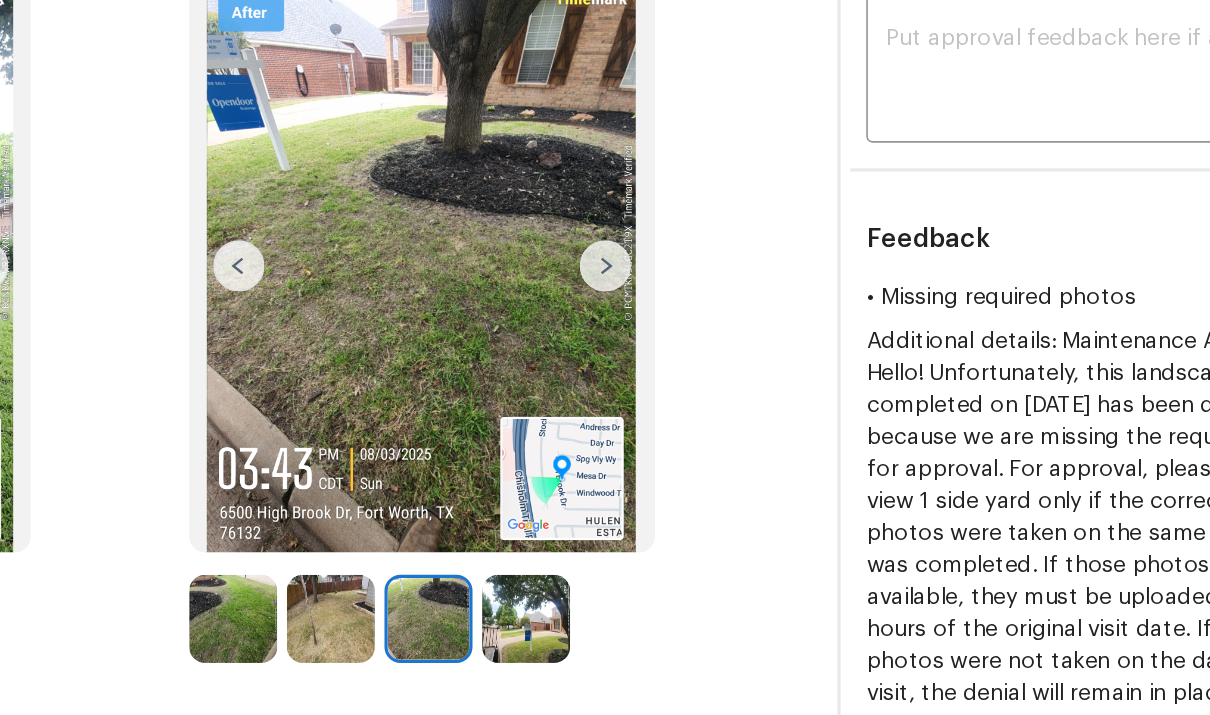 click at bounding box center [697, 330] 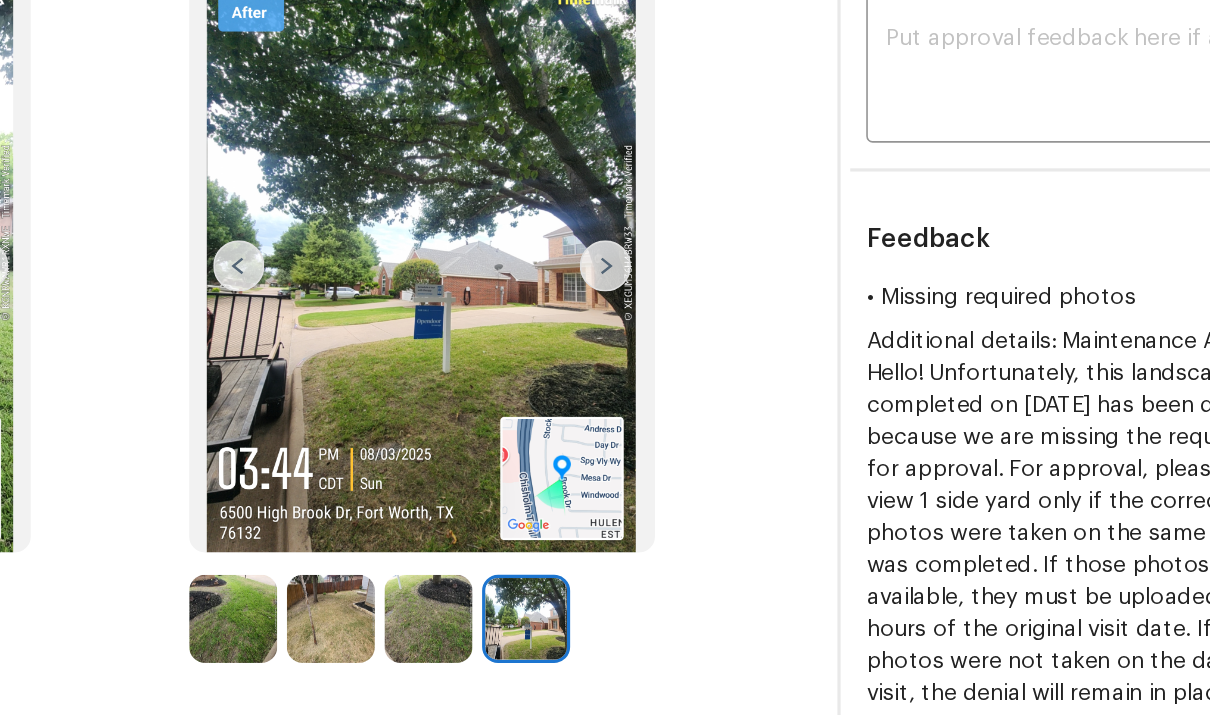 click at bounding box center (697, 330) 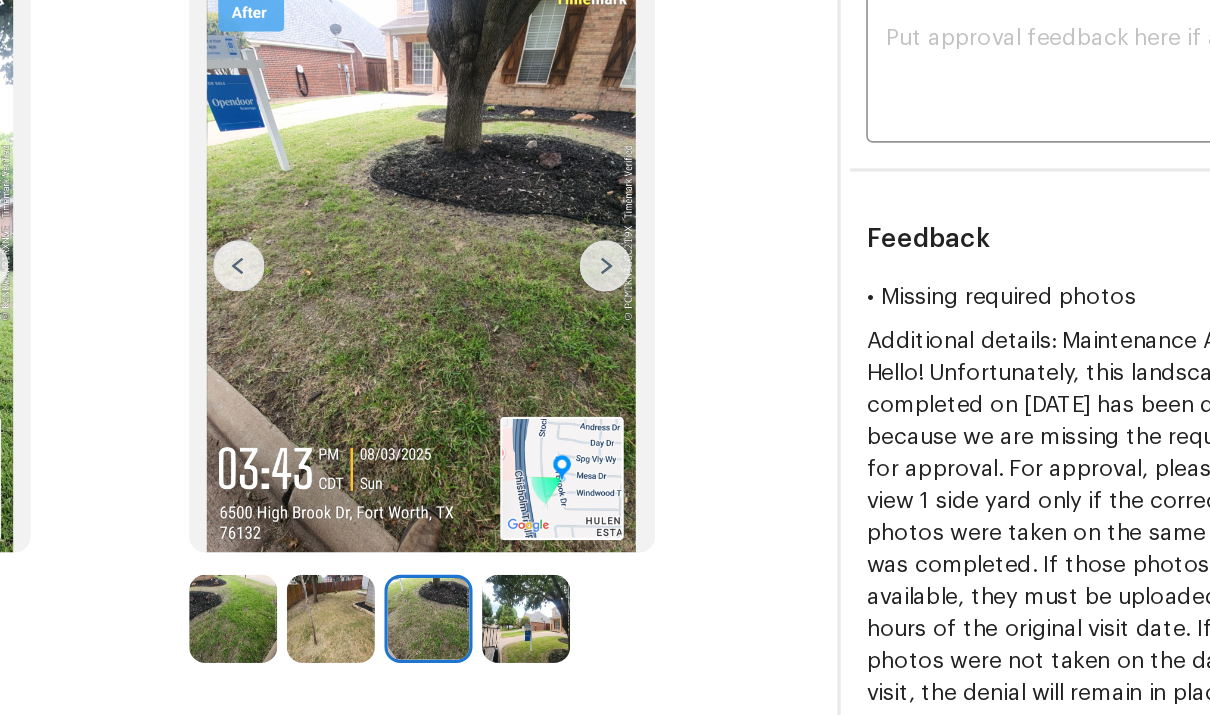 click at bounding box center (468, 330) 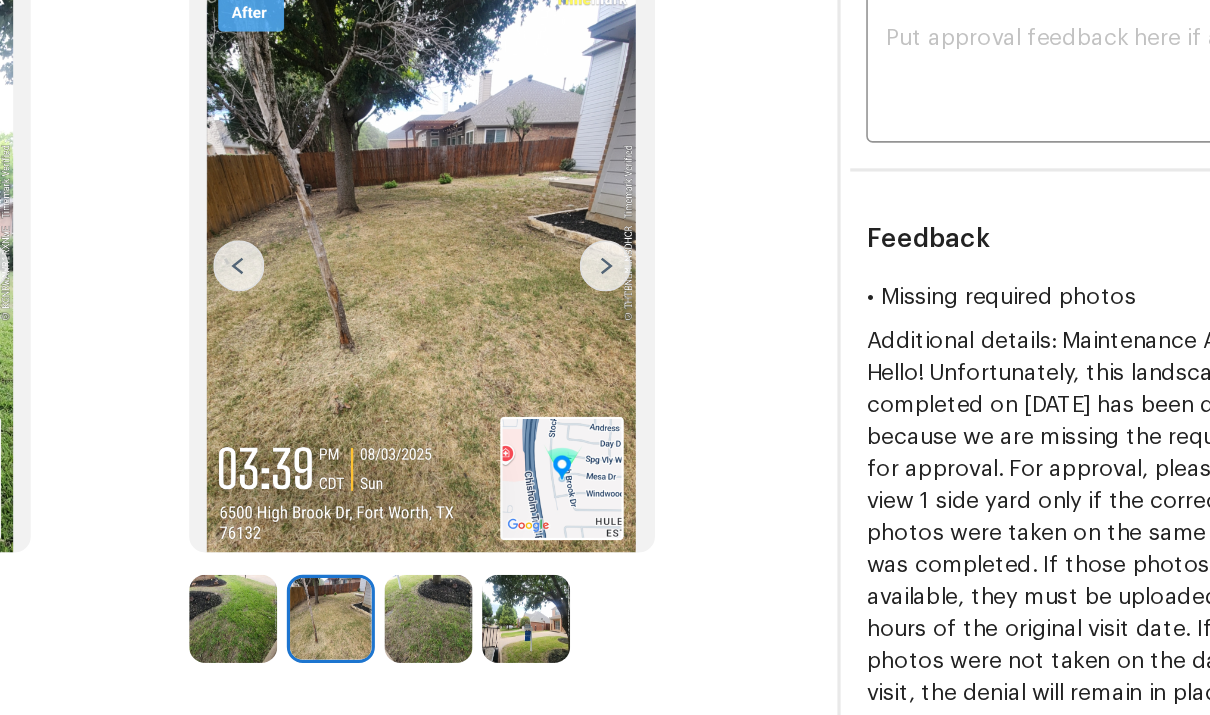 click at bounding box center (468, 330) 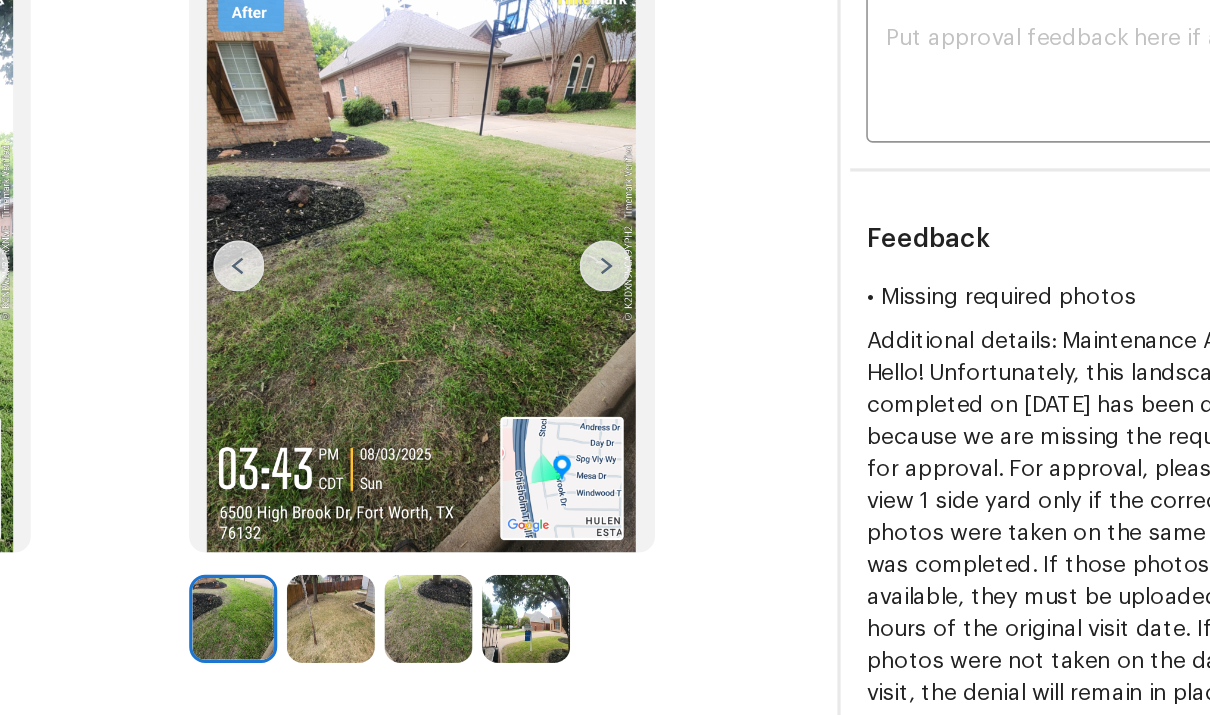 click at bounding box center [468, 330] 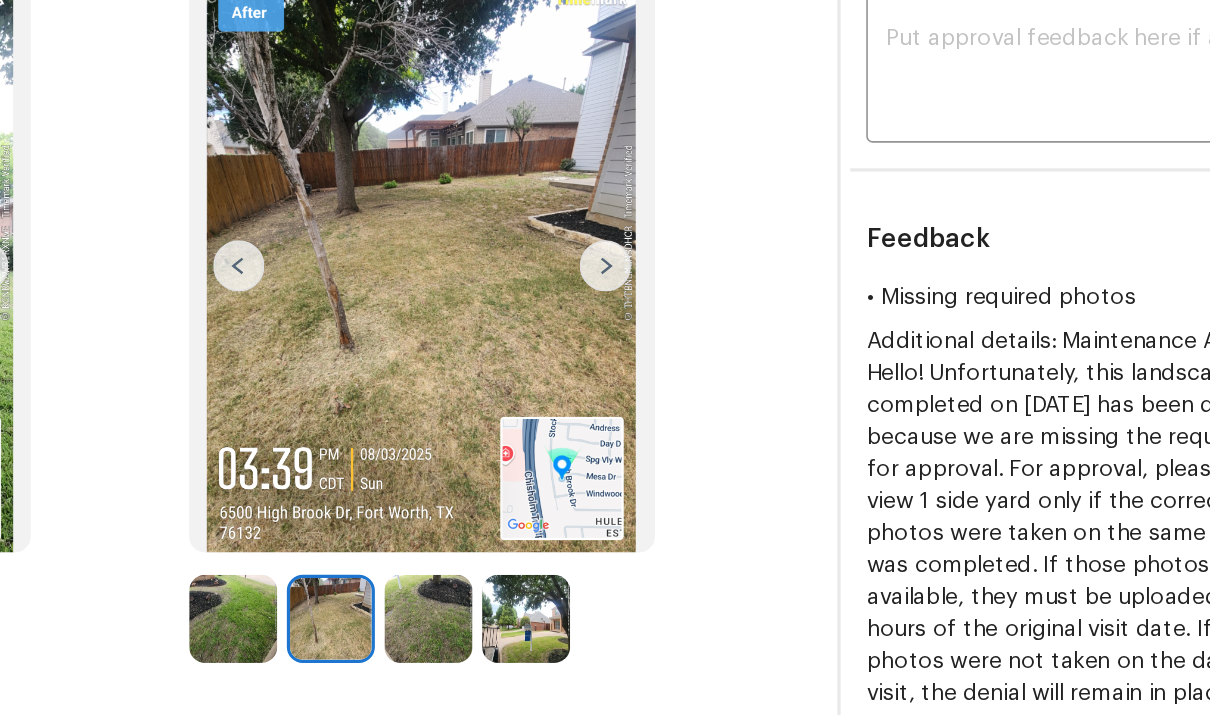 click at bounding box center (697, 330) 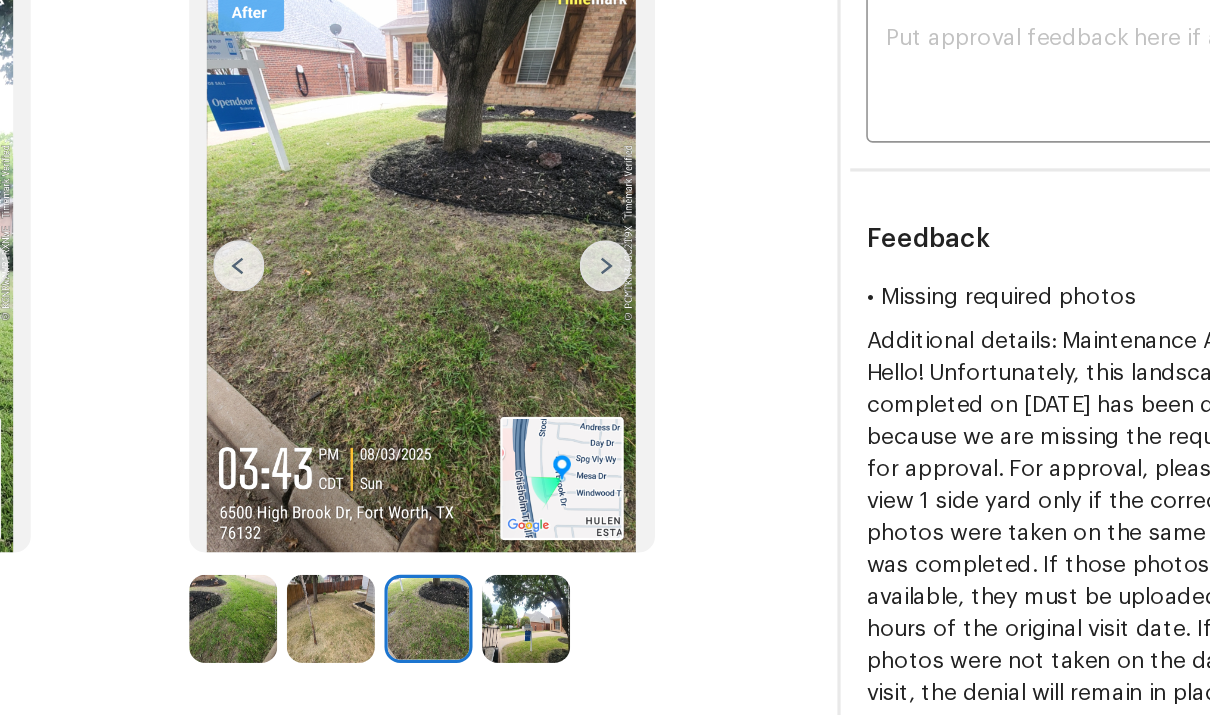 click at bounding box center (697, 330) 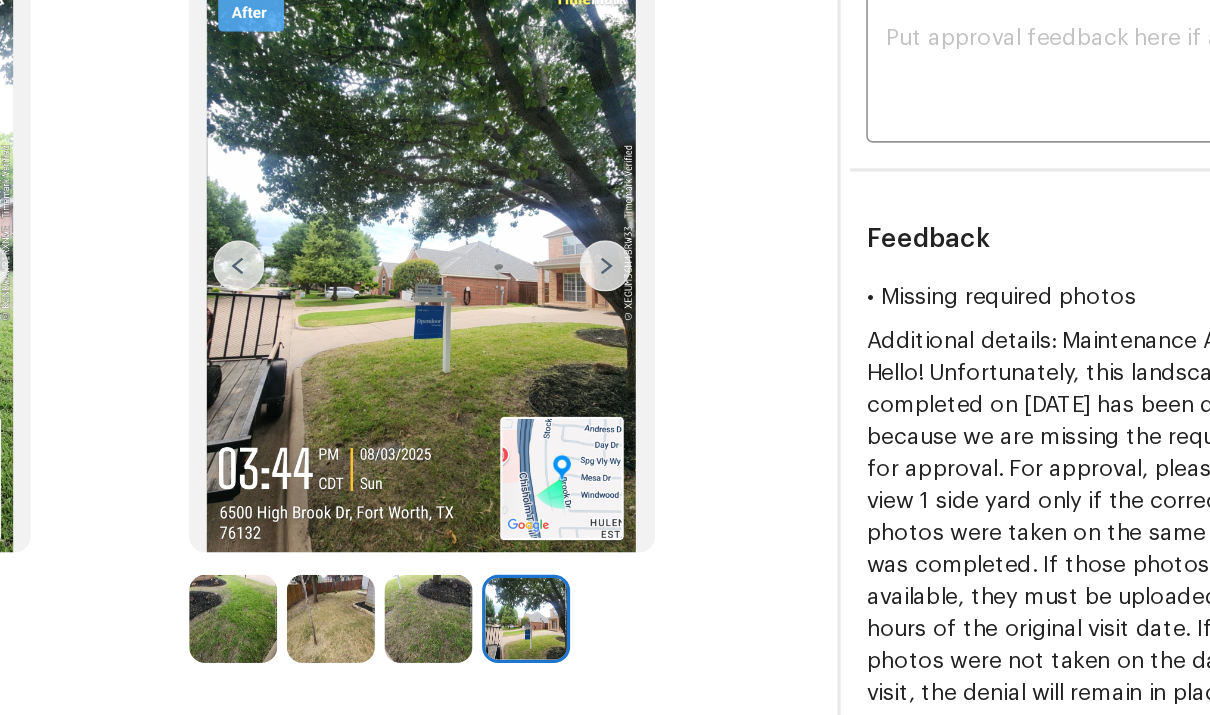 click at bounding box center (468, 330) 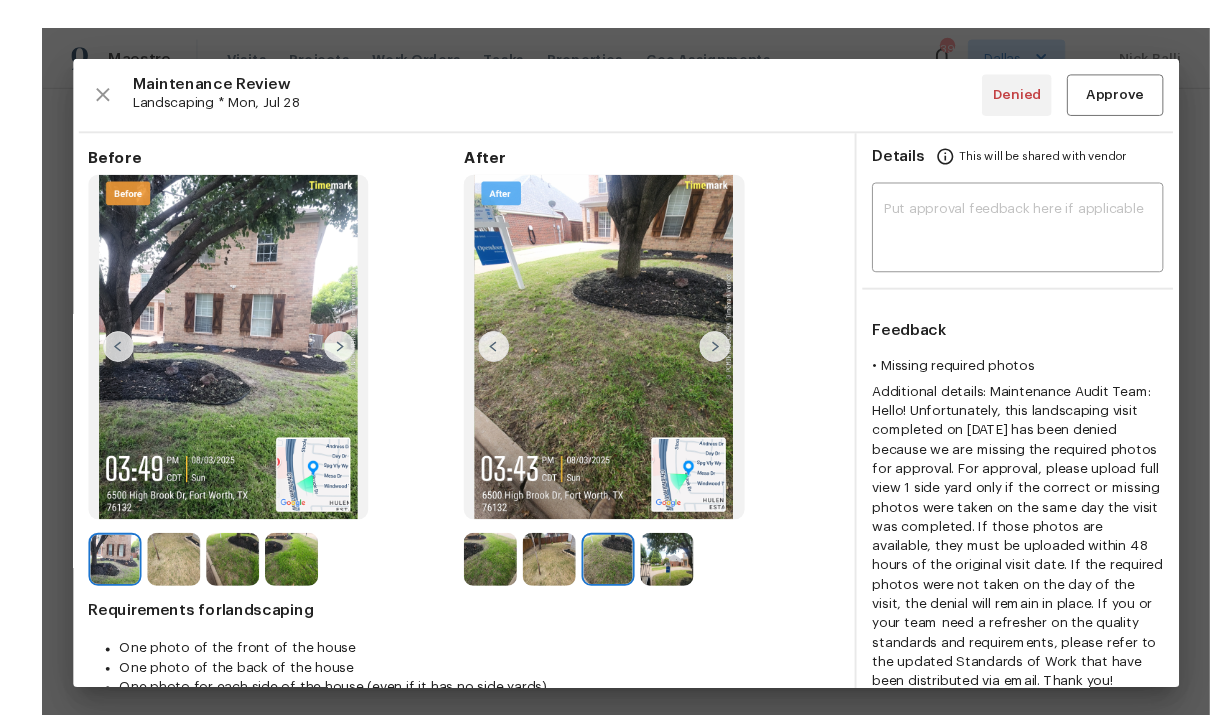 scroll, scrollTop: 6, scrollLeft: 0, axis: vertical 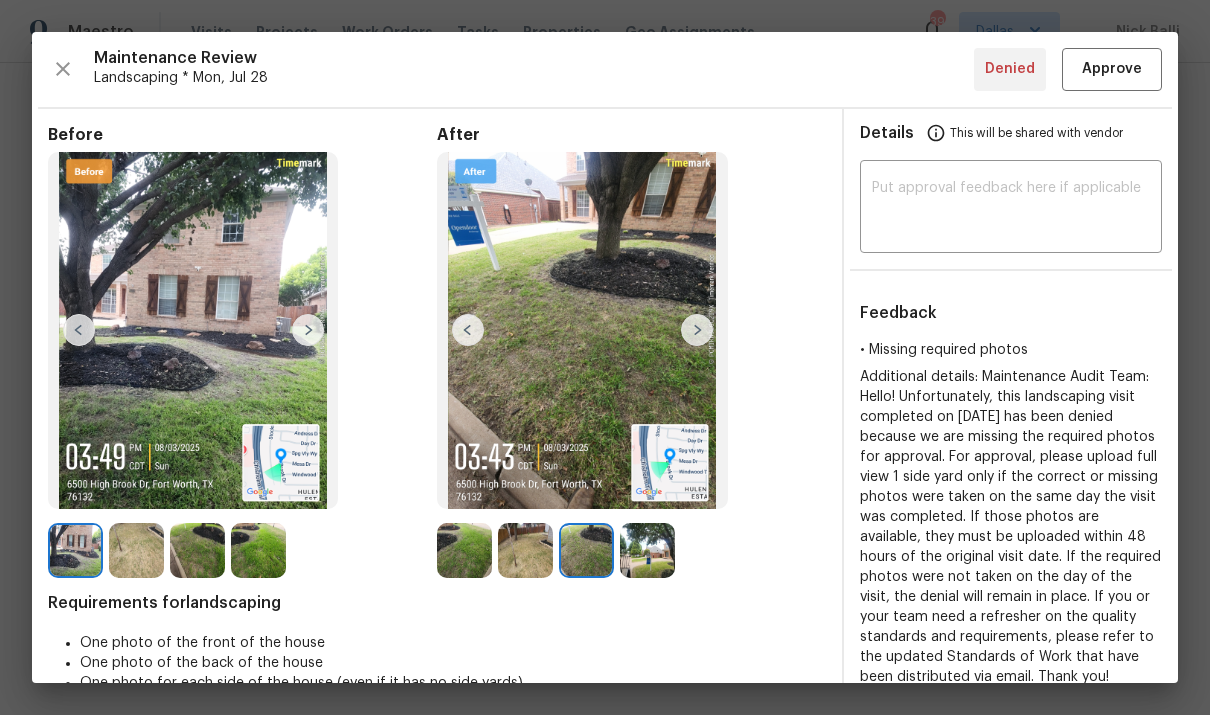 click at bounding box center (468, 330) 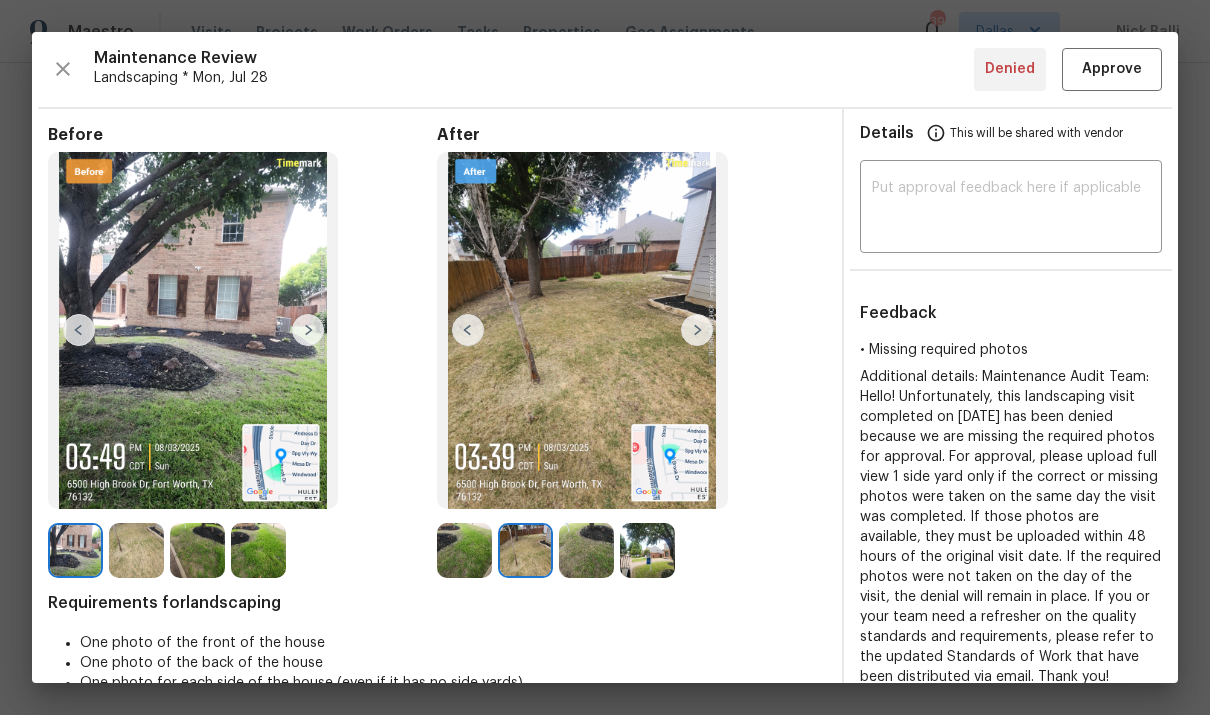 click at bounding box center [697, 330] 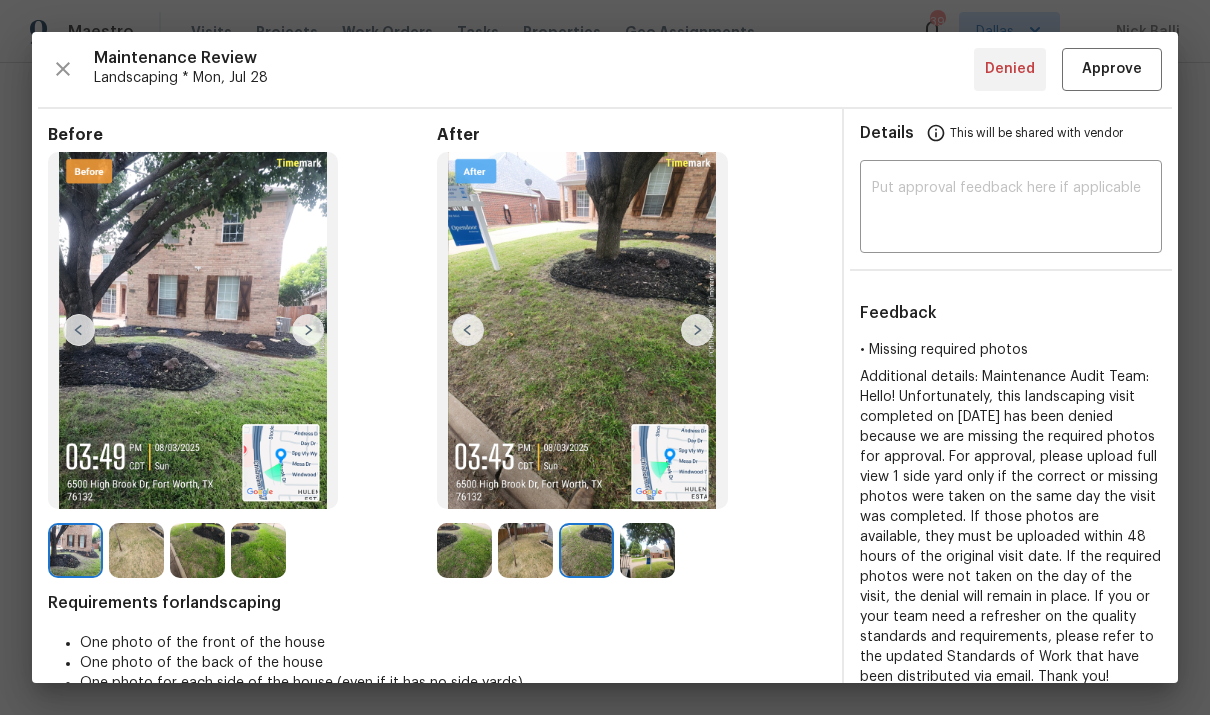 click at bounding box center [697, 330] 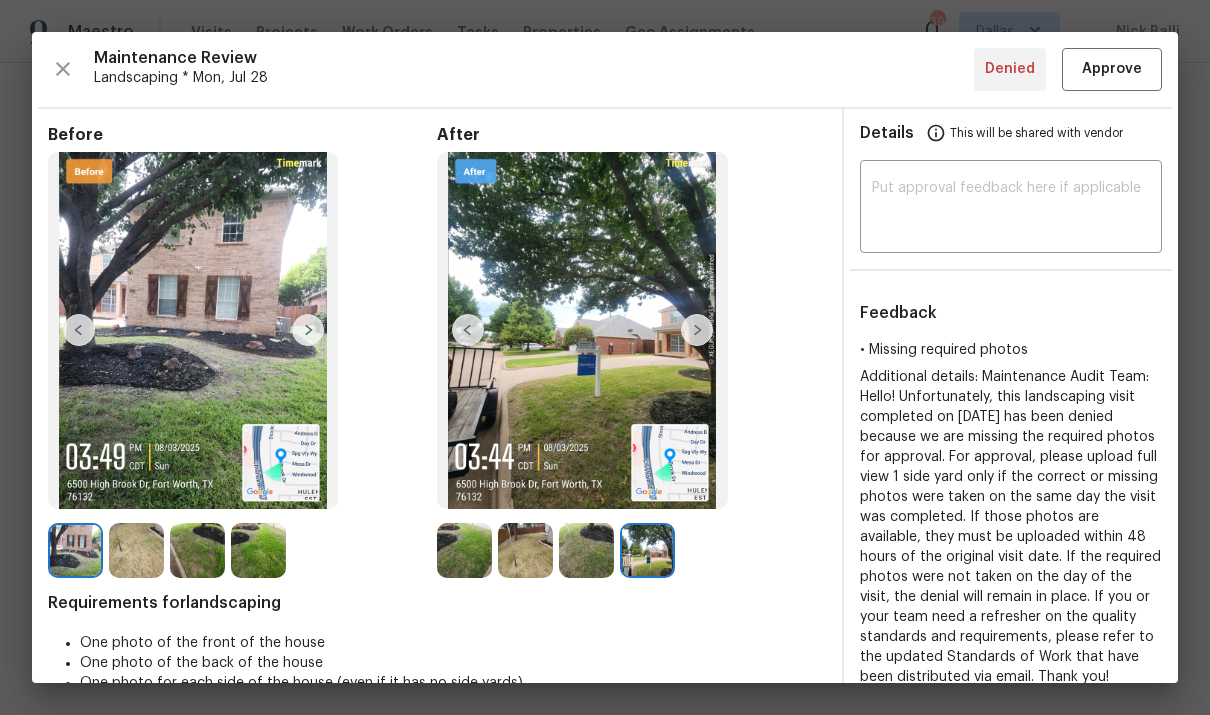 click at bounding box center (697, 330) 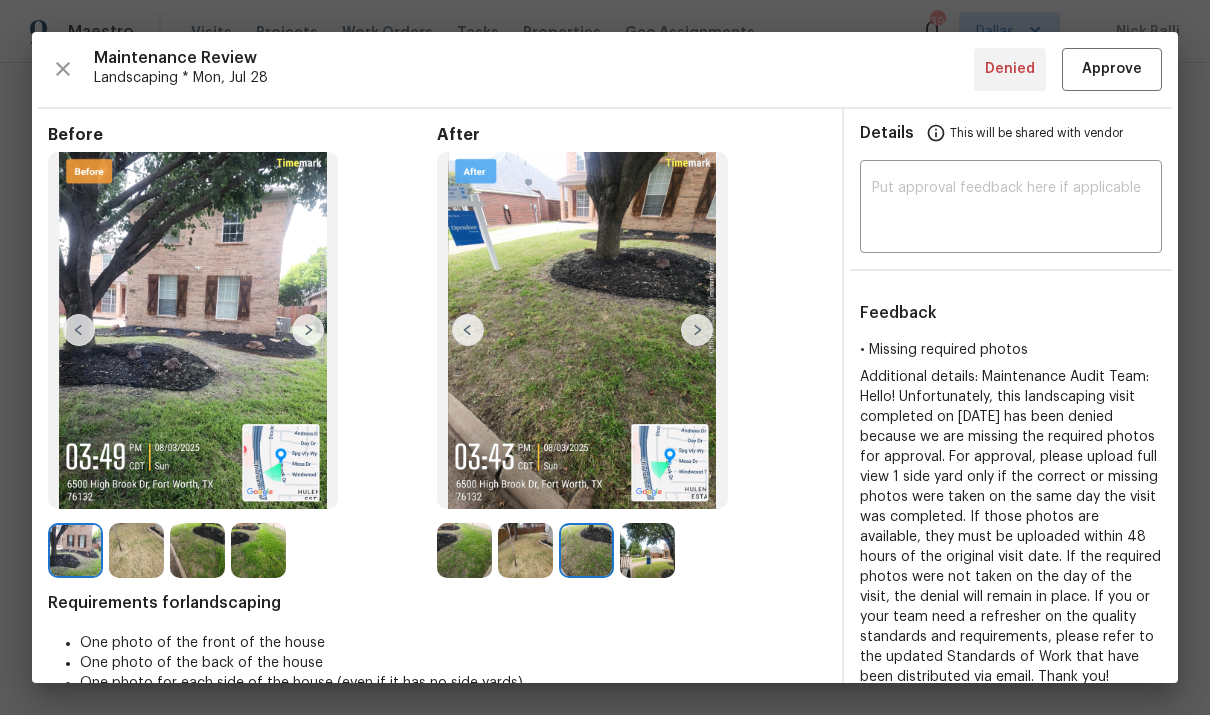click at bounding box center (468, 330) 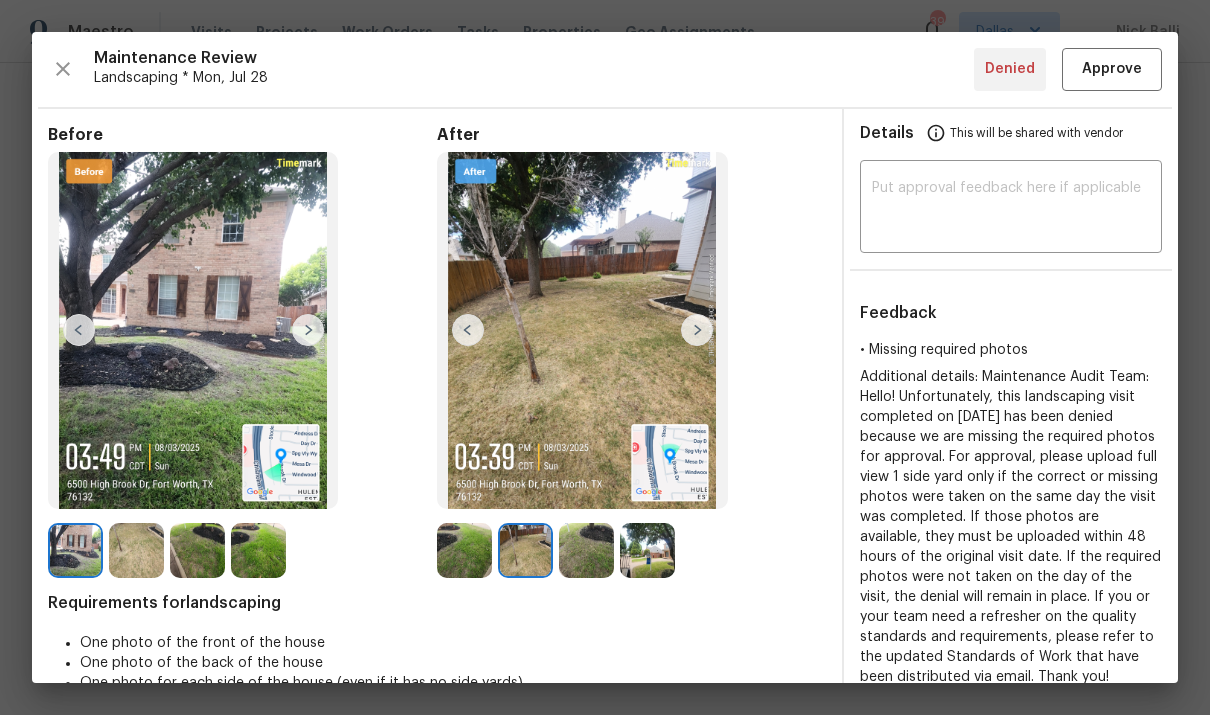 click at bounding box center (468, 330) 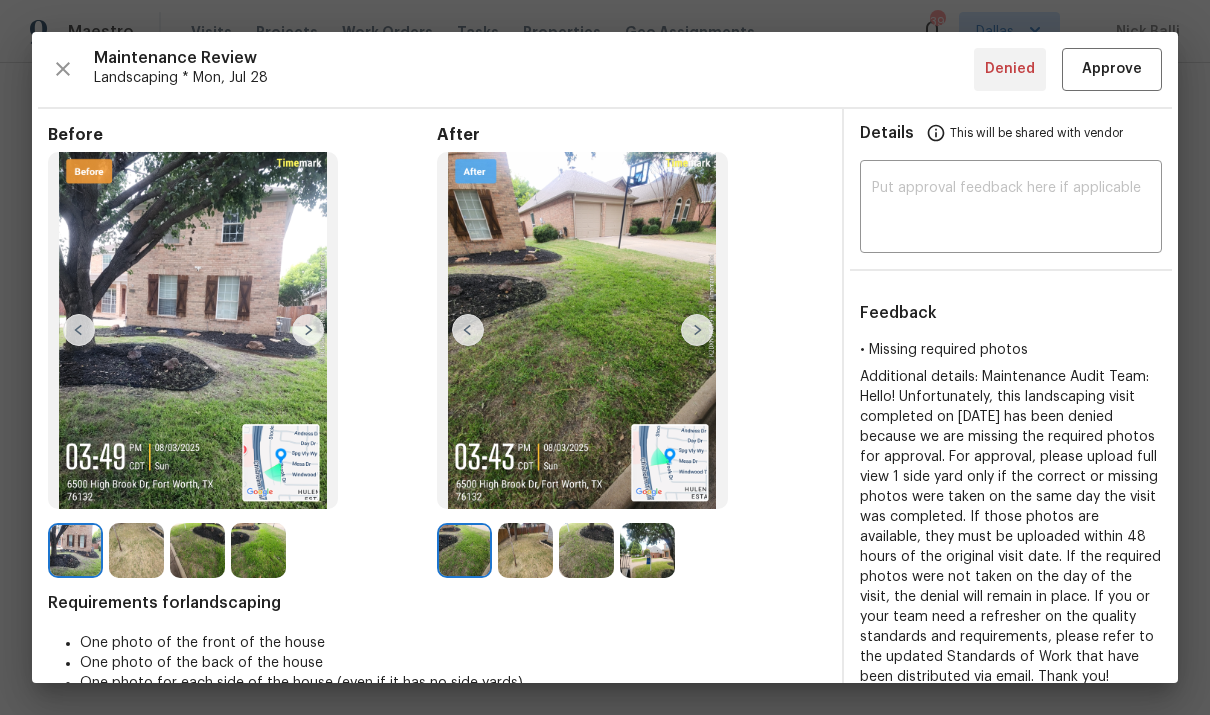 click at bounding box center (468, 330) 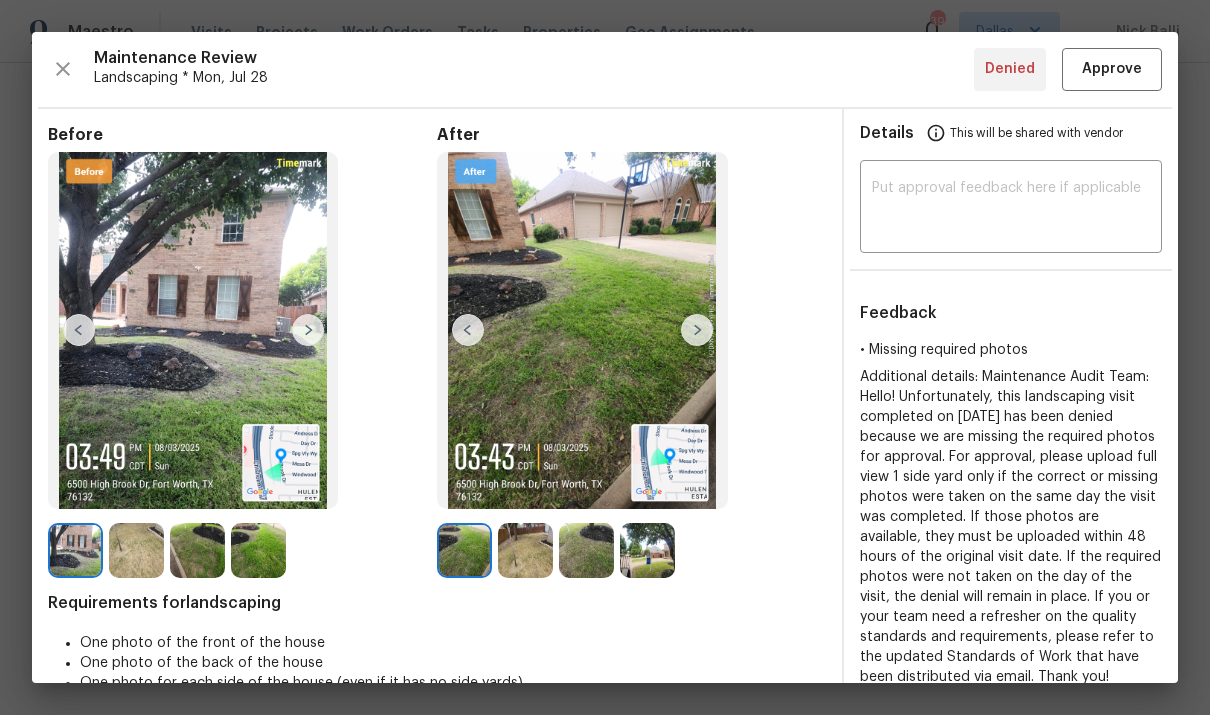 click at bounding box center (697, 330) 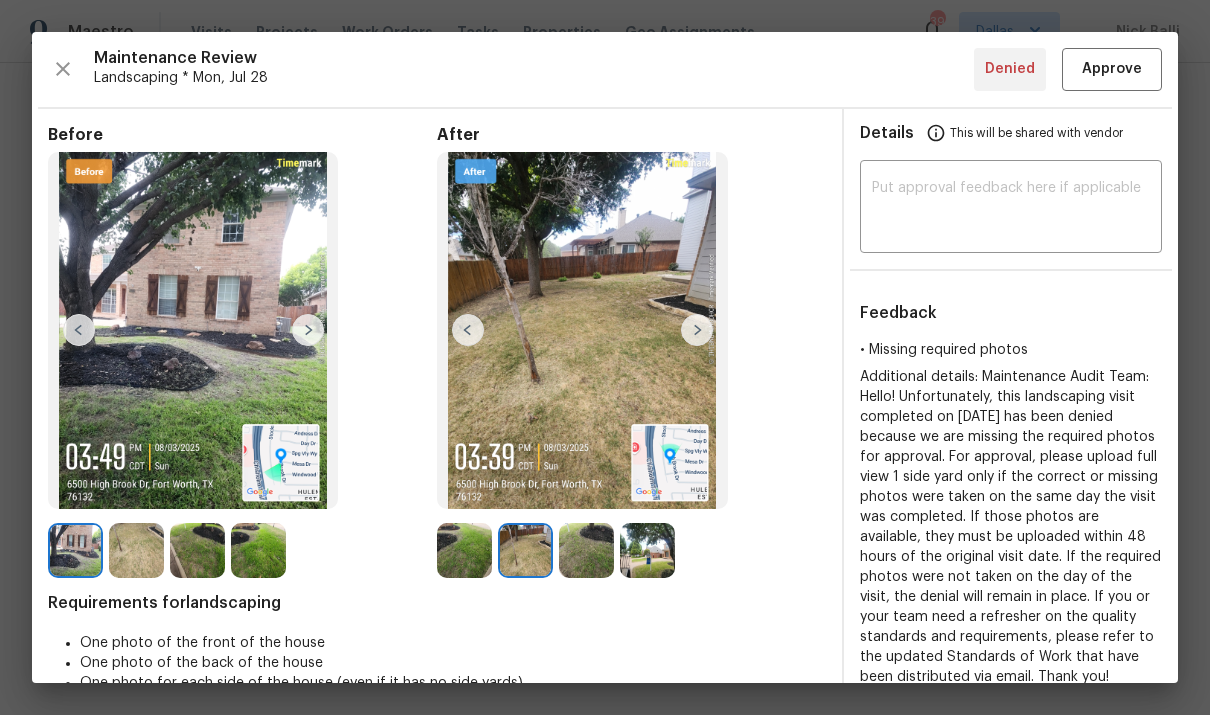click at bounding box center (697, 330) 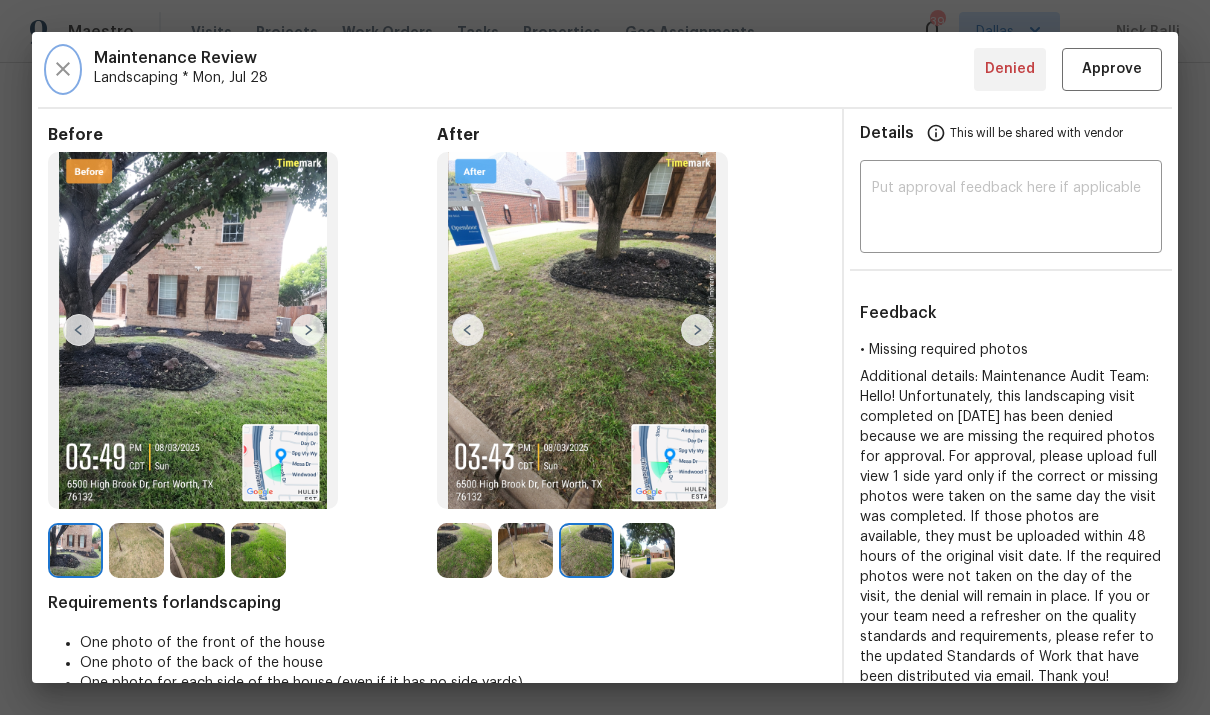 click 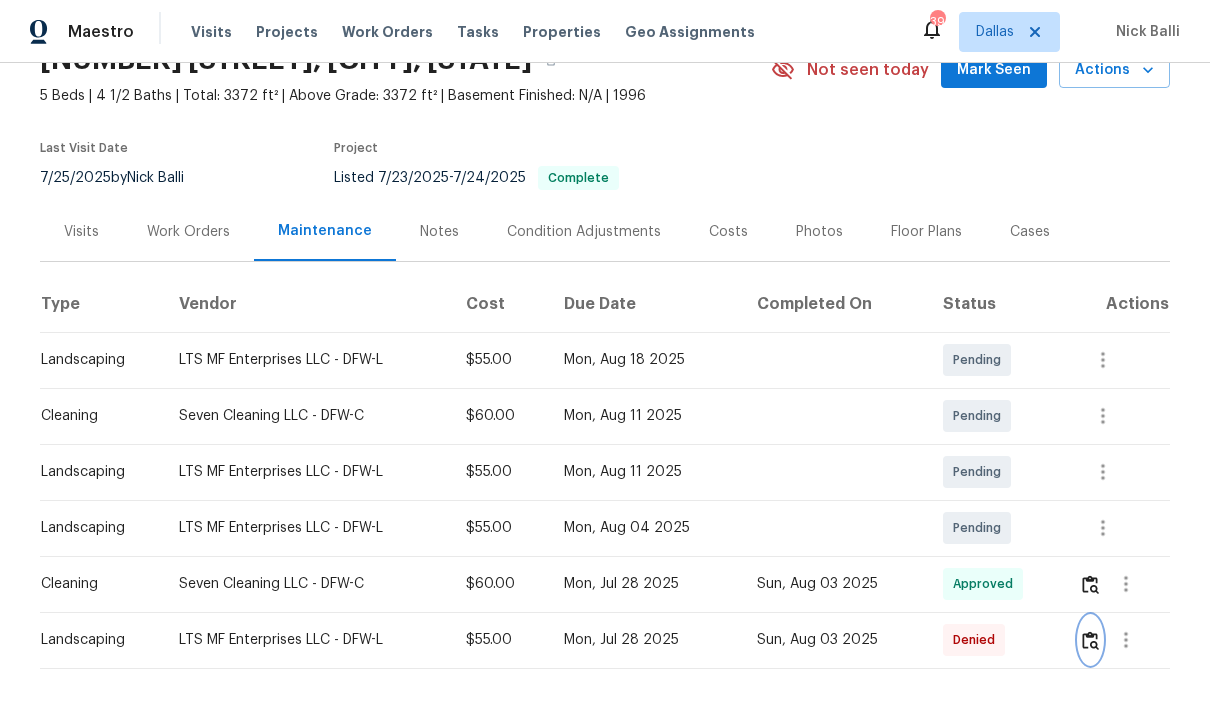 scroll, scrollTop: 22, scrollLeft: 0, axis: vertical 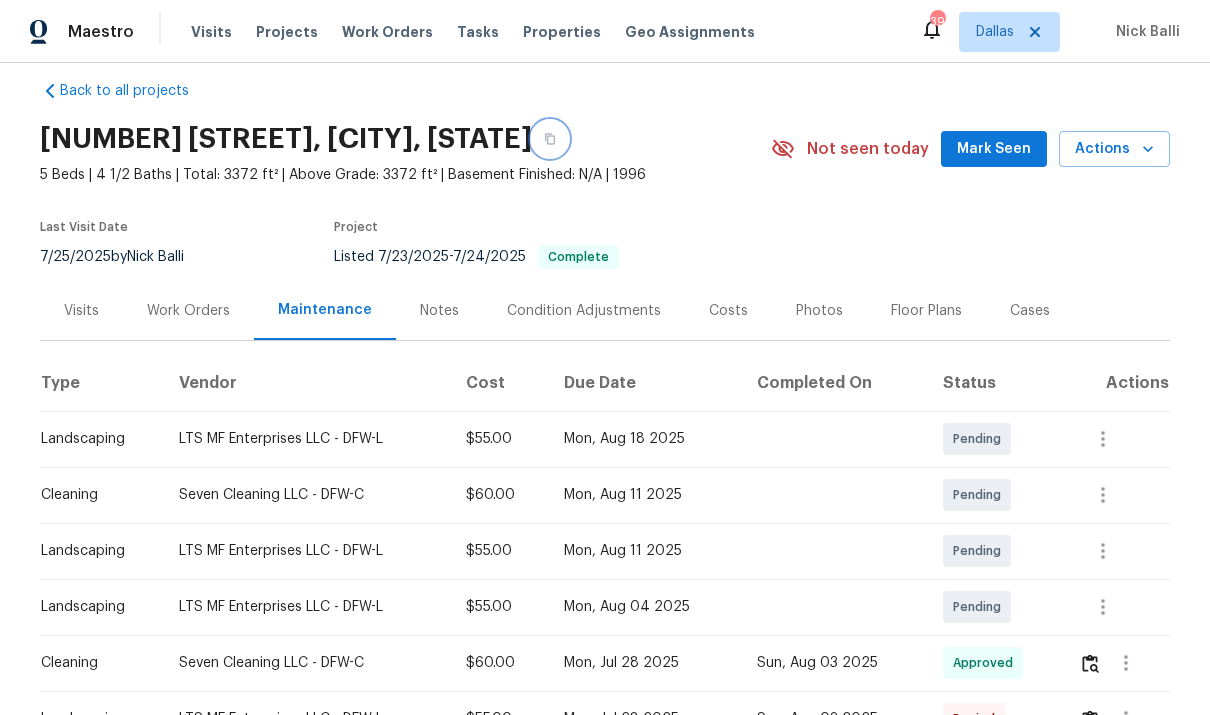 click at bounding box center (550, 139) 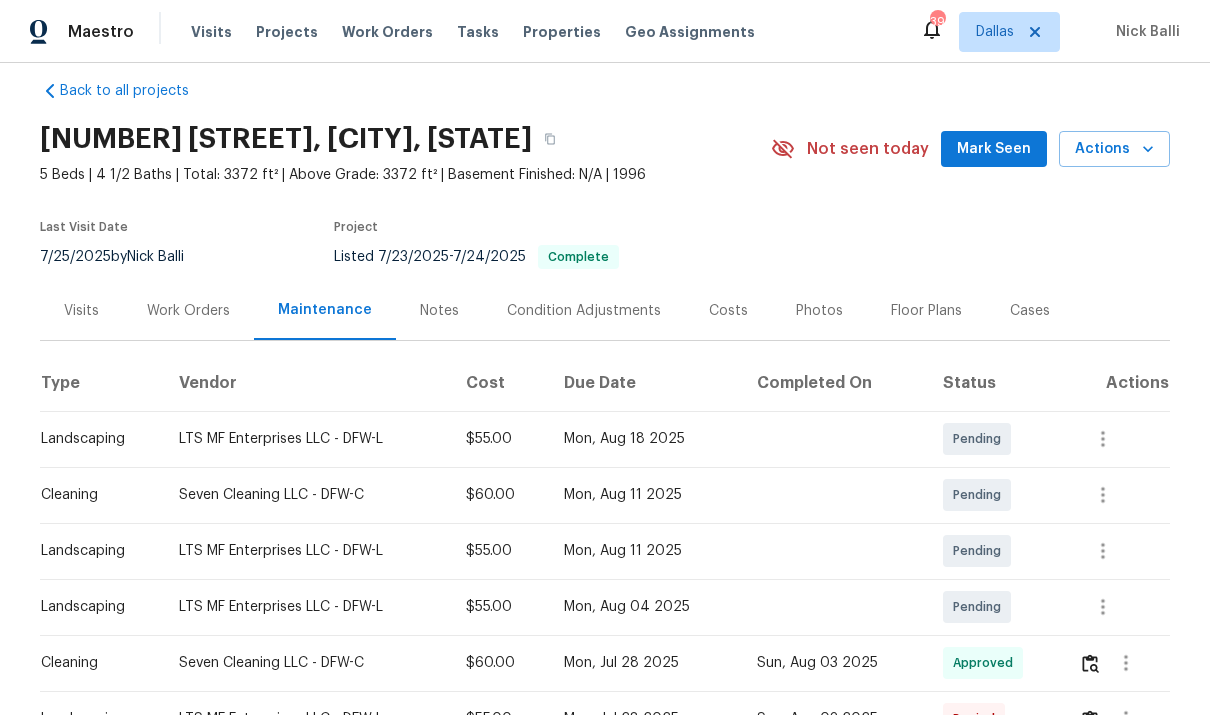 click on "Work Orders" at bounding box center [387, 32] 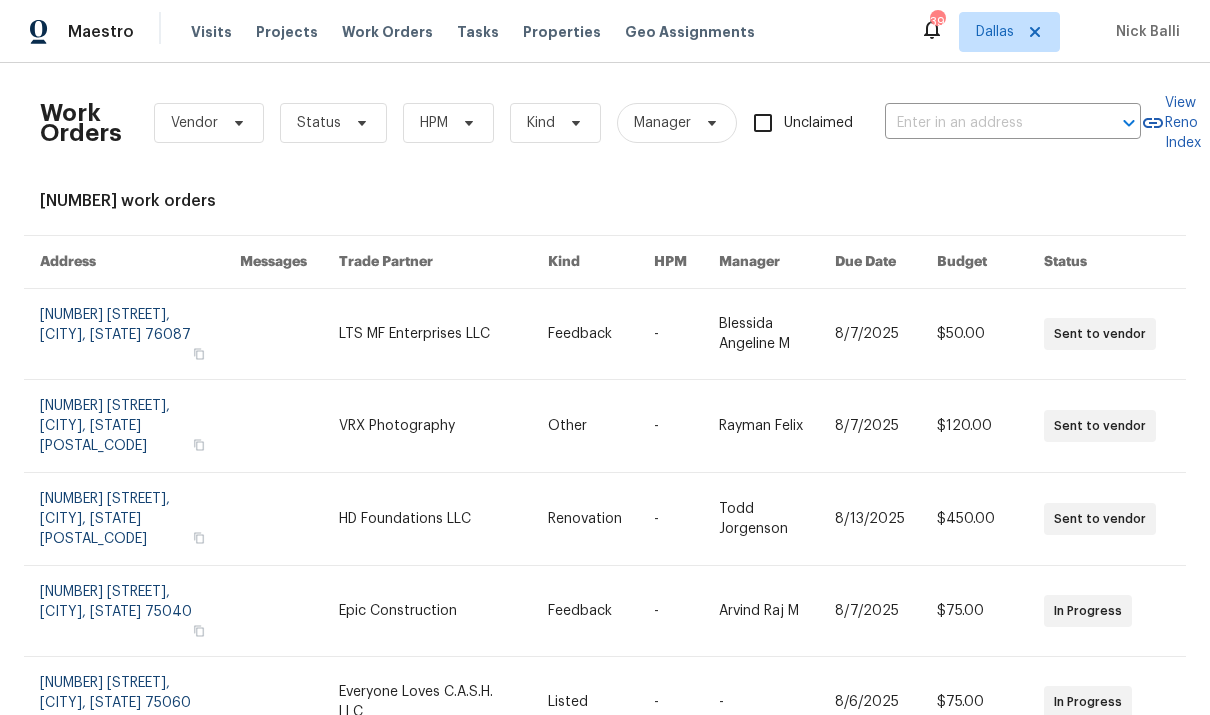 click at bounding box center [985, 123] 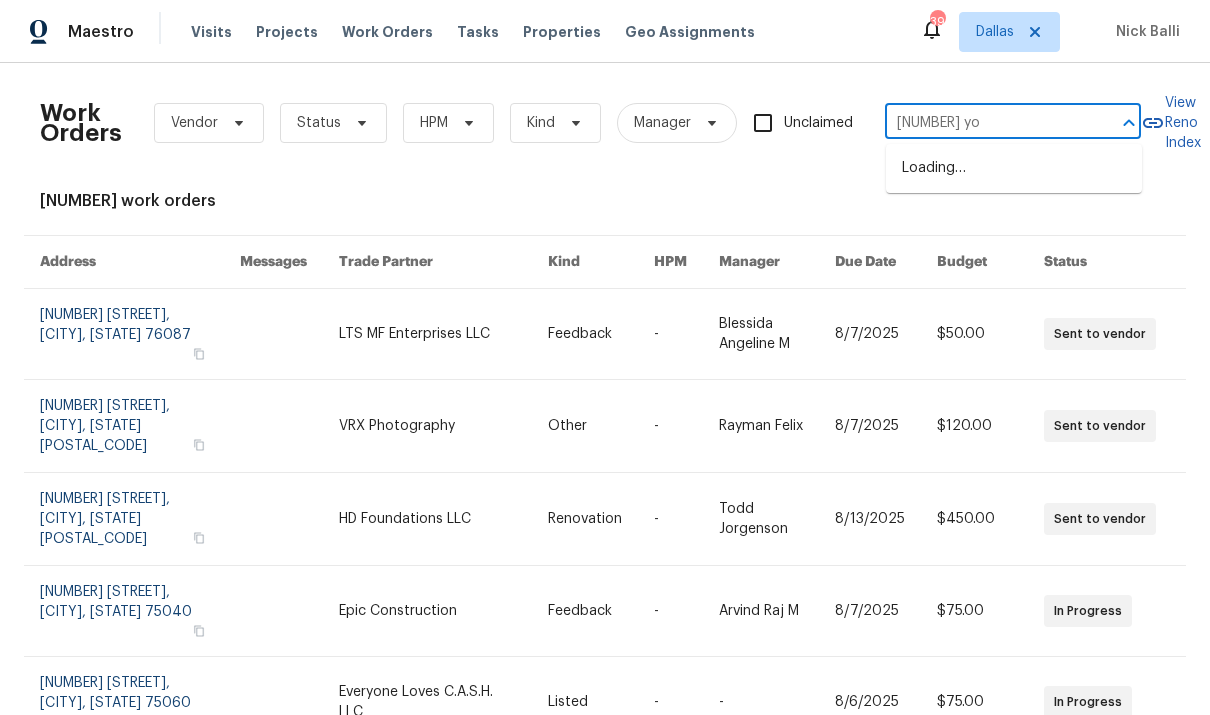 type on "[NUMBER] yol" 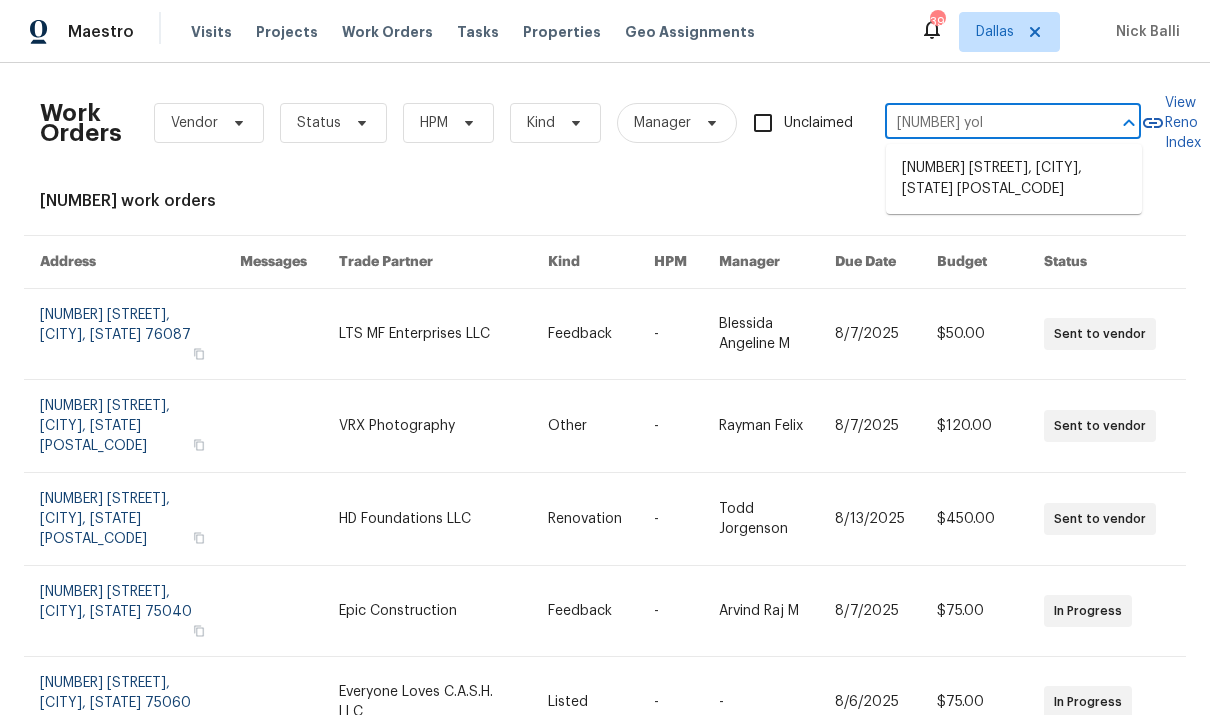 click on "[NUMBER] [STREET], [CITY], [STATE] [POSTAL_CODE]" at bounding box center (1014, 179) 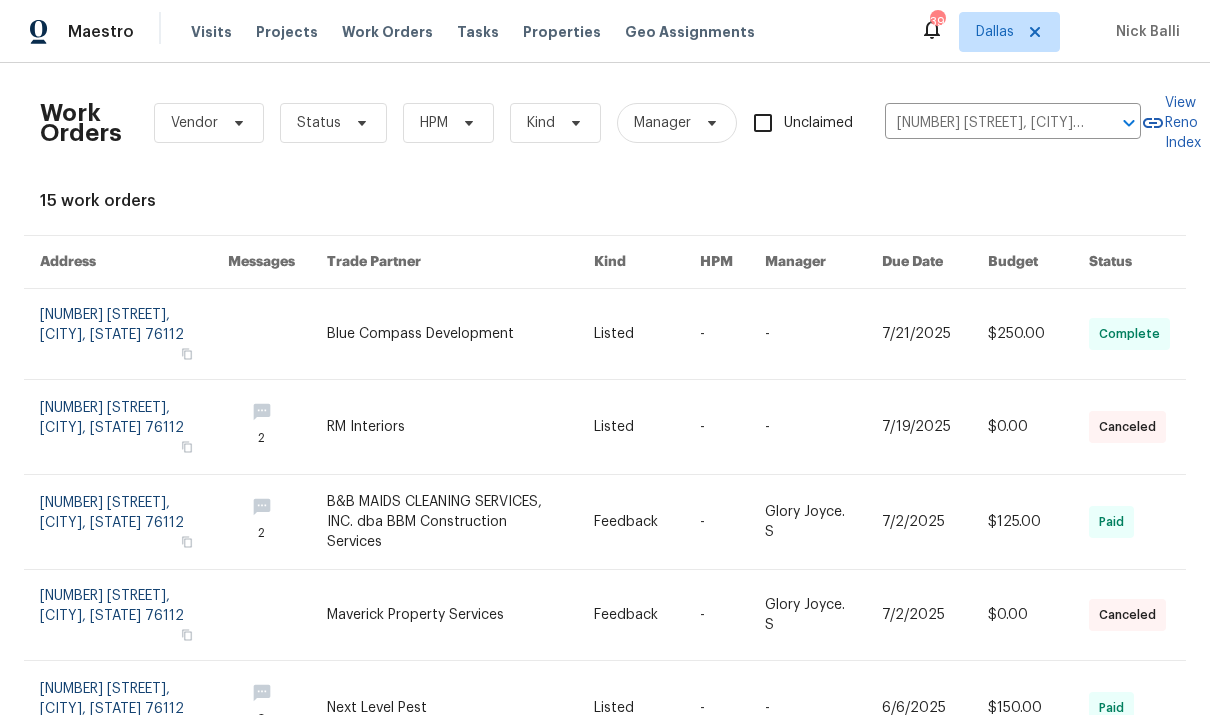 click at bounding box center (647, 334) 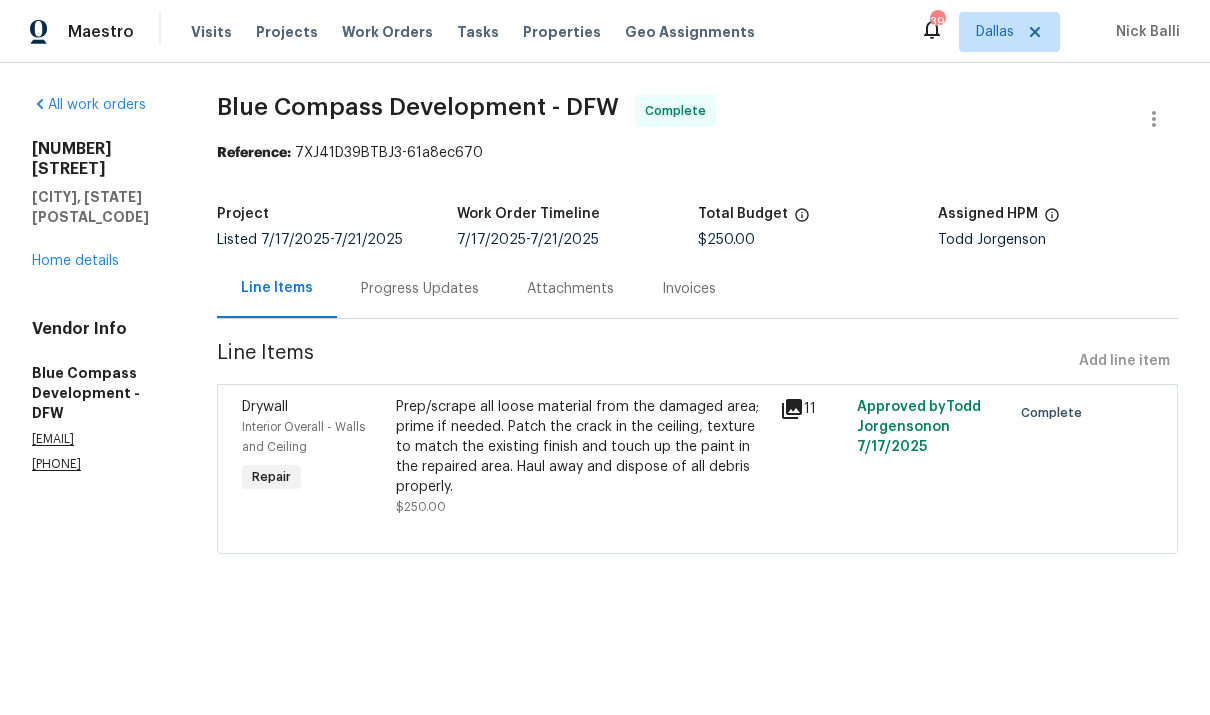 click on "Home details" at bounding box center [75, 261] 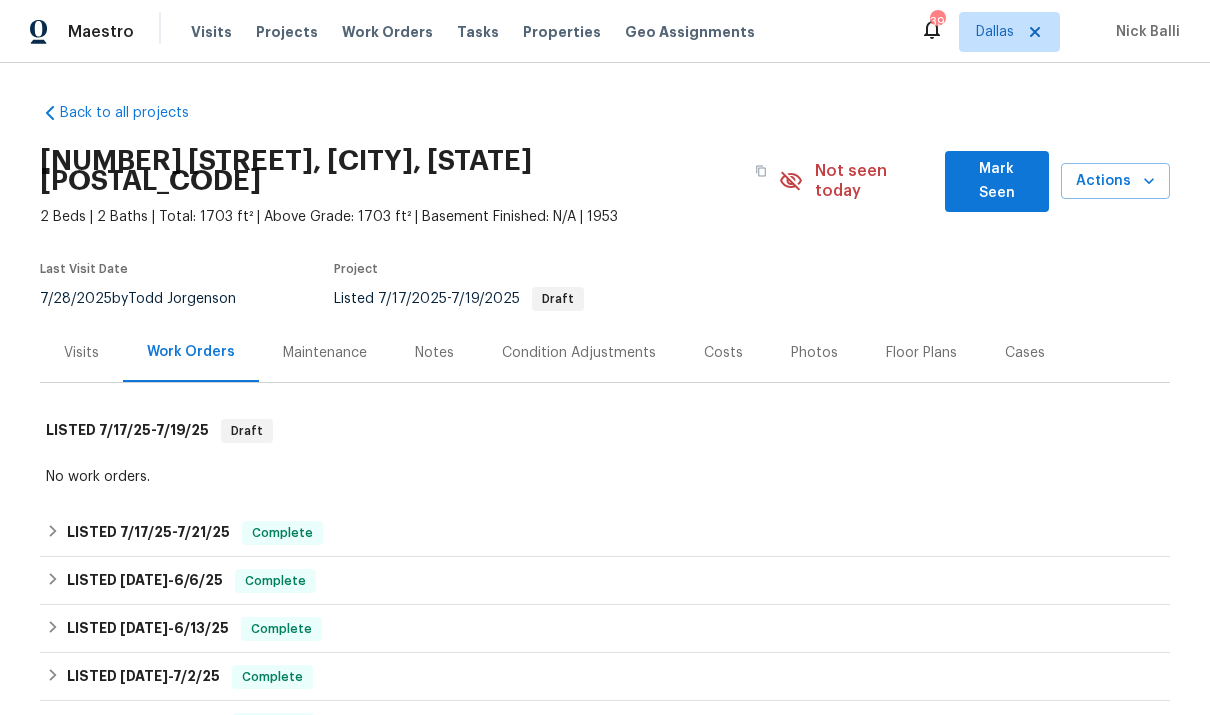 click on "Maintenance" at bounding box center (325, 352) 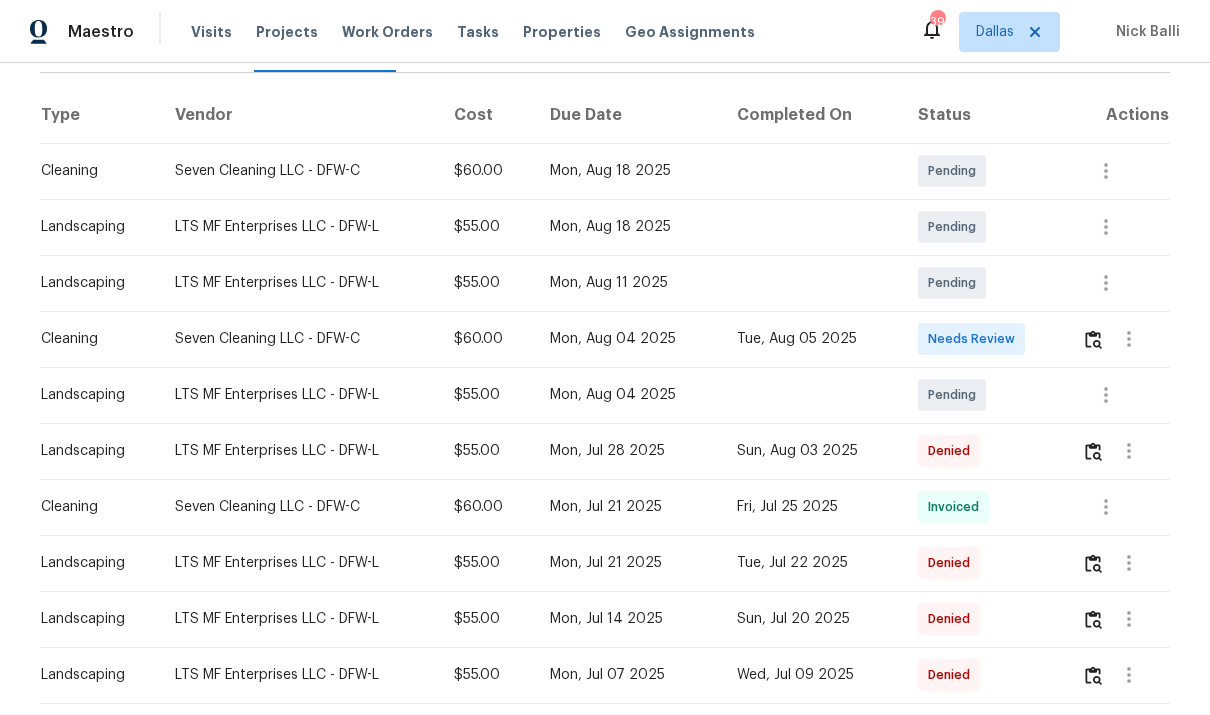 scroll, scrollTop: 309, scrollLeft: 0, axis: vertical 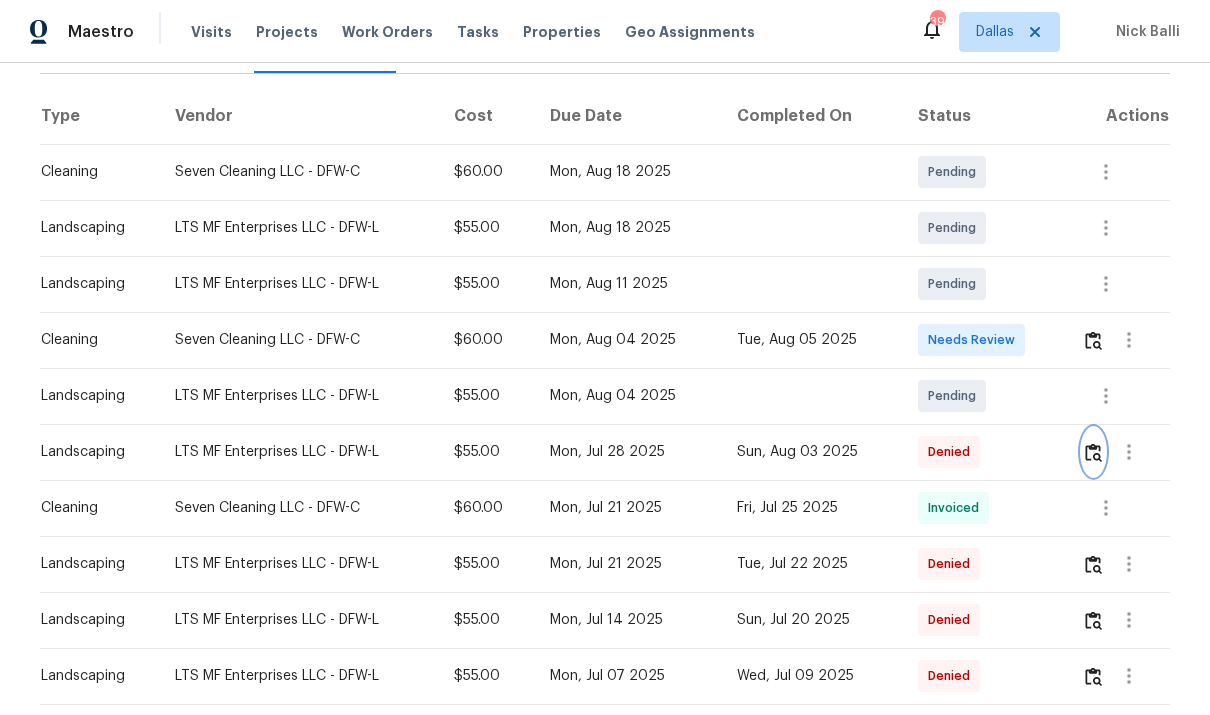 click at bounding box center (1093, 452) 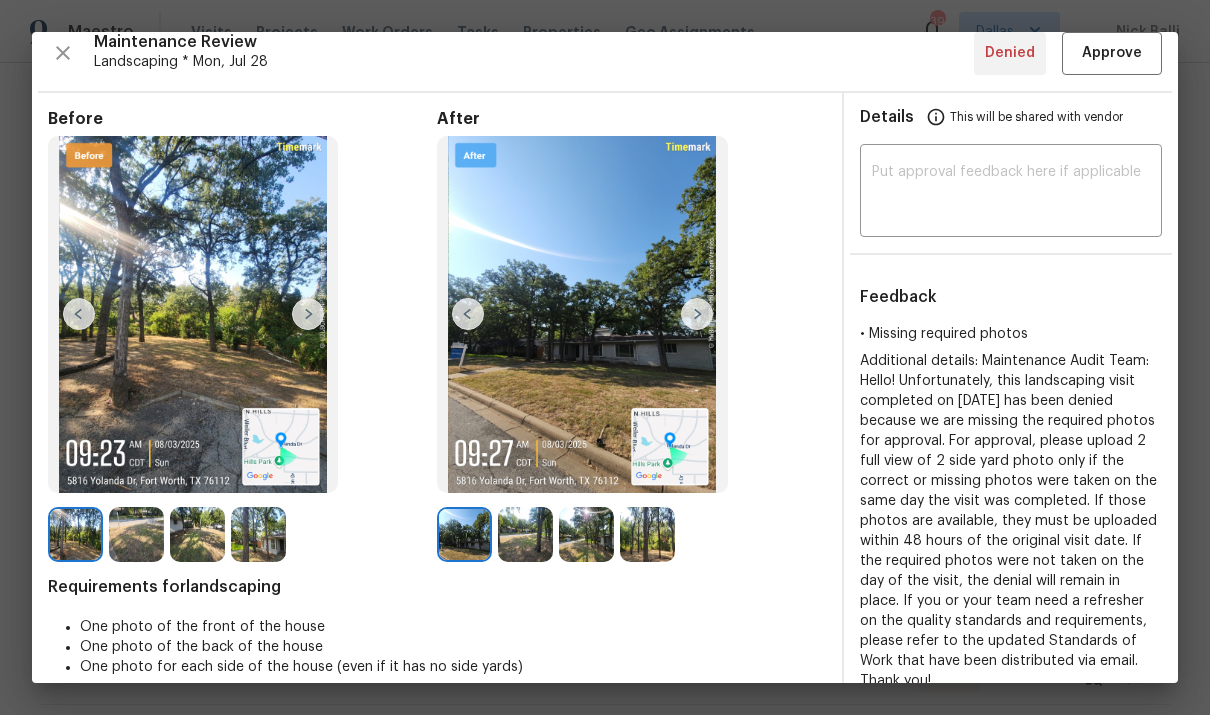 scroll, scrollTop: 16, scrollLeft: 0, axis: vertical 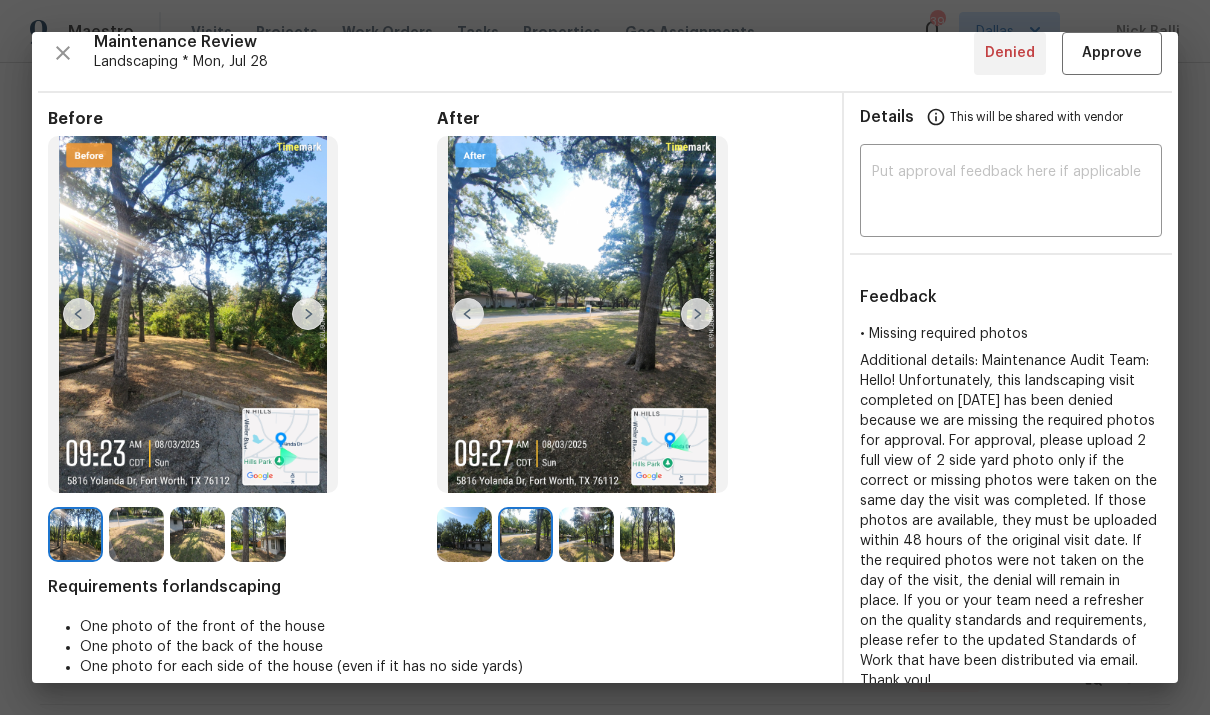 click at bounding box center (697, 314) 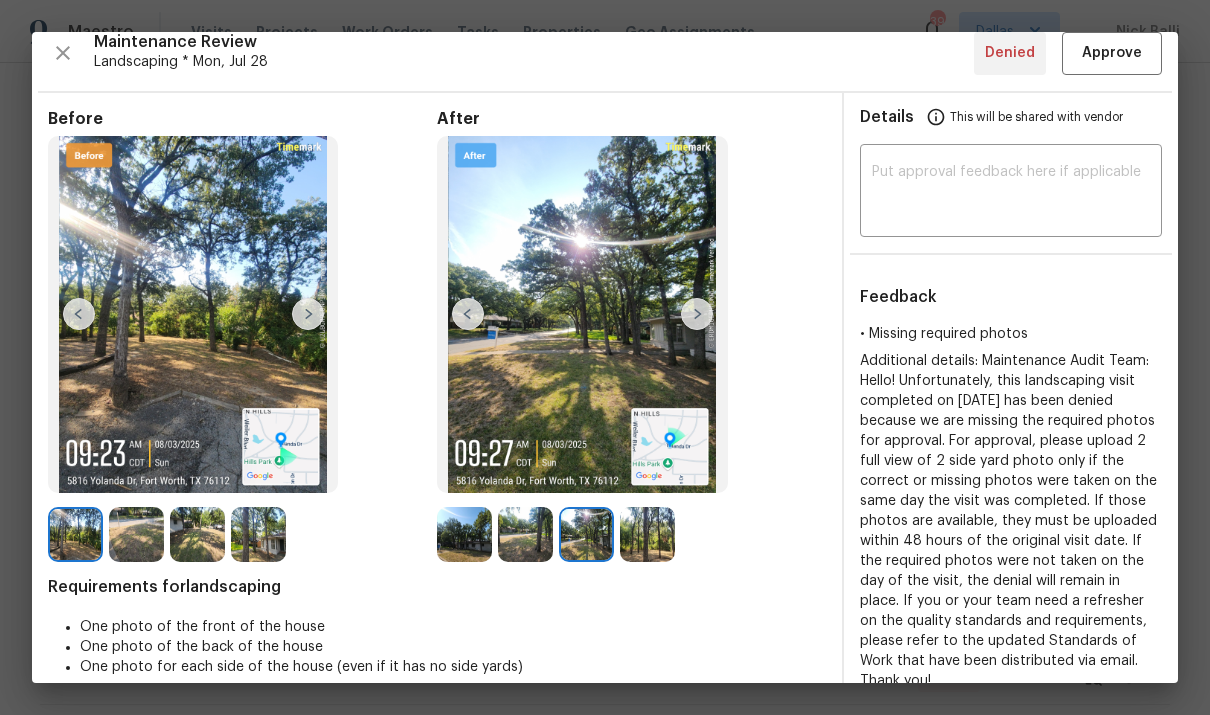 click at bounding box center (697, 314) 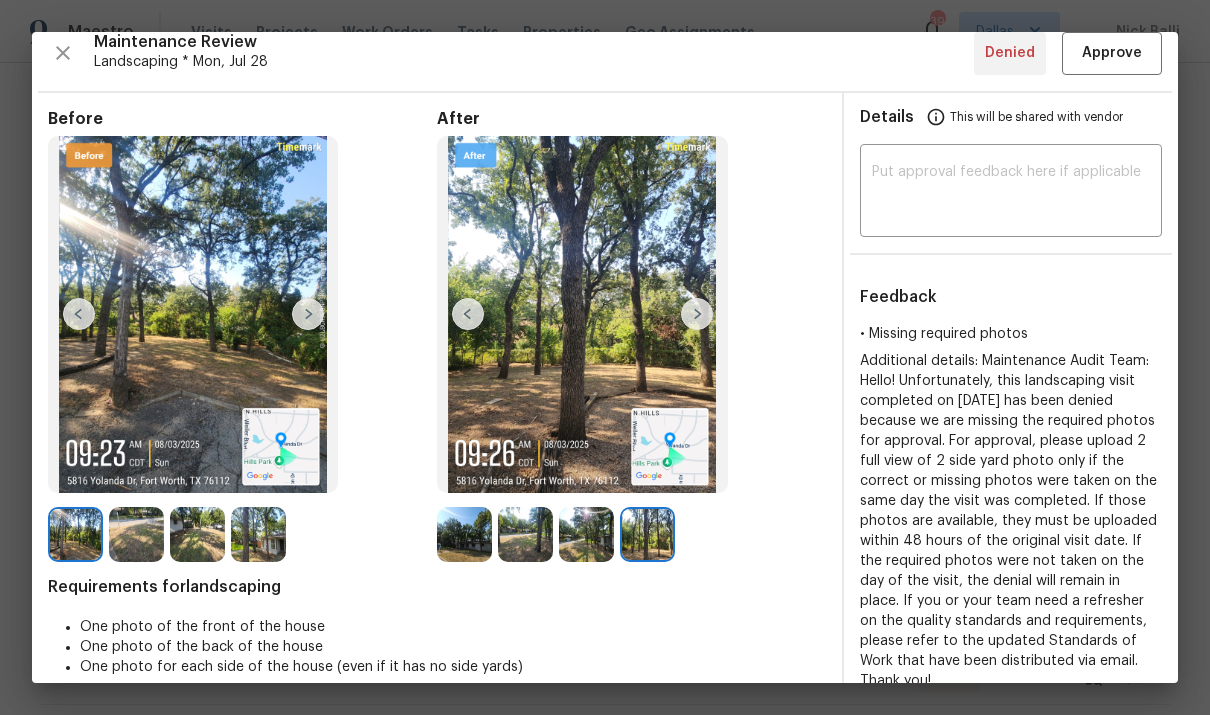 click at bounding box center (468, 314) 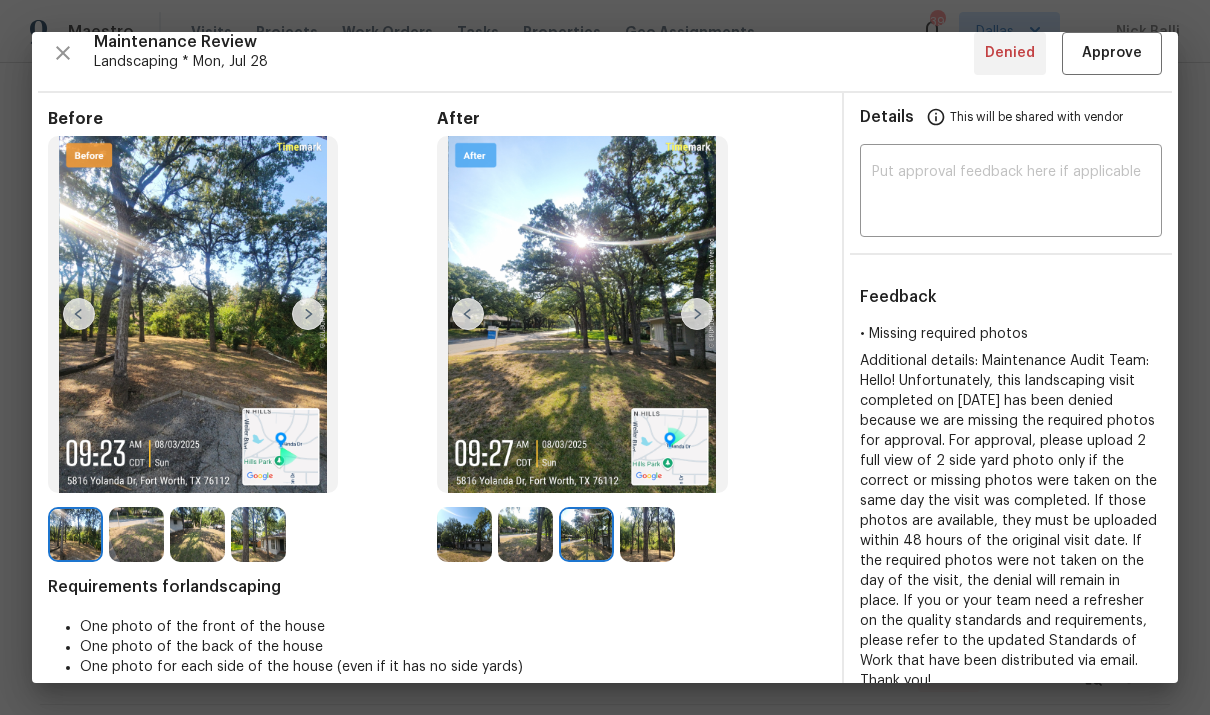 click at bounding box center (468, 314) 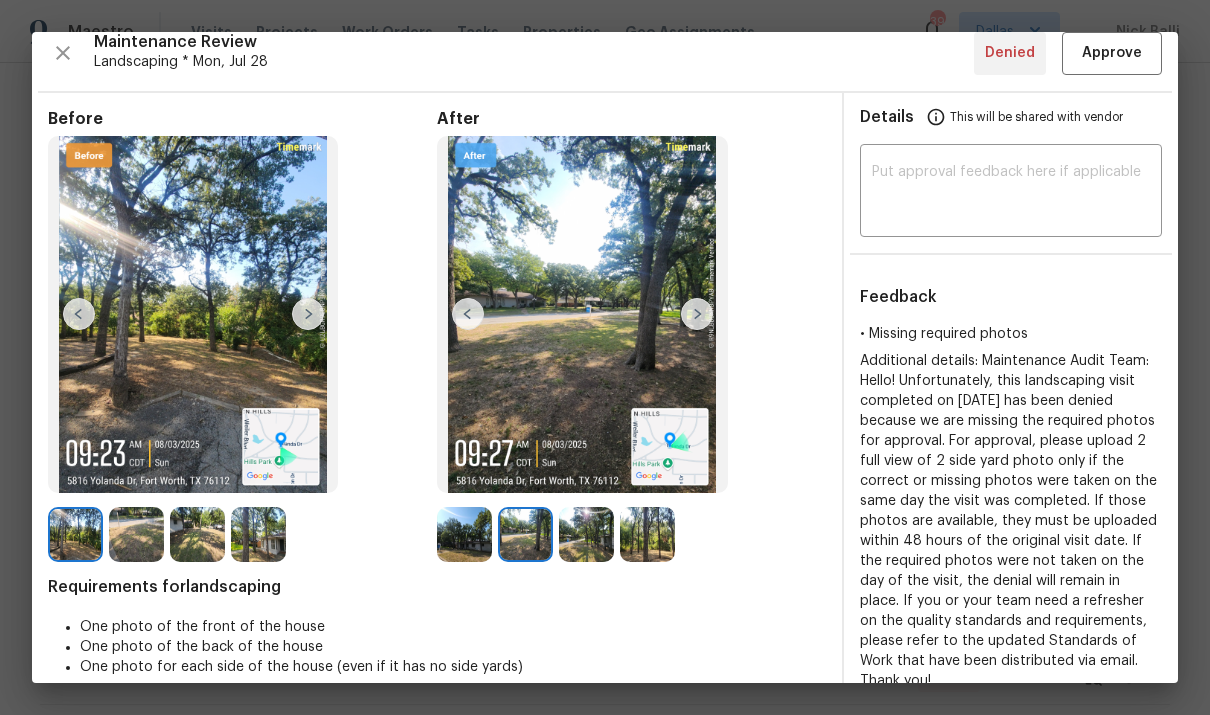 click at bounding box center (582, 315) 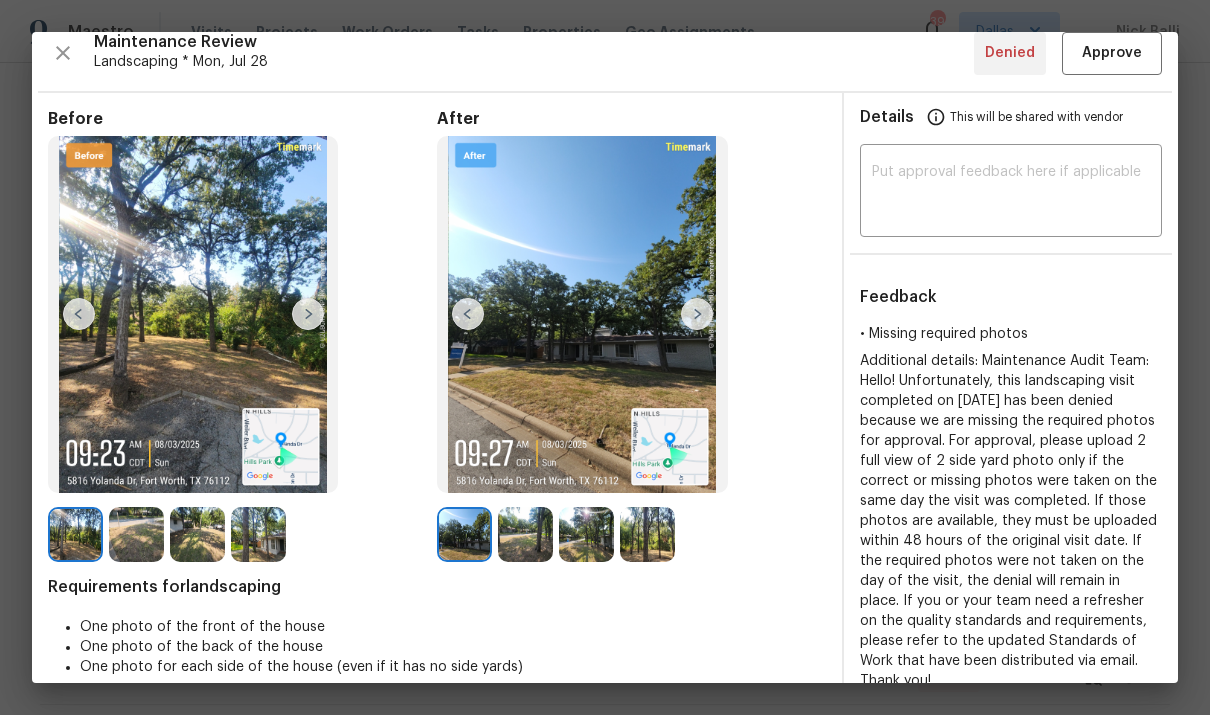 click at bounding box center (697, 314) 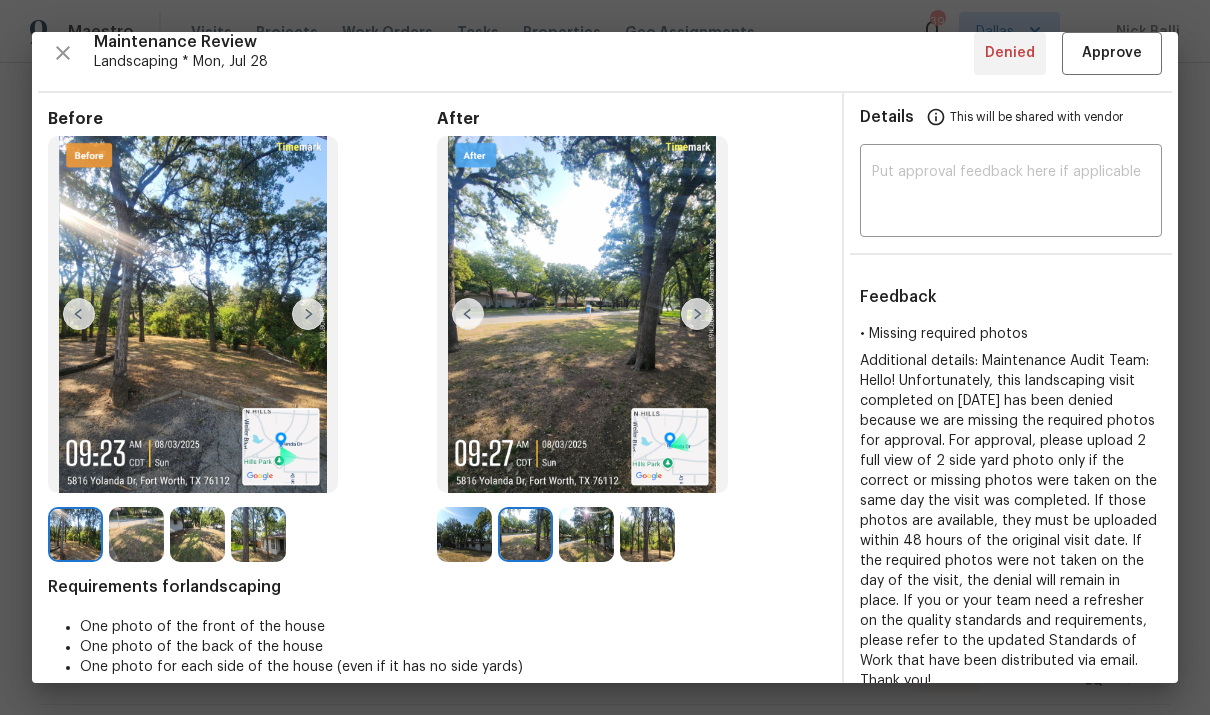 click at bounding box center [468, 314] 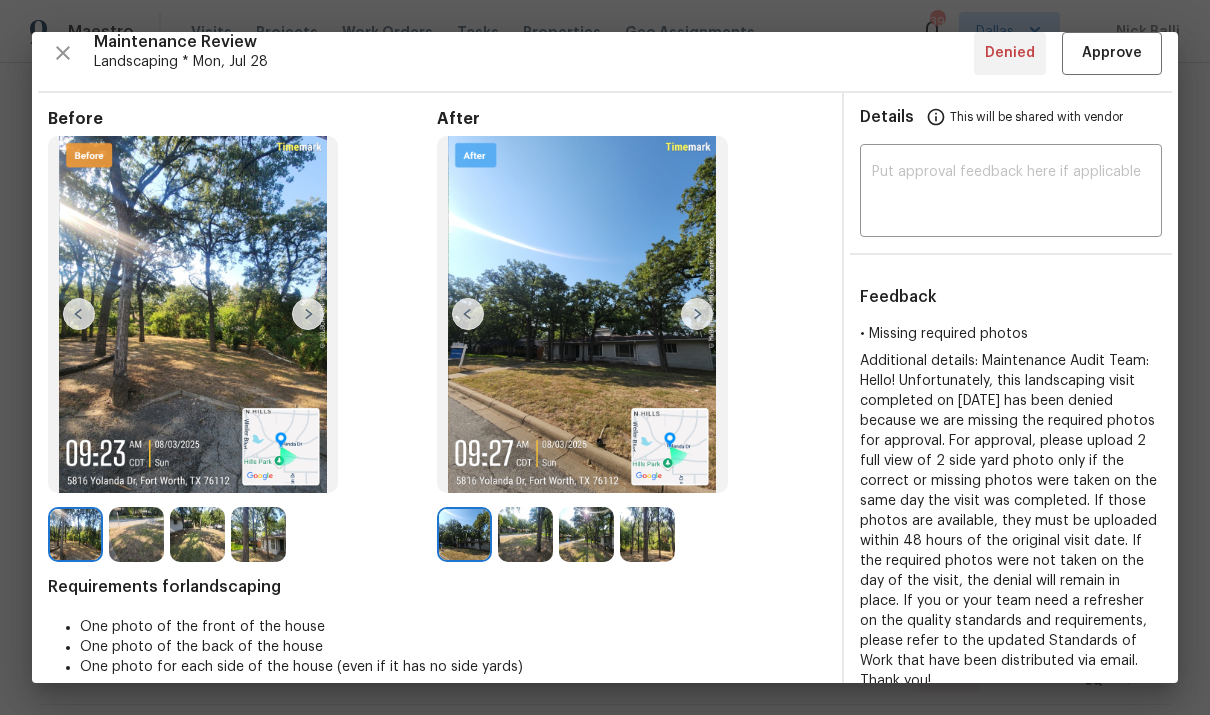 click at bounding box center [468, 314] 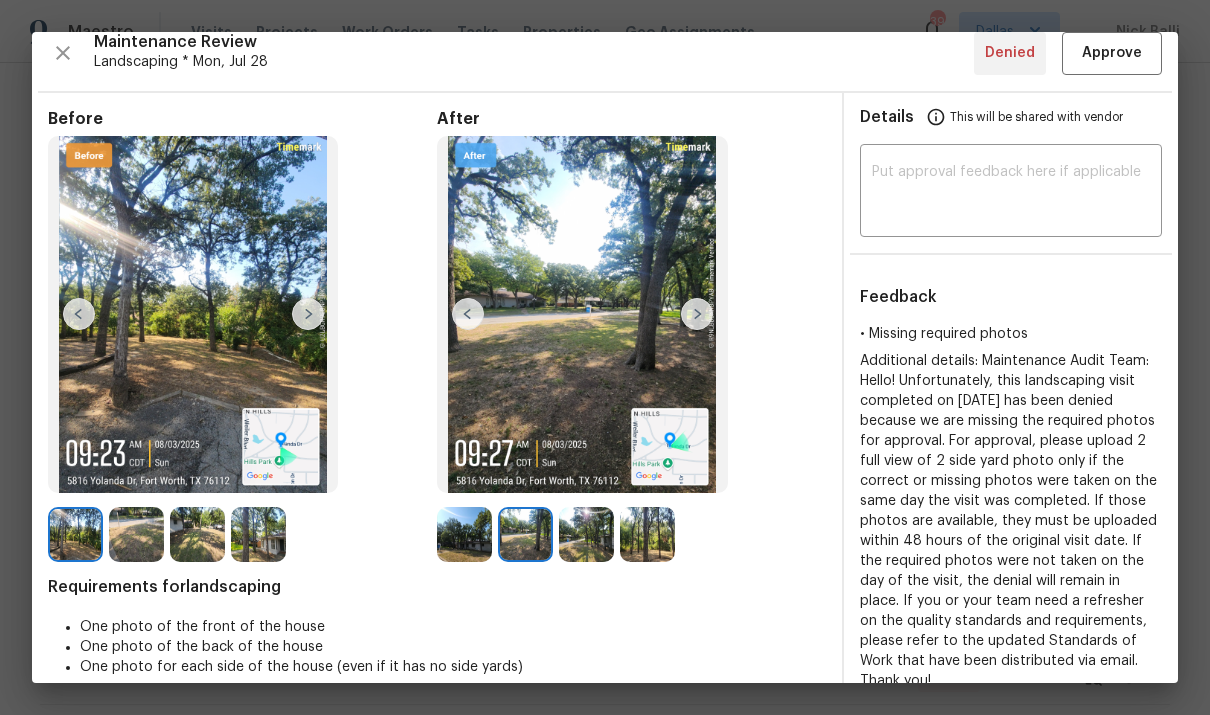 click at bounding box center (697, 314) 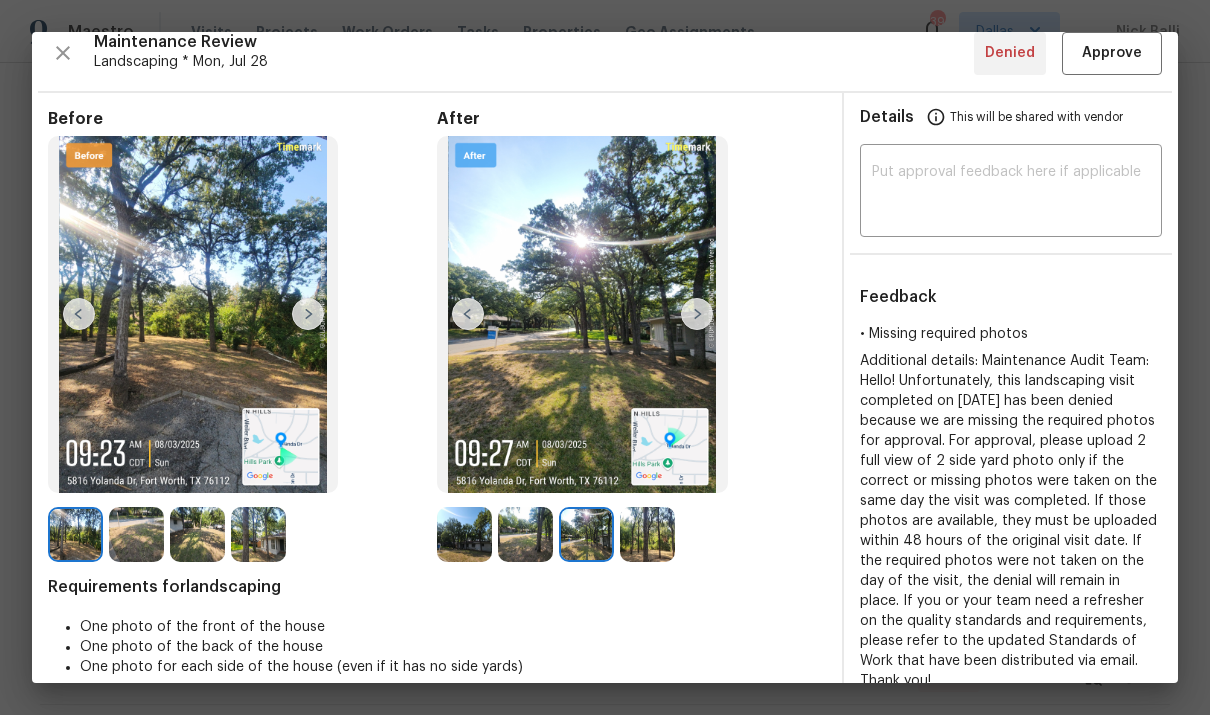 click at bounding box center (697, 314) 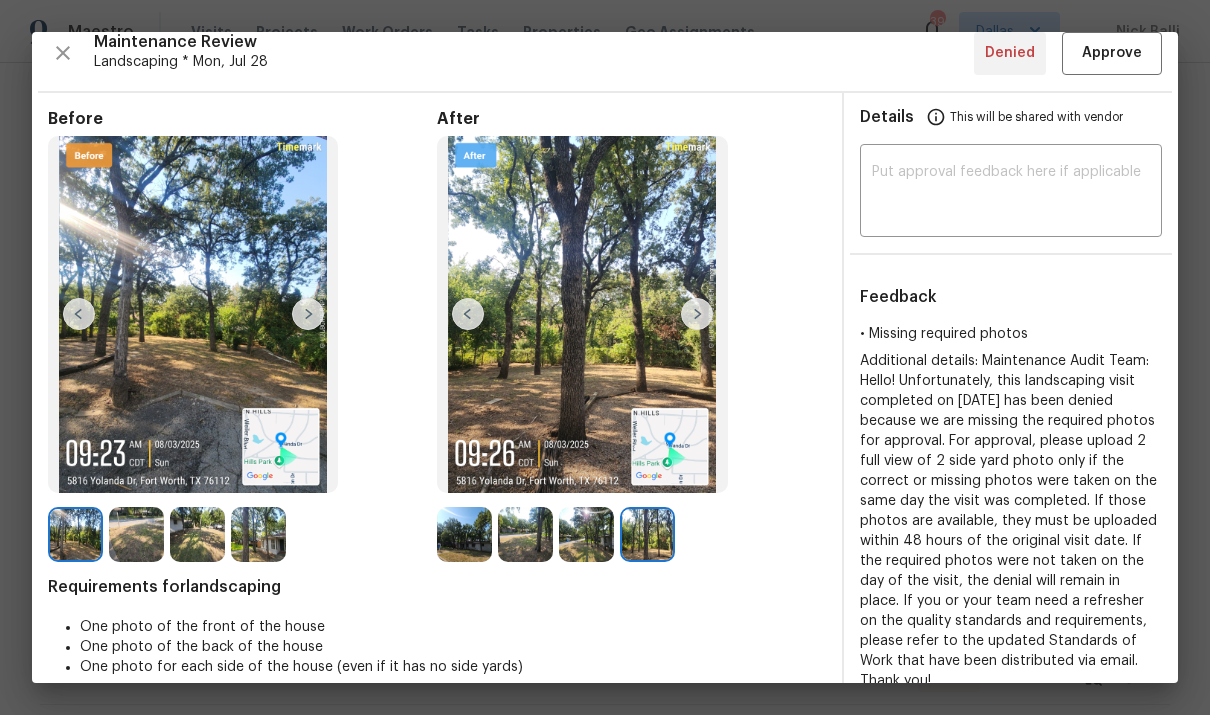 click at bounding box center [468, 314] 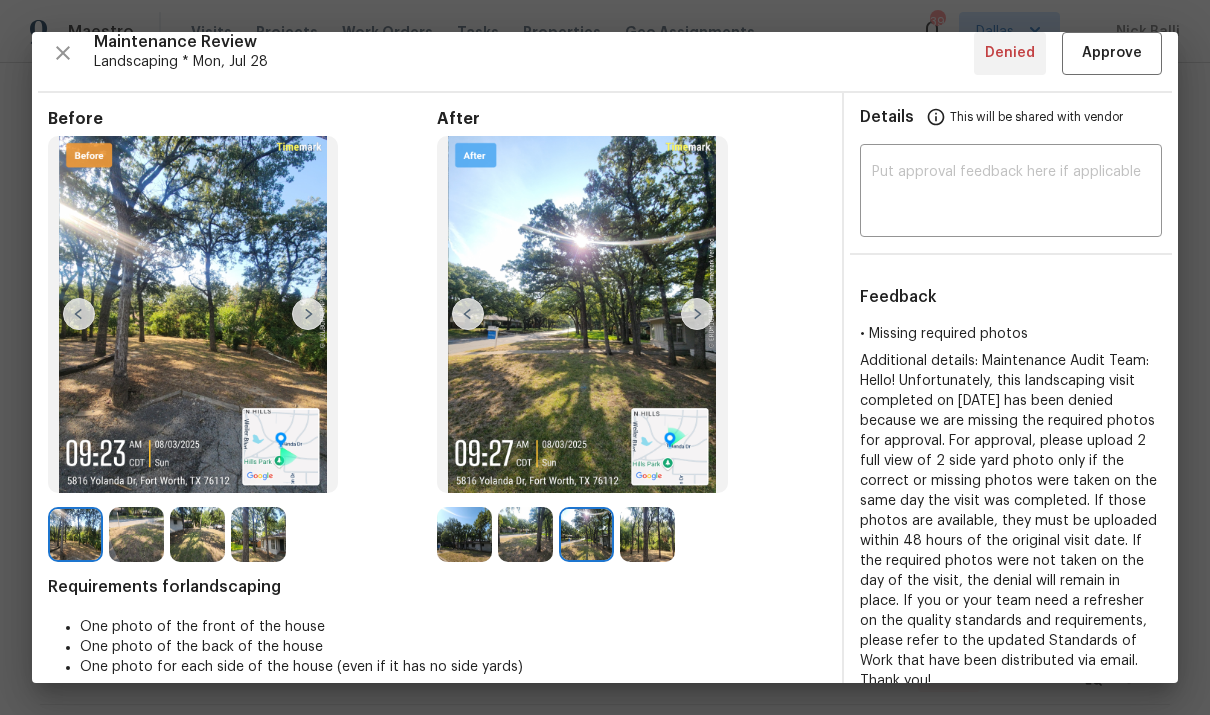 click at bounding box center (468, 314) 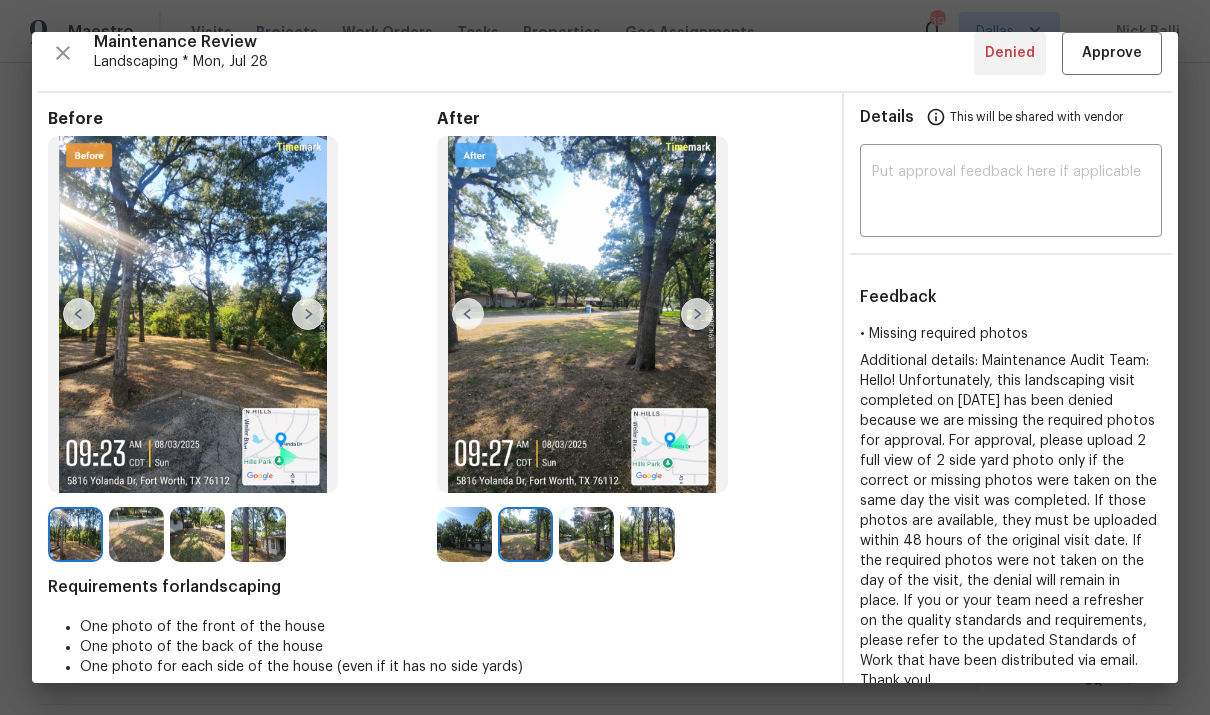 click at bounding box center (468, 314) 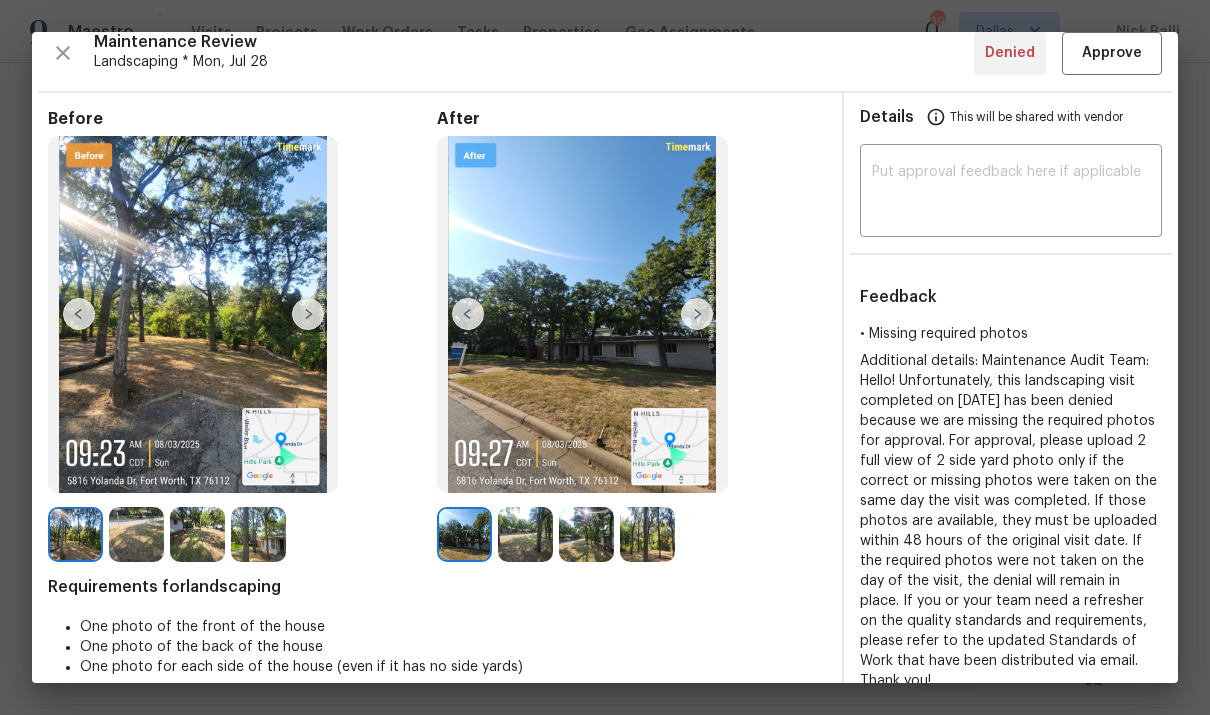 click at bounding box center (697, 314) 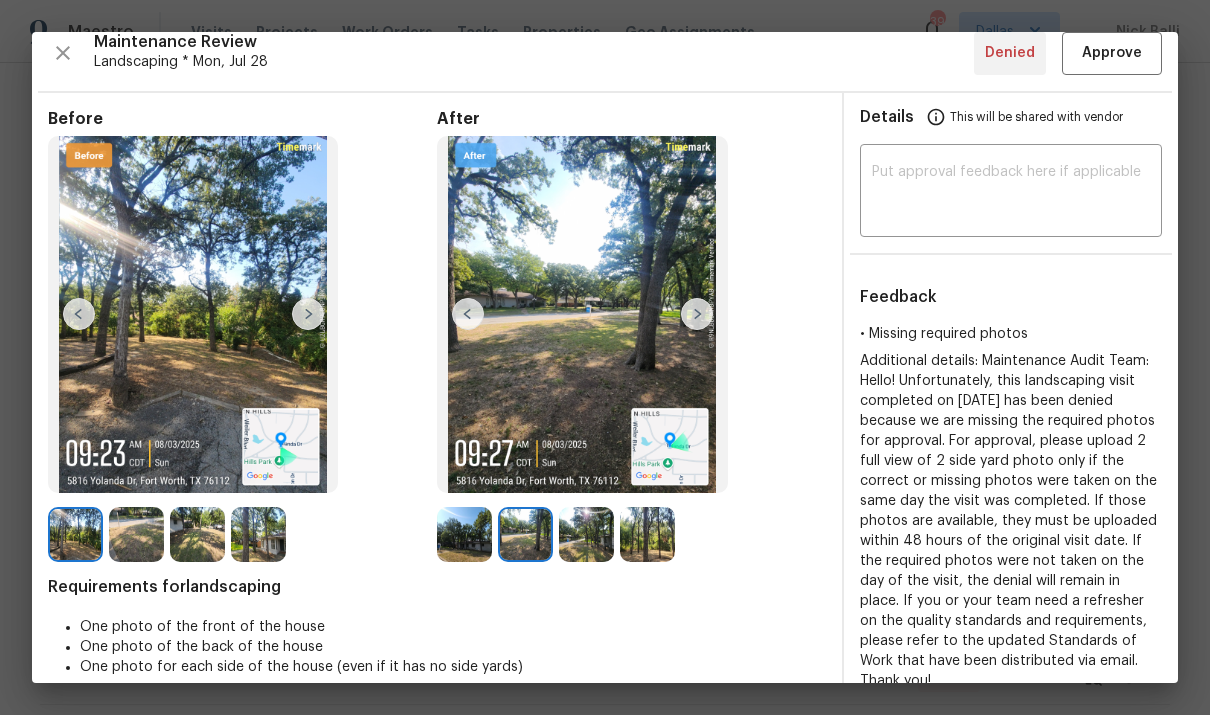 click at bounding box center (697, 314) 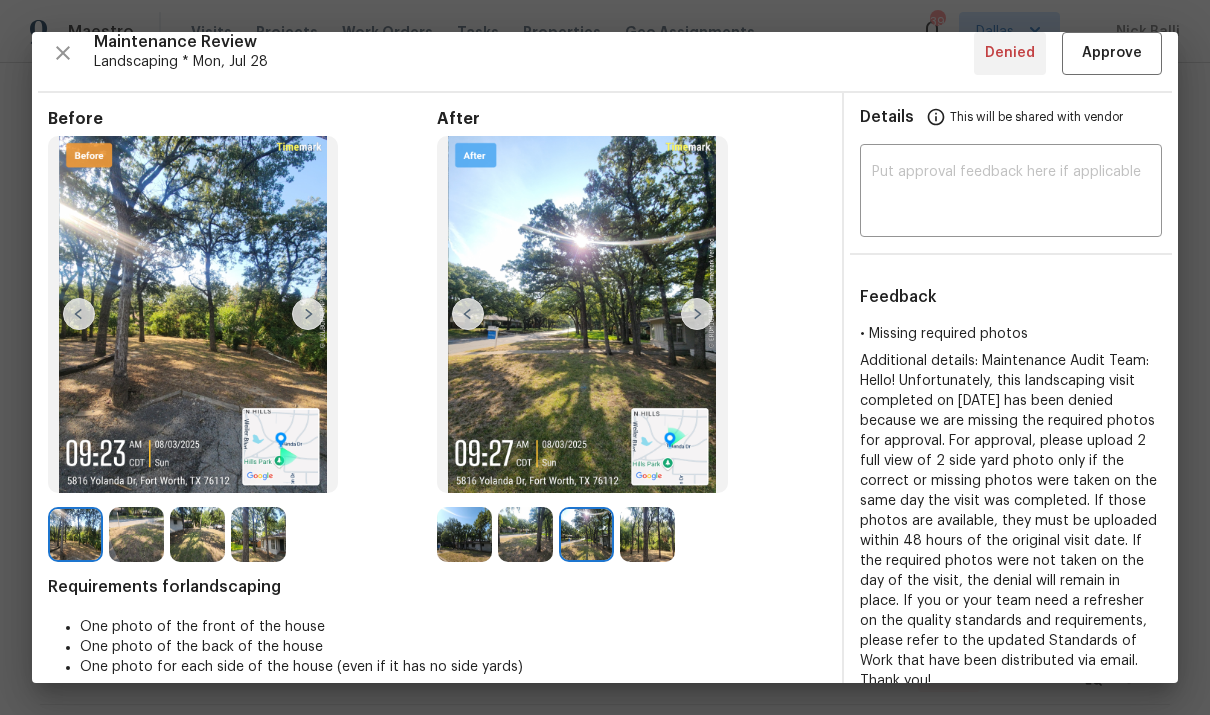 click at bounding box center [697, 314] 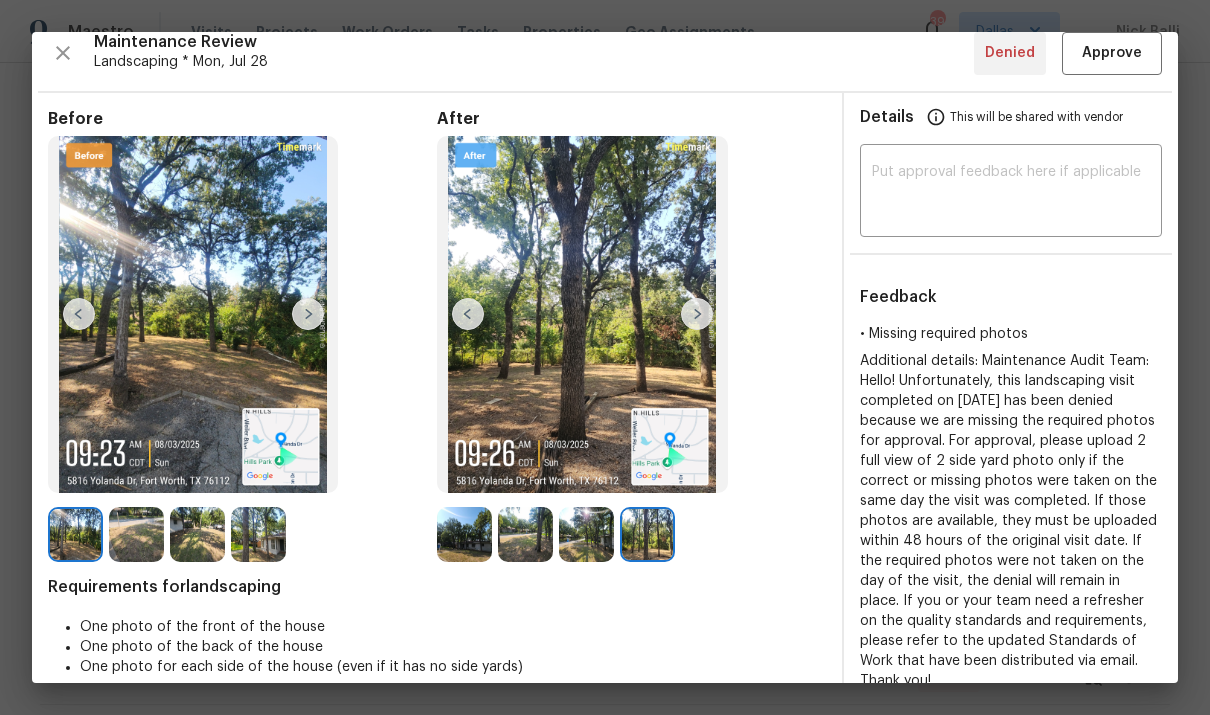 click at bounding box center (697, 314) 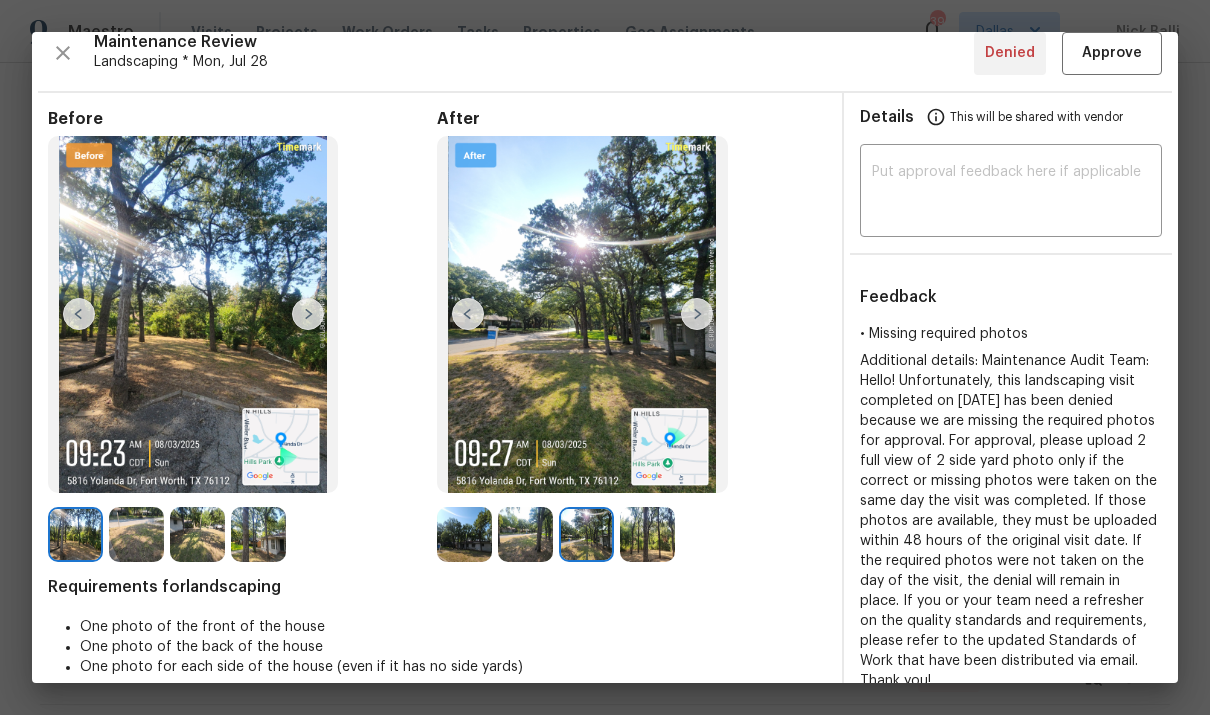 click at bounding box center [468, 314] 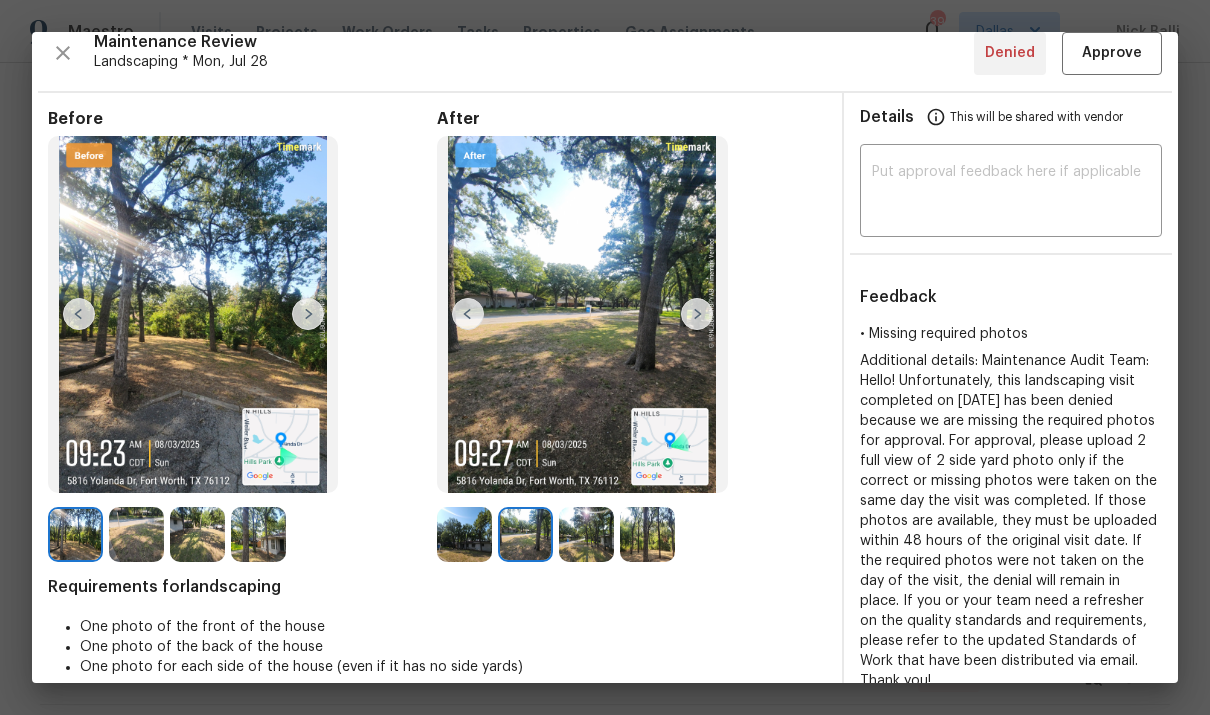 click at bounding box center [468, 314] 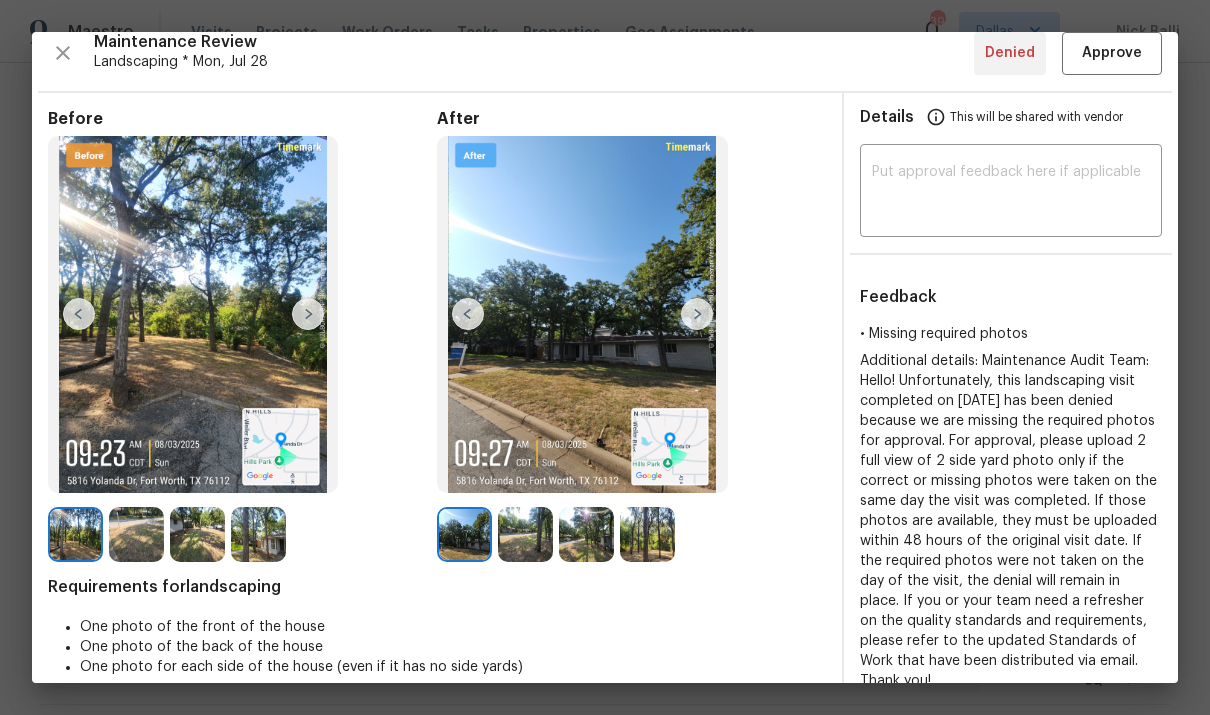 click at bounding box center (697, 314) 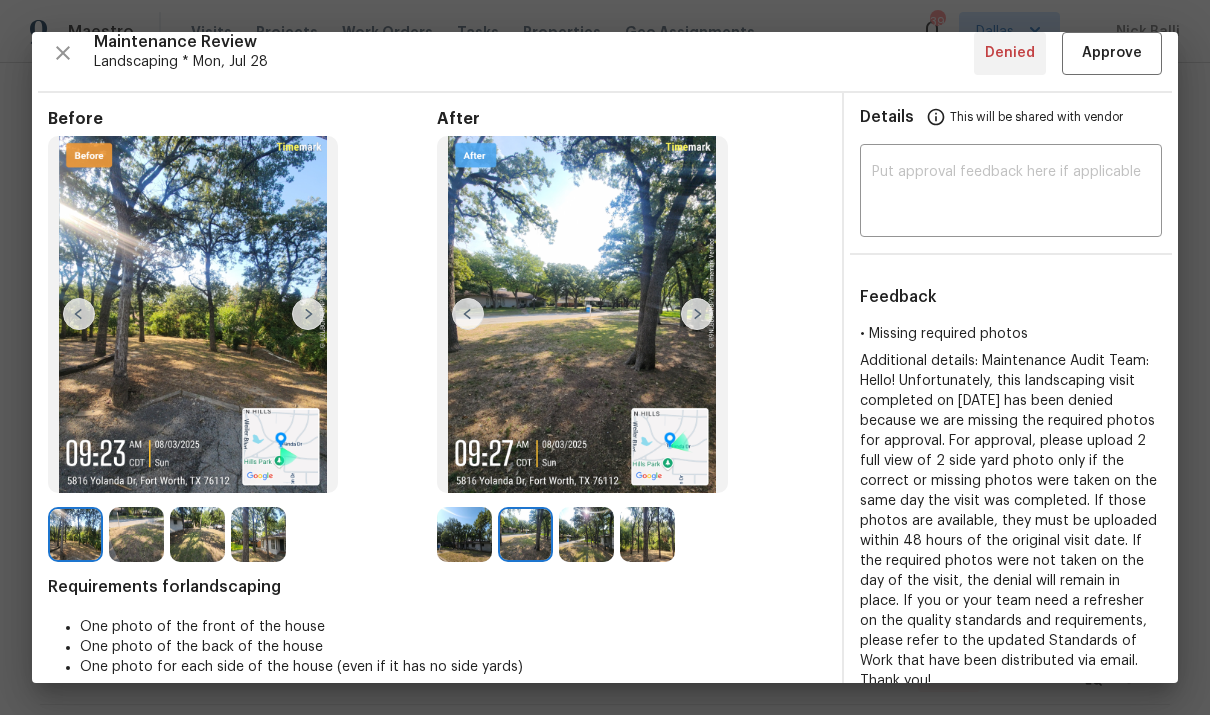 click at bounding box center [697, 314] 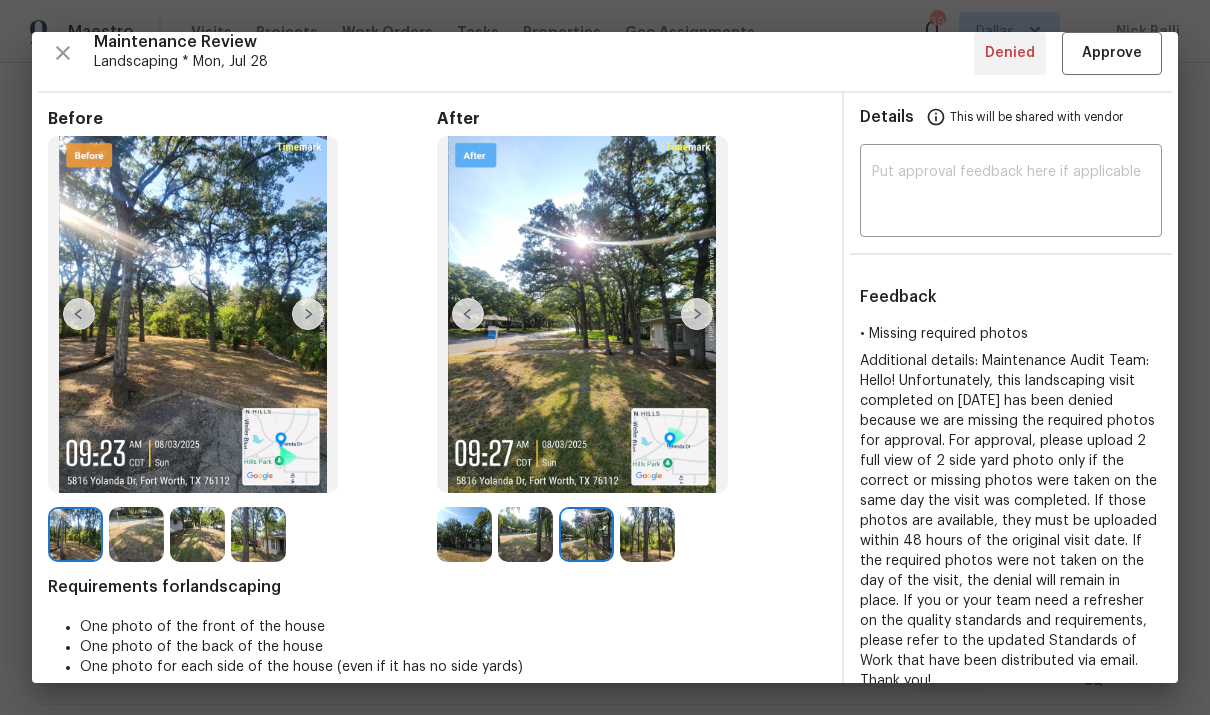 click at bounding box center [697, 314] 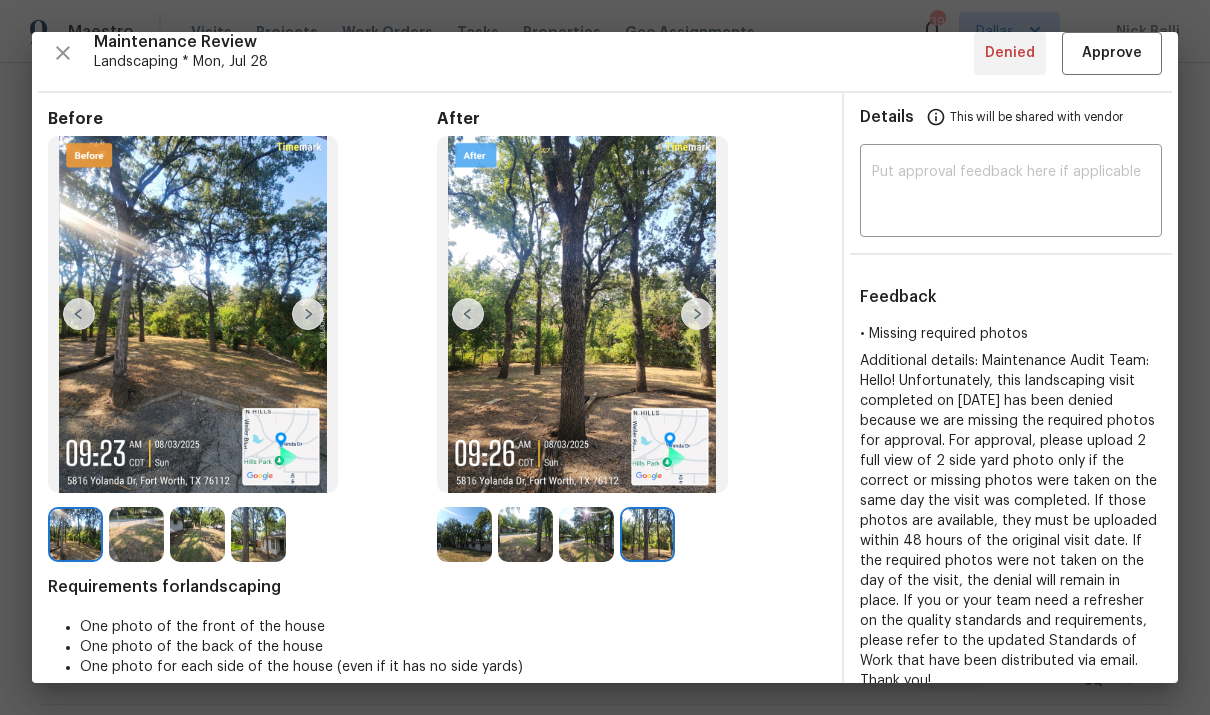 click at bounding box center (582, 315) 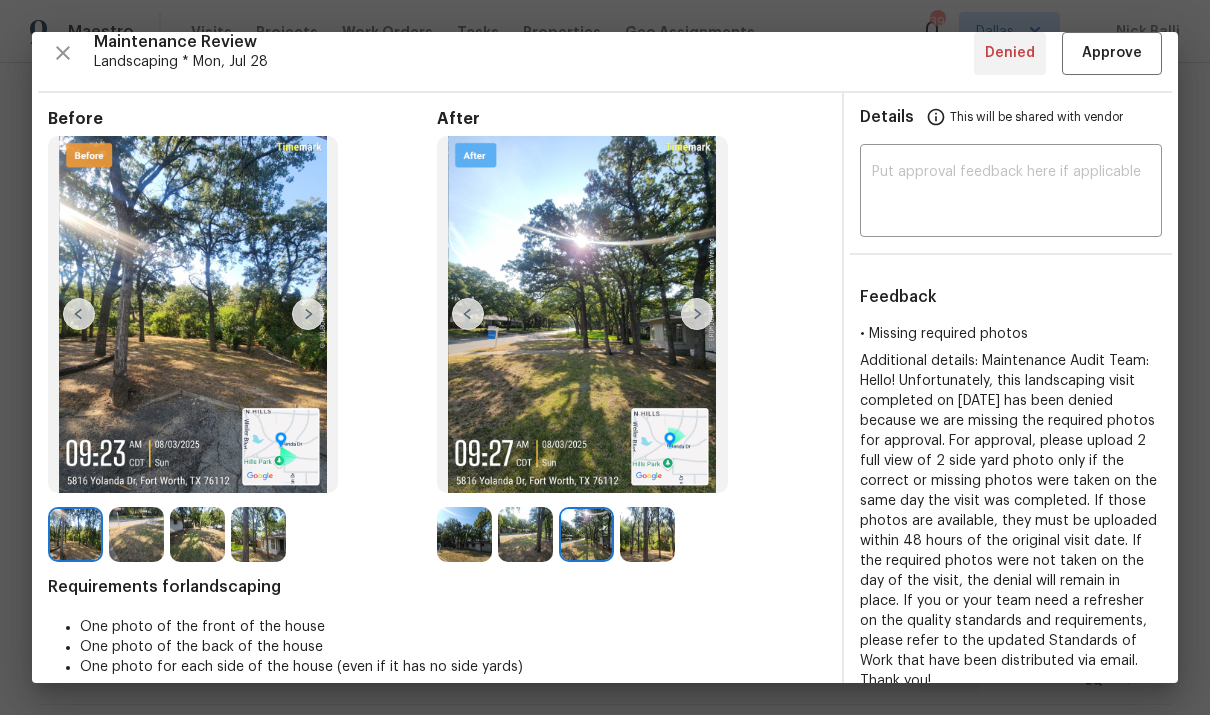 click at bounding box center [697, 314] 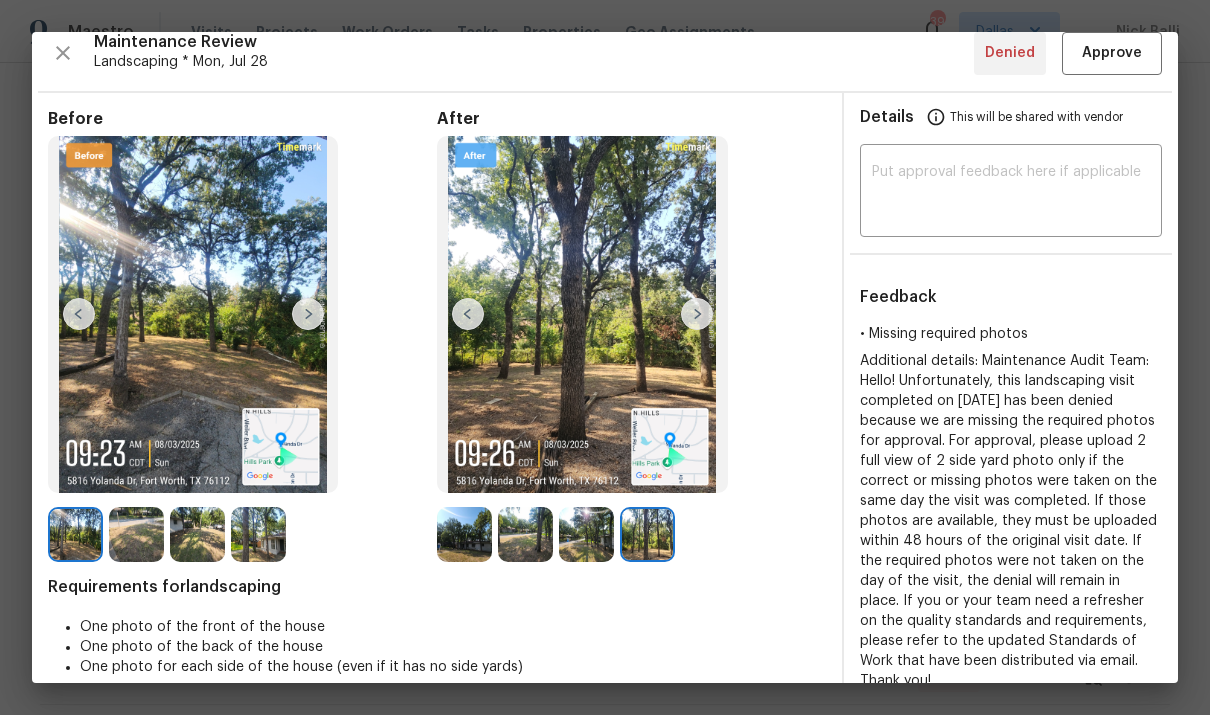 click 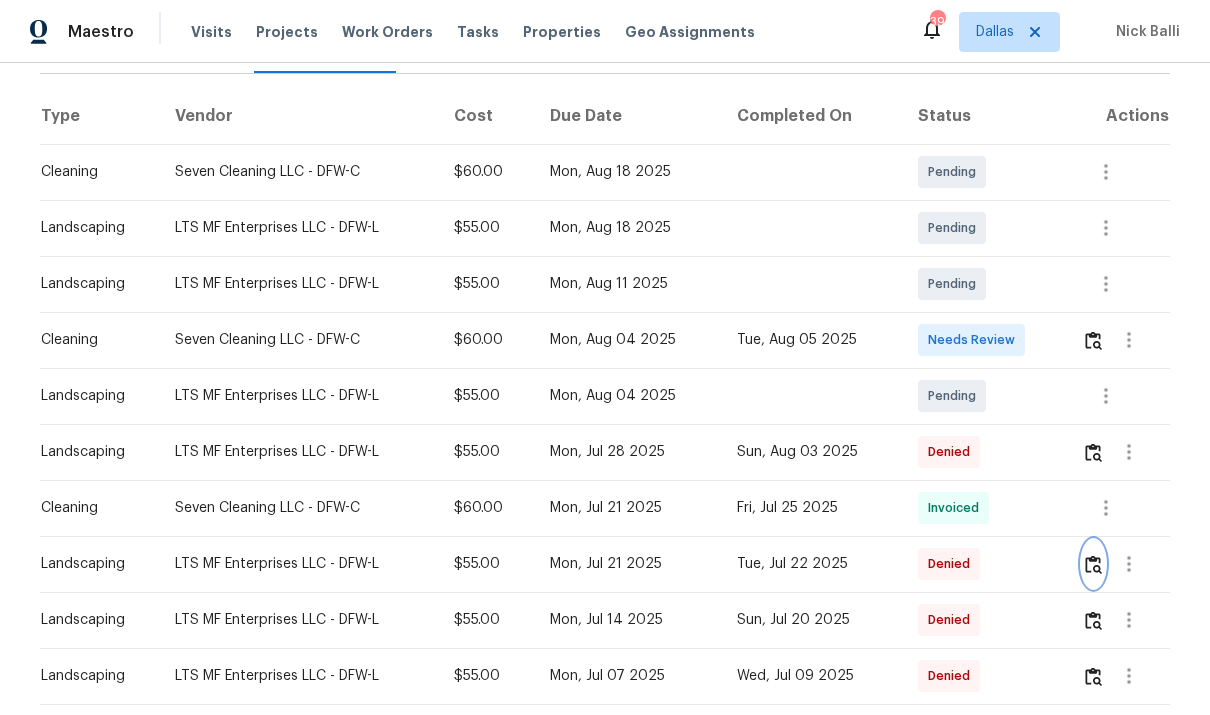 click at bounding box center [1093, 564] 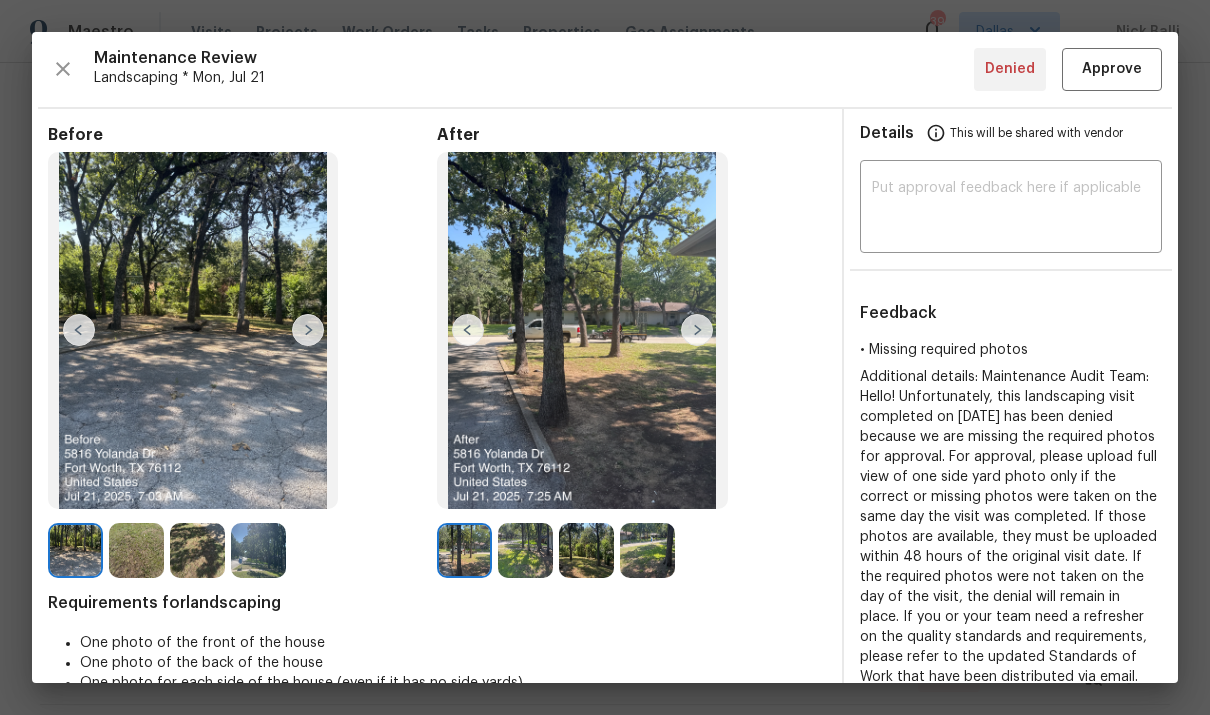 click at bounding box center [697, 330] 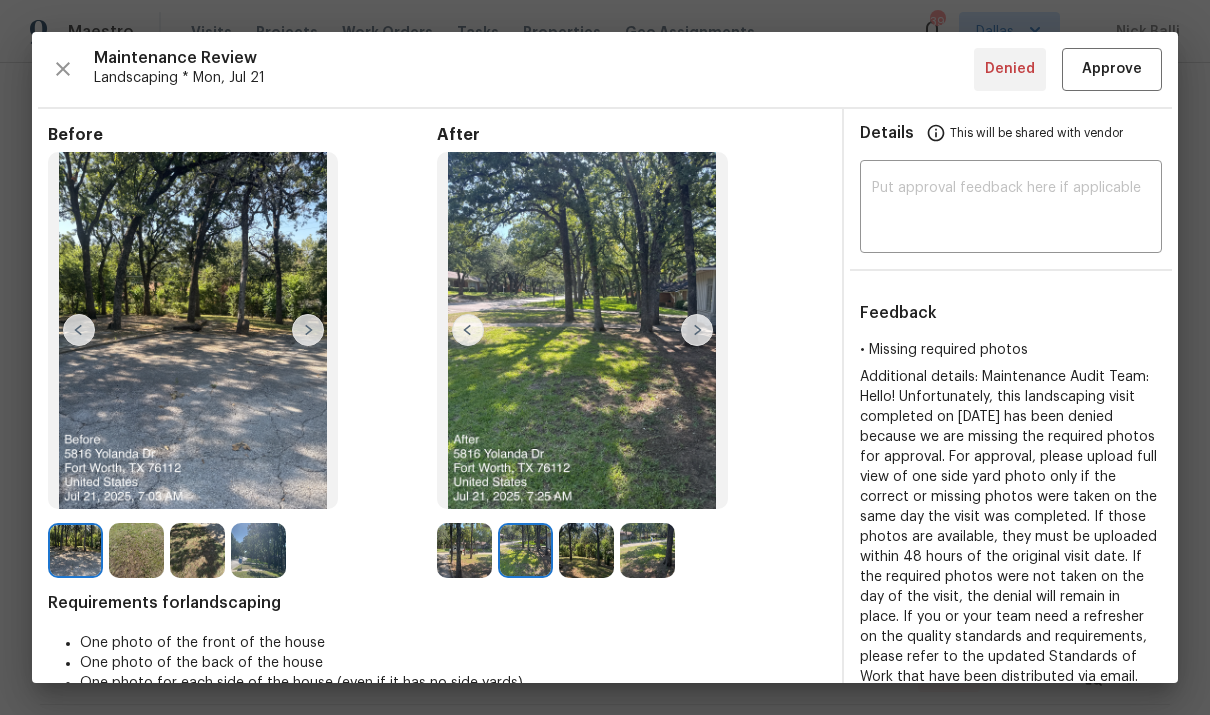 click at bounding box center (697, 330) 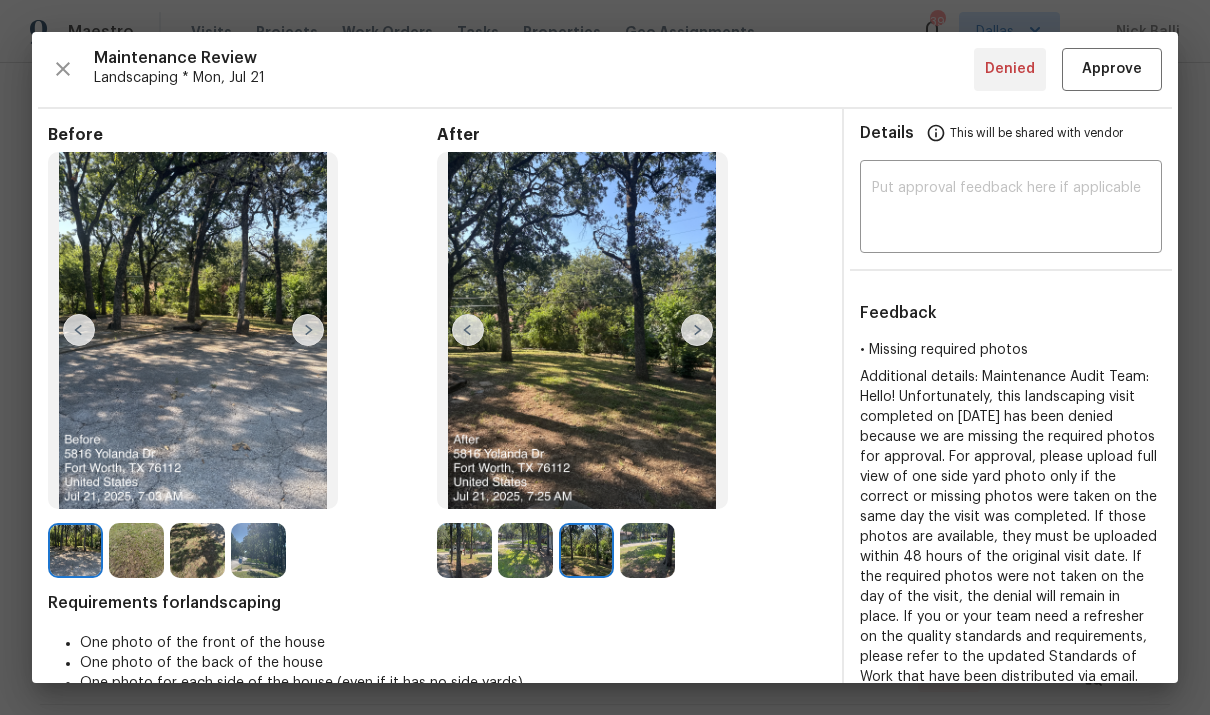 click at bounding box center [697, 330] 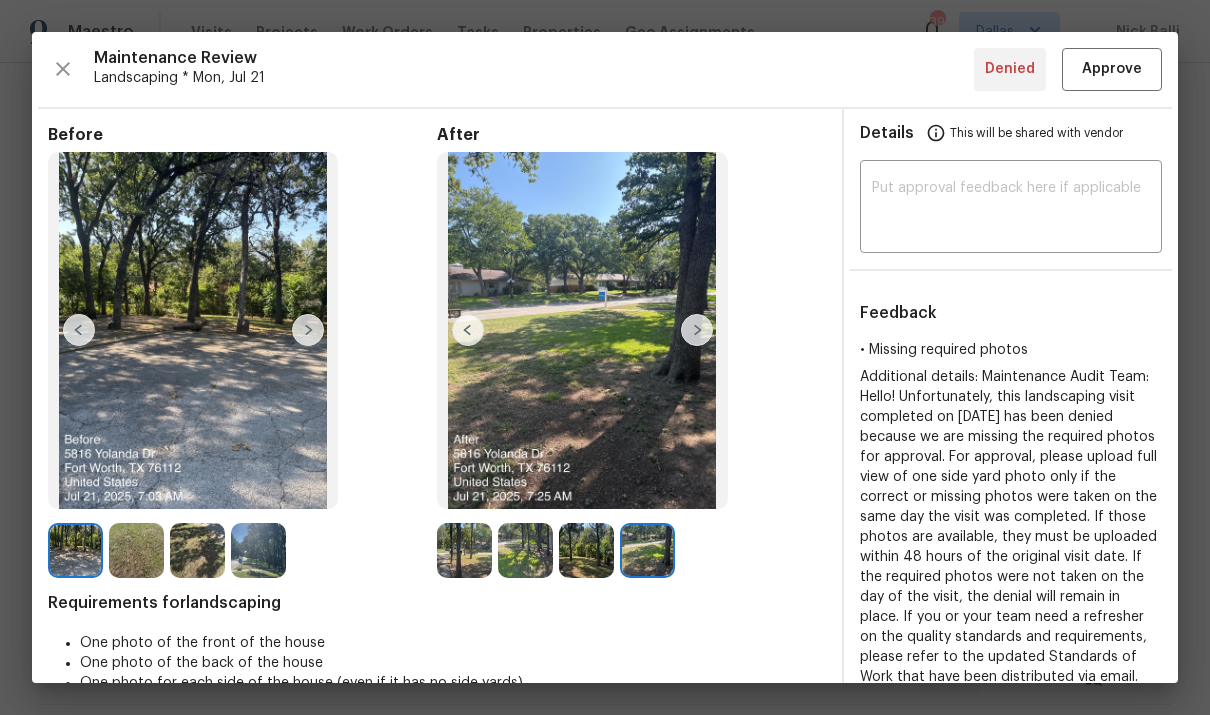 scroll, scrollTop: 0, scrollLeft: 0, axis: both 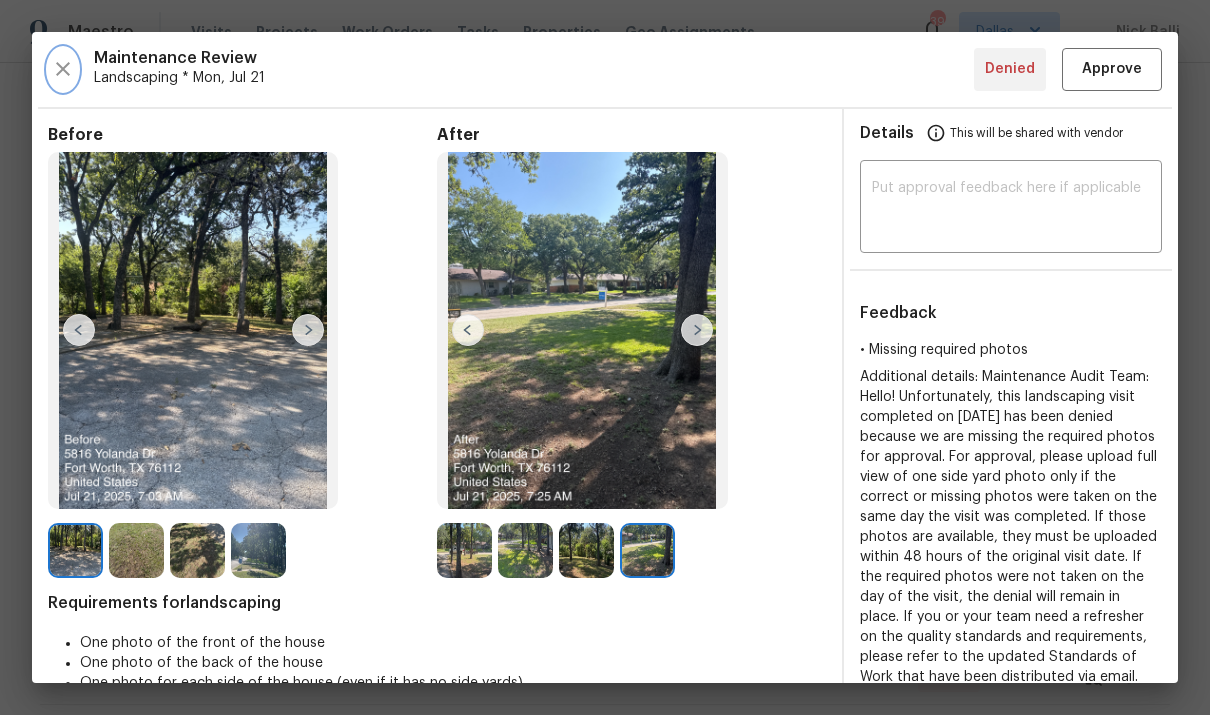 click 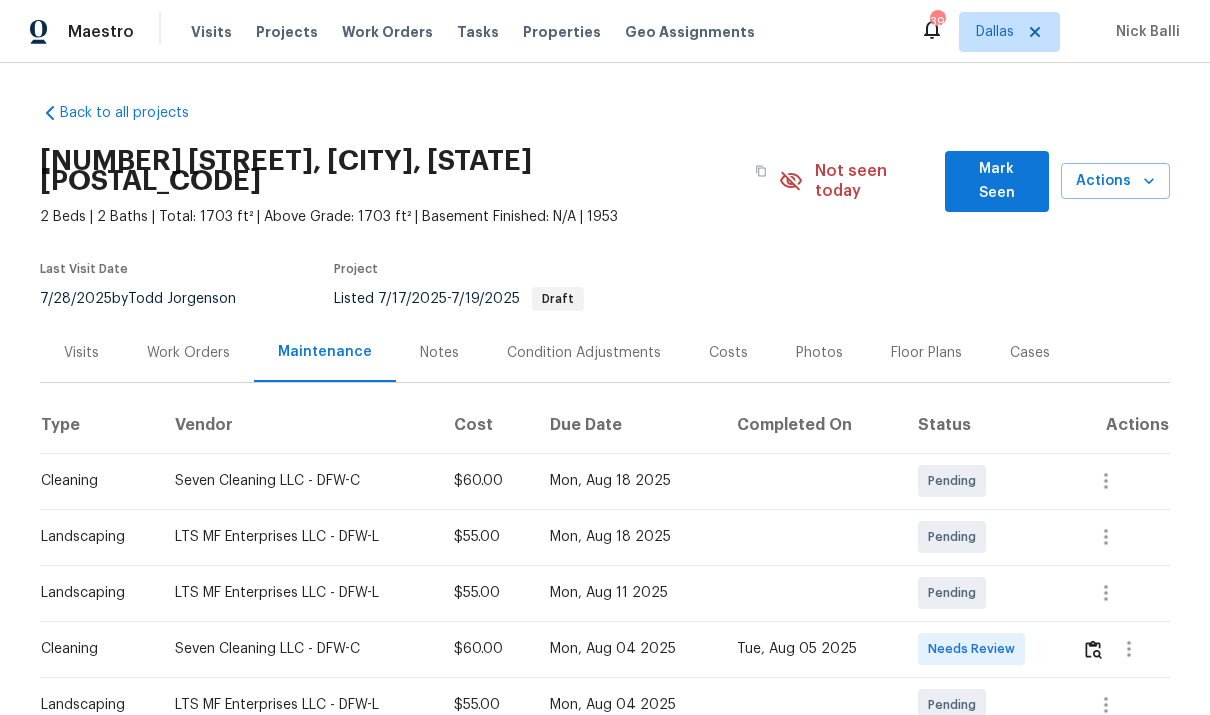 scroll, scrollTop: 0, scrollLeft: 0, axis: both 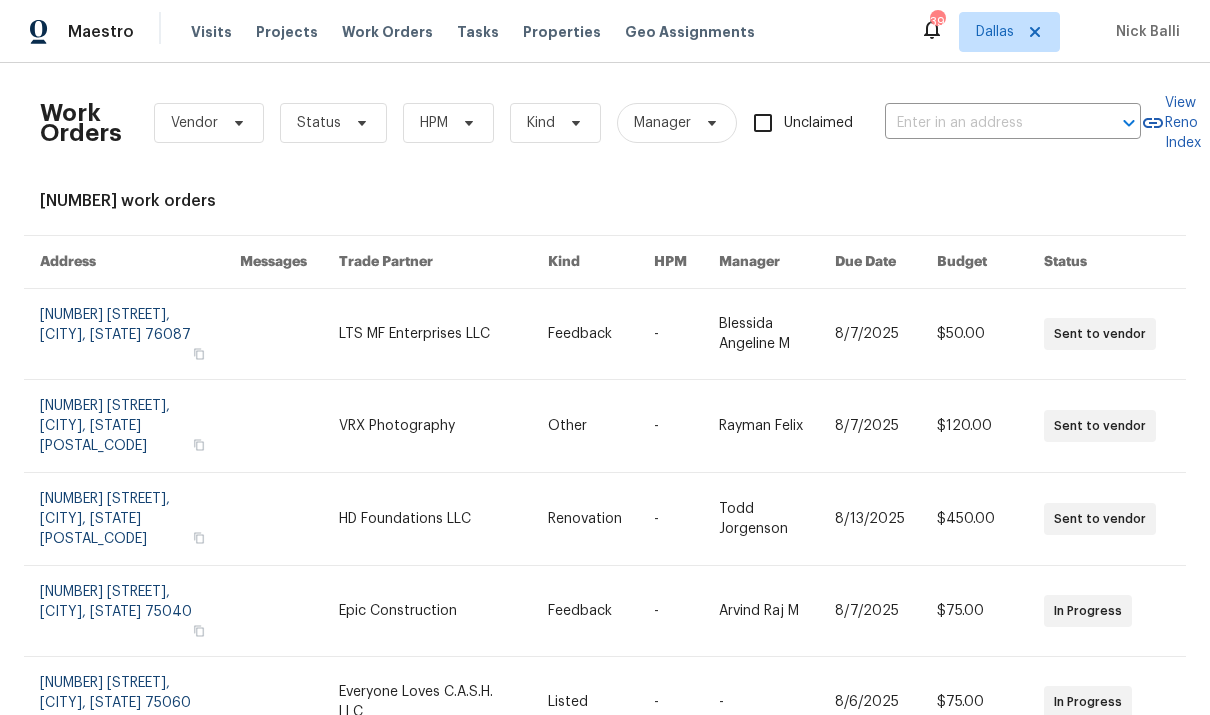click at bounding box center (985, 123) 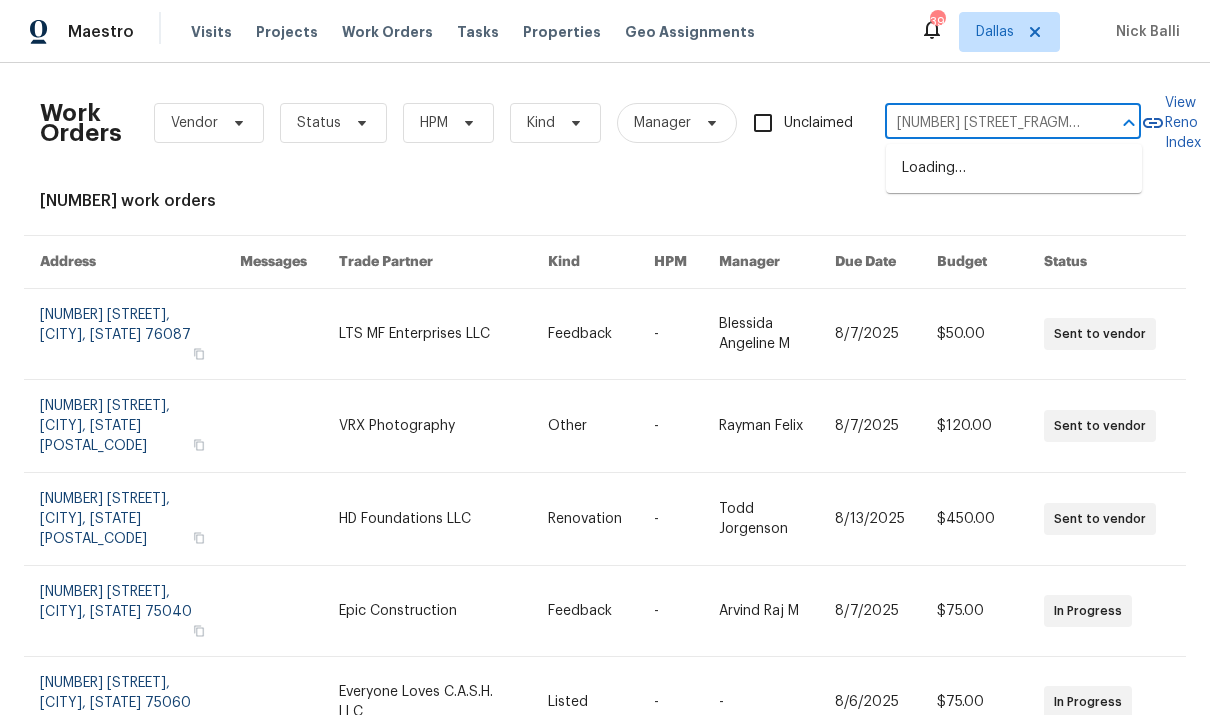 type on "[NUMBER] [WORD]" 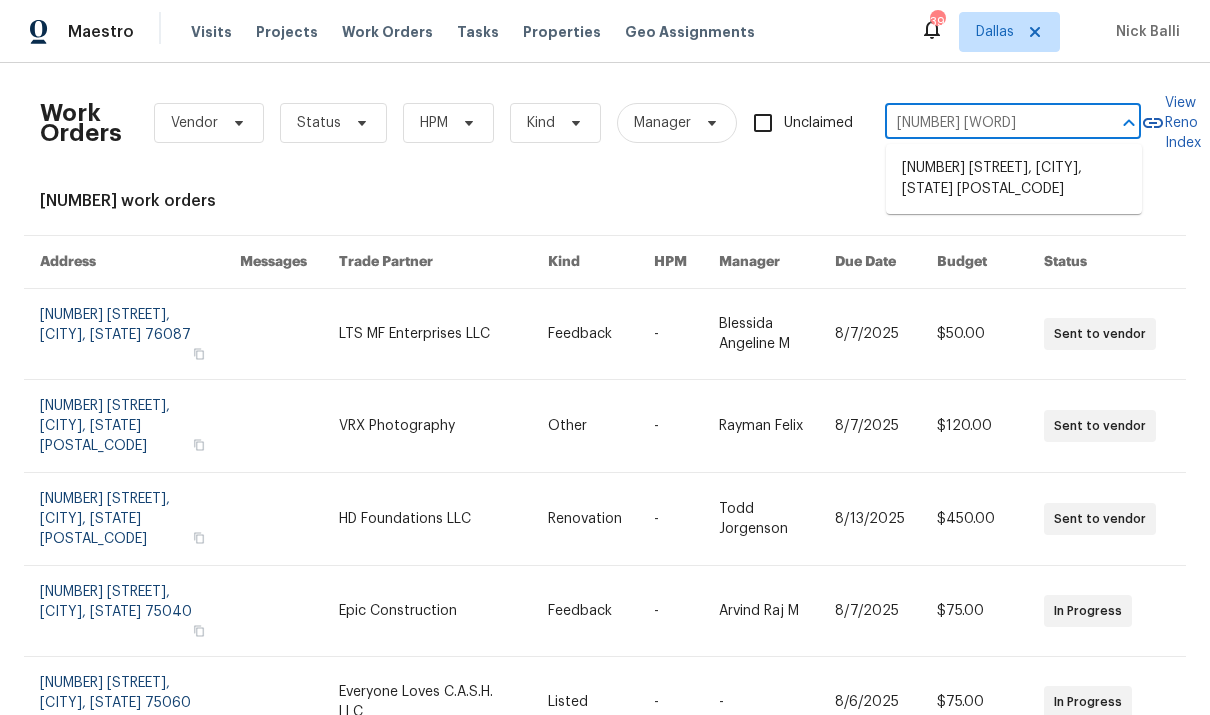 click on "[NUMBER] [STREET], [CITY], [STATE] [POSTAL_CODE]" at bounding box center [1014, 179] 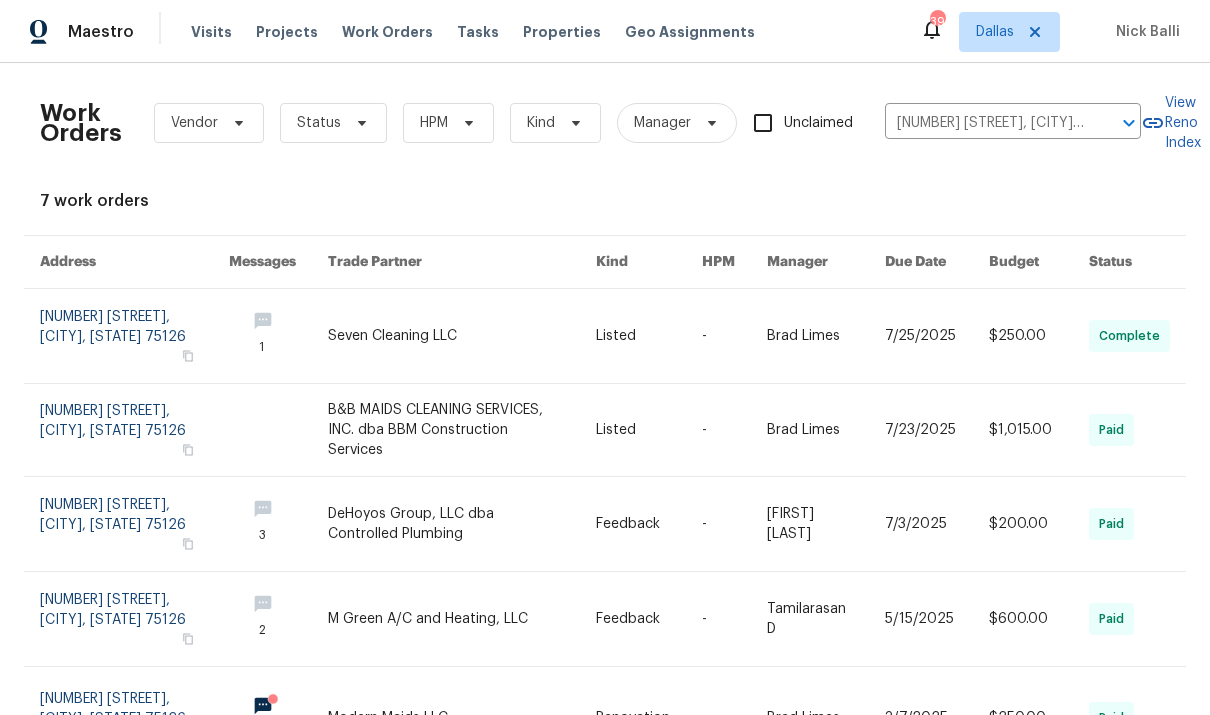 click at bounding box center [649, 336] 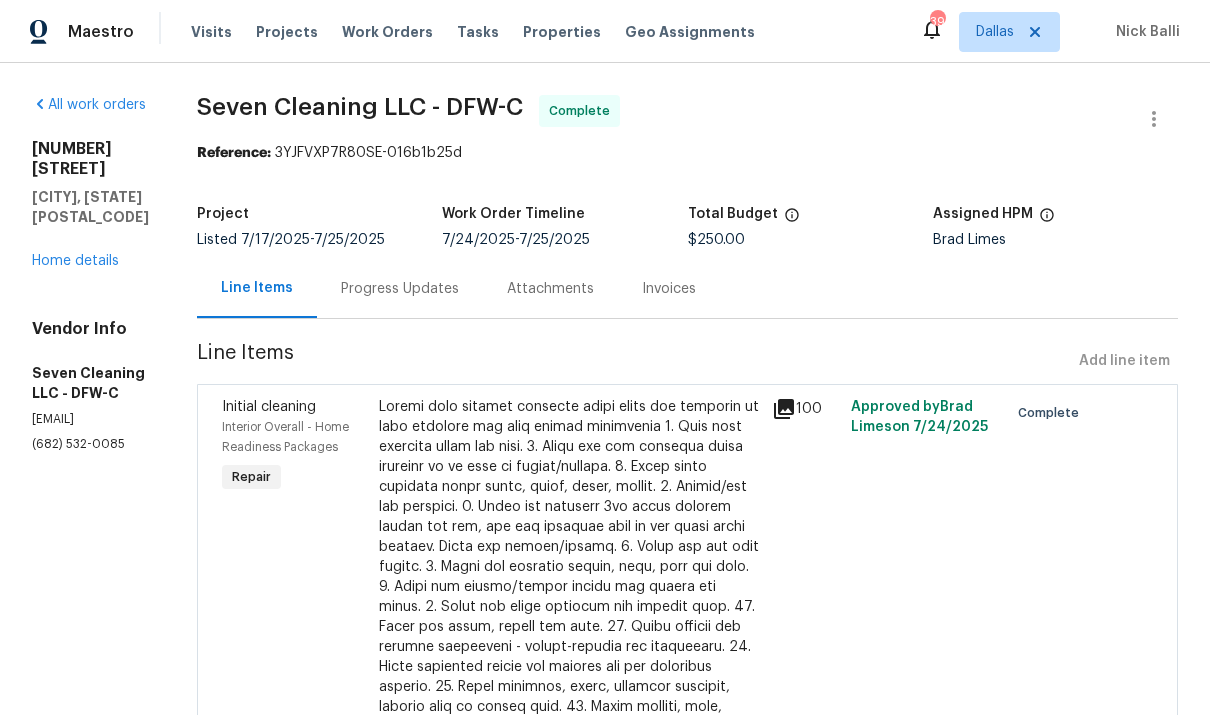 click on "Home details" at bounding box center (75, 261) 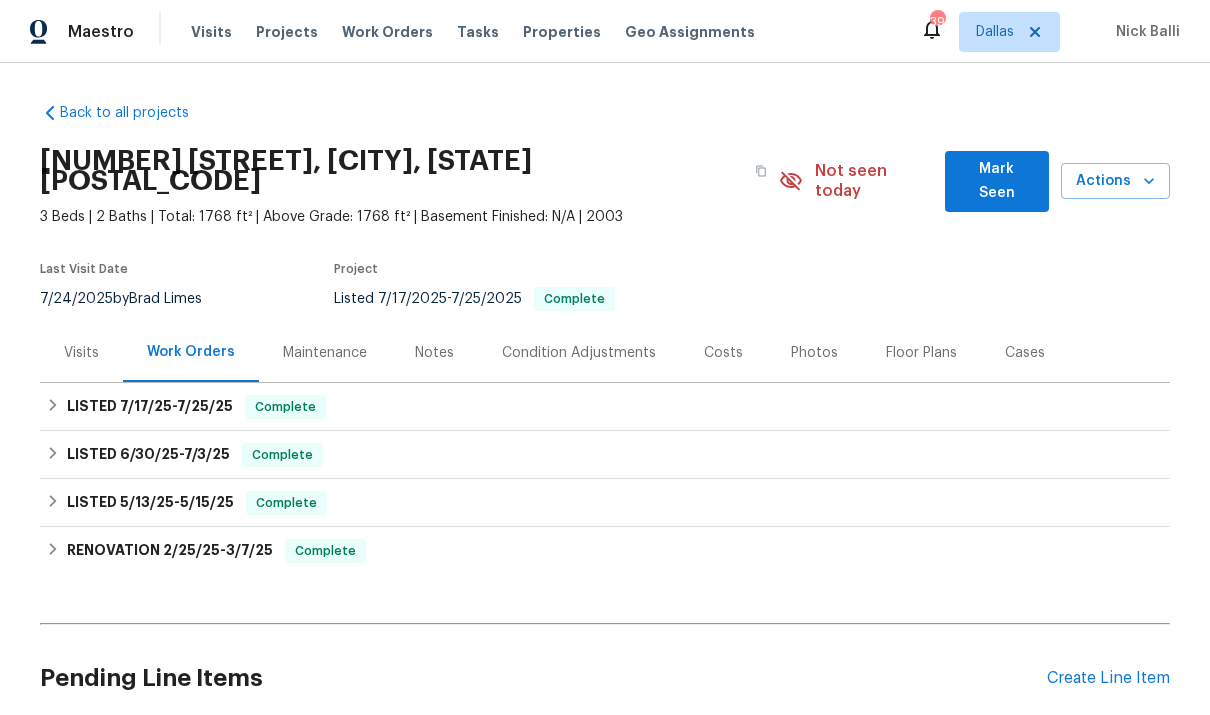 click on "Maintenance" at bounding box center [325, 353] 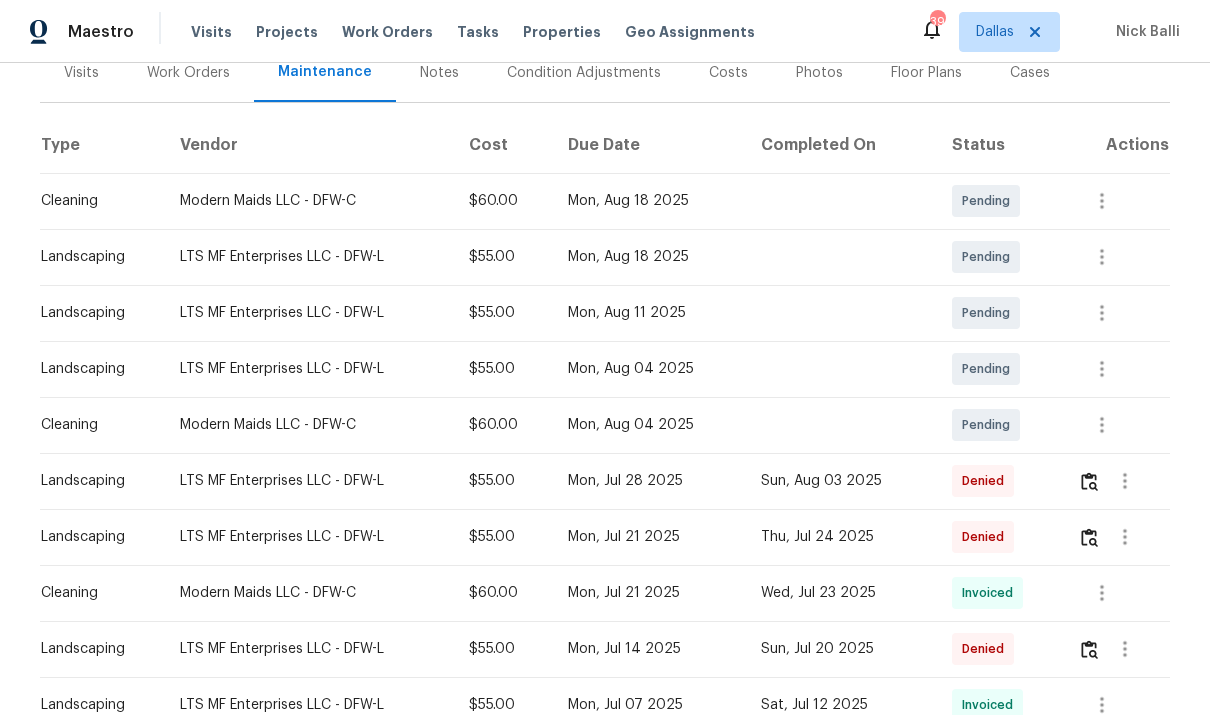 scroll, scrollTop: 295, scrollLeft: 0, axis: vertical 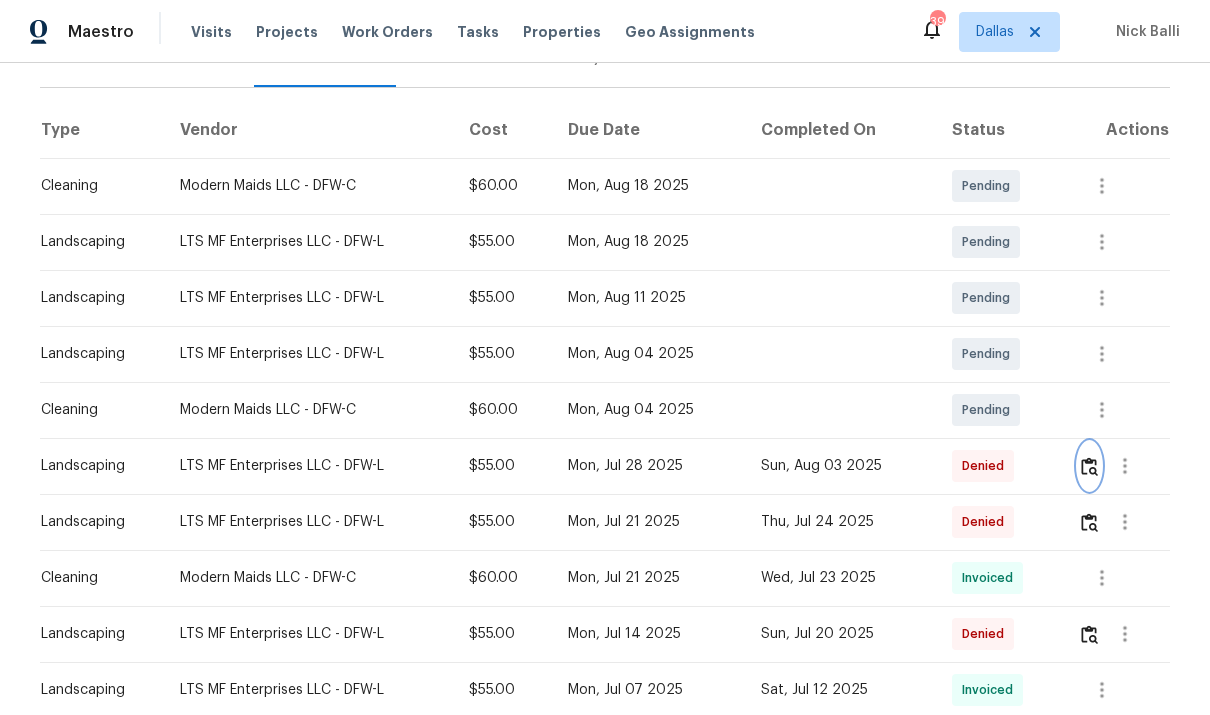 click at bounding box center (1089, 466) 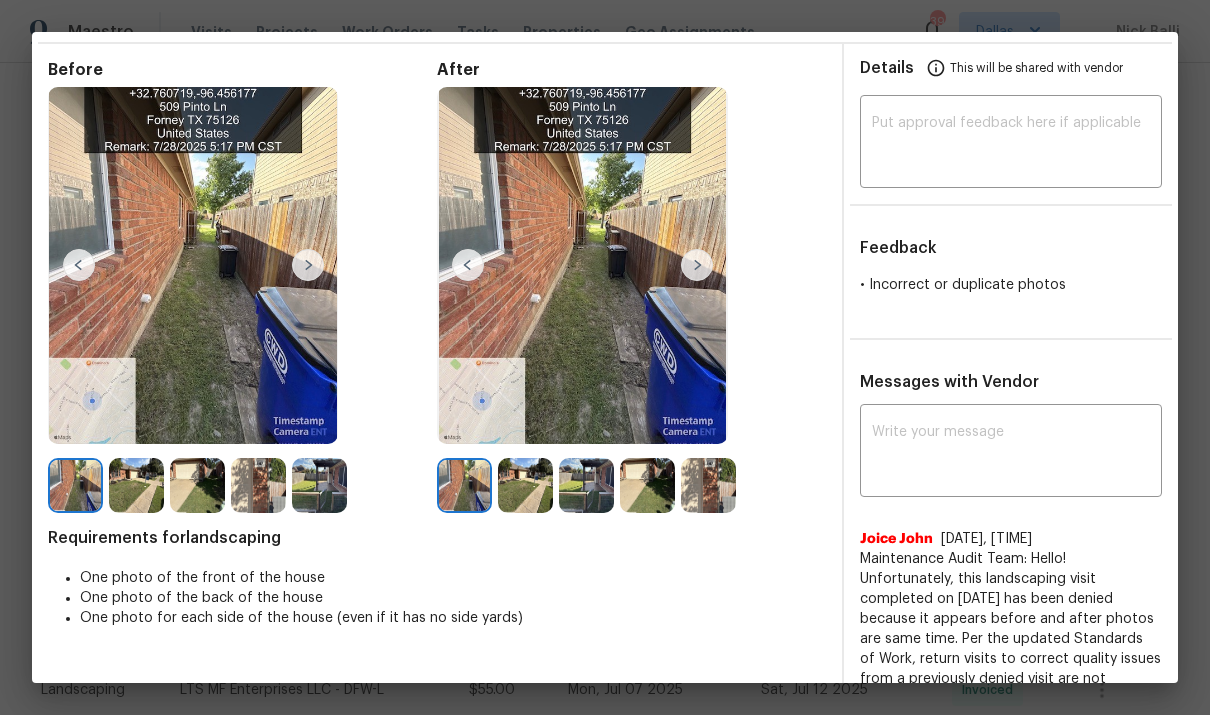 scroll, scrollTop: 67, scrollLeft: 0, axis: vertical 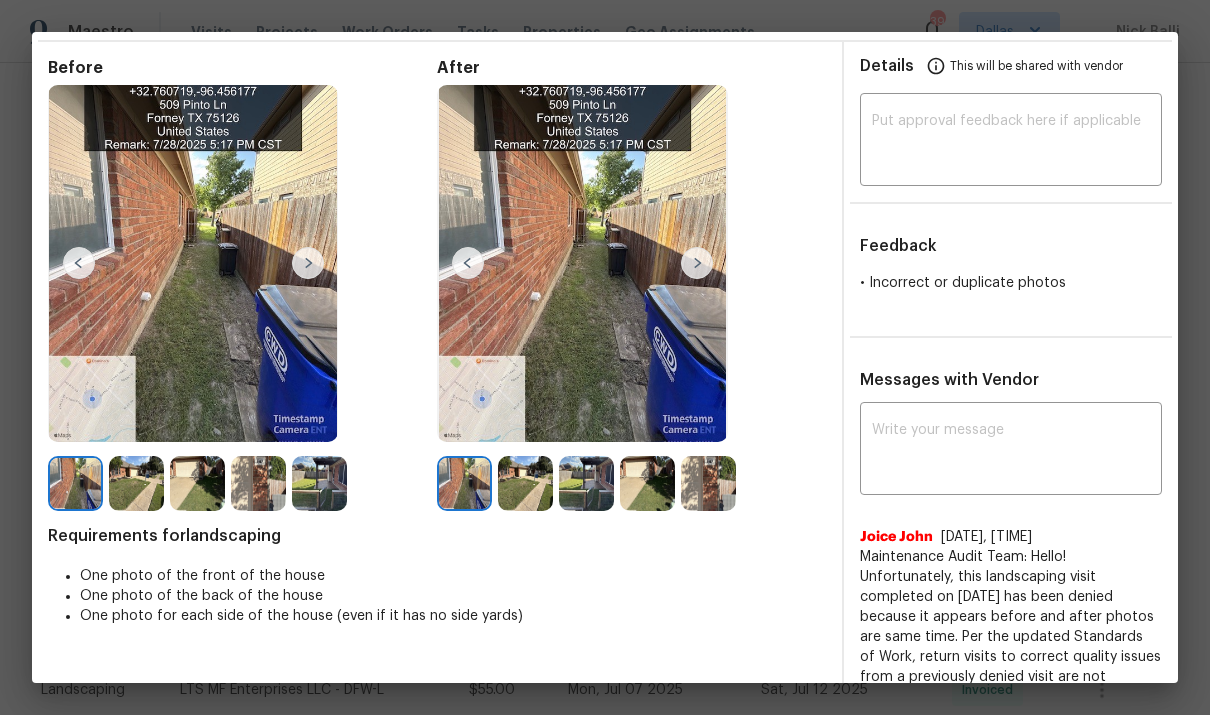 click at bounding box center (697, 263) 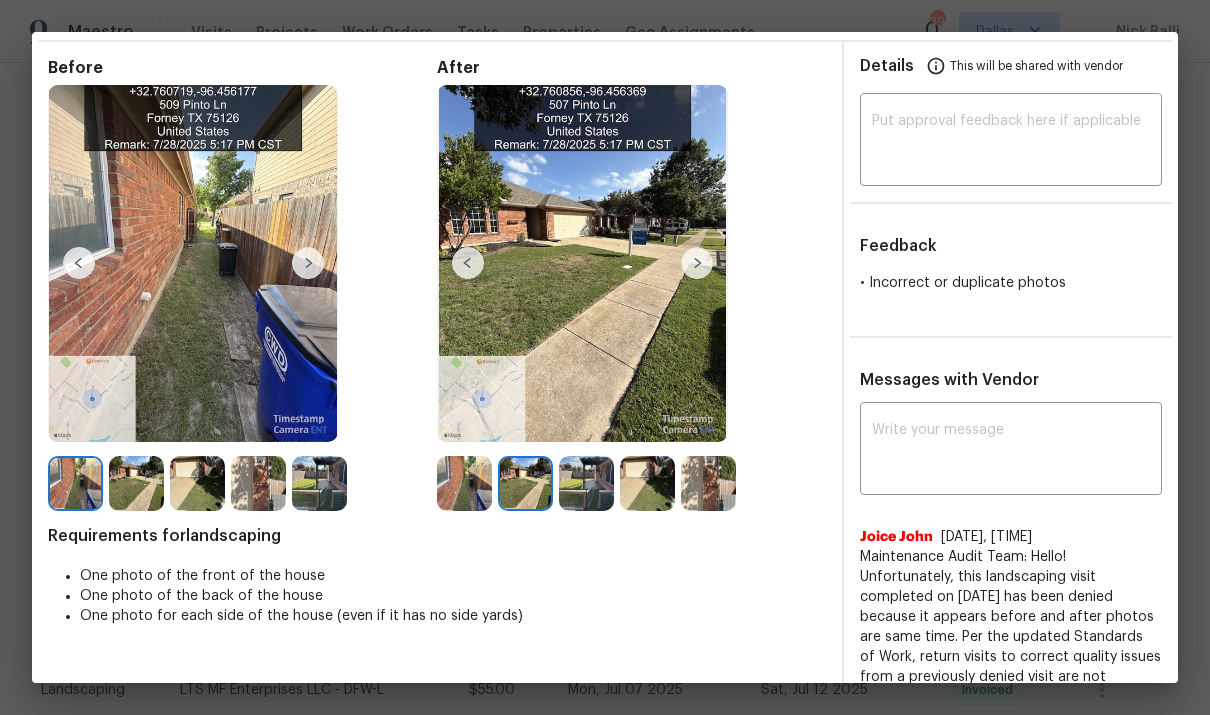 click at bounding box center (697, 263) 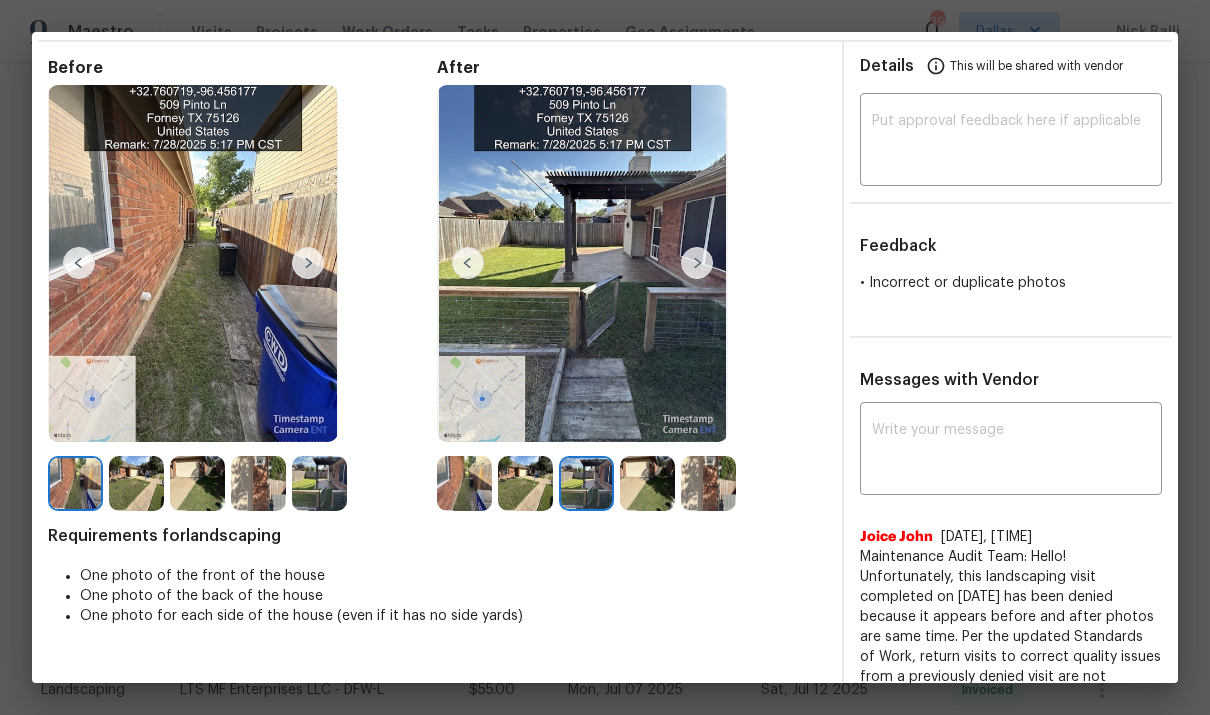 click at bounding box center [697, 263] 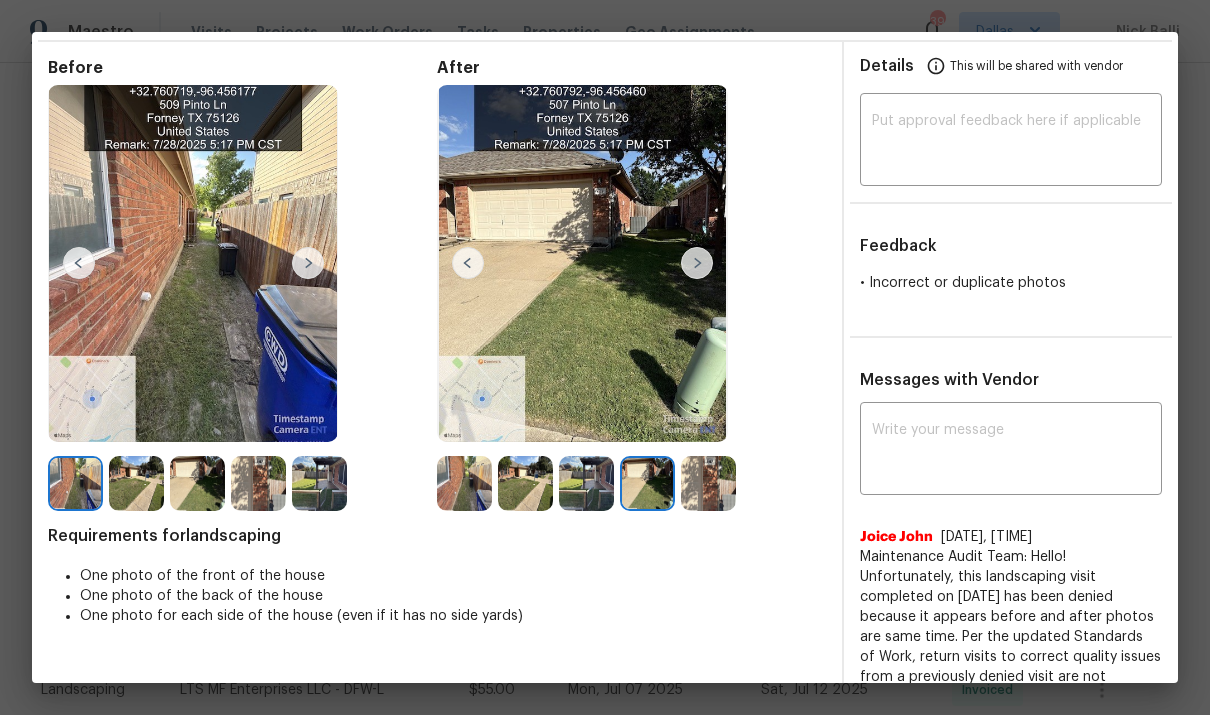 click at bounding box center (697, 263) 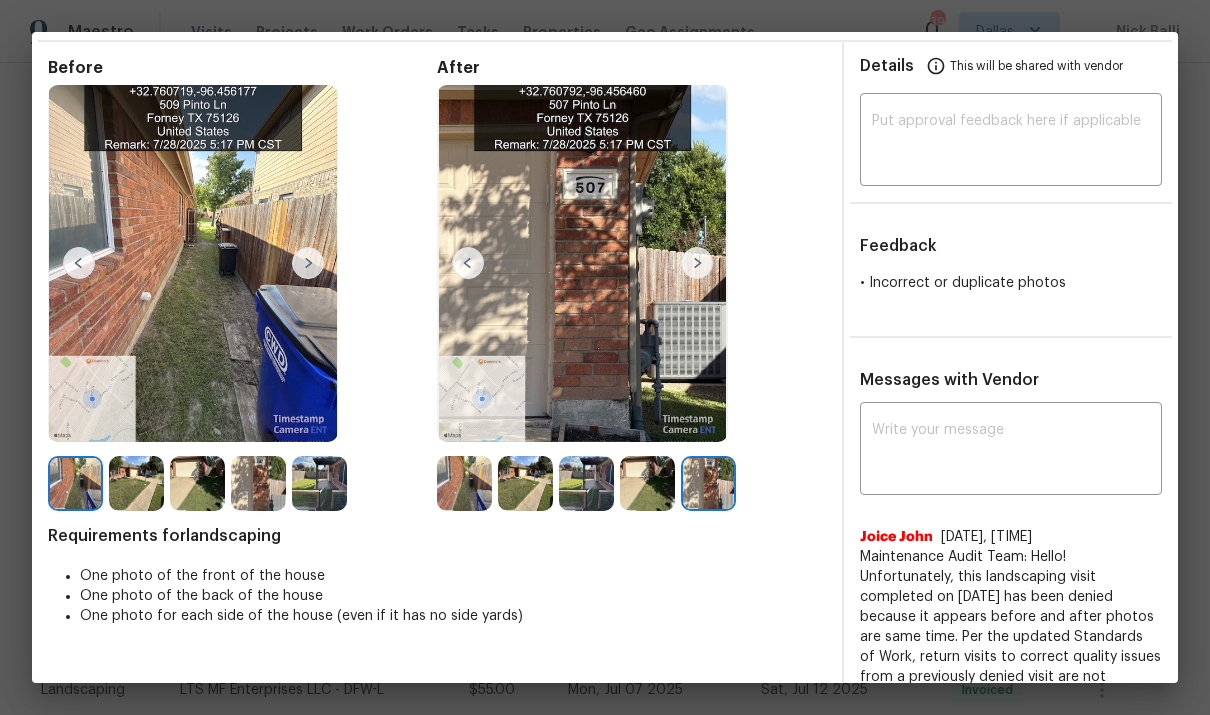 click at bounding box center [308, 263] 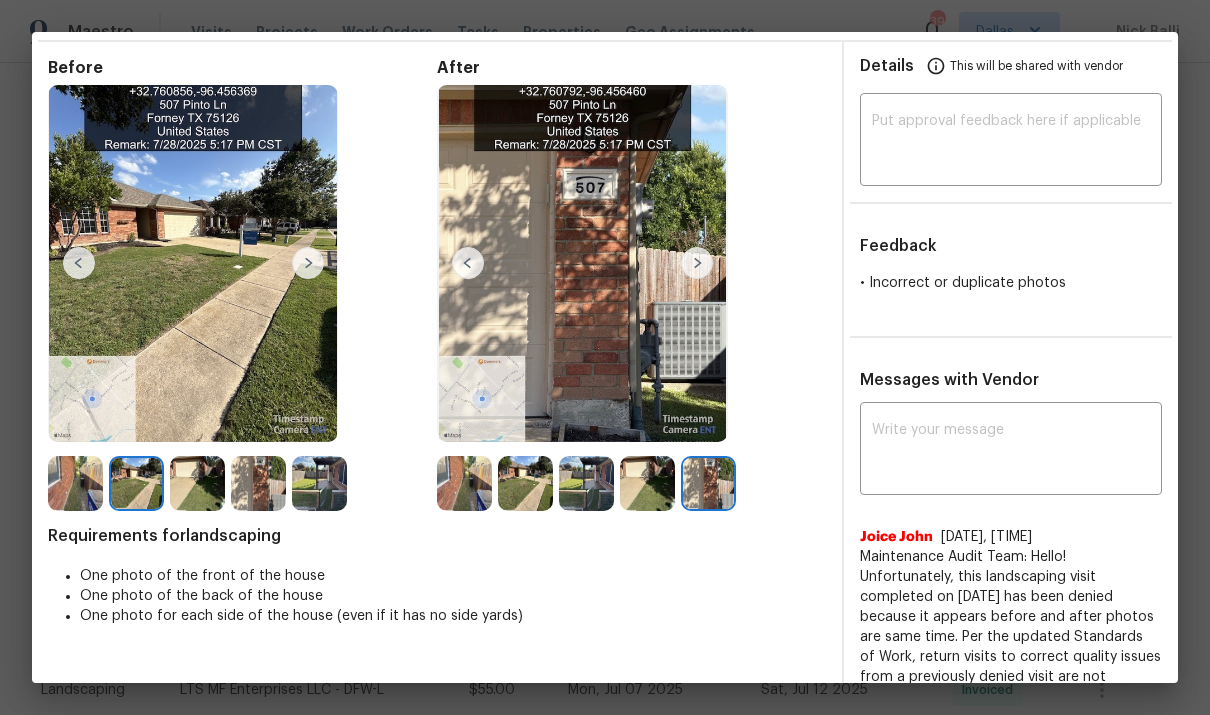 click at bounding box center (193, 264) 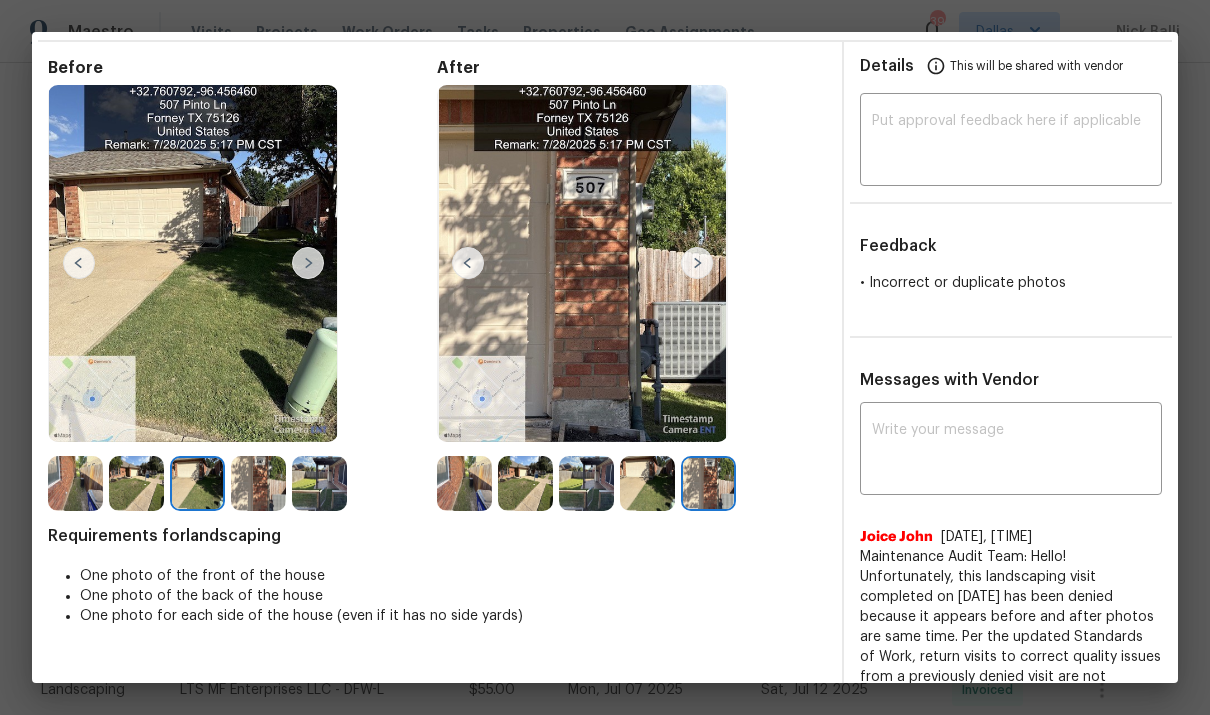 click at bounding box center (308, 263) 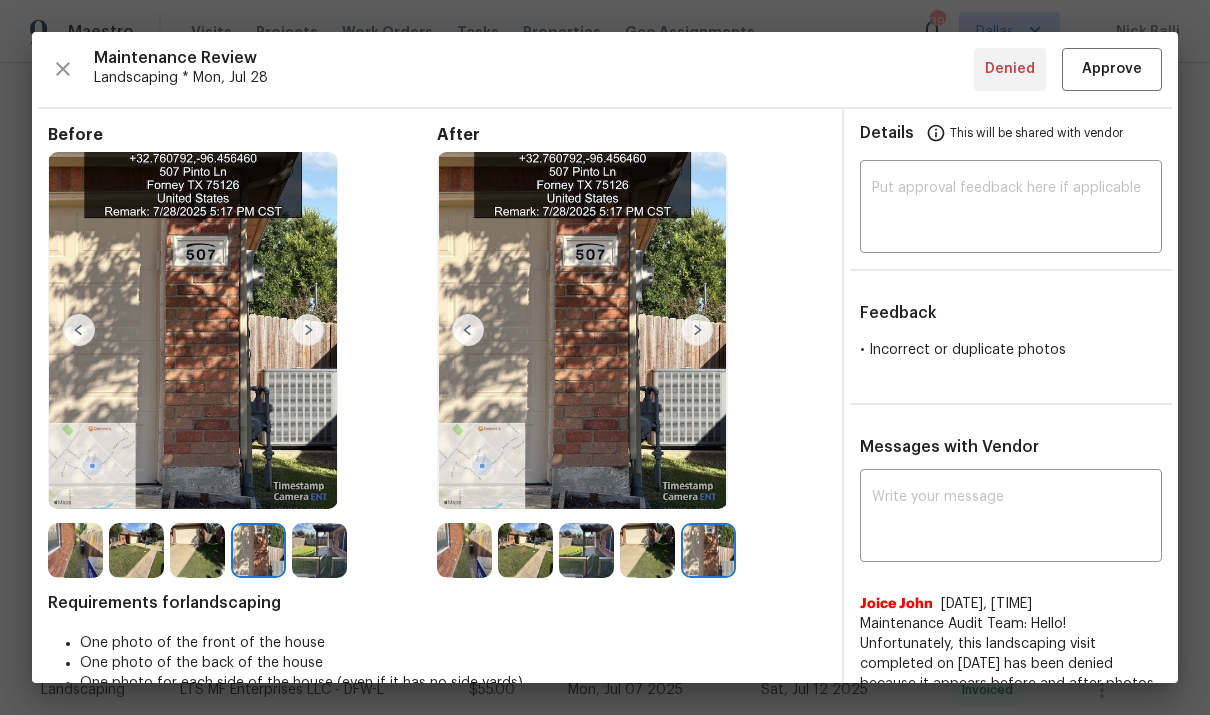 scroll, scrollTop: 0, scrollLeft: 0, axis: both 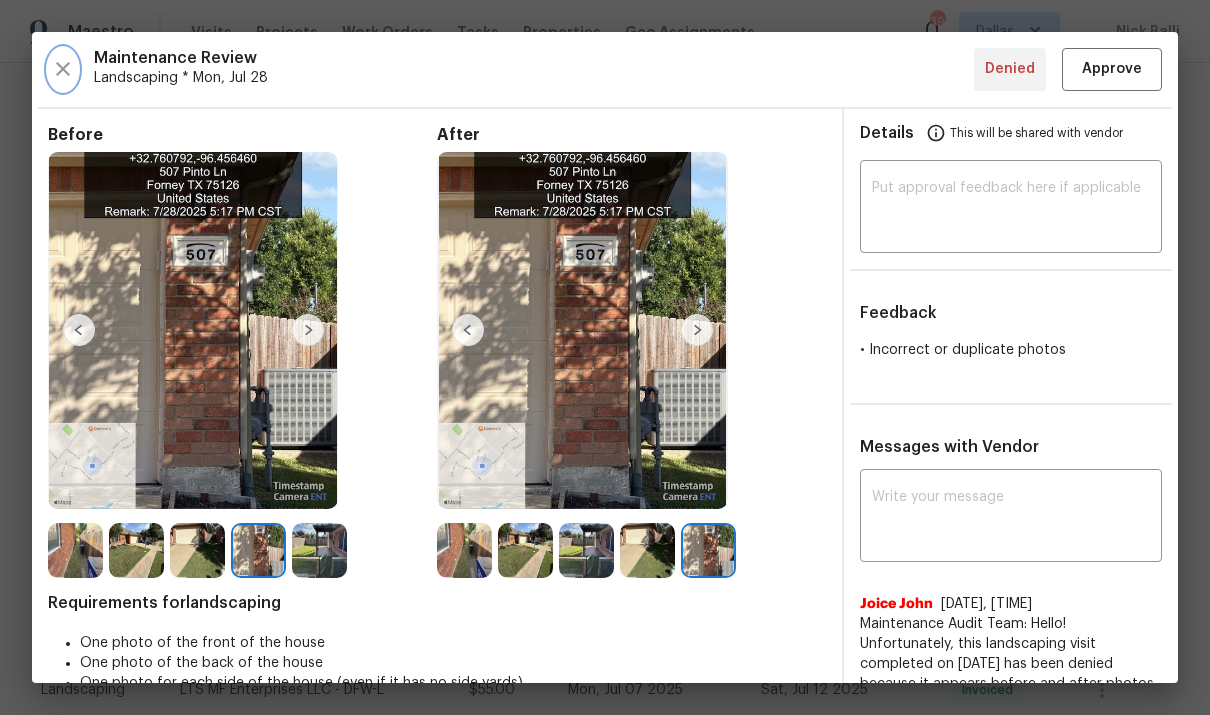 click 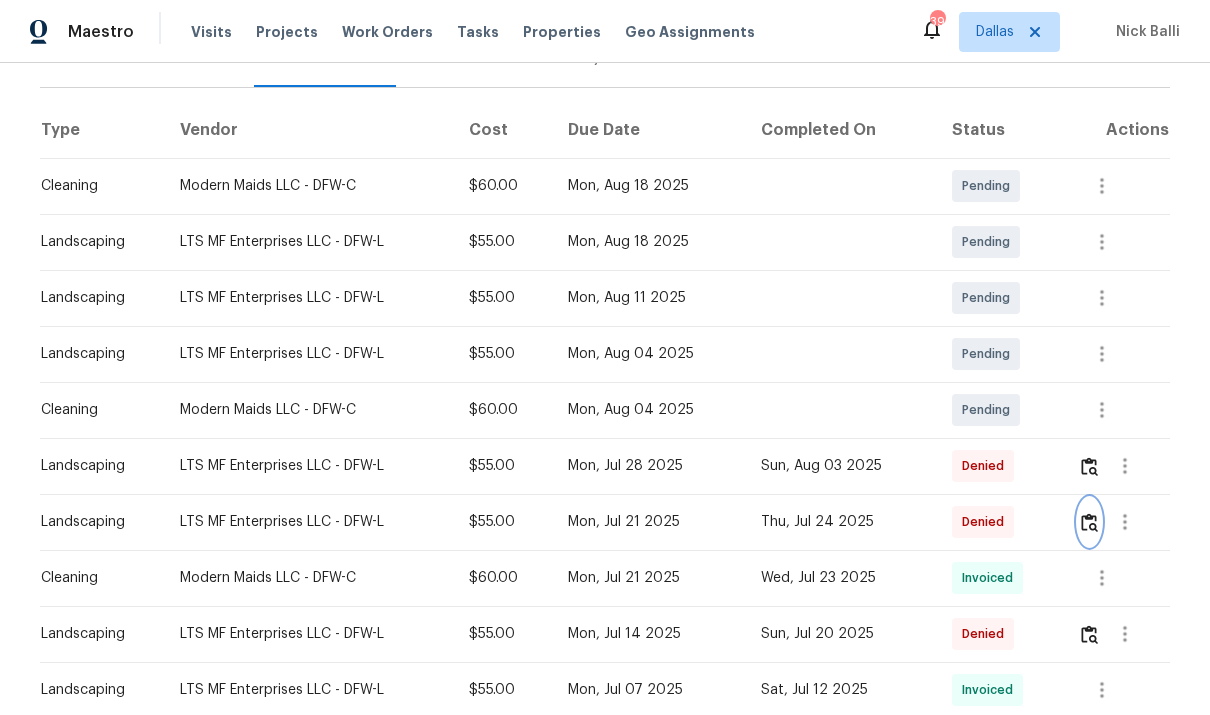 click at bounding box center [1089, 522] 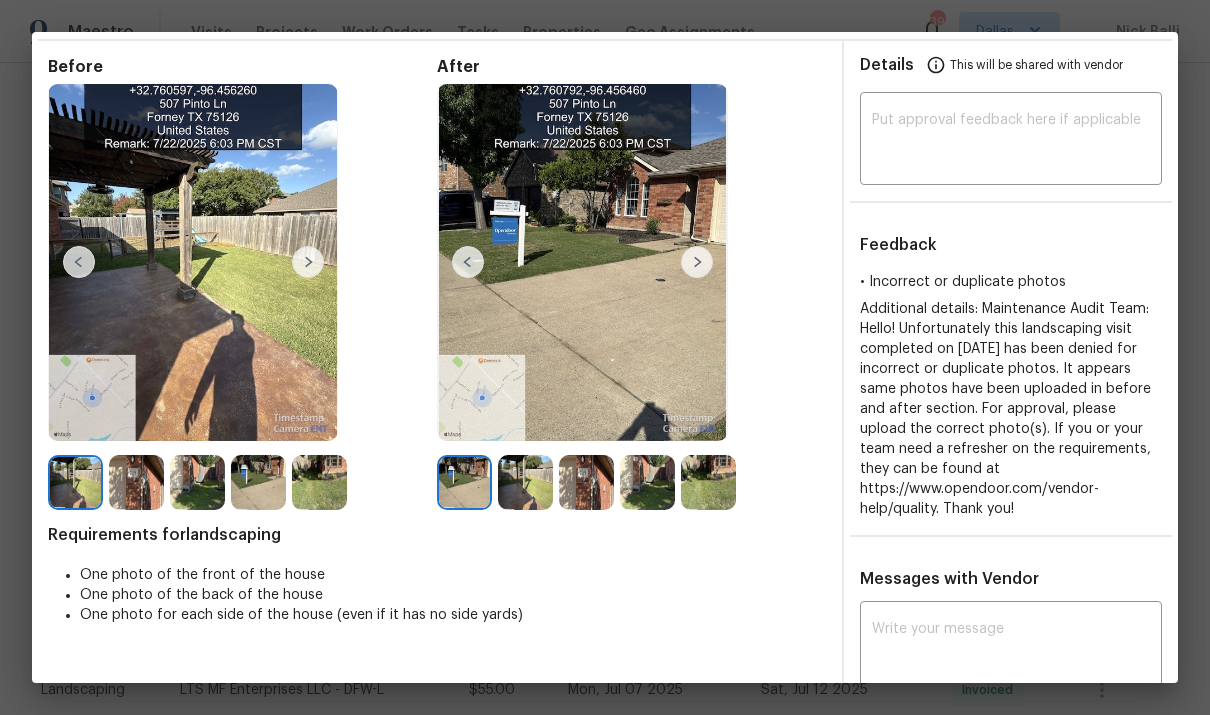 scroll, scrollTop: 49, scrollLeft: 0, axis: vertical 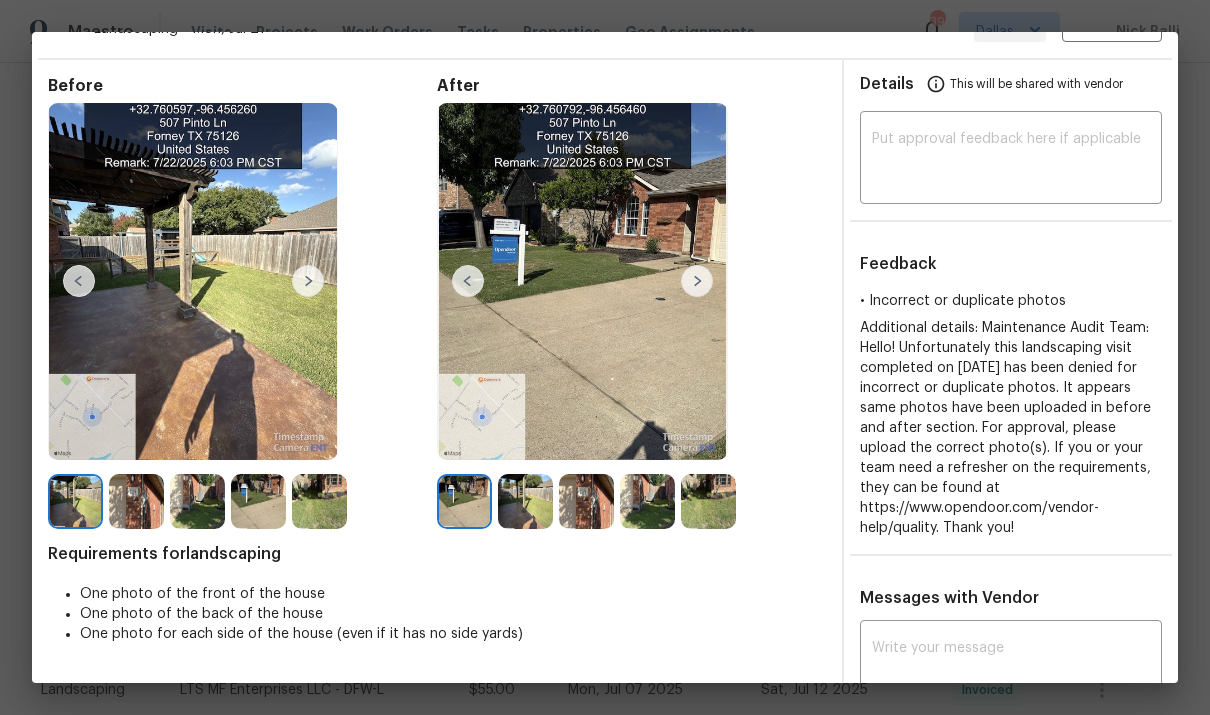 click at bounding box center [697, 281] 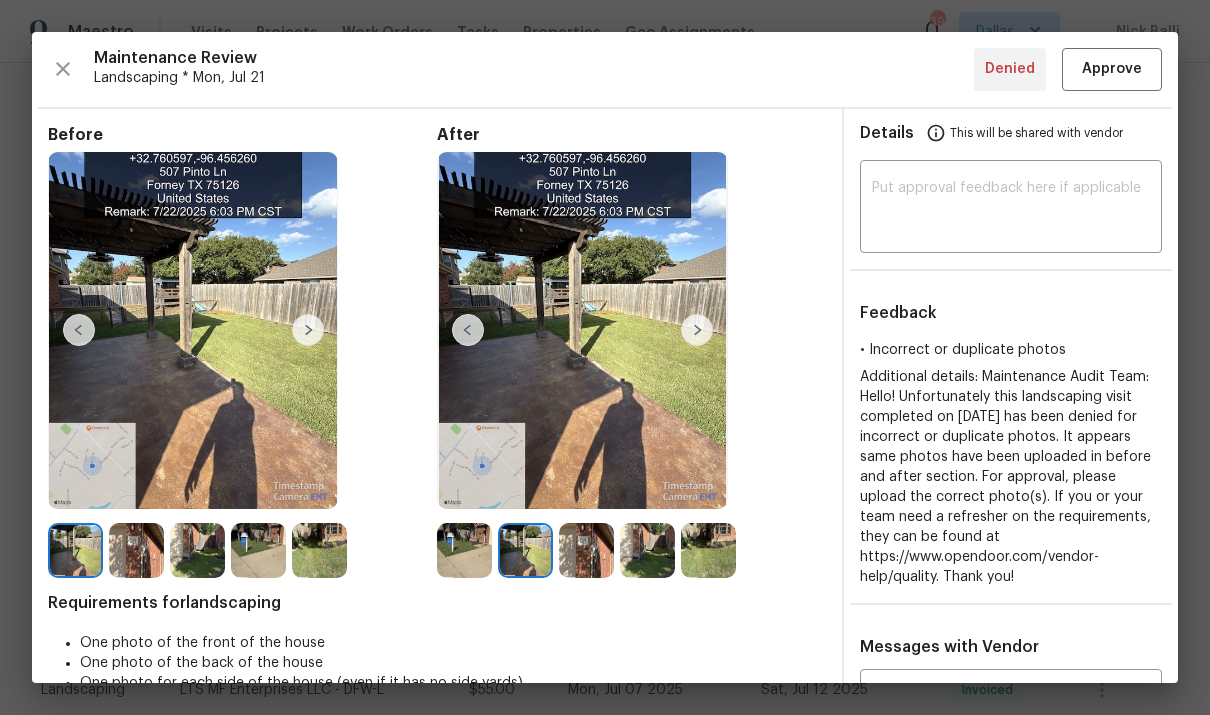scroll, scrollTop: 0, scrollLeft: 0, axis: both 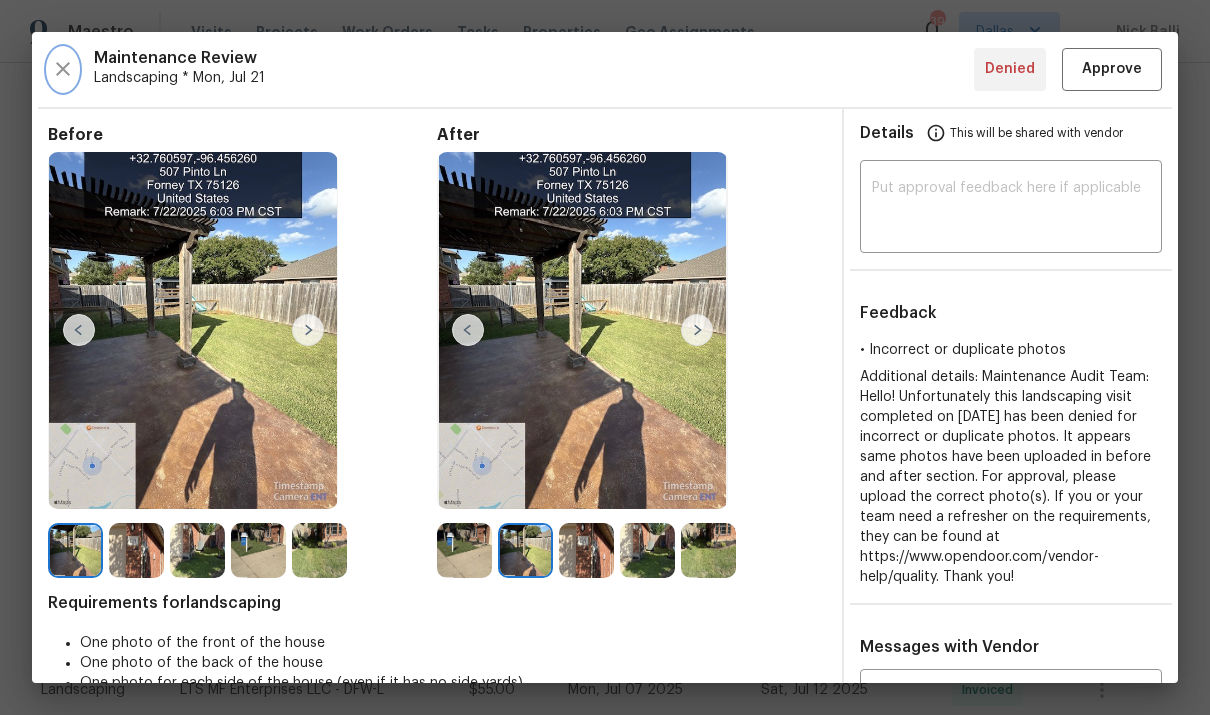 click at bounding box center [63, 69] 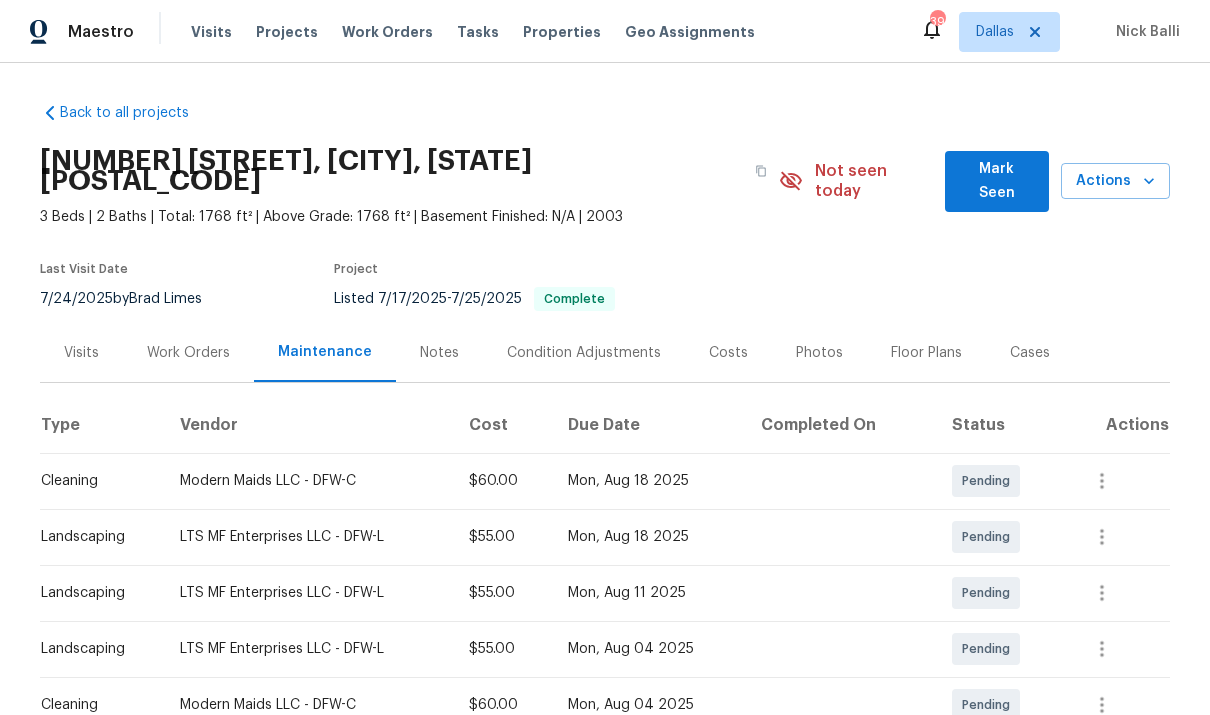 scroll, scrollTop: 0, scrollLeft: 0, axis: both 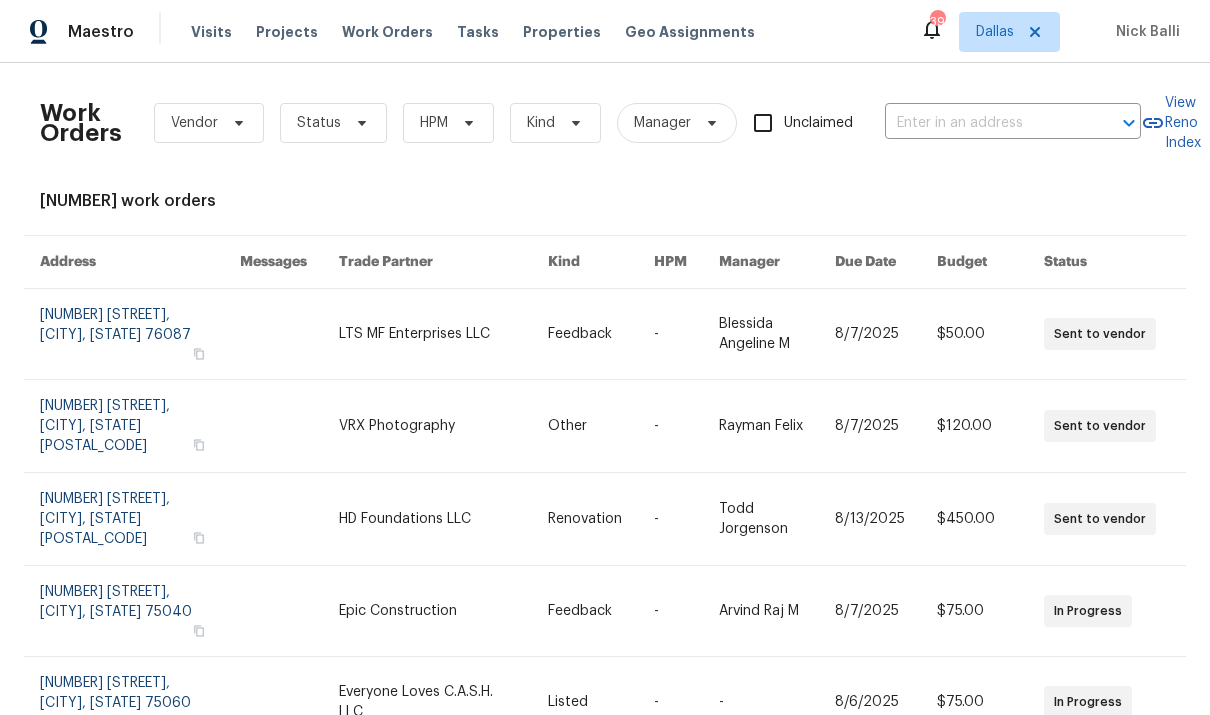 click at bounding box center (985, 123) 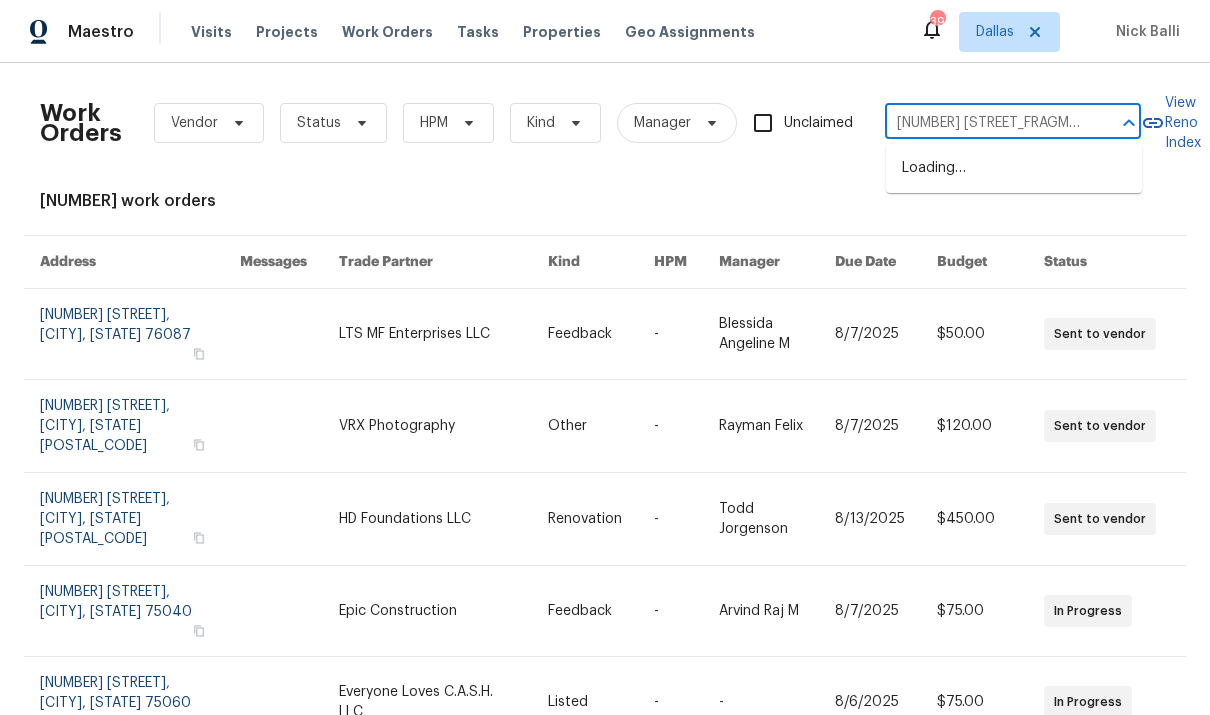 type on "[NUMBER] [WORD]" 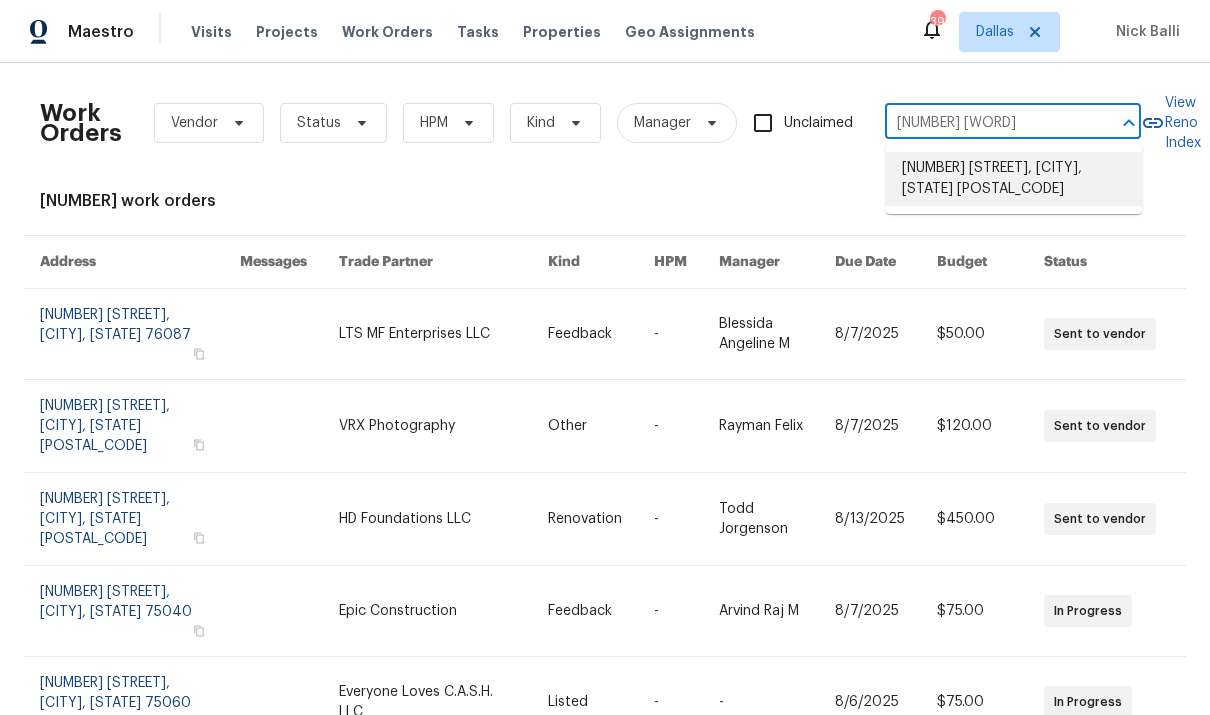 click on "[NUMBER] [STREET], [CITY], [STATE] [POSTAL_CODE]" at bounding box center [1014, 179] 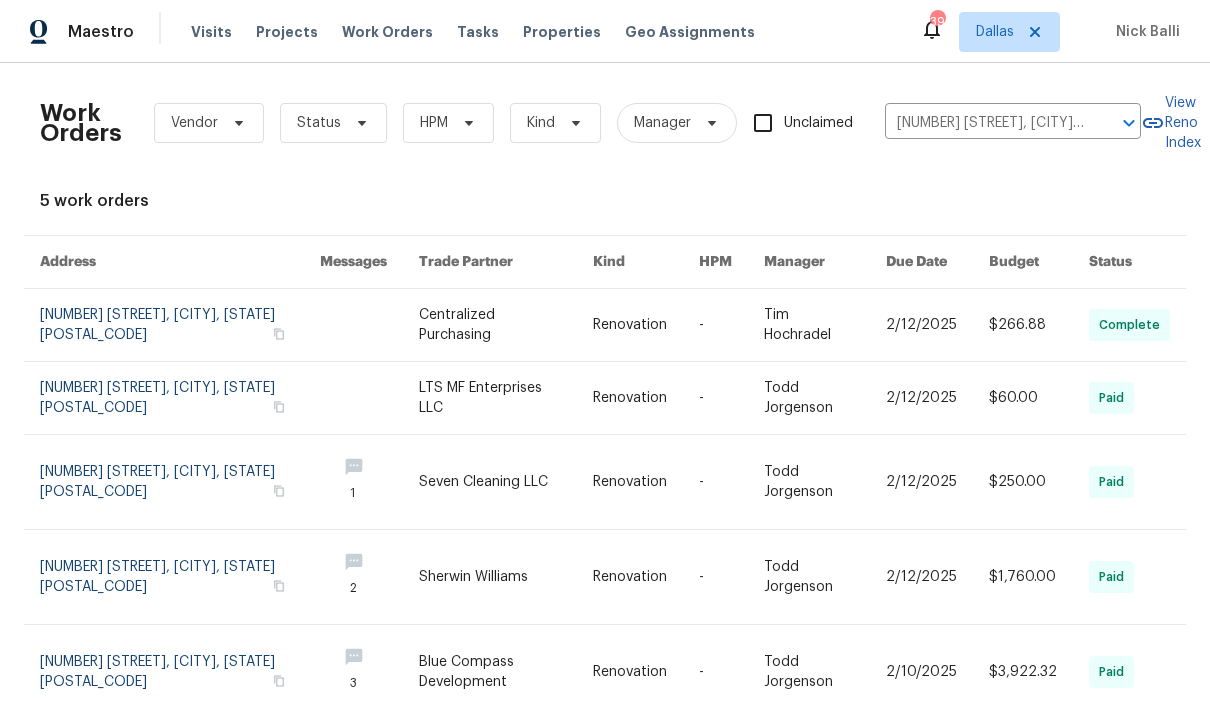 click at bounding box center (506, 325) 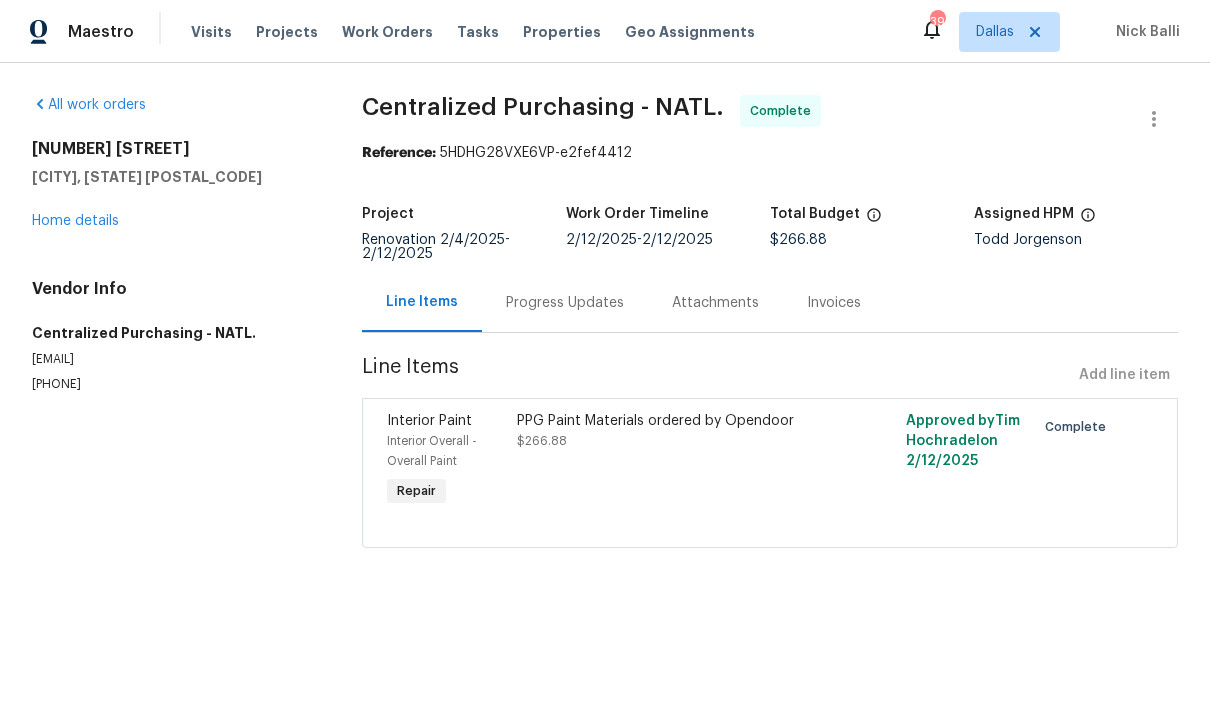 click on "Home details" at bounding box center (75, 221) 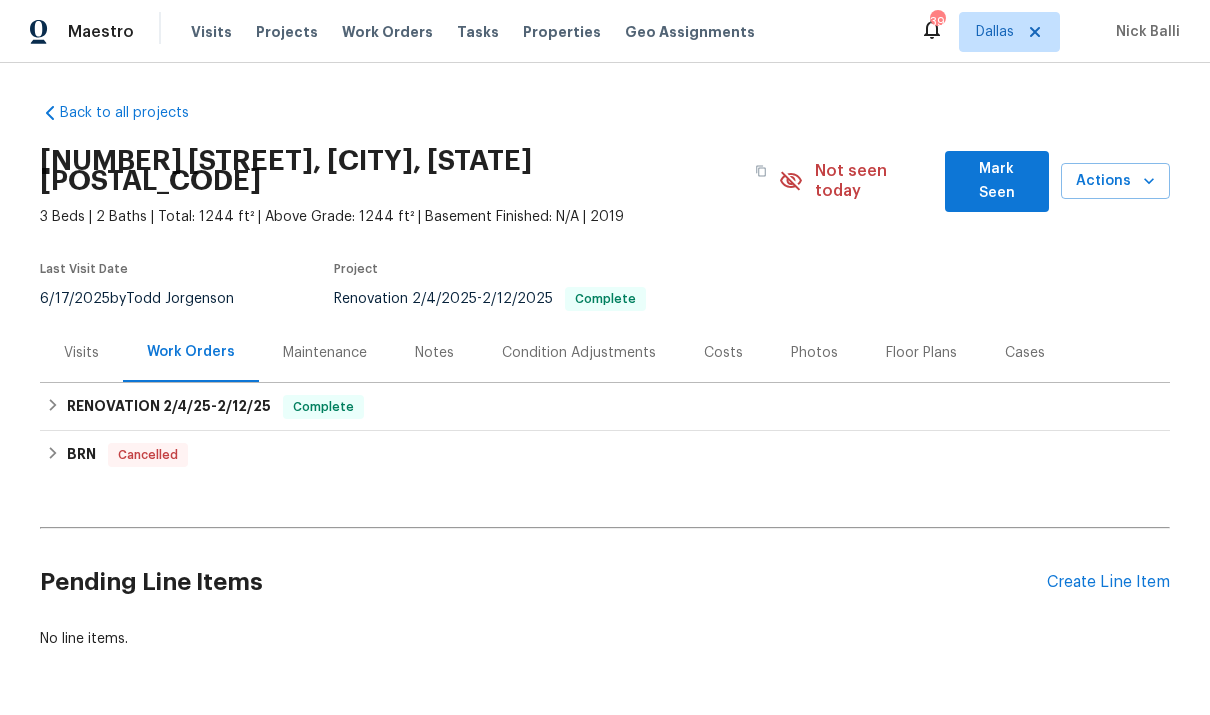 click on "Maintenance" at bounding box center (325, 352) 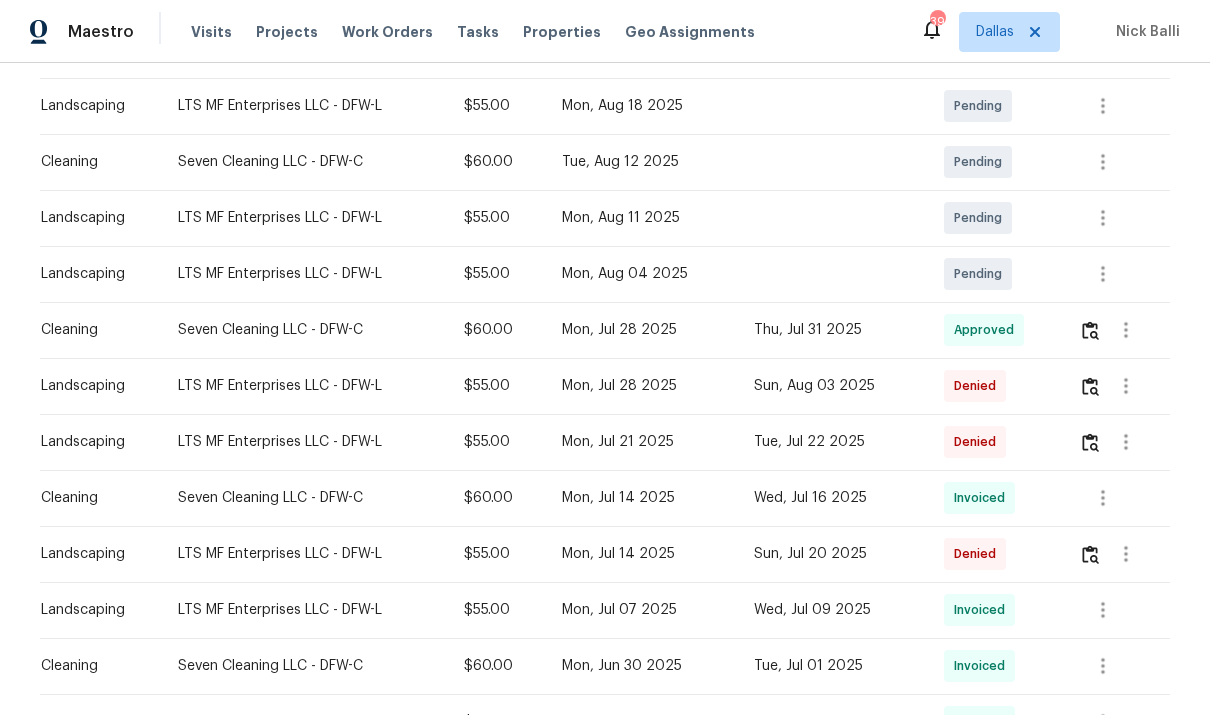 scroll, scrollTop: 374, scrollLeft: 0, axis: vertical 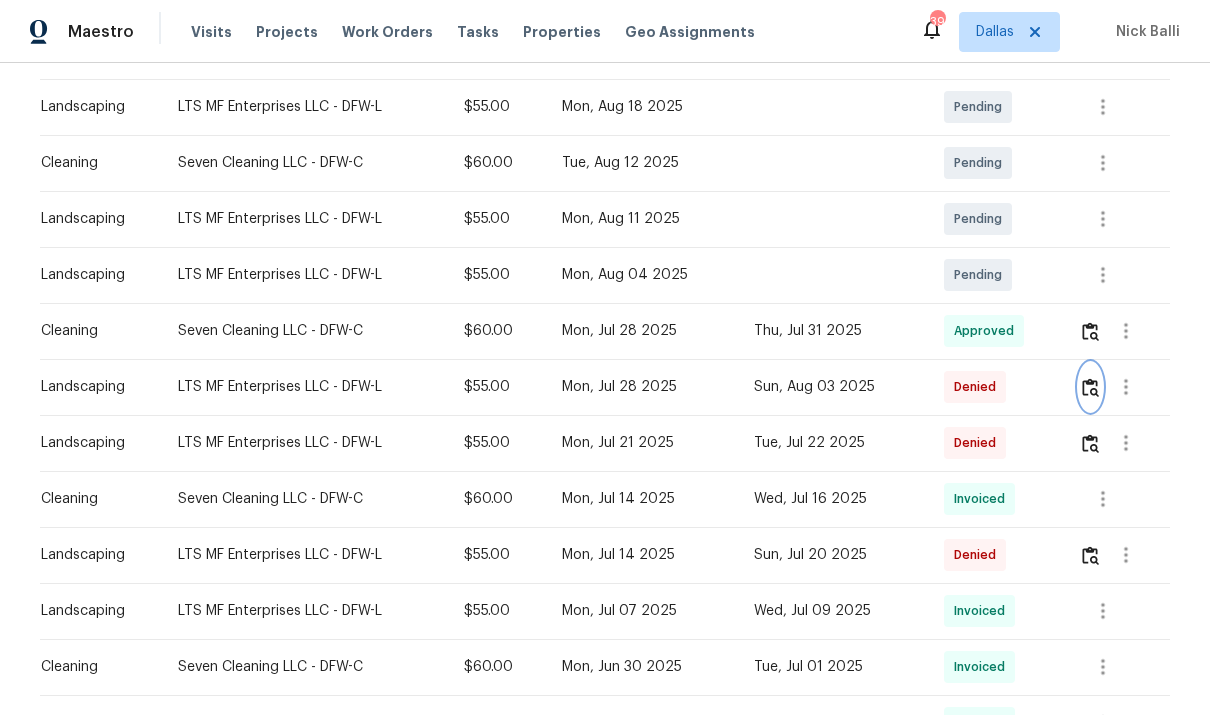 click at bounding box center [1090, 387] 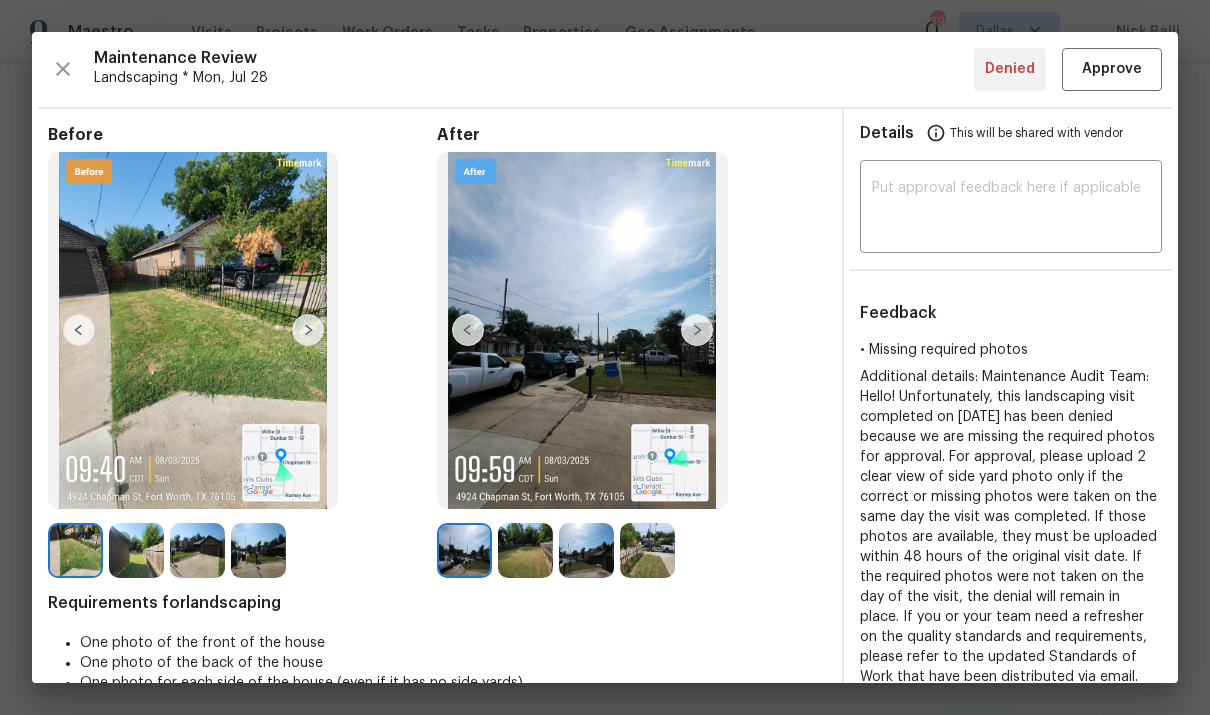 scroll, scrollTop: 0, scrollLeft: 2, axis: horizontal 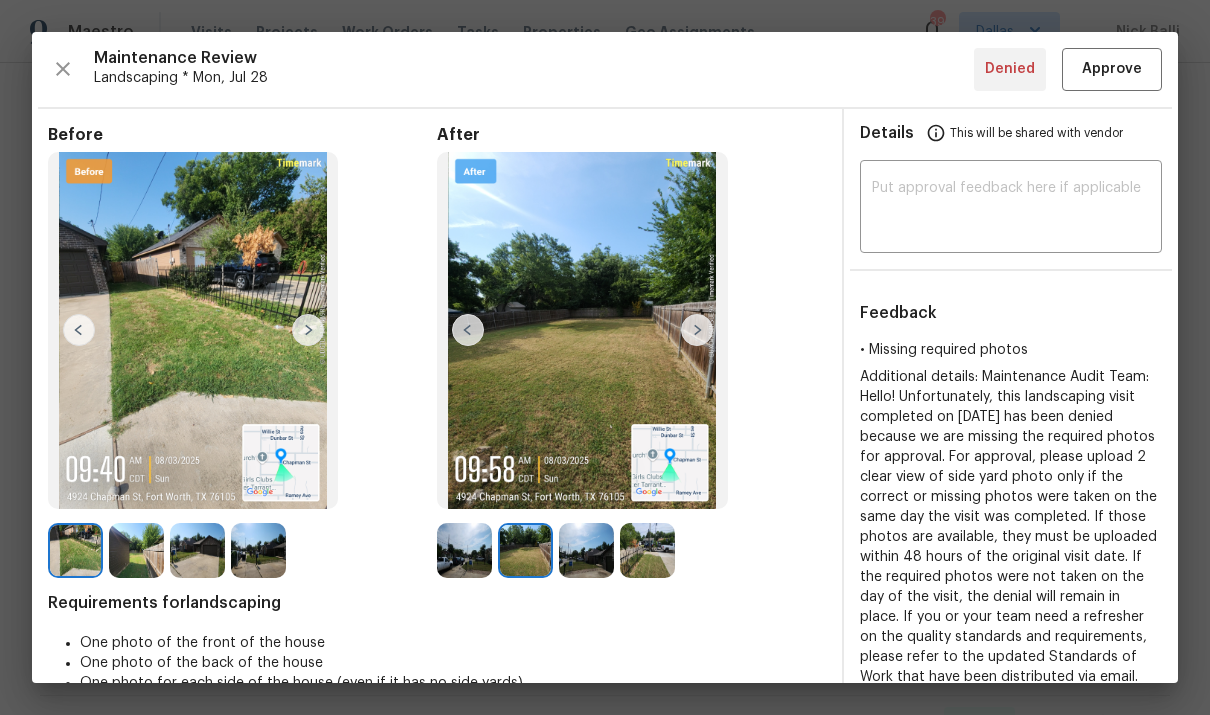 click at bounding box center (697, 330) 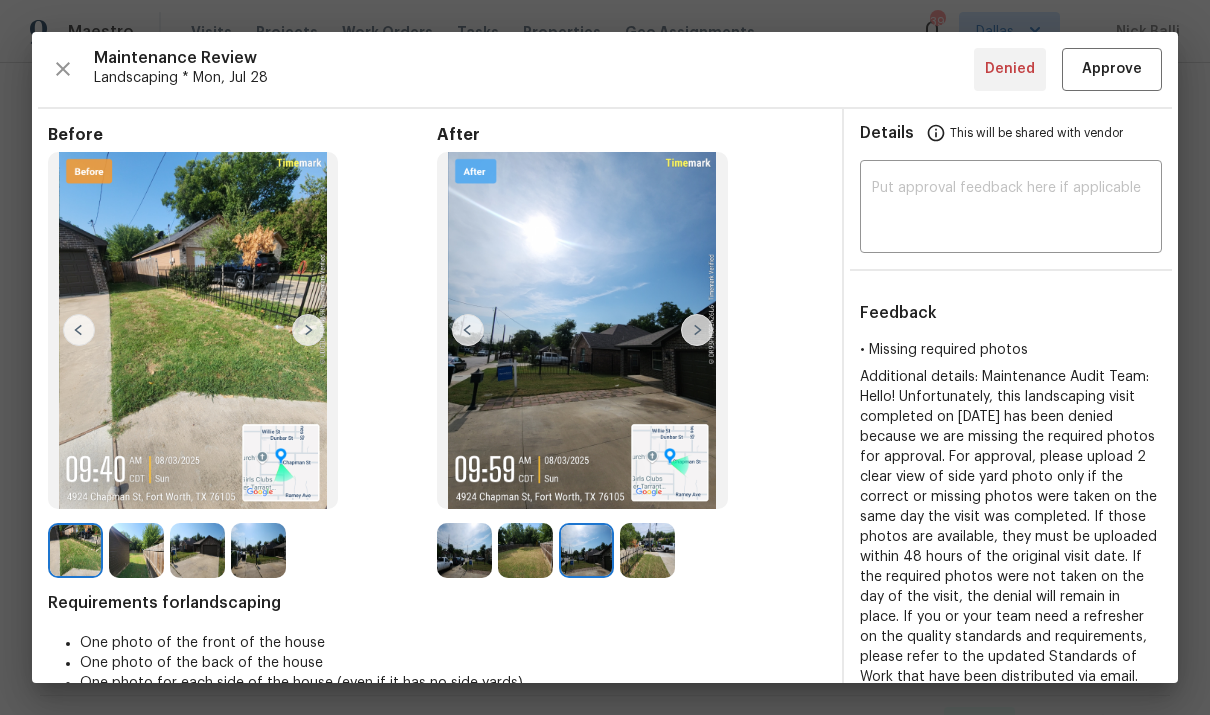 click at bounding box center [697, 330] 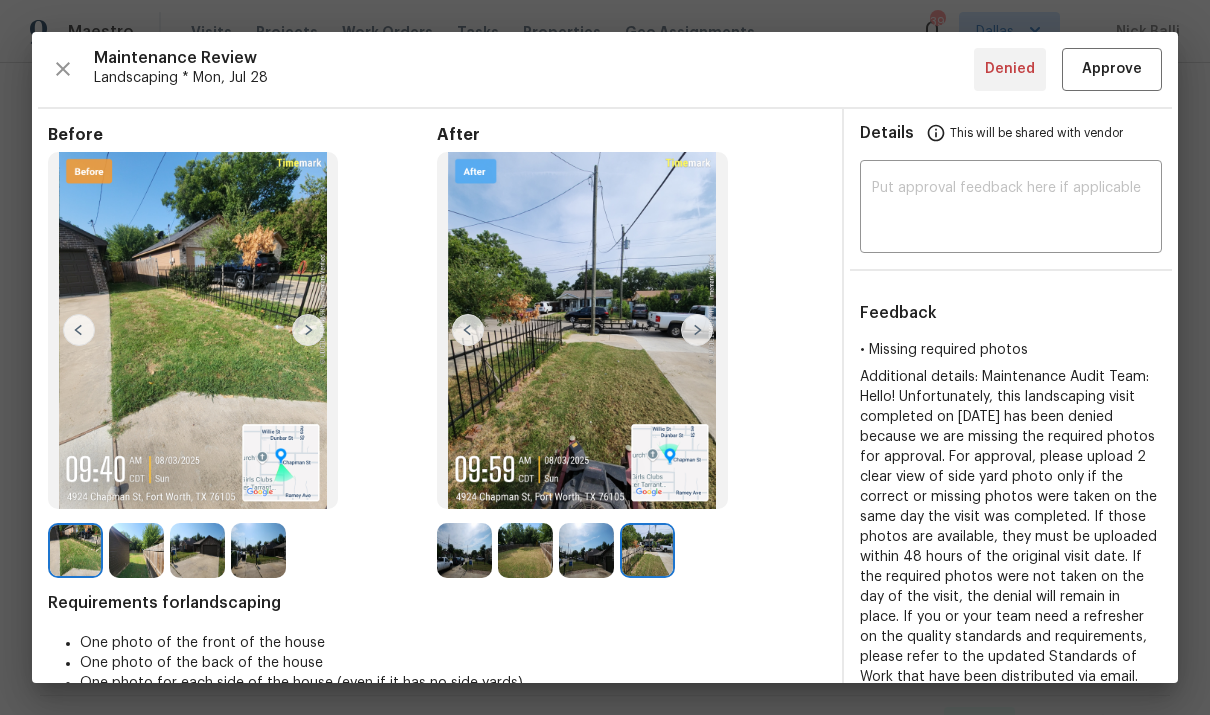 click at bounding box center (697, 330) 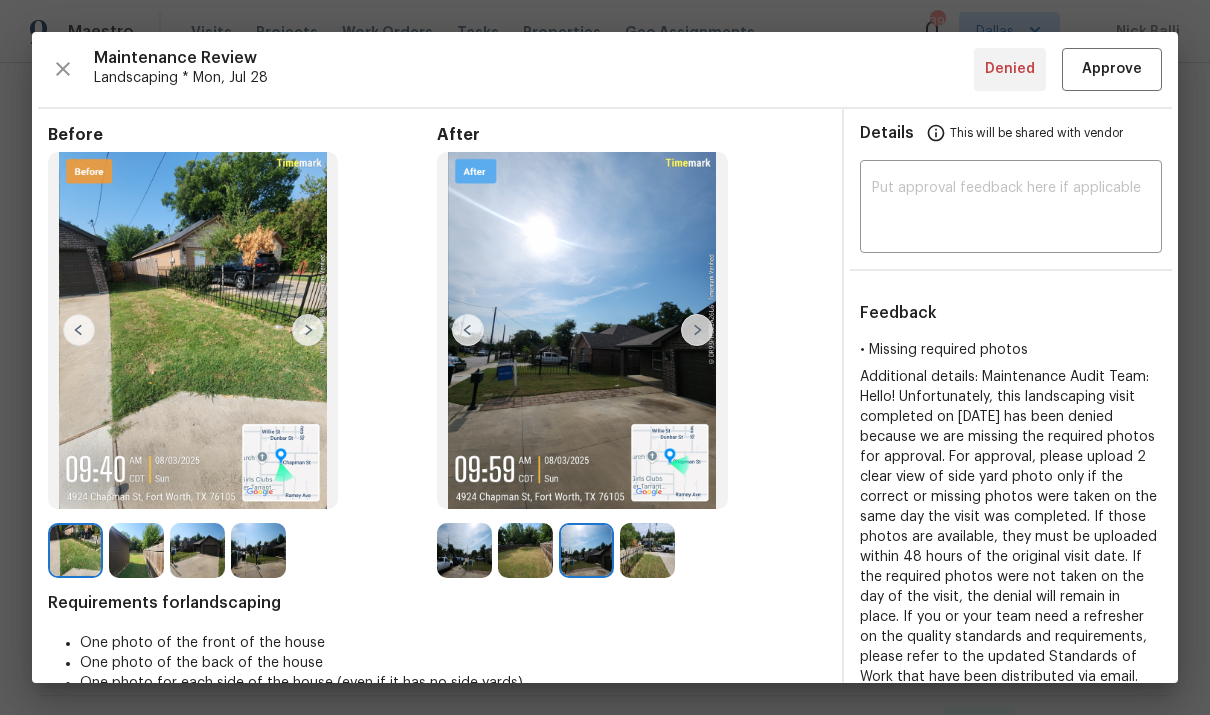 click at bounding box center (468, 330) 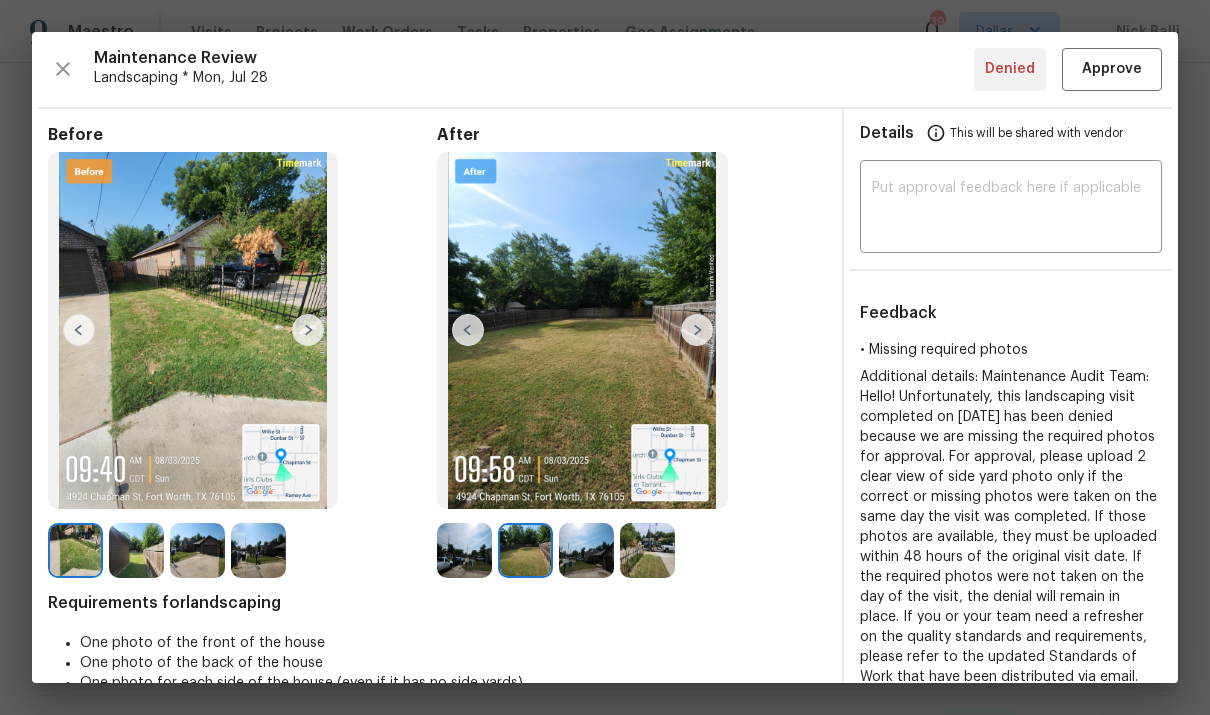 click at bounding box center [582, 331] 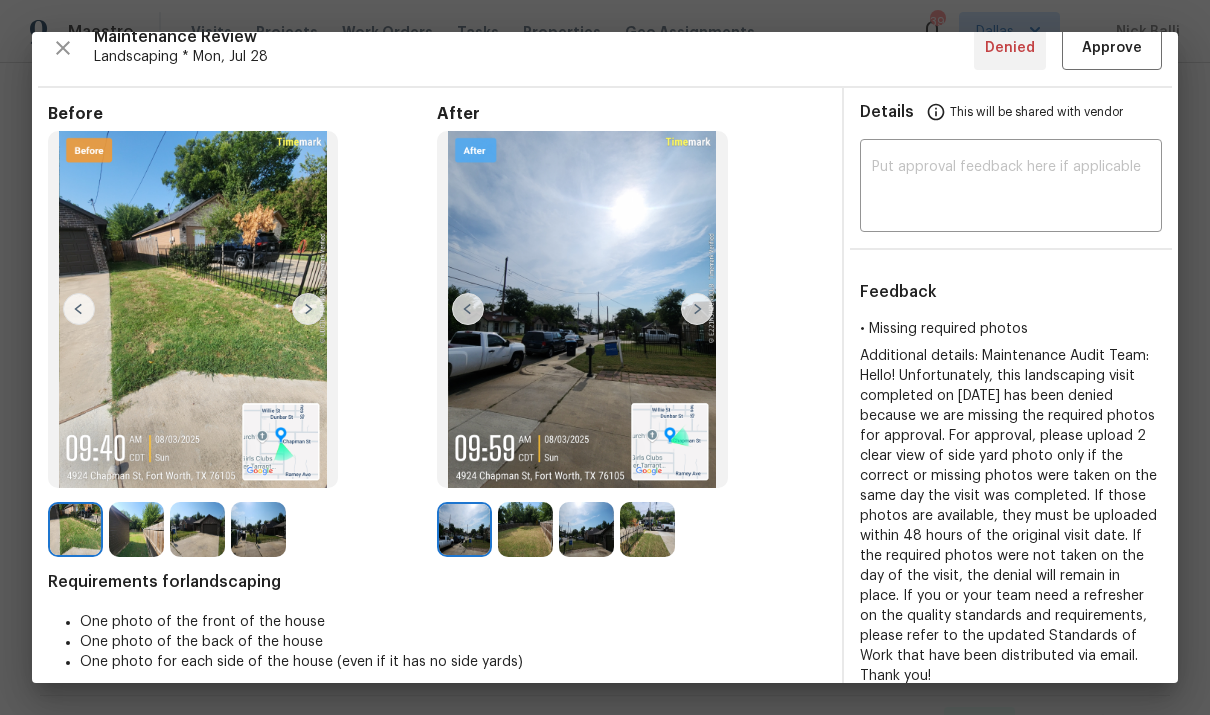 scroll, scrollTop: 21, scrollLeft: 0, axis: vertical 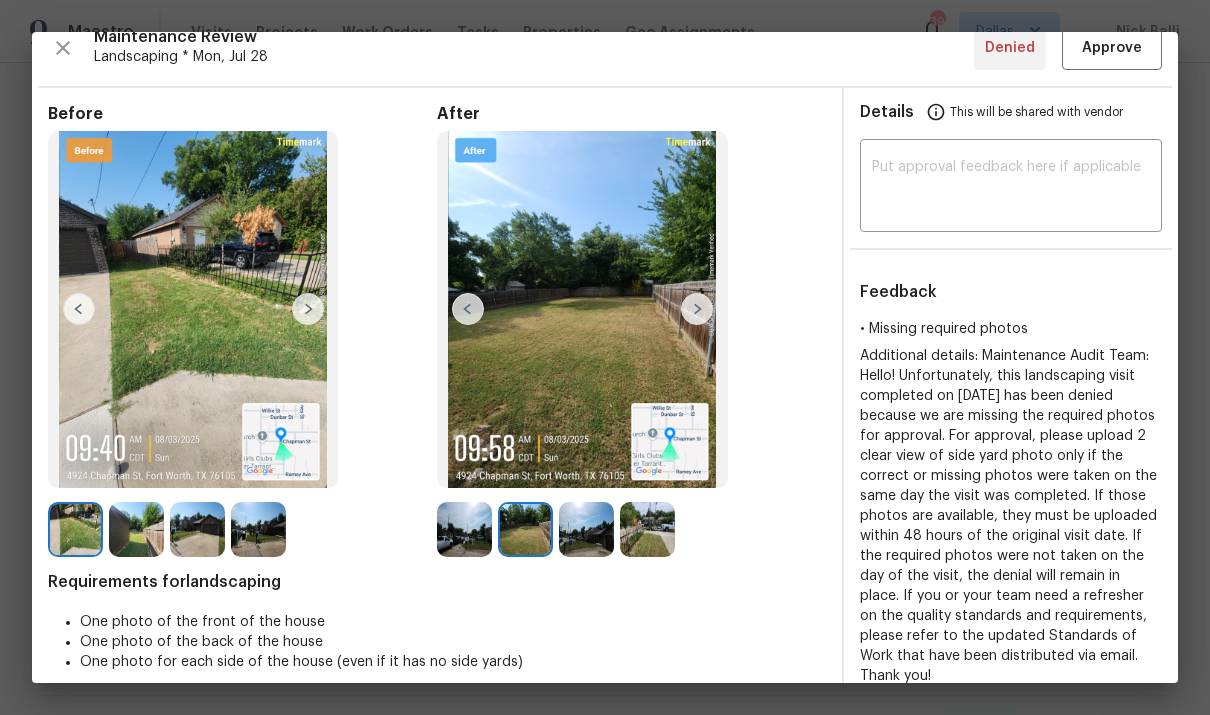 click at bounding box center [697, 309] 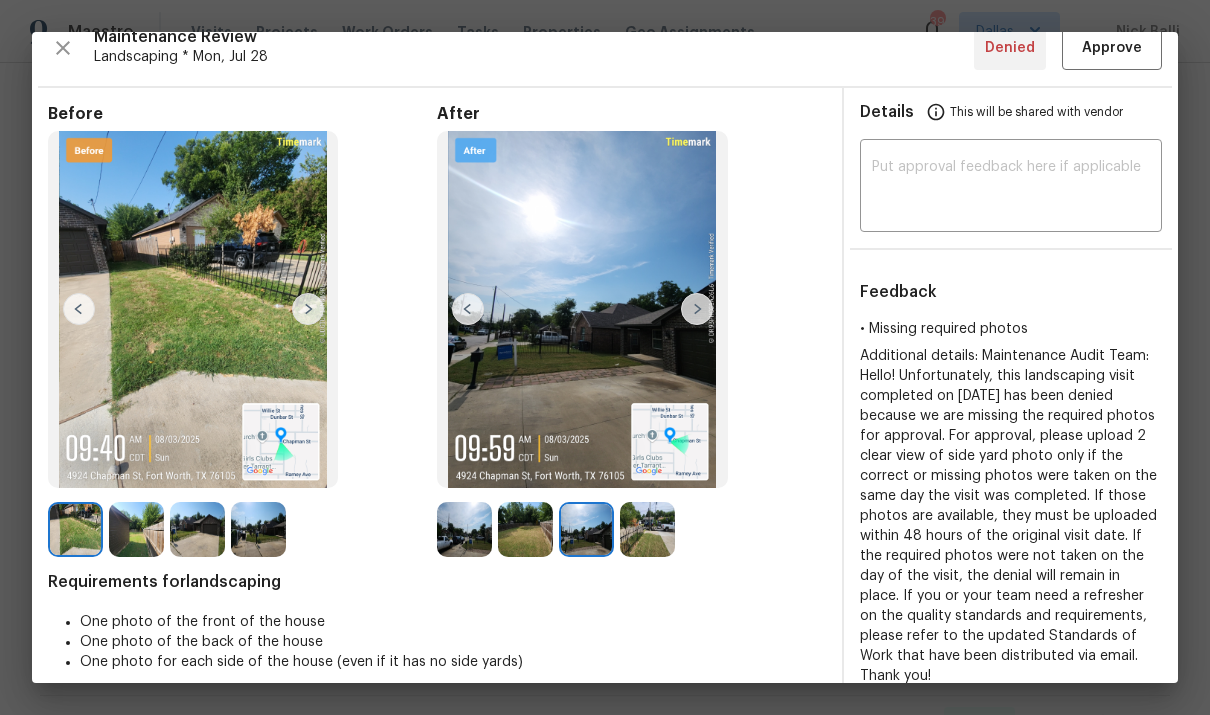 click at bounding box center [697, 309] 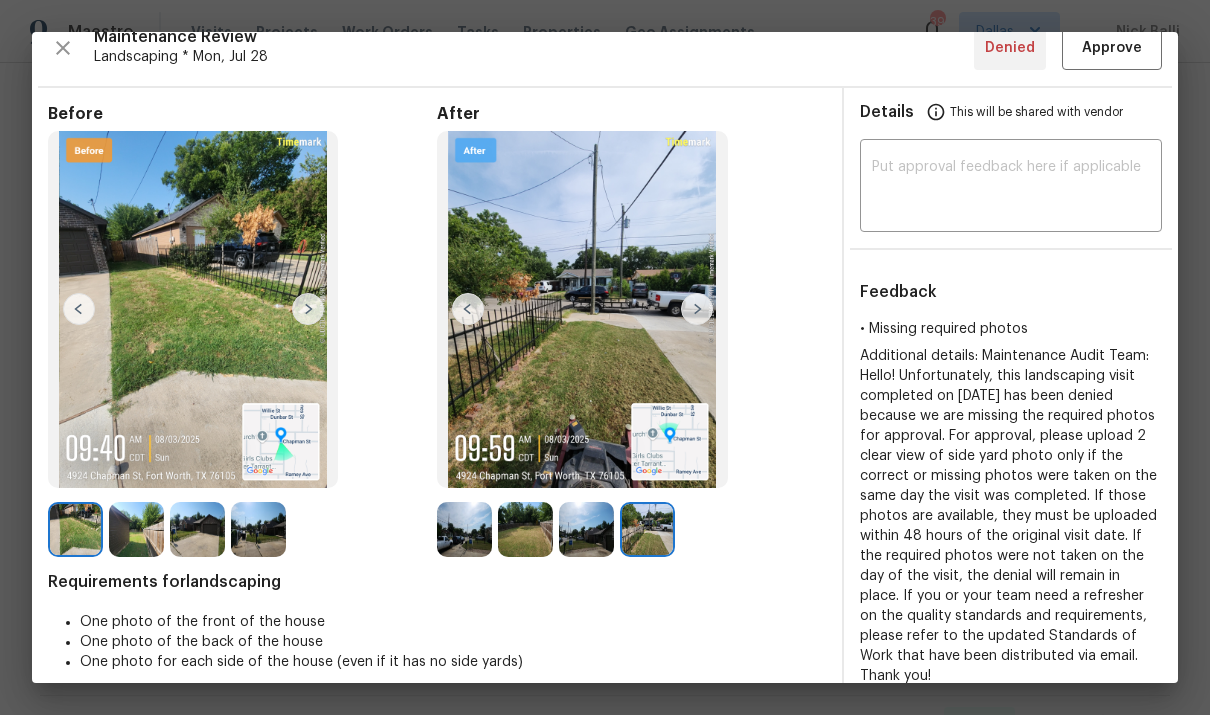 click at bounding box center (468, 309) 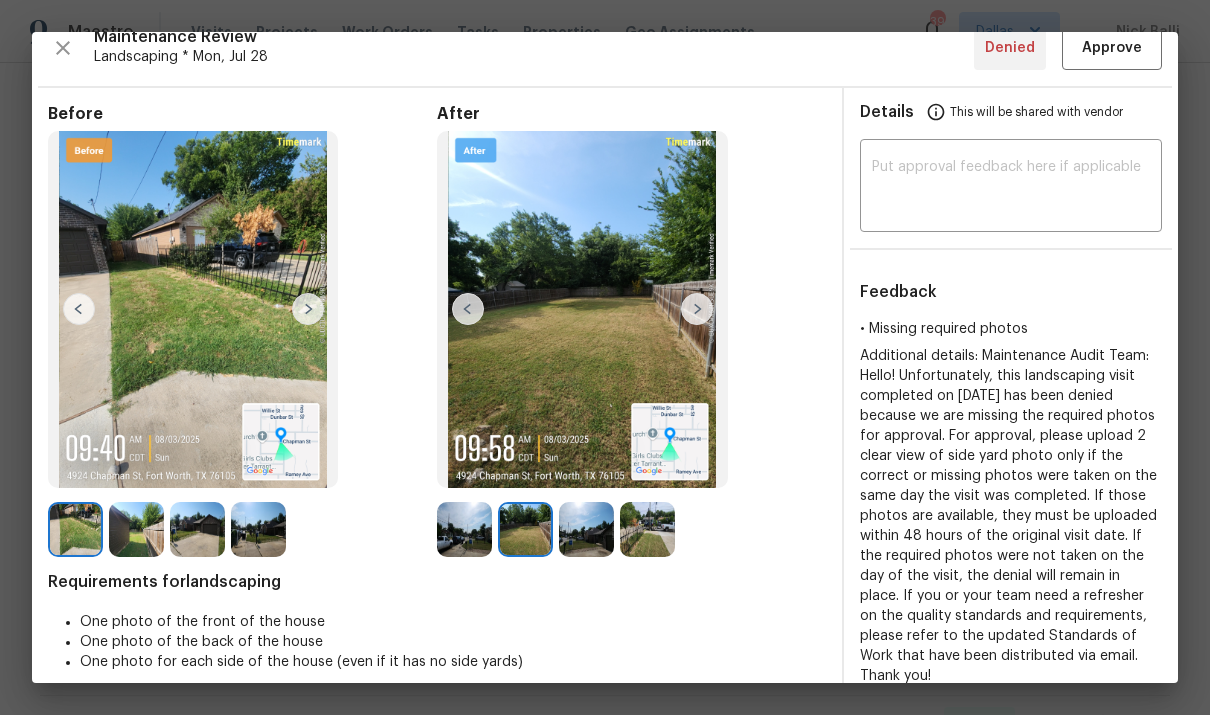 click at bounding box center (468, 309) 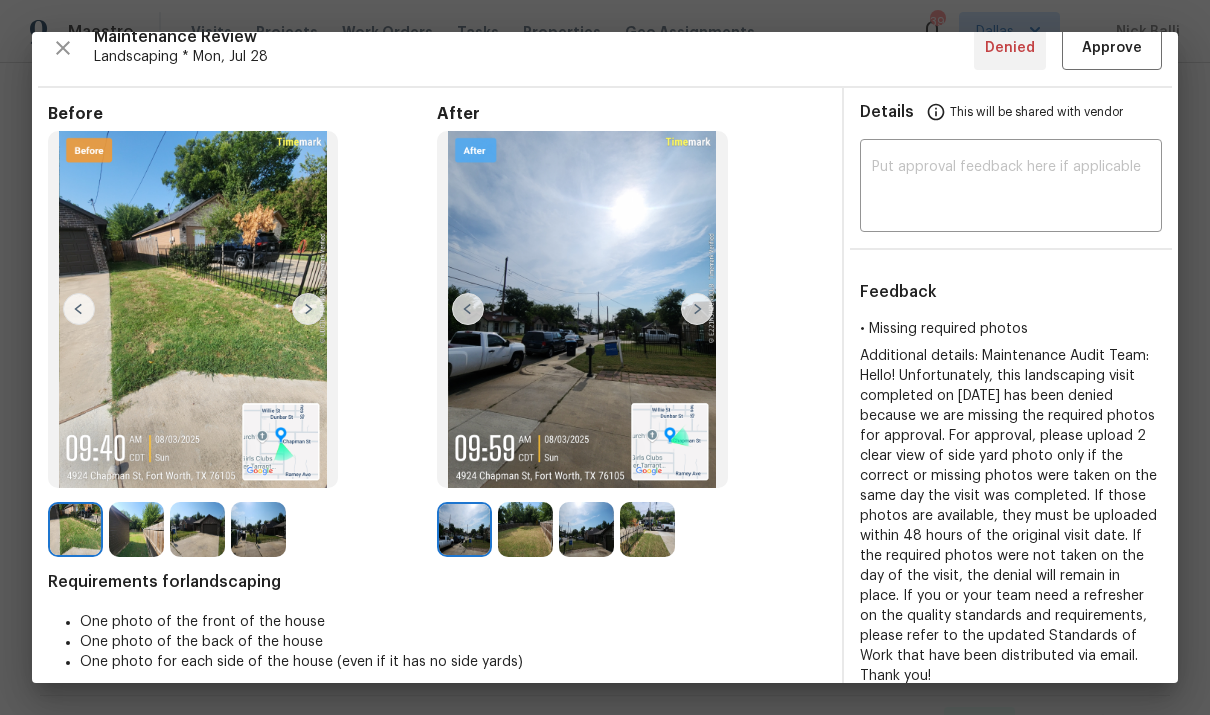 click at bounding box center (697, 309) 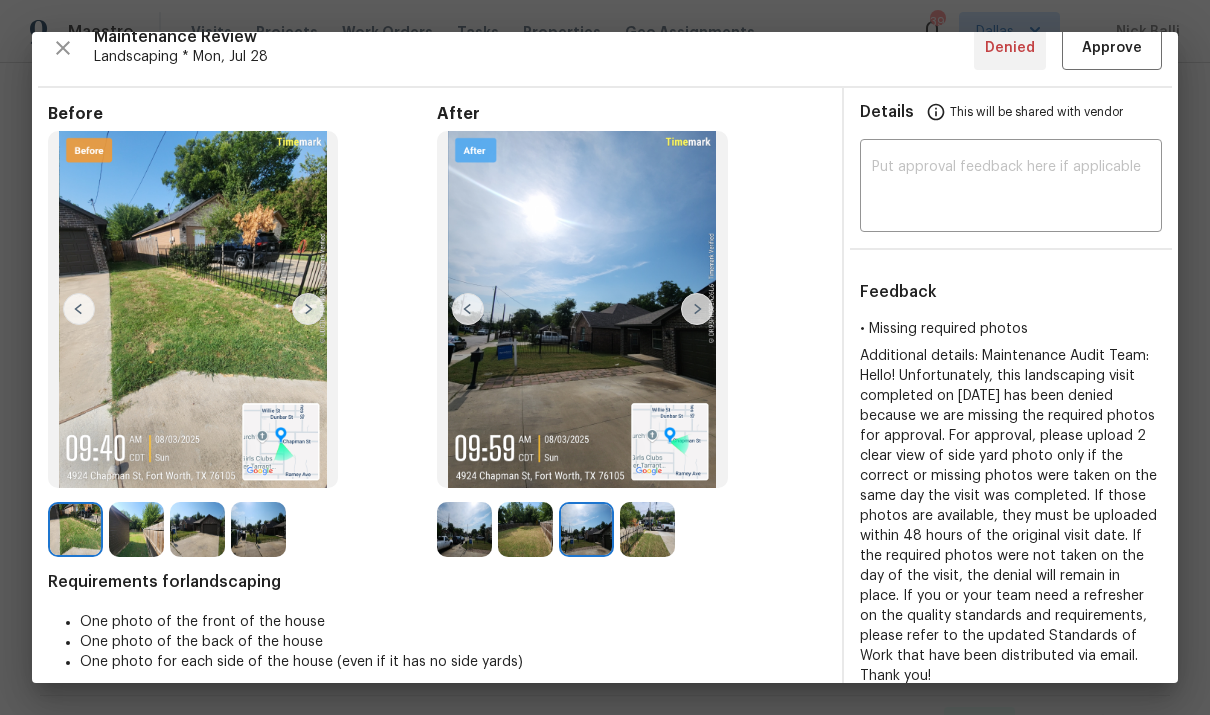 click at bounding box center [697, 309] 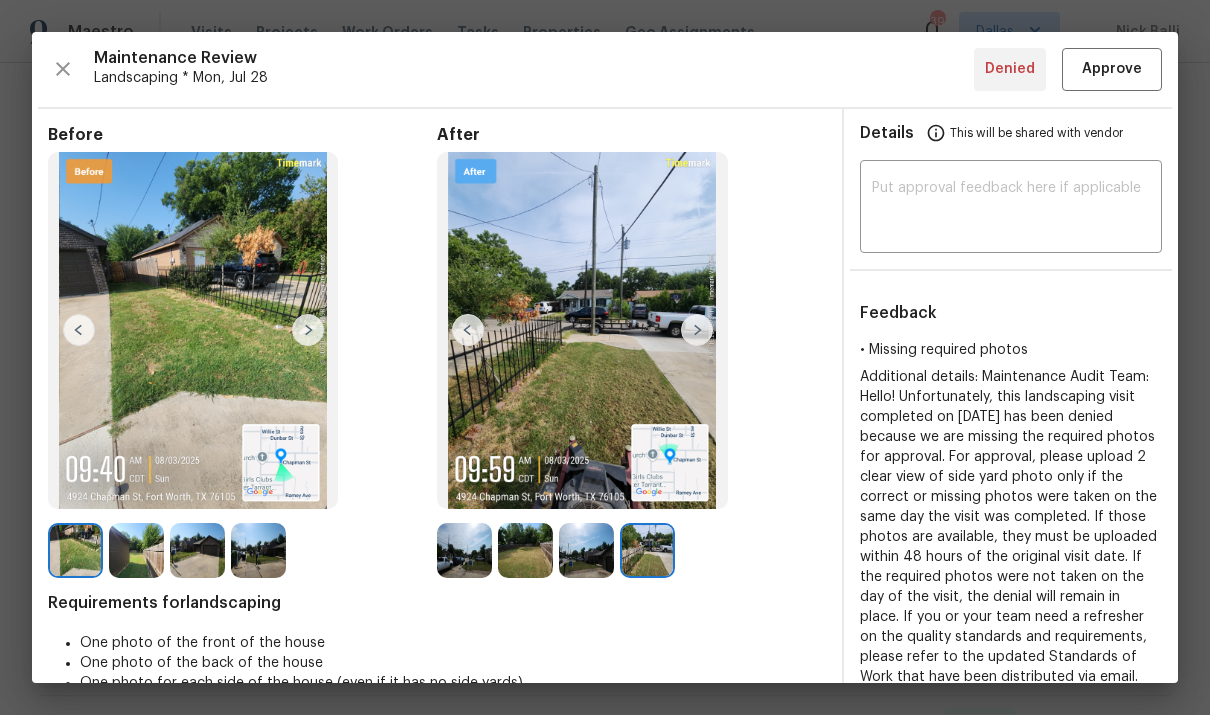 scroll, scrollTop: 0, scrollLeft: 0, axis: both 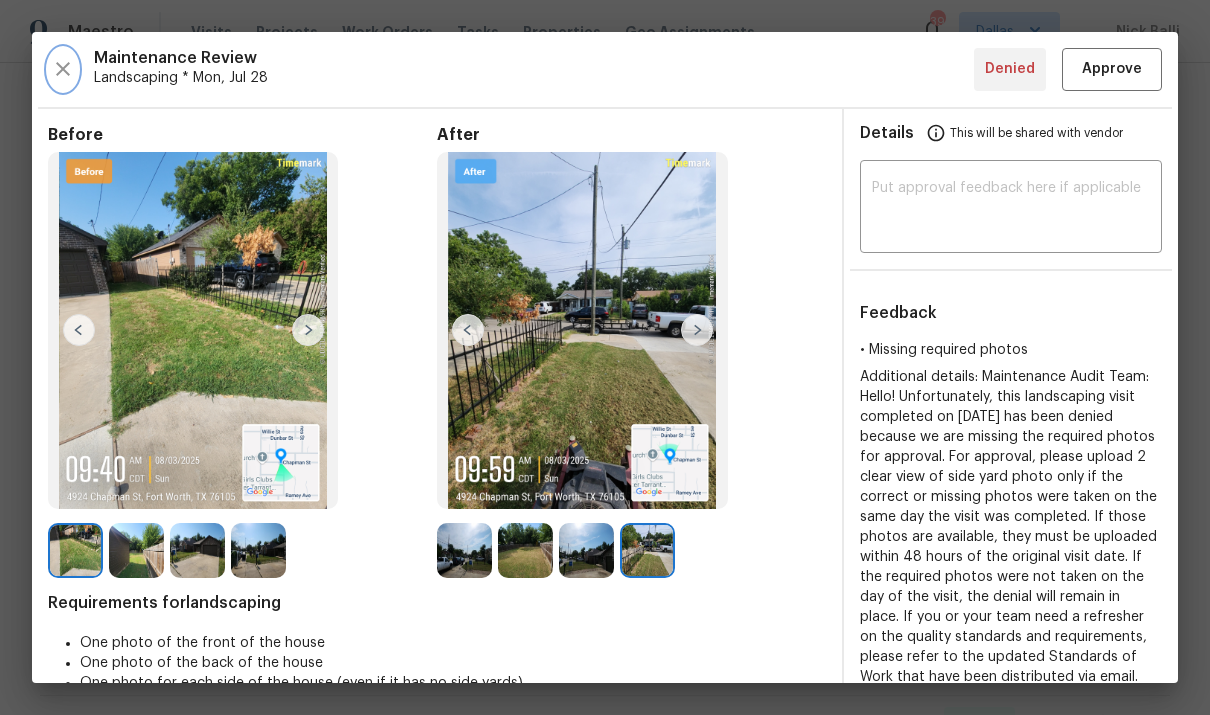 click 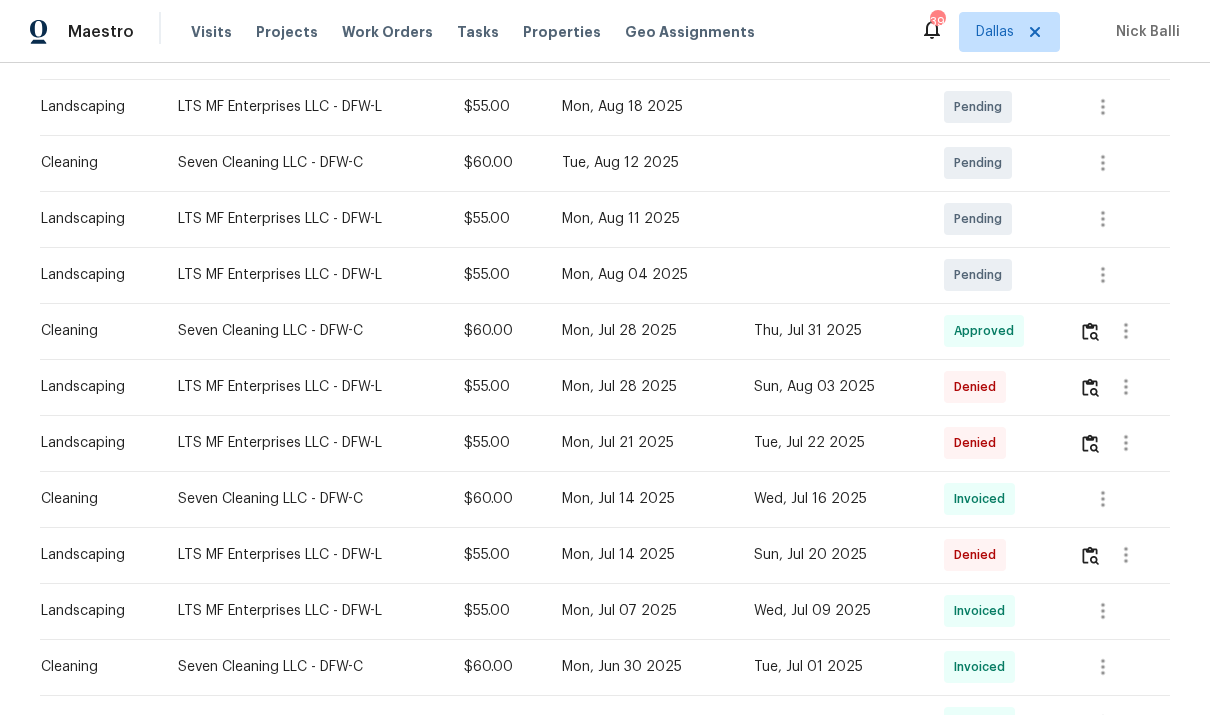 click on "Work Orders" at bounding box center (387, 32) 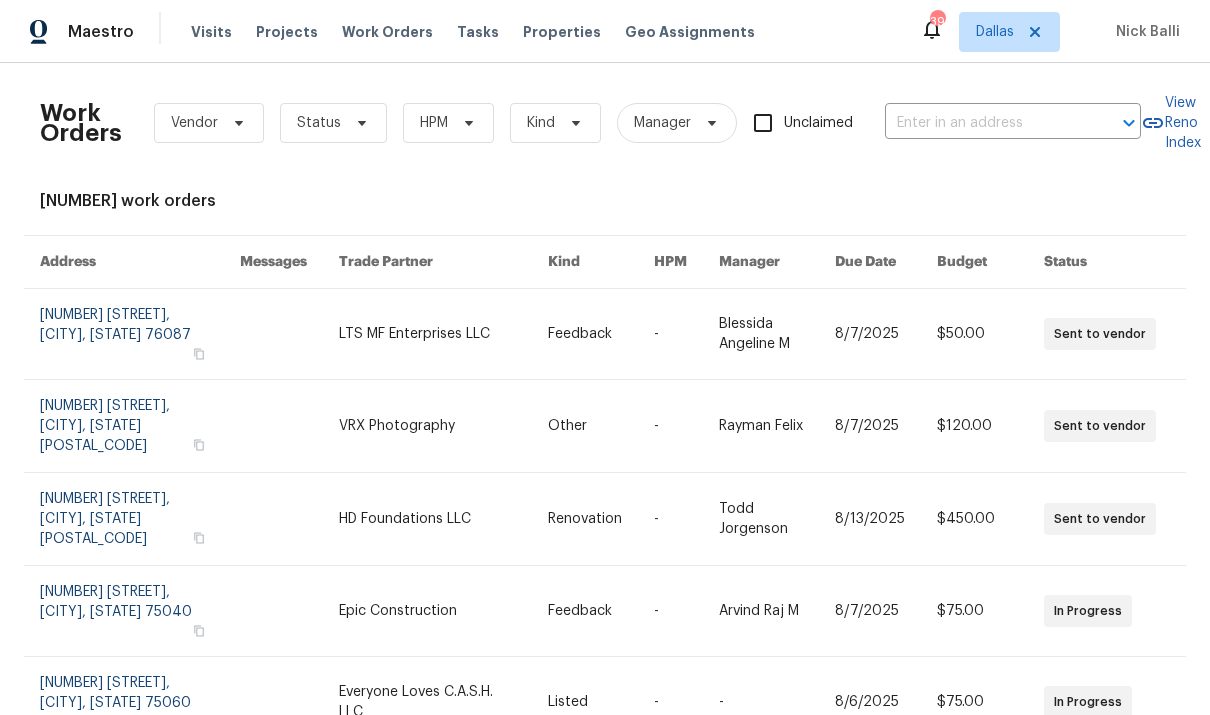 click at bounding box center (985, 123) 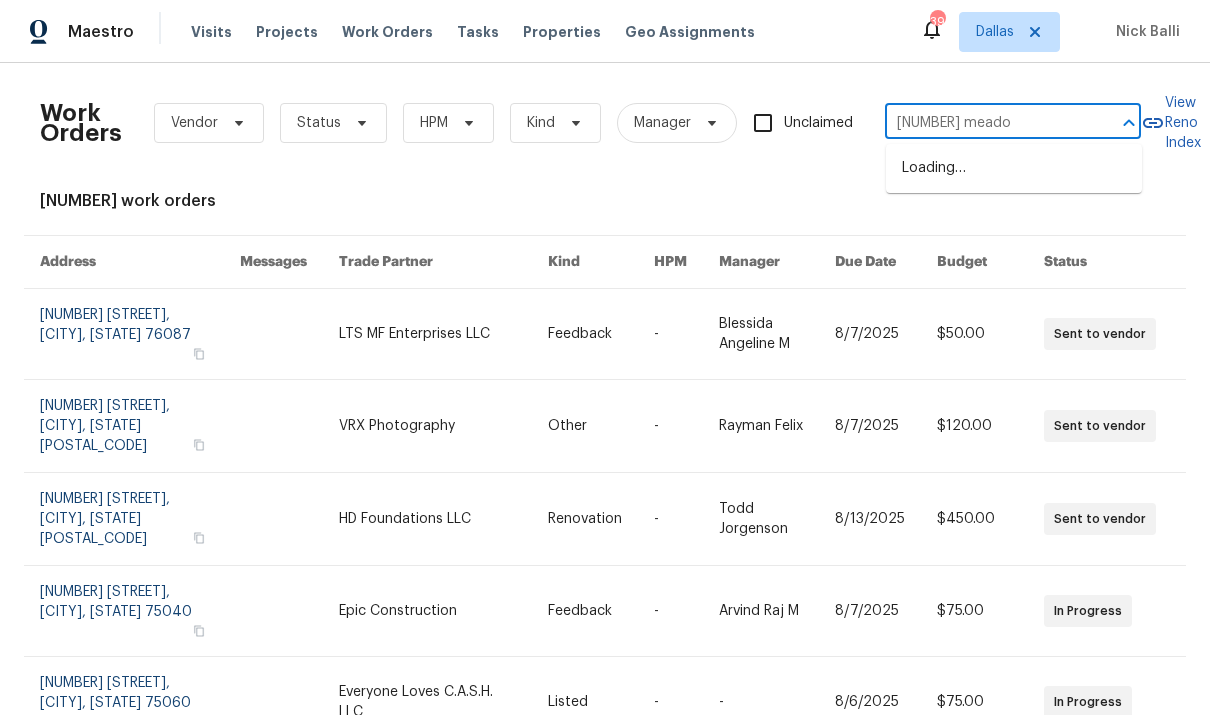 type on "[NUMBER] meadow" 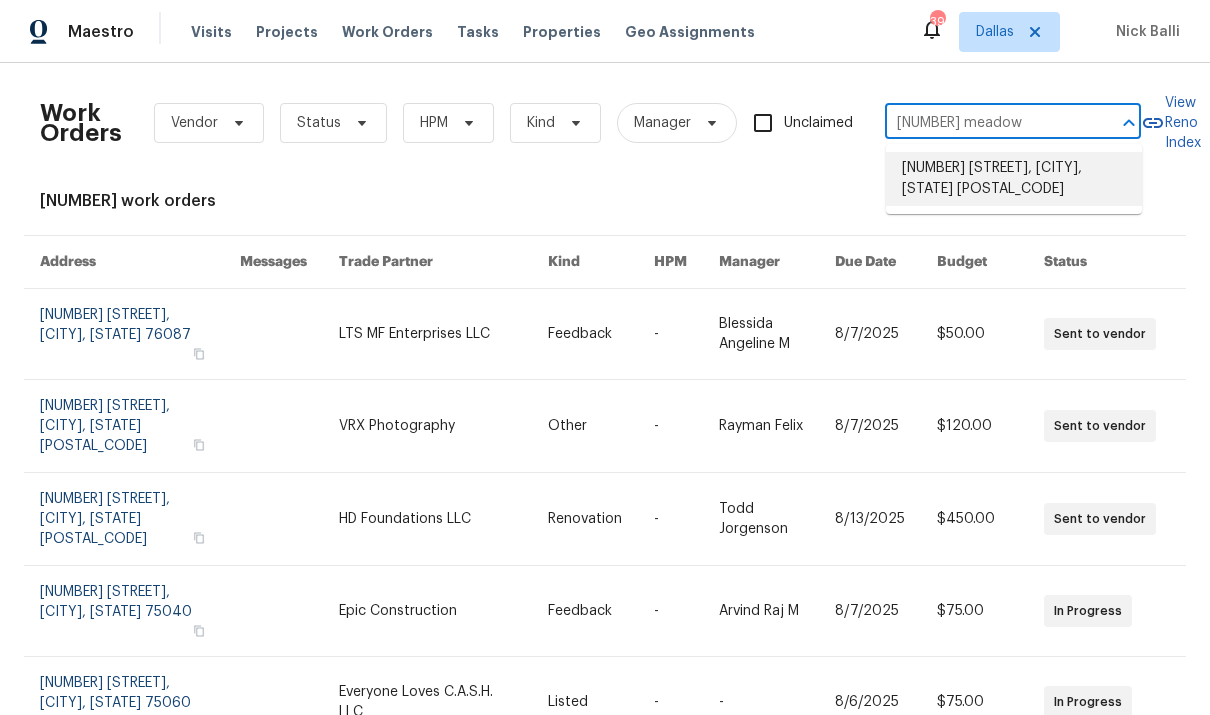 click on "[NUMBER] [STREET], [CITY], [STATE] [POSTAL_CODE]" at bounding box center [1014, 179] 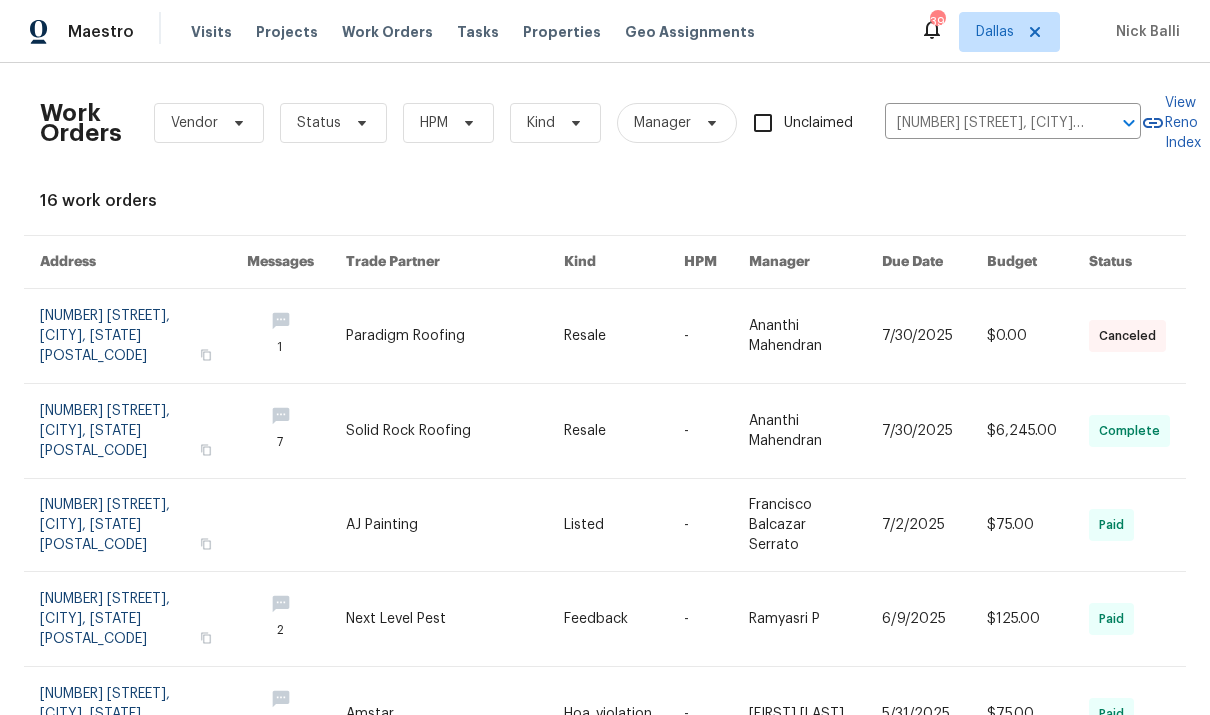 click at bounding box center (455, 336) 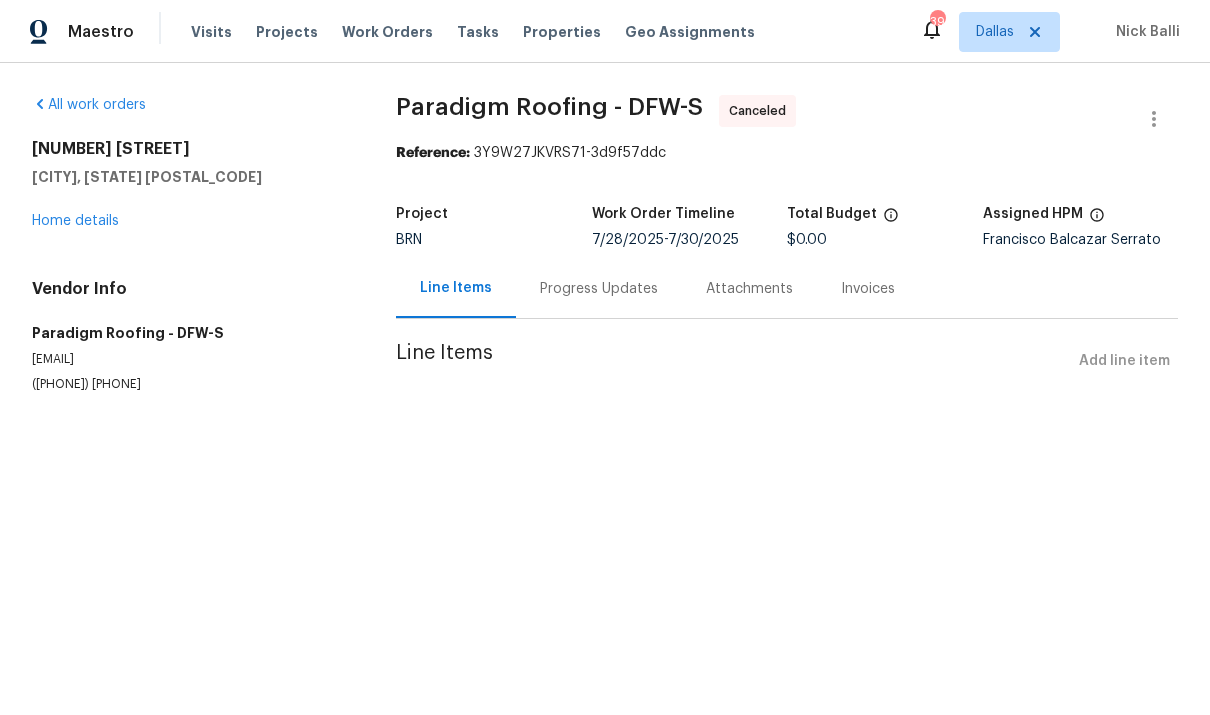 click on "Home details" at bounding box center [75, 221] 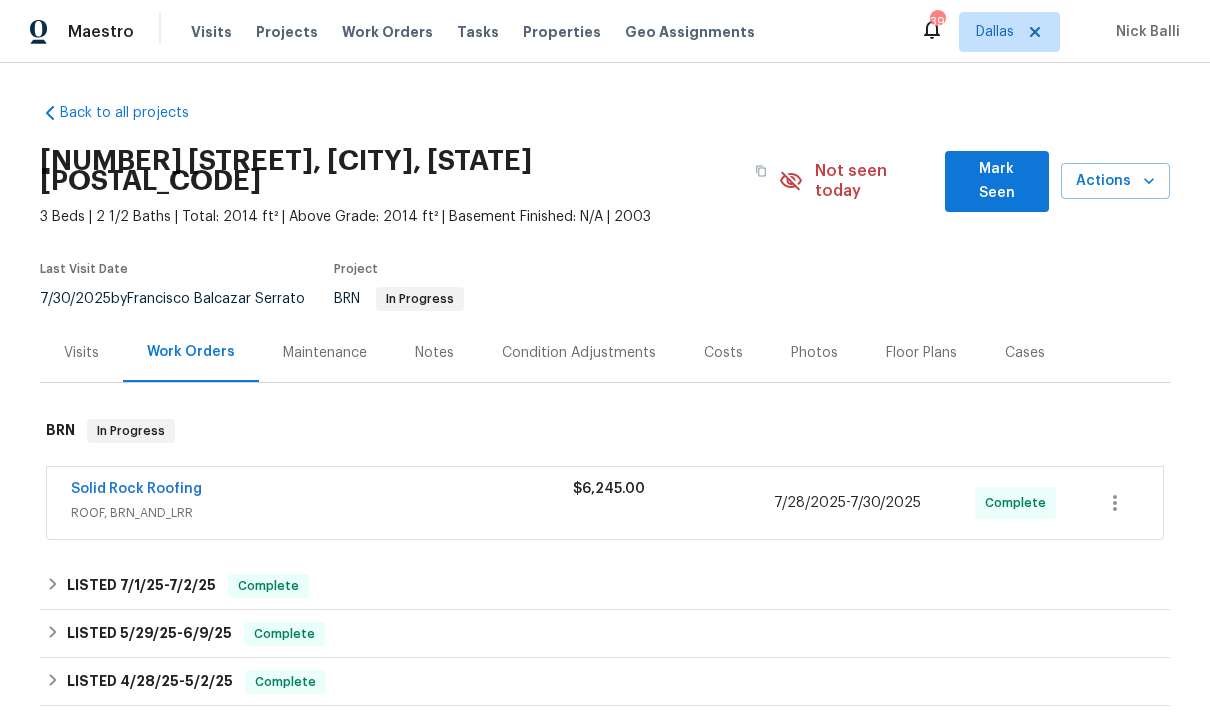 click on "Maintenance" at bounding box center [325, 352] 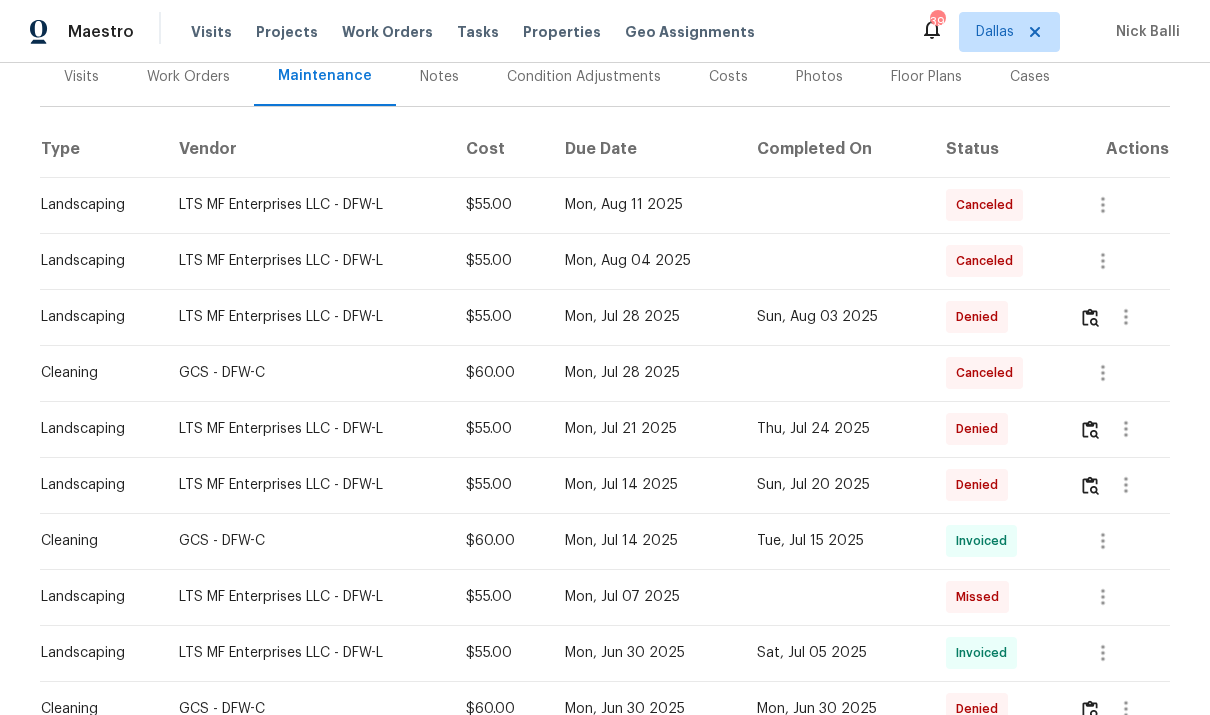 scroll, scrollTop: 324, scrollLeft: 0, axis: vertical 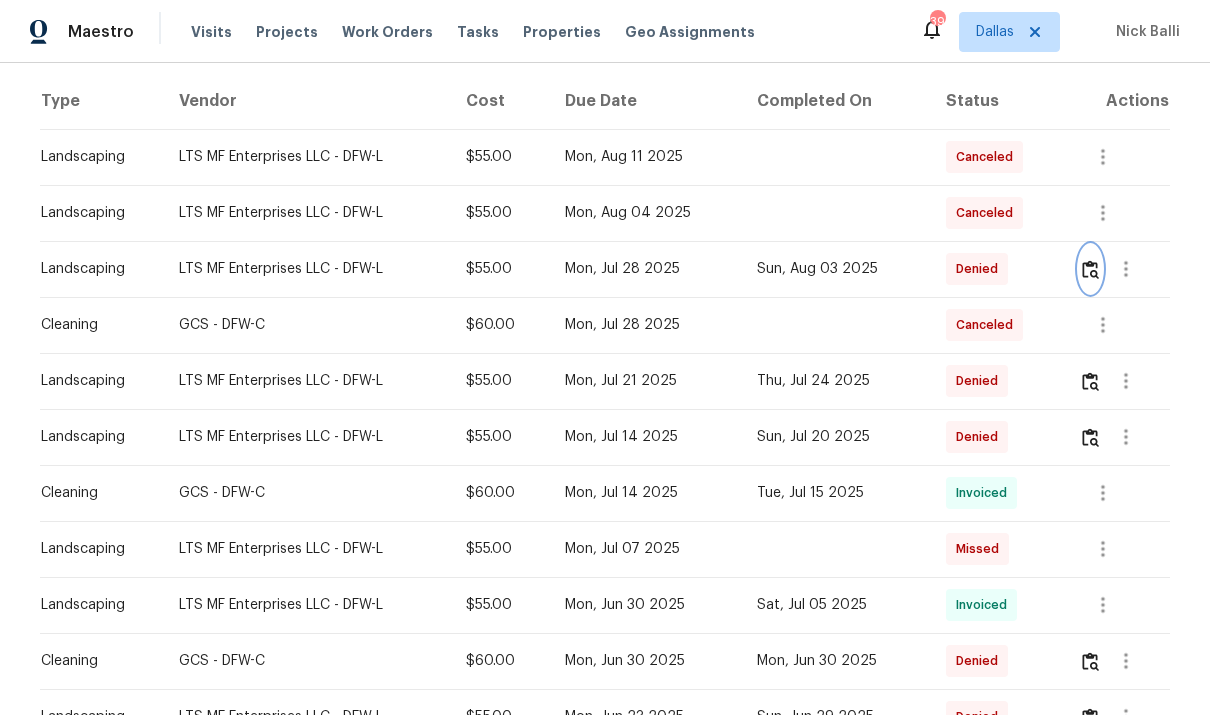 click at bounding box center [1090, 269] 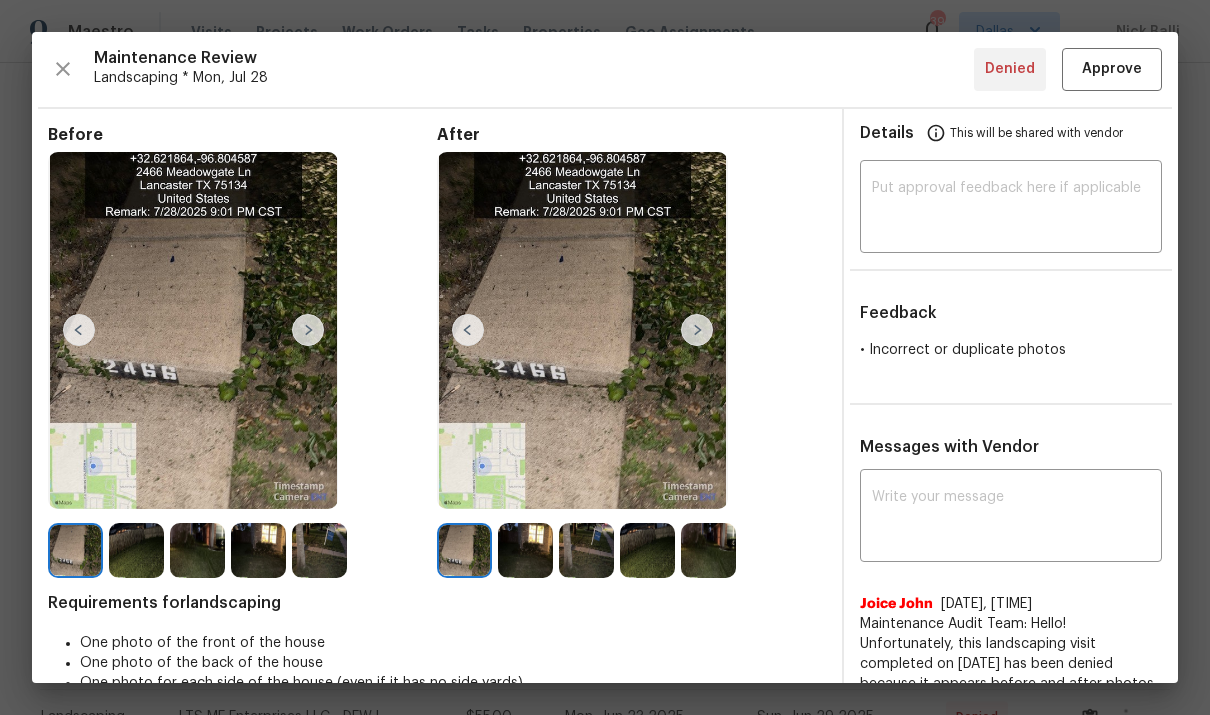 scroll, scrollTop: 0, scrollLeft: 0, axis: both 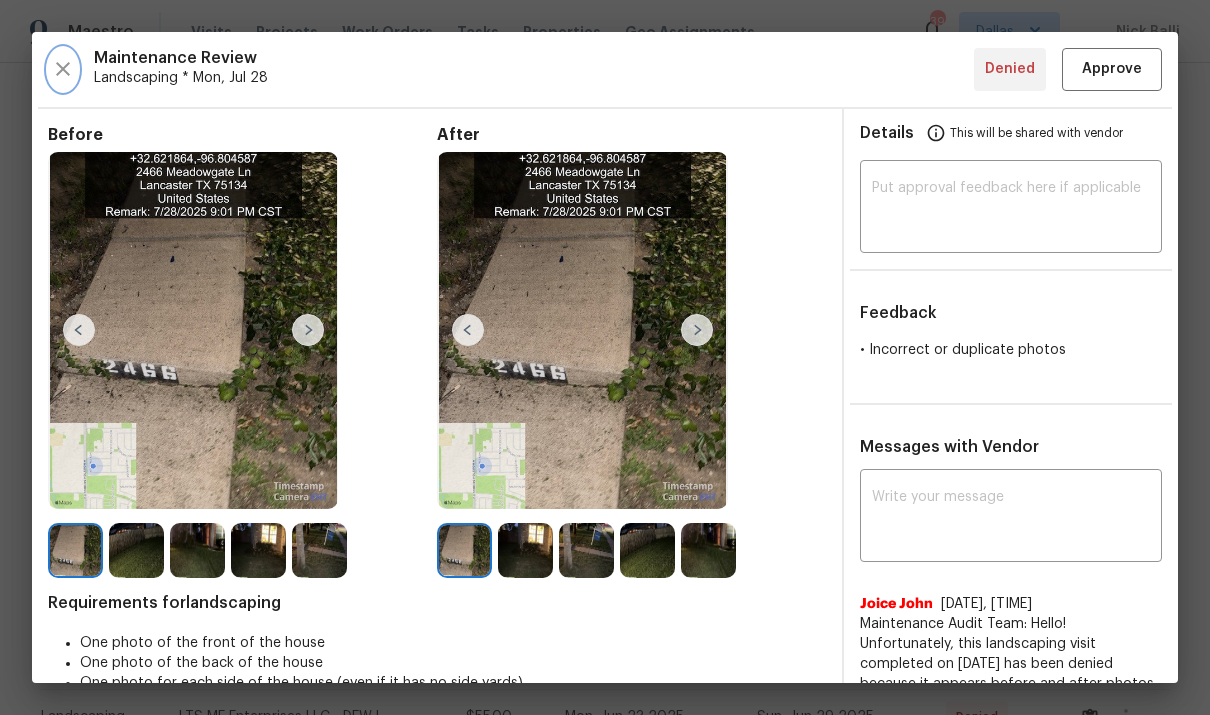 click 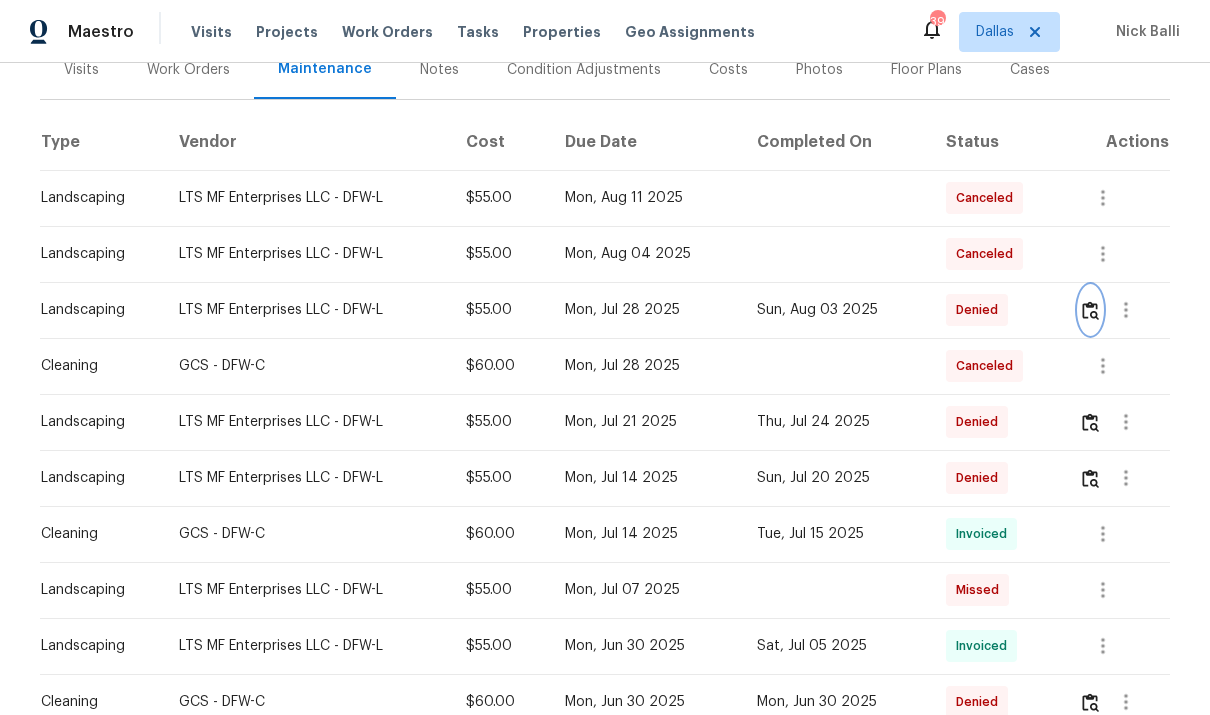 scroll, scrollTop: 287, scrollLeft: 0, axis: vertical 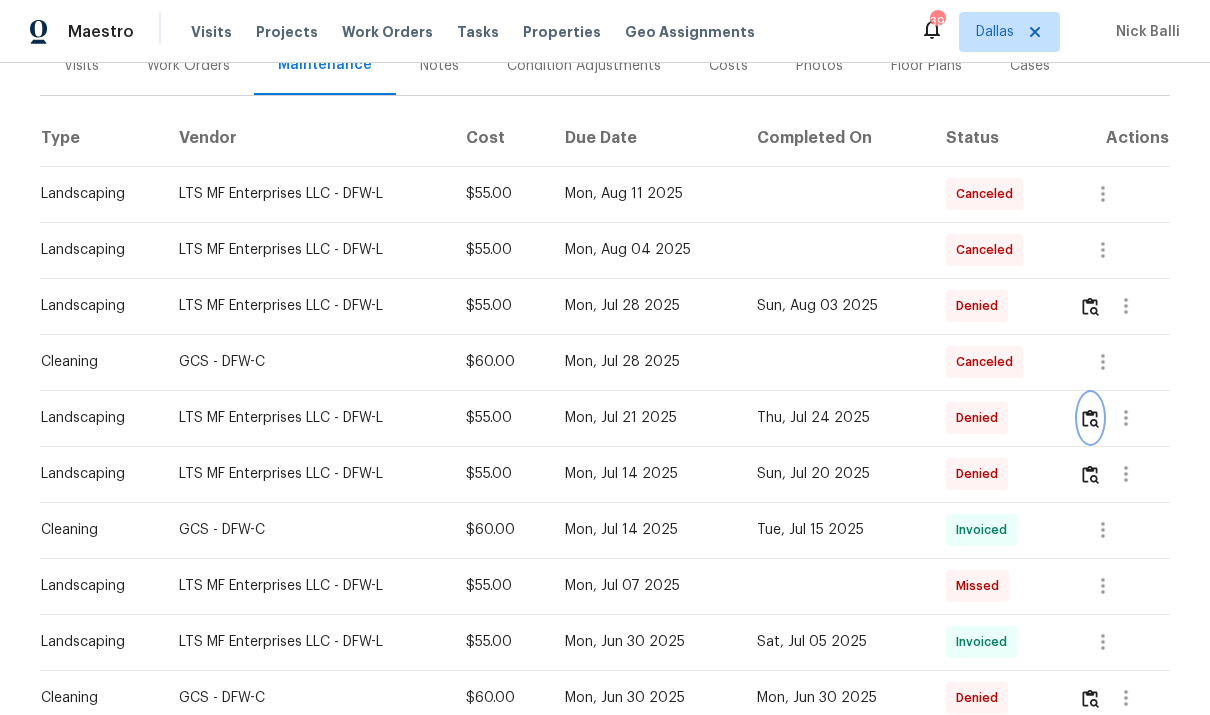 click at bounding box center [1090, 418] 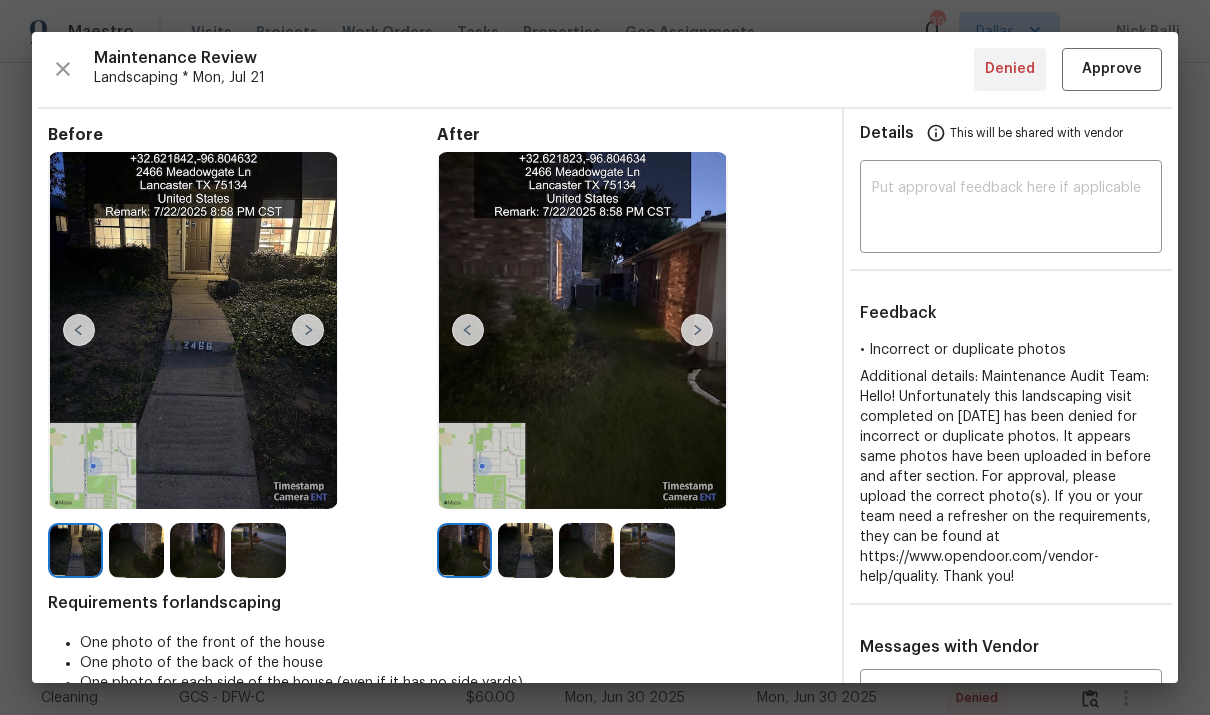 click at bounding box center (308, 330) 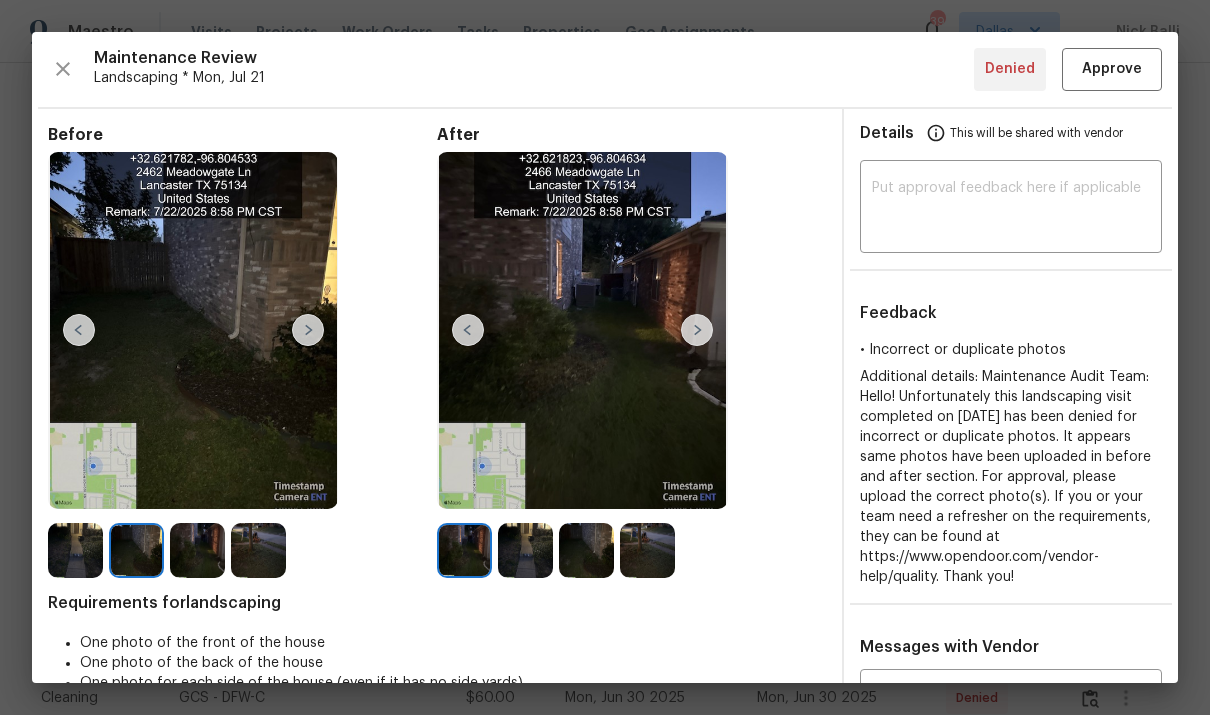 click at bounding box center [308, 330] 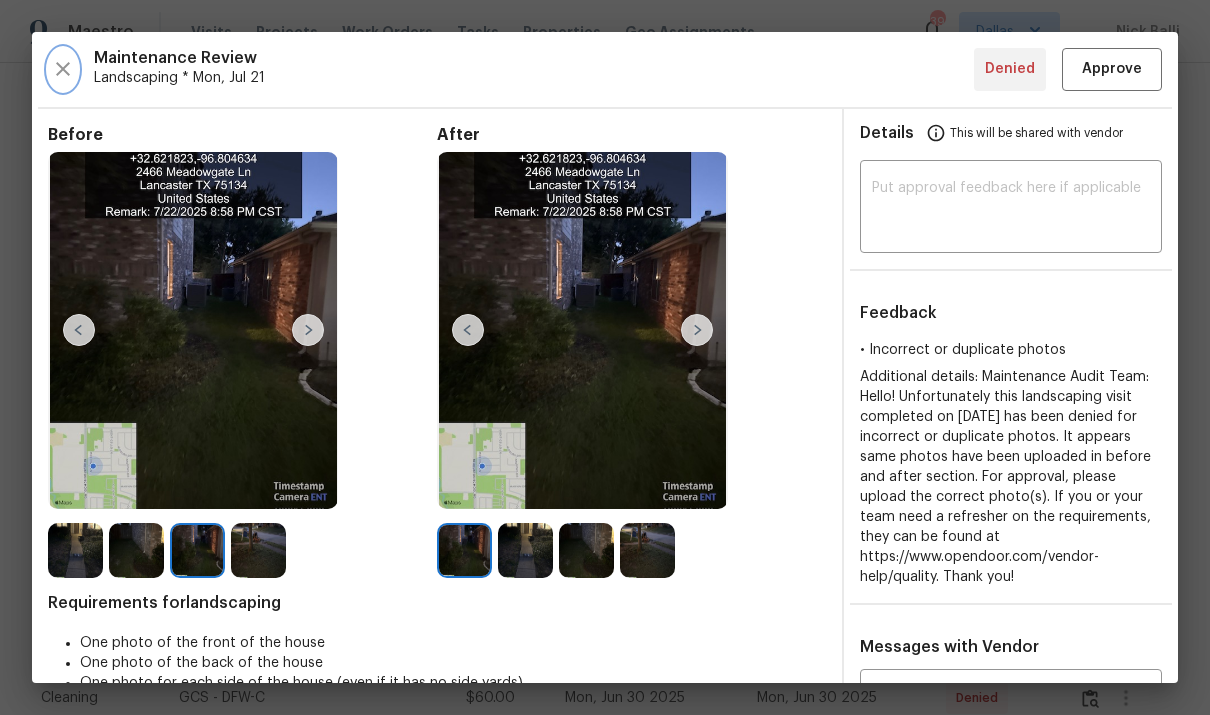 click 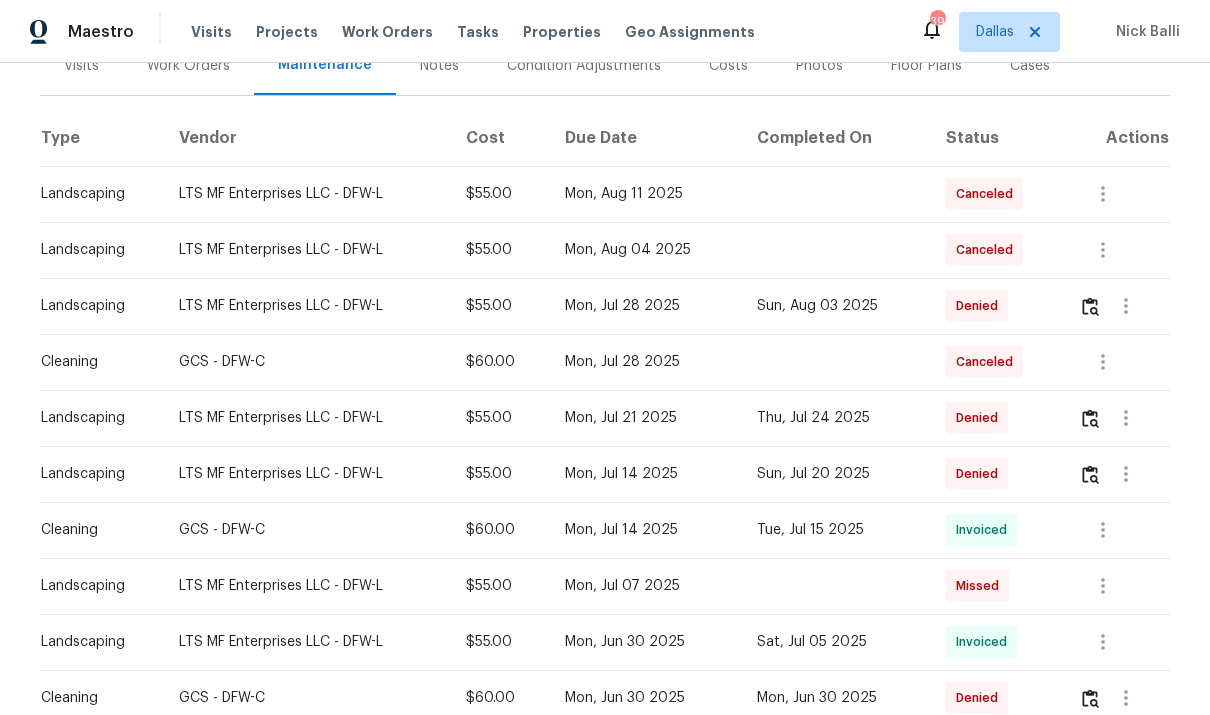 click on "Work Orders" at bounding box center [387, 32] 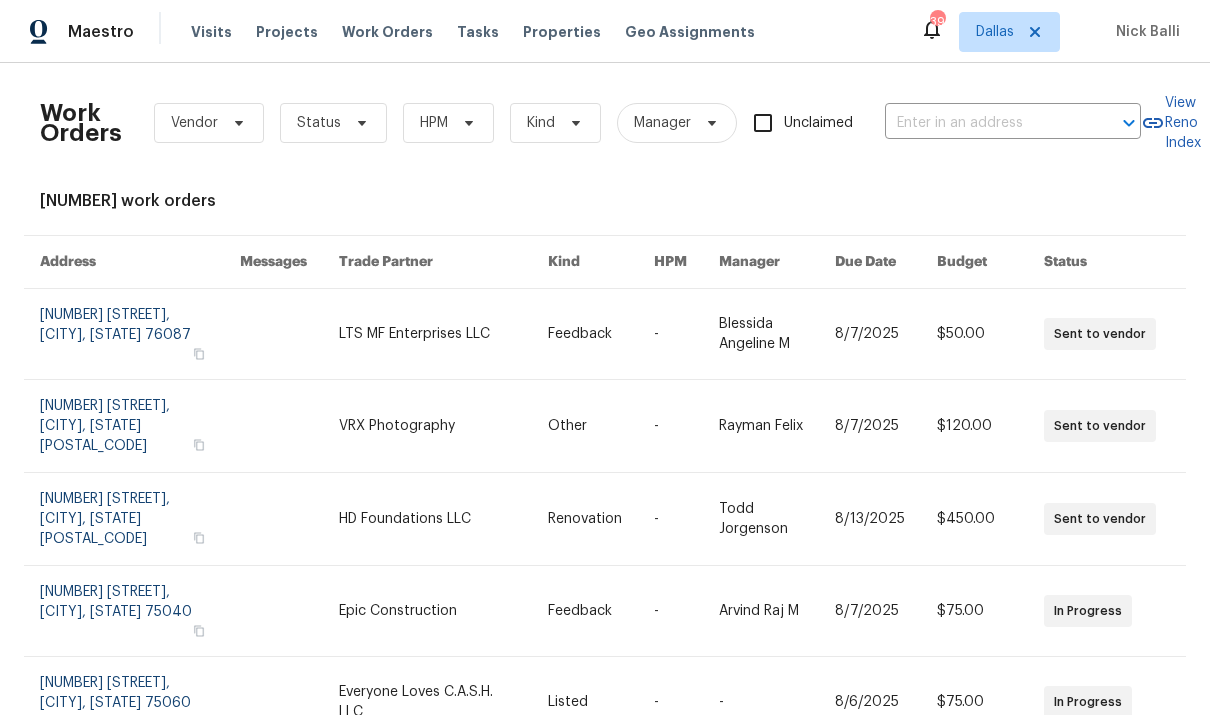 click at bounding box center [985, 123] 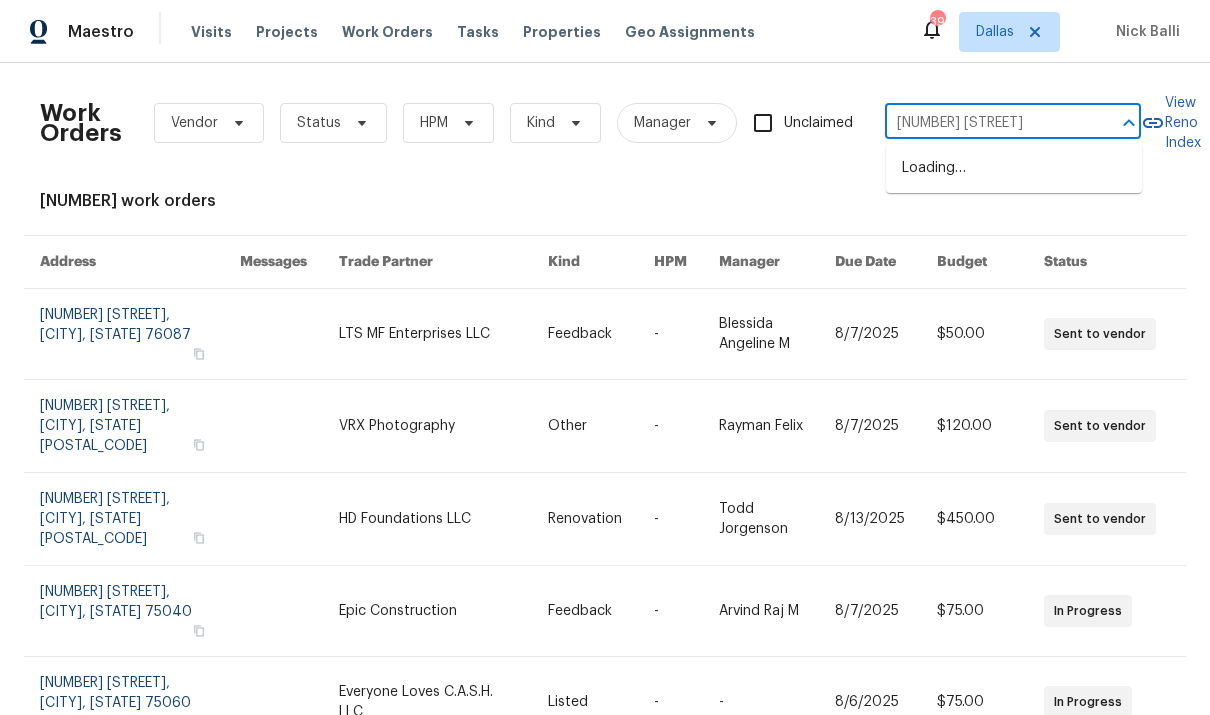 type on "[NUMBER] [STREET]" 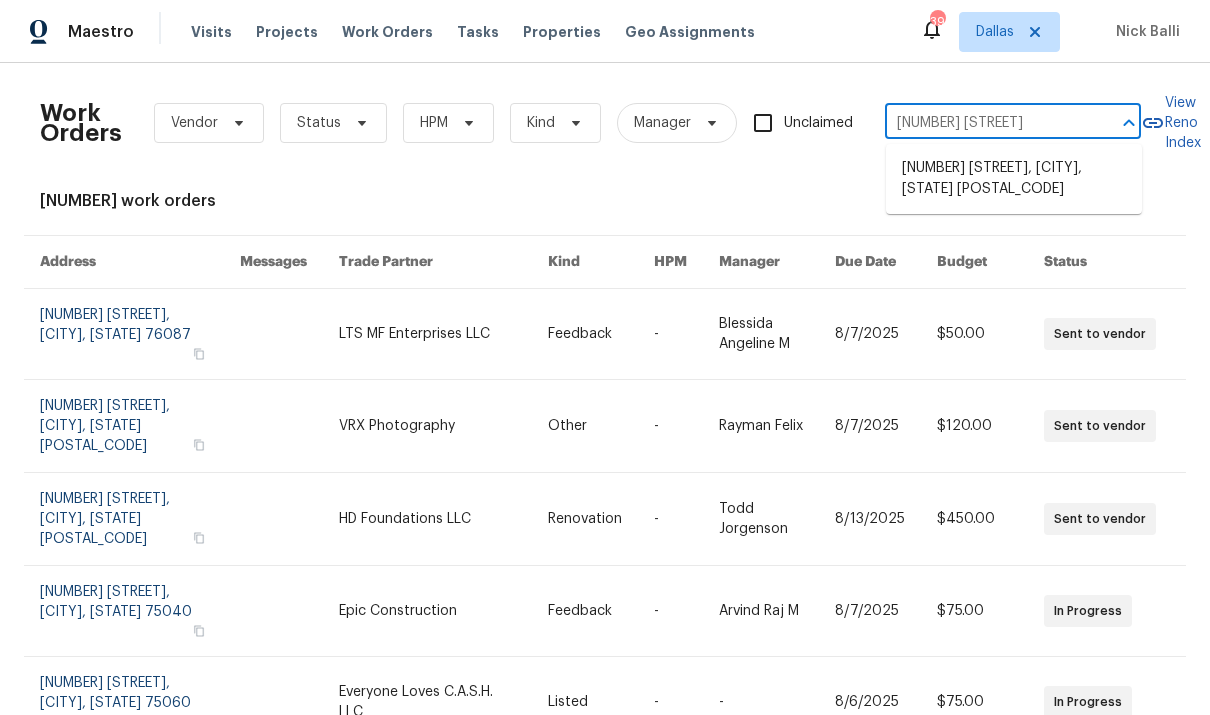 click on "[NUMBER] [STREET], [CITY], [STATE] [POSTAL_CODE]" at bounding box center (1014, 179) 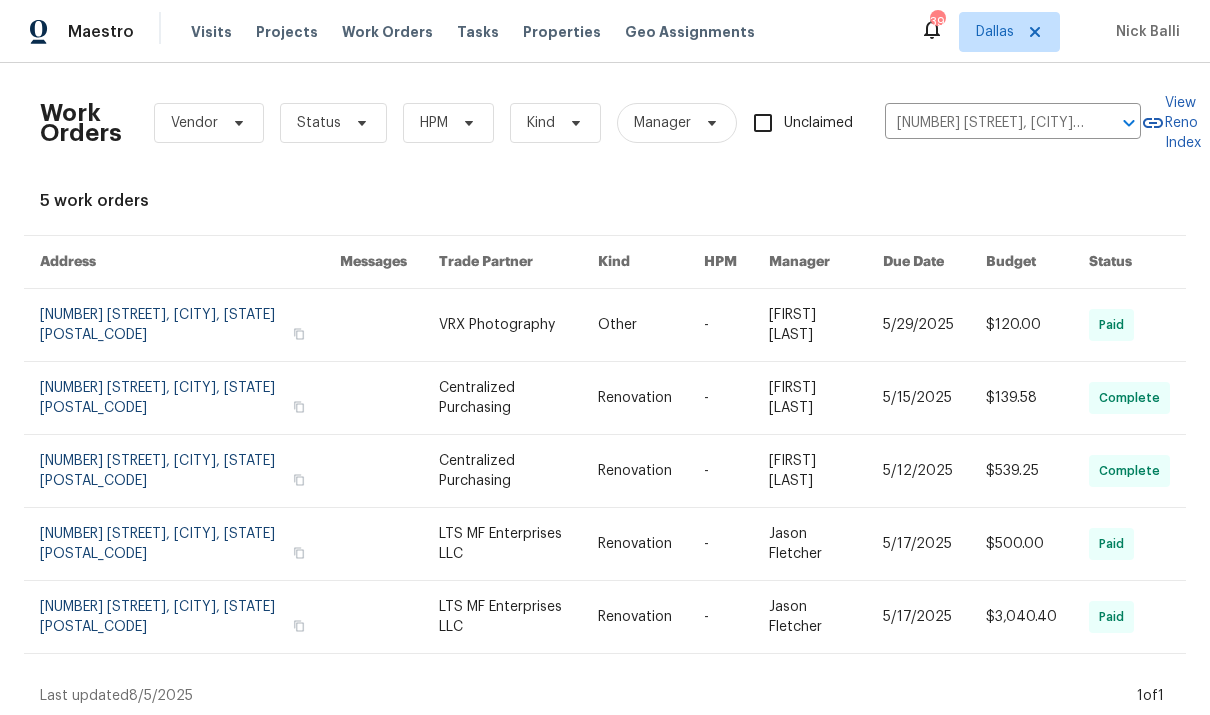 click at bounding box center (651, 325) 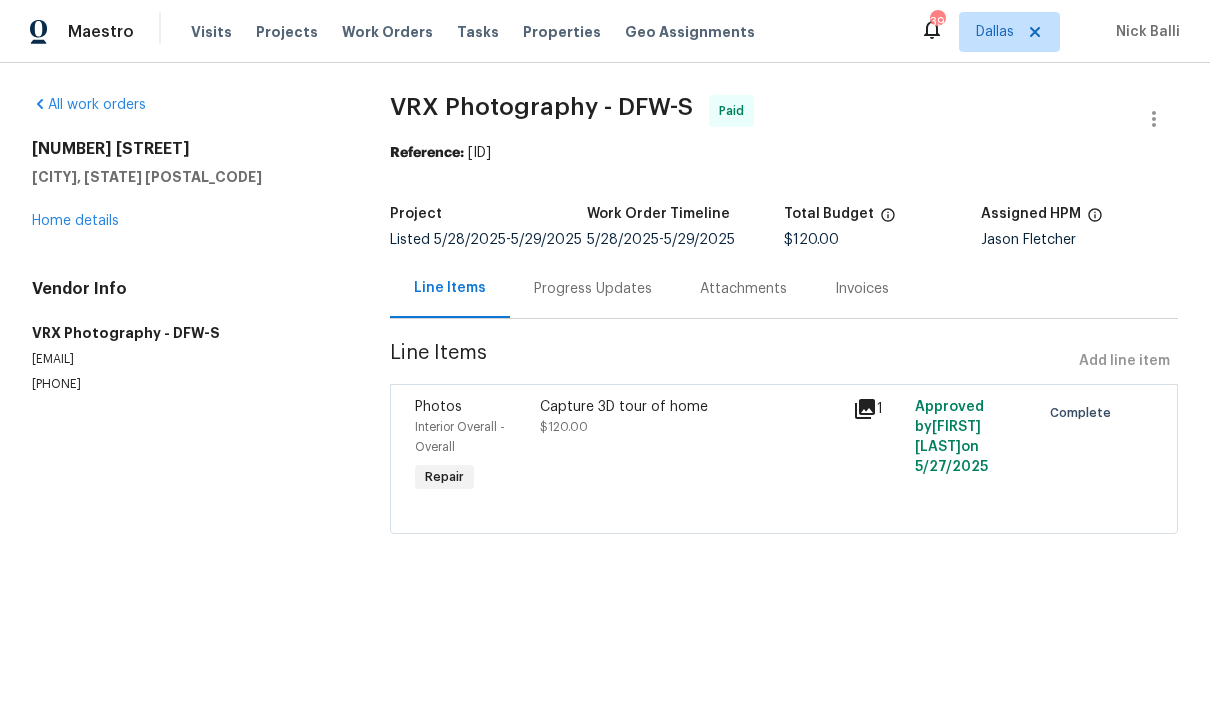 click on "Home details" at bounding box center (75, 221) 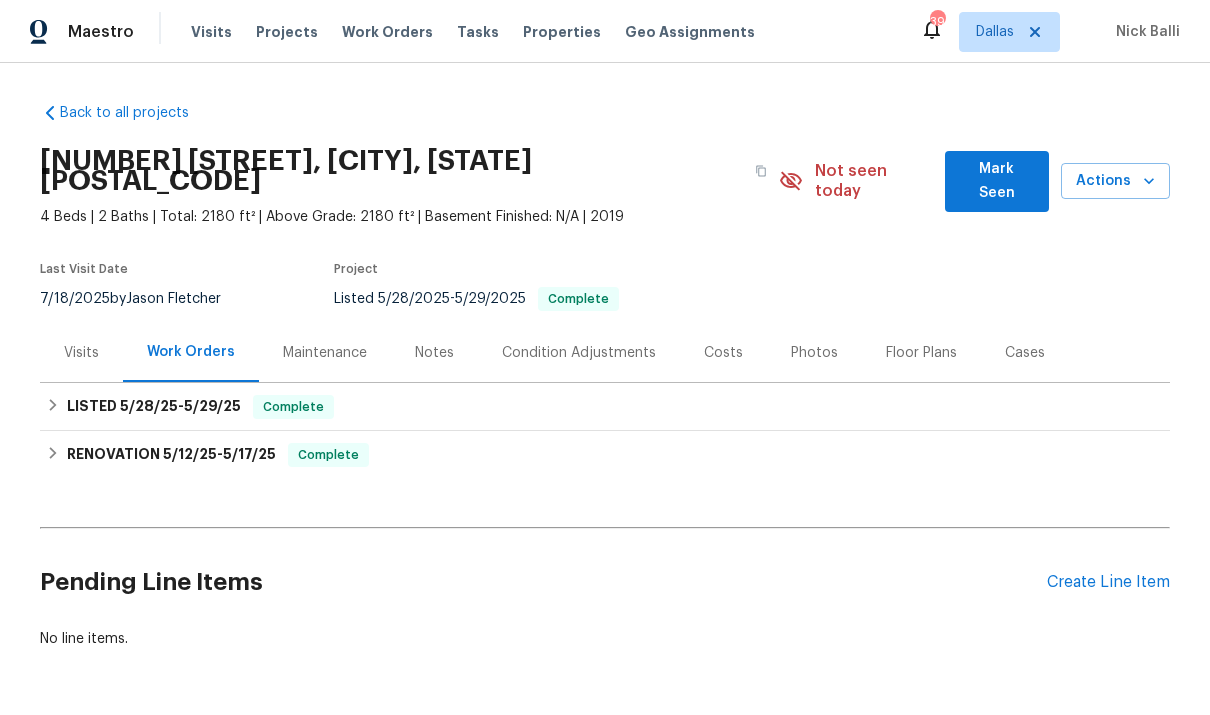 click on "Maintenance" at bounding box center (325, 353) 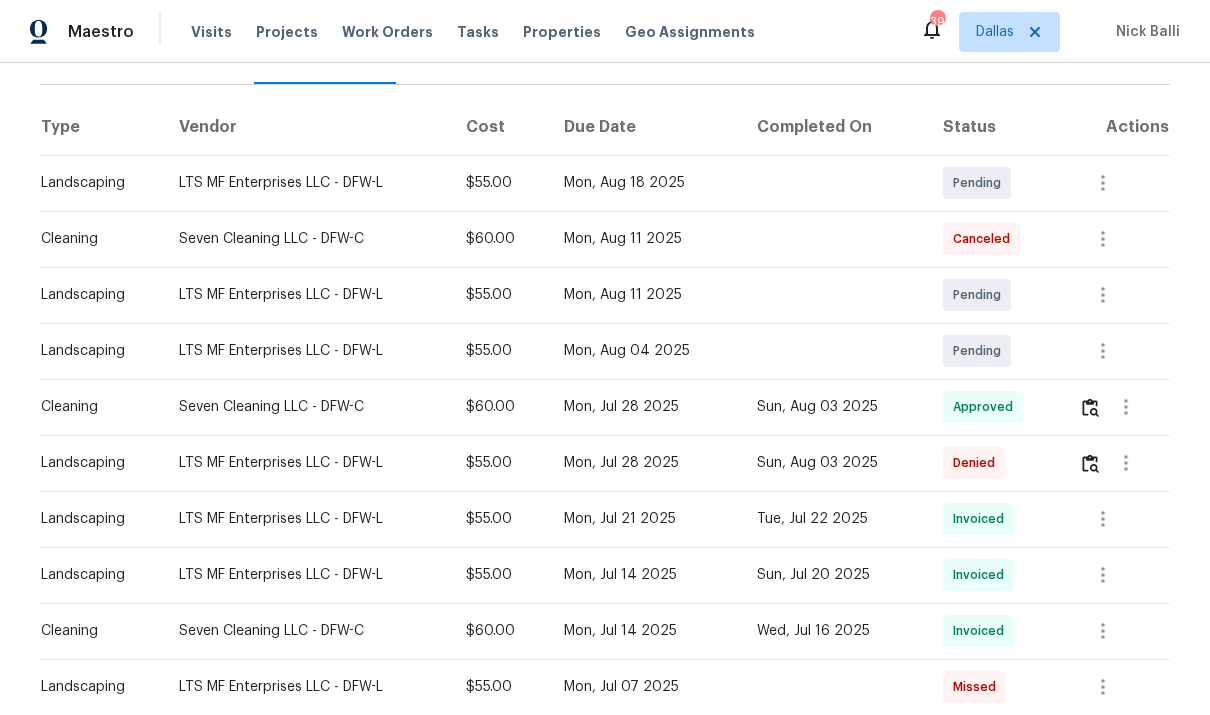 scroll, scrollTop: 297, scrollLeft: 0, axis: vertical 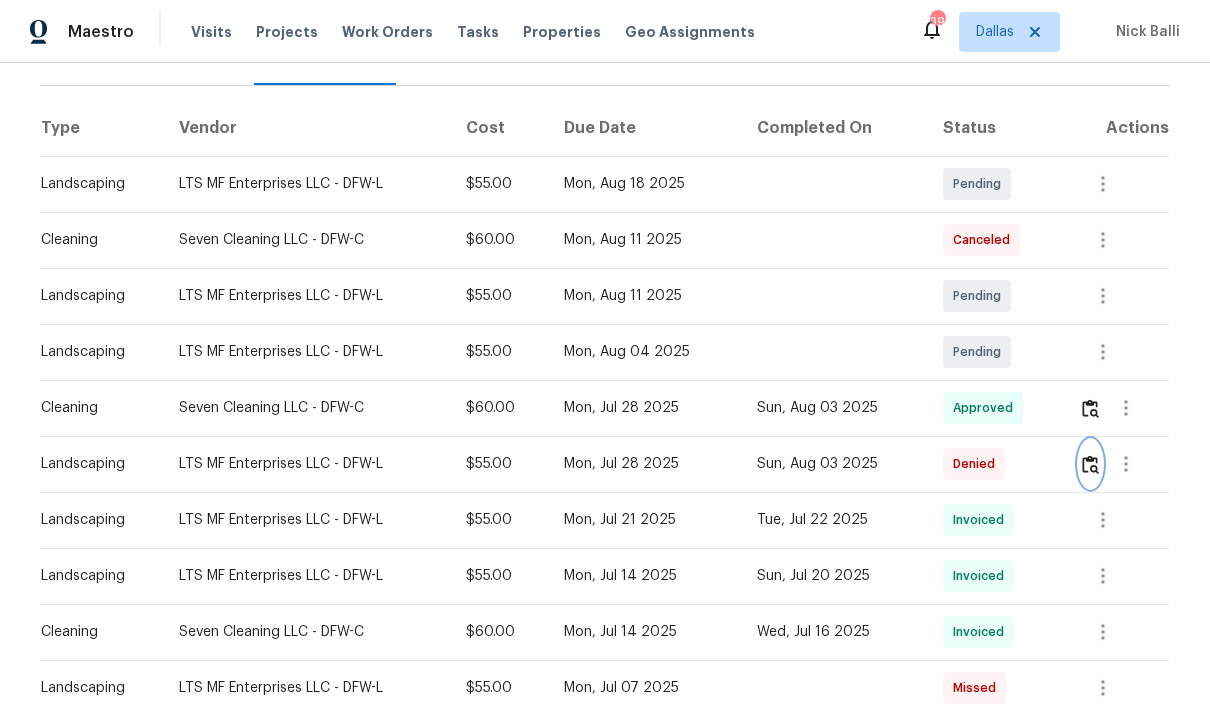 click at bounding box center [1090, 464] 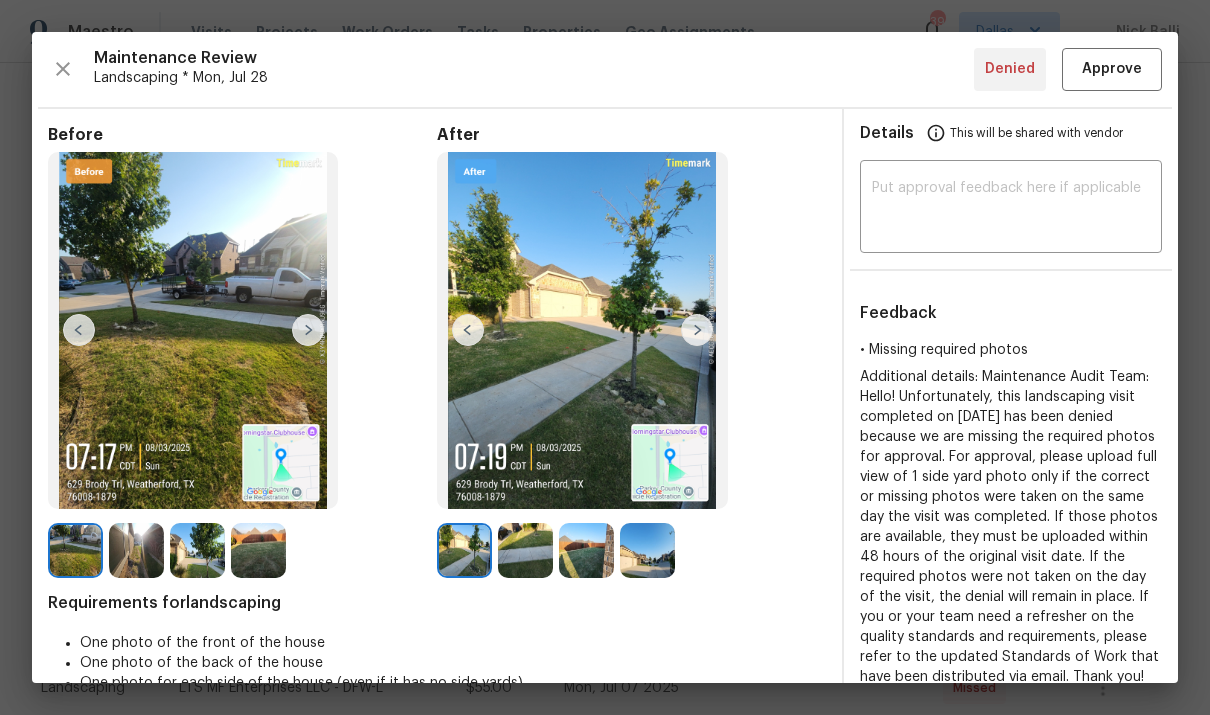 click at bounding box center [697, 330] 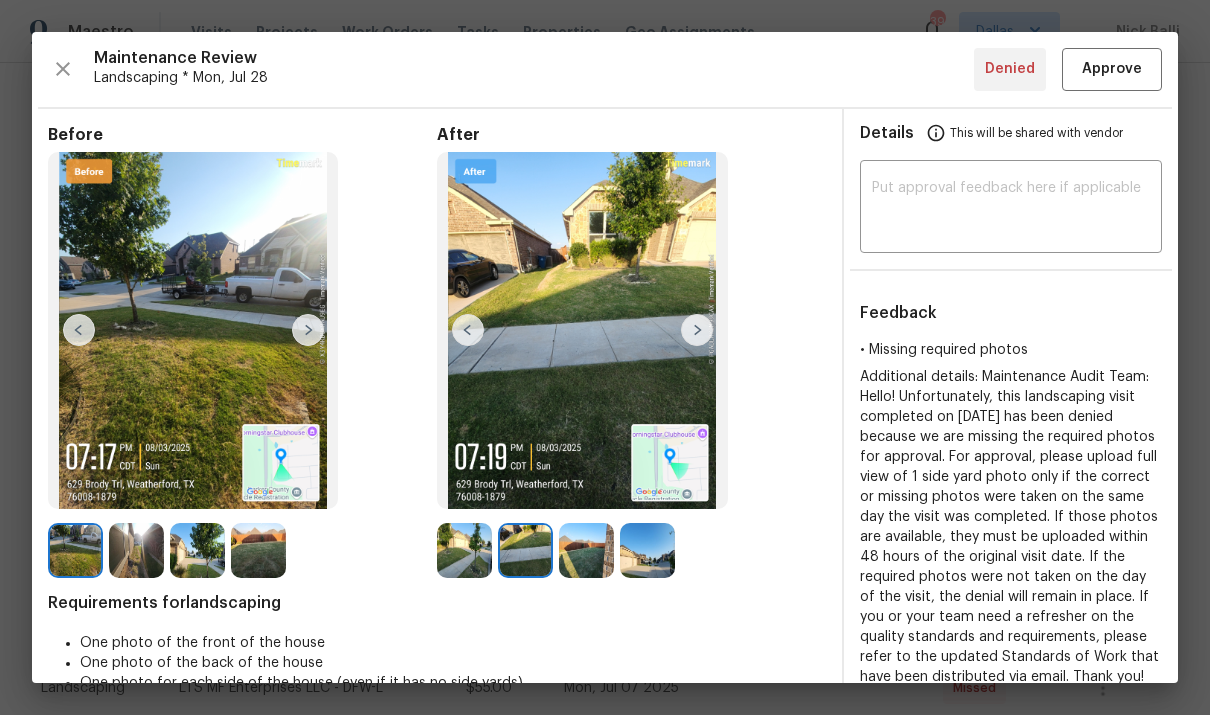 click at bounding box center (697, 330) 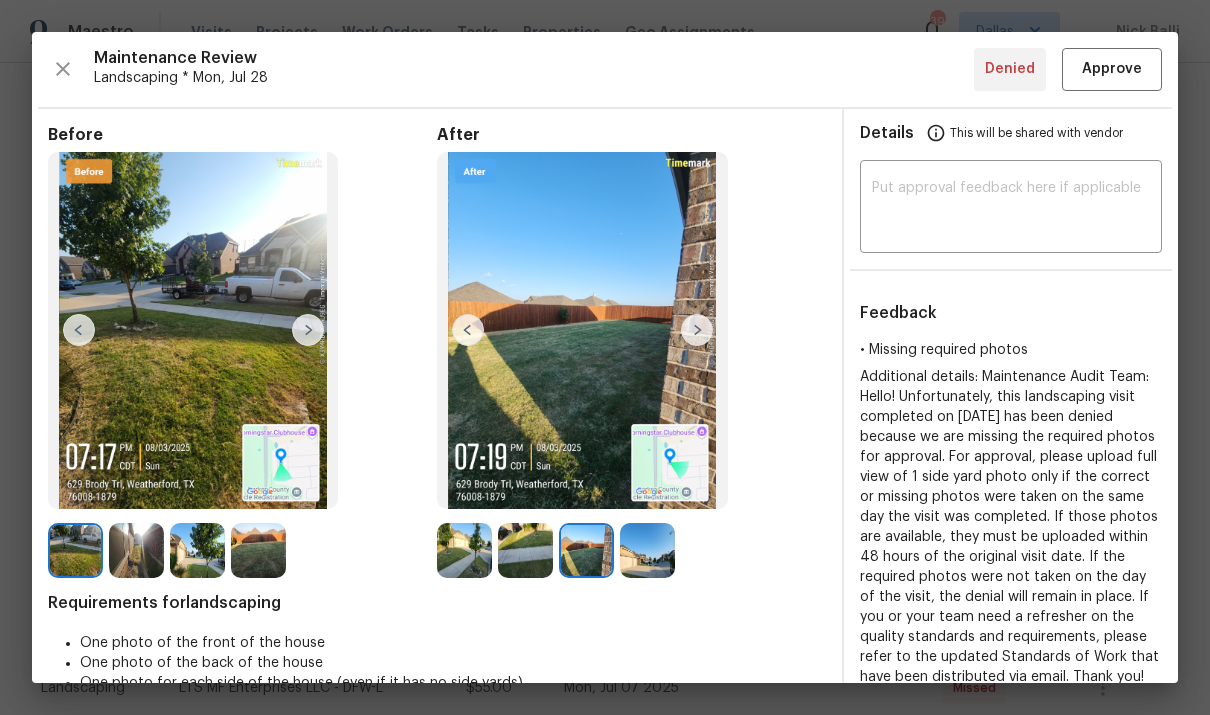 click at bounding box center [697, 330] 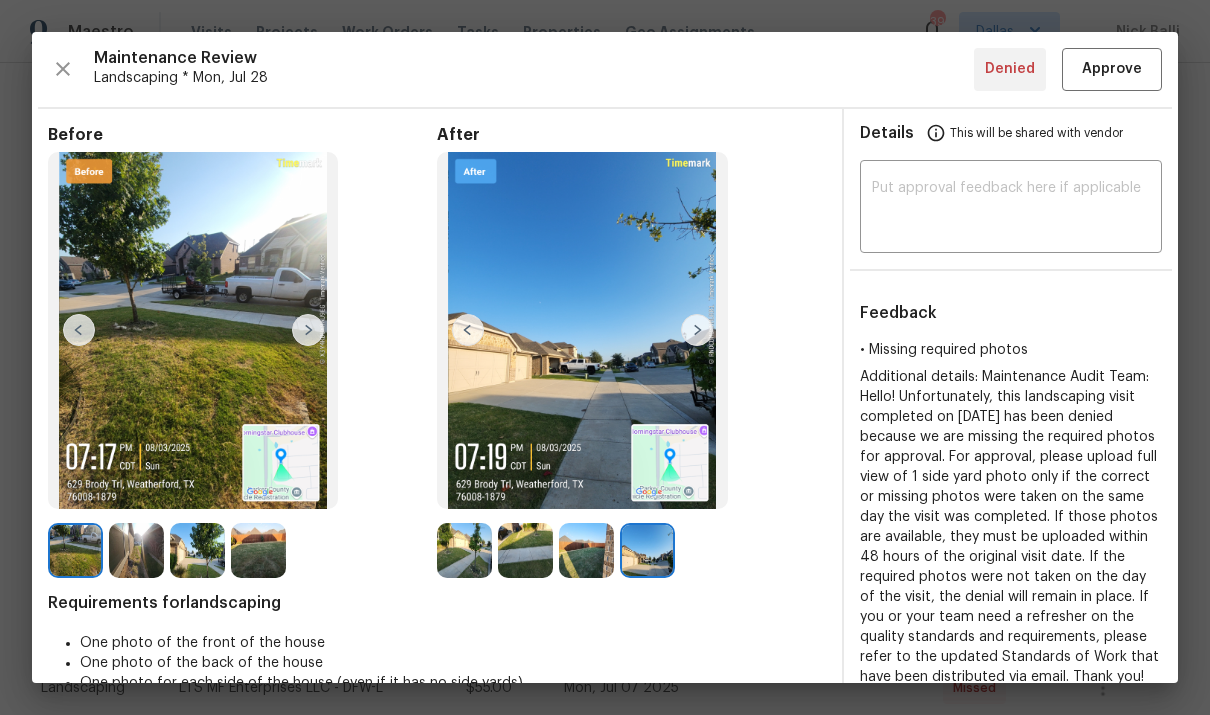 click at bounding box center (468, 330) 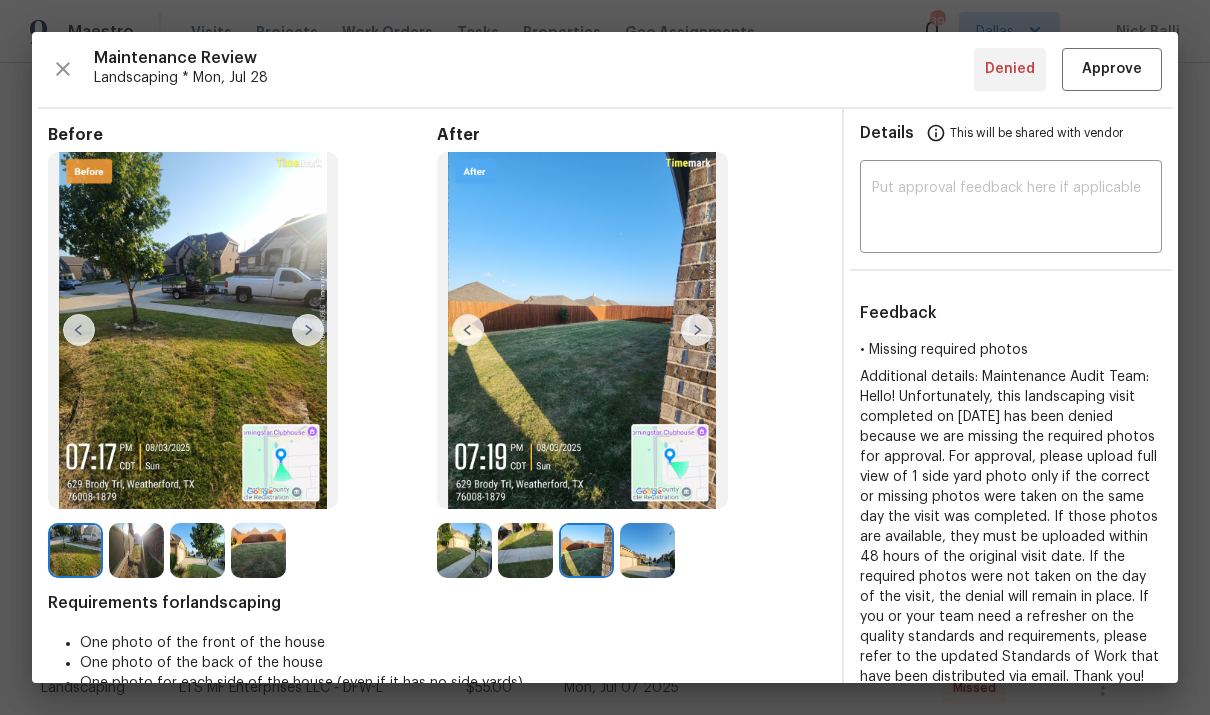 click at bounding box center (468, 330) 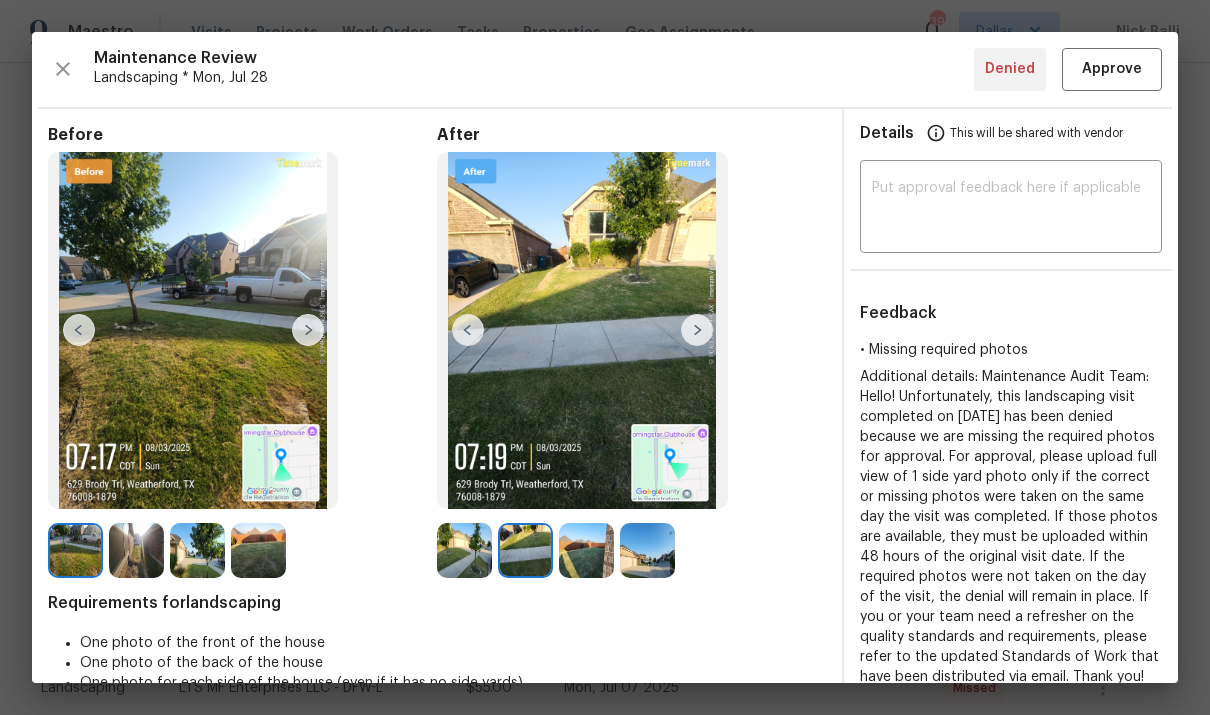 click at bounding box center [582, 331] 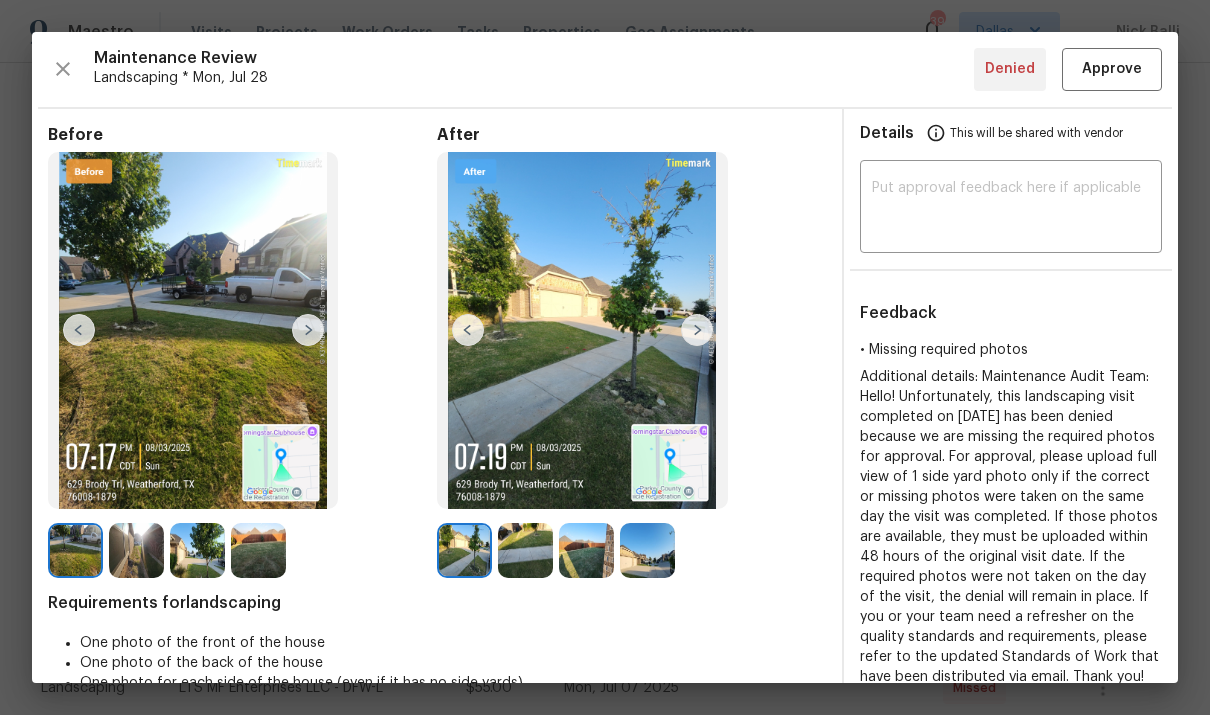 click at bounding box center (582, 331) 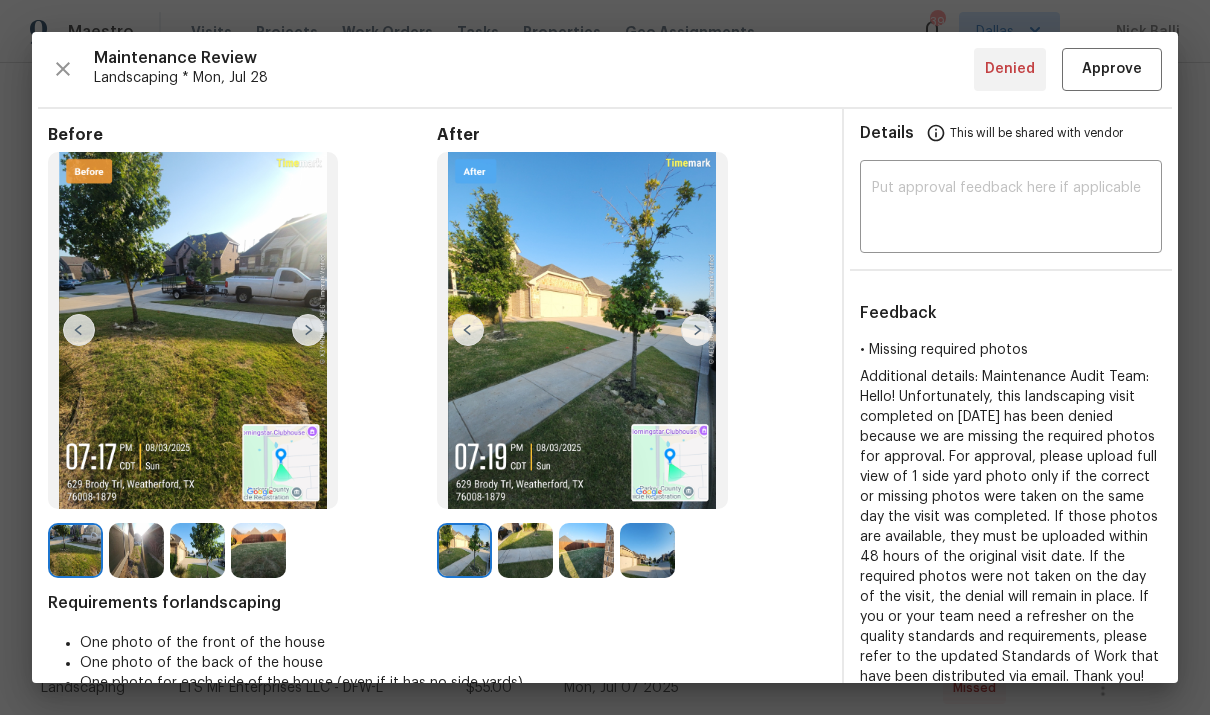 click at bounding box center [697, 330] 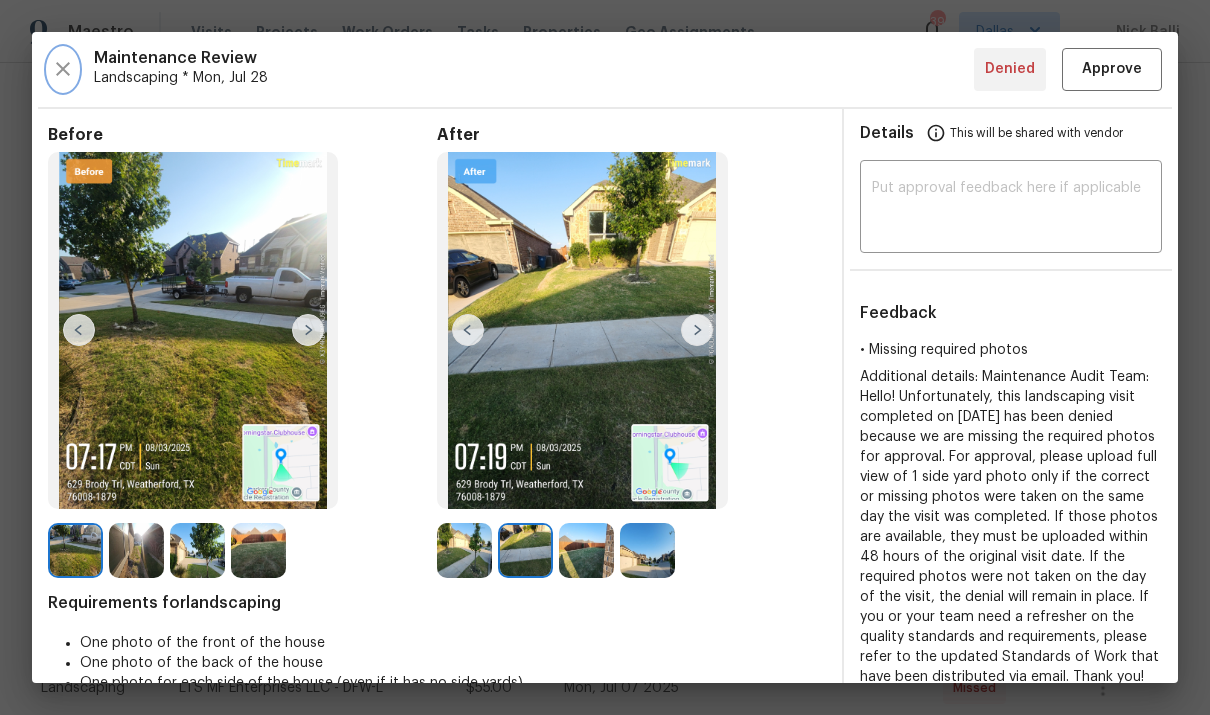 click at bounding box center [63, 69] 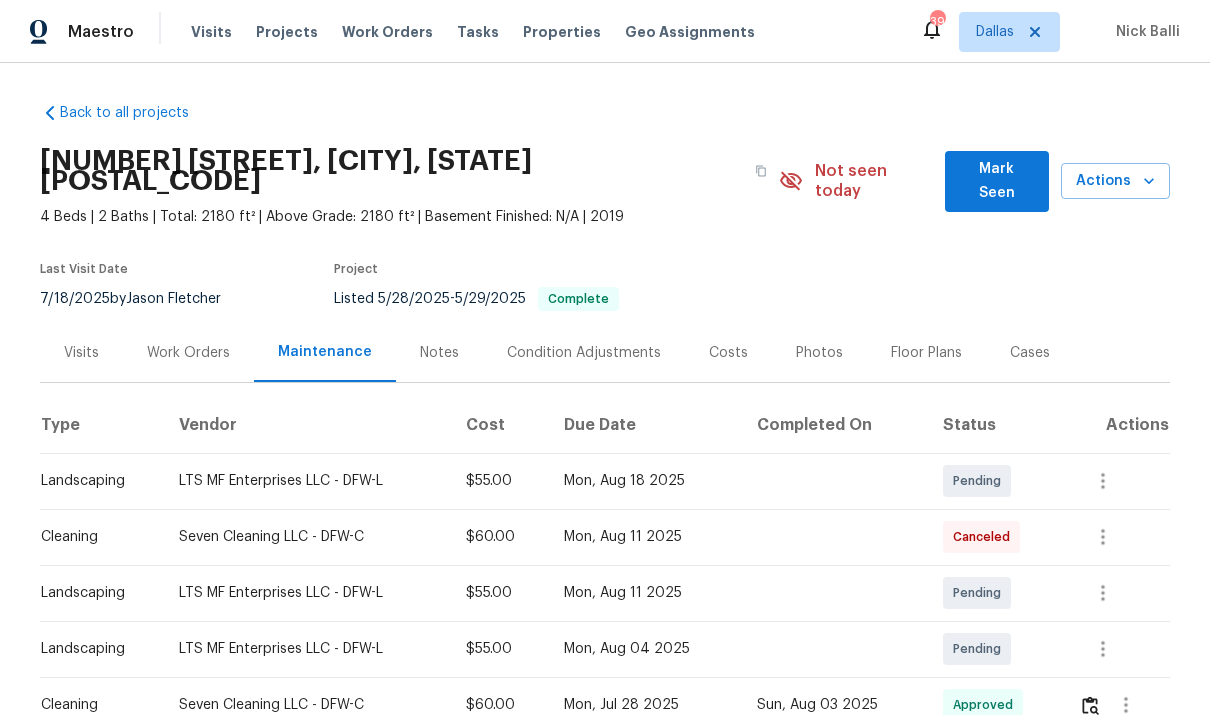 scroll, scrollTop: 0, scrollLeft: 0, axis: both 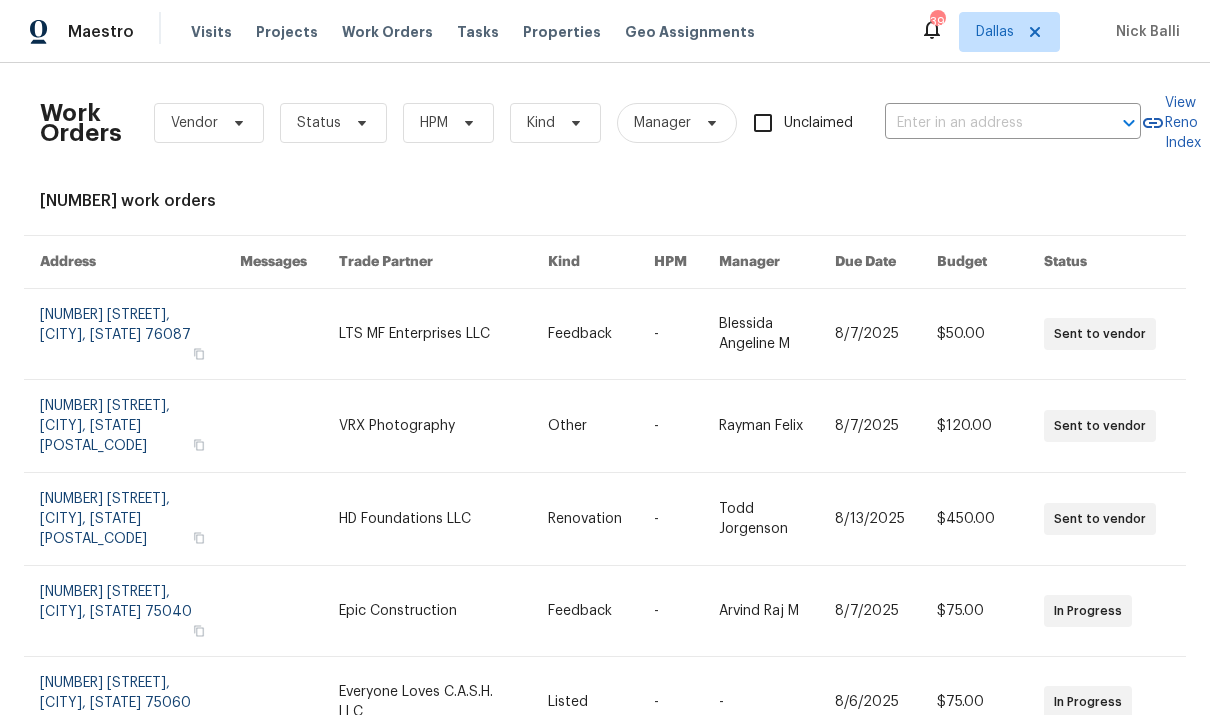 click at bounding box center (985, 123) 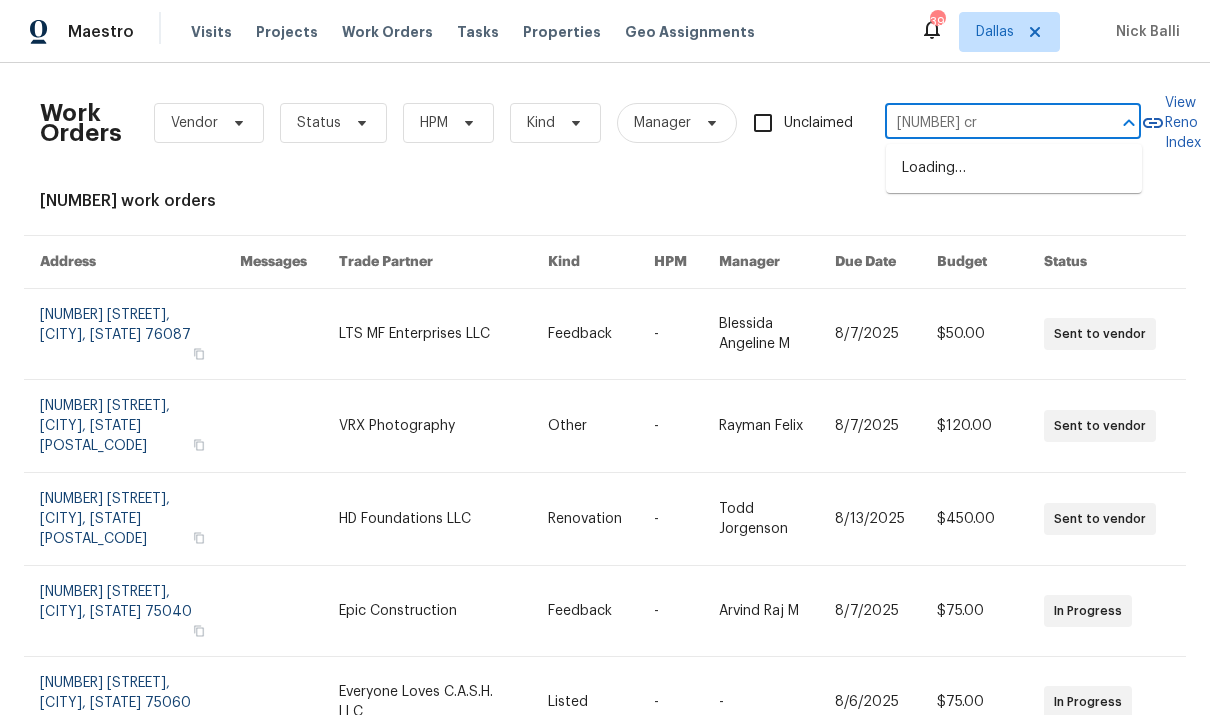 type on "[NUMBER] [STREET_FRAGMENT]" 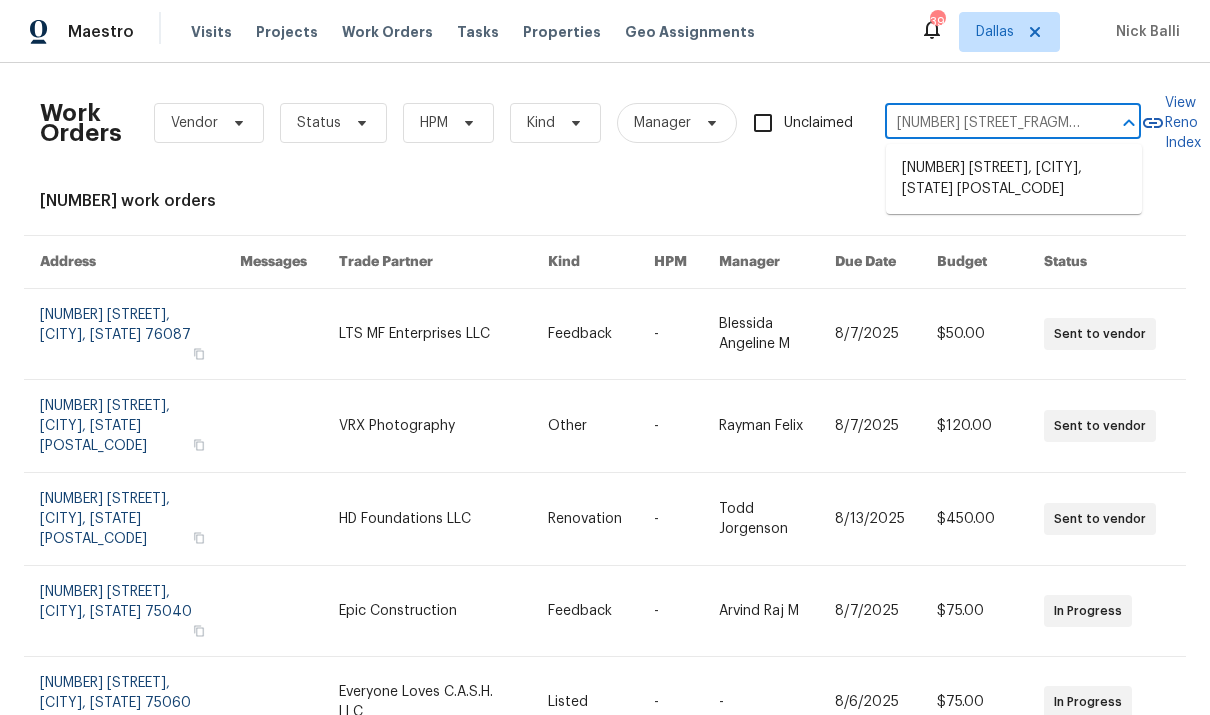 click on "[NUMBER] [STREET], [CITY], [STATE] [POSTAL_CODE]" at bounding box center [1014, 179] 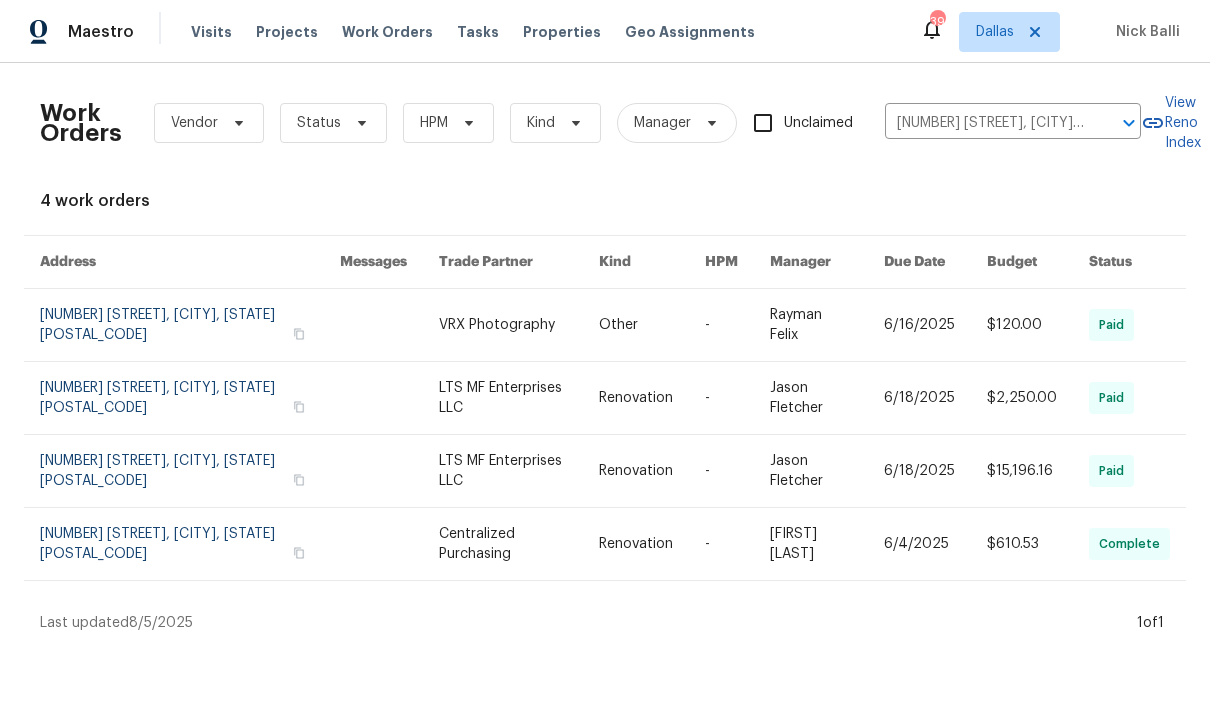 click at bounding box center (652, 325) 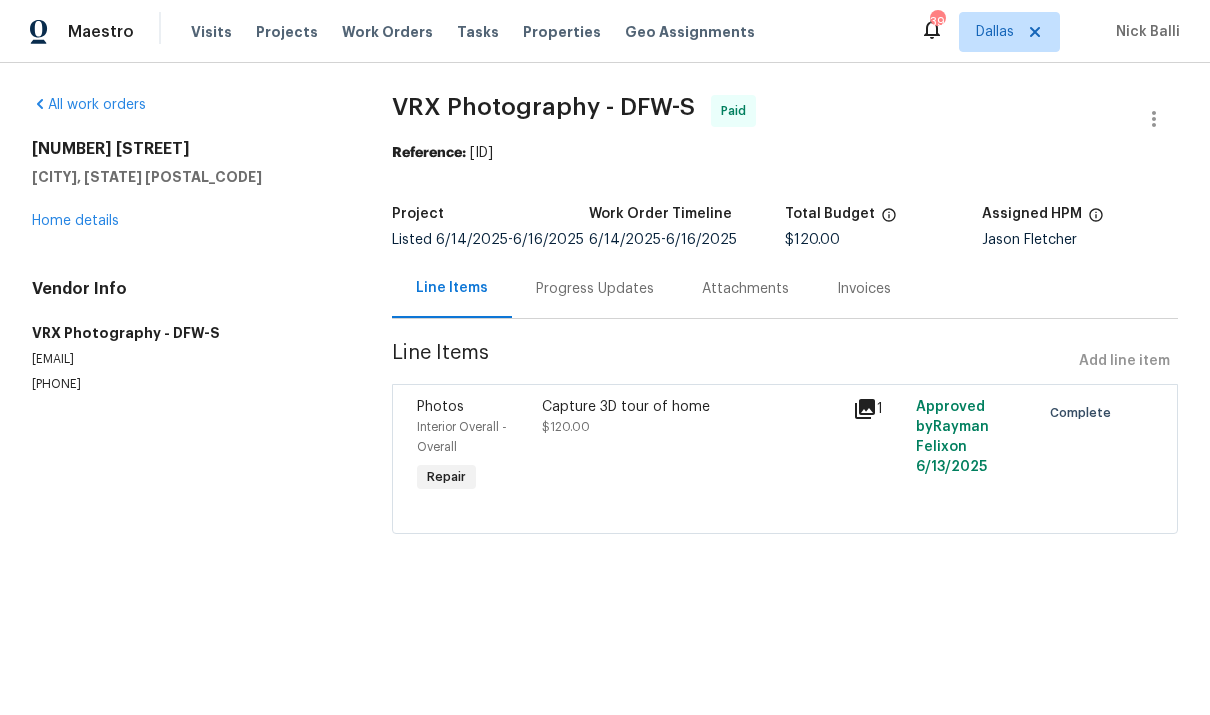 click on "Home details" at bounding box center [75, 221] 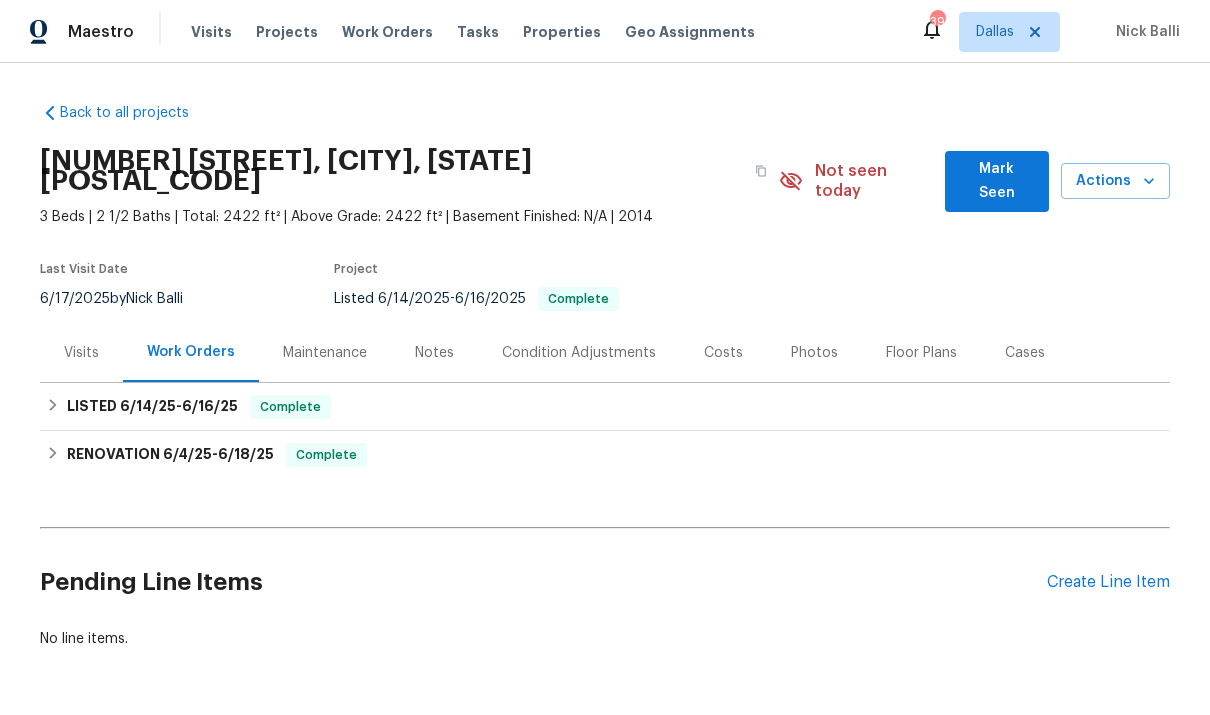 click on "Maintenance" at bounding box center [325, 353] 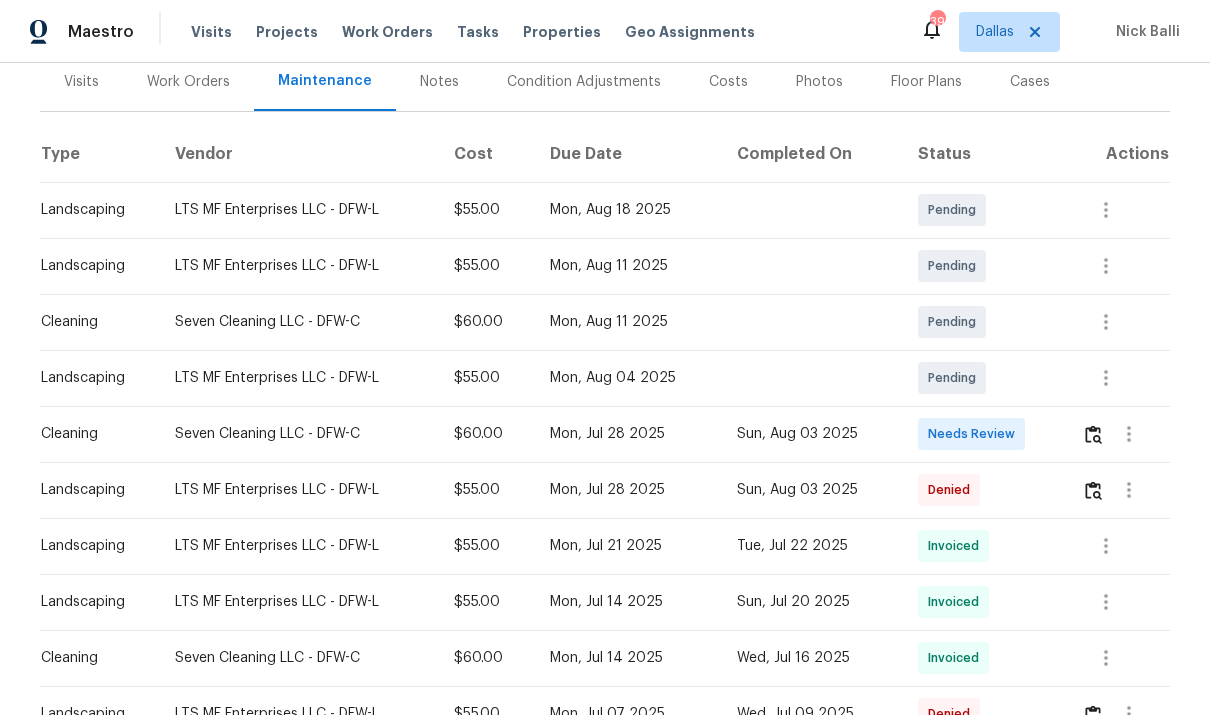 scroll, scrollTop: 269, scrollLeft: 0, axis: vertical 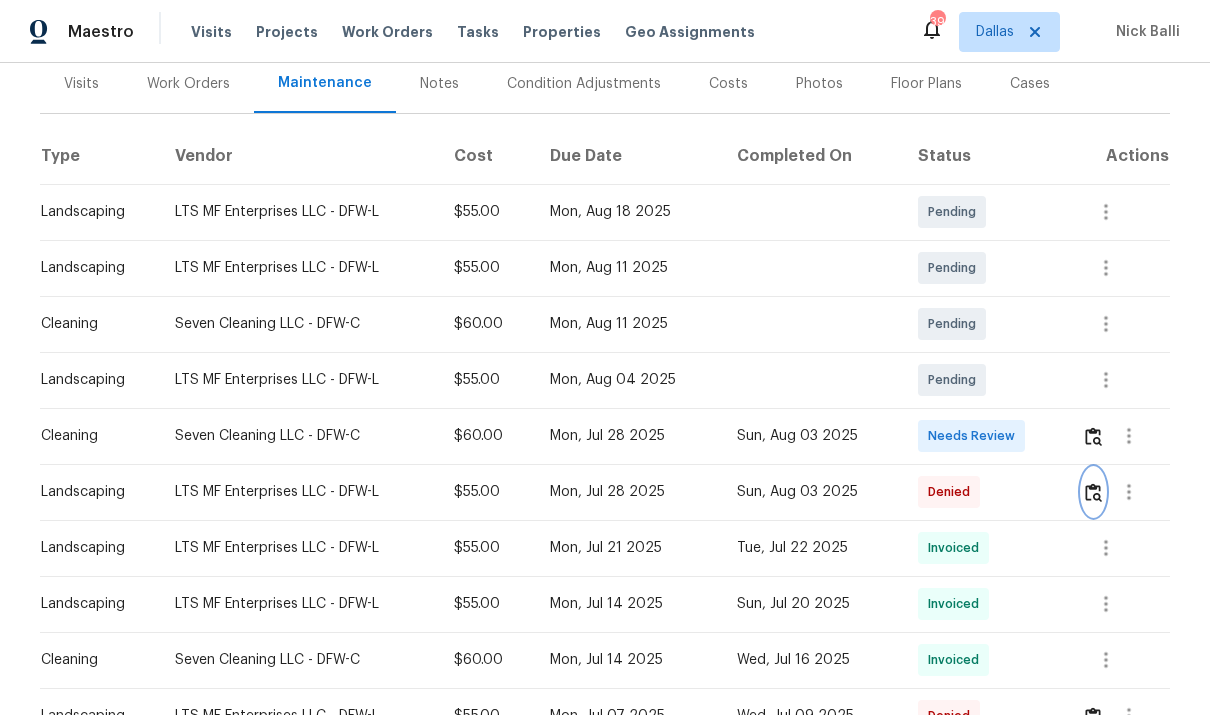click at bounding box center [1093, 492] 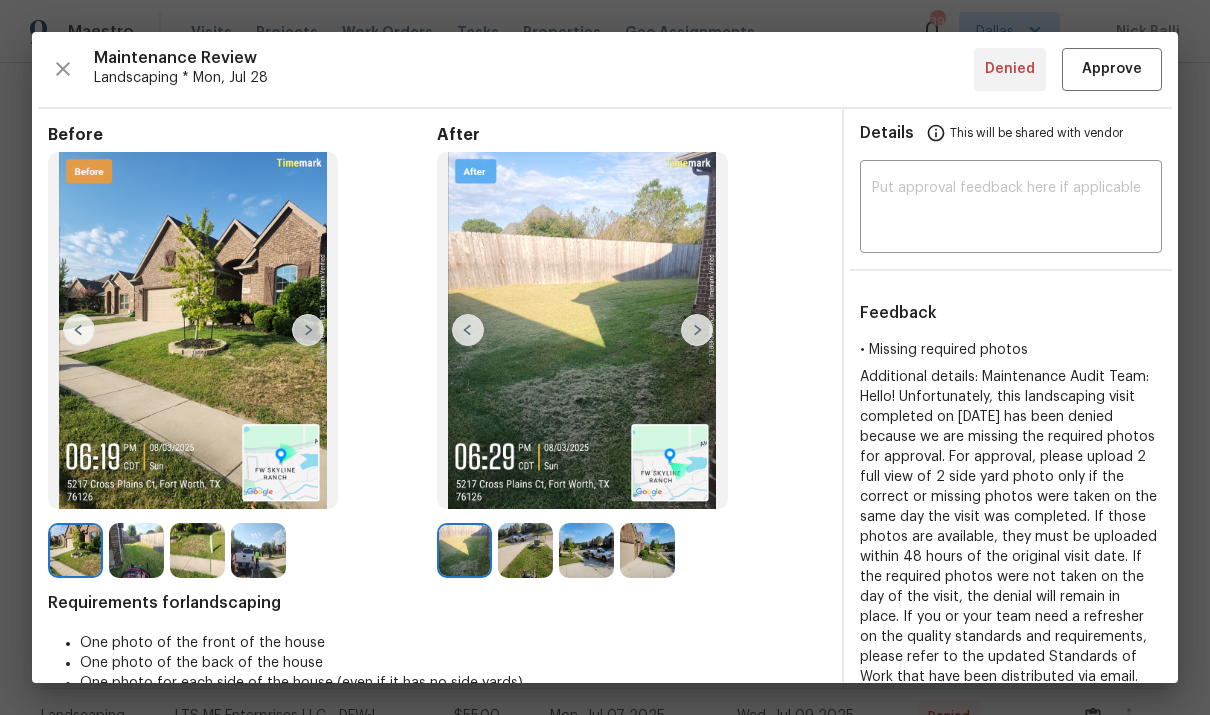 click at bounding box center [697, 330] 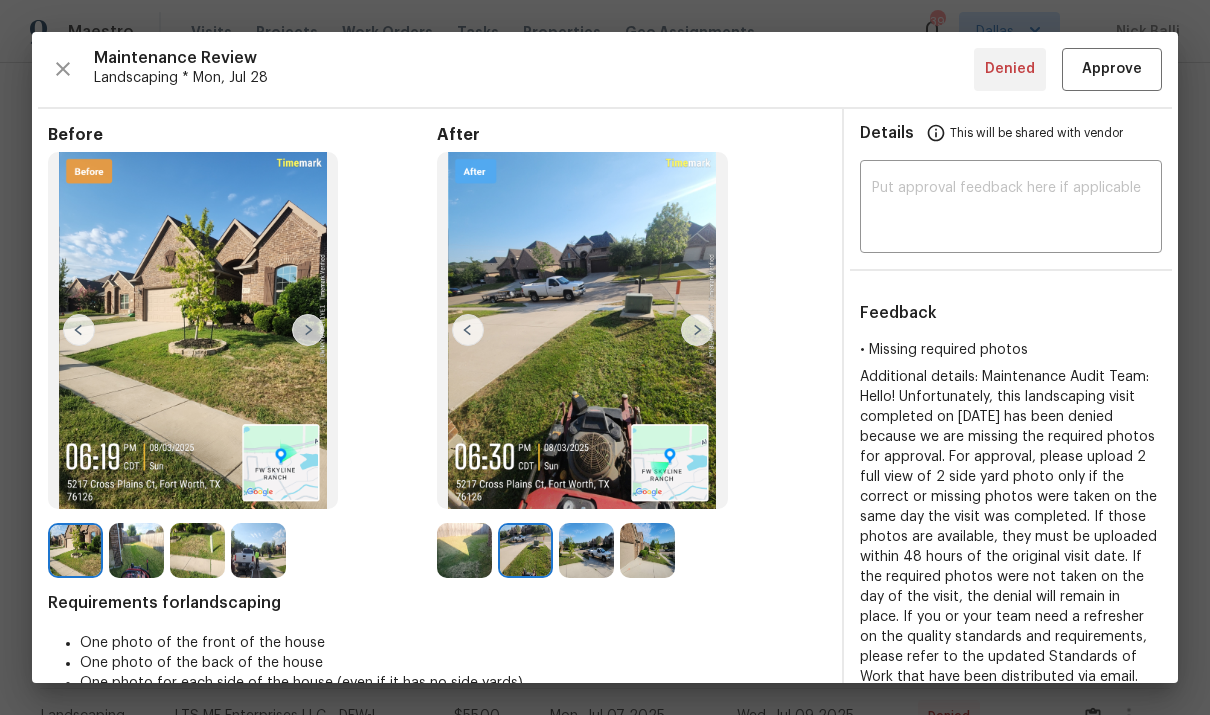 click at bounding box center [697, 330] 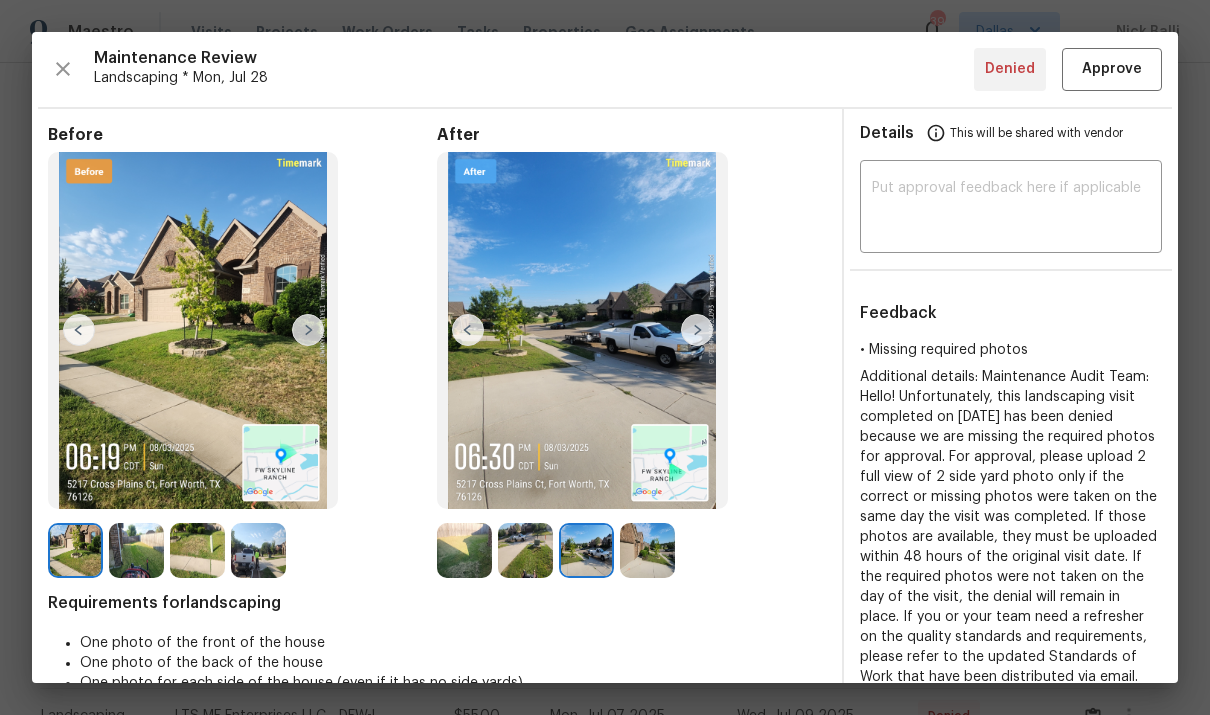 scroll, scrollTop: 30, scrollLeft: 16, axis: both 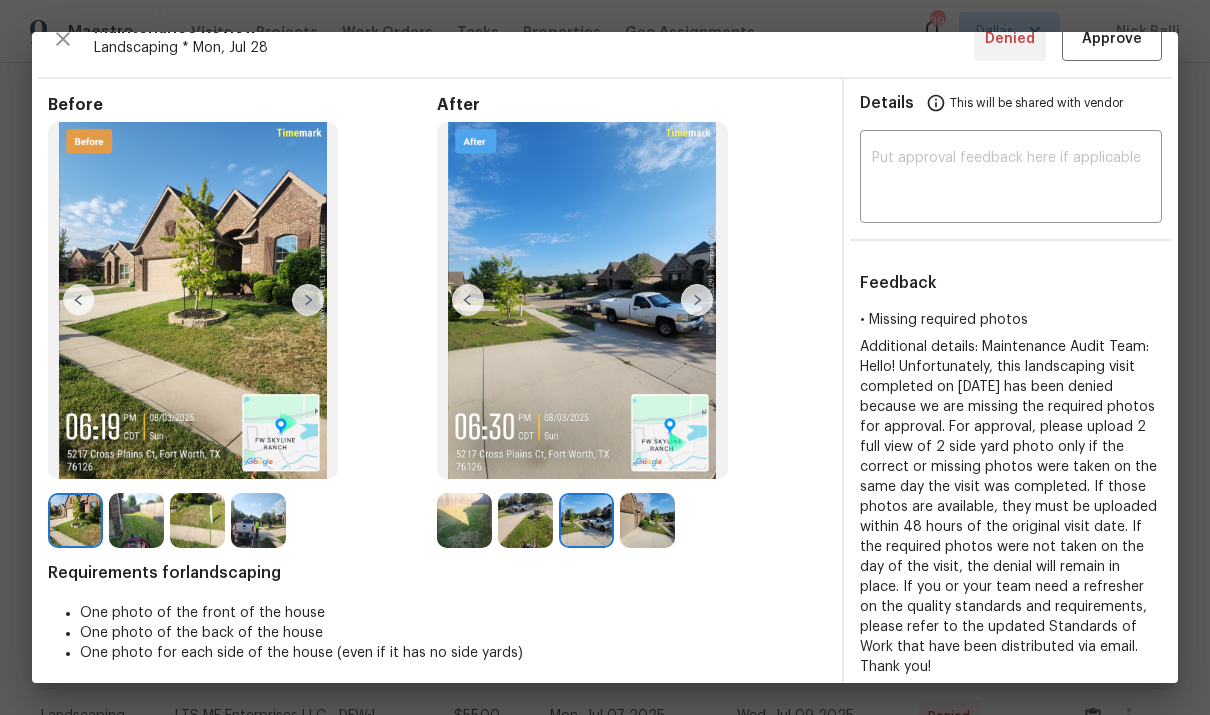click at bounding box center [697, 300] 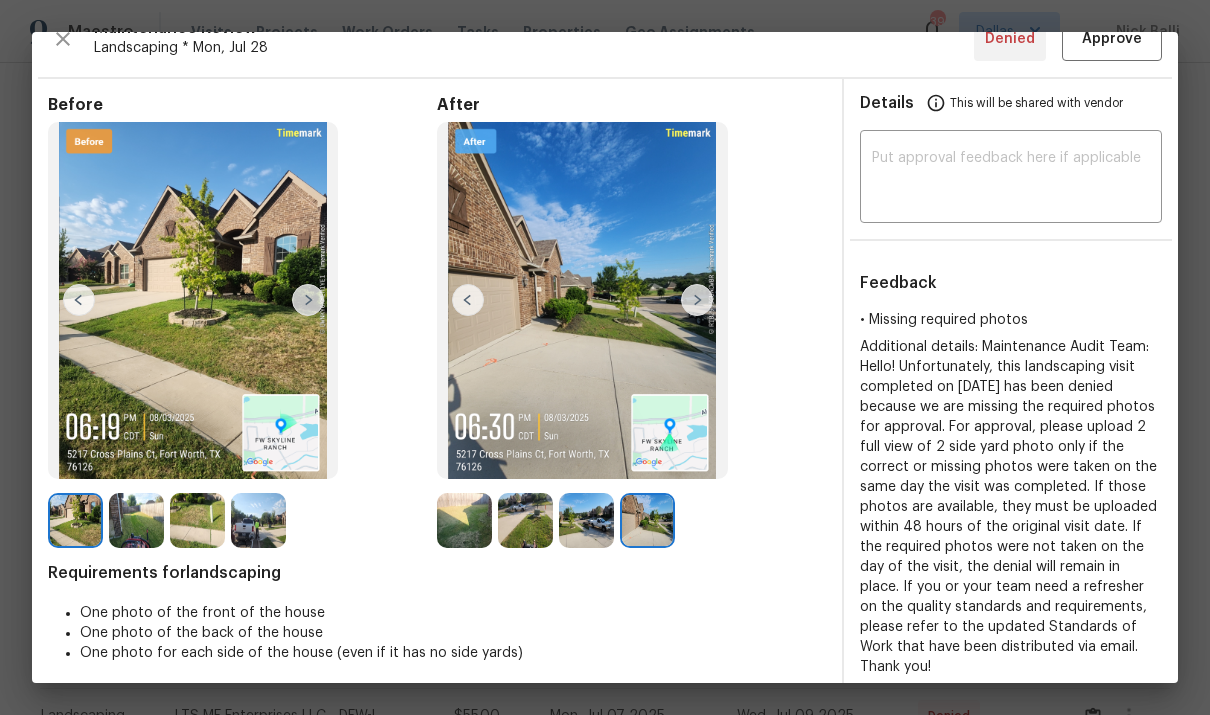 click at bounding box center (697, 300) 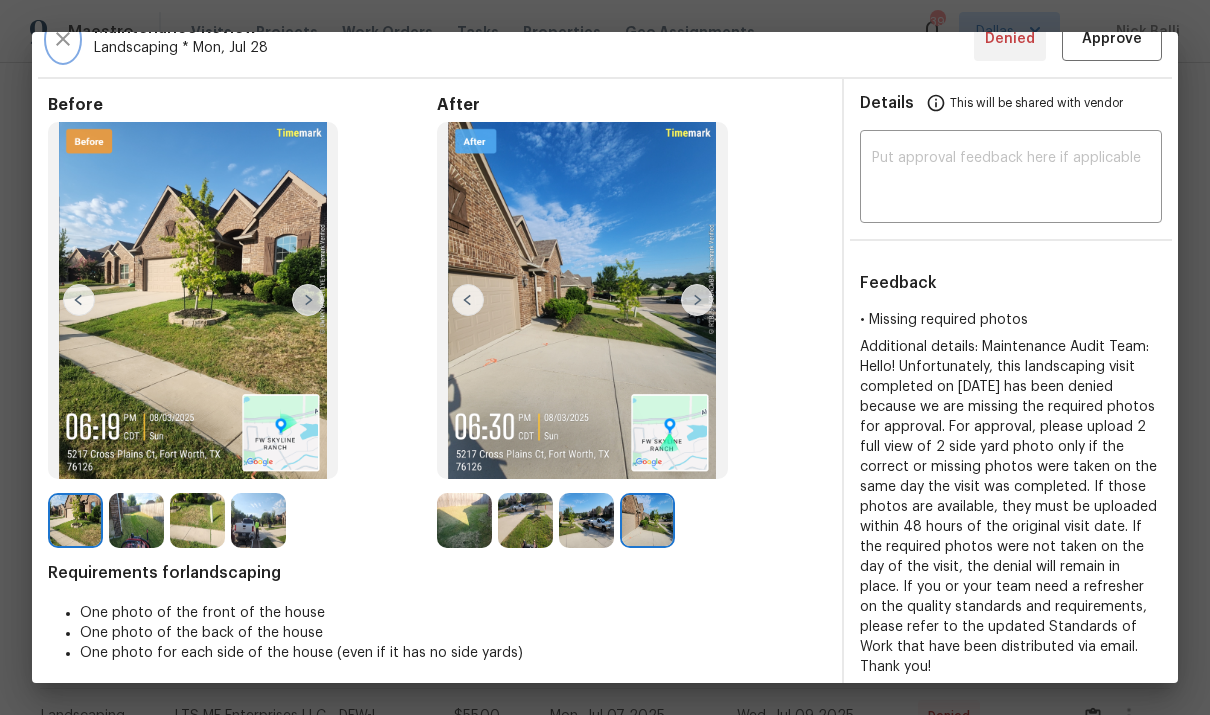click 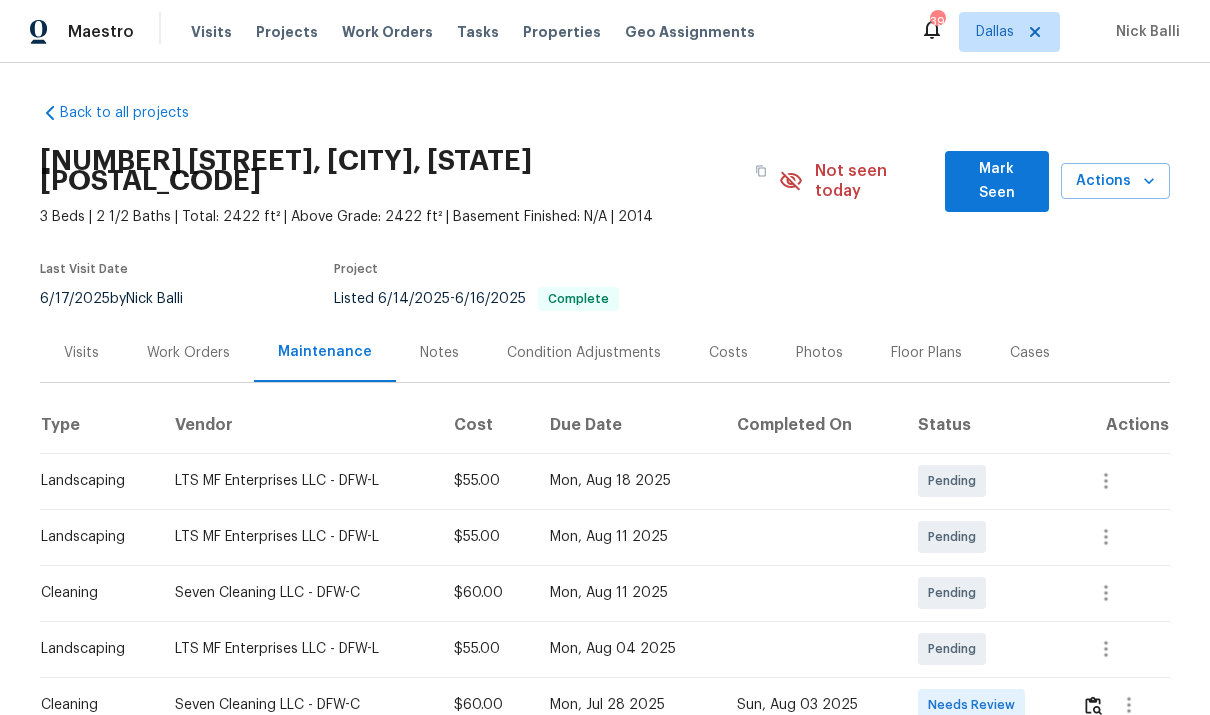 scroll, scrollTop: 0, scrollLeft: 0, axis: both 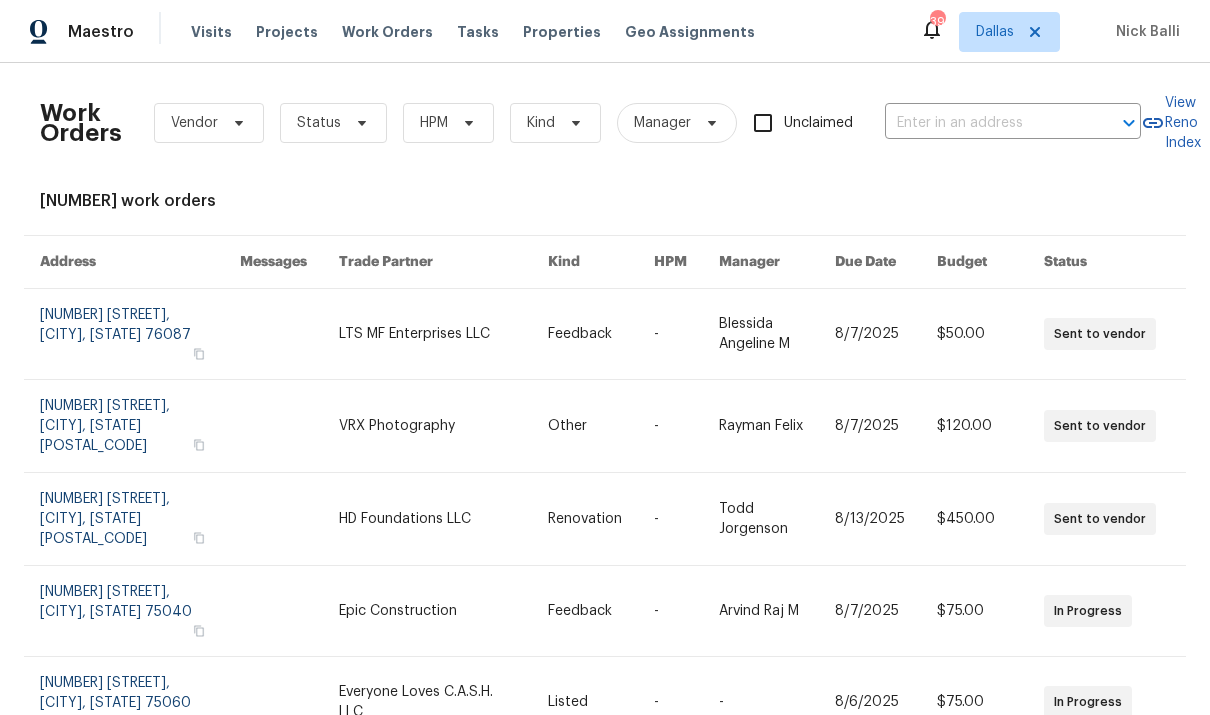 click at bounding box center [985, 123] 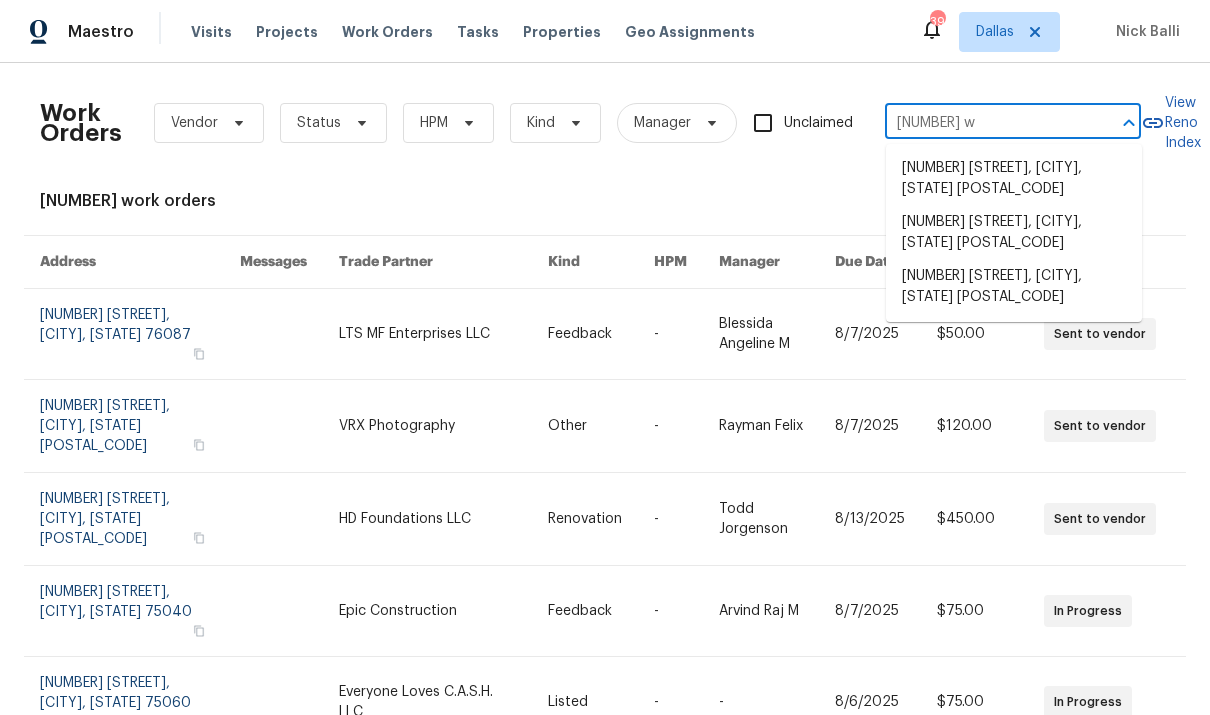 type on "[NUMBER] [ADVERB]" 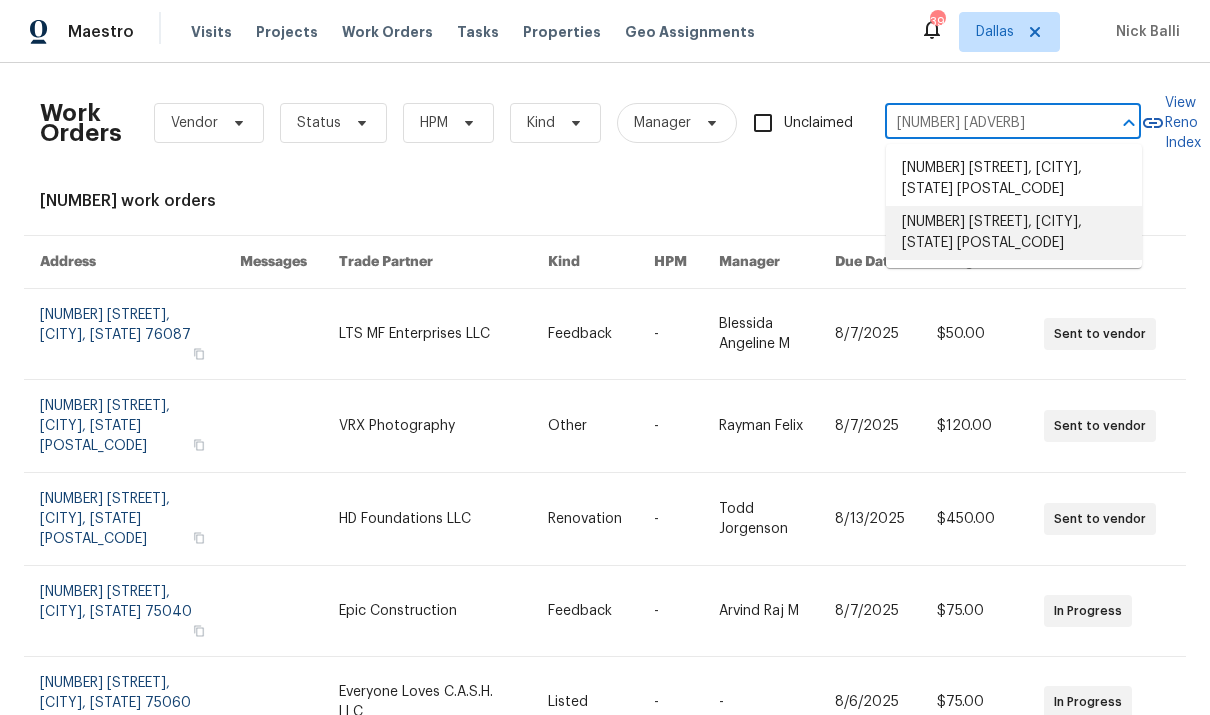 click on "[NUMBER] [STREET], [CITY], [STATE] [POSTAL_CODE]" at bounding box center (1014, 233) 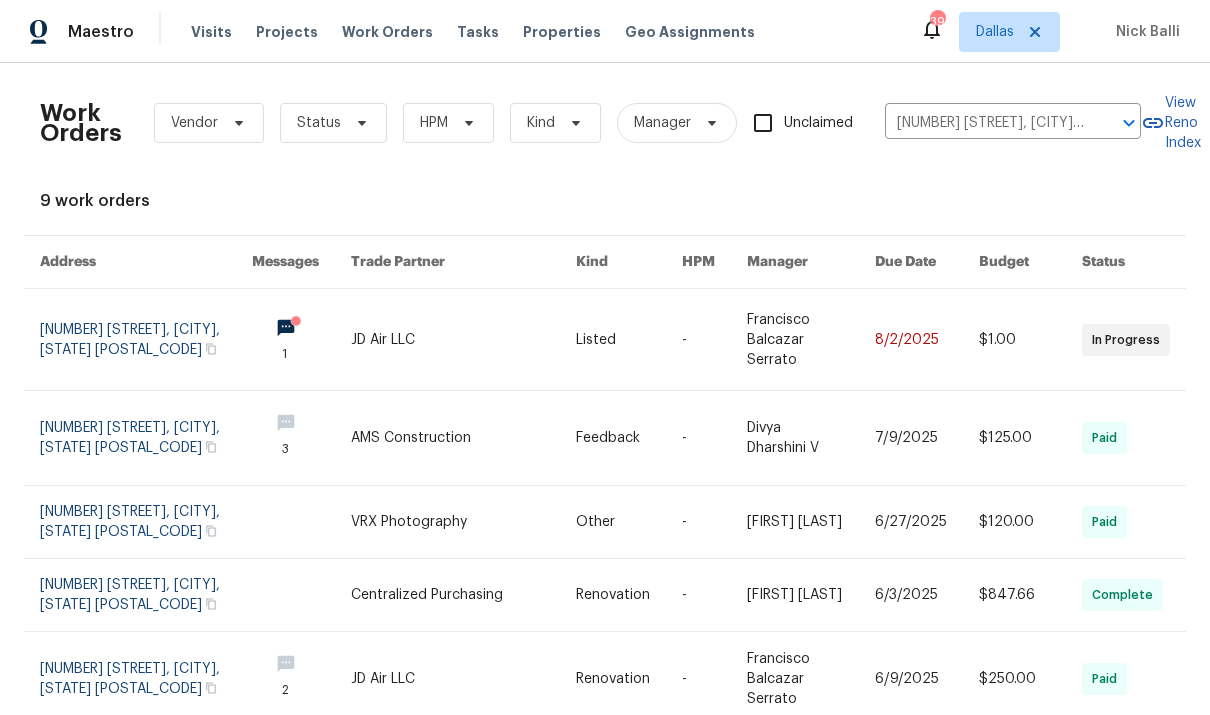click at bounding box center [463, 339] 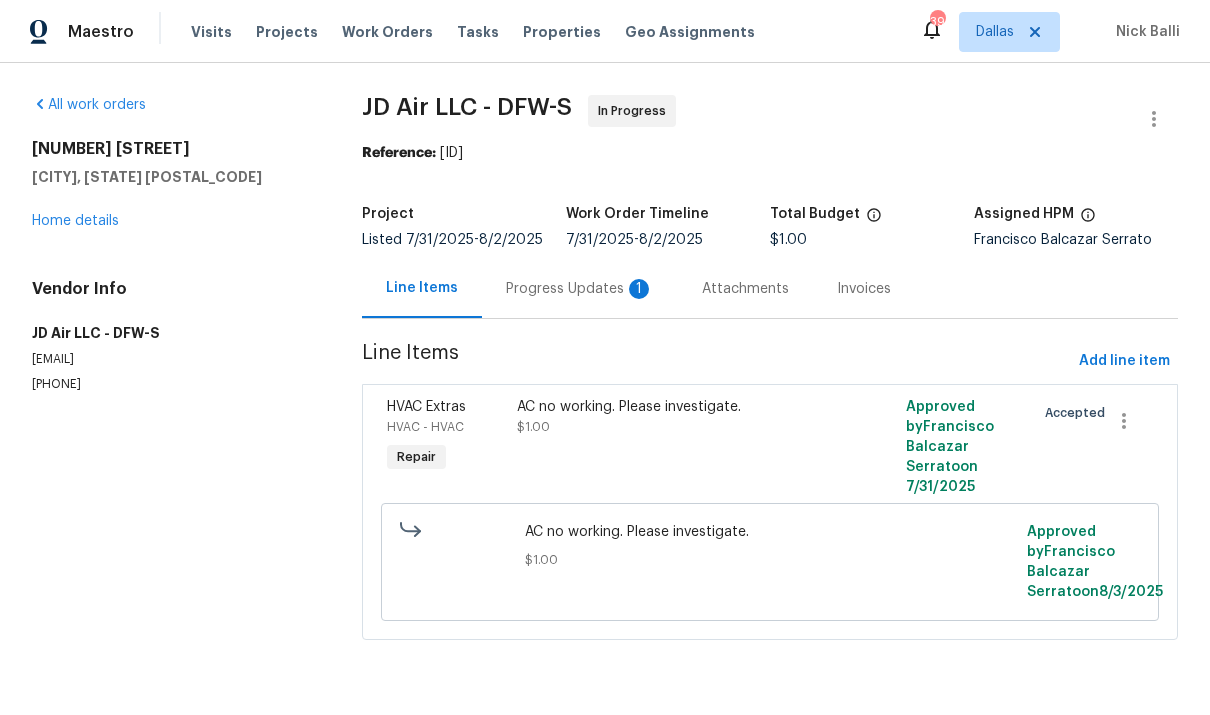 click on "Home details" at bounding box center [75, 221] 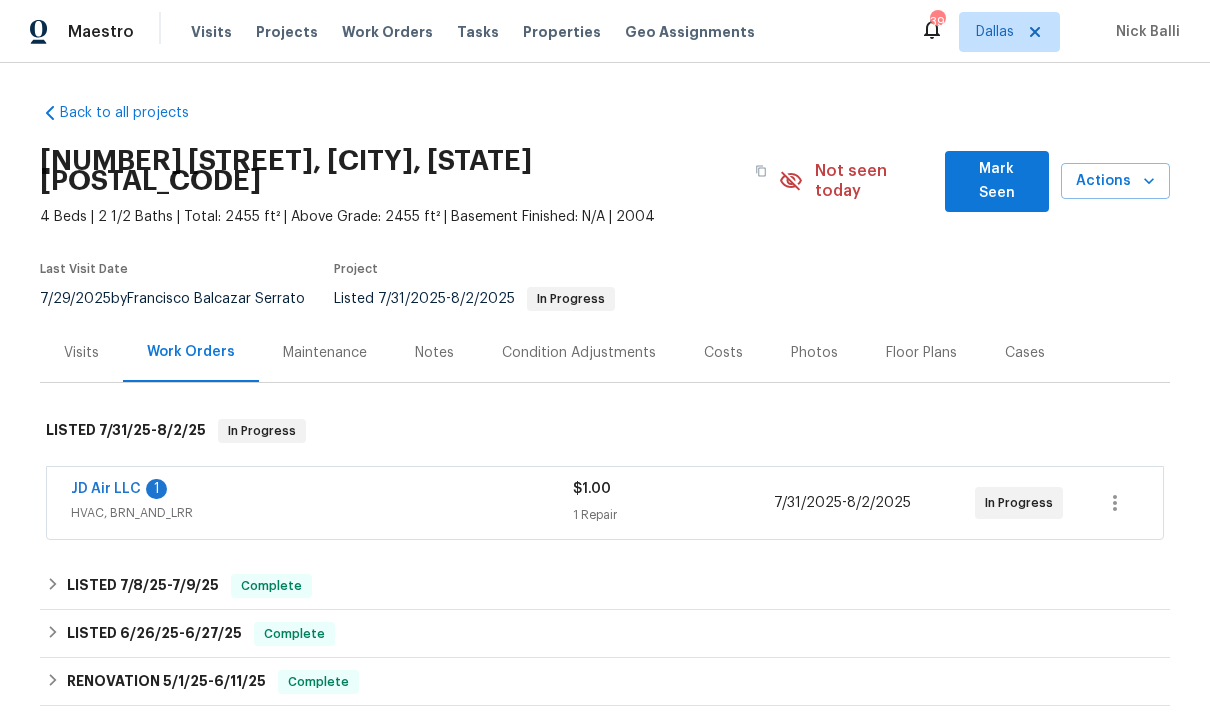 click on "Maintenance" at bounding box center (325, 353) 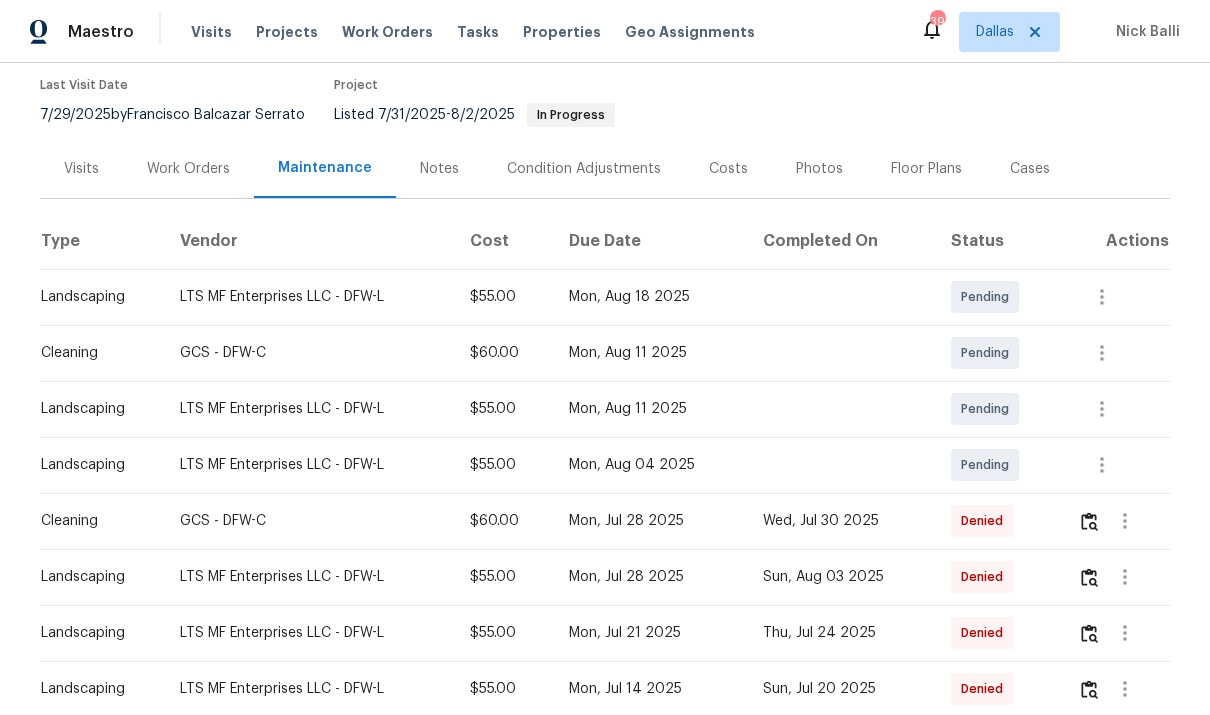 scroll, scrollTop: 181, scrollLeft: 0, axis: vertical 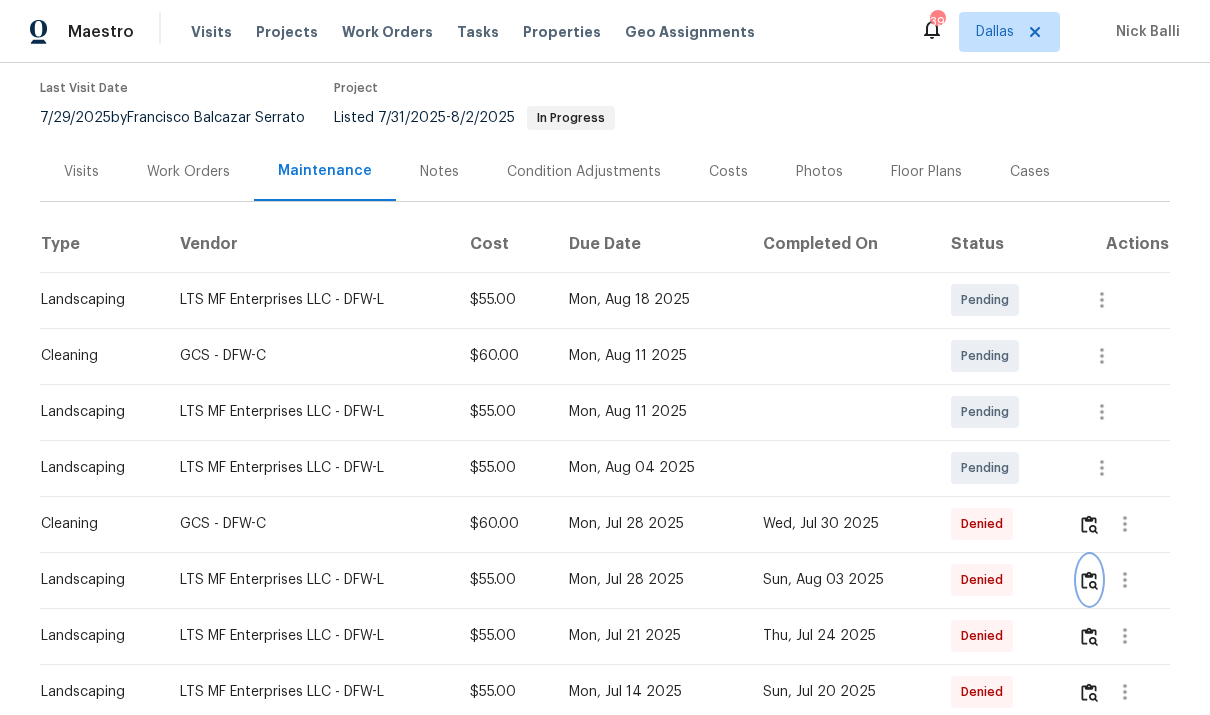 click at bounding box center (1089, 580) 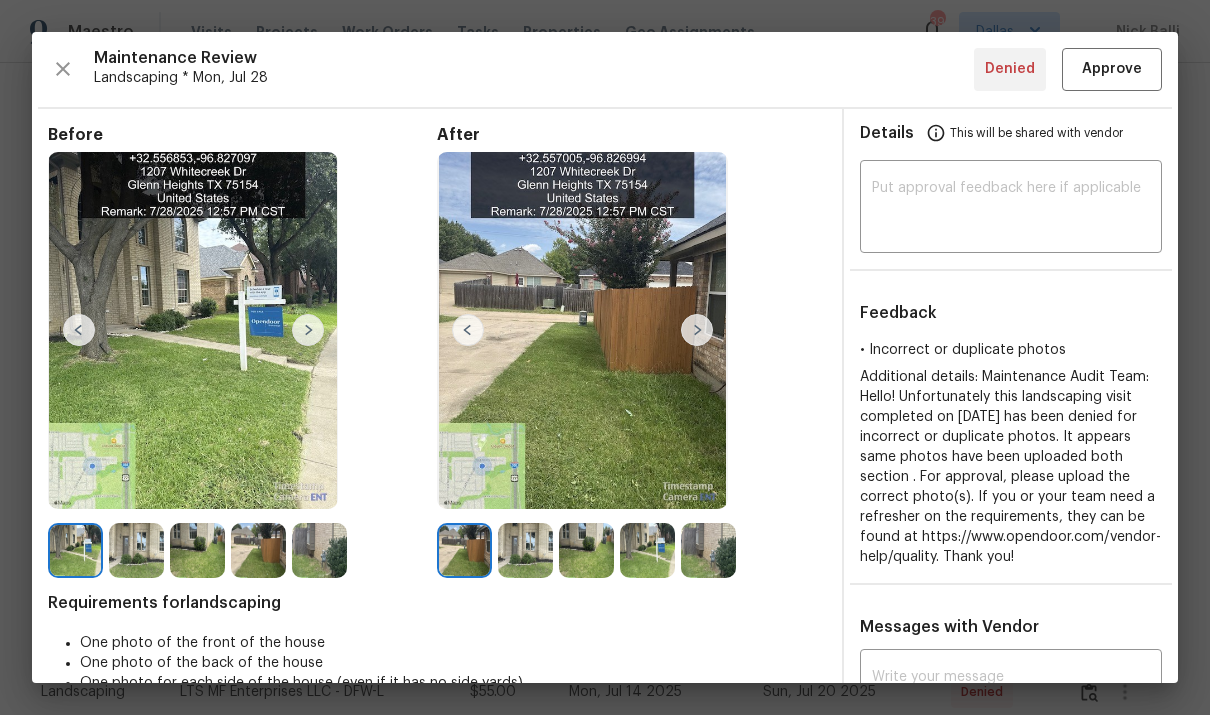 click at bounding box center [193, 331] 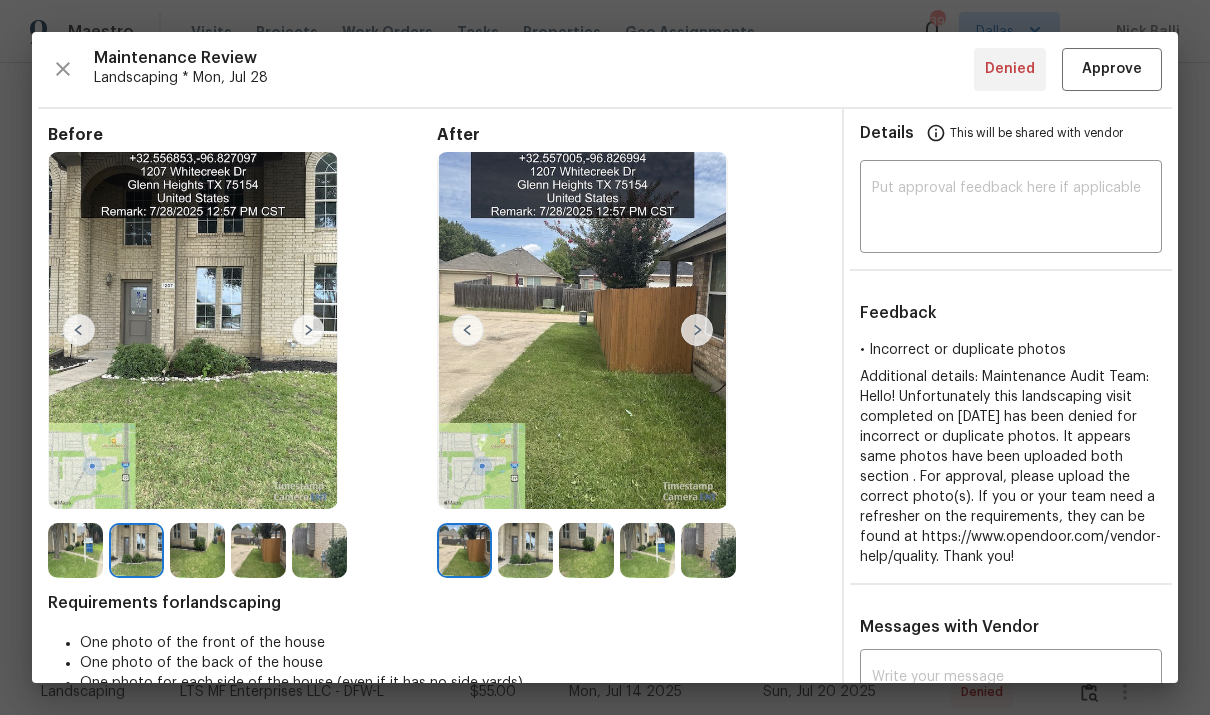 click at bounding box center (308, 330) 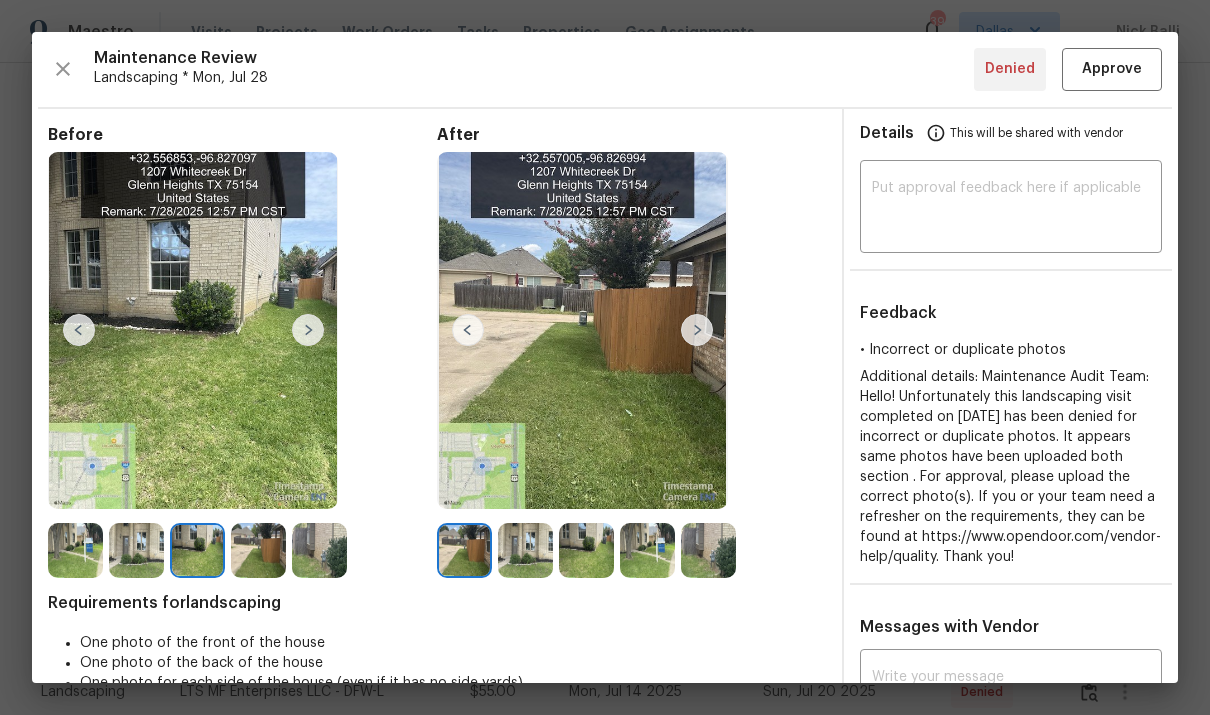 click at bounding box center [308, 330] 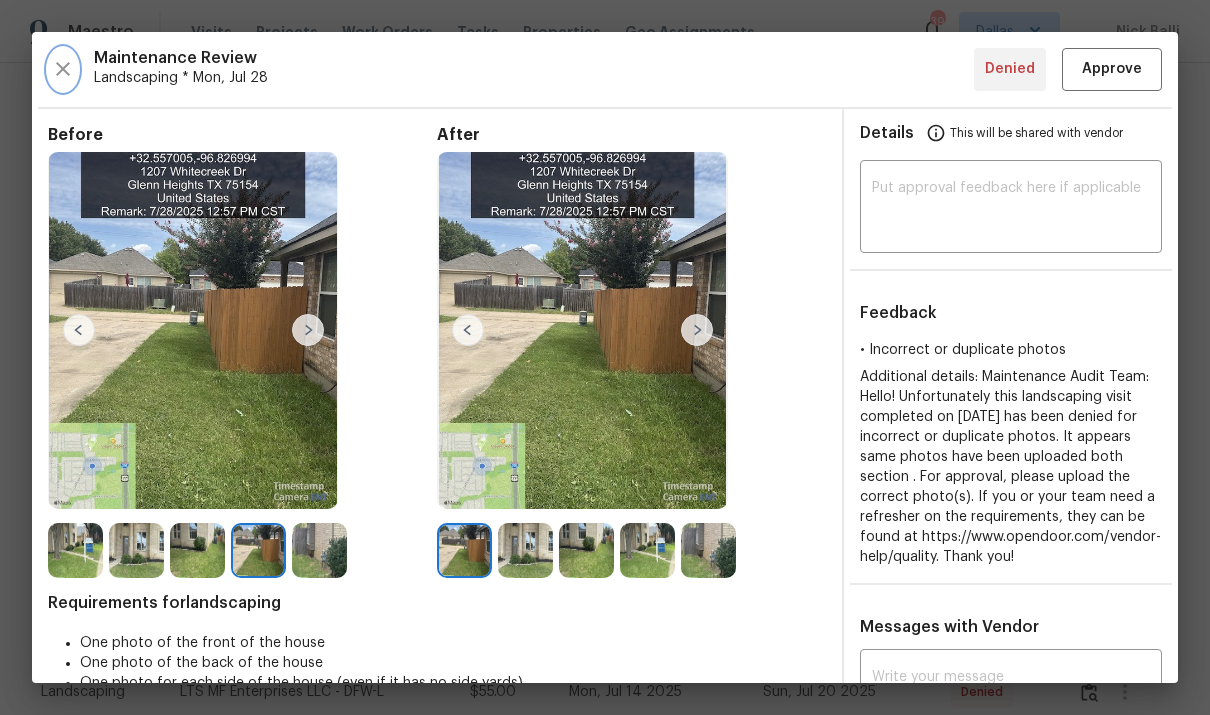 click 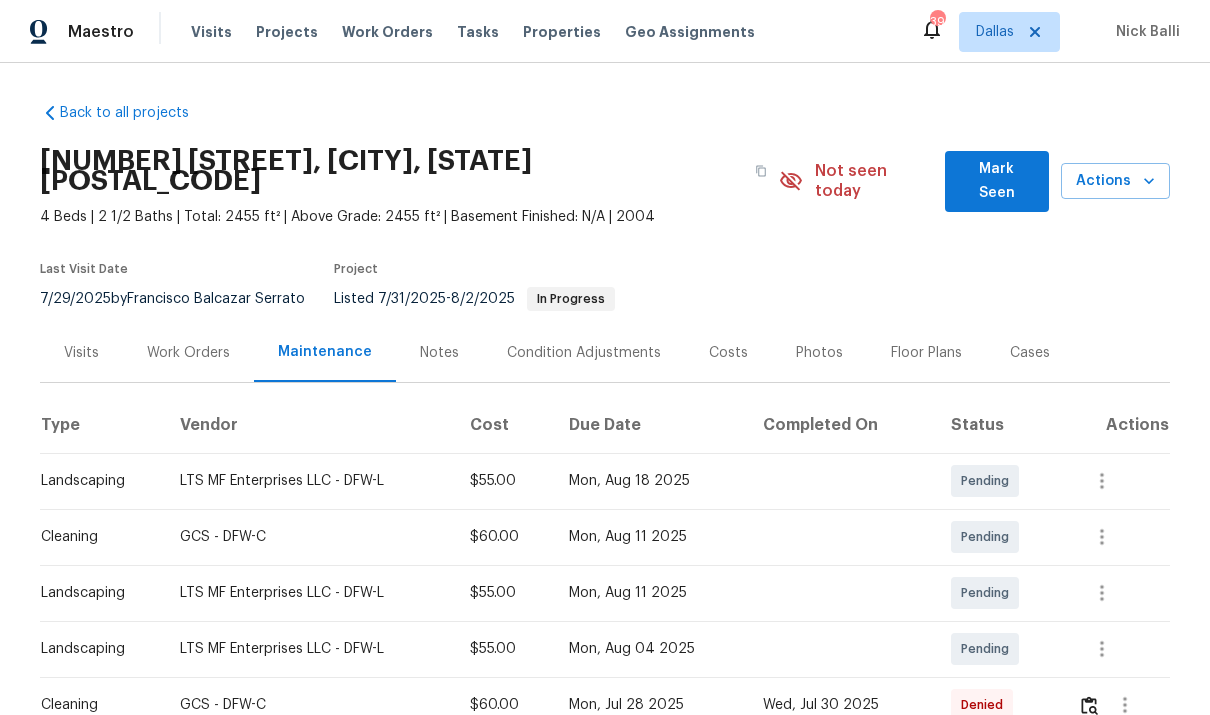 scroll, scrollTop: 0, scrollLeft: 0, axis: both 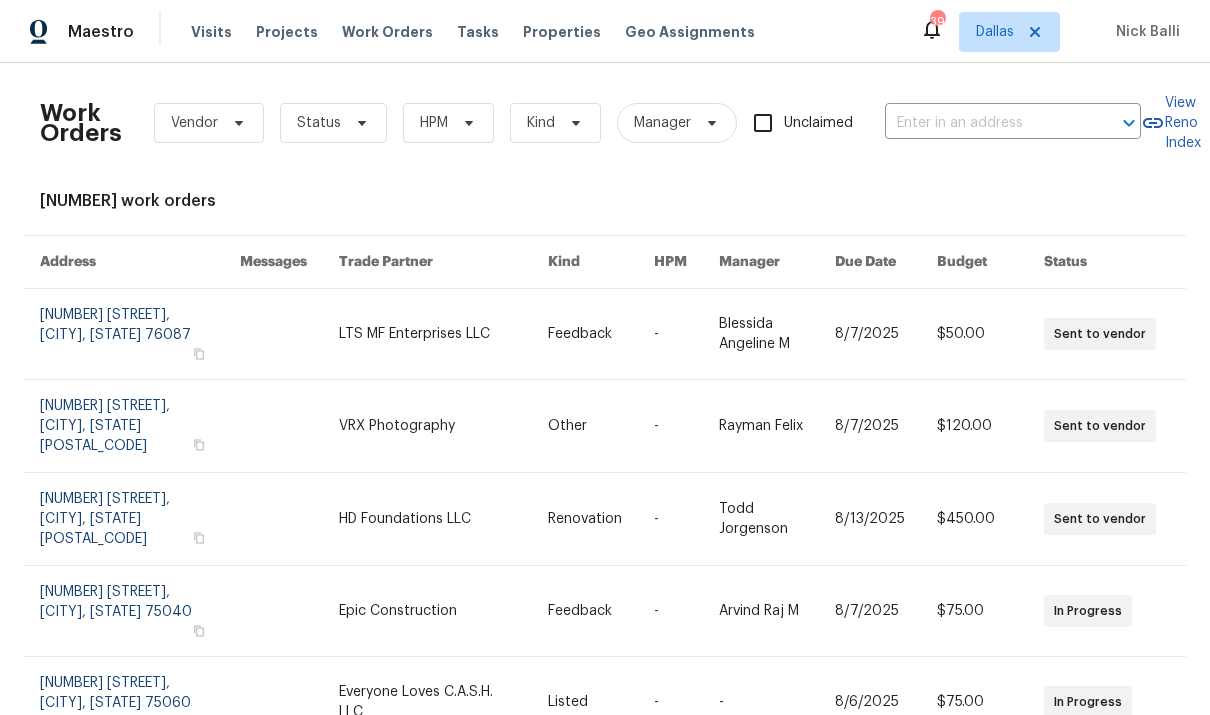 click at bounding box center (985, 123) 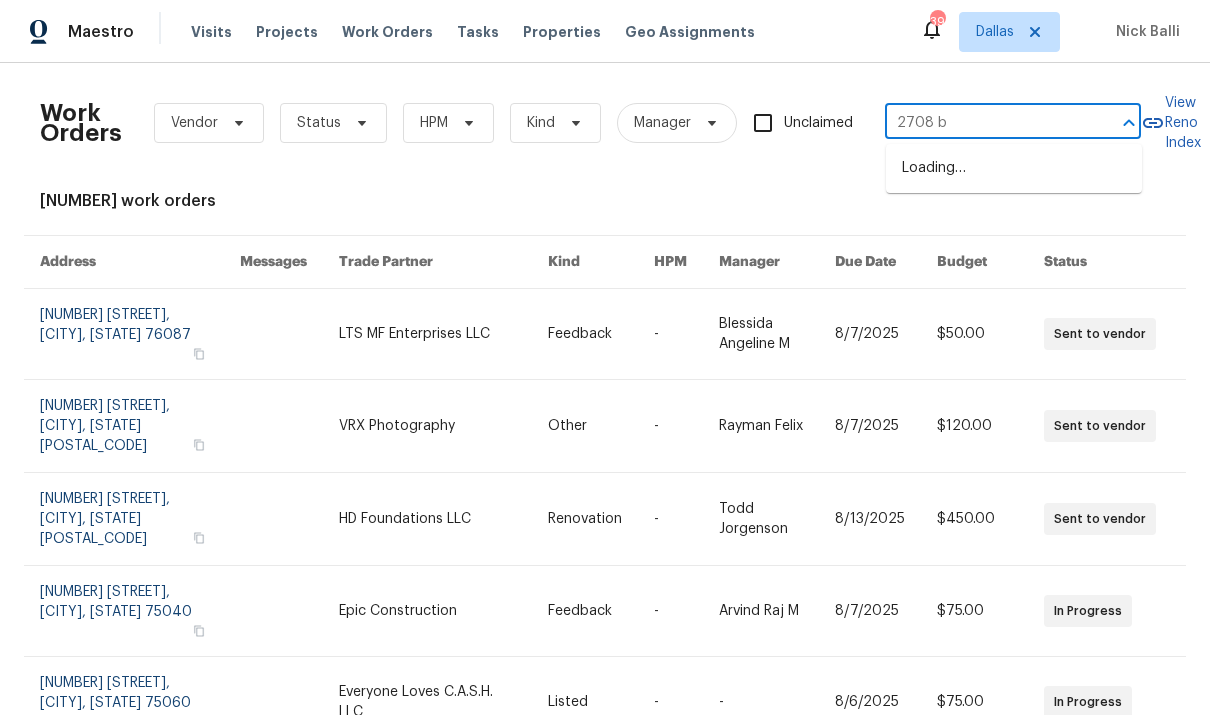 type on "[NUMBER] [STREET]" 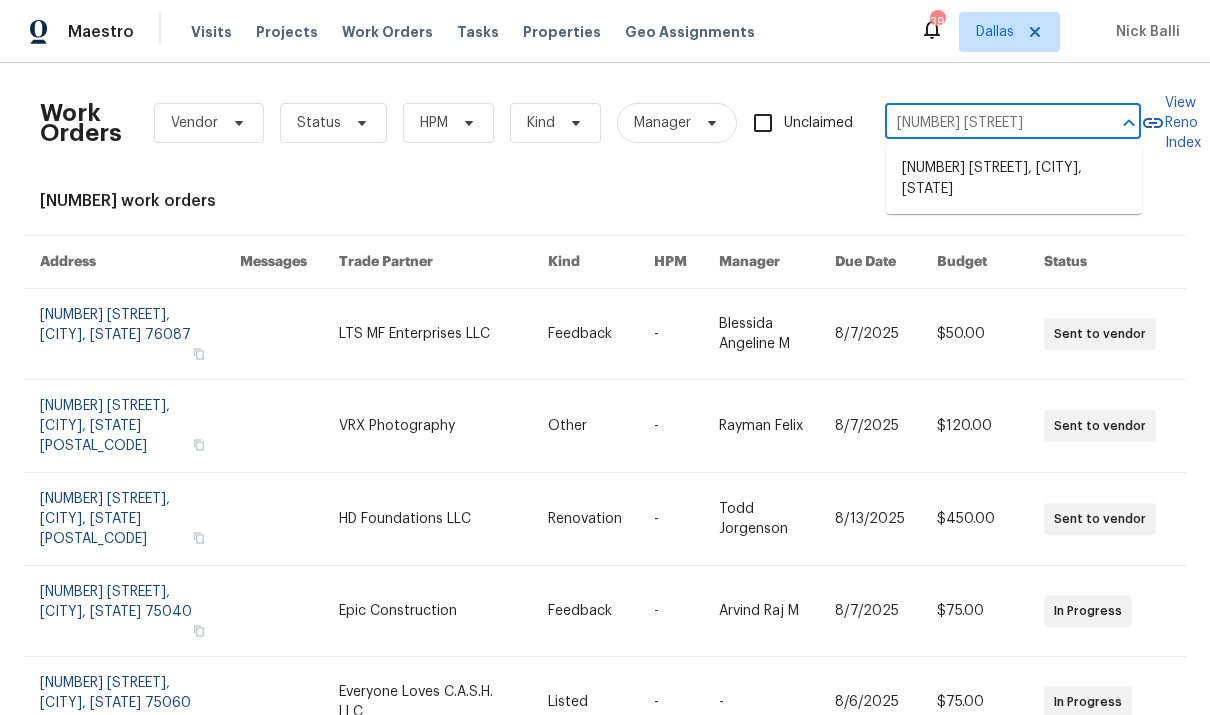 click on "[NUMBER] [STREET], [CITY], [STATE]" at bounding box center [1014, 179] 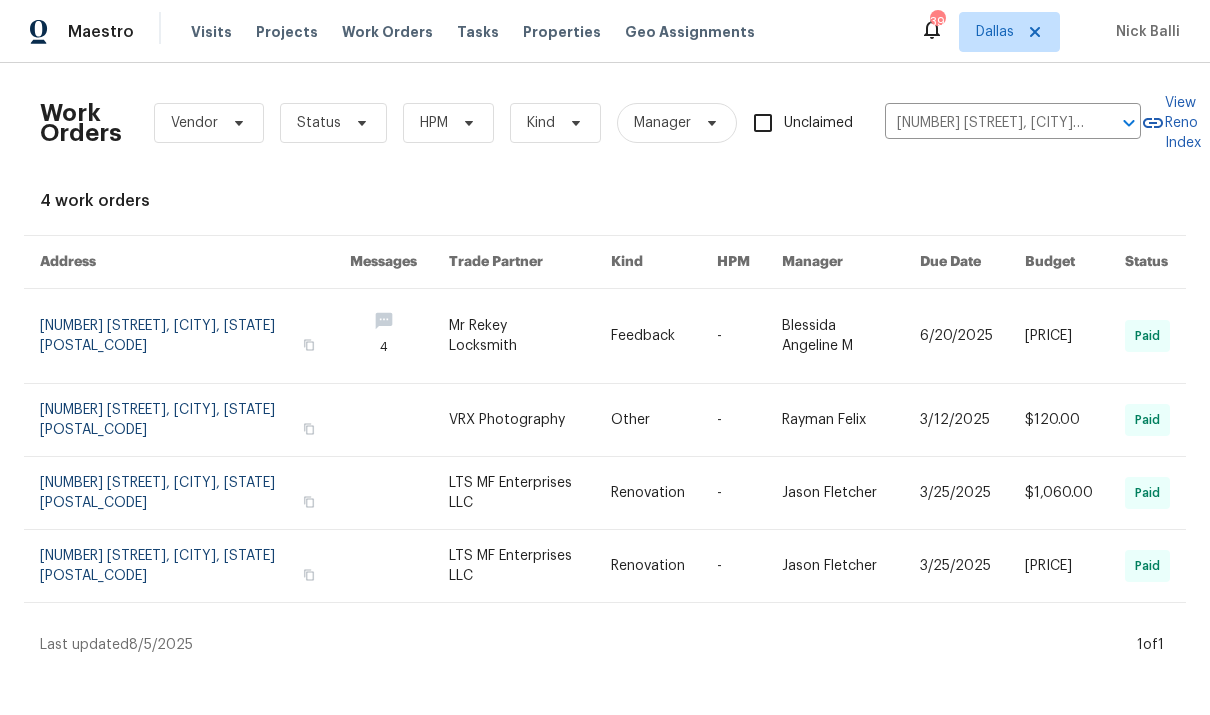 click at bounding box center (529, 336) 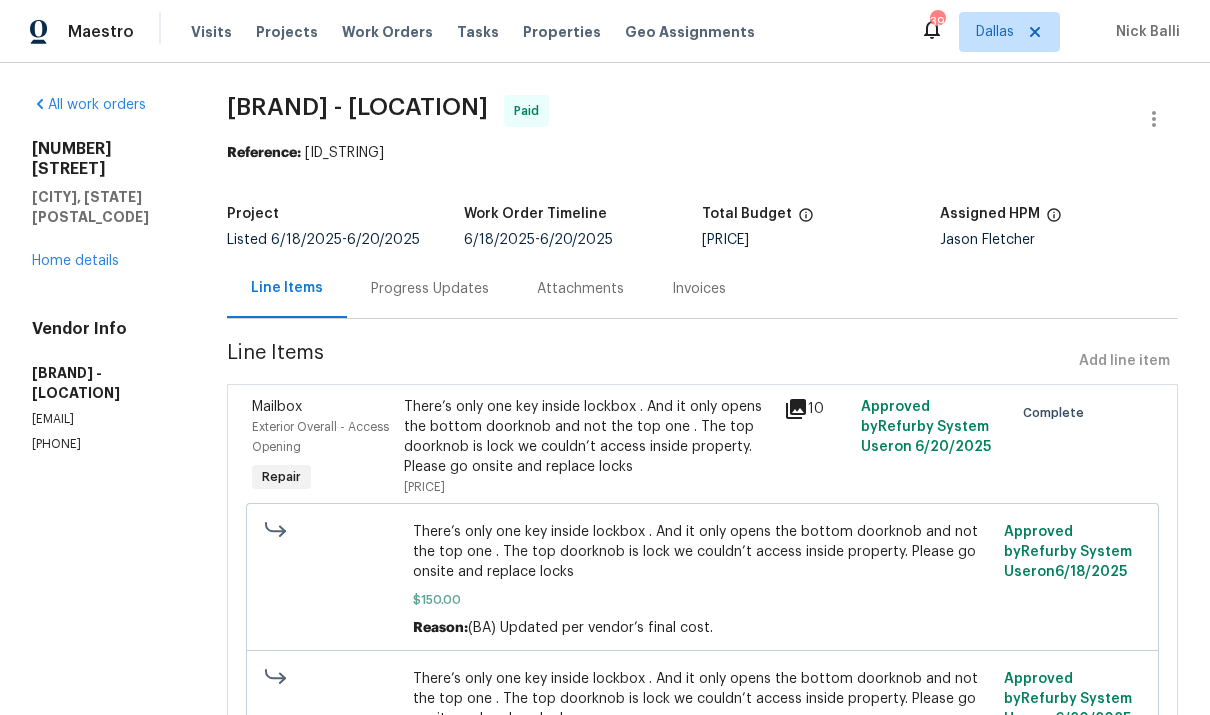 click on "Home details" at bounding box center [75, 261] 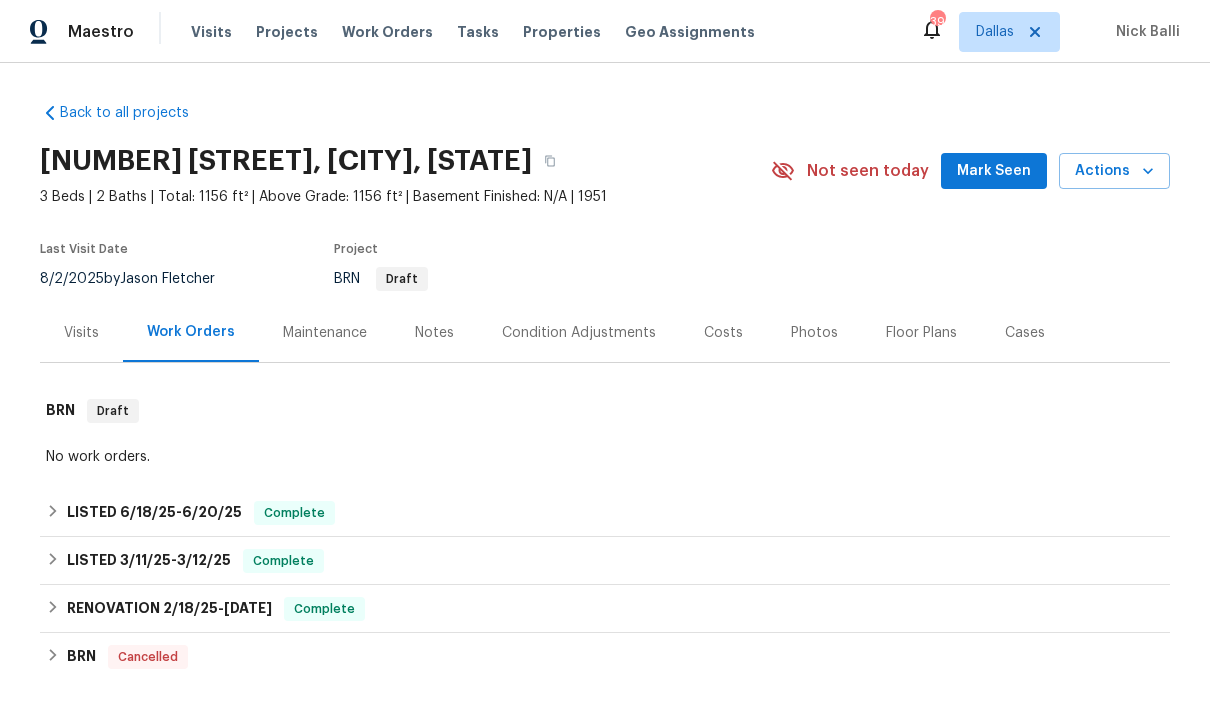 click on "Visits" at bounding box center (81, 333) 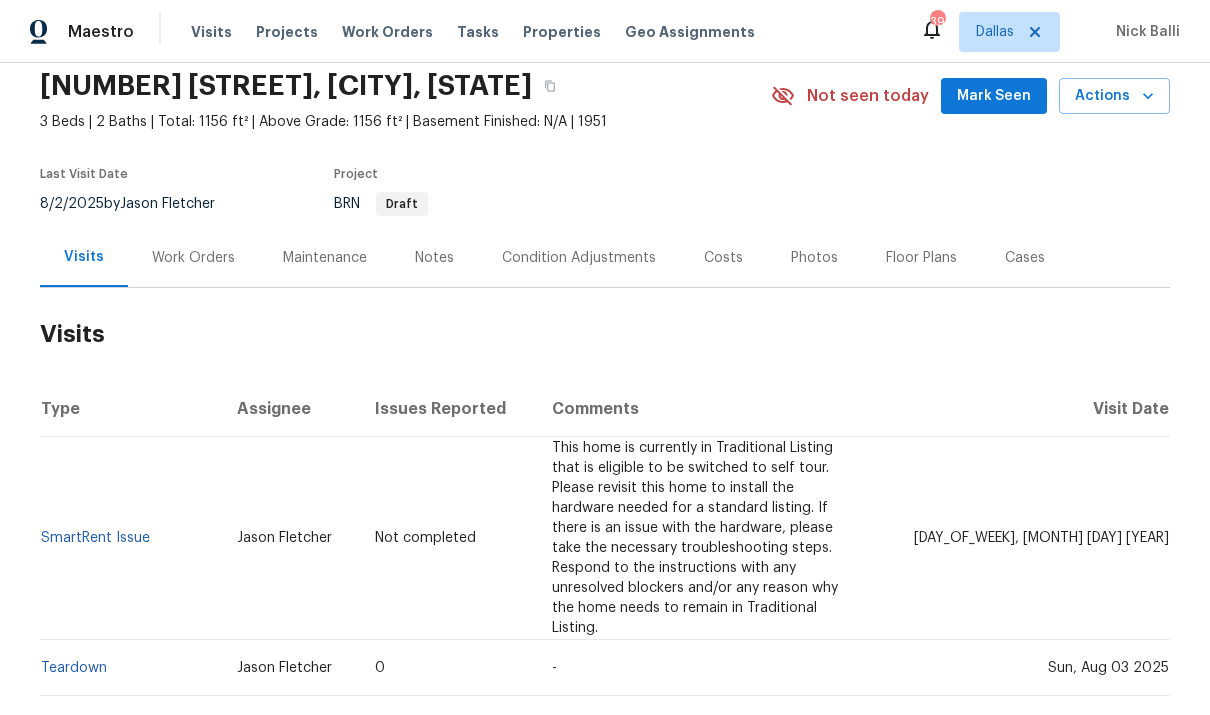 scroll, scrollTop: 9, scrollLeft: 0, axis: vertical 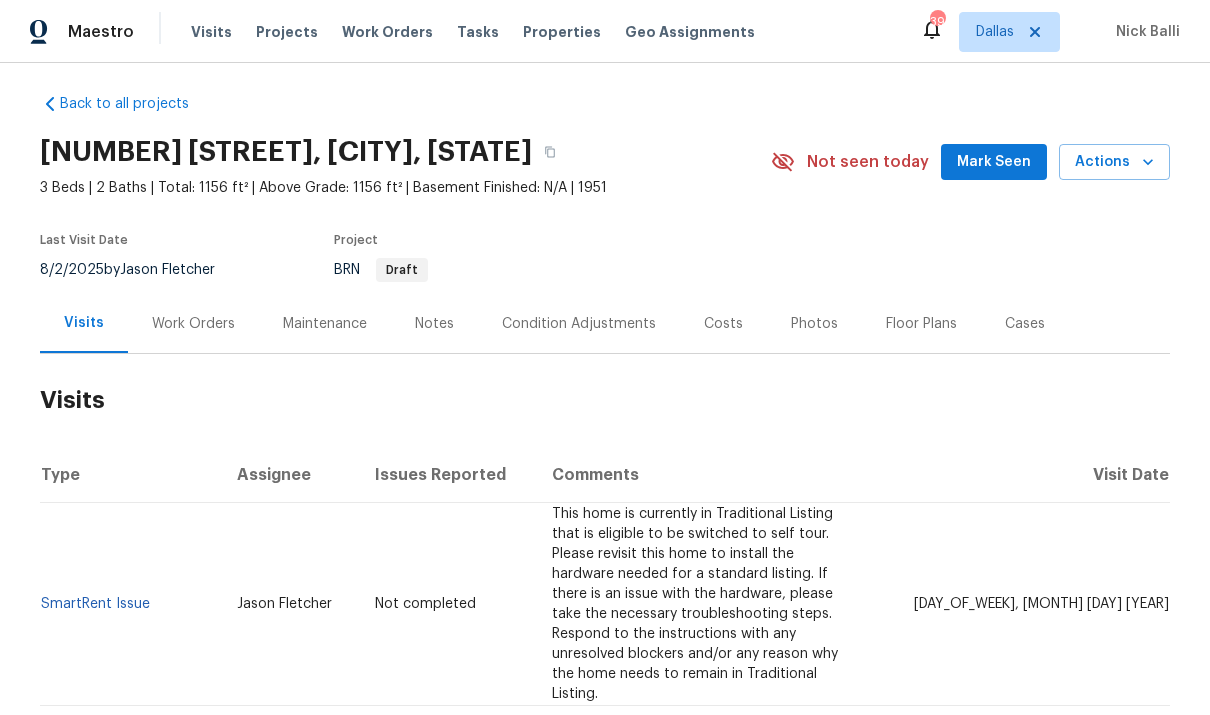 click on "Maintenance" at bounding box center [325, 324] 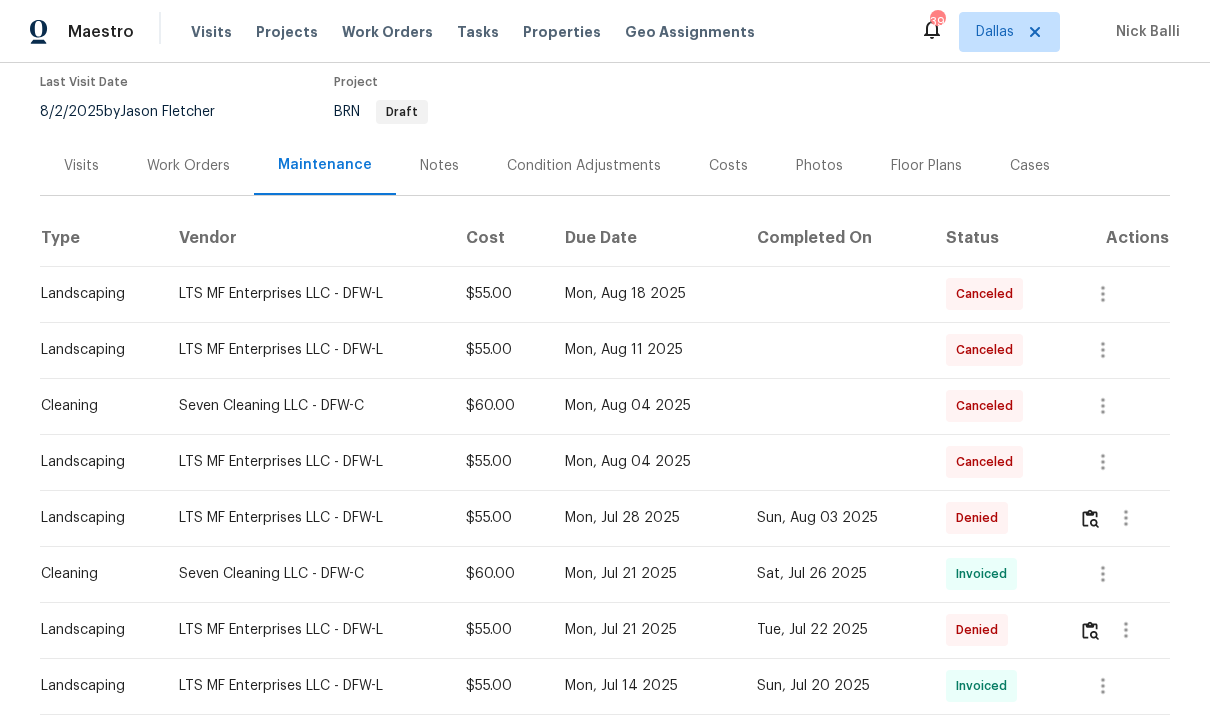 scroll, scrollTop: 164, scrollLeft: 0, axis: vertical 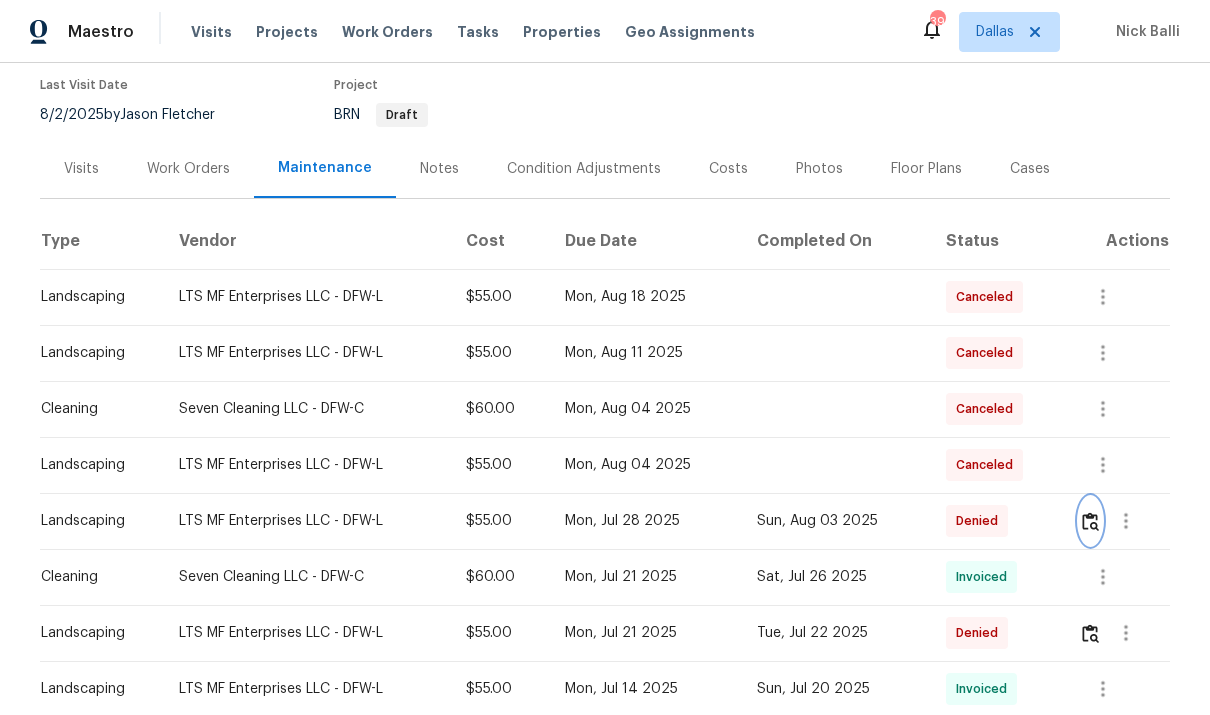 click at bounding box center (1090, 521) 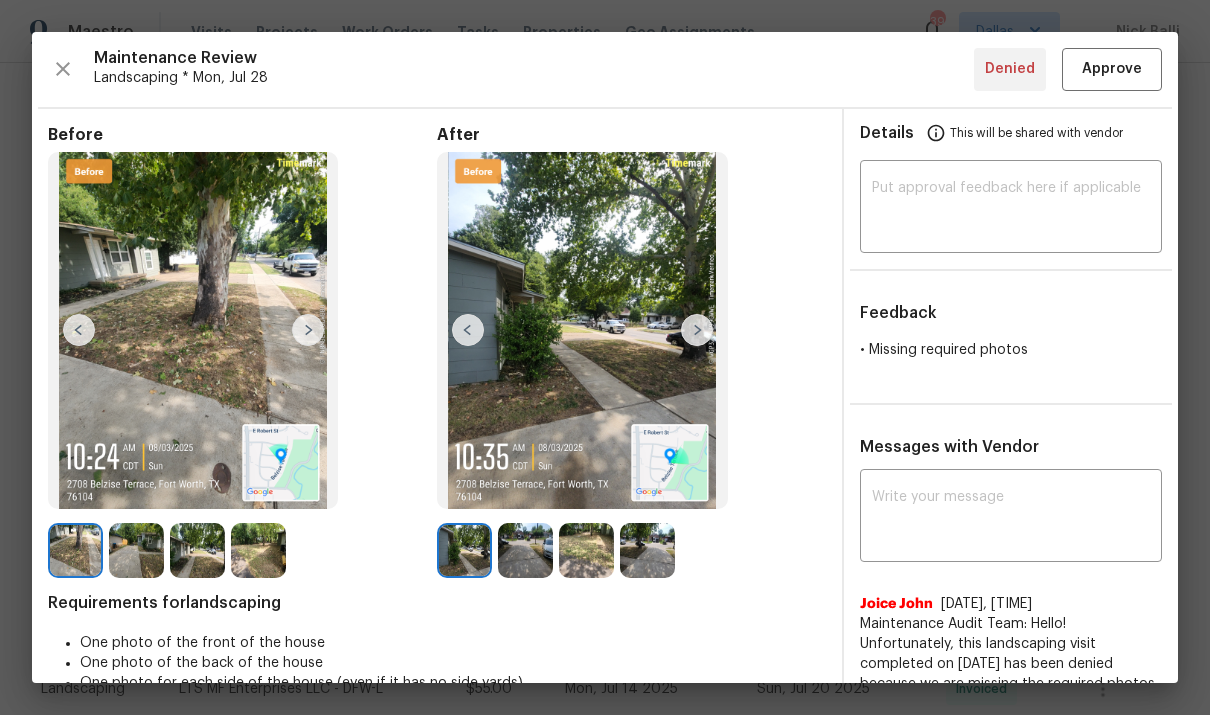 scroll, scrollTop: 0, scrollLeft: 0, axis: both 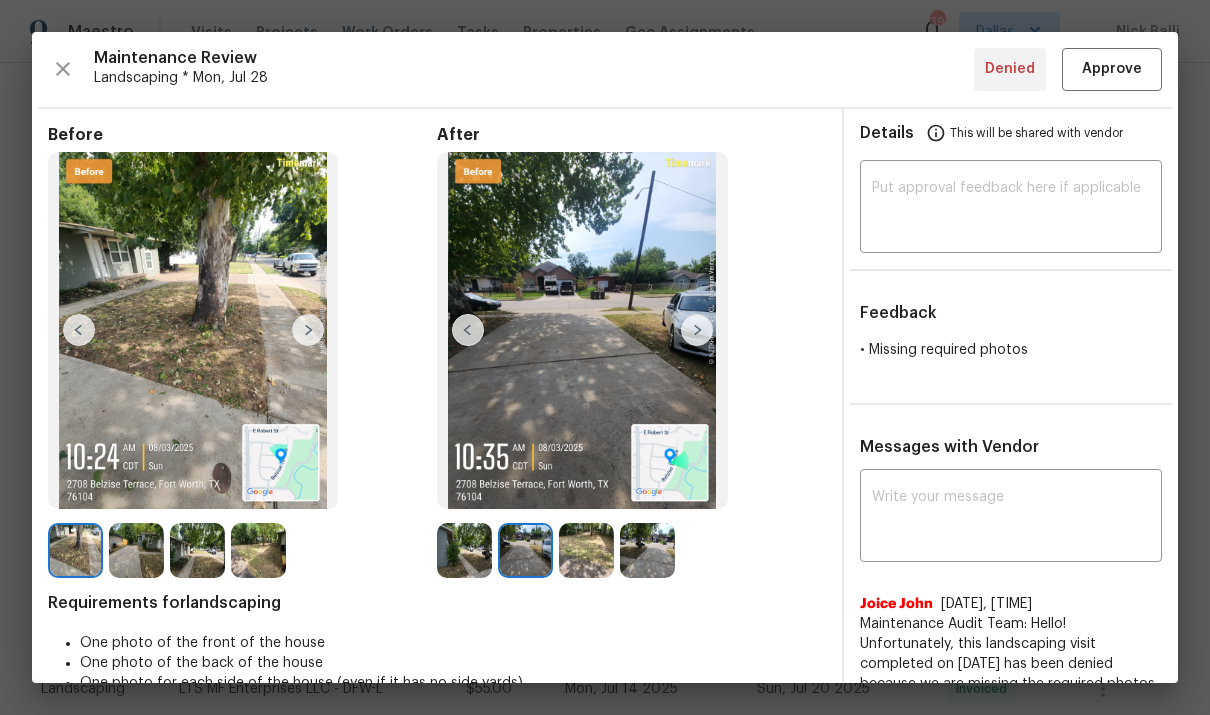 click at bounding box center [697, 330] 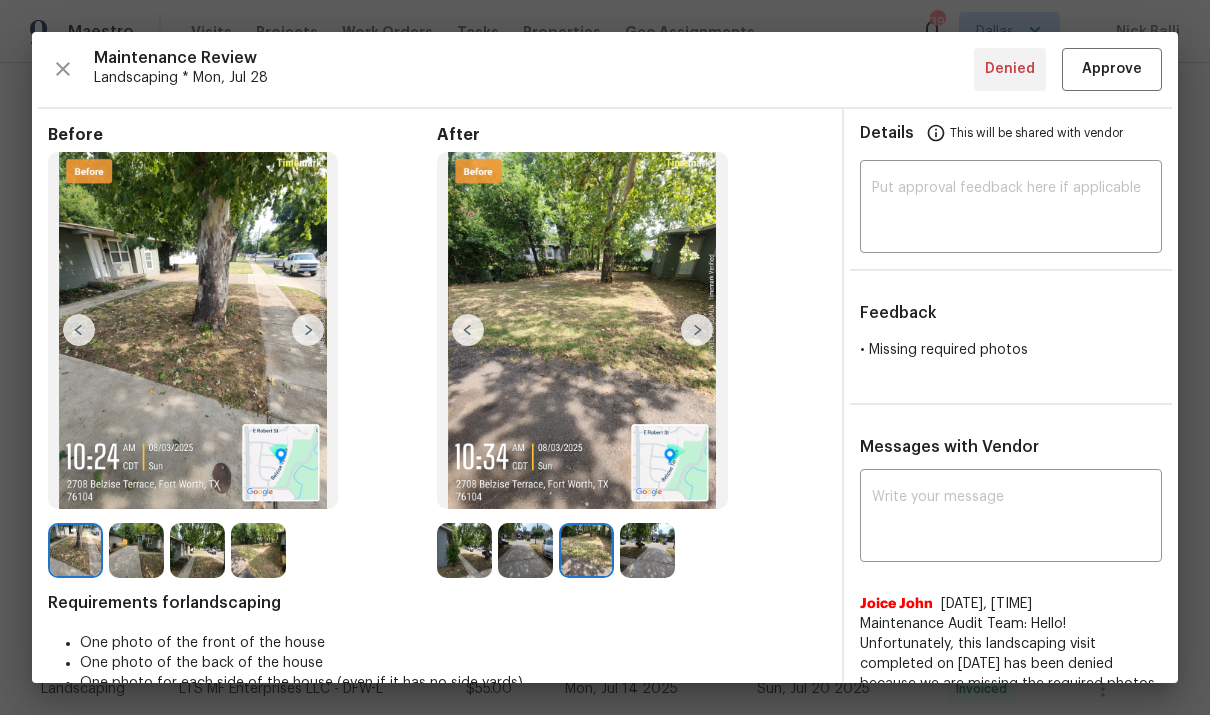 click at bounding box center (468, 330) 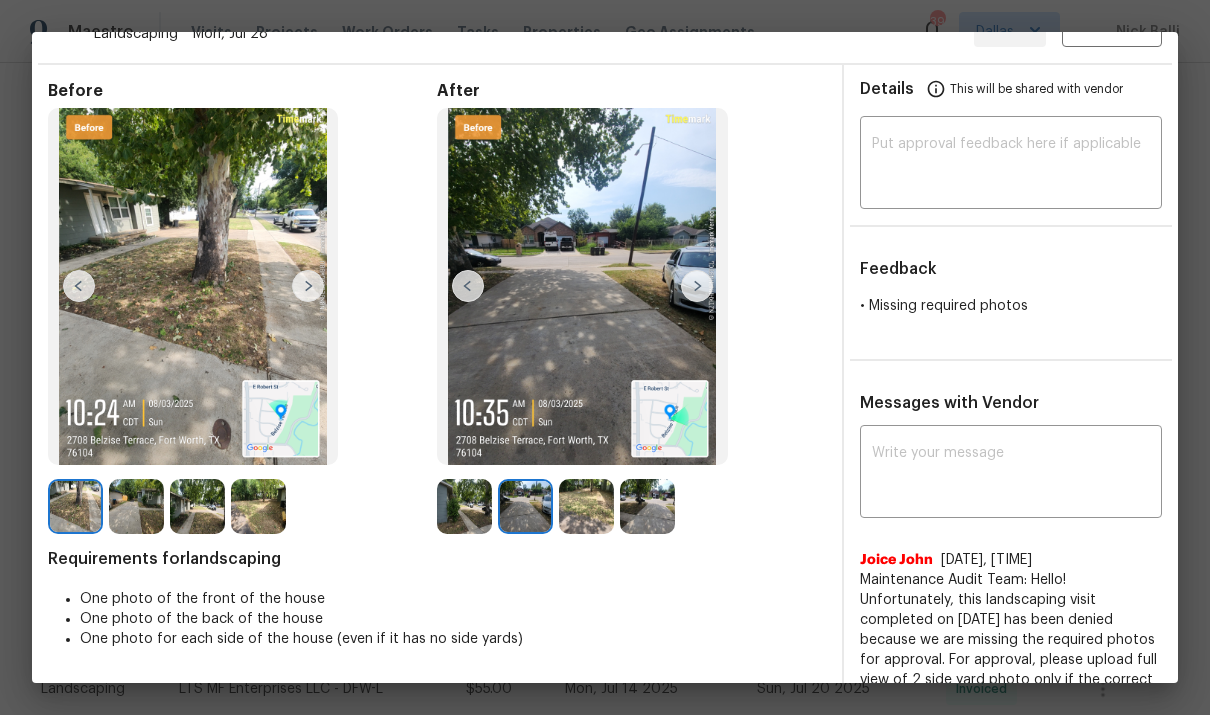 scroll, scrollTop: 46, scrollLeft: 8, axis: both 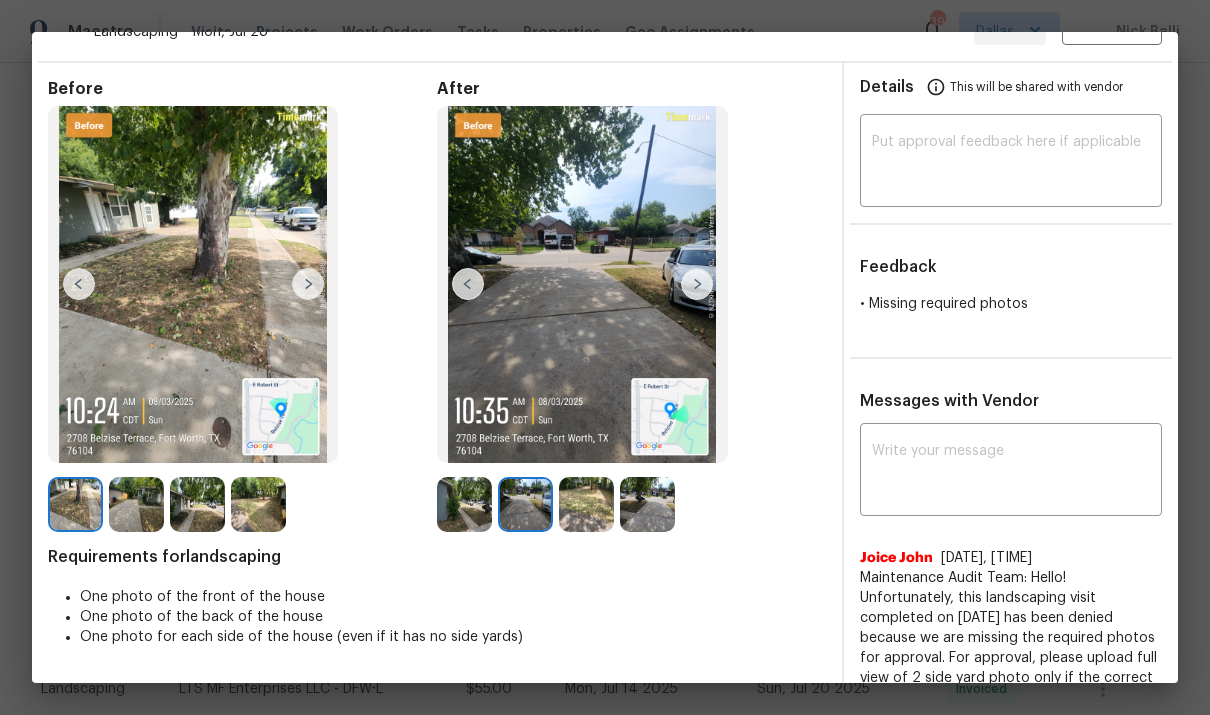 click at bounding box center (697, 284) 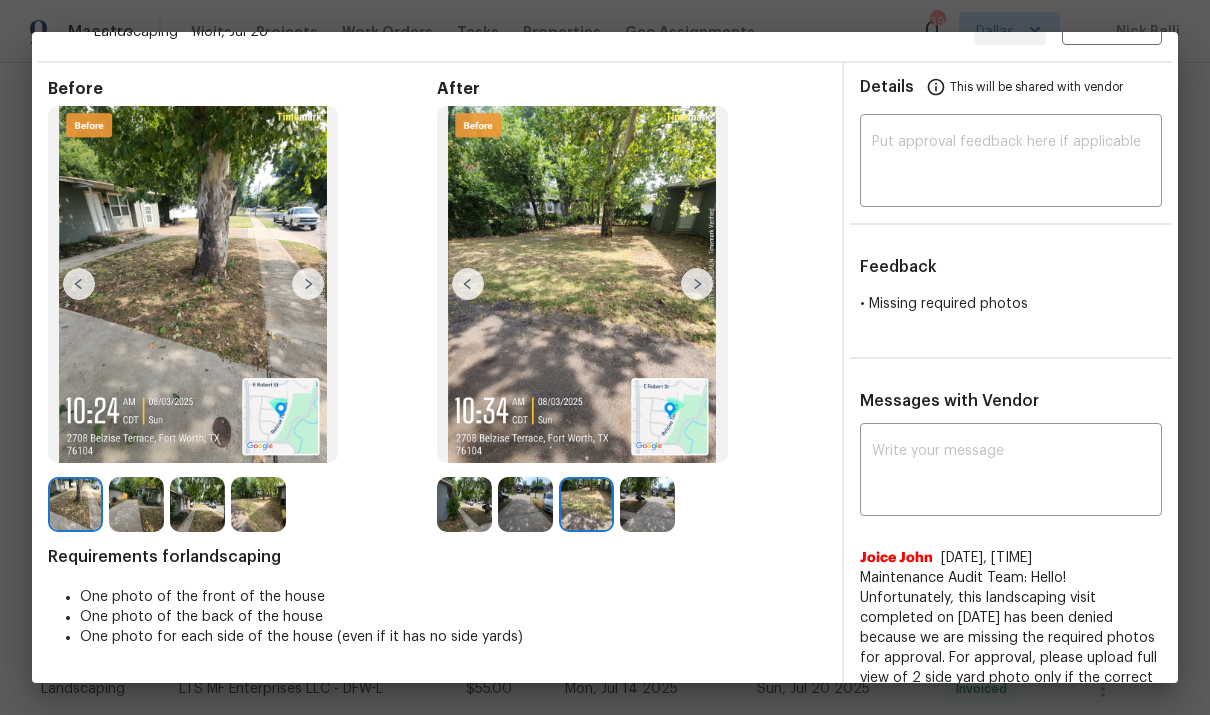 click at bounding box center [697, 284] 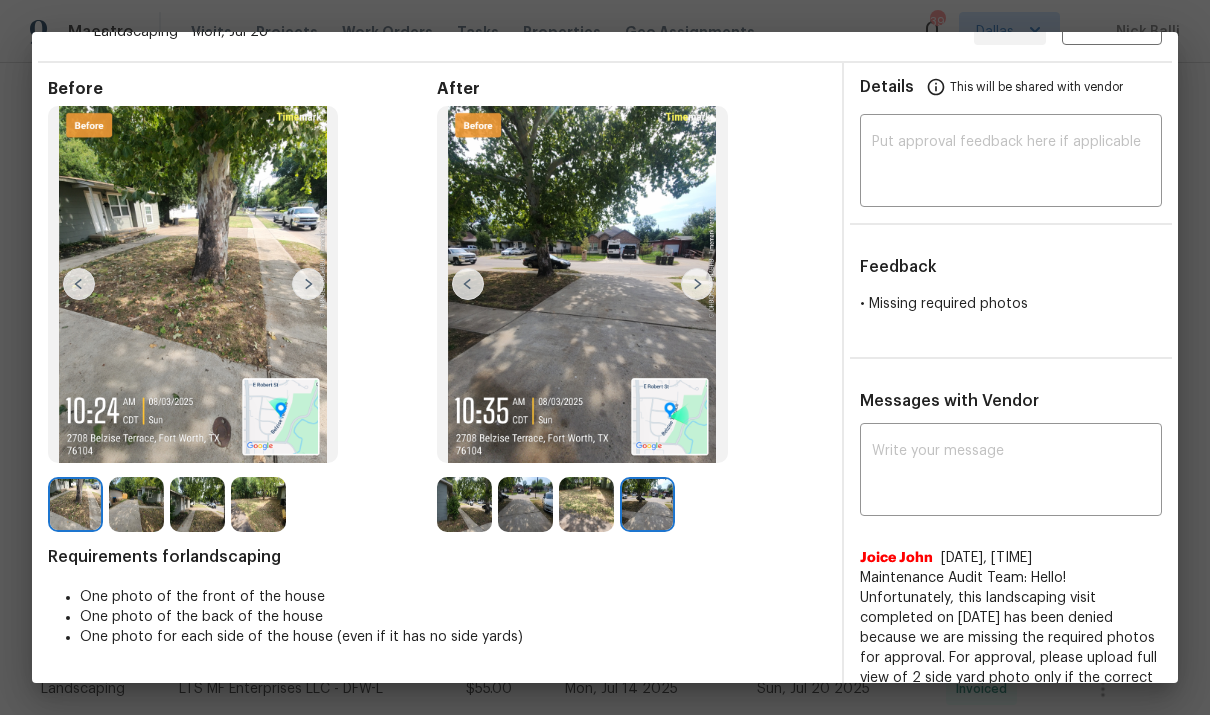 click at bounding box center (468, 284) 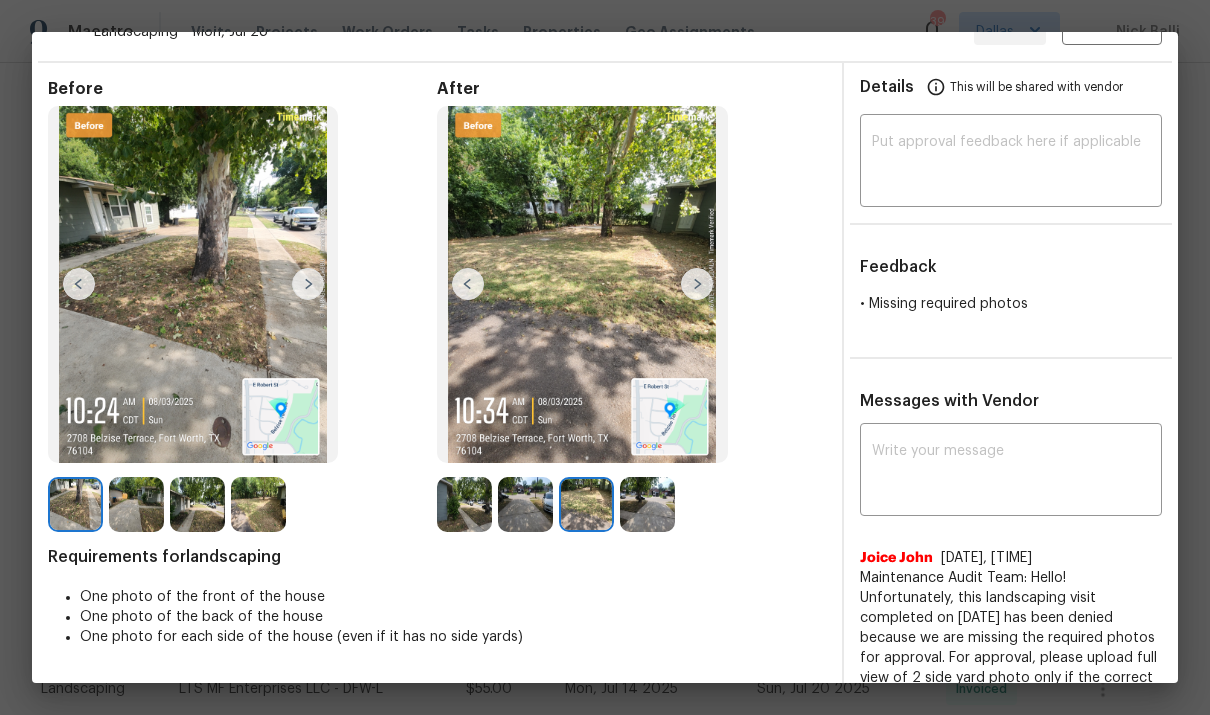 click at bounding box center [468, 284] 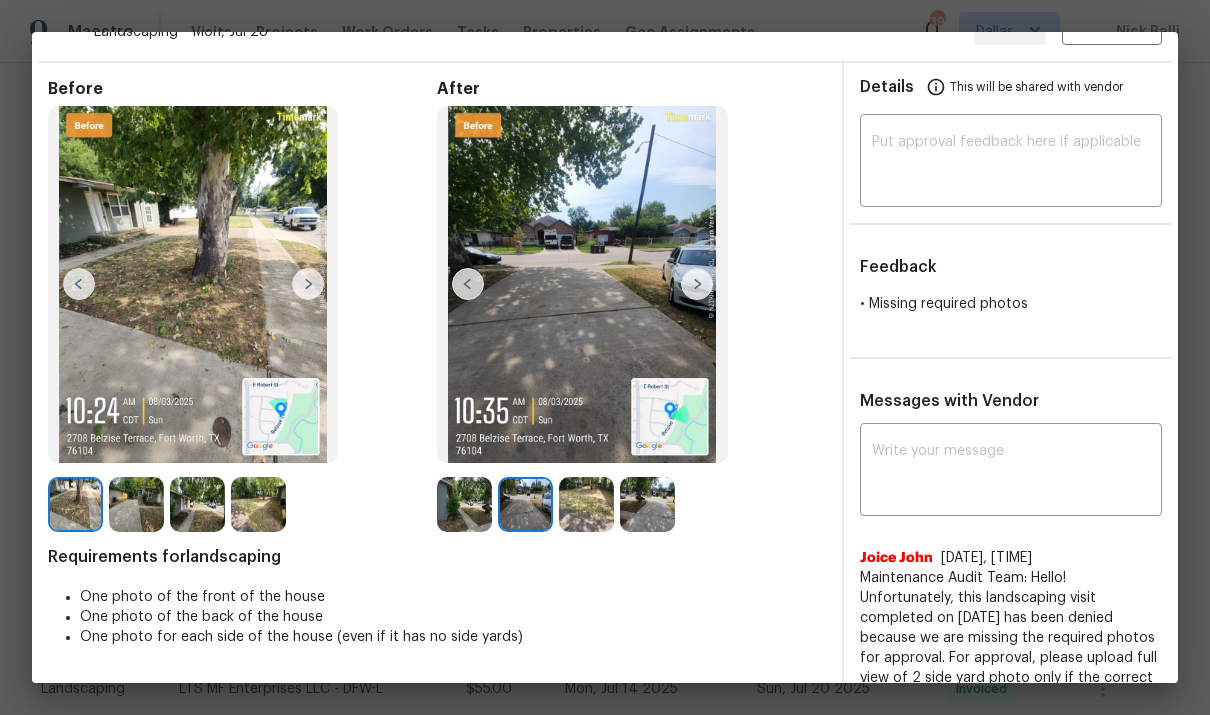 click at bounding box center [468, 284] 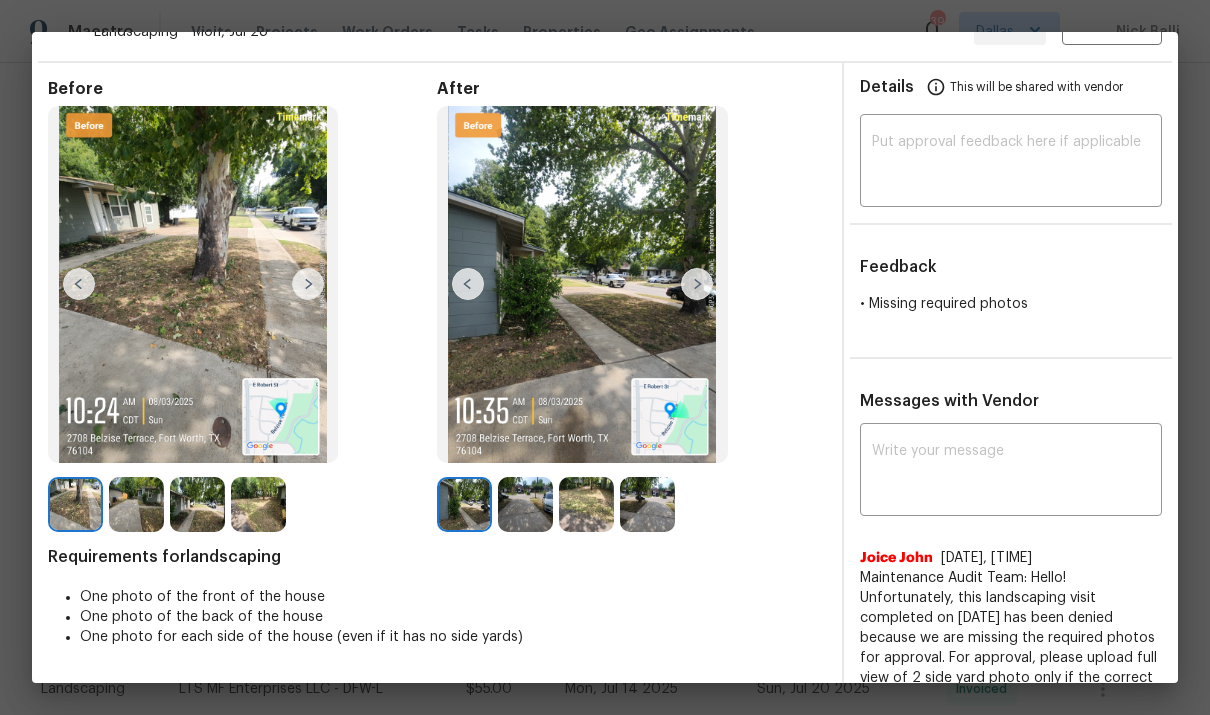 click at bounding box center (468, 284) 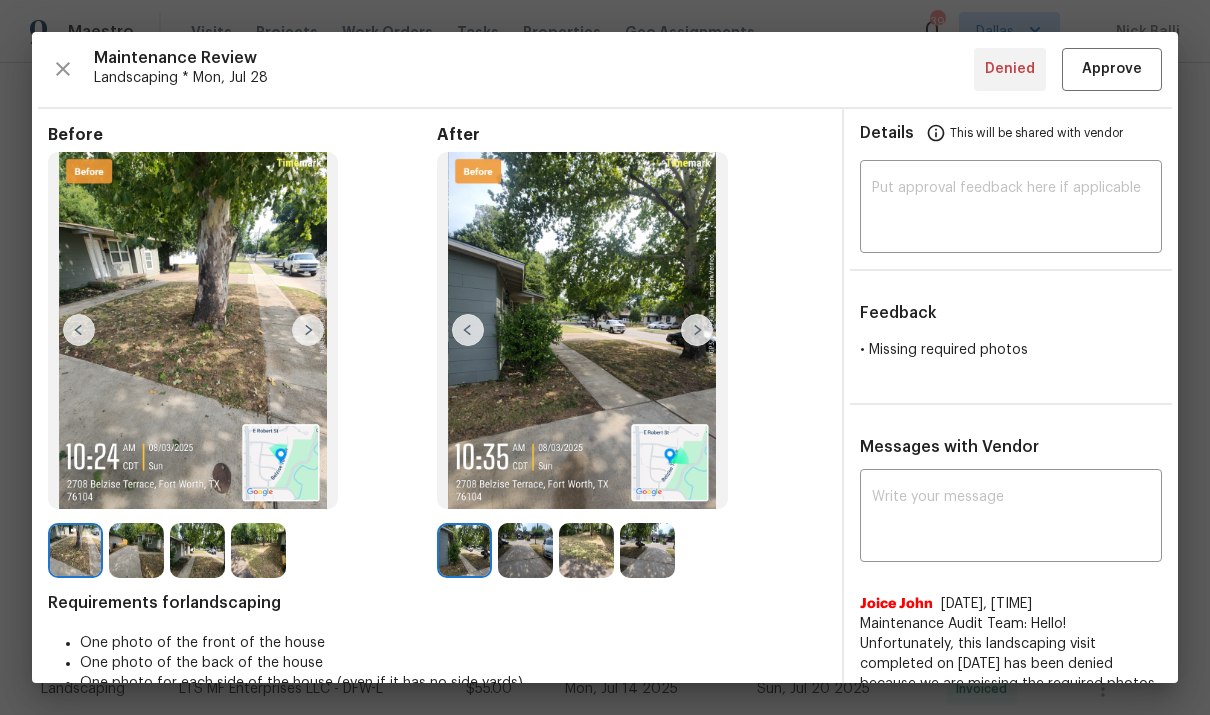 scroll, scrollTop: 0, scrollLeft: 0, axis: both 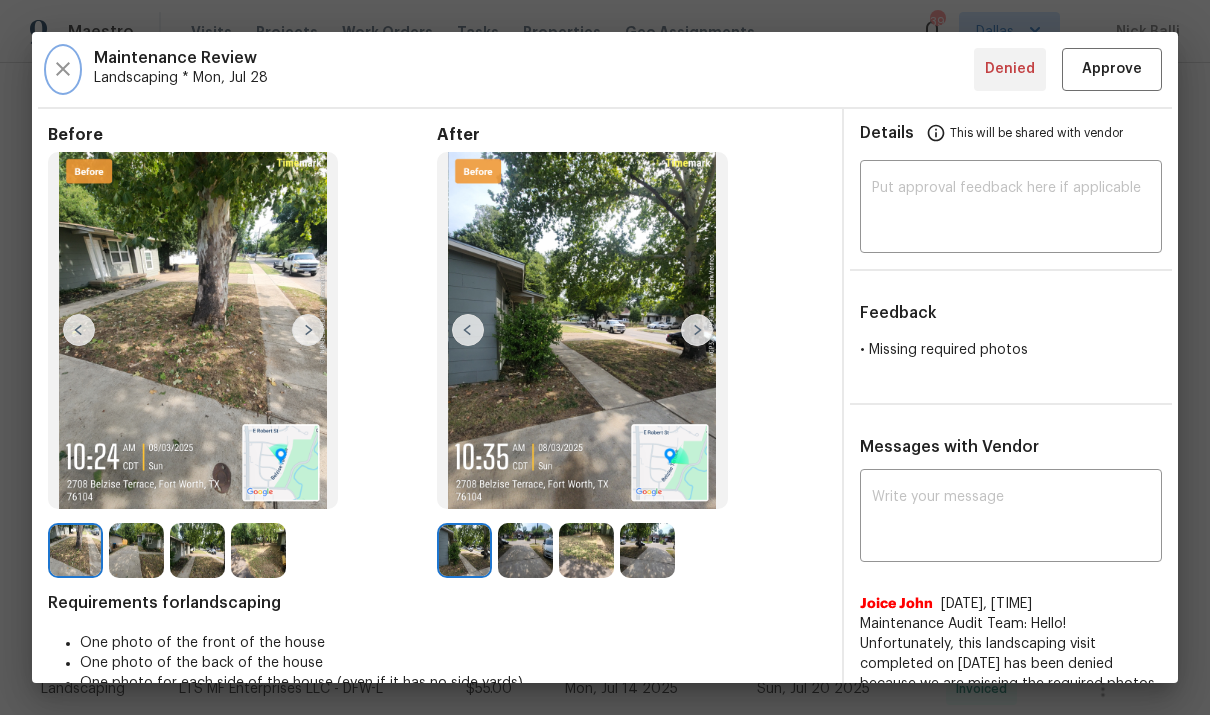 click 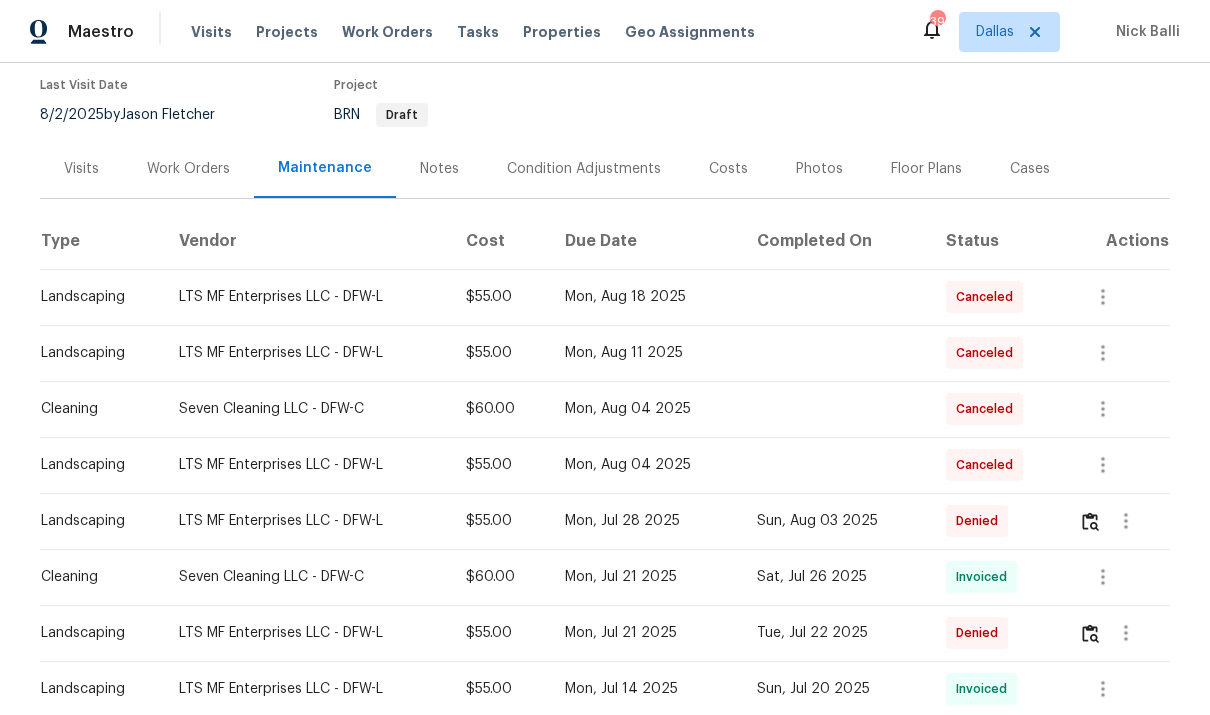 click on "Work Orders" at bounding box center (387, 32) 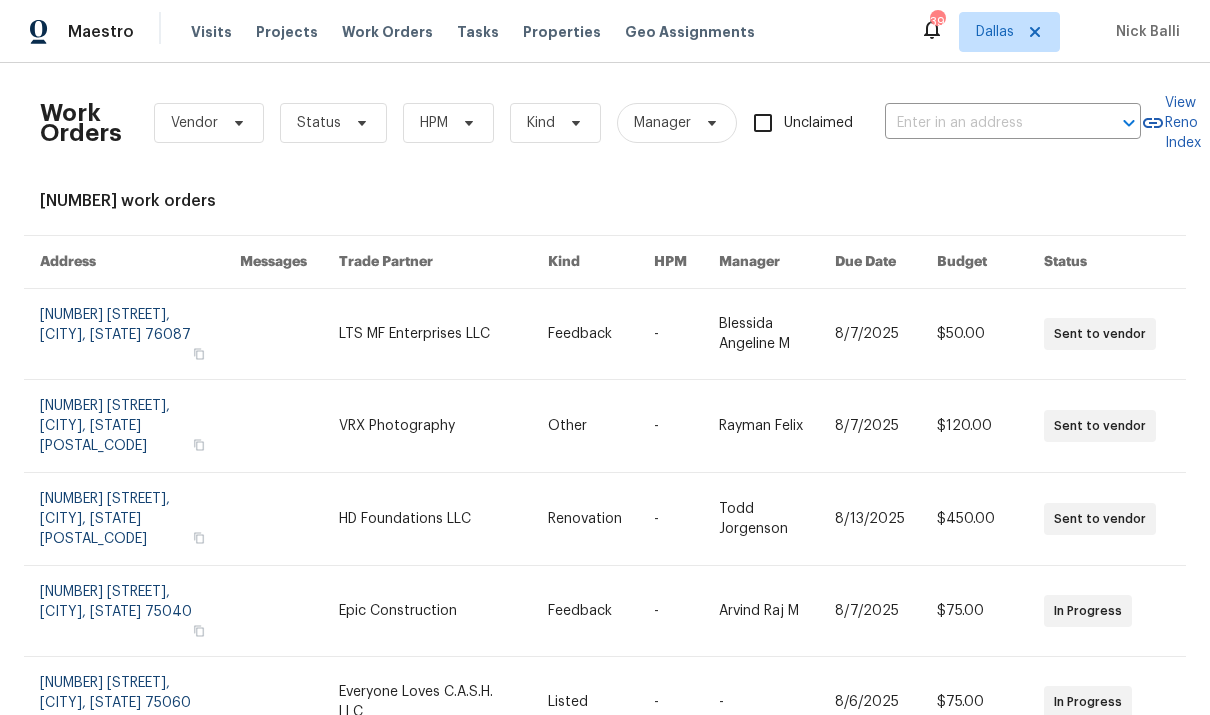click at bounding box center (985, 123) 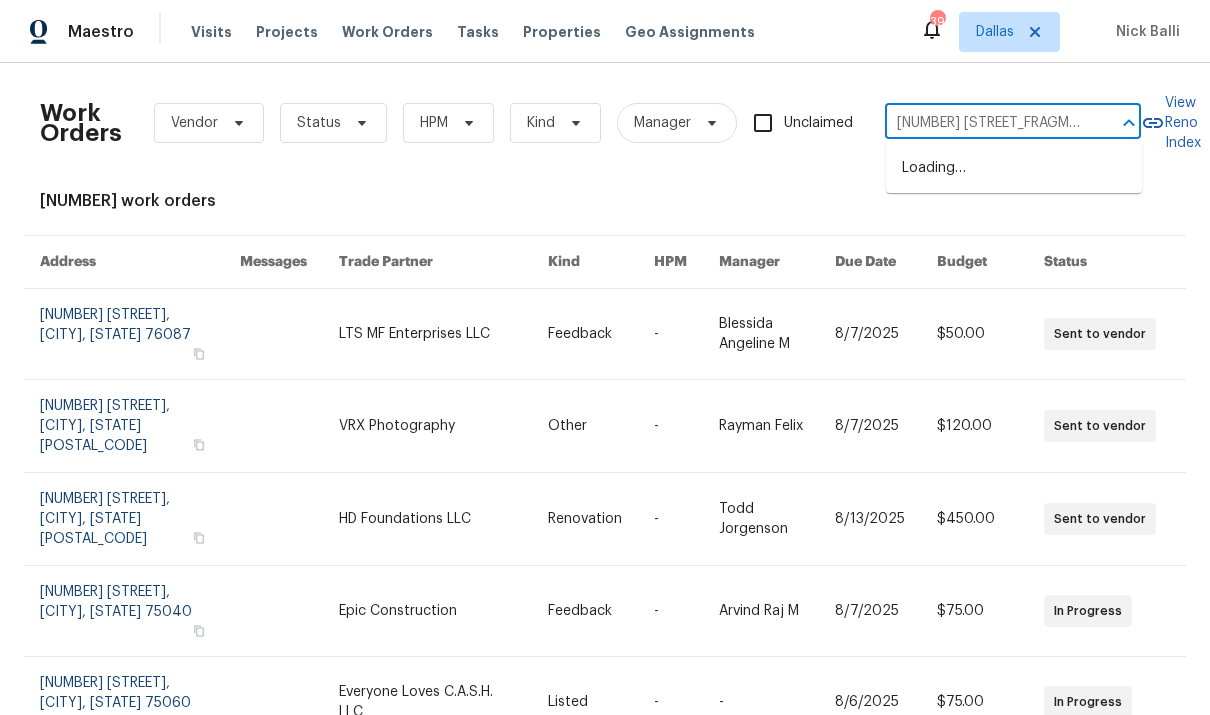 type on "[NUMBER] [ADVERB]" 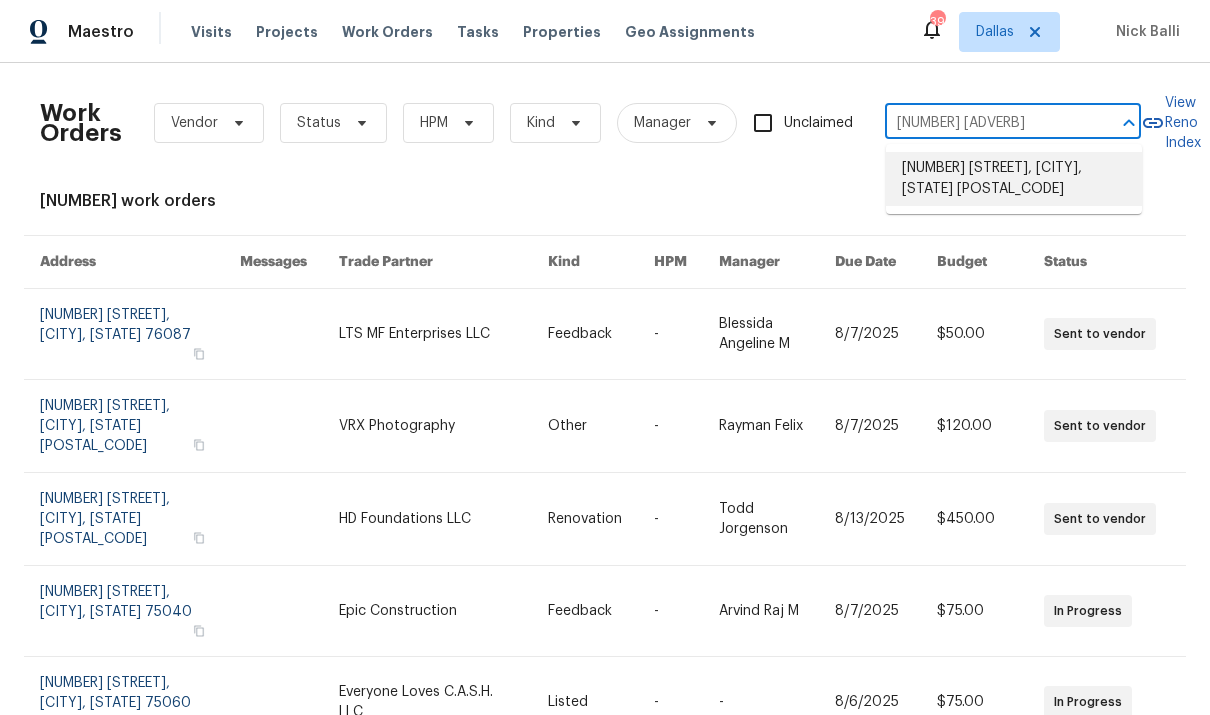 click on "[NUMBER] [STREET], [CITY], [STATE] [POSTAL_CODE]" at bounding box center (1014, 179) 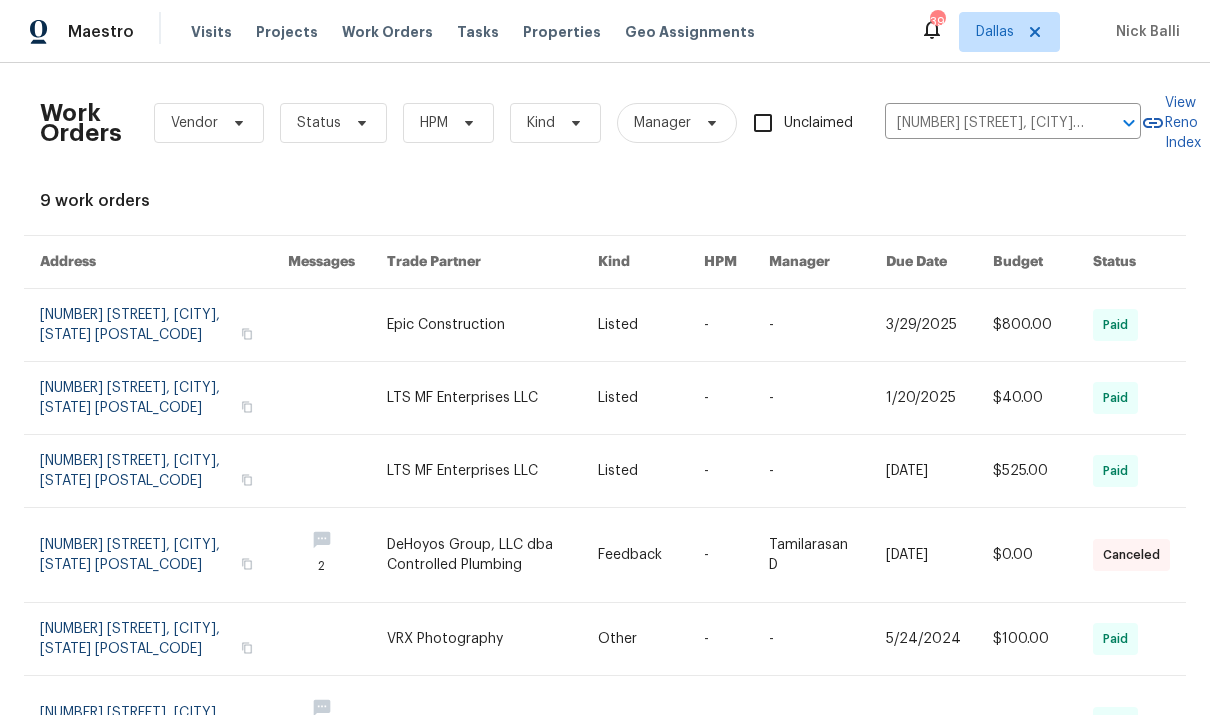 click at bounding box center [492, 325] 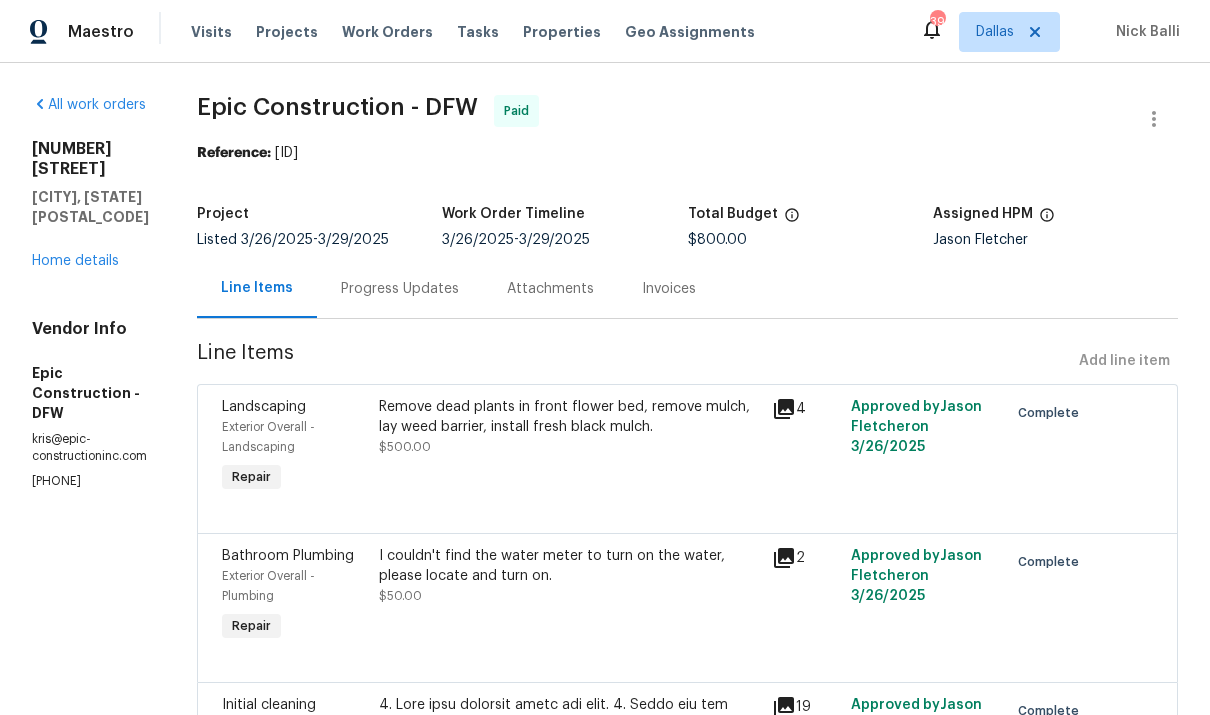 click on "[NUMBER] [STREET] [CITY], [STATE] [POSTAL_CODE] Home details" at bounding box center (90, 205) 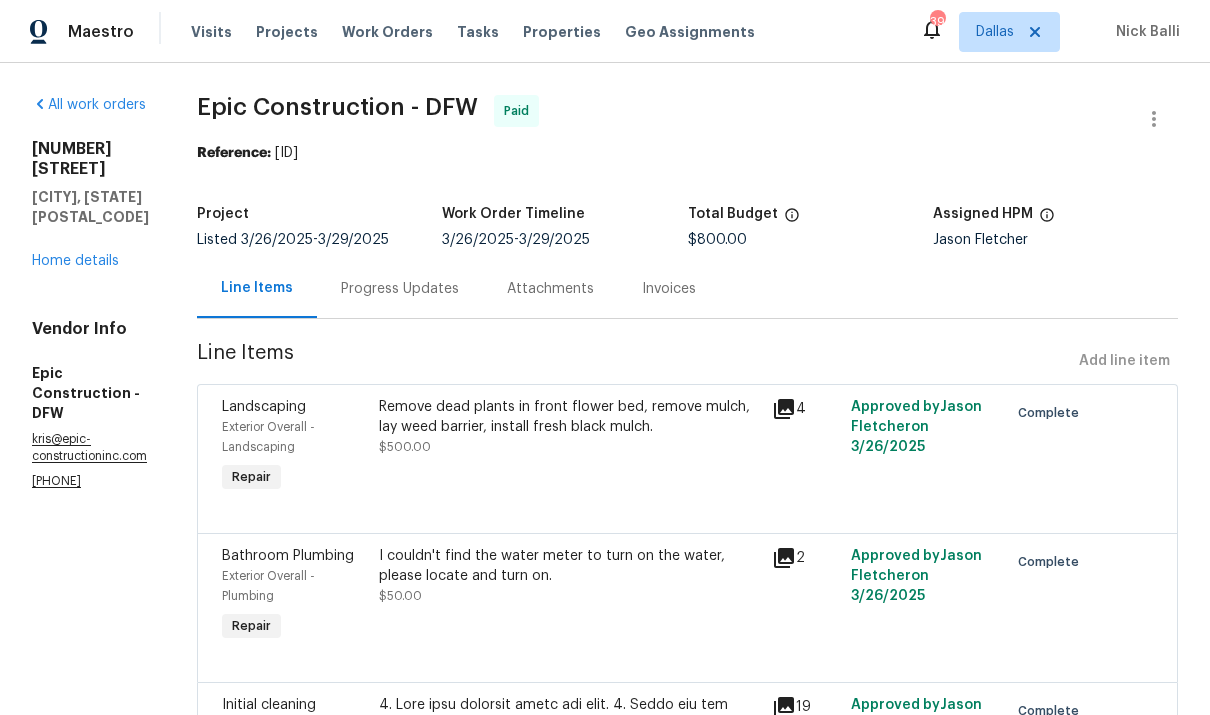 click on "Home details" at bounding box center (75, 261) 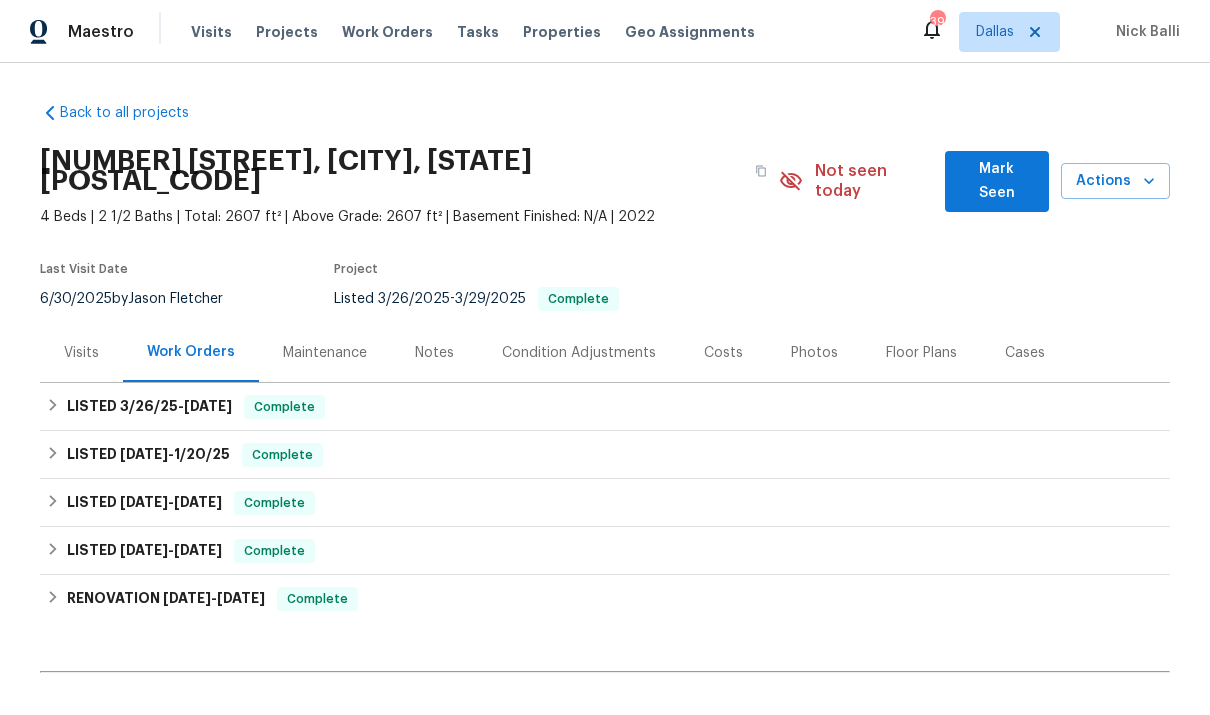 click on "Maintenance" at bounding box center [325, 353] 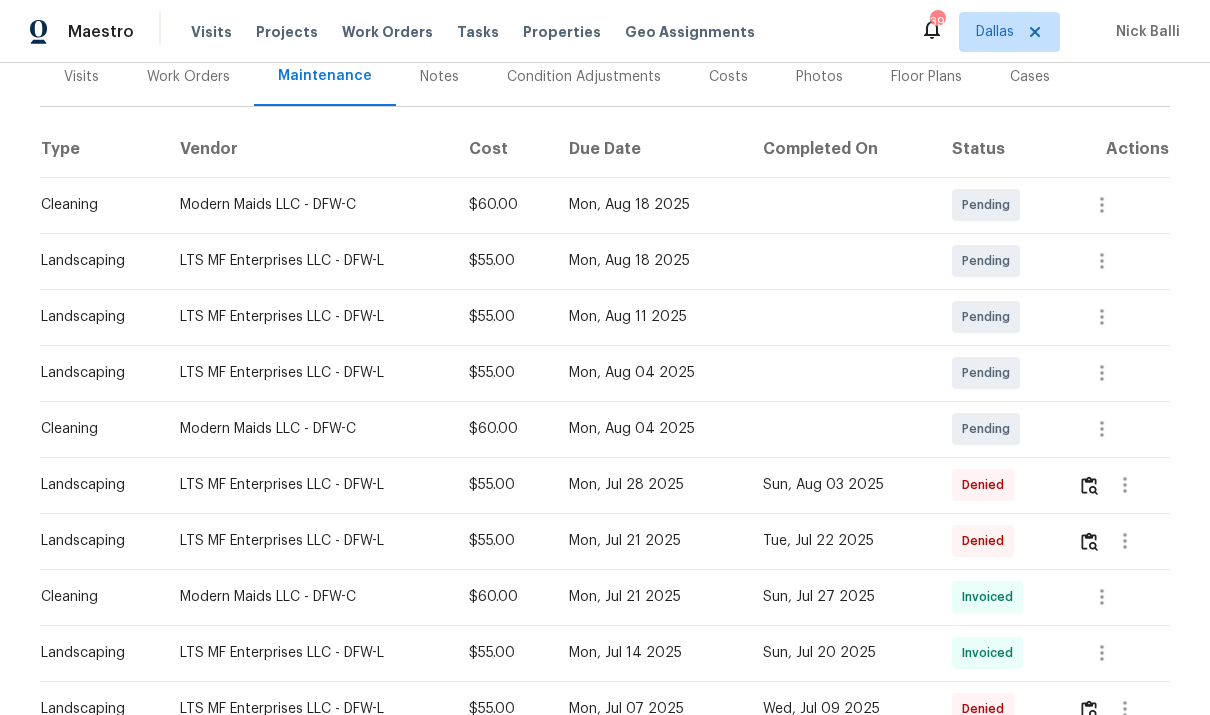 scroll, scrollTop: 278, scrollLeft: 0, axis: vertical 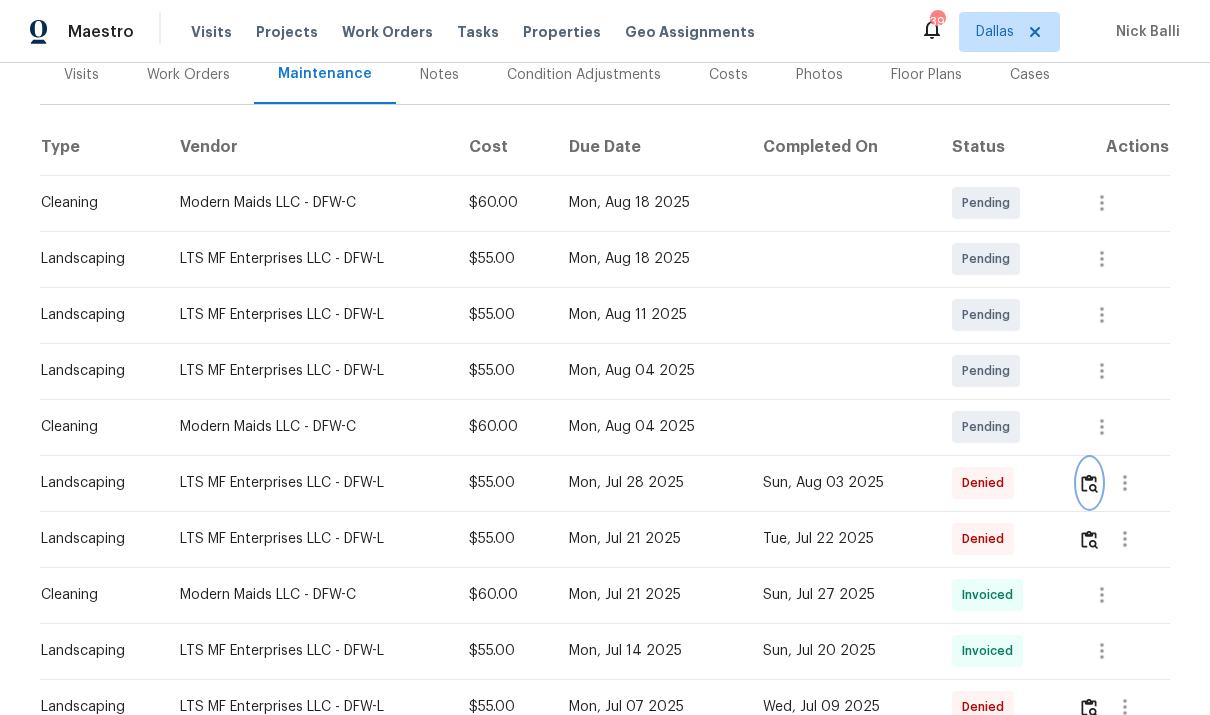 click at bounding box center (1089, 483) 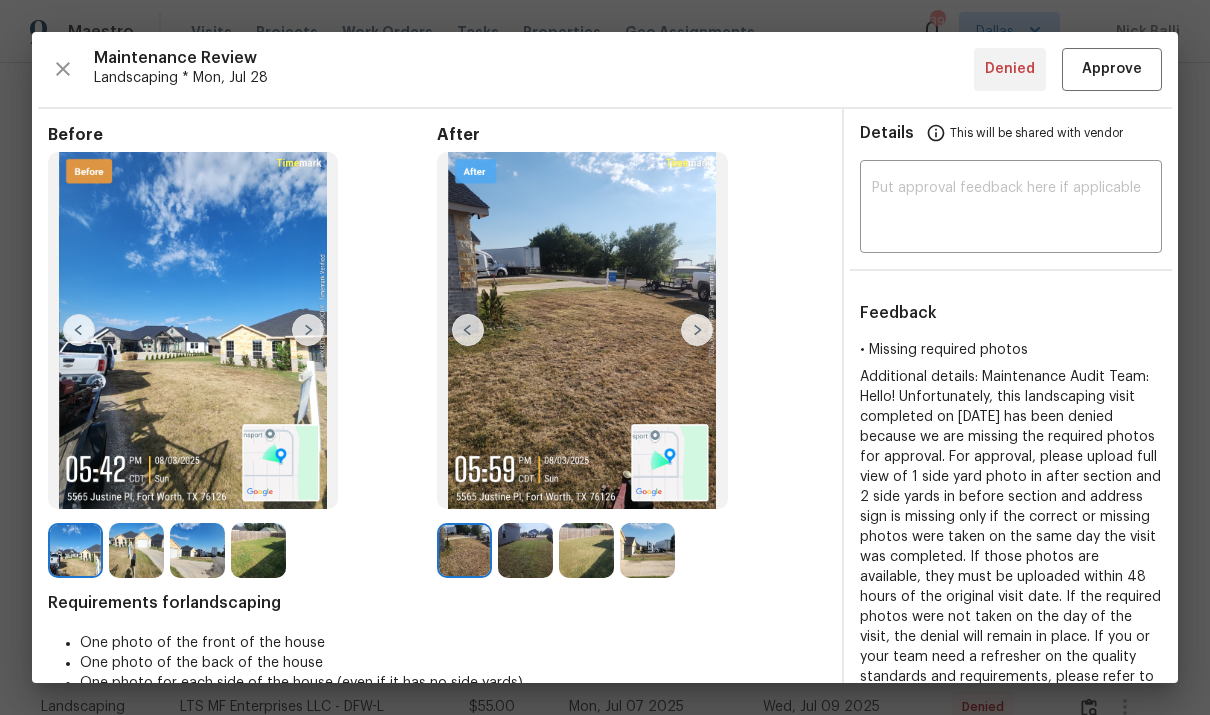 click at bounding box center (697, 330) 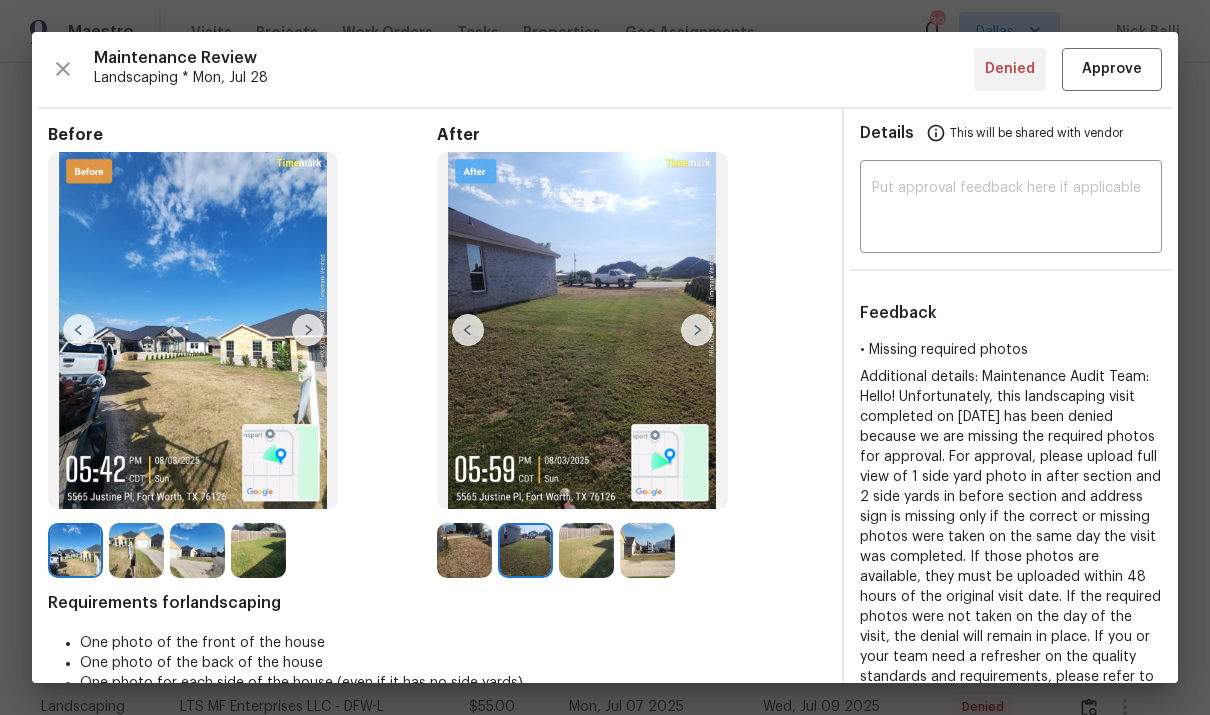 click at bounding box center [697, 330] 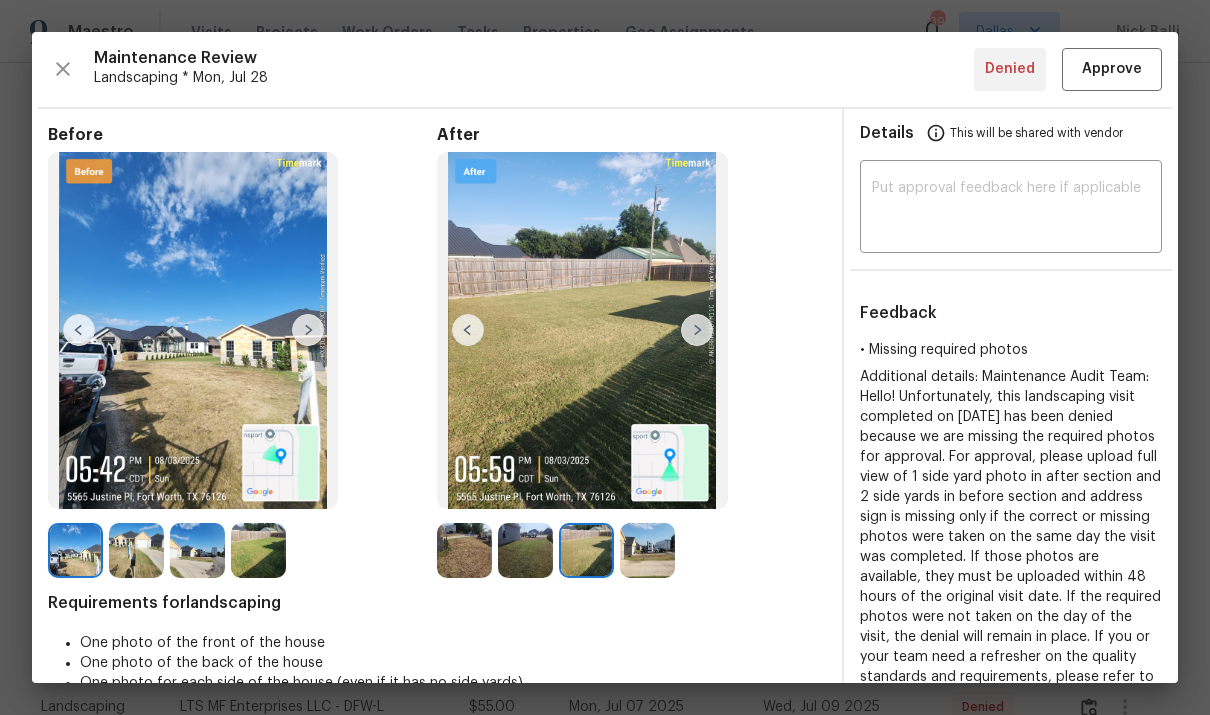 click at bounding box center [697, 330] 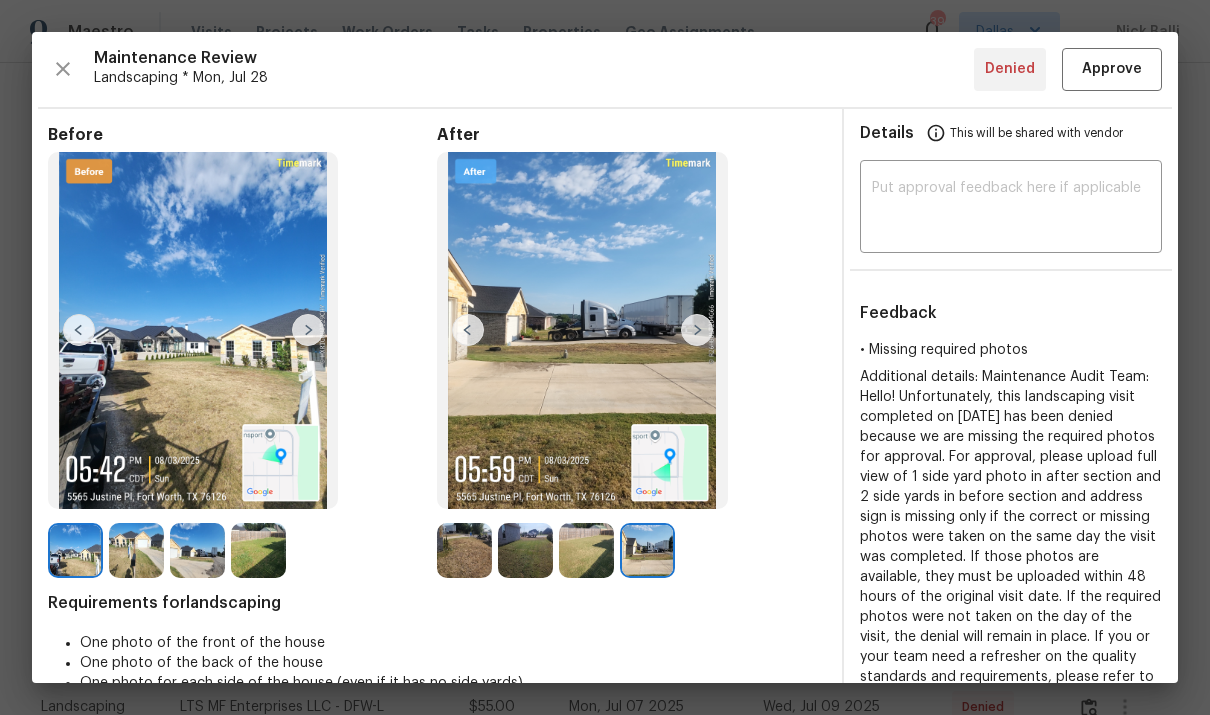 click at bounding box center (468, 330) 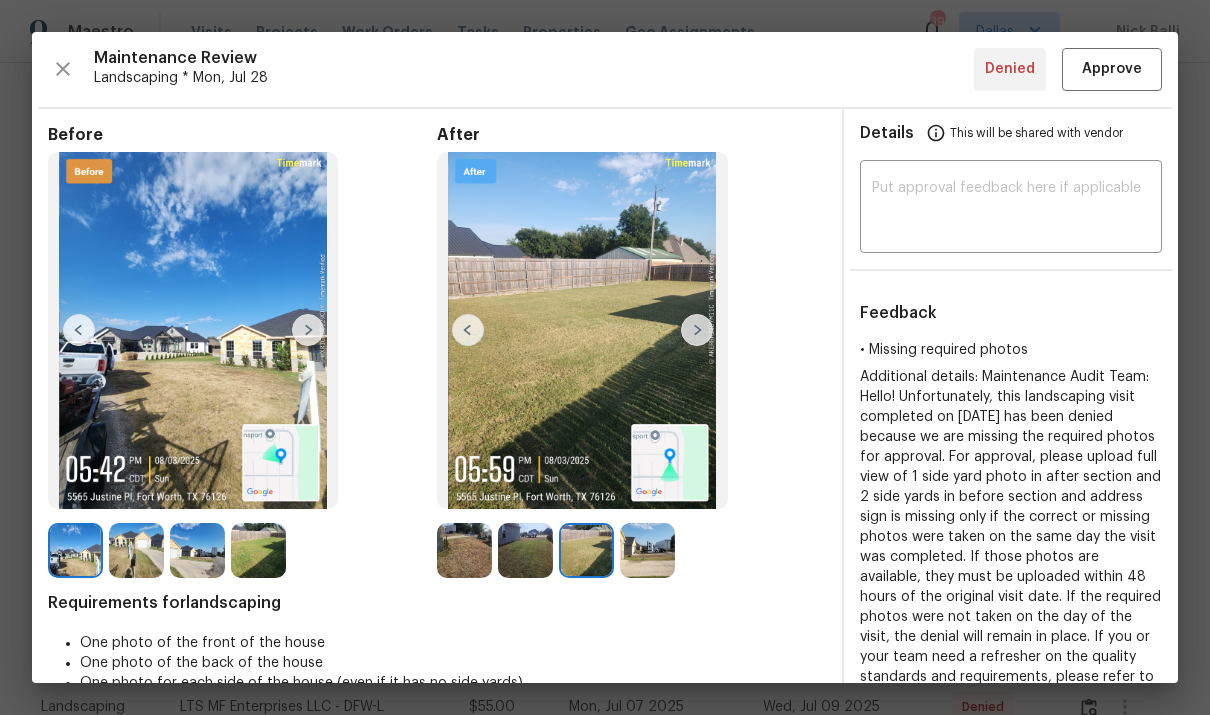 click at bounding box center [468, 330] 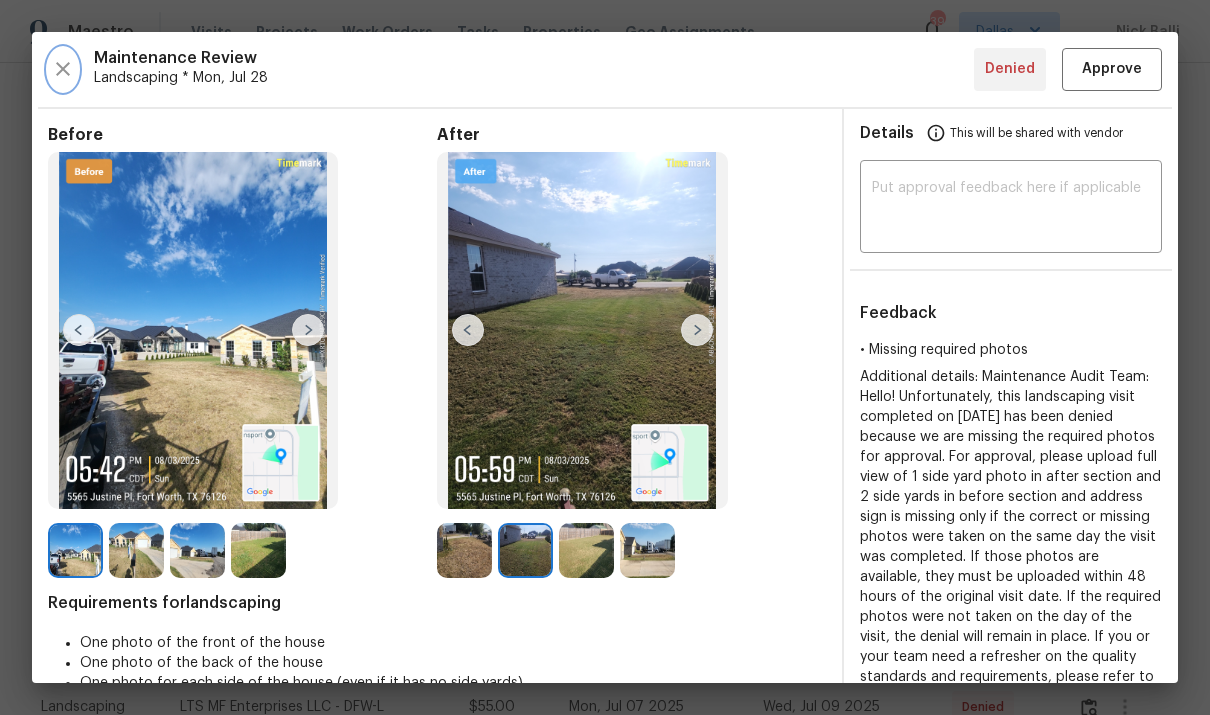 click at bounding box center (63, 69) 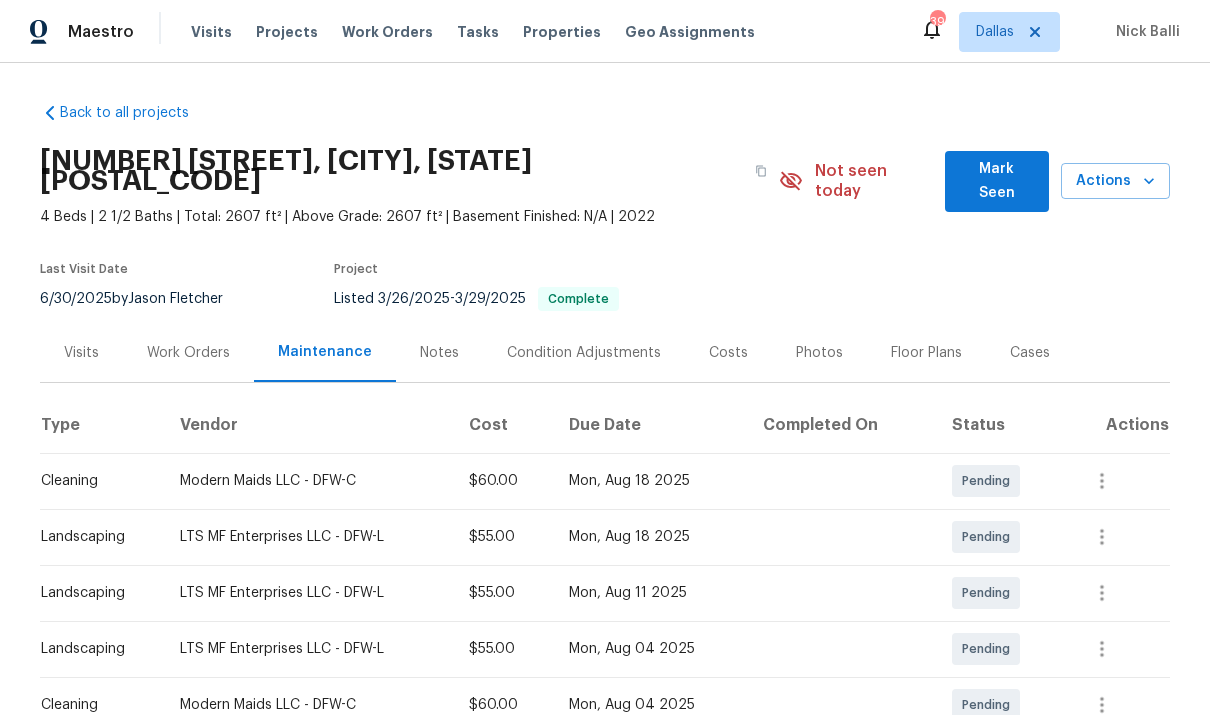 scroll, scrollTop: 0, scrollLeft: 0, axis: both 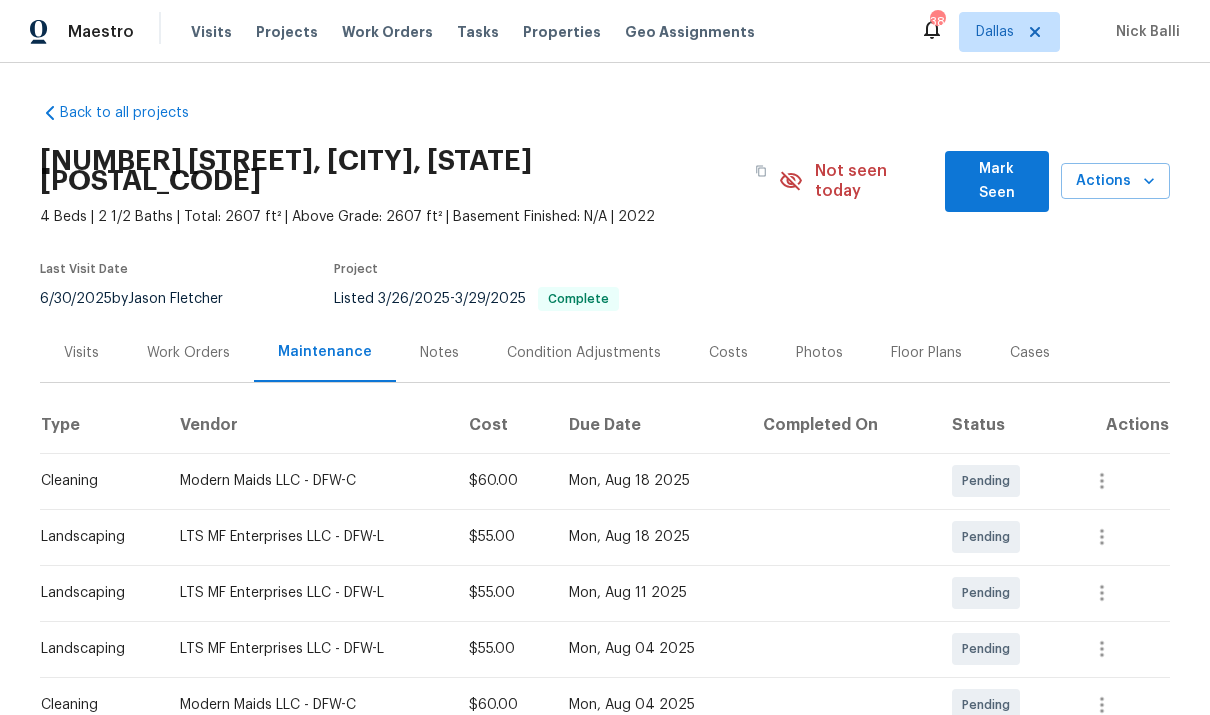 click on "Work Orders" at bounding box center (387, 32) 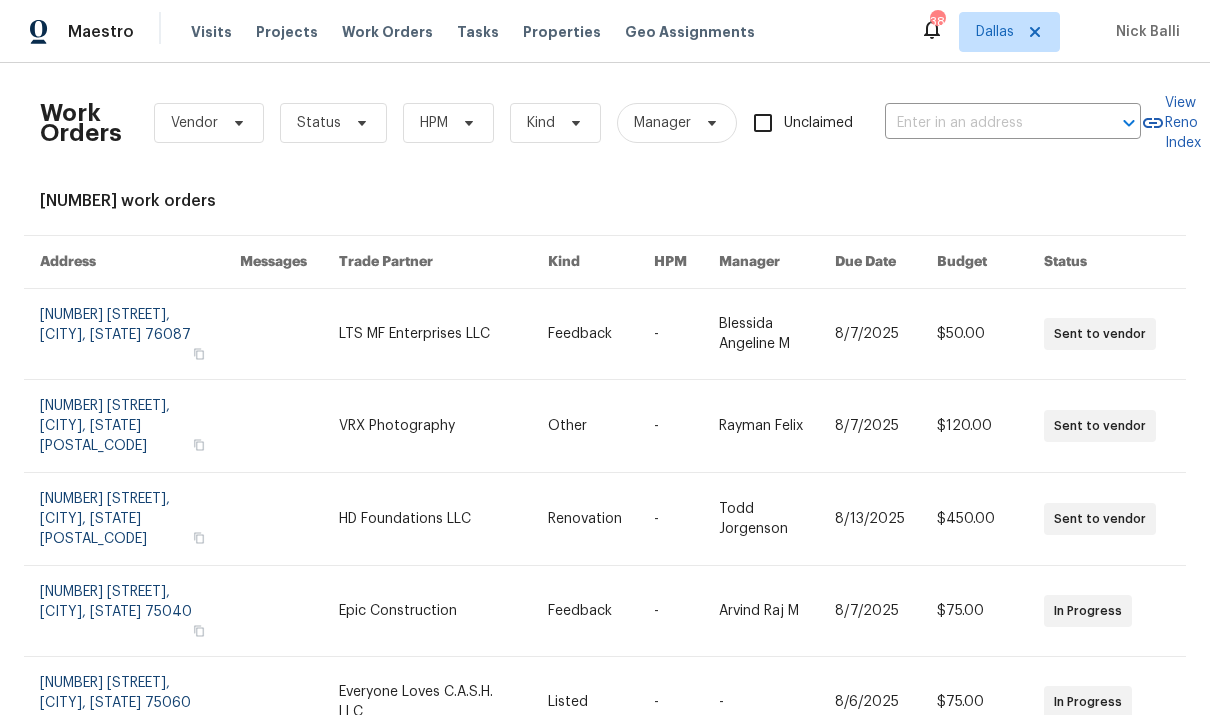 click at bounding box center [985, 123] 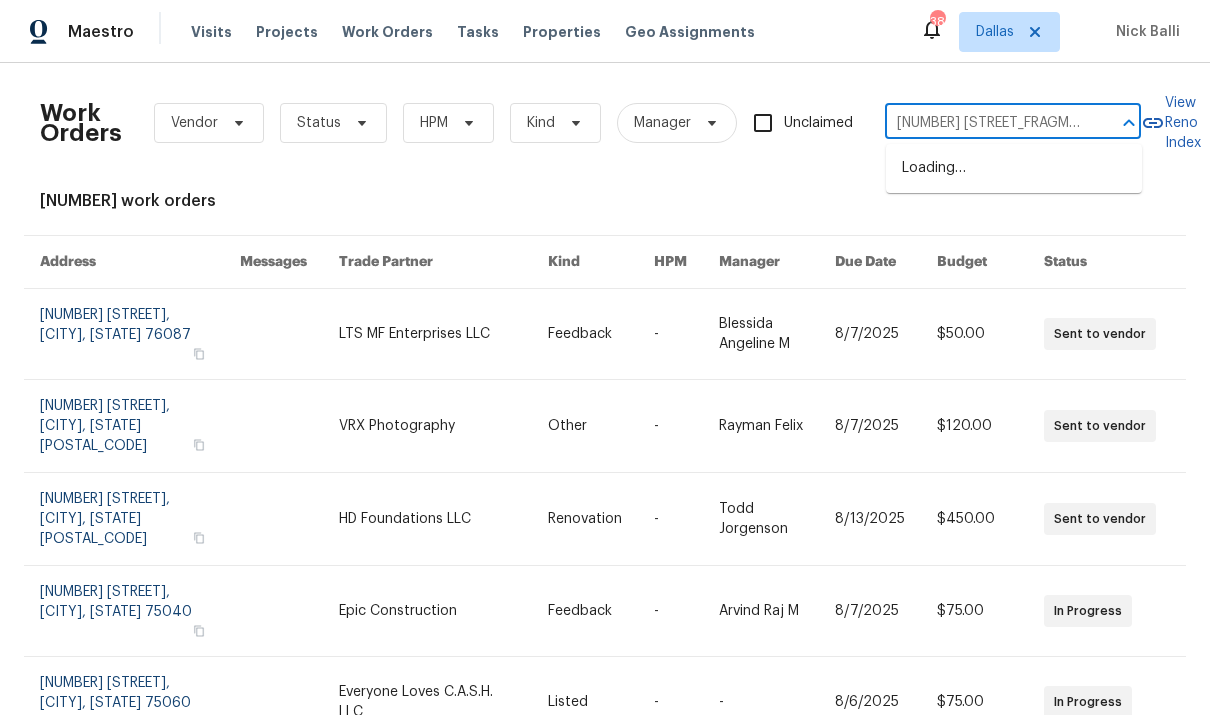 type on "[NUMBER] [STREET_FRAGMENT]" 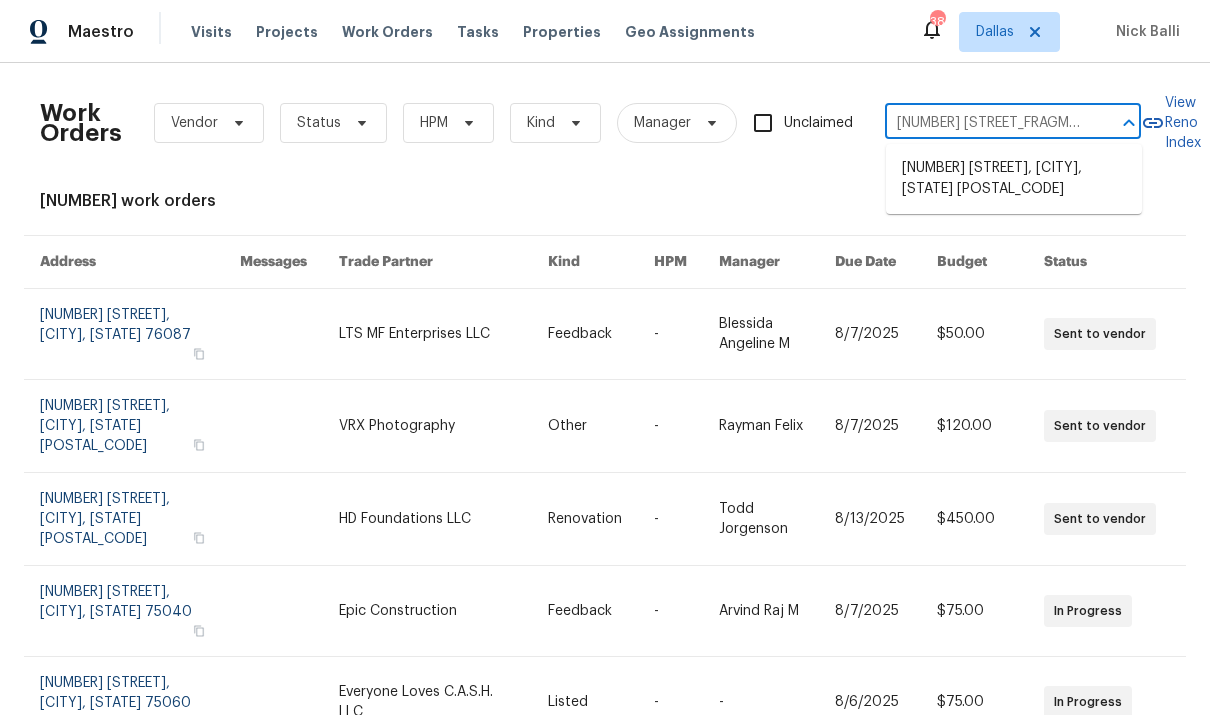 click on "[NUMBER] [STREET], [CITY], [STATE] [POSTAL_CODE]" at bounding box center (1014, 179) 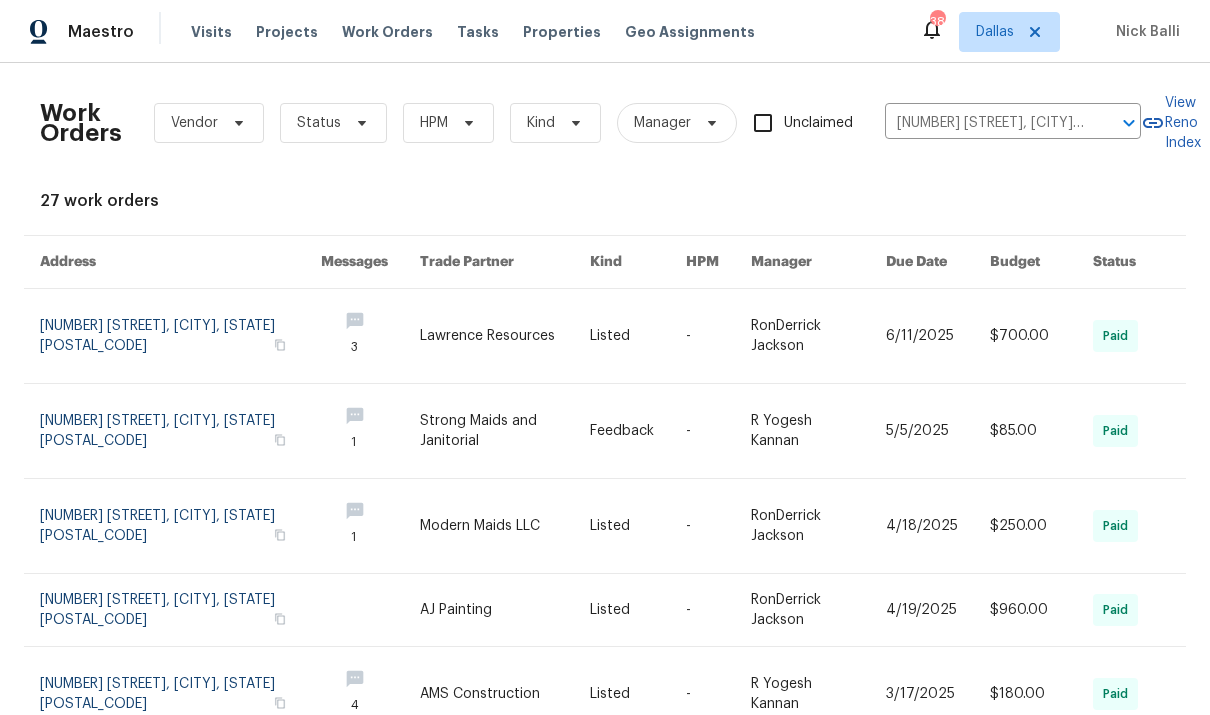 click at bounding box center [505, 336] 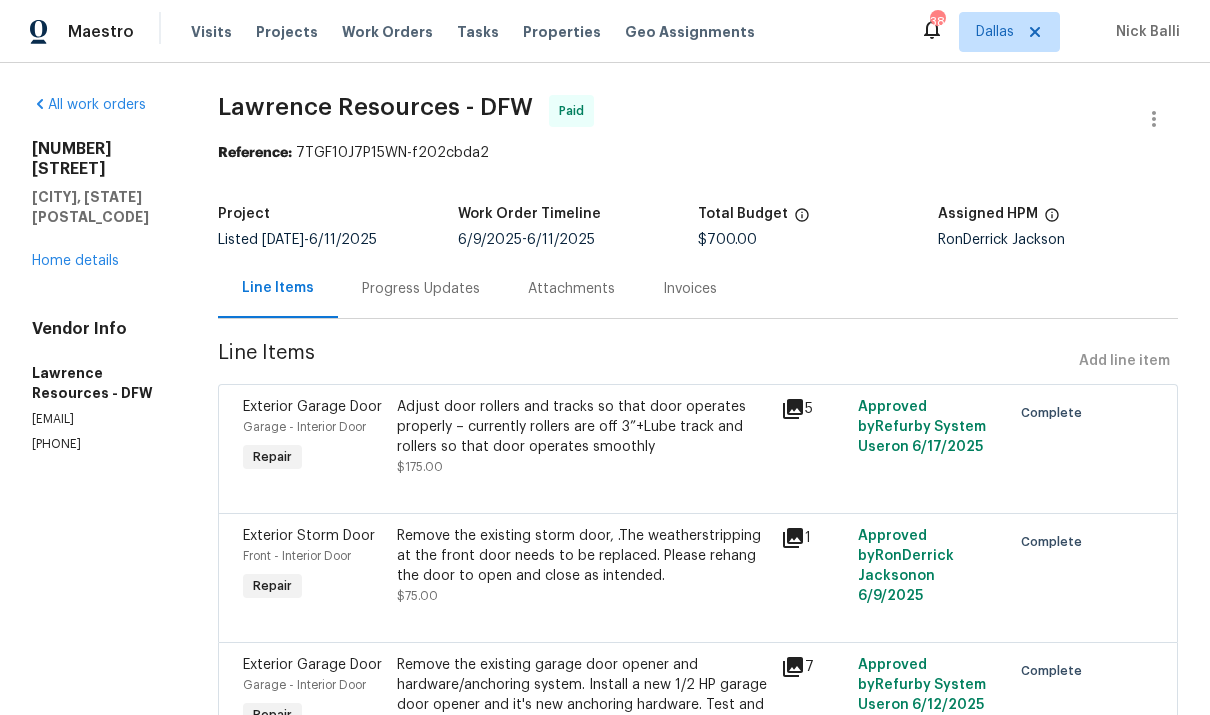 click on "Home details" at bounding box center [75, 261] 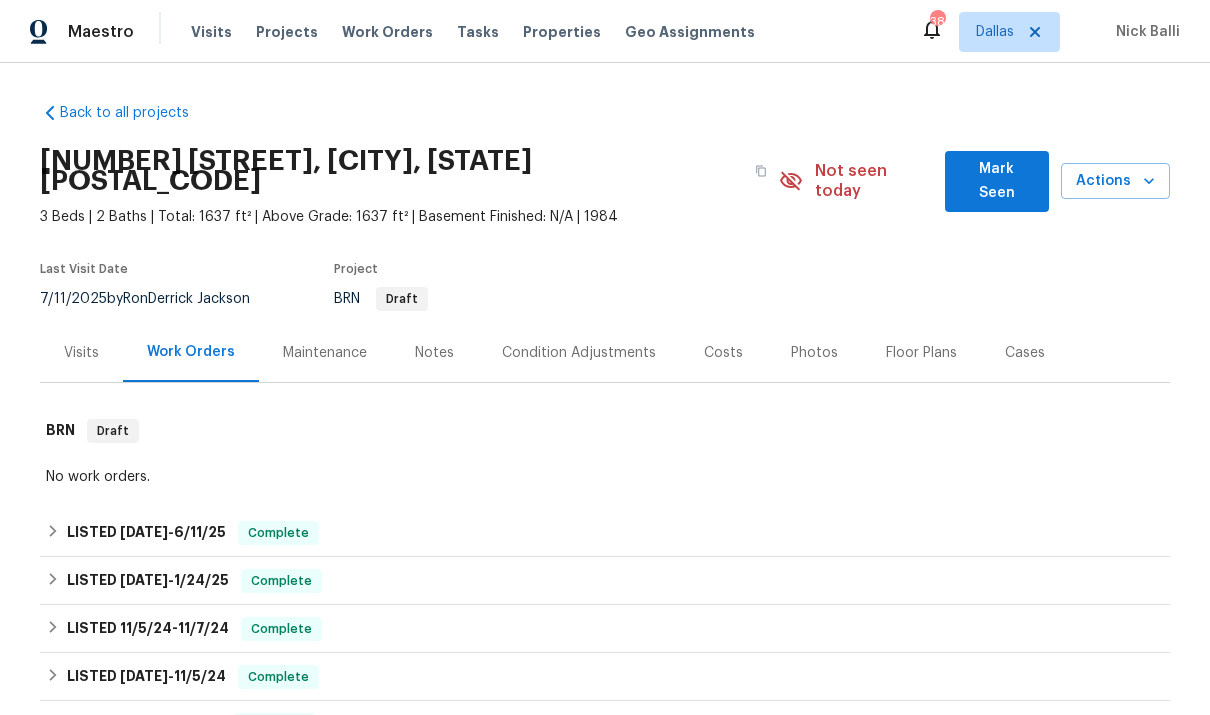 click on "Maintenance" at bounding box center [325, 353] 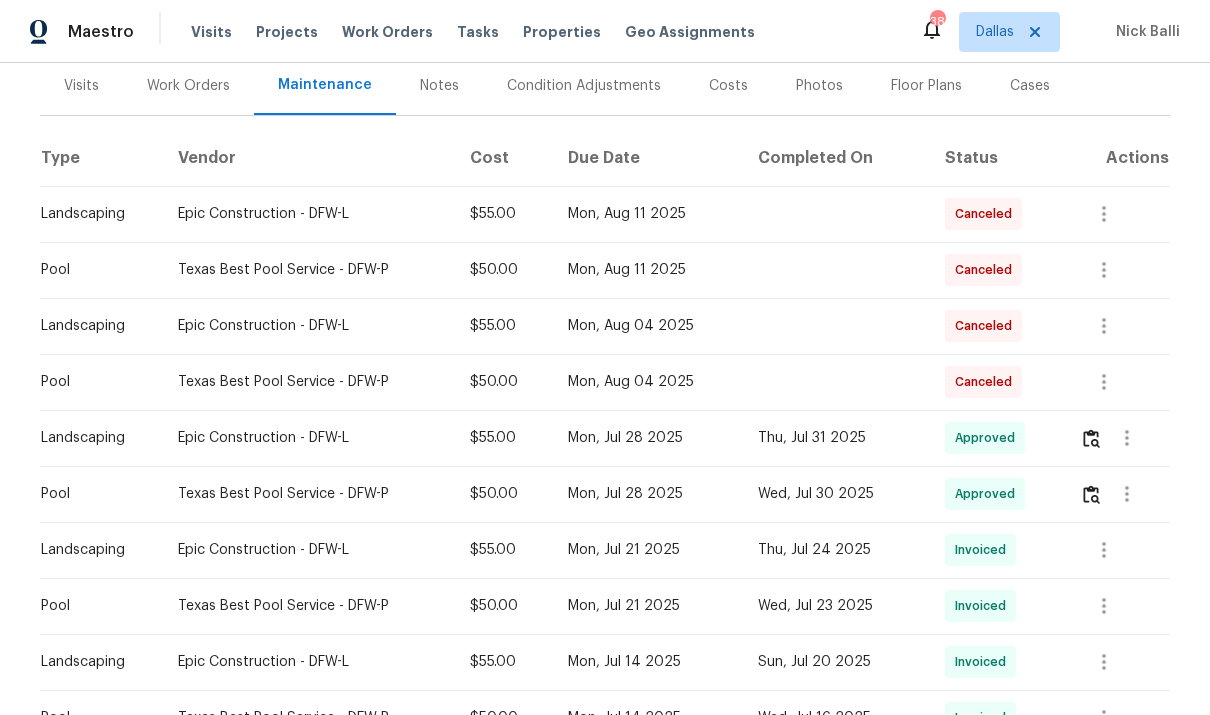 scroll, scrollTop: 274, scrollLeft: 0, axis: vertical 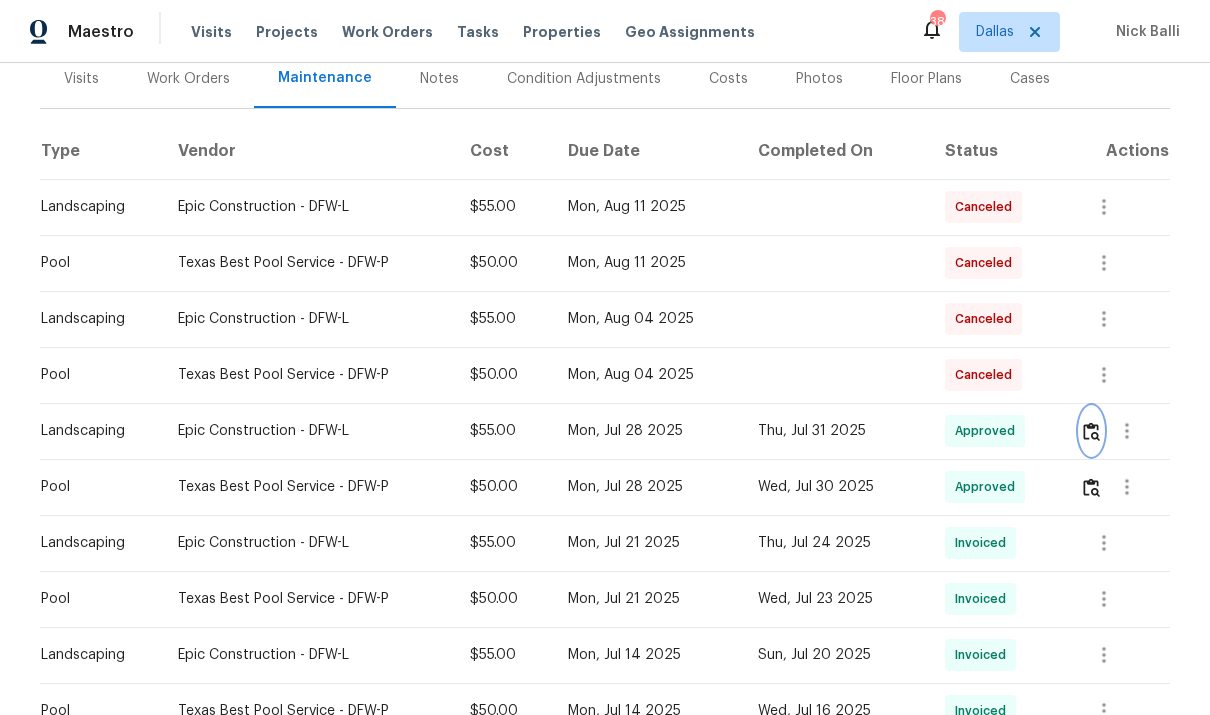 click at bounding box center [1091, 431] 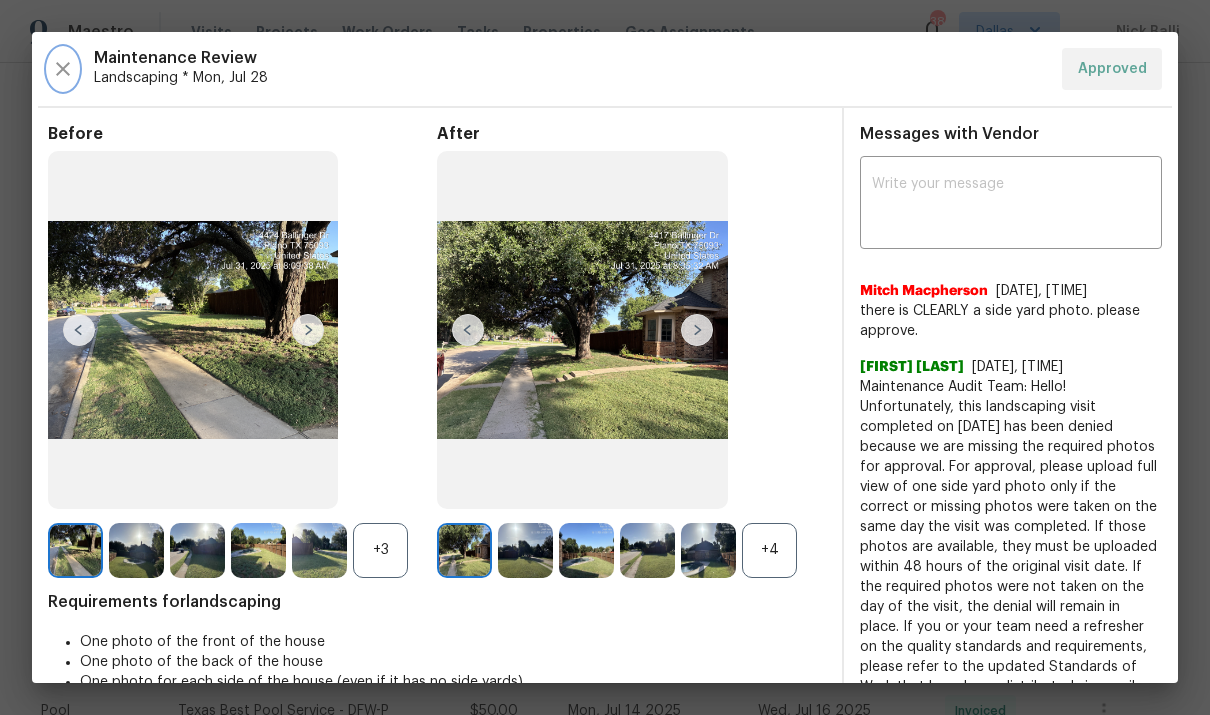 click 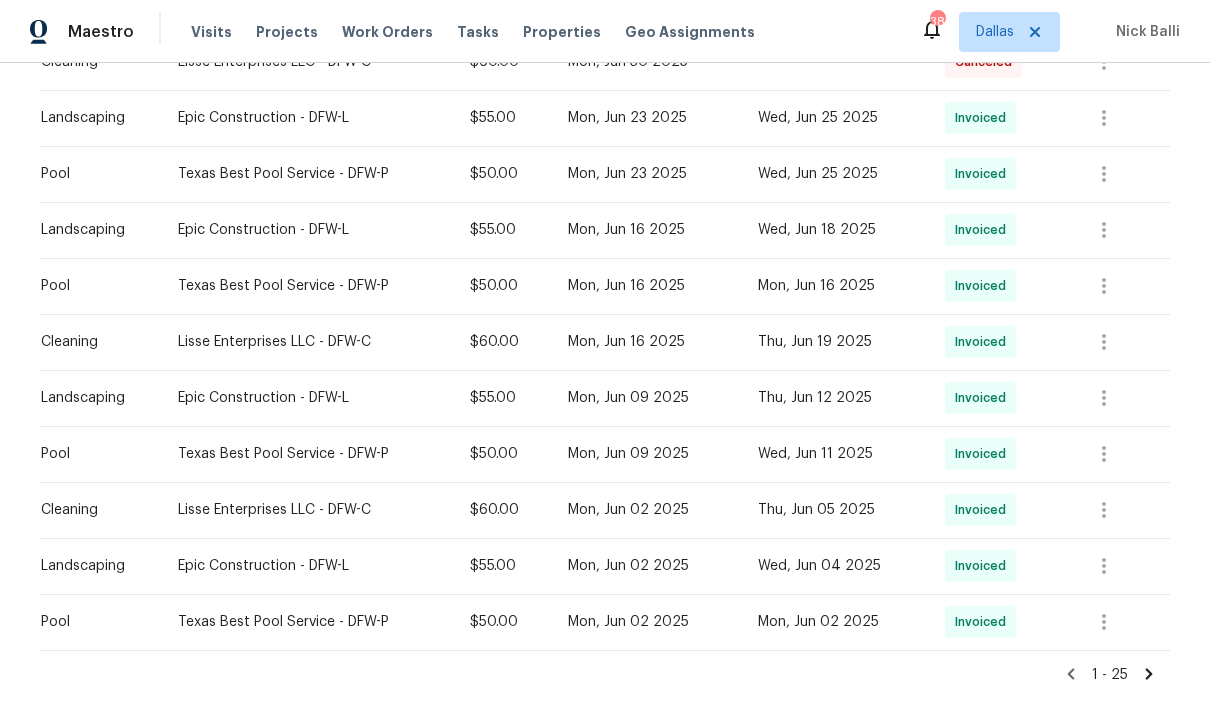 scroll, scrollTop: 1201, scrollLeft: 0, axis: vertical 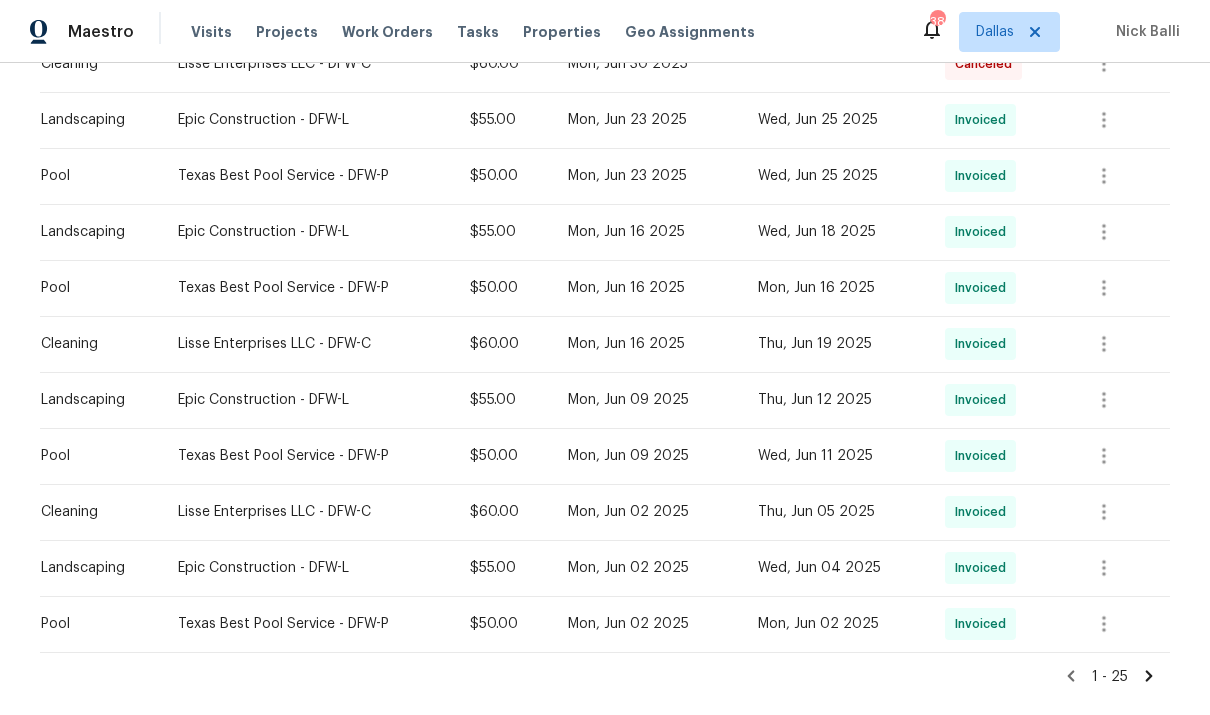 click 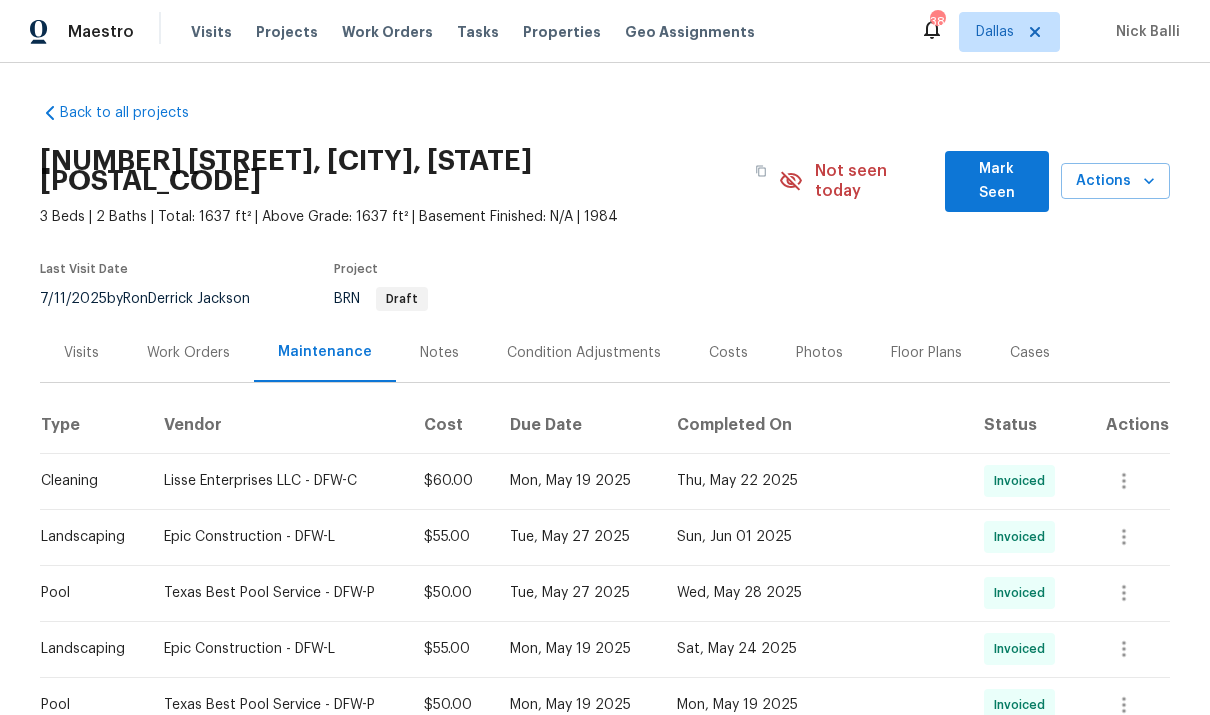 scroll, scrollTop: 0, scrollLeft: 0, axis: both 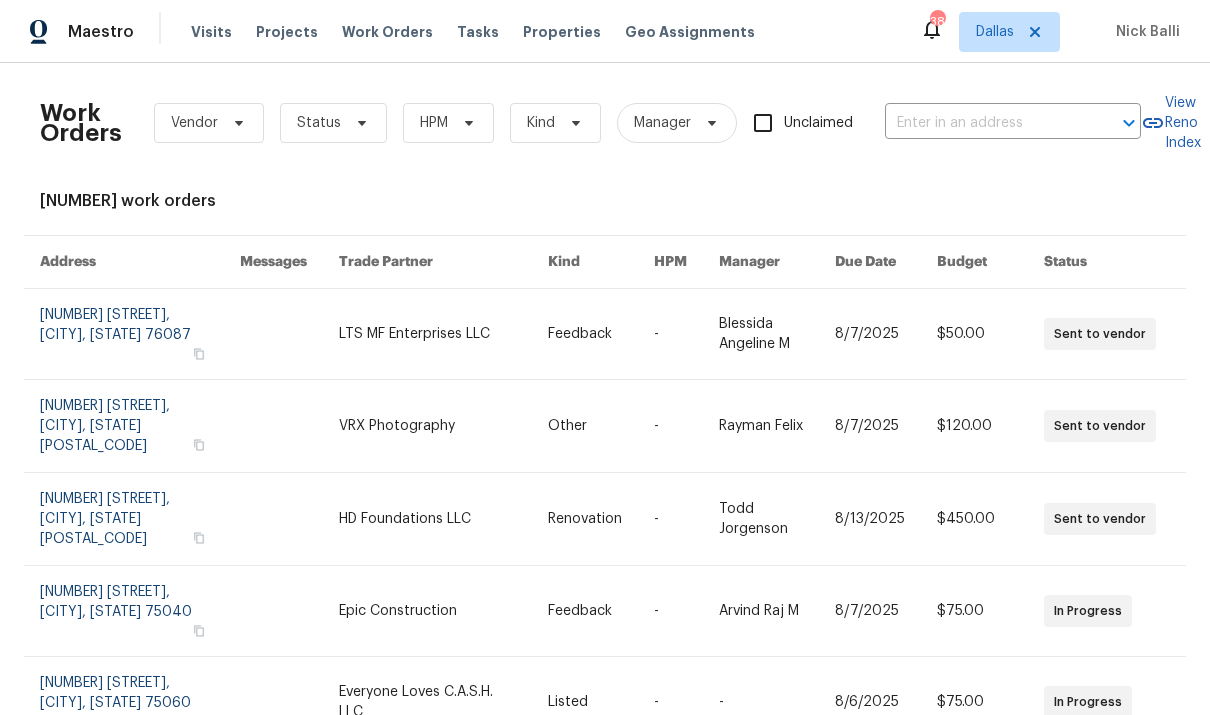 click at bounding box center [985, 123] 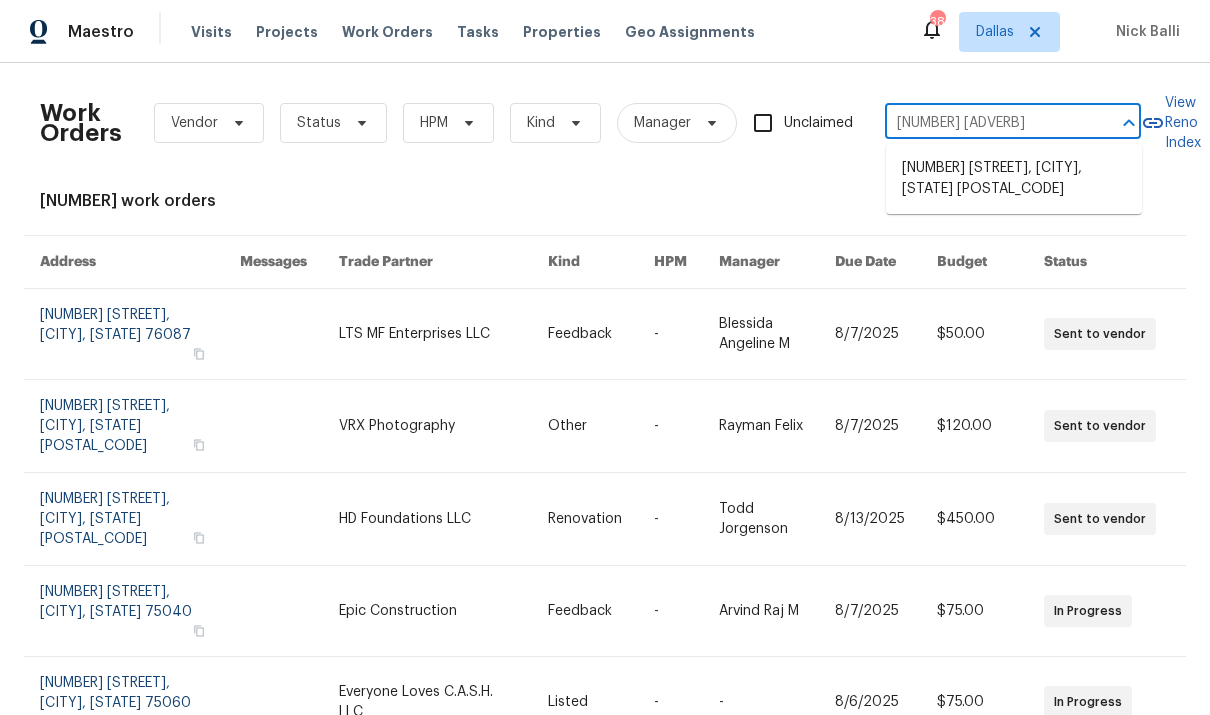 type on "[NUMBER] [STREET]" 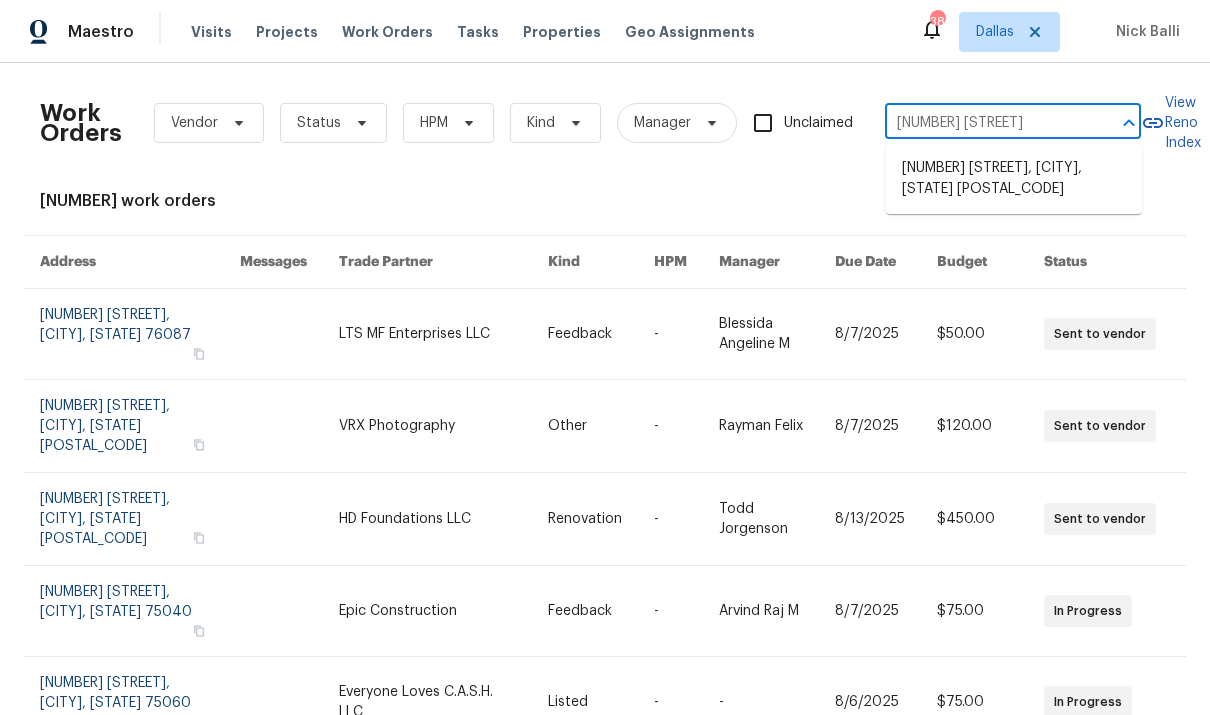click on "[NUMBER] [STREET], [CITY], [STATE] [POSTAL_CODE]" at bounding box center (1014, 179) 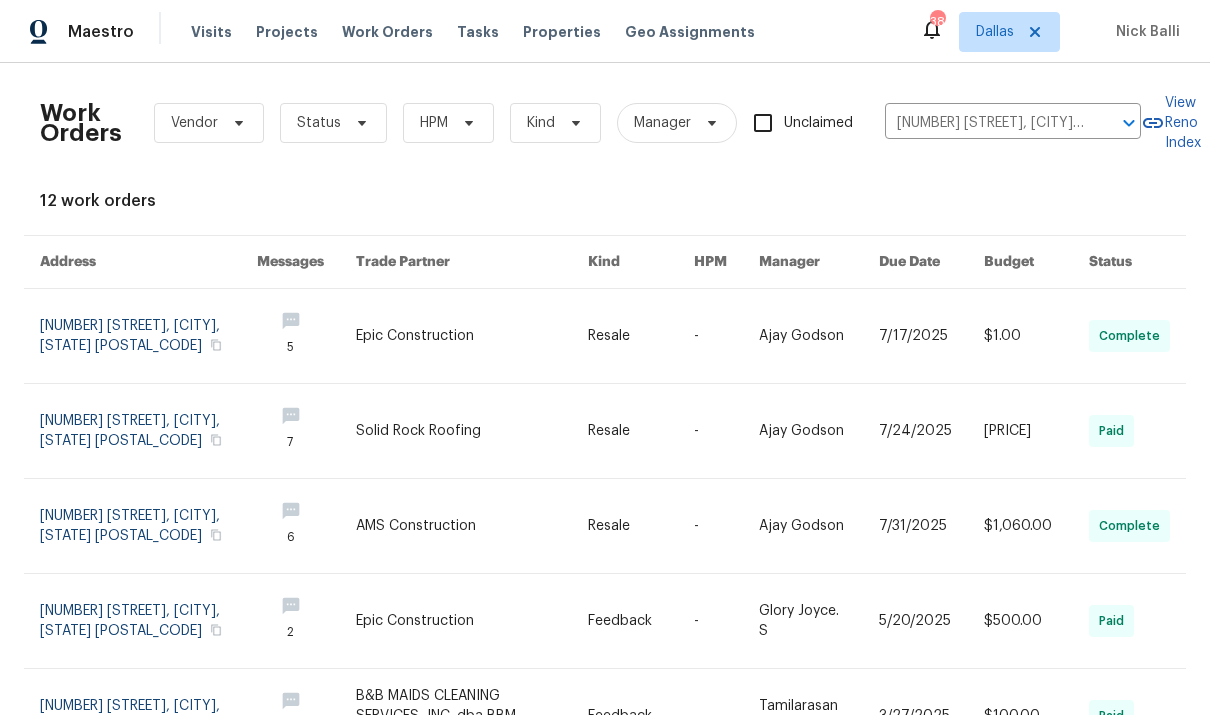 click at bounding box center [819, 336] 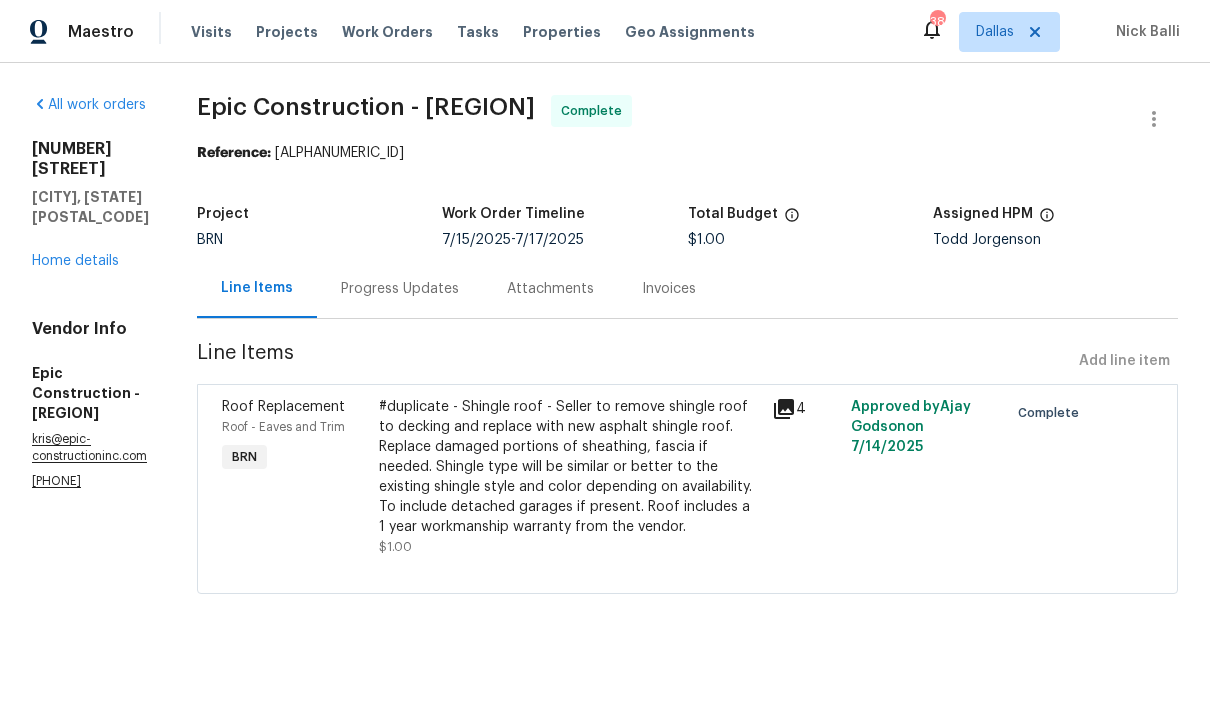 click on "Home details" at bounding box center (75, 261) 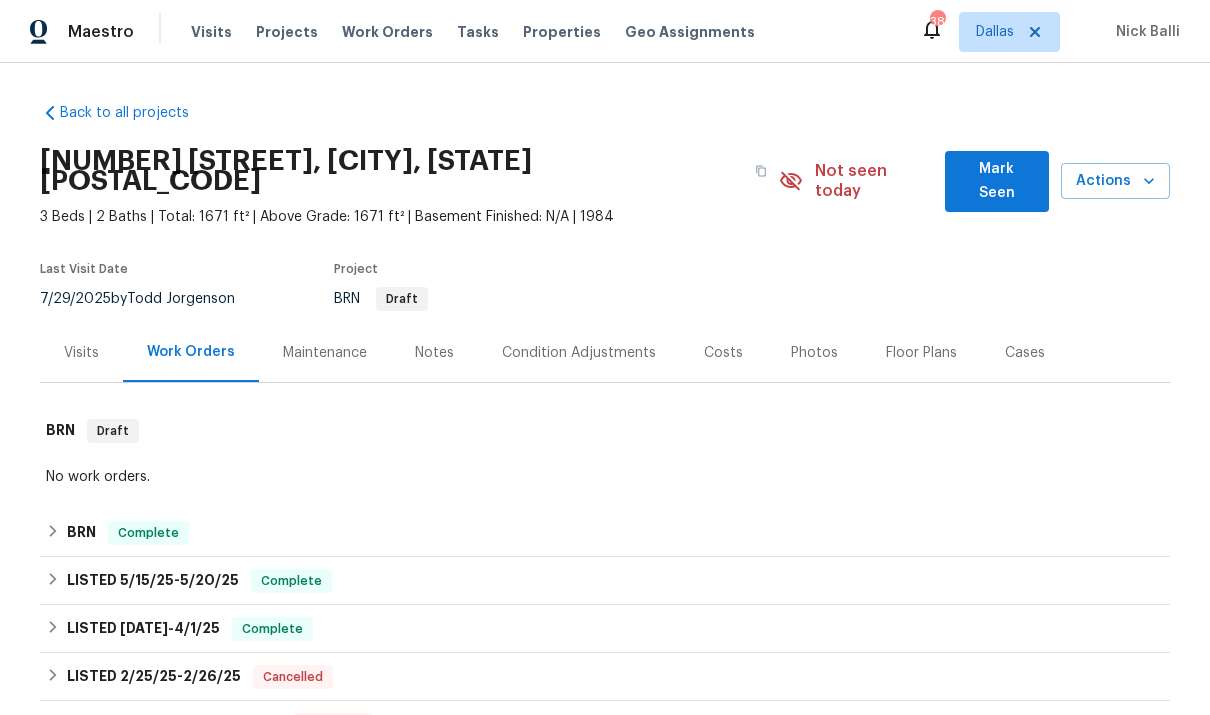 click on "Maintenance" at bounding box center (325, 353) 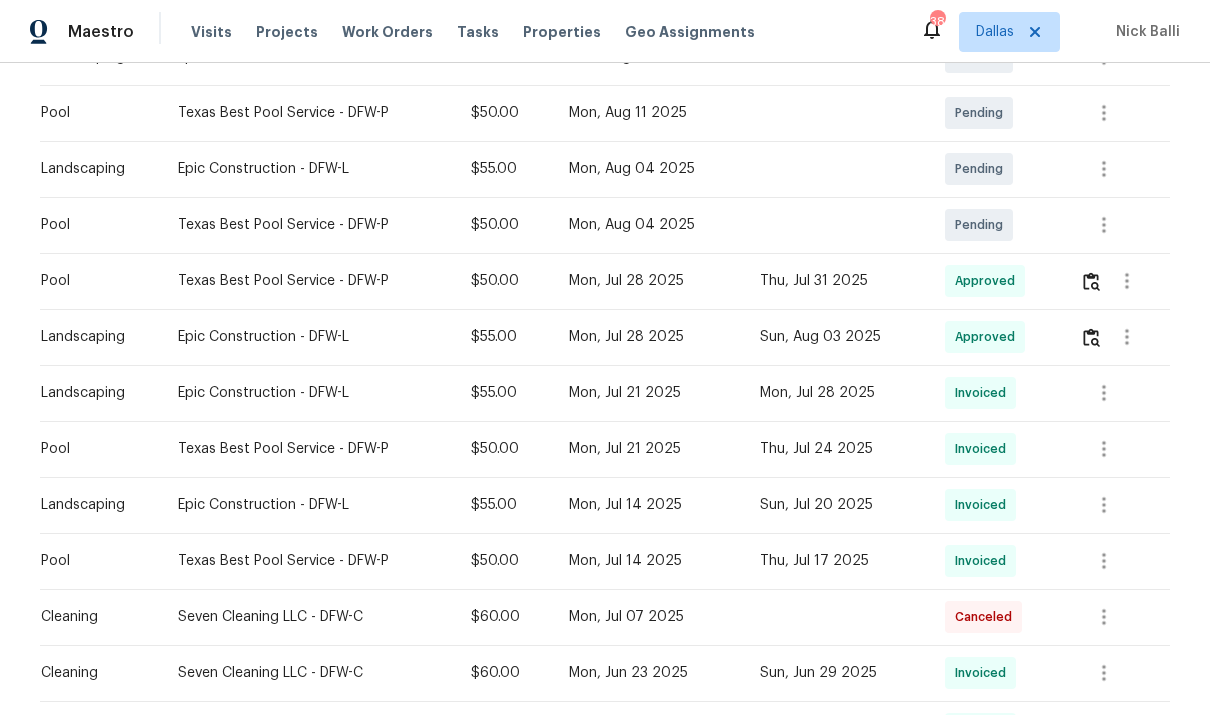 scroll, scrollTop: 535, scrollLeft: 0, axis: vertical 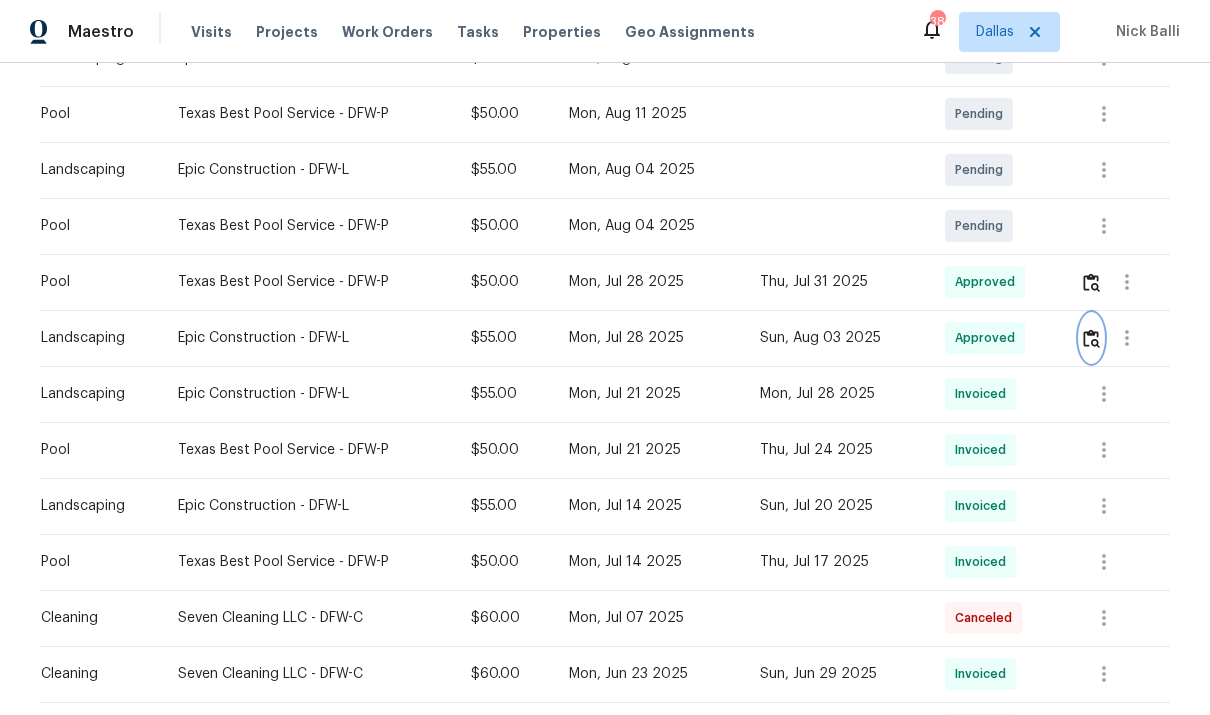 click at bounding box center [1091, 338] 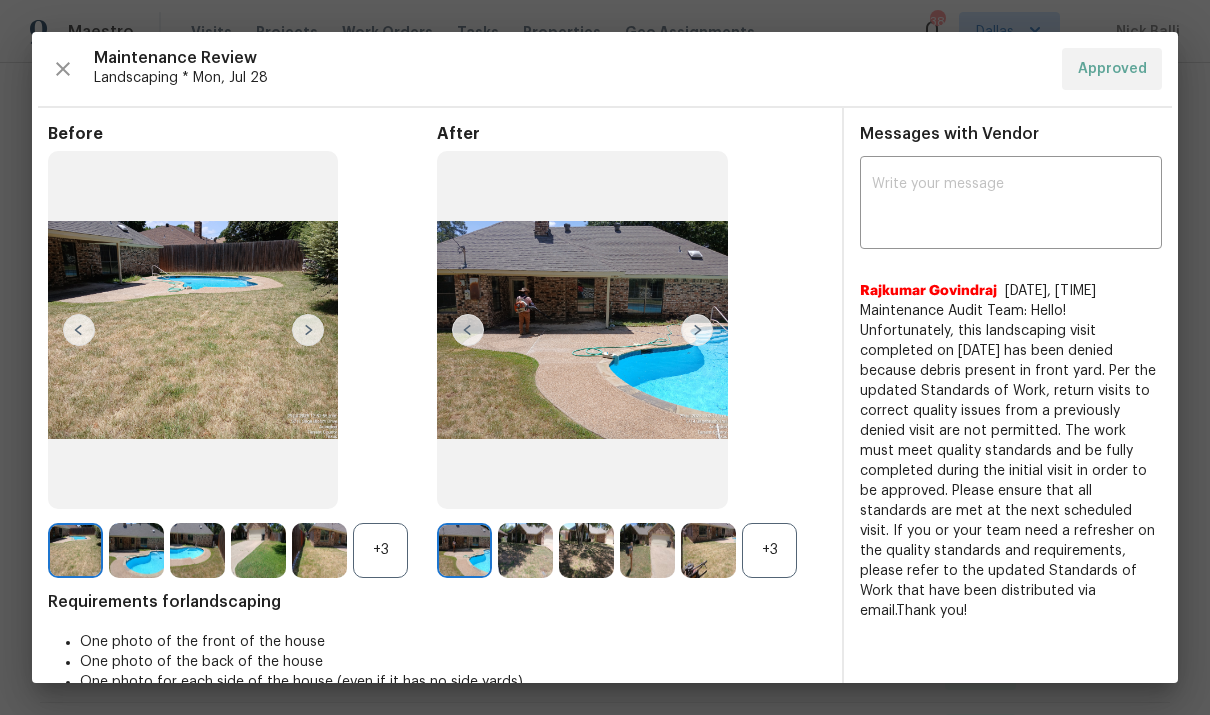 click at bounding box center (697, 330) 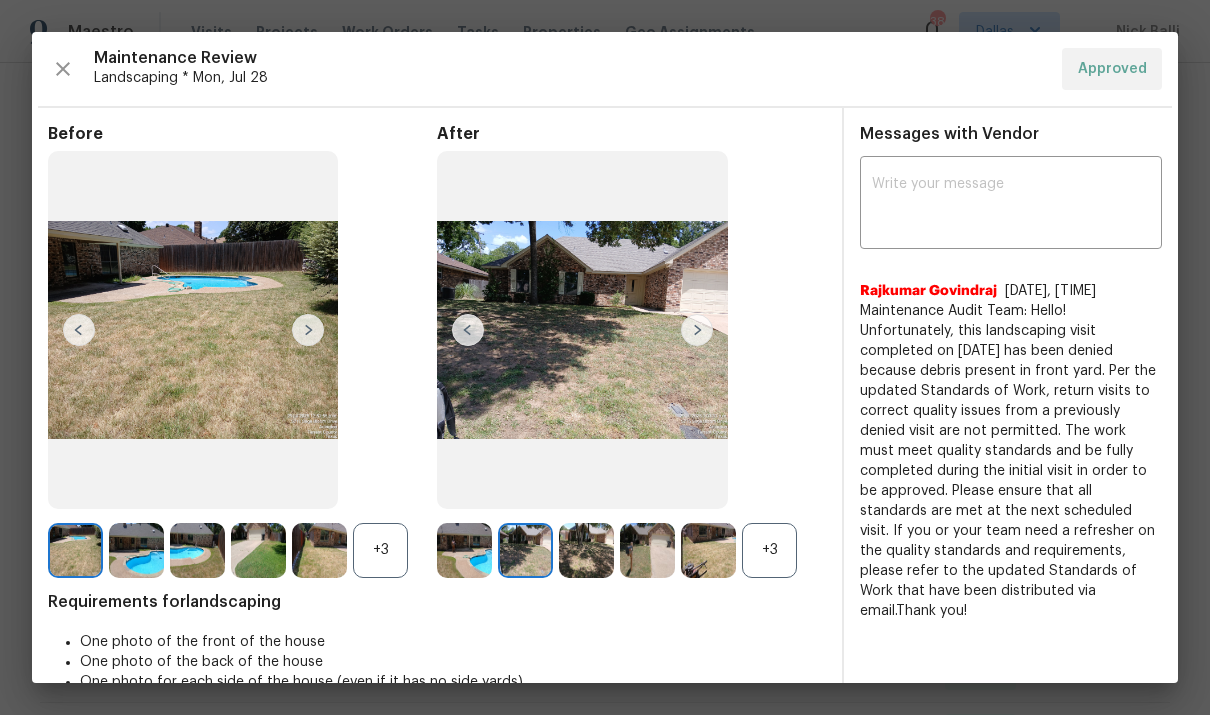 click at bounding box center (697, 330) 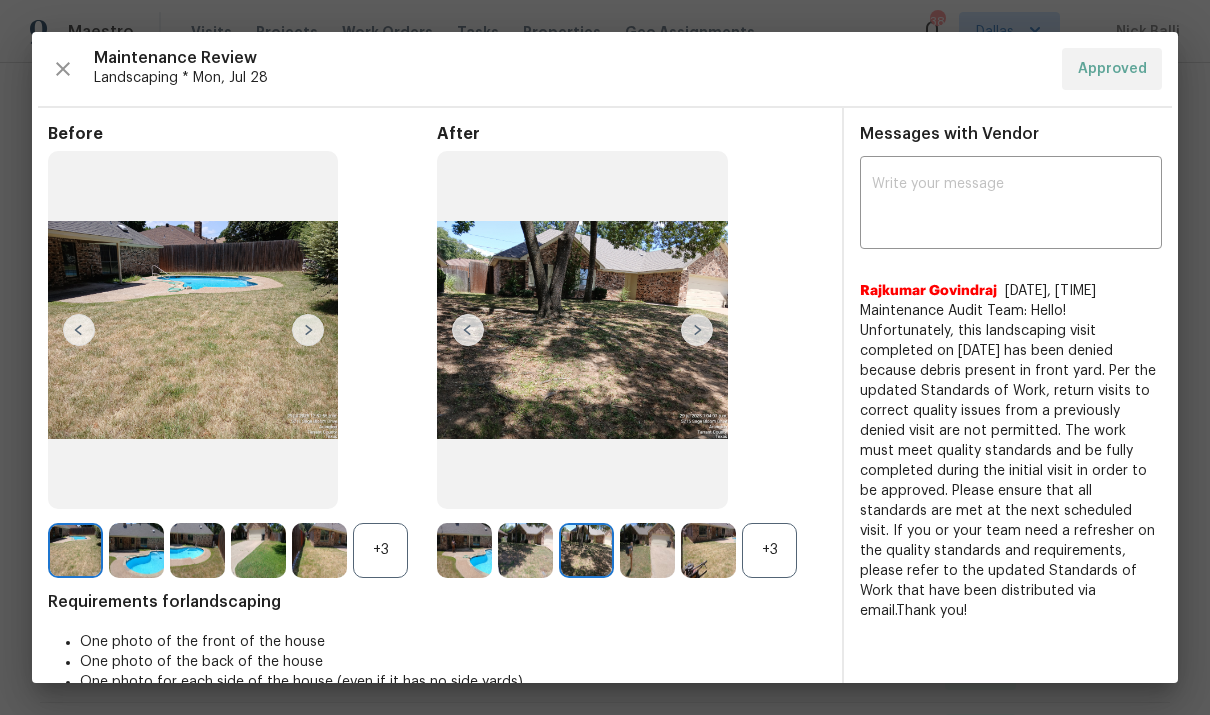 click at bounding box center (697, 330) 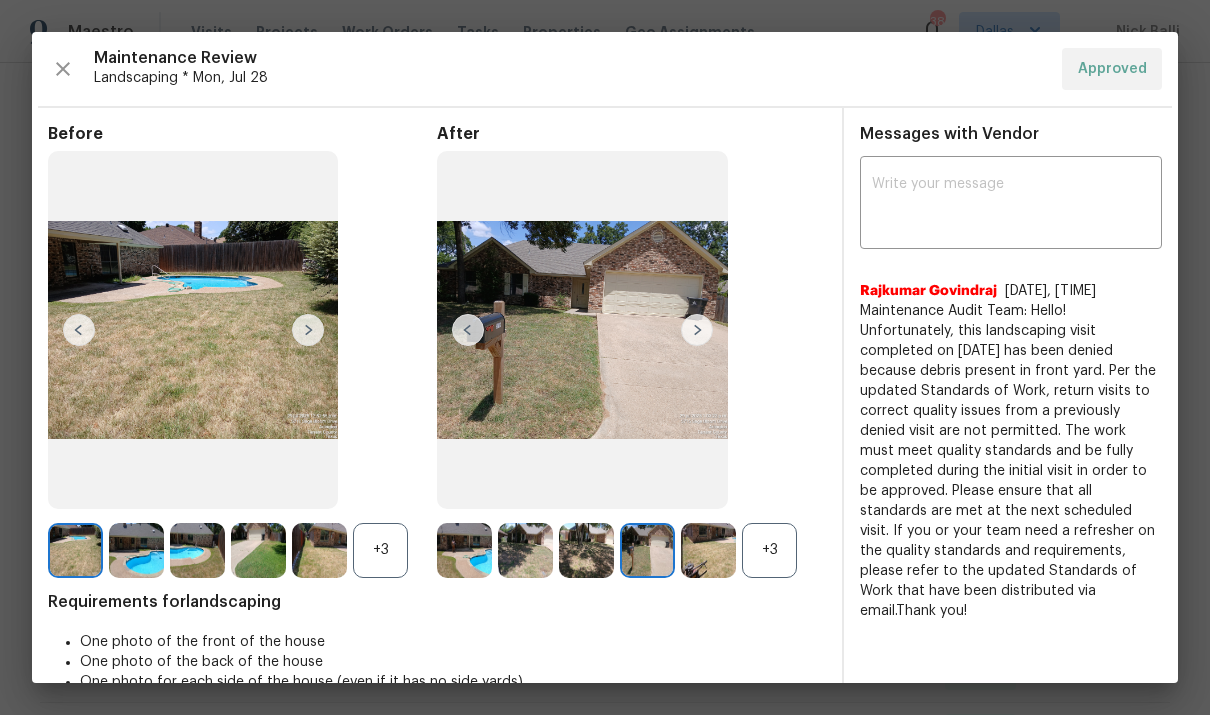 click at bounding box center (697, 330) 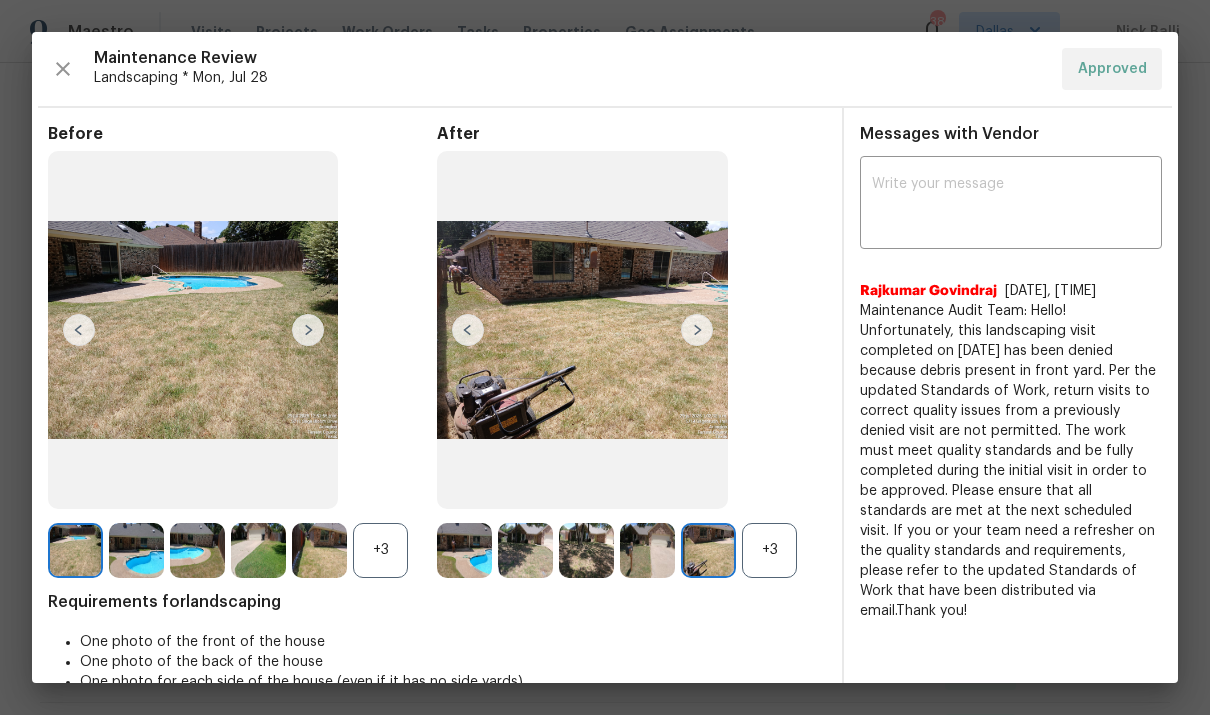 click at bounding box center (697, 330) 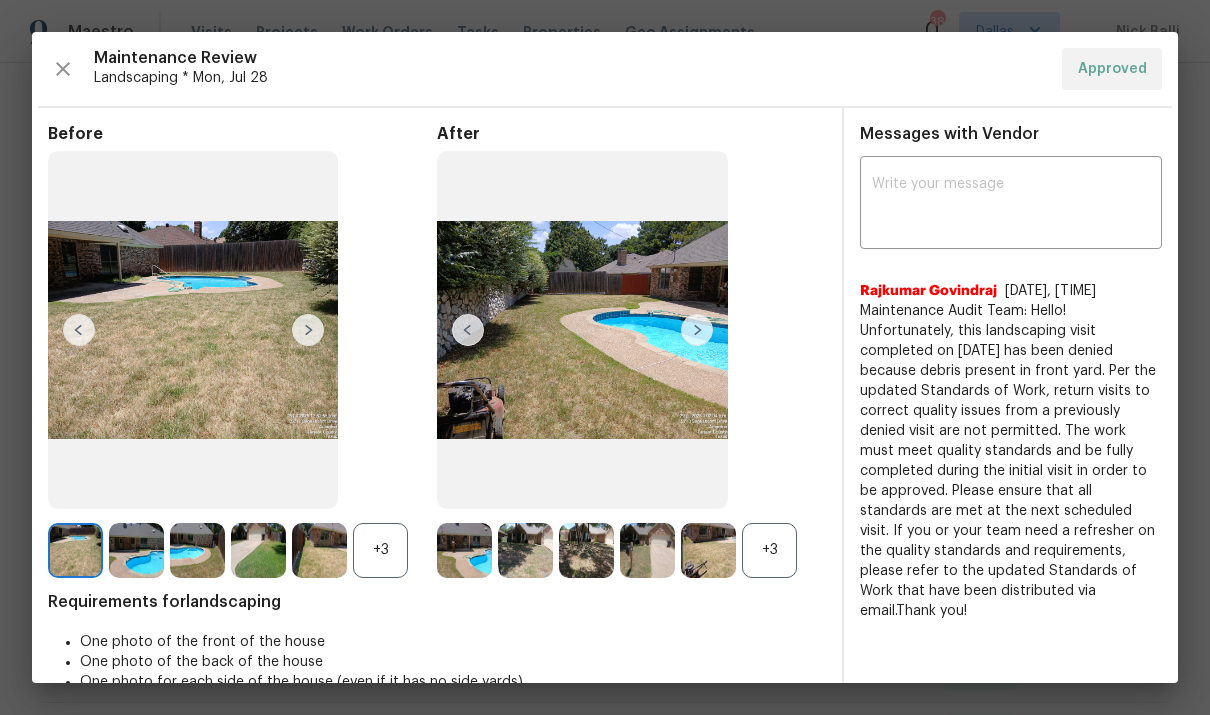 click at bounding box center (697, 330) 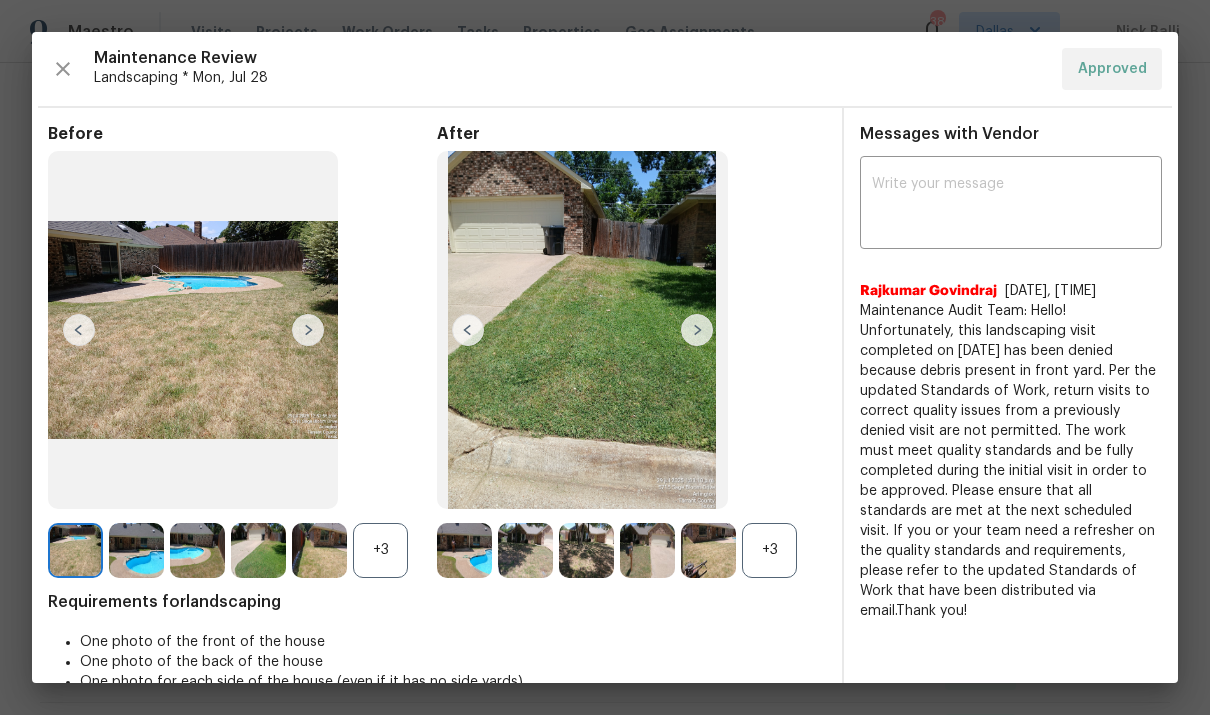 click at bounding box center (697, 330) 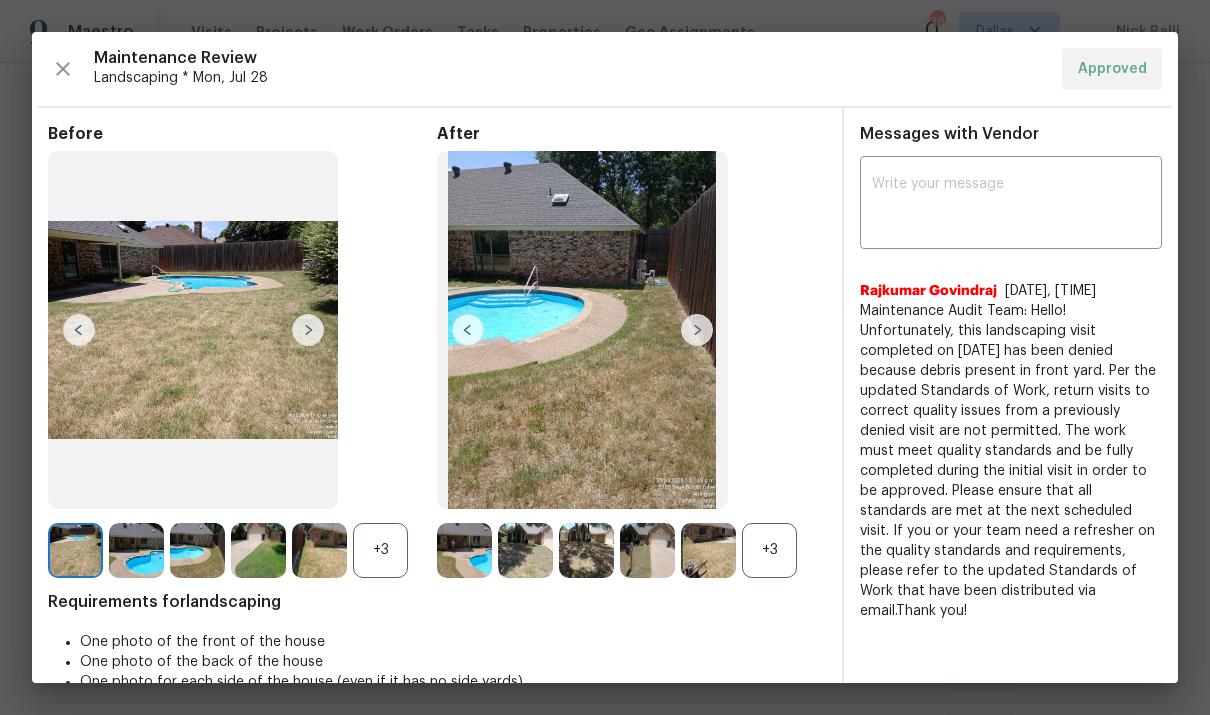 click at bounding box center (468, 330) 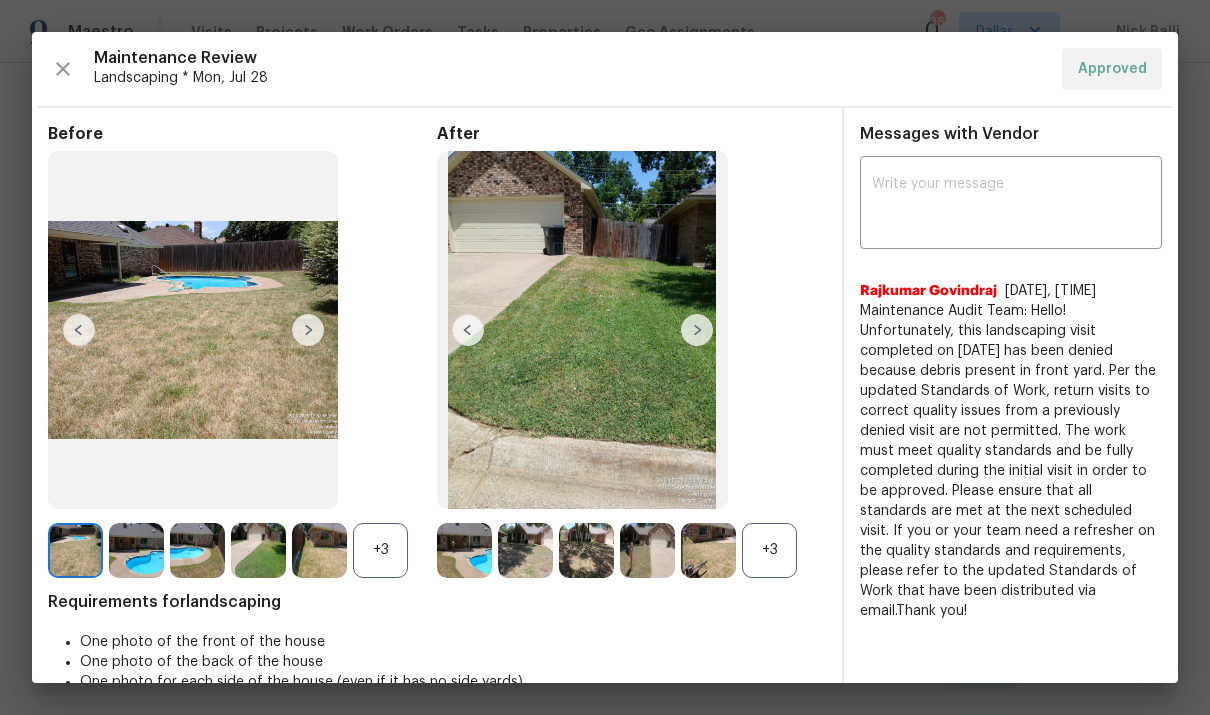 scroll, scrollTop: 0, scrollLeft: 0, axis: both 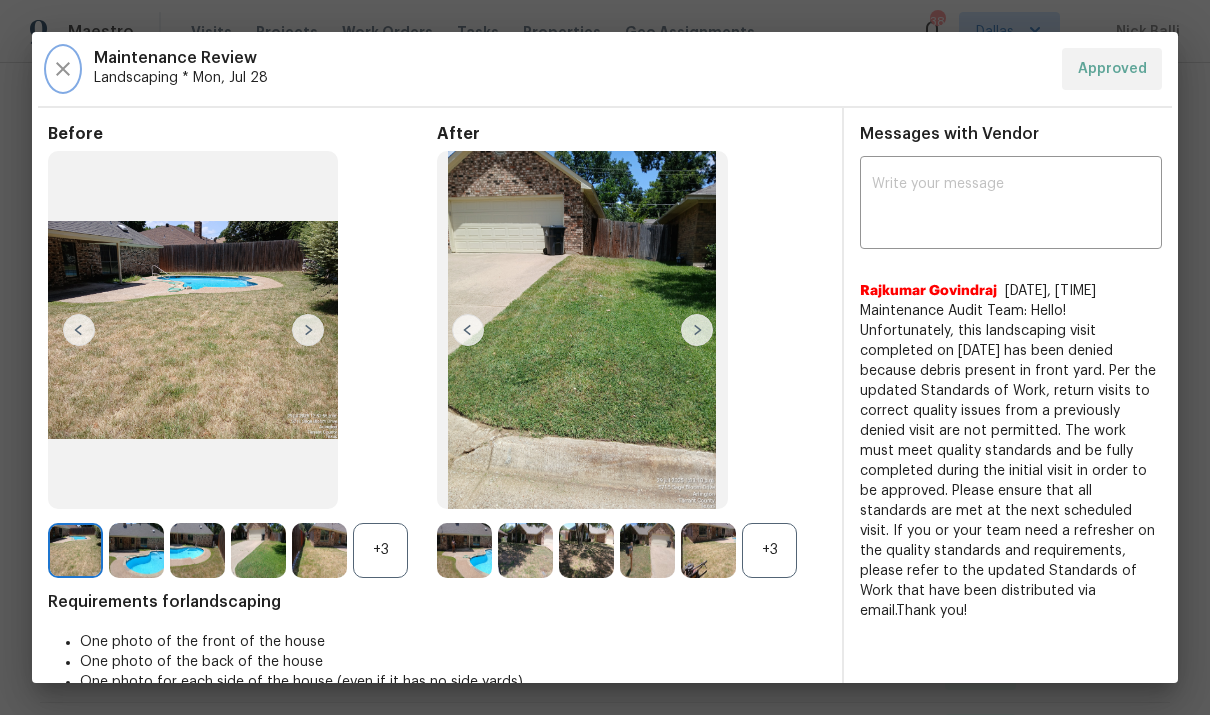 click 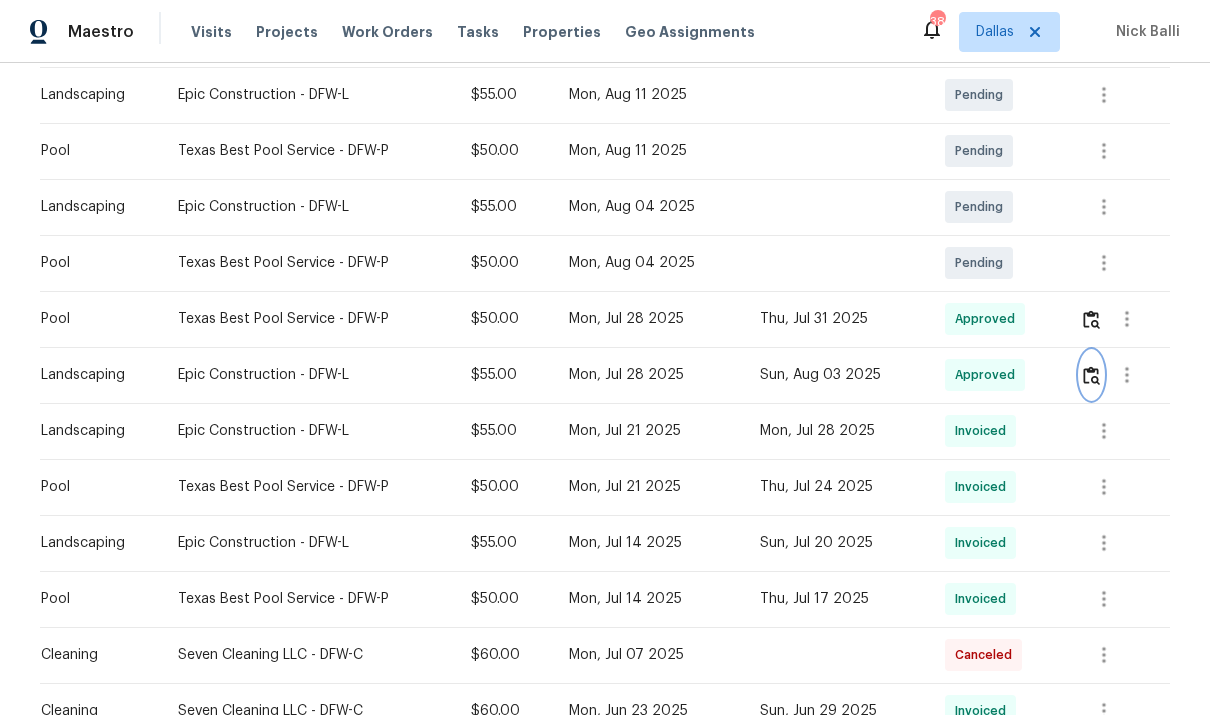 scroll, scrollTop: 501, scrollLeft: 0, axis: vertical 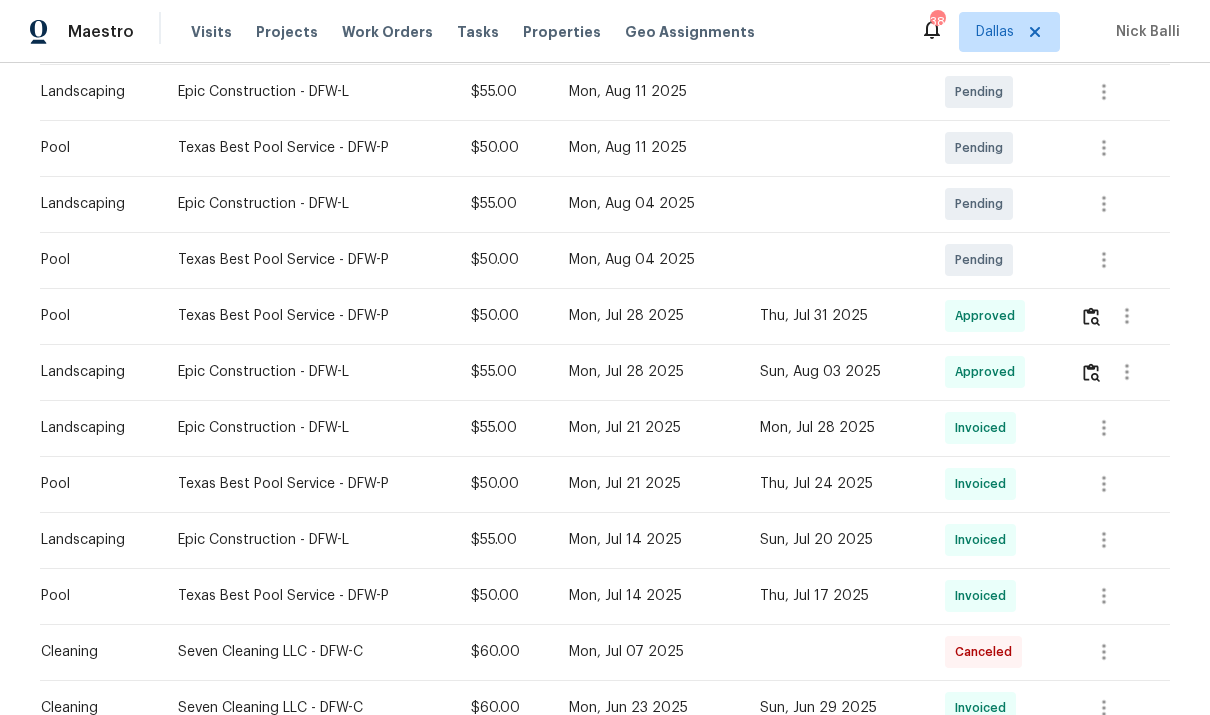 click on "Work Orders" at bounding box center (387, 32) 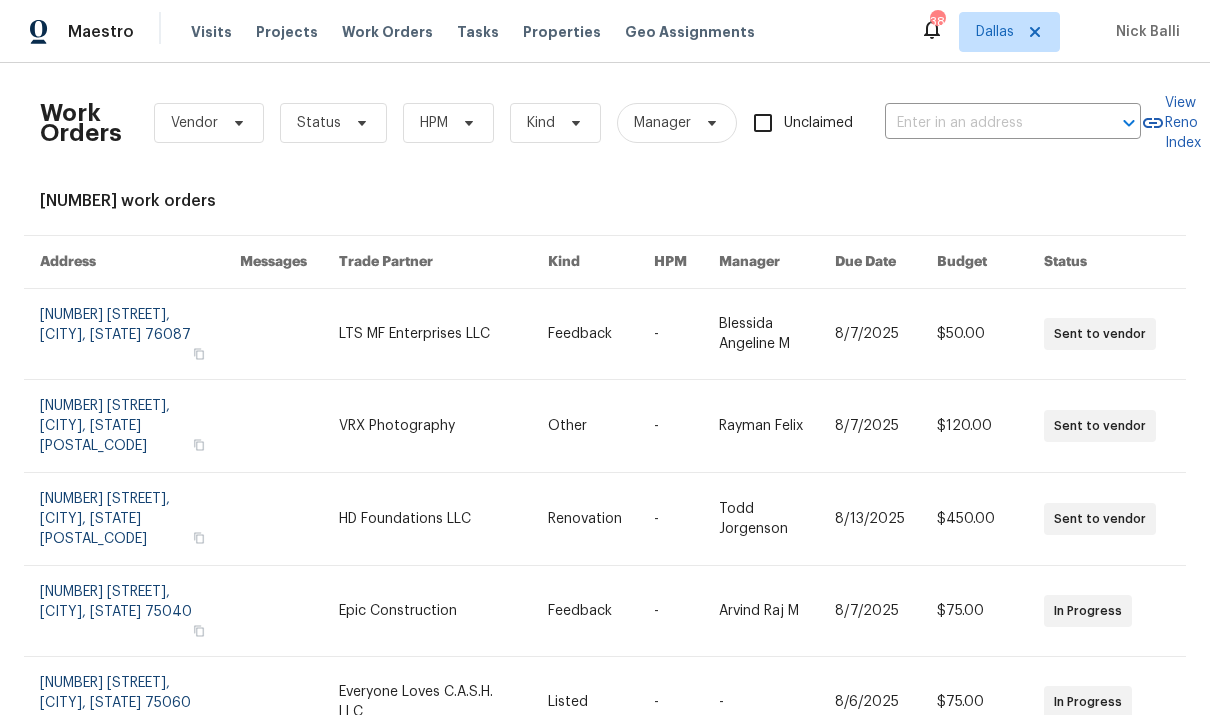 click at bounding box center [985, 123] 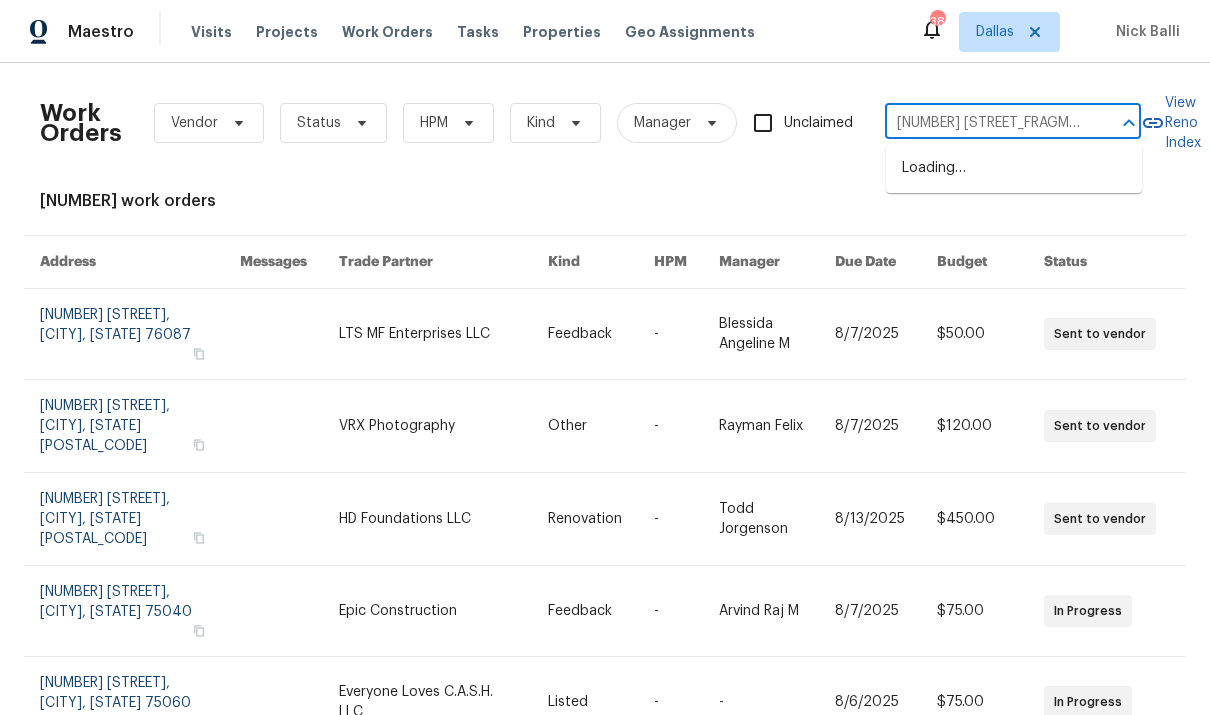 type on "[NUMBER] [ADVERB]" 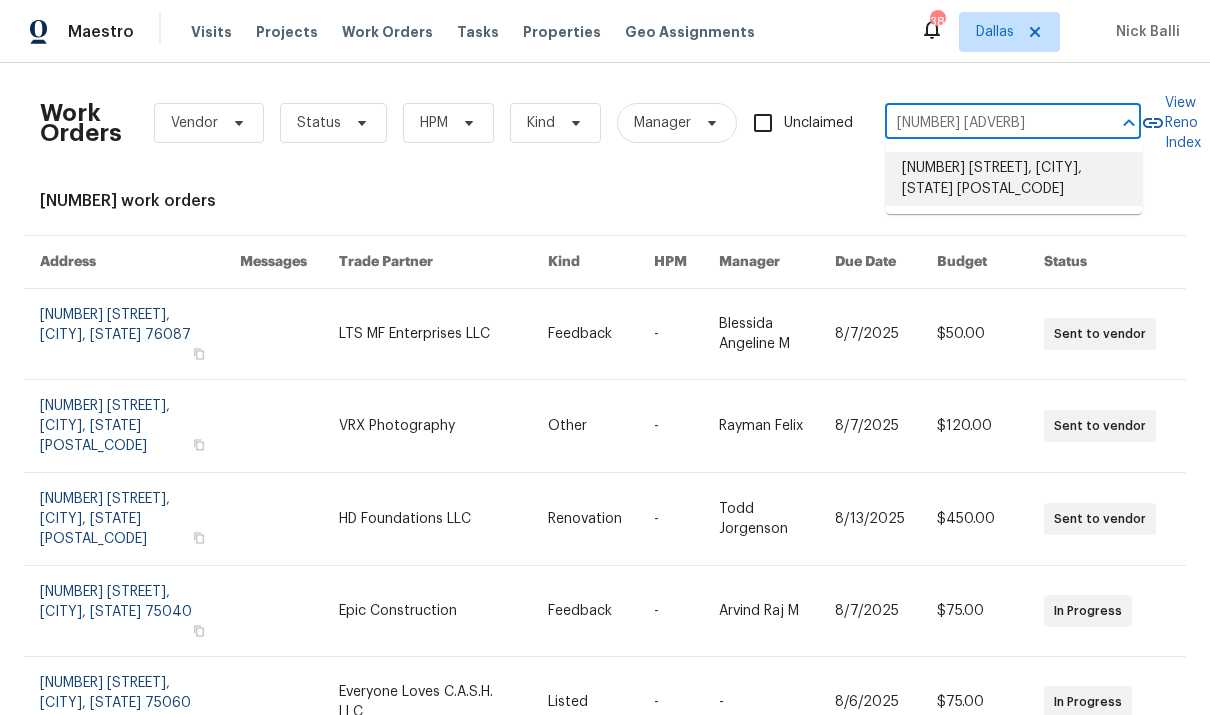 click on "[NUMBER] [STREET], [CITY], [STATE] [POSTAL_CODE]" at bounding box center [1014, 179] 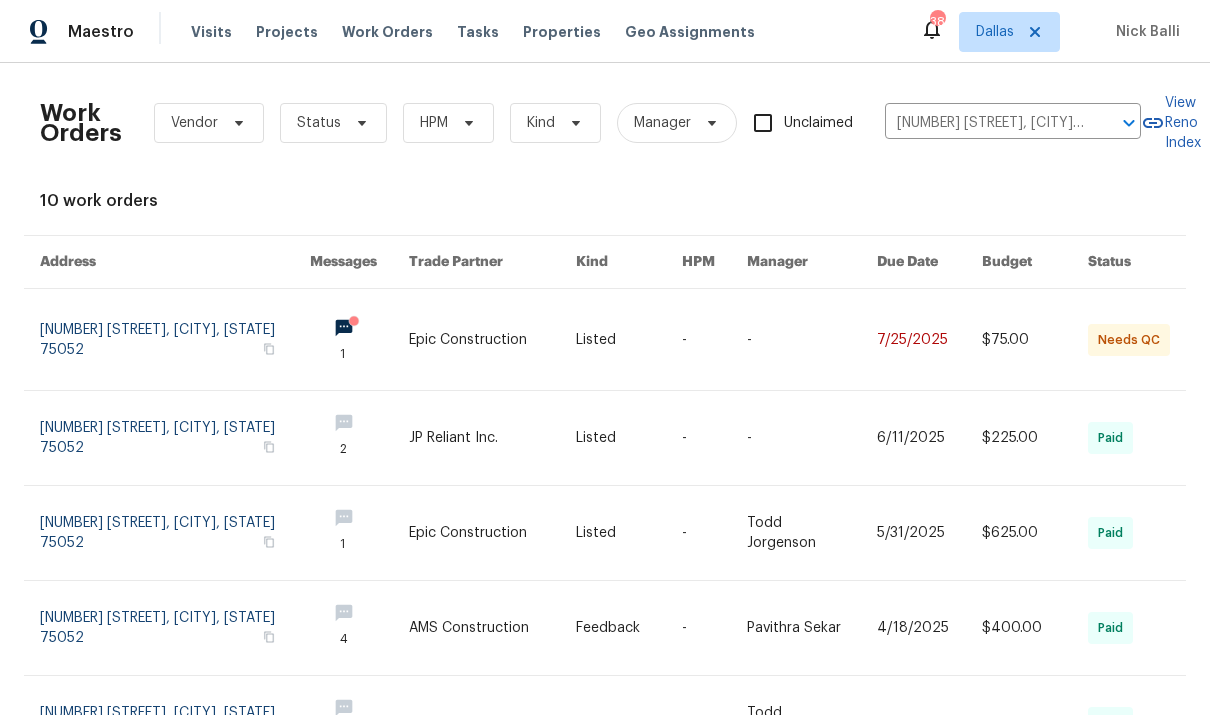 click at bounding box center [175, 339] 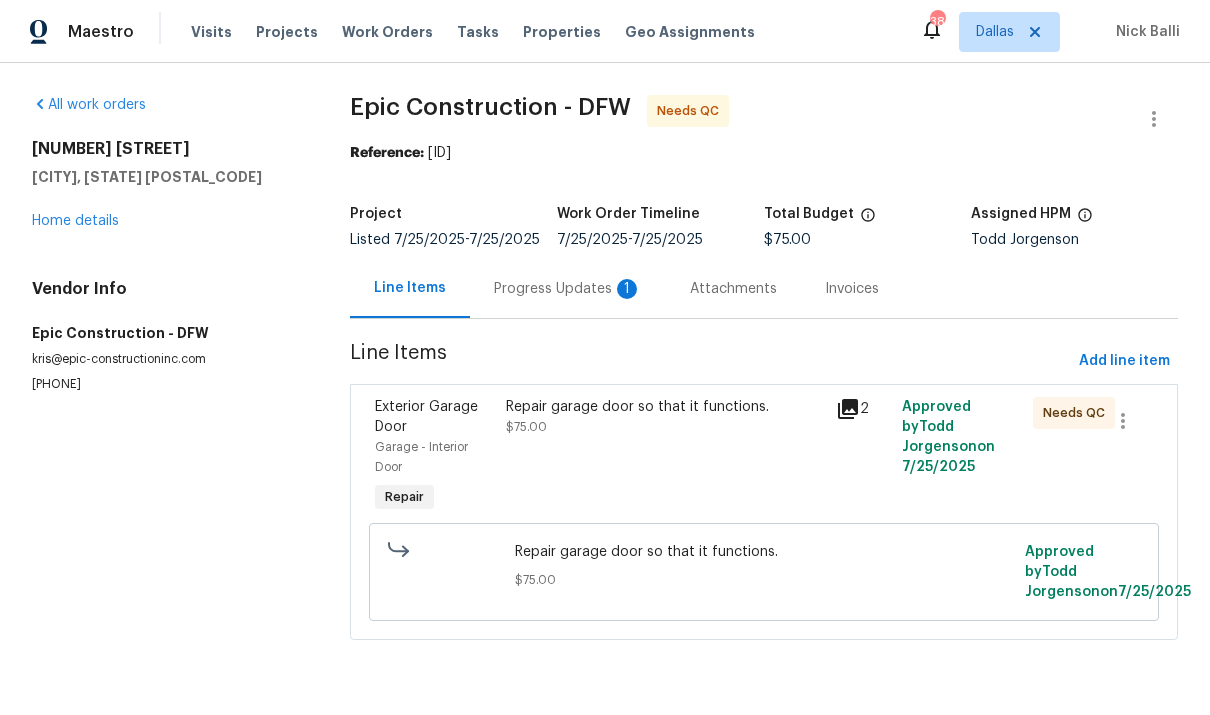 click on "Home details" at bounding box center [75, 221] 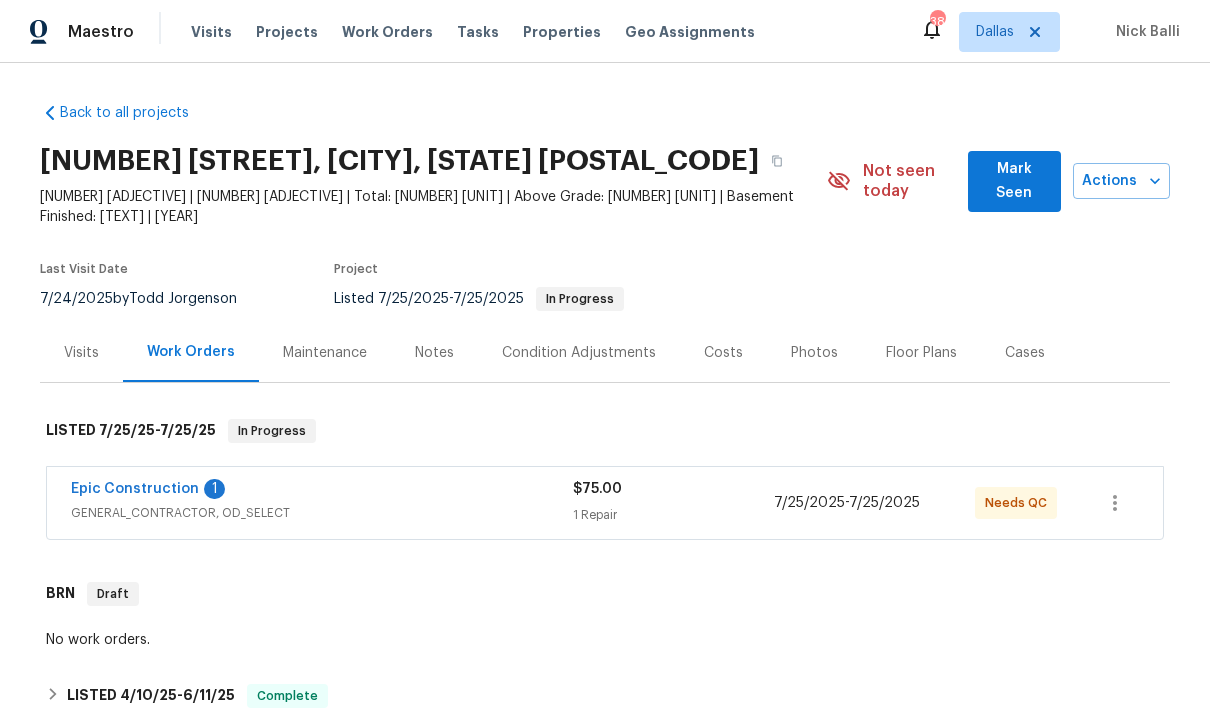click on "Maintenance" at bounding box center (325, 353) 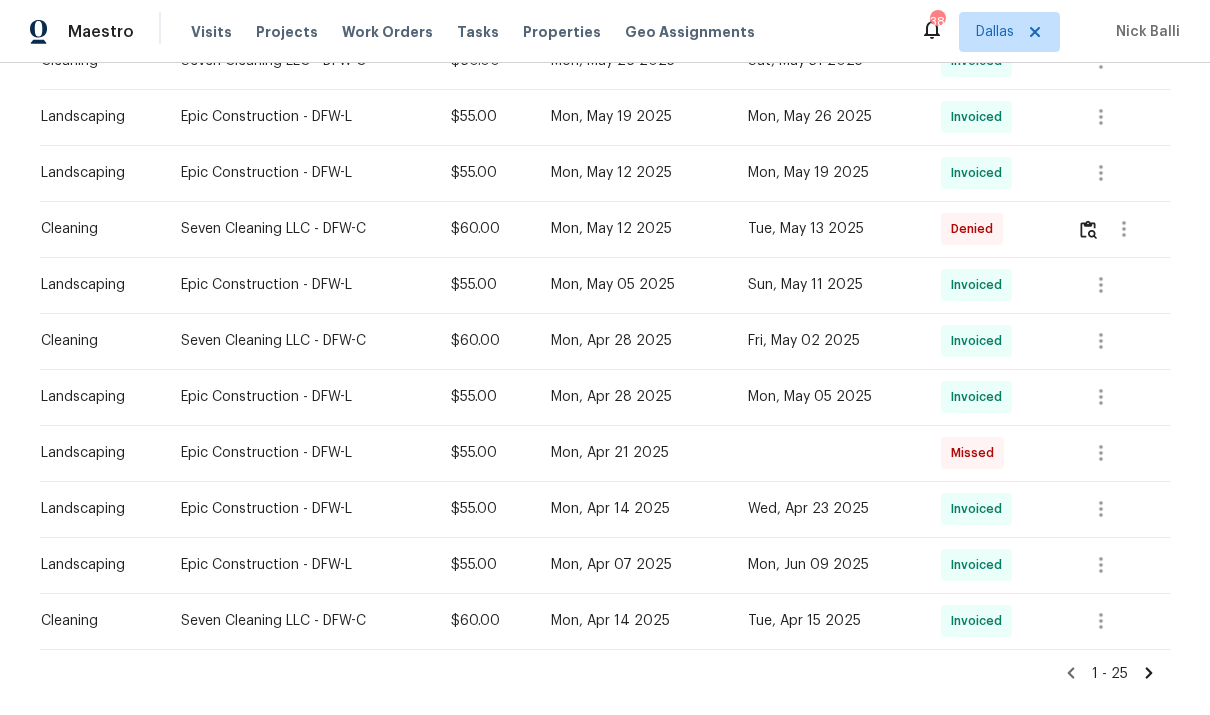 scroll, scrollTop: 1201, scrollLeft: 0, axis: vertical 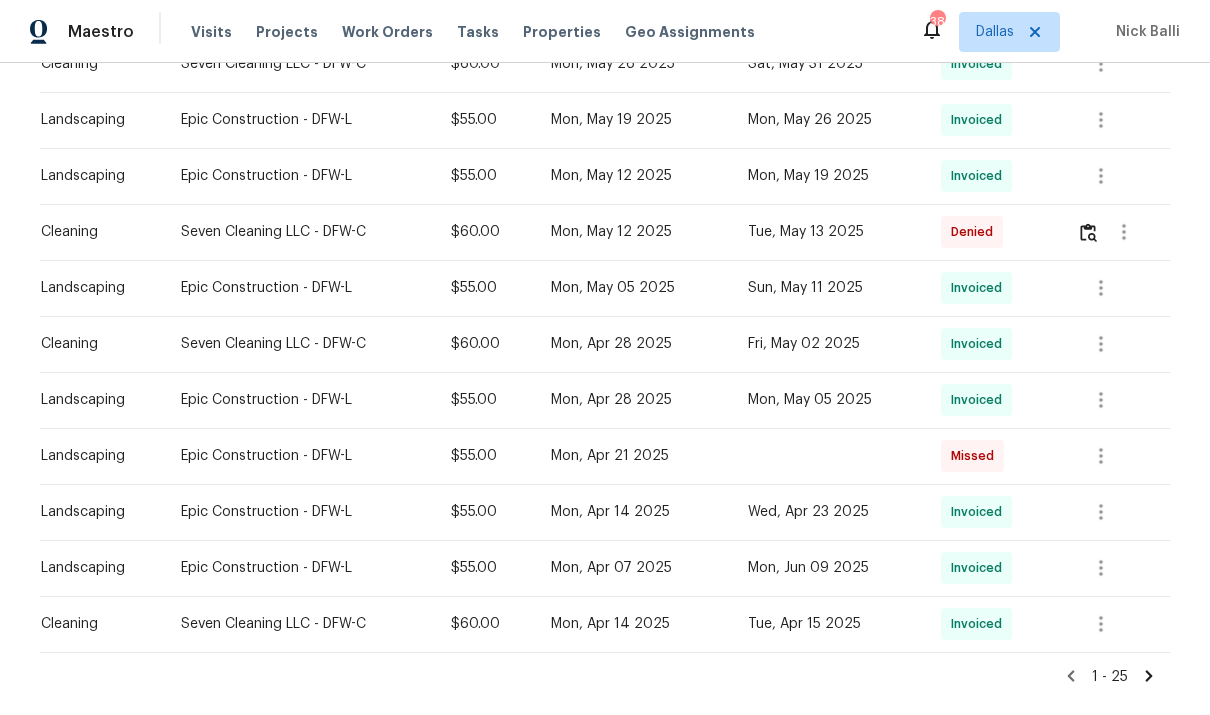 click 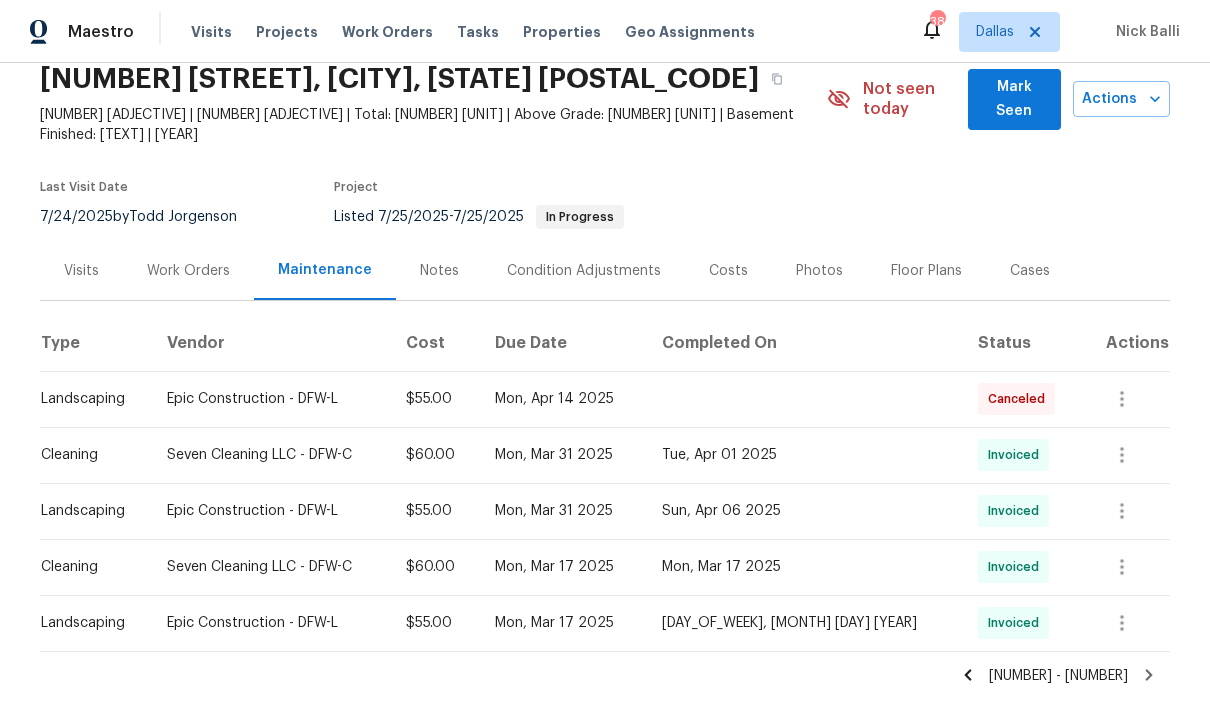 scroll, scrollTop: 81, scrollLeft: 0, axis: vertical 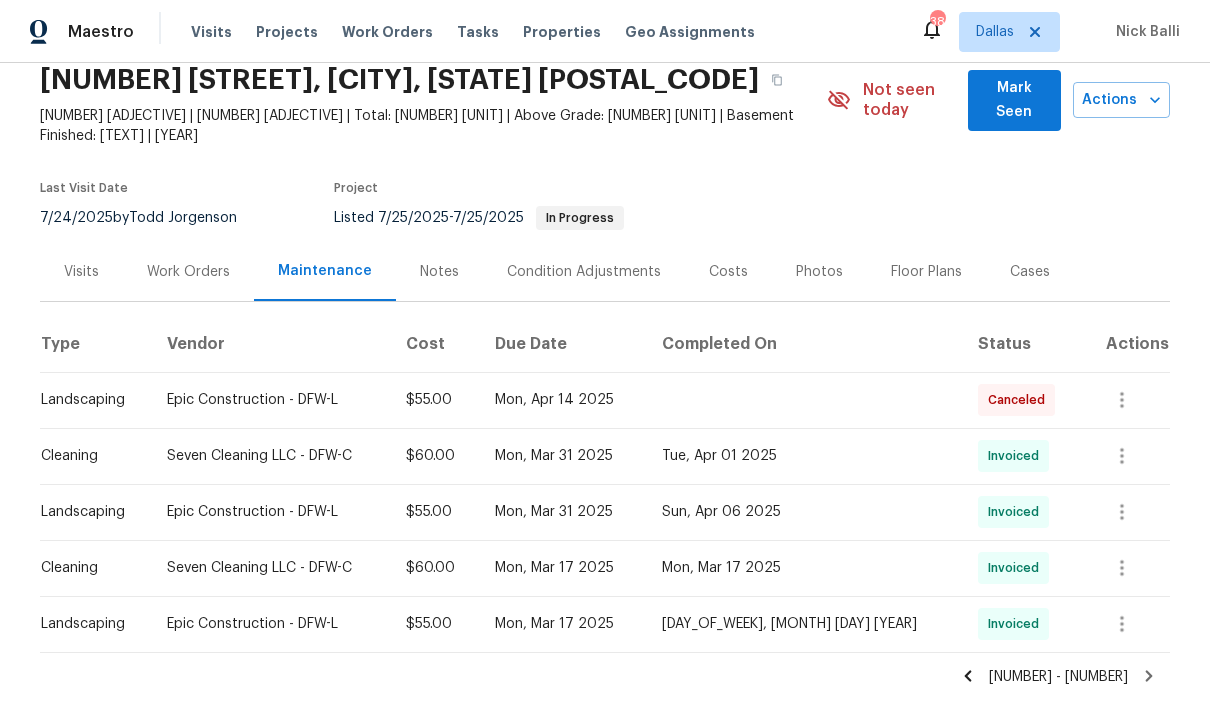 click 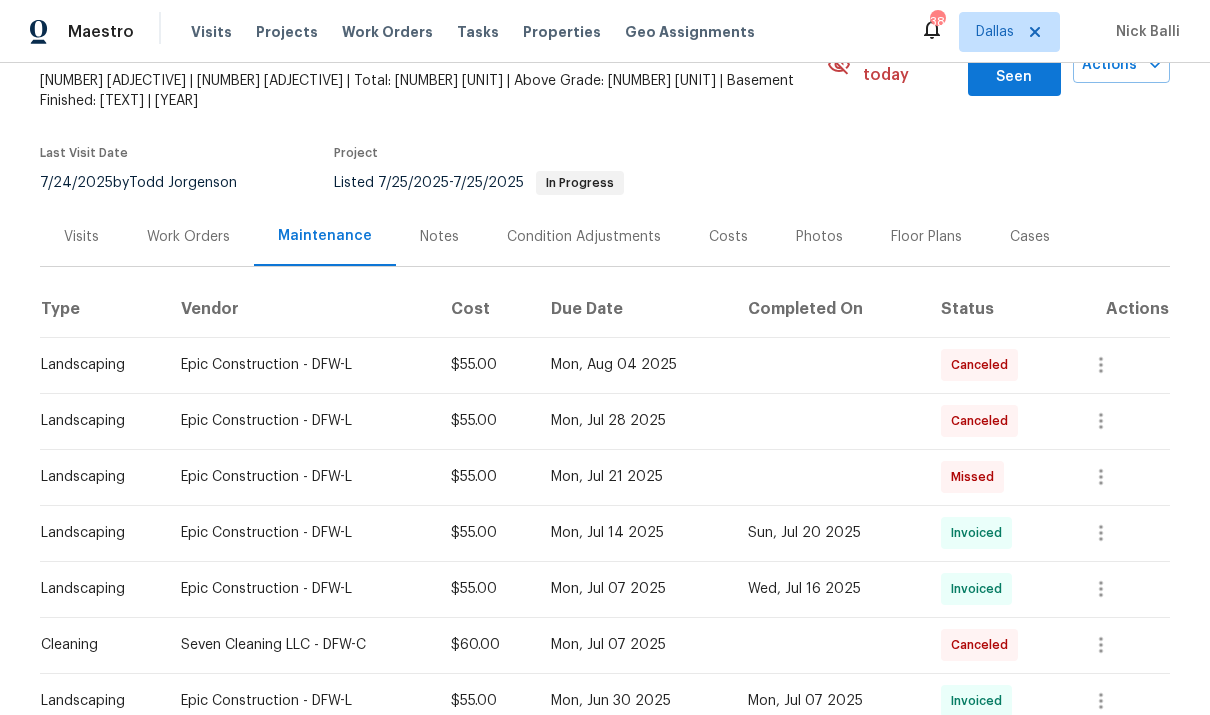 scroll, scrollTop: 349, scrollLeft: 0, axis: vertical 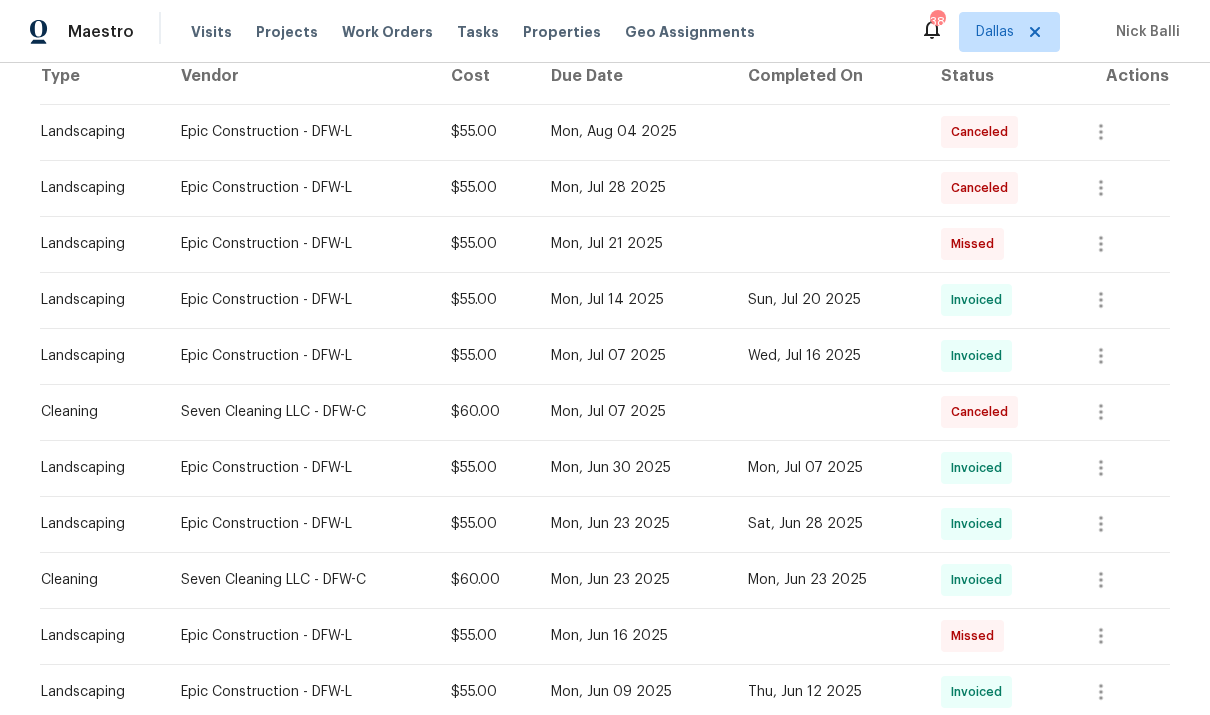 click on "Sun, Jul 20 2025" at bounding box center [829, 300] 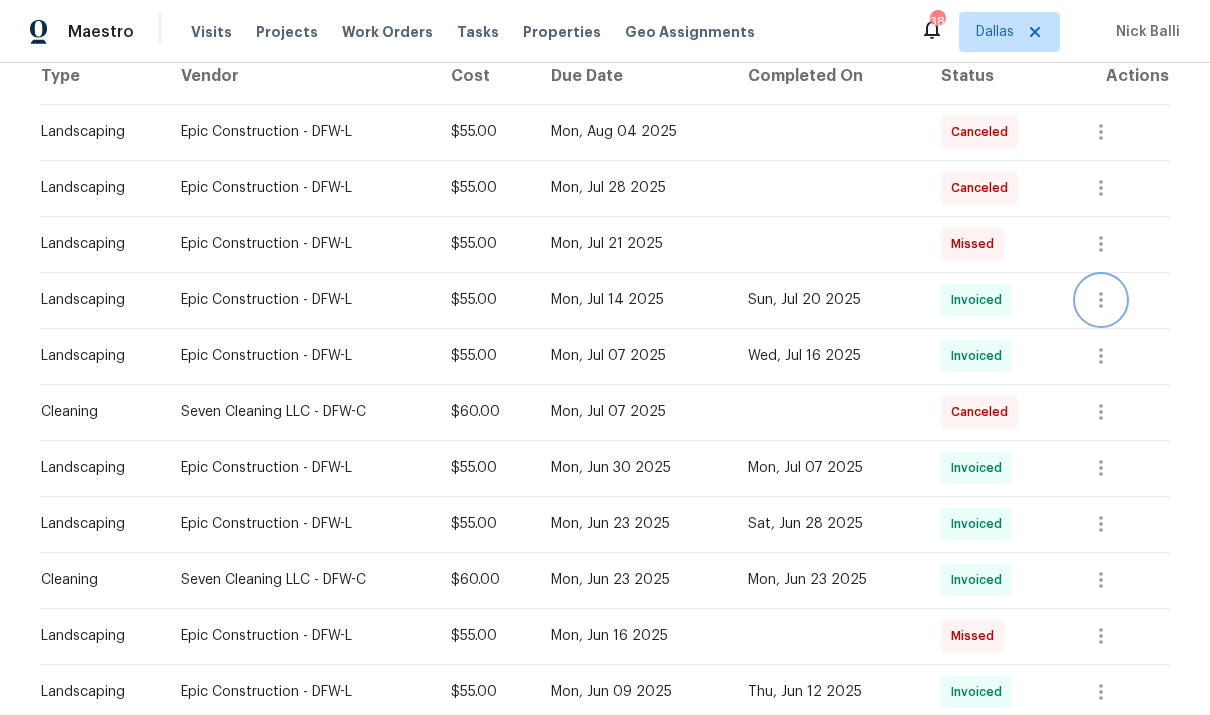 click 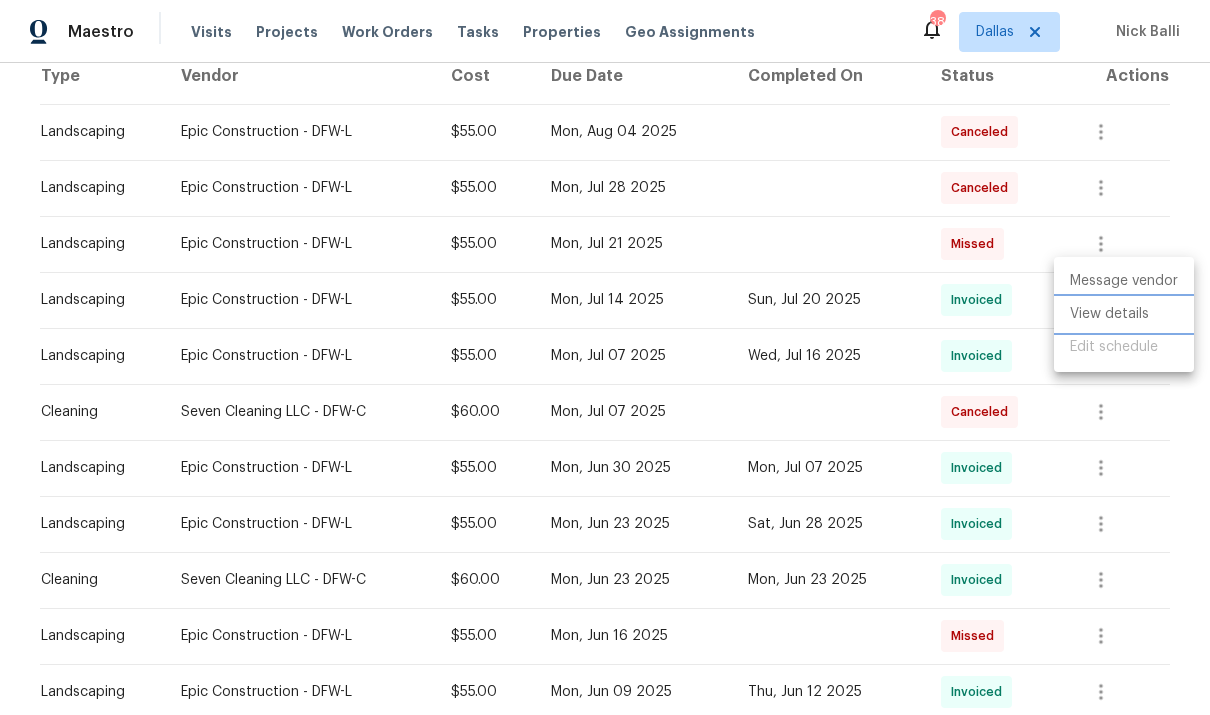 click on "View details" at bounding box center [1124, 314] 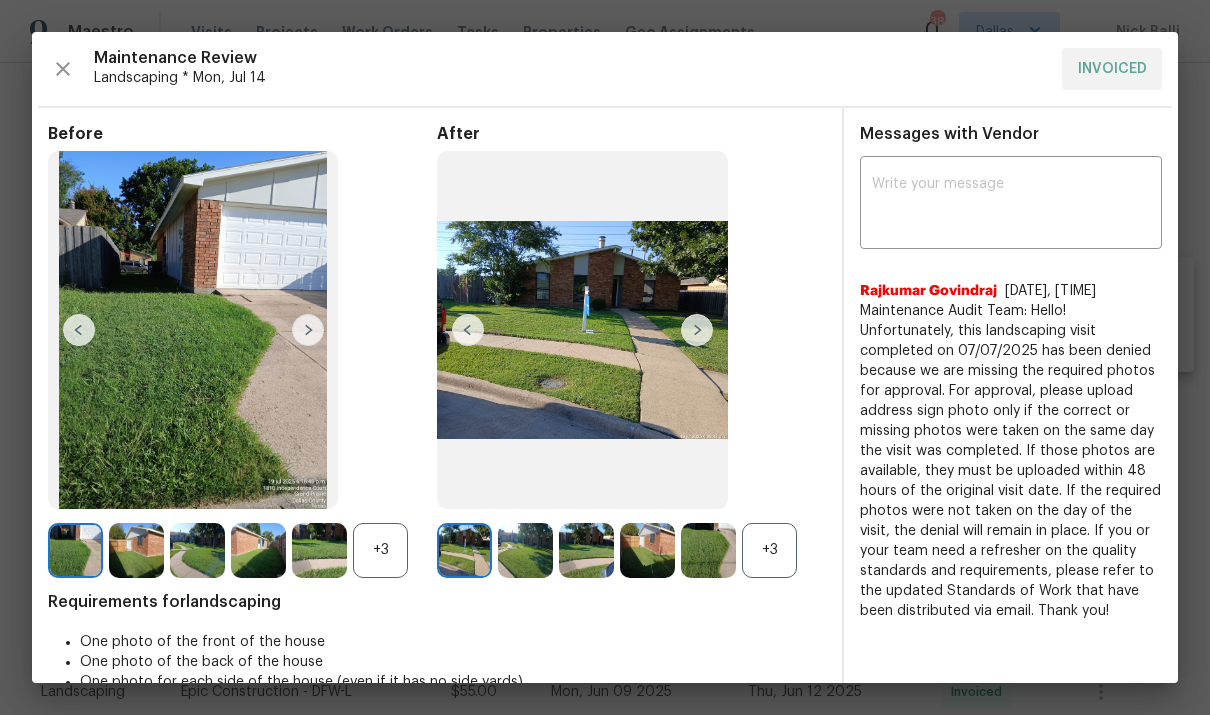 click at bounding box center [697, 330] 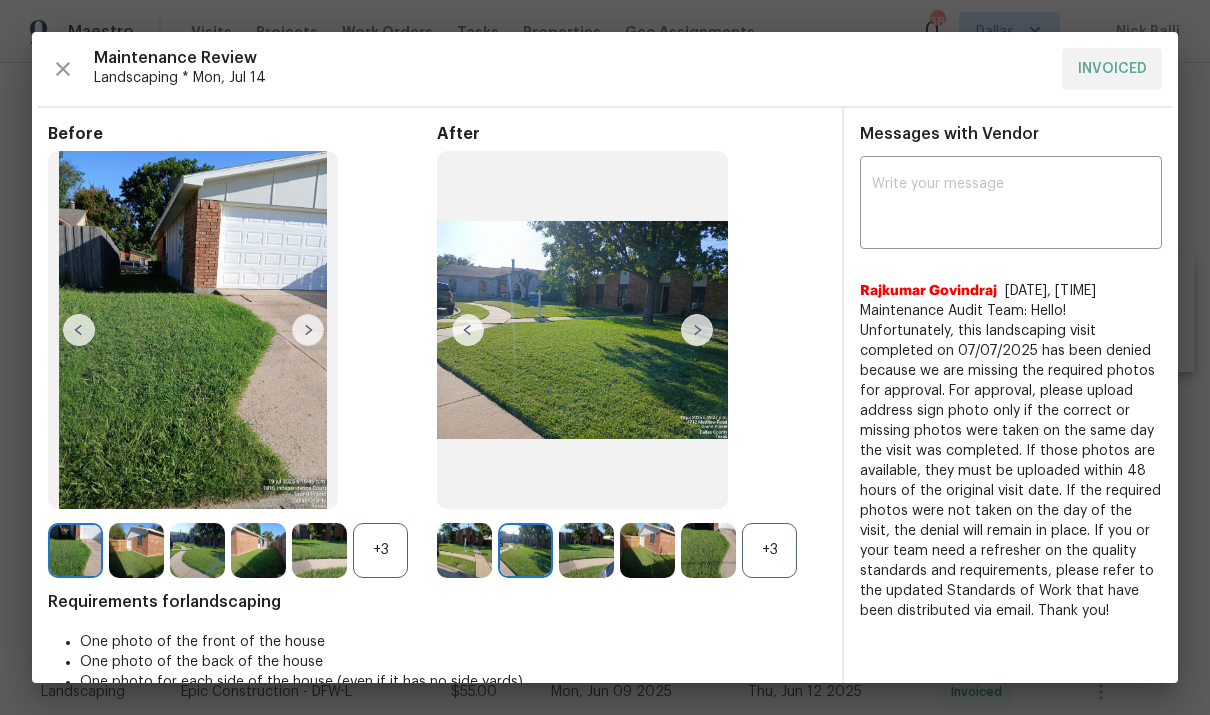 click at bounding box center [582, 330] 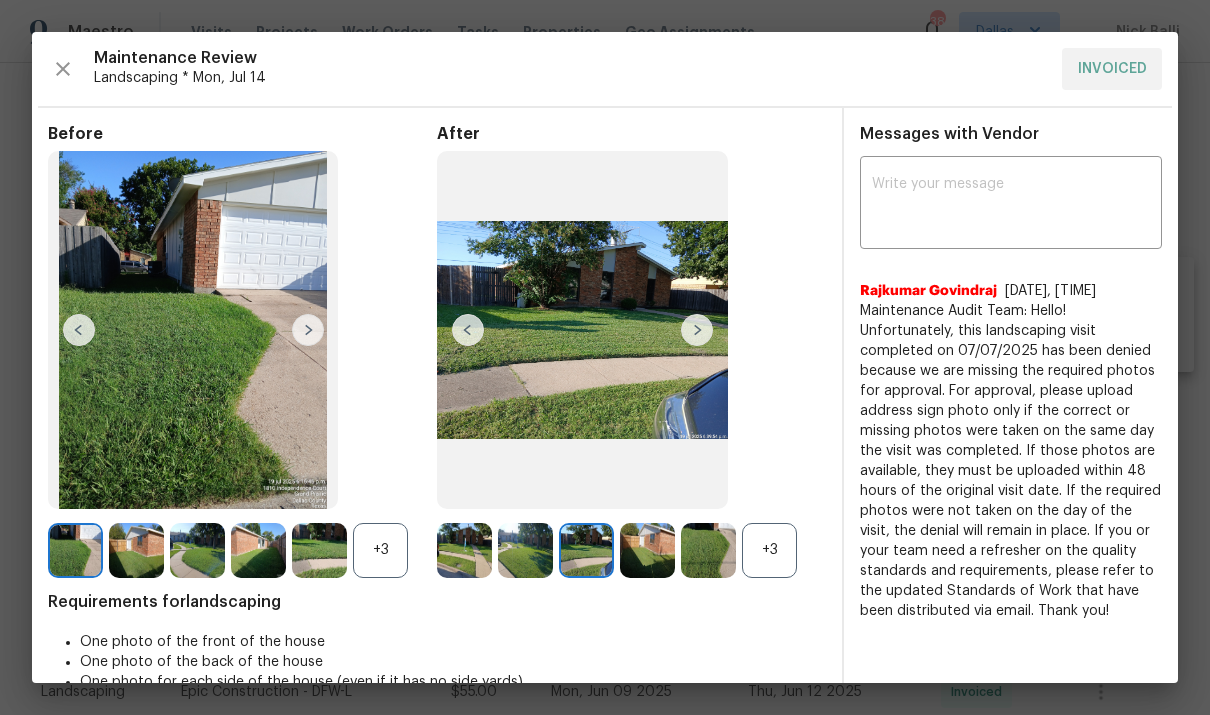 click at bounding box center [697, 330] 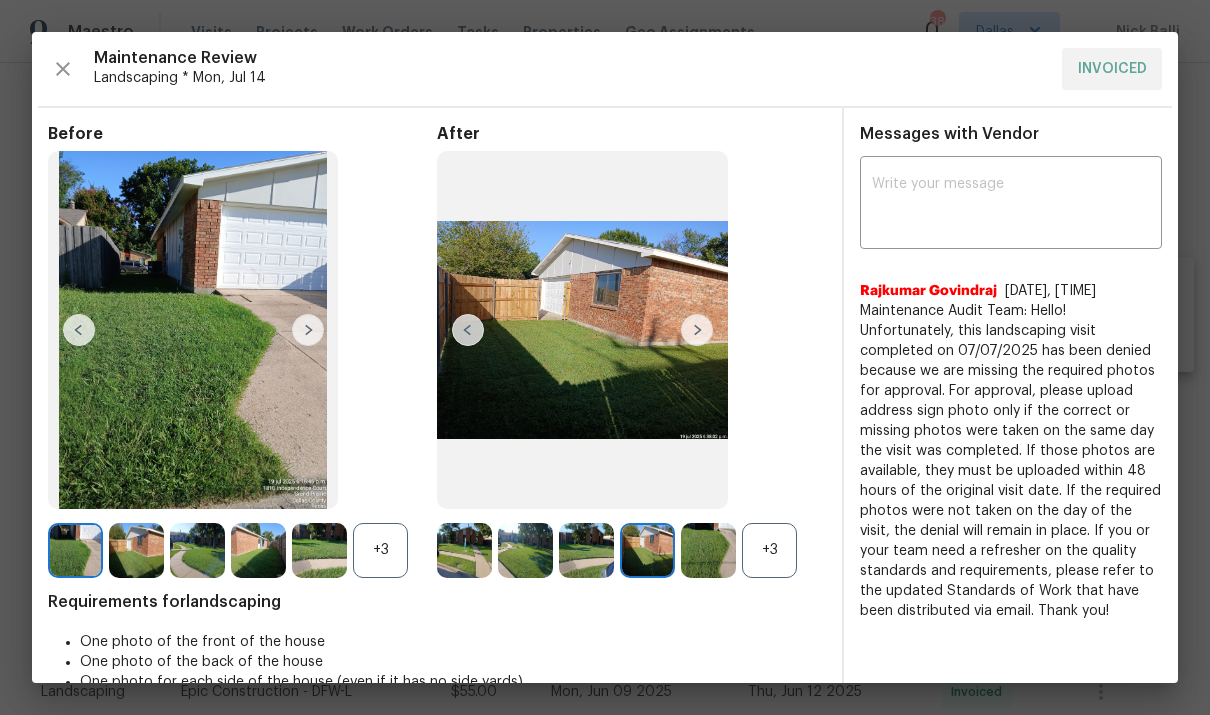 click at bounding box center (697, 330) 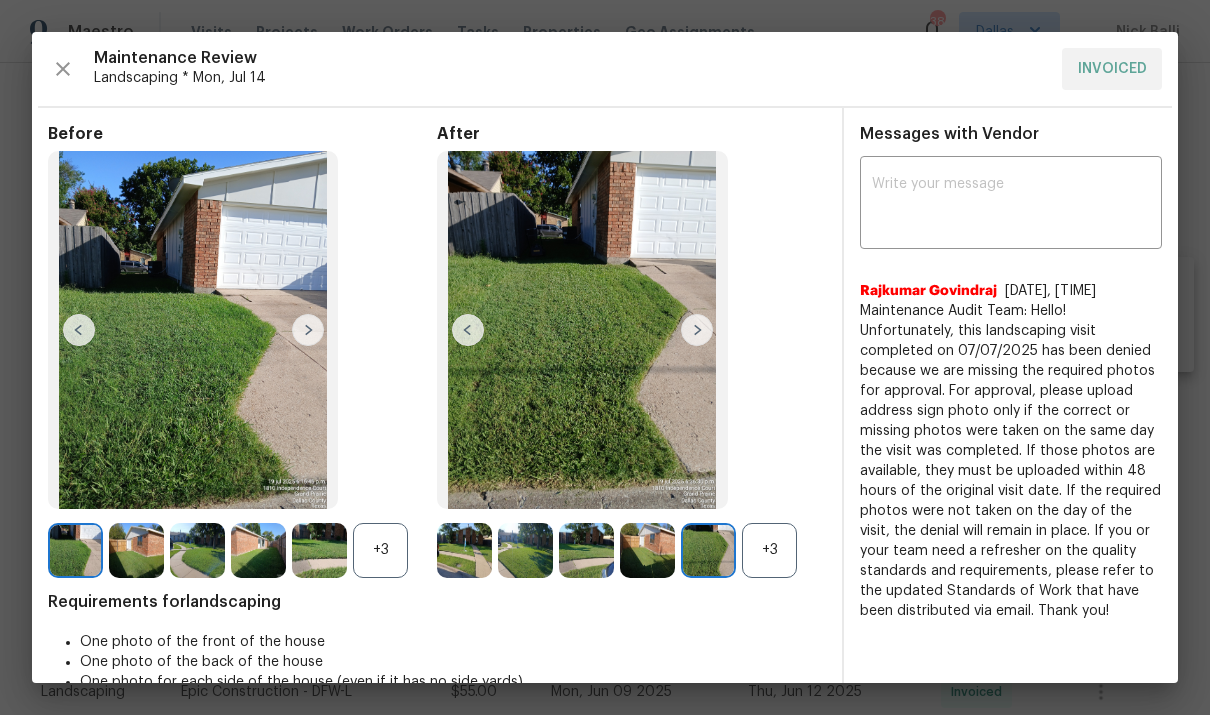 click at bounding box center [697, 330] 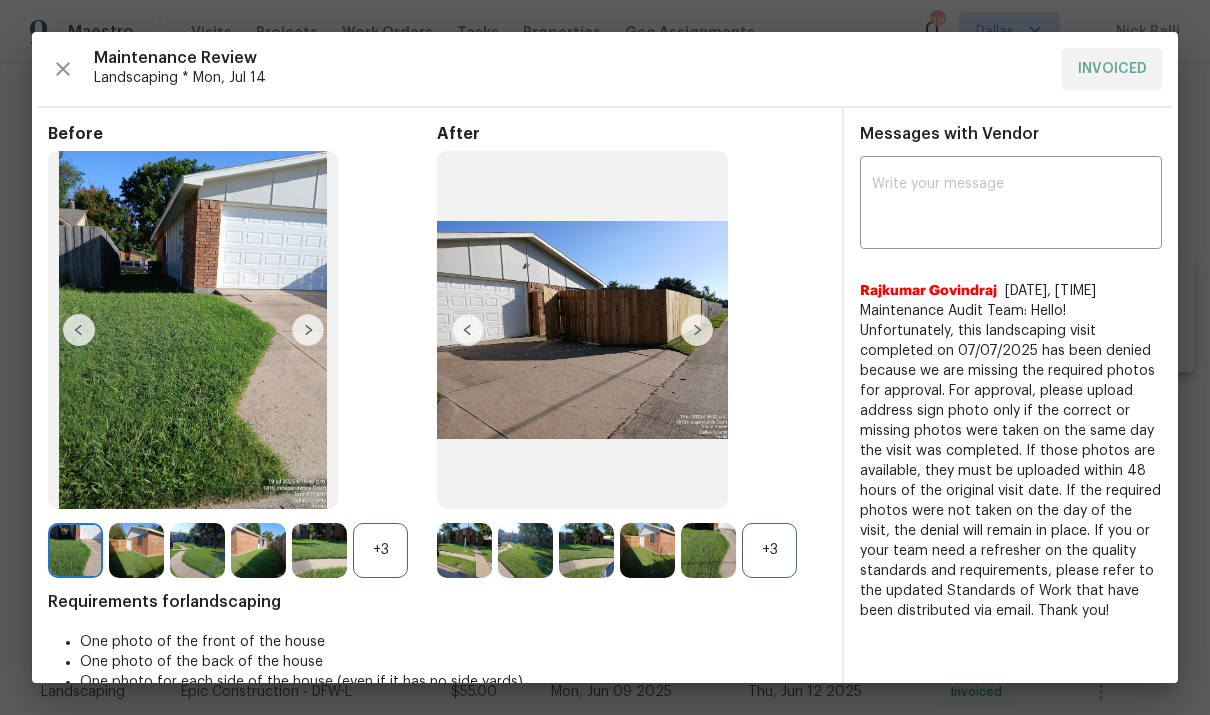 click at bounding box center [697, 330] 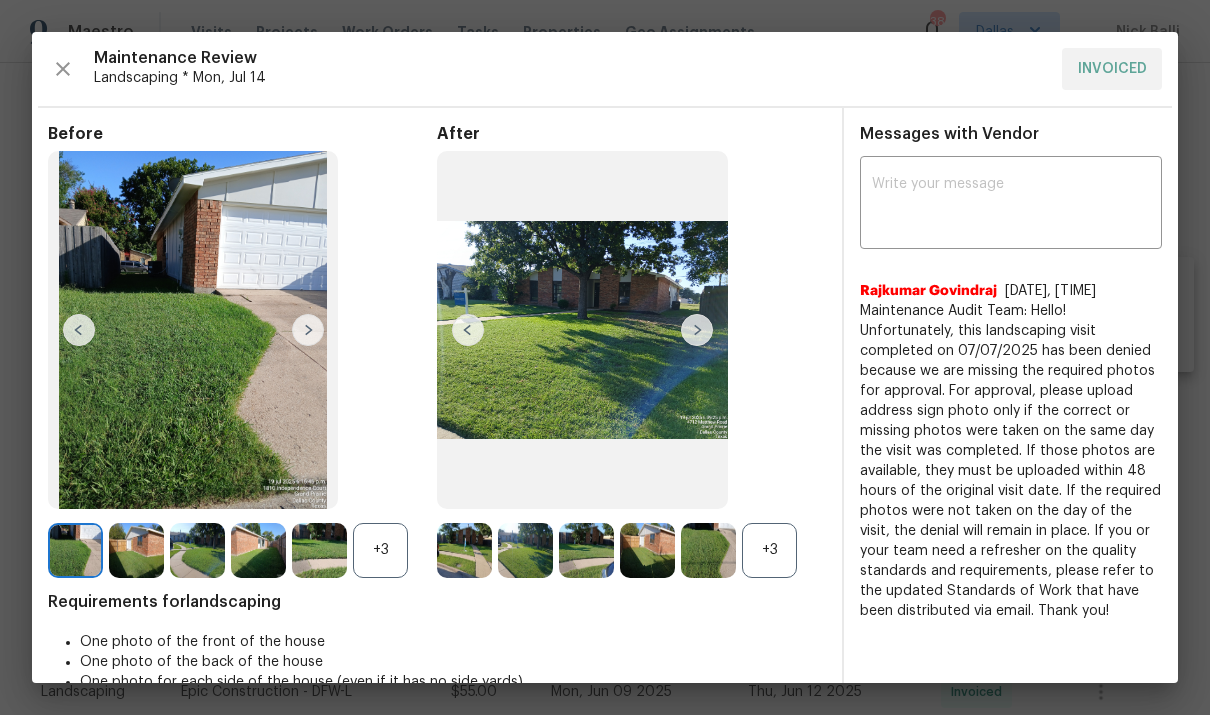 click at bounding box center [582, 330] 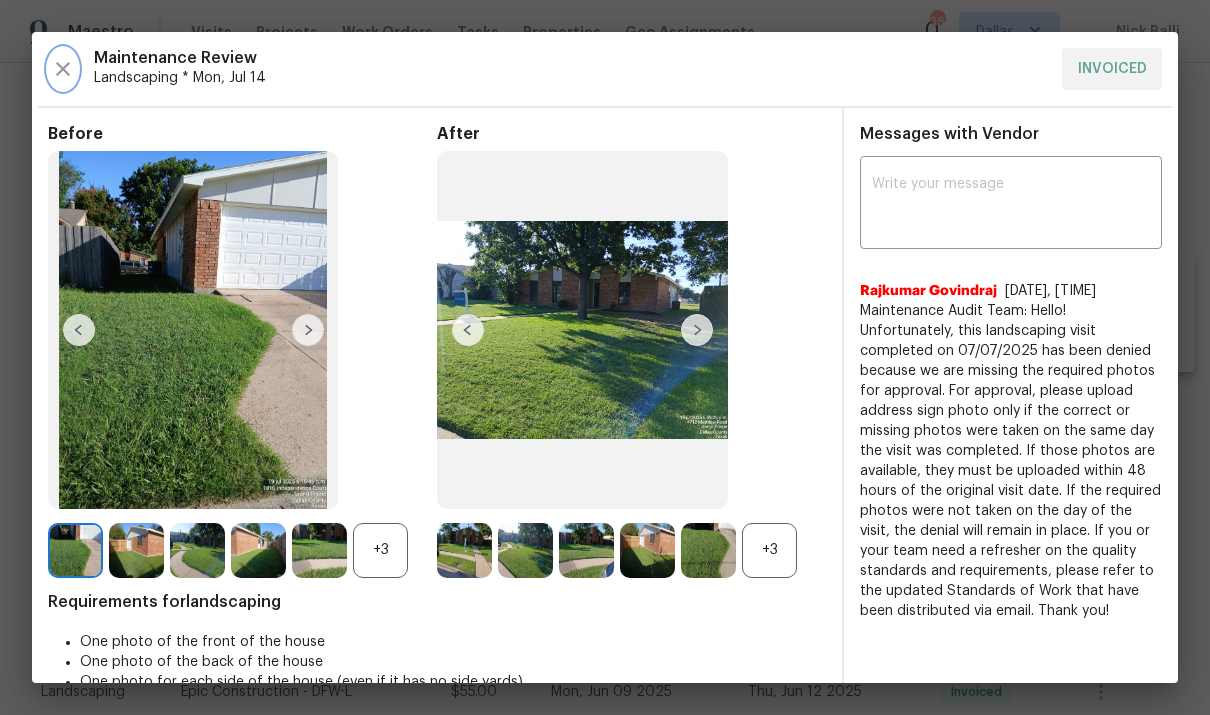 click 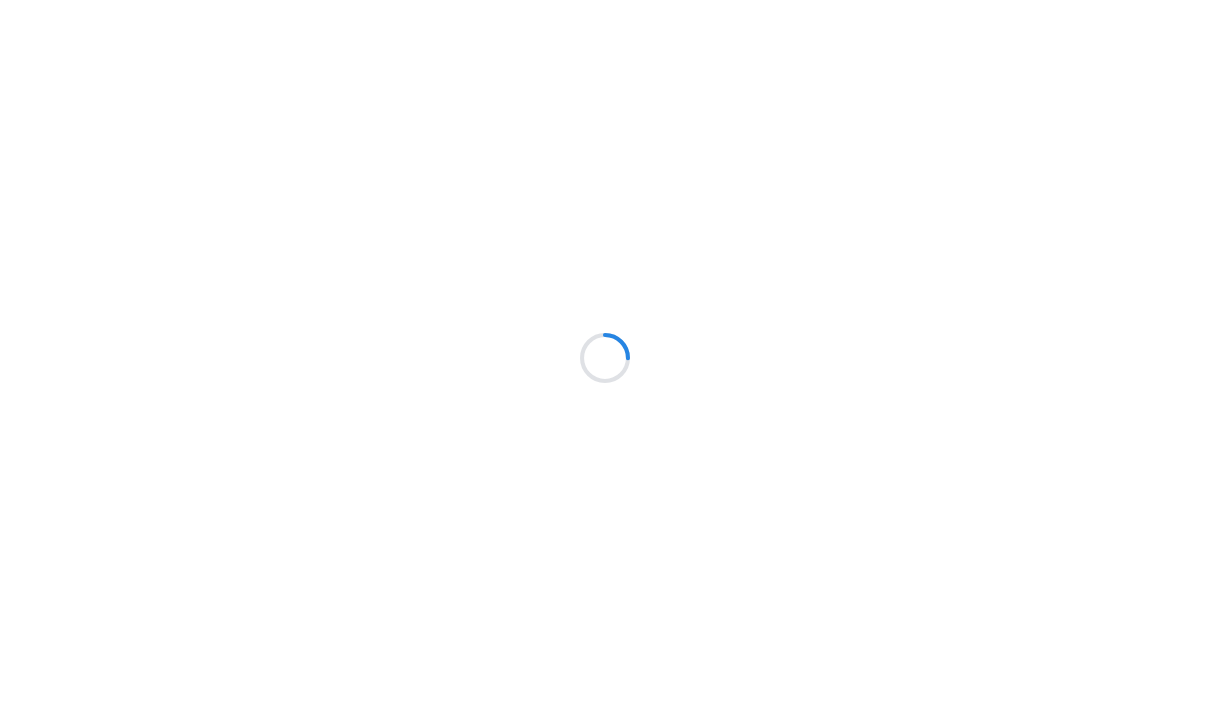 scroll, scrollTop: 0, scrollLeft: 0, axis: both 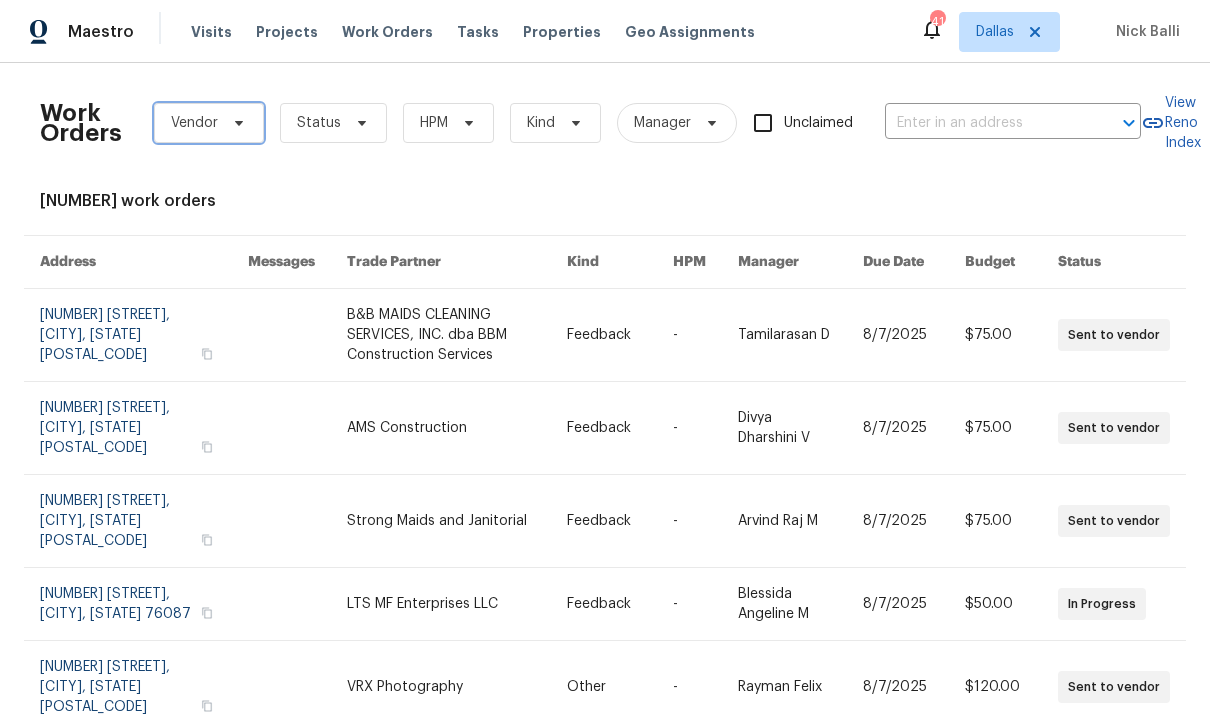 click on "Vendor" at bounding box center [209, 123] 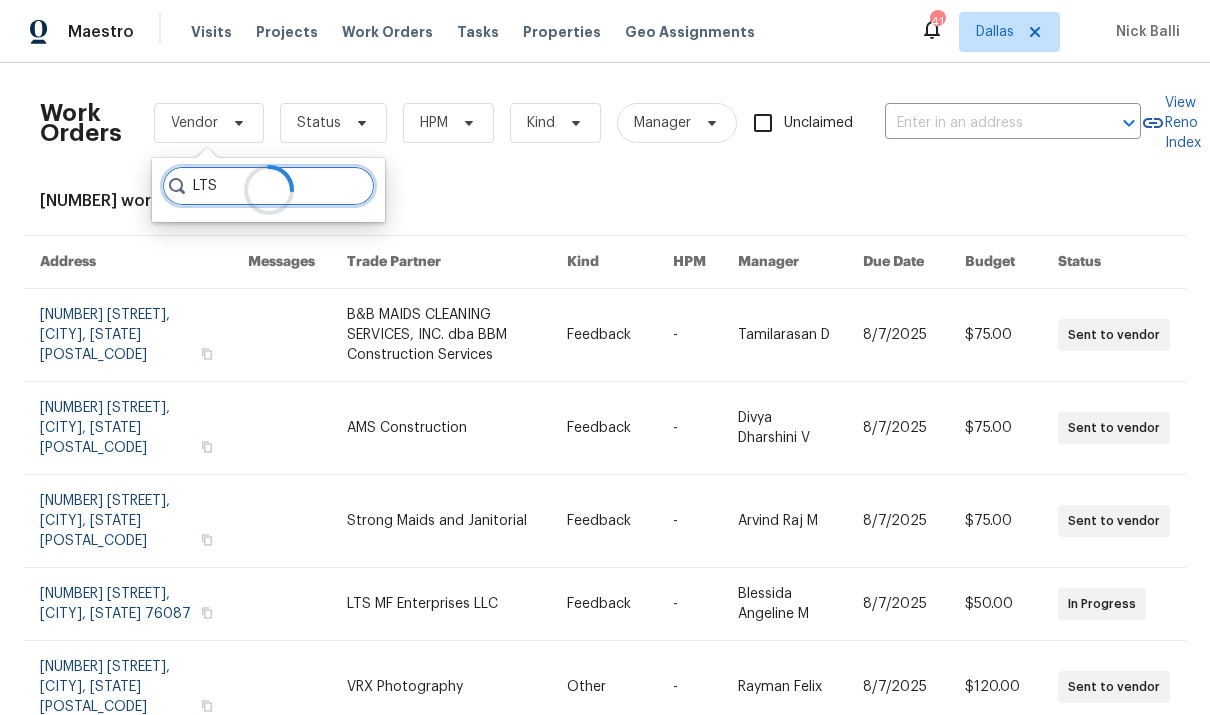 type on "LTS" 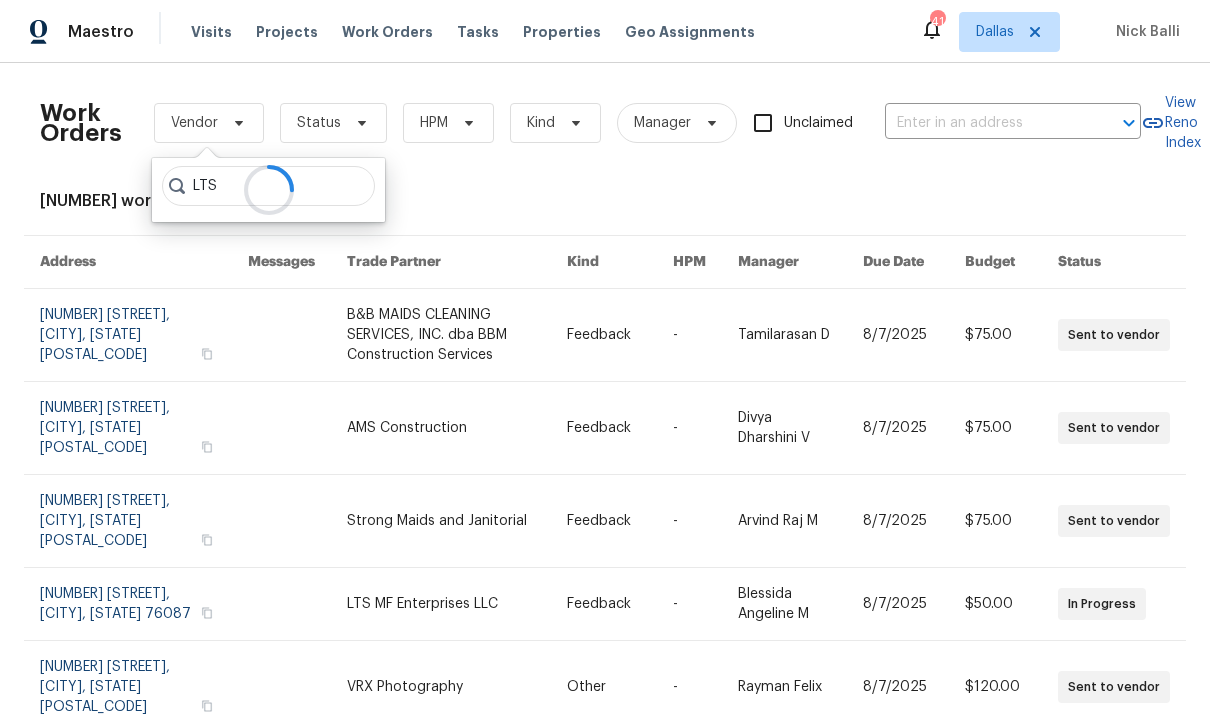 click 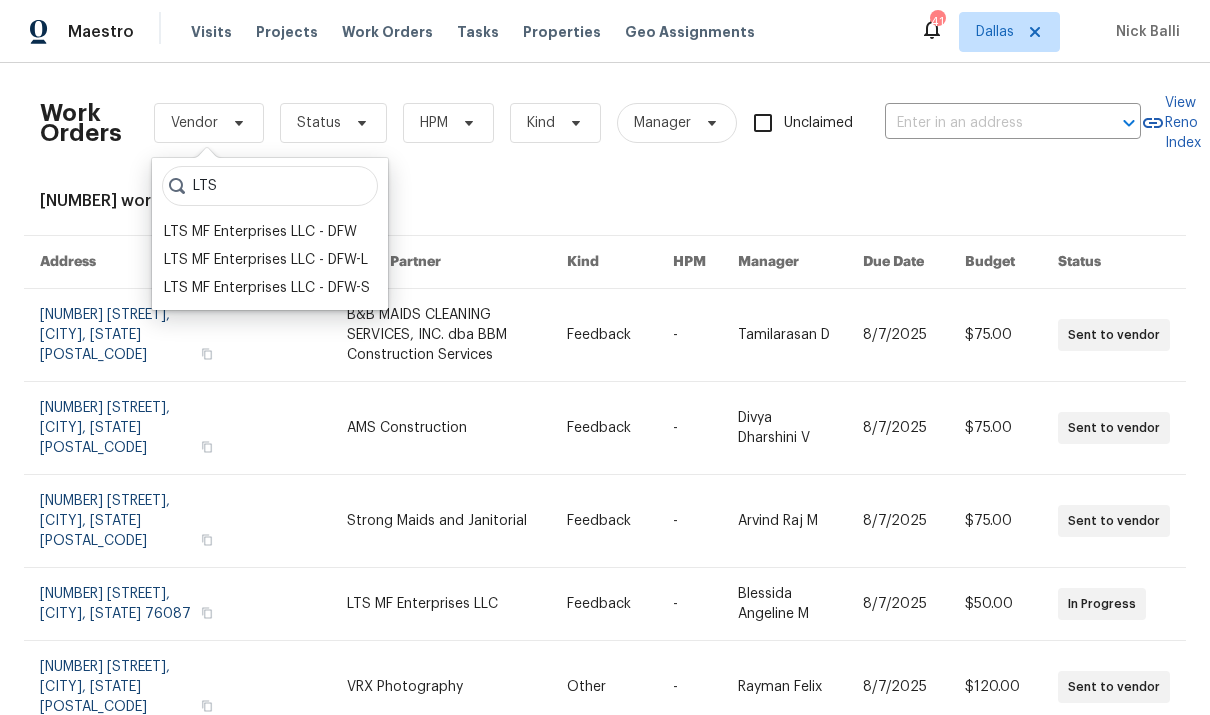 click on "LTS MF Enterprises LLC - DFW" at bounding box center [260, 232] 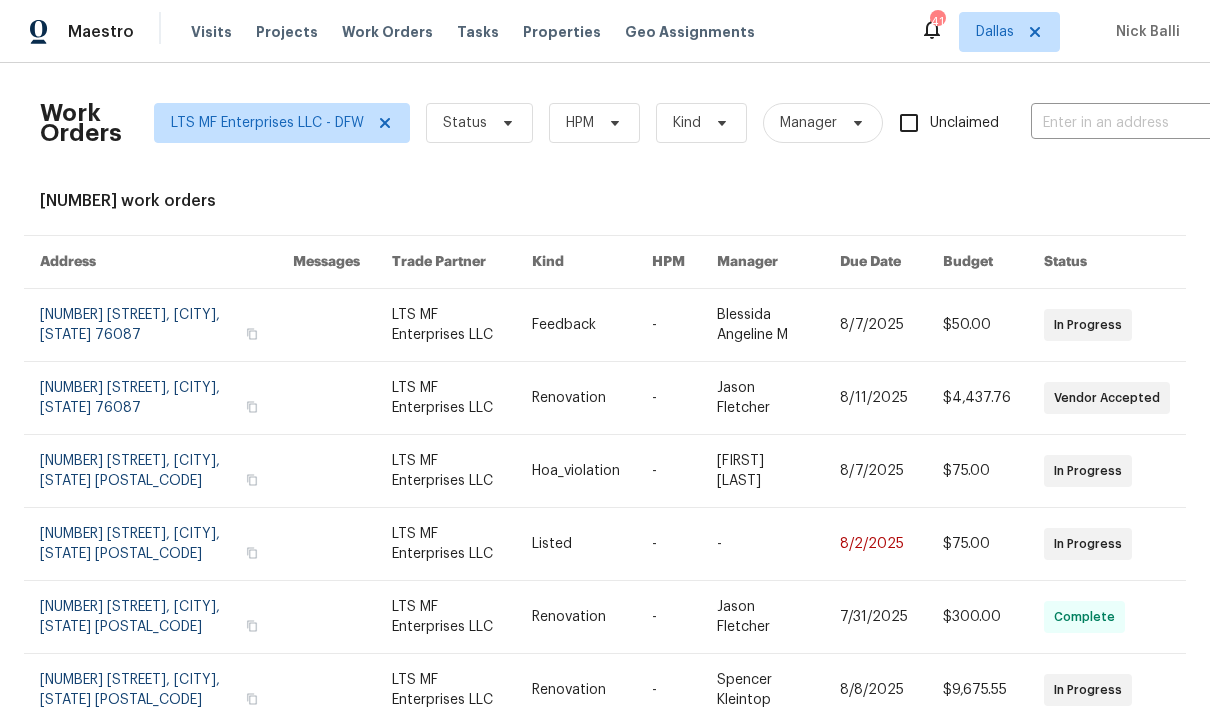 click at bounding box center (166, 325) 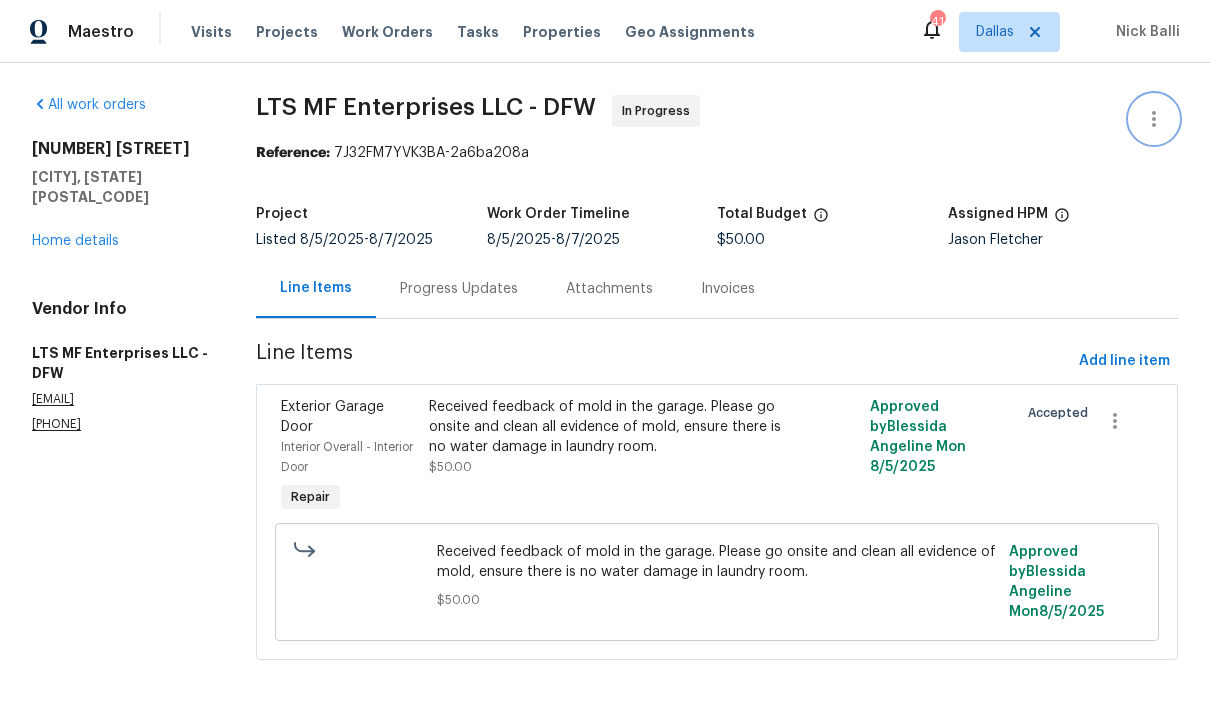 click 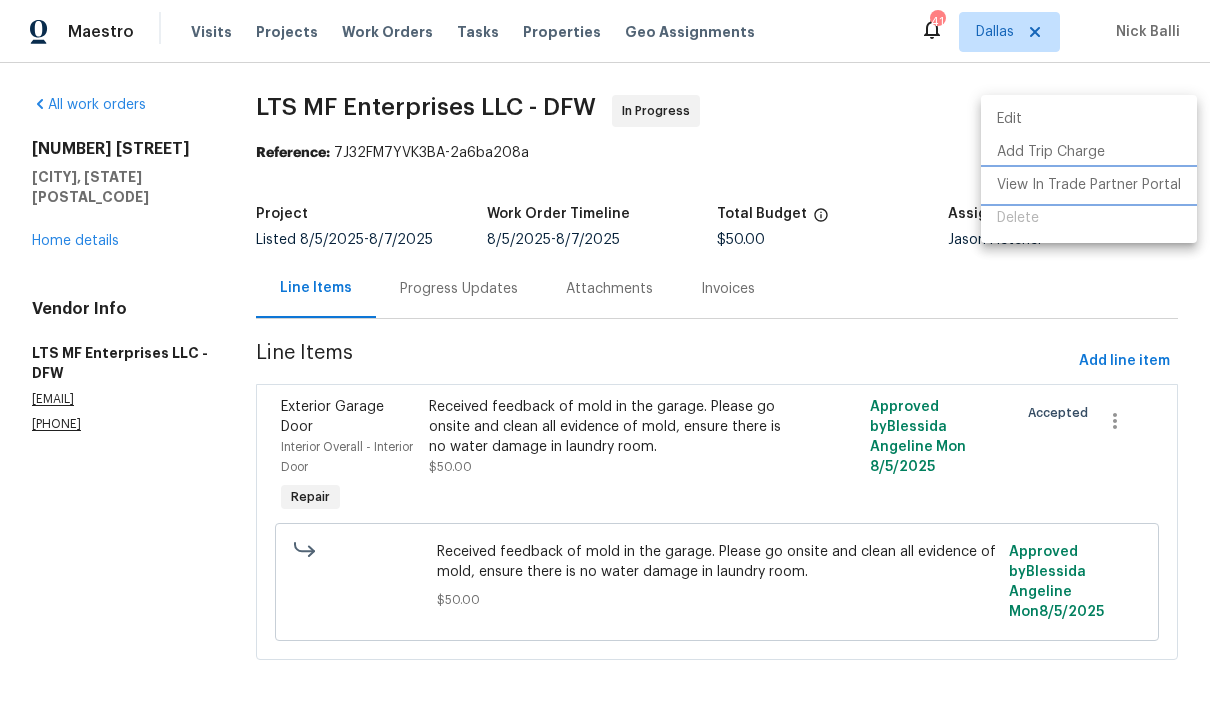 click on "View In Trade Partner Portal" at bounding box center (1089, 185) 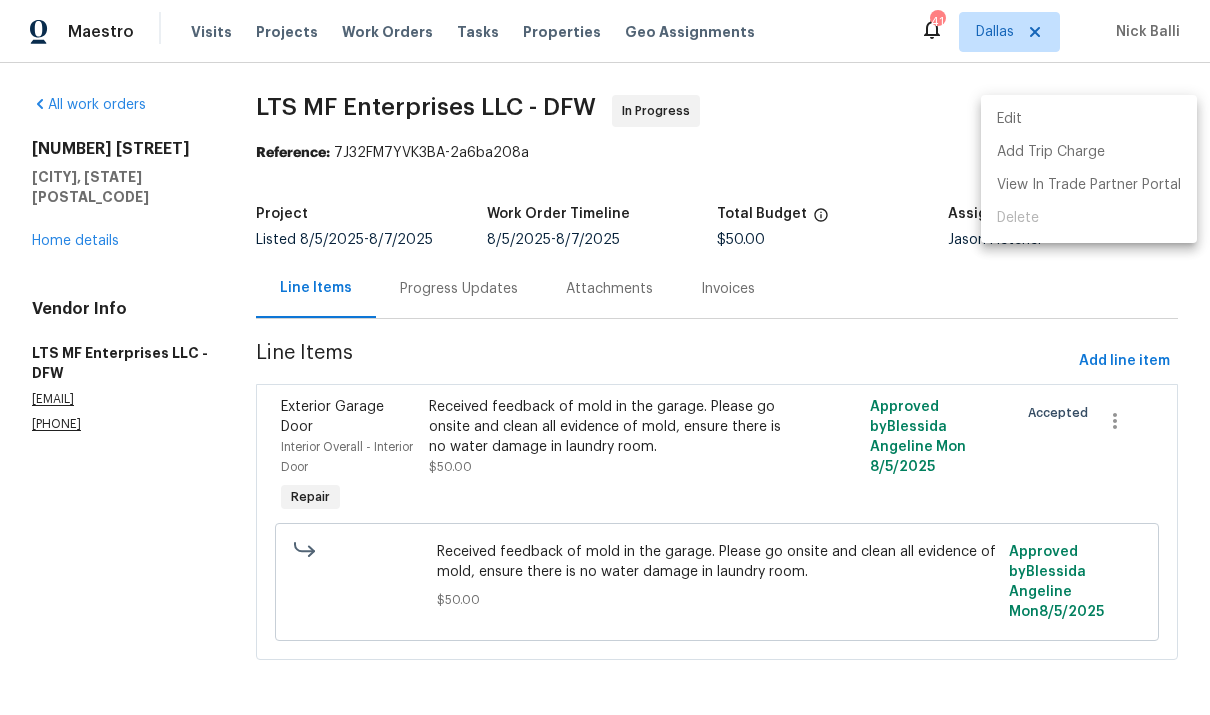 click at bounding box center (605, 357) 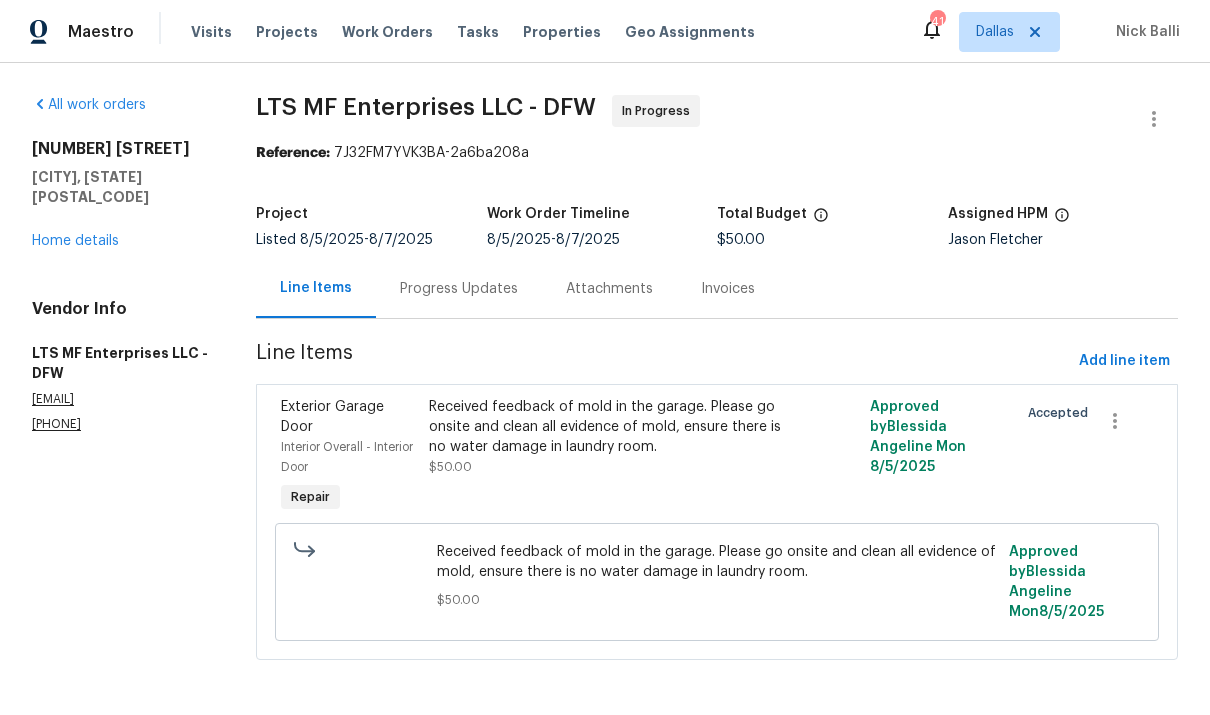 click on "Home details" at bounding box center [75, 241] 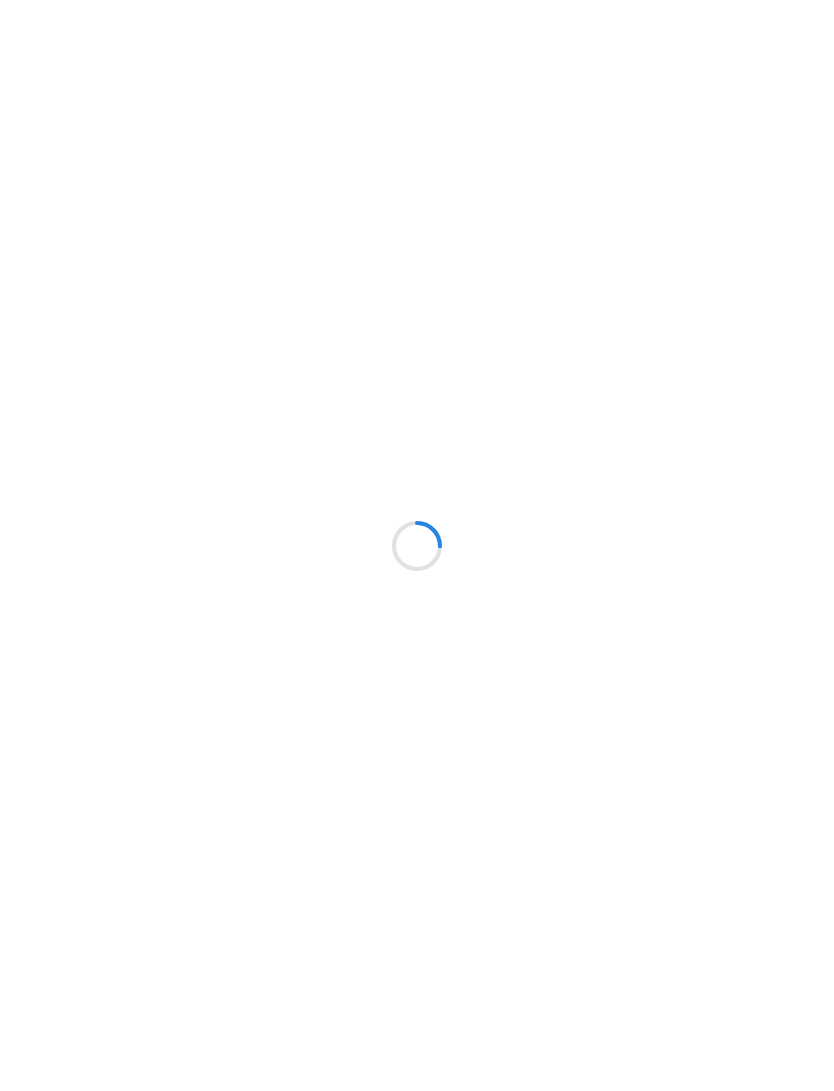 scroll, scrollTop: 0, scrollLeft: 0, axis: both 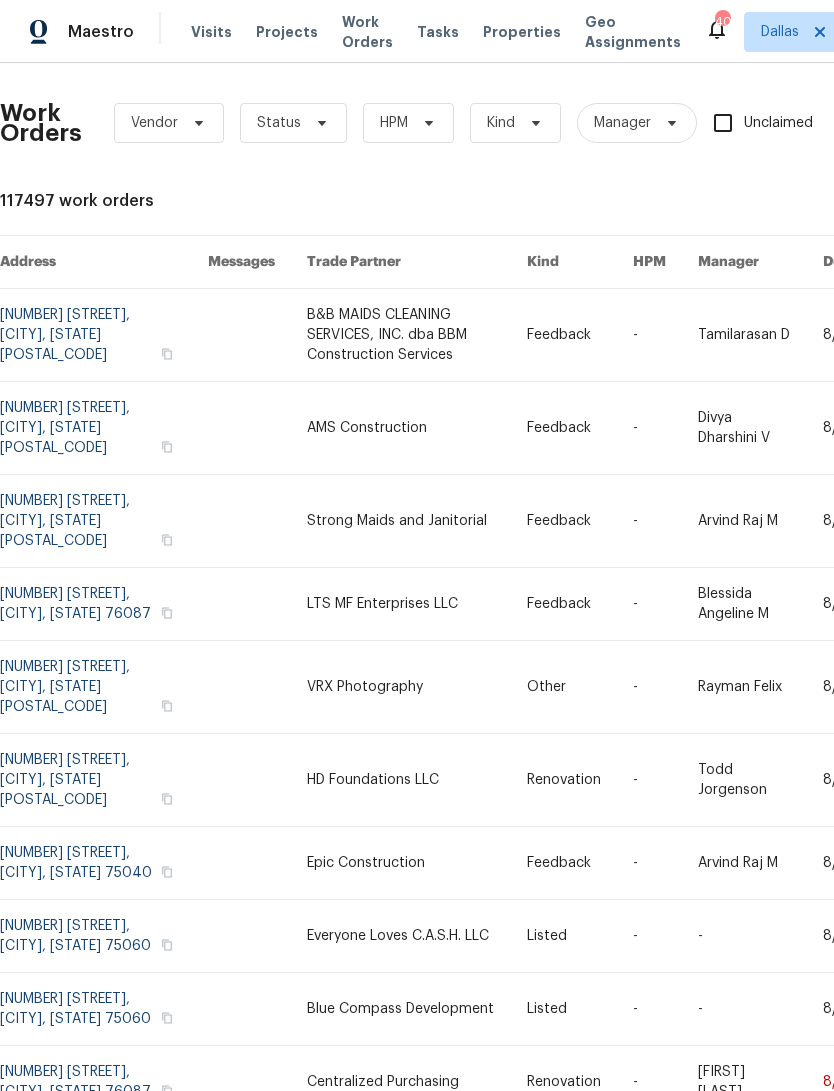 click on "Properties" at bounding box center [522, 32] 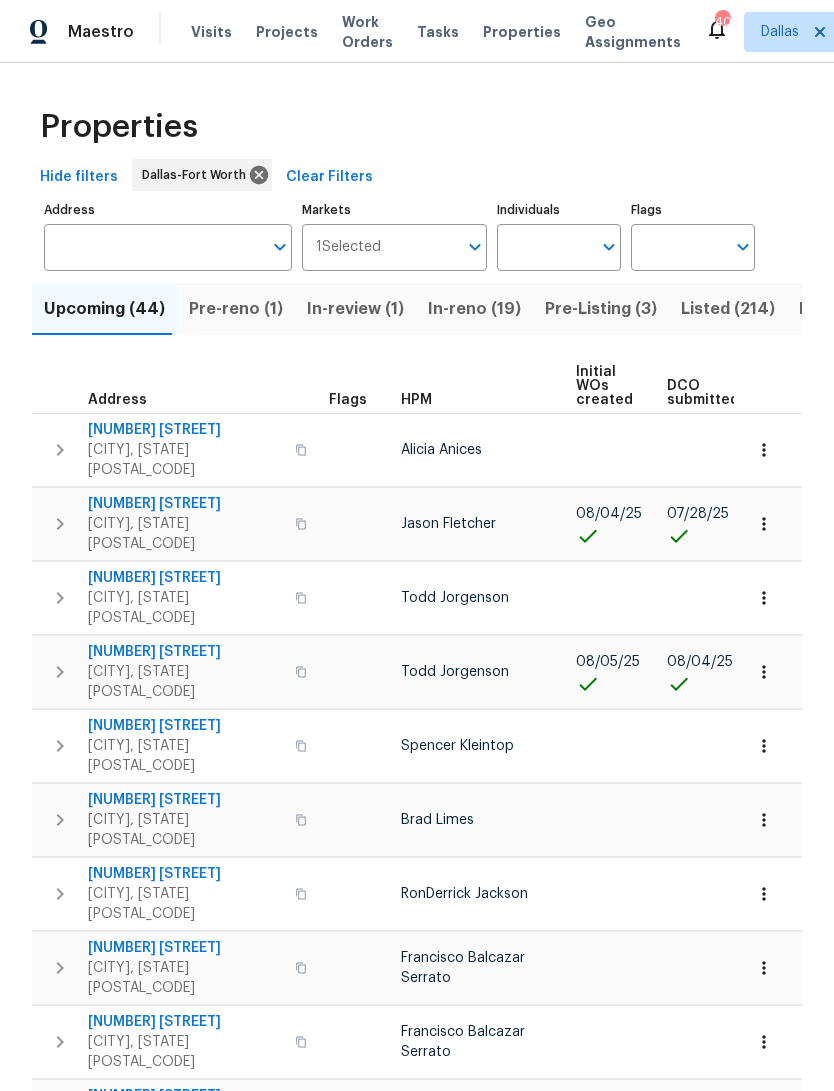 click on "In-reno (19)" at bounding box center [474, 309] 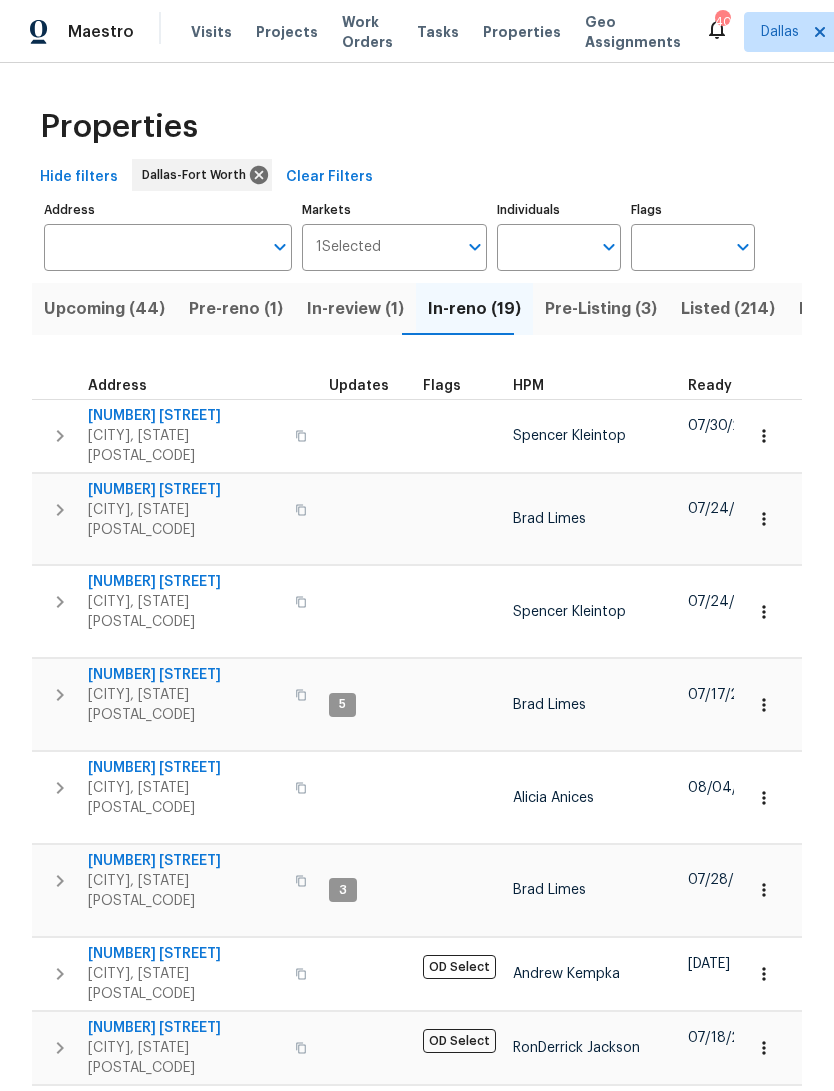 click on "Upcoming (44)" at bounding box center (104, 309) 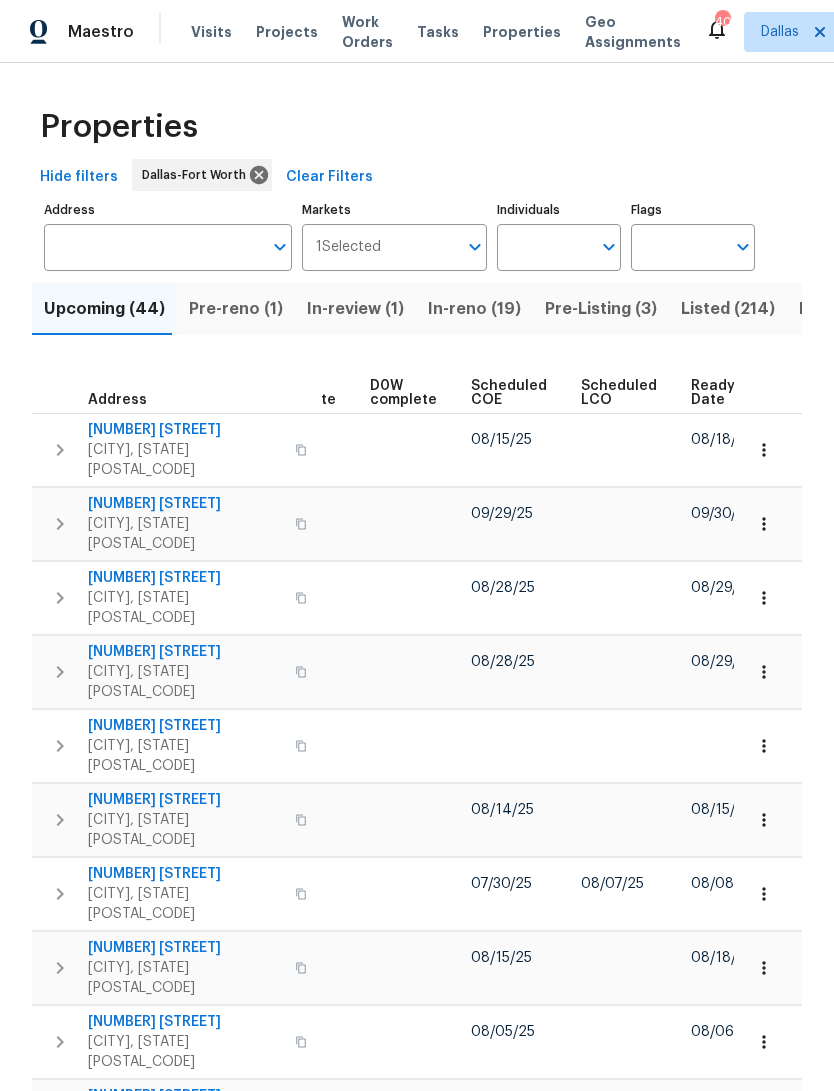 scroll, scrollTop: 0, scrollLeft: 503, axis: horizontal 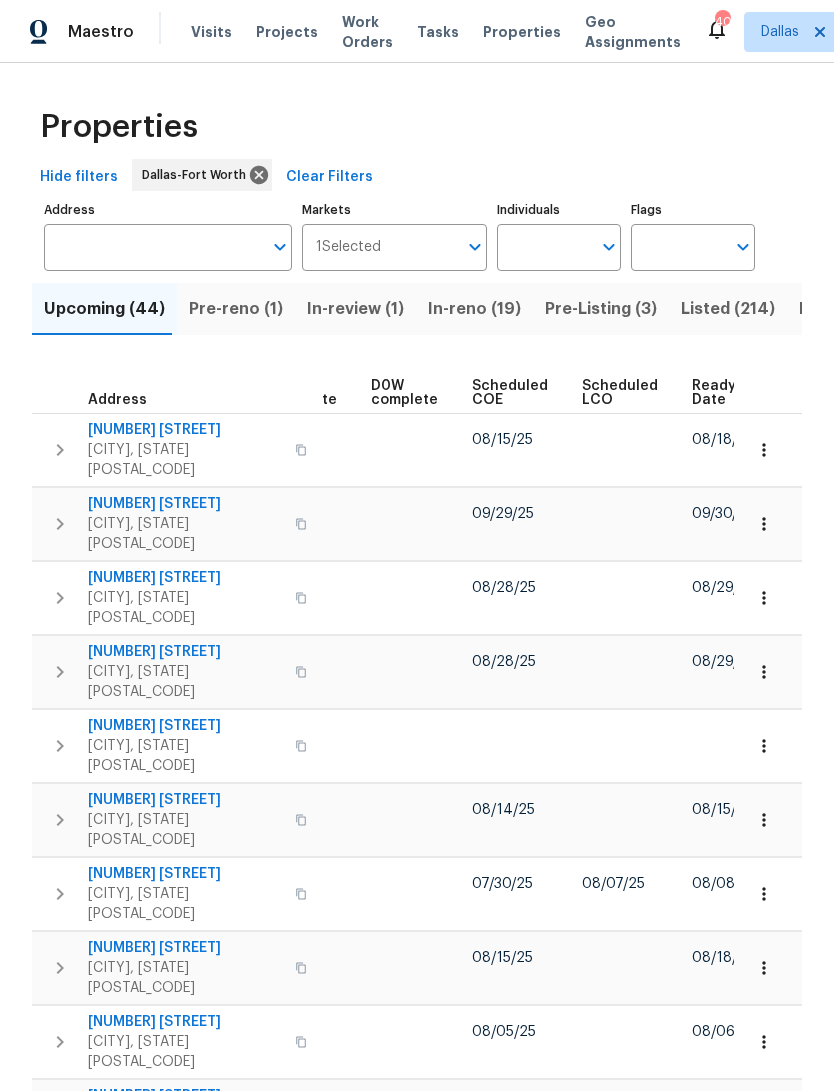 click on "Ready Date" at bounding box center (715, 393) 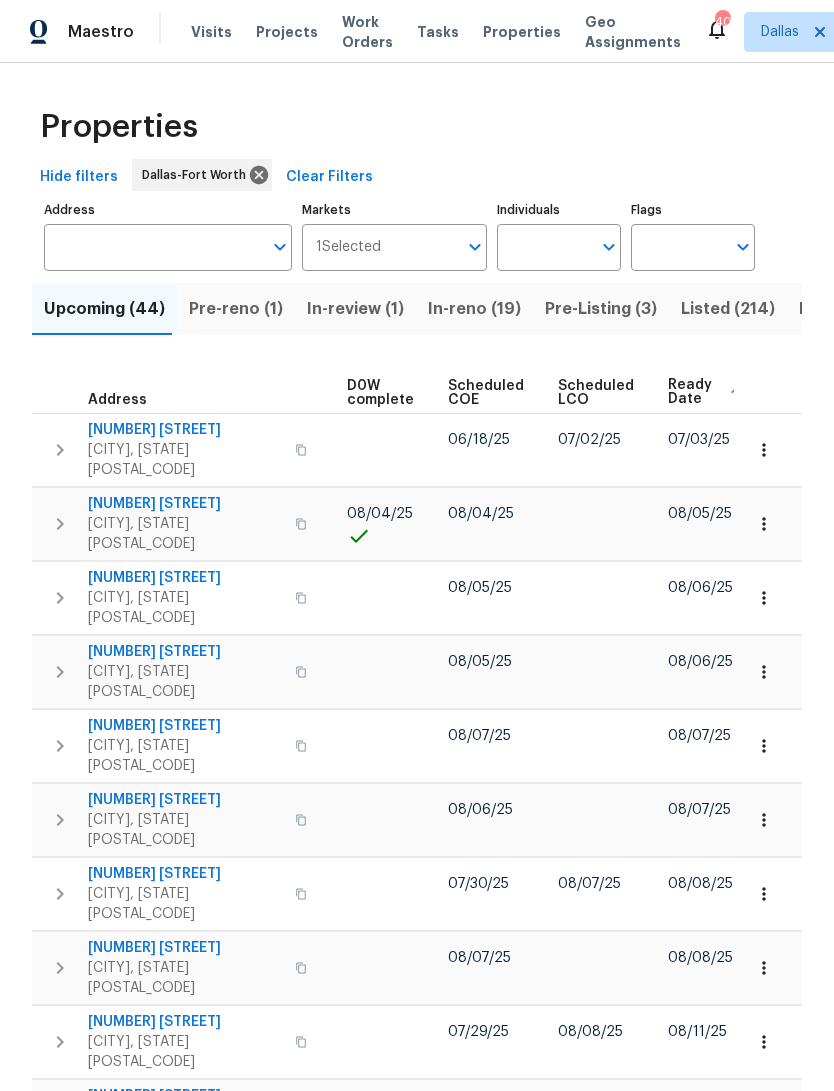 scroll, scrollTop: 0, scrollLeft: 525, axis: horizontal 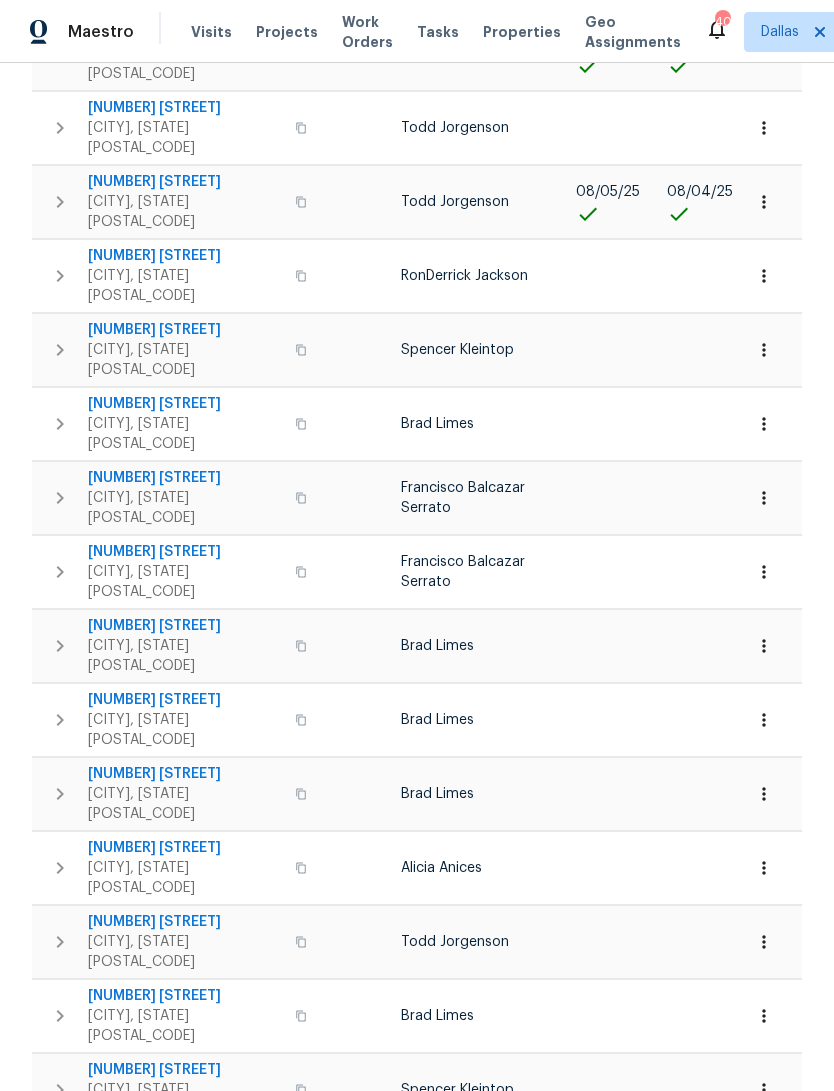 click on "Brad Limes" at bounding box center [480, 1016] 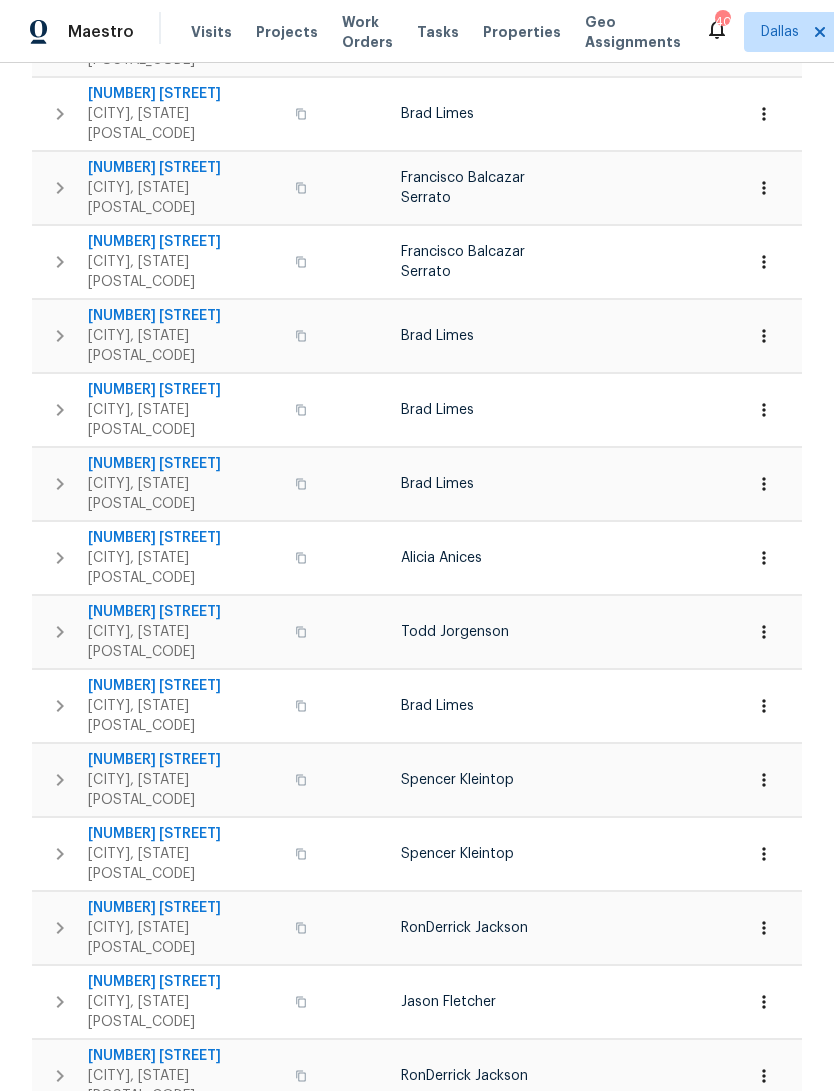 scroll, scrollTop: 779, scrollLeft: 0, axis: vertical 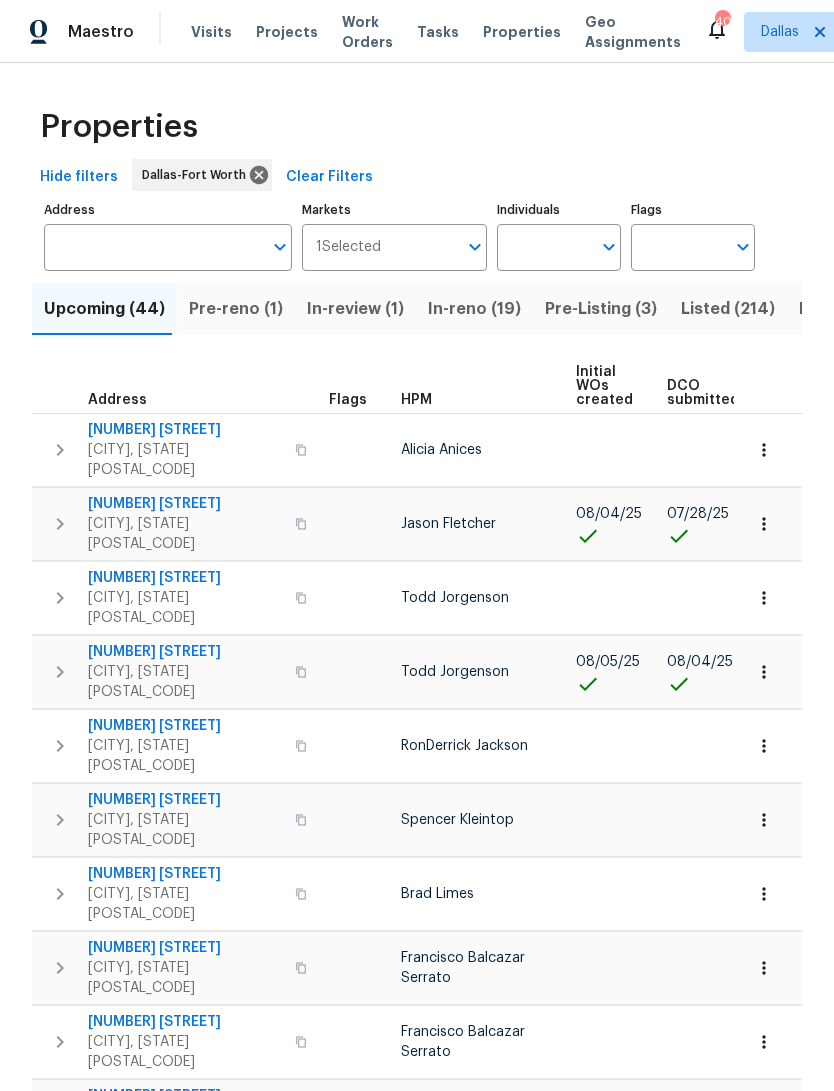 click on "In-reno (19)" at bounding box center (474, 309) 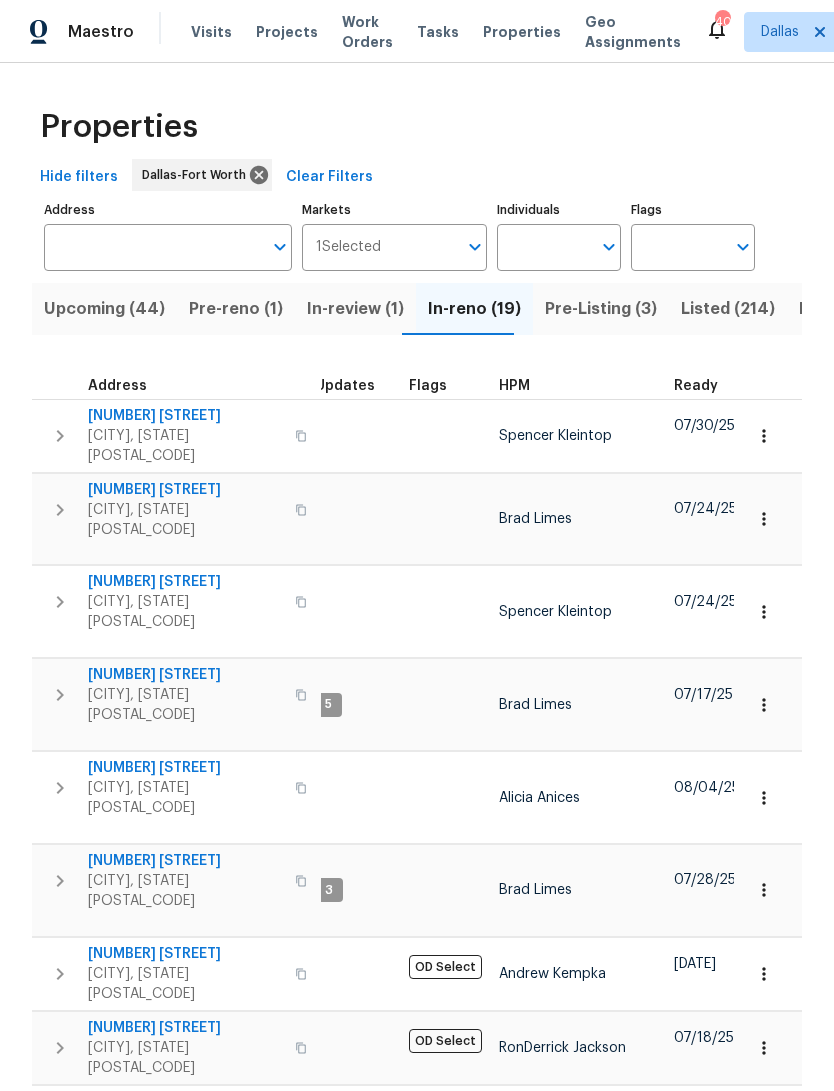 scroll, scrollTop: 0, scrollLeft: 5, axis: horizontal 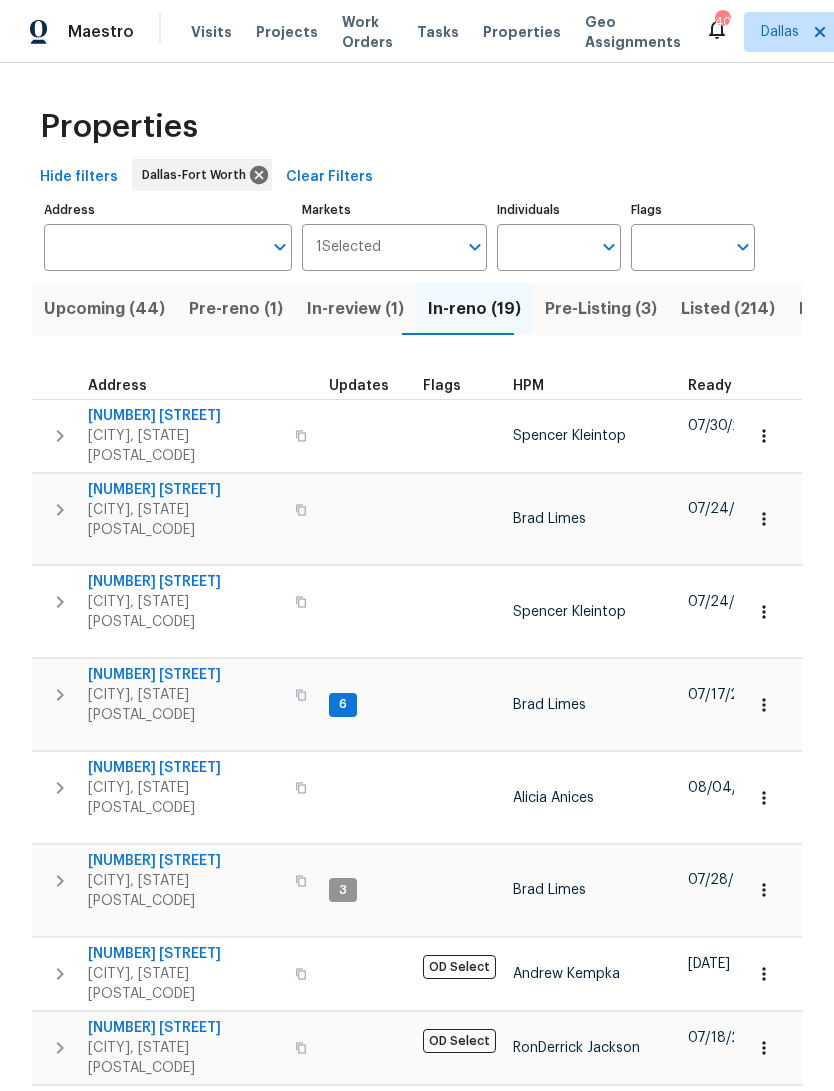 click on "Upcoming (44)" at bounding box center [104, 309] 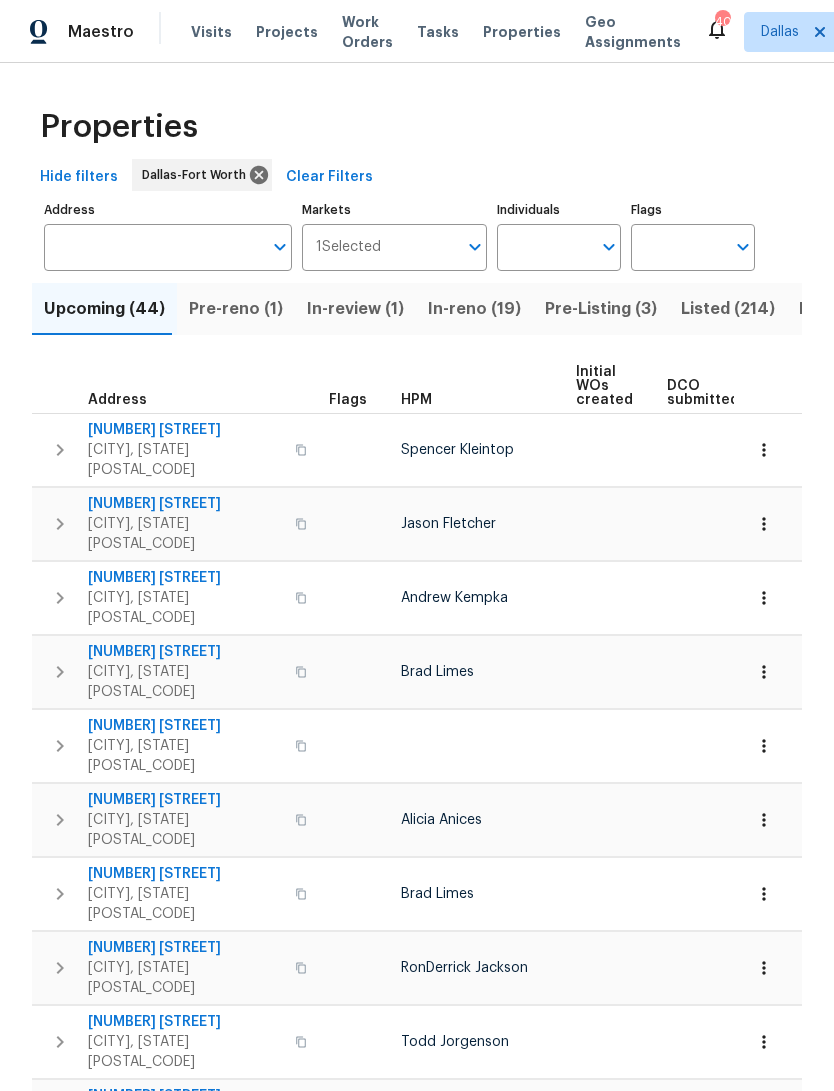 scroll, scrollTop: 0, scrollLeft: 0, axis: both 